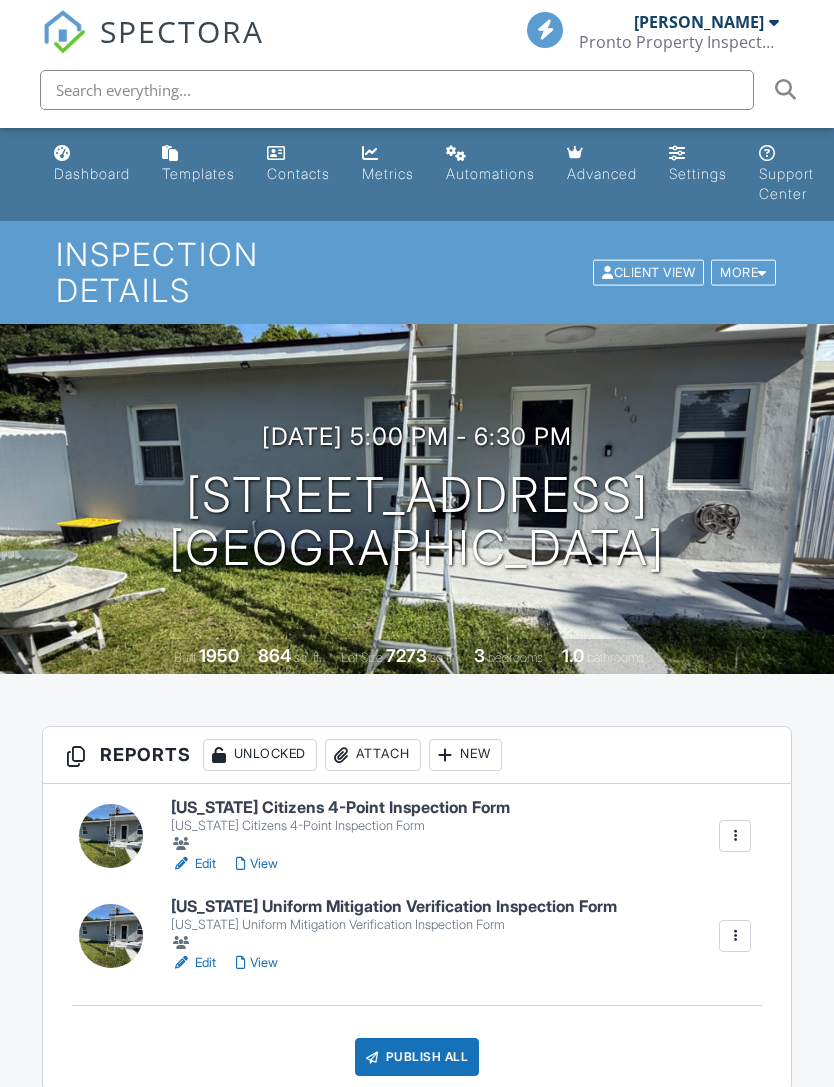 scroll, scrollTop: 0, scrollLeft: 0, axis: both 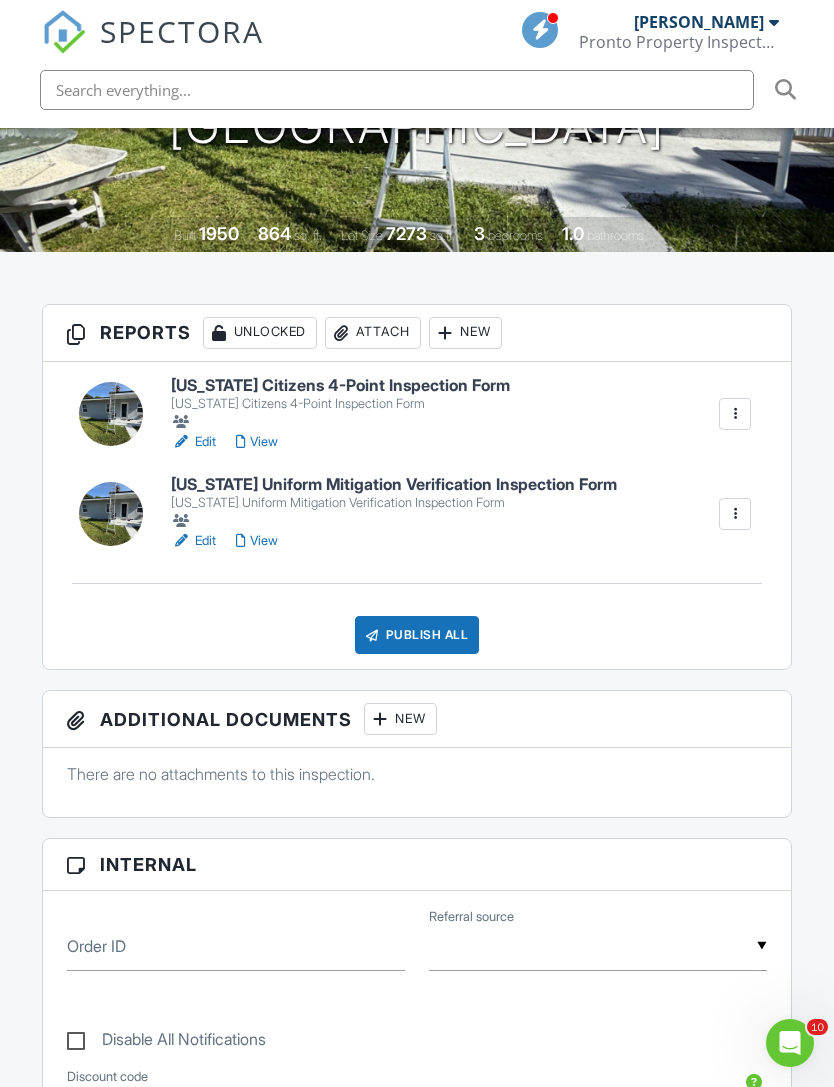 click on "Attach" at bounding box center [373, 333] 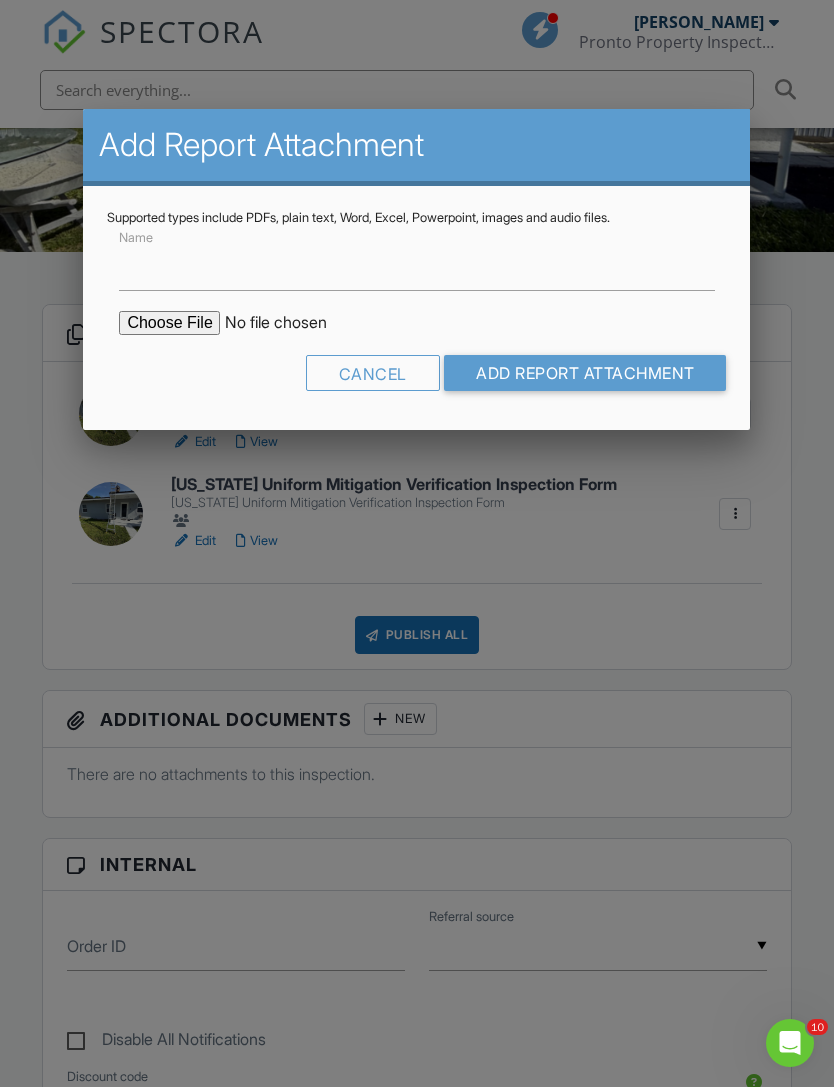 click at bounding box center [289, 323] 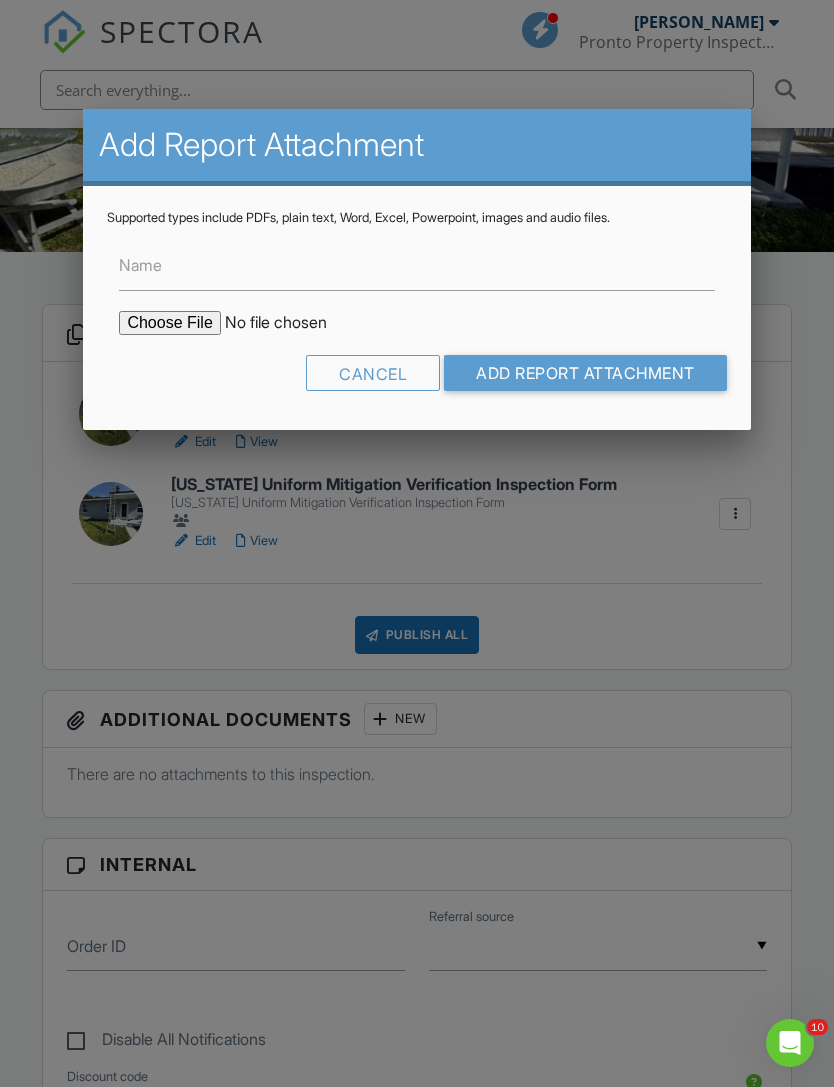 click at bounding box center (289, 323) 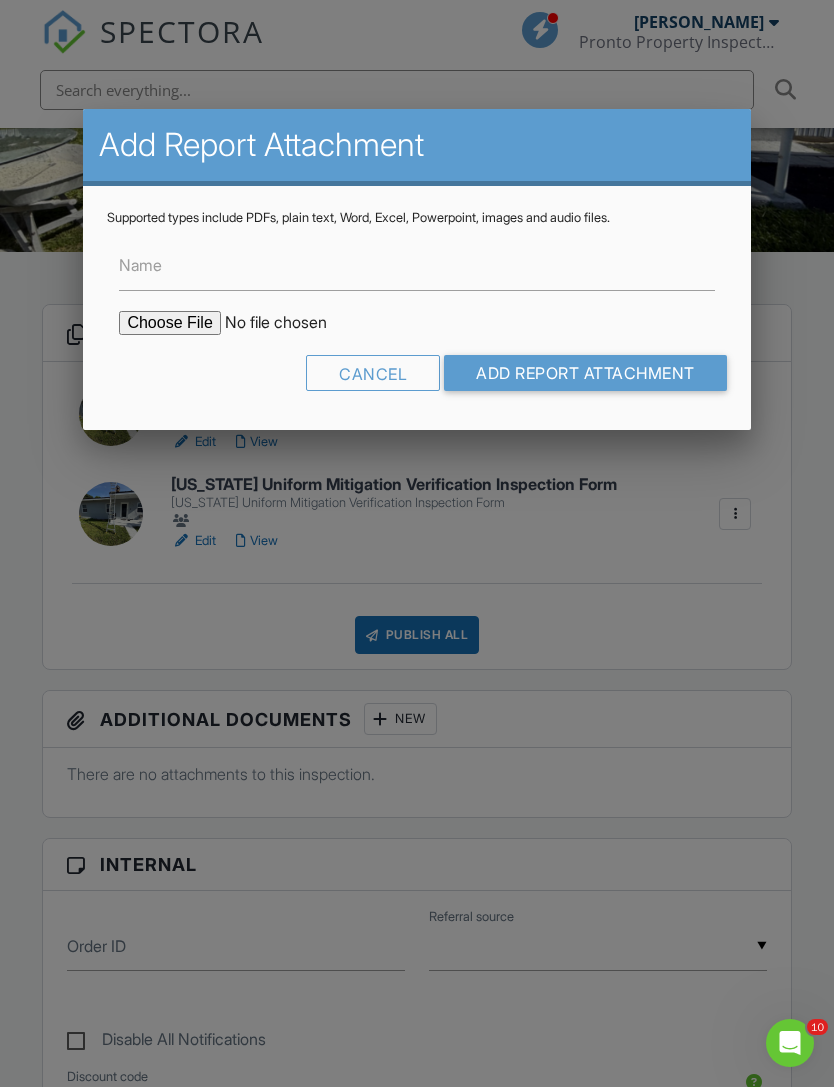 type on "C:\fakepath\1940 Permit History .pdf" 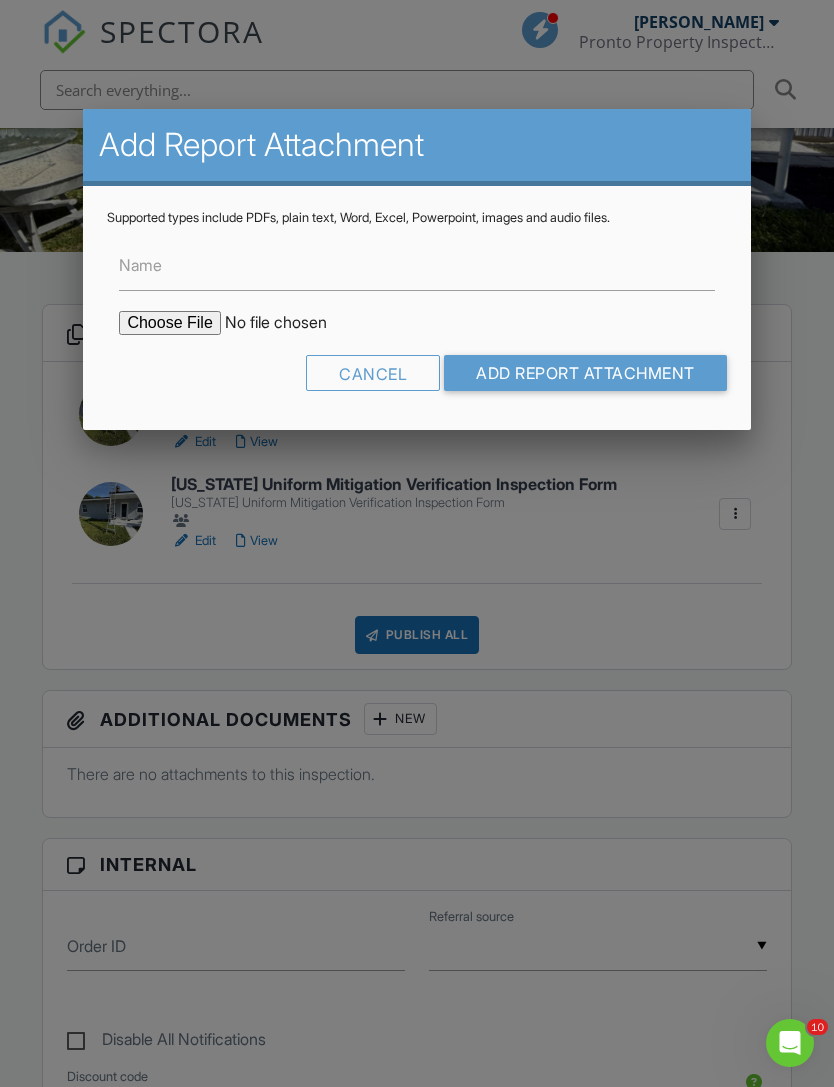 click on "Add Report Attachment" at bounding box center [585, 373] 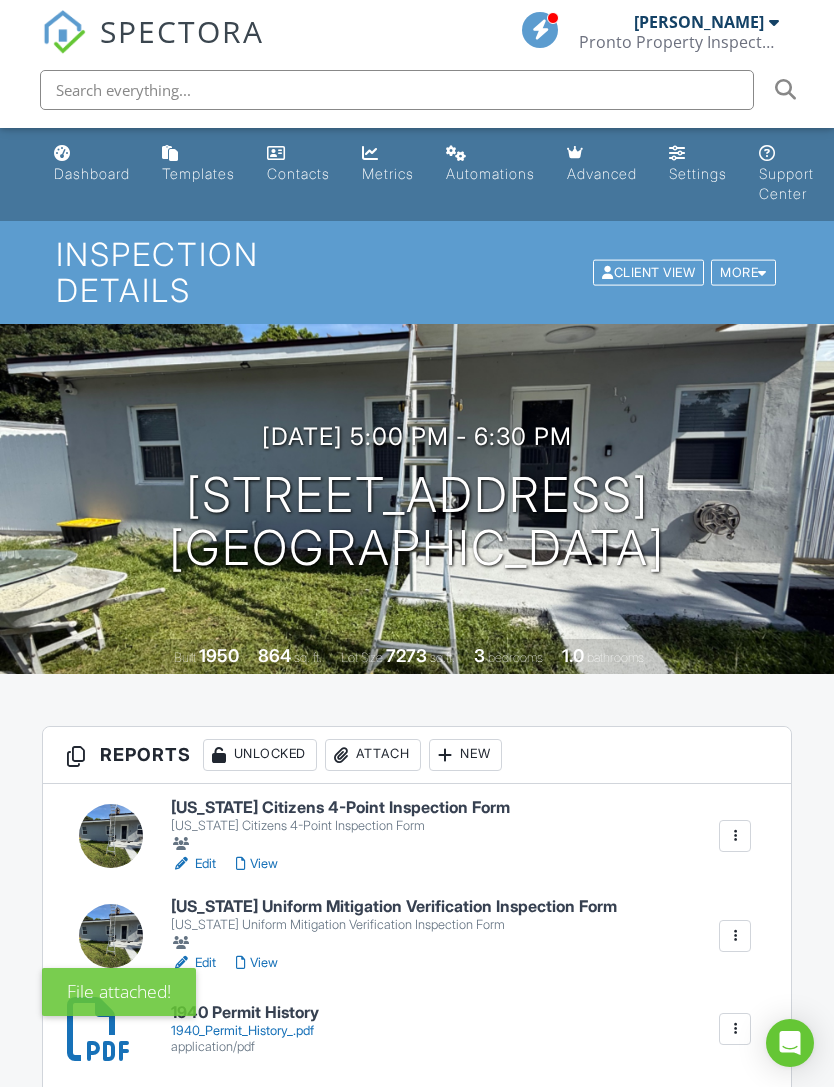 scroll, scrollTop: 0, scrollLeft: 0, axis: both 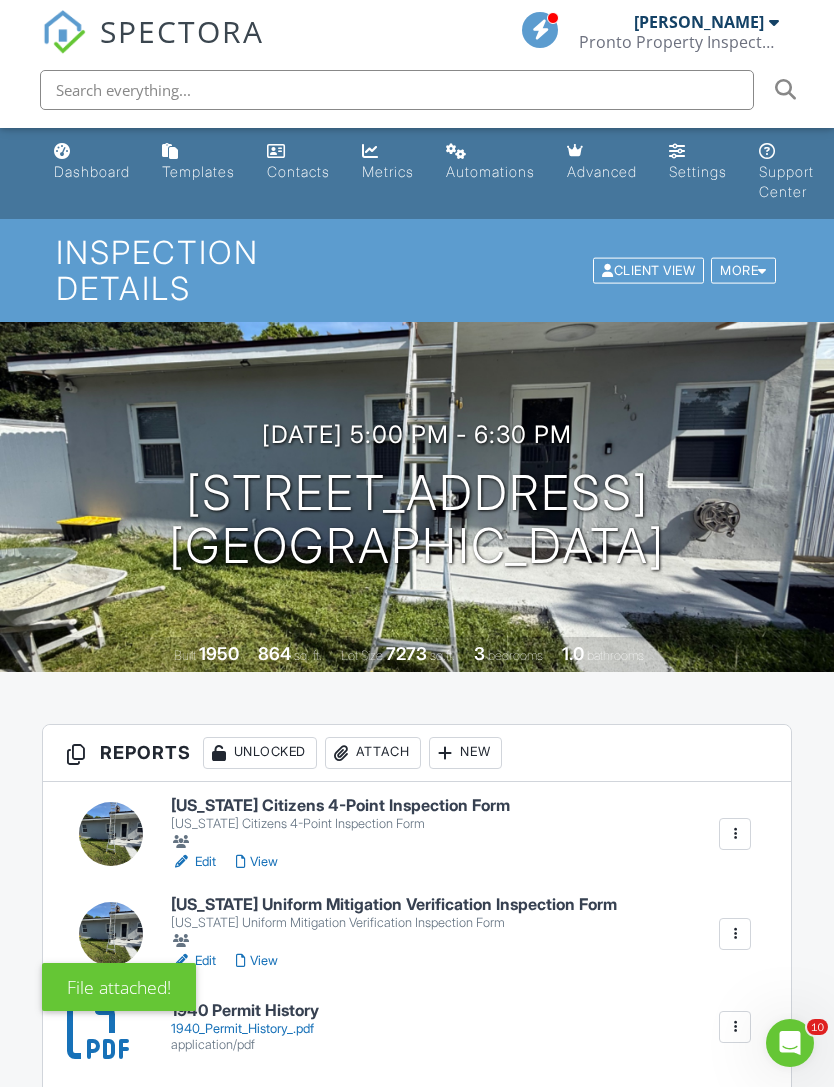 click on "1940 Permit History" at bounding box center (245, 1011) 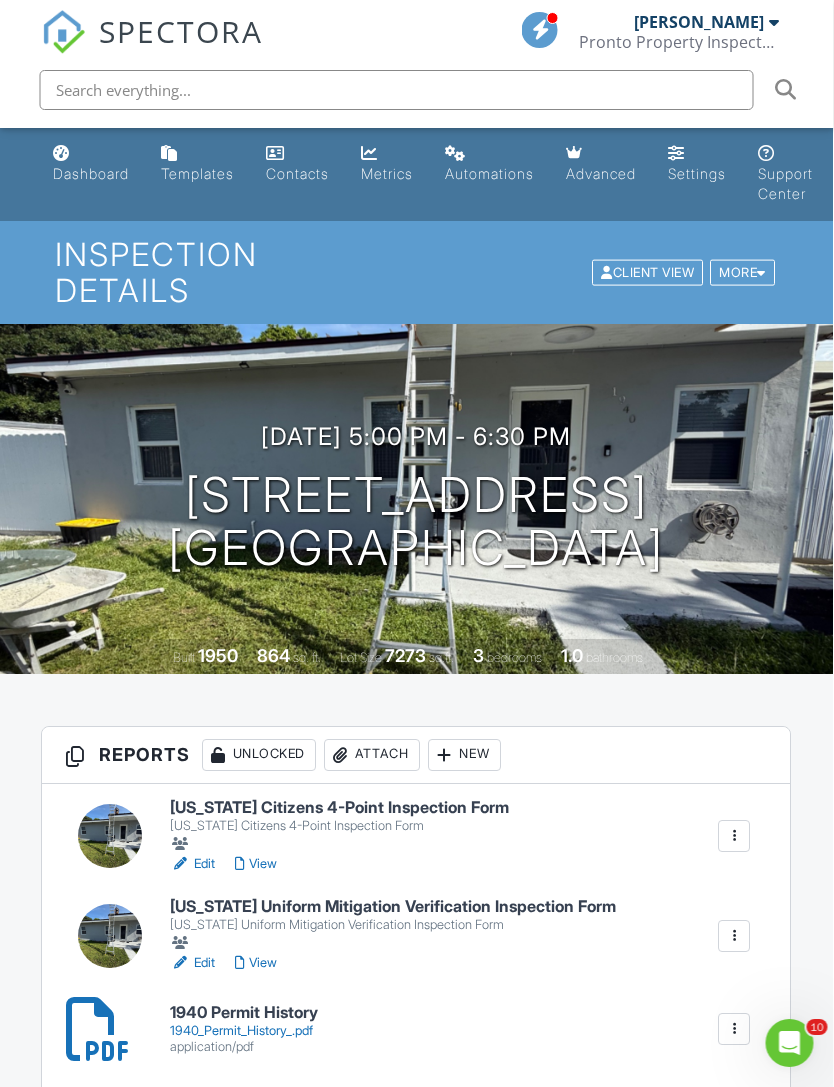 scroll, scrollTop: 0, scrollLeft: 16, axis: horizontal 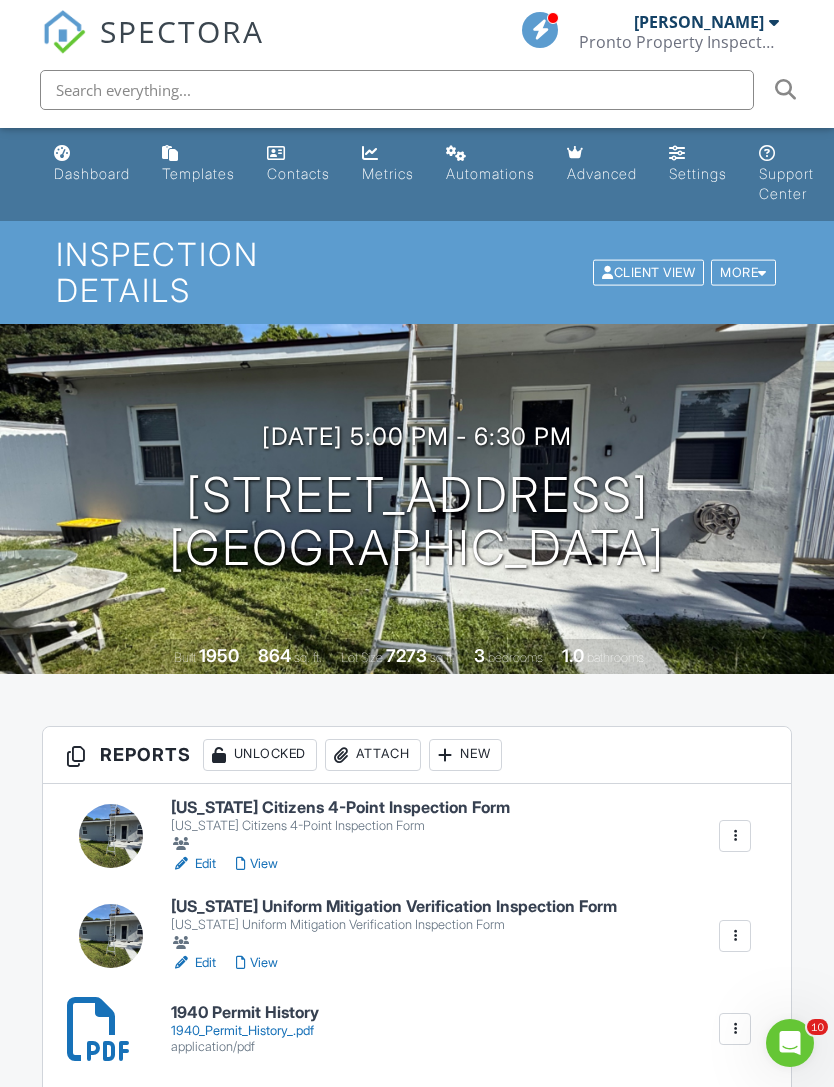 click on "Attach" at bounding box center [373, 755] 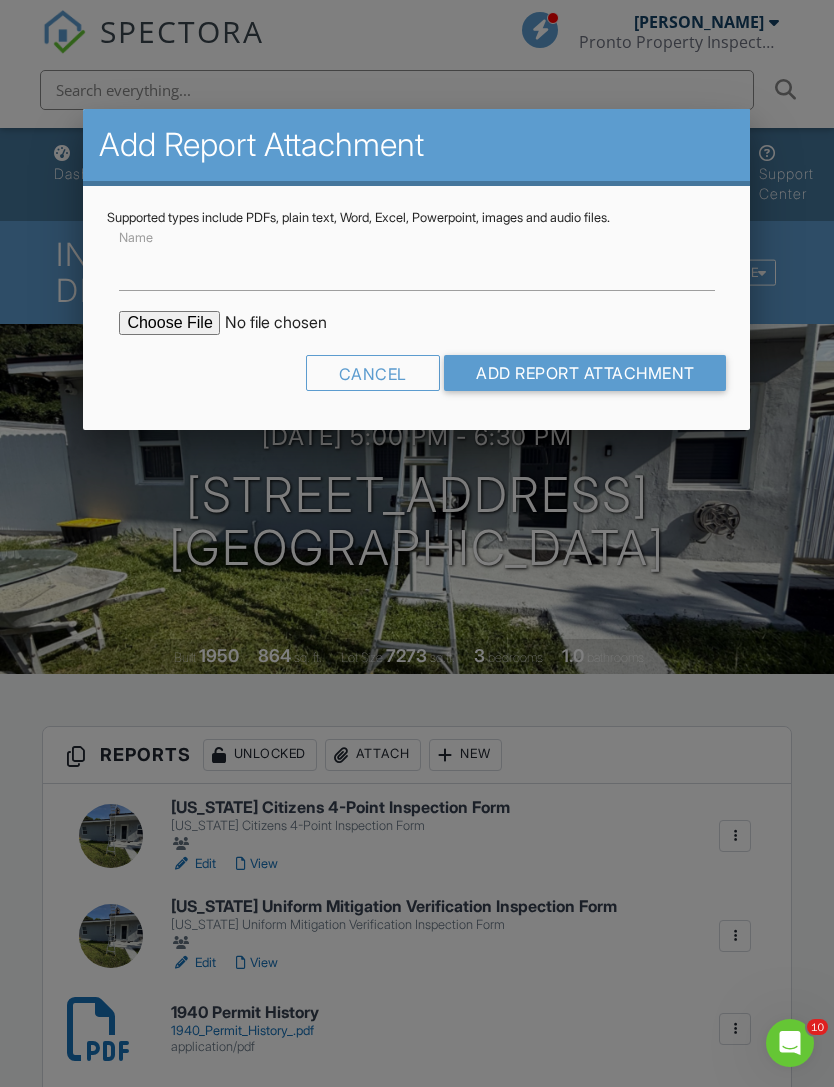 click at bounding box center [289, 323] 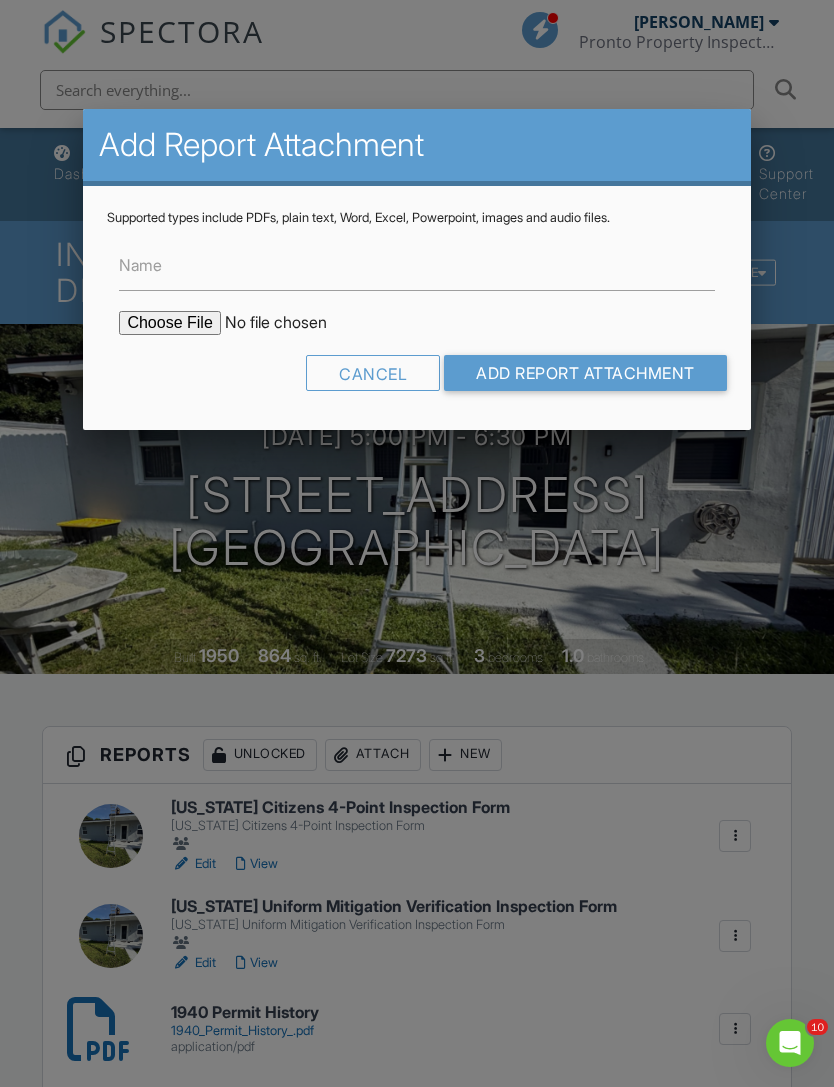 type on "C:\fakepath\1940 Permit .pdf" 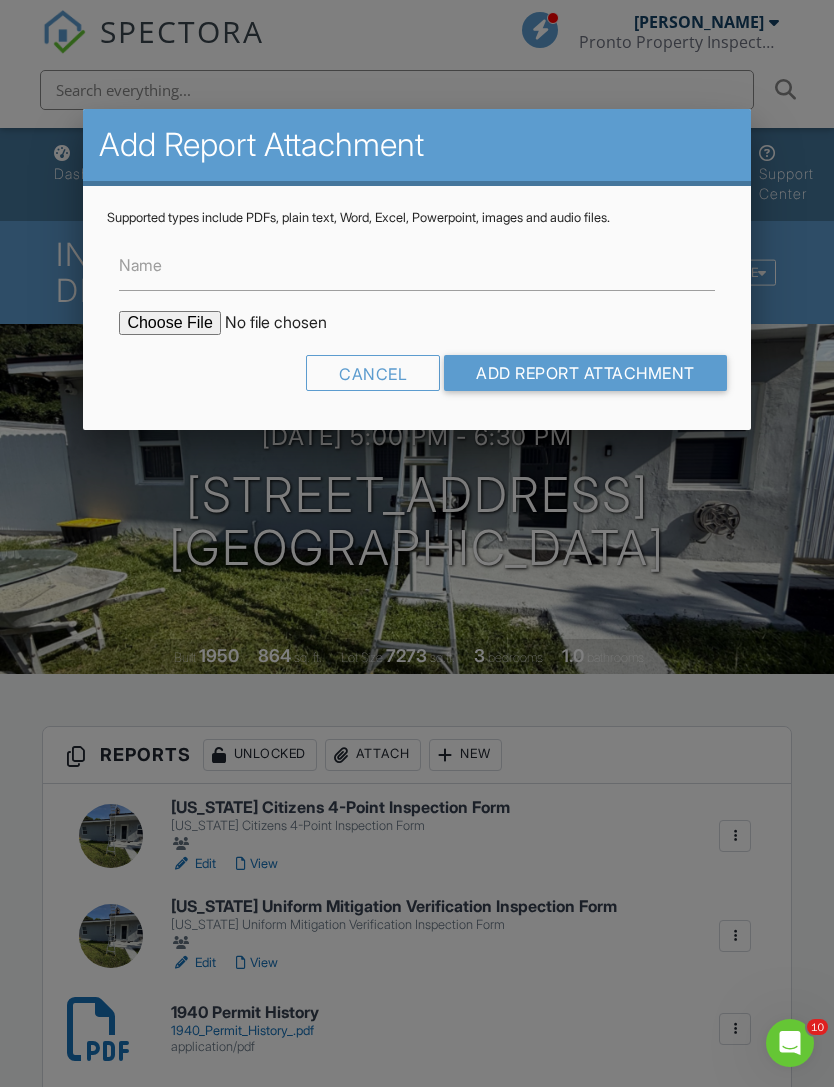 click on "Add Report Attachment" at bounding box center [585, 373] 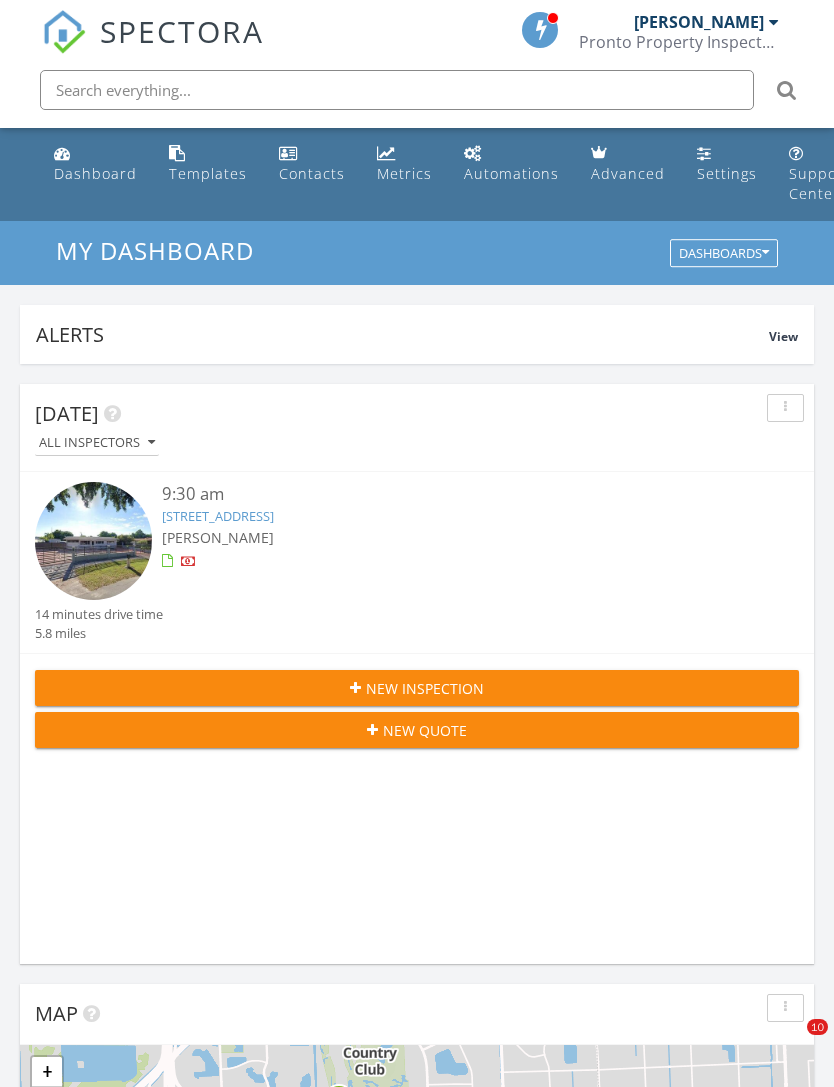 scroll, scrollTop: 1377, scrollLeft: 0, axis: vertical 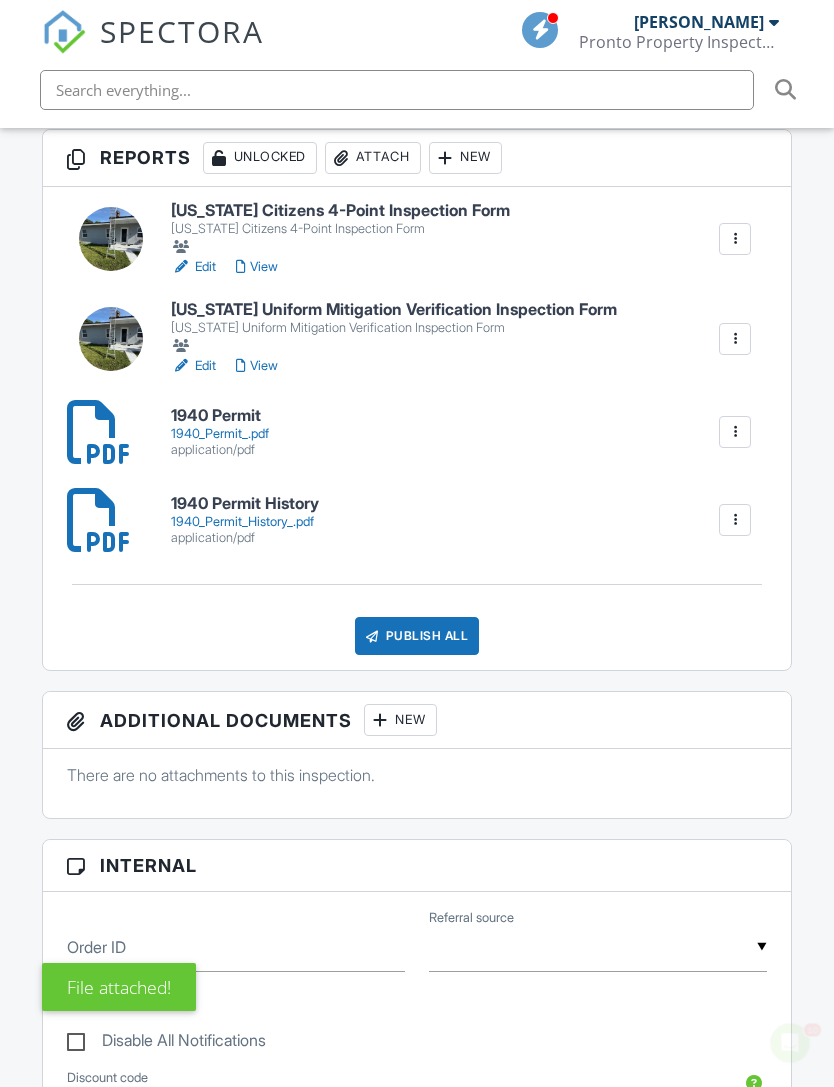 click on "1940_Permit_History_.pdf" at bounding box center (245, 522) 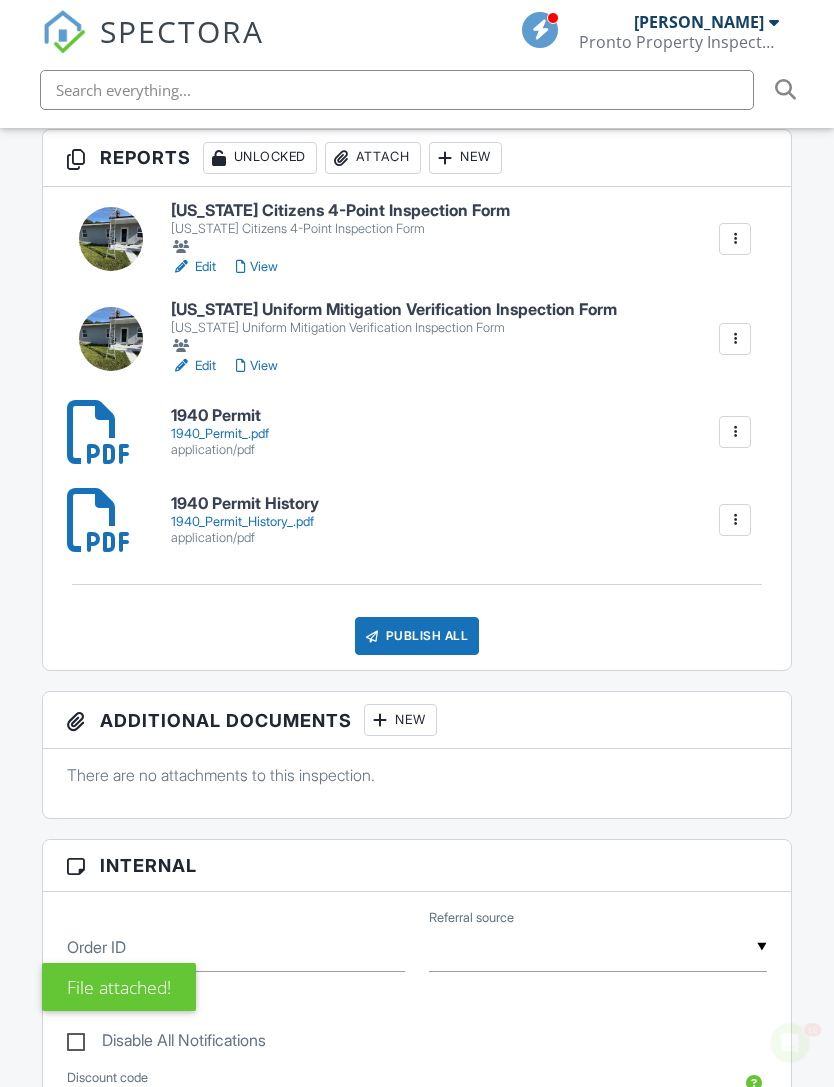 scroll, scrollTop: 629, scrollLeft: 0, axis: vertical 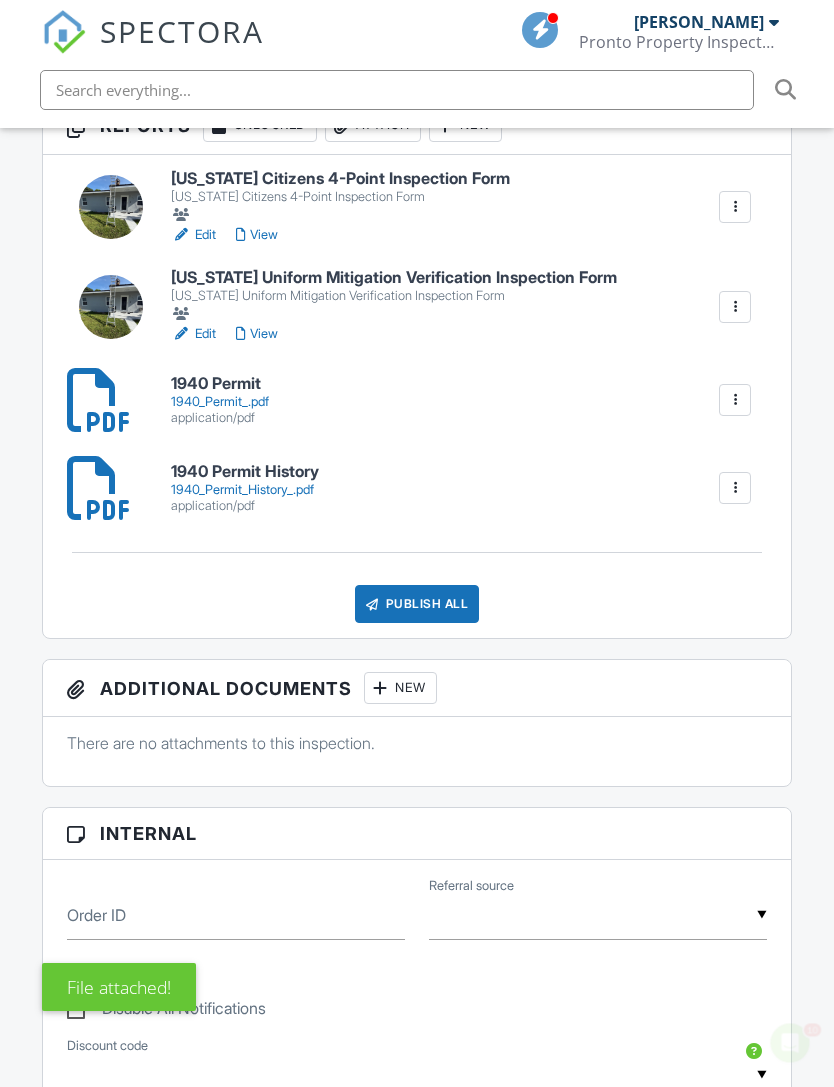 click on "1940_Permit_.pdf" at bounding box center [220, 402] 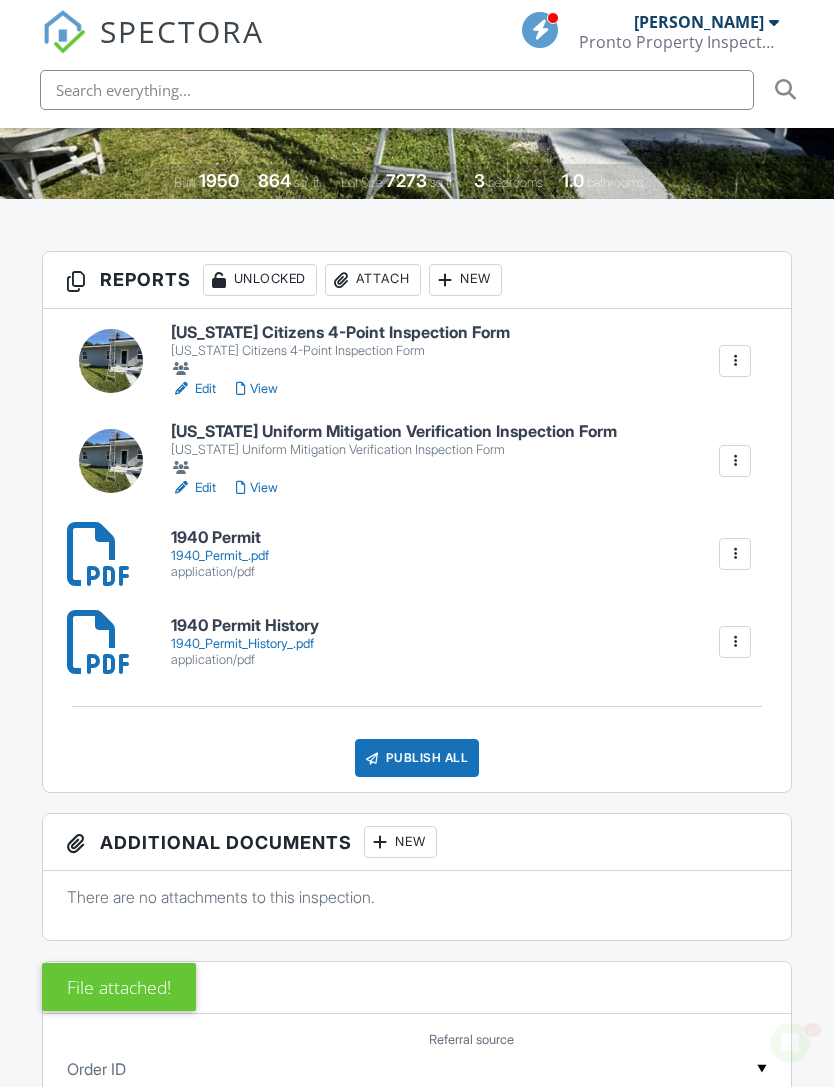 scroll, scrollTop: 467, scrollLeft: 0, axis: vertical 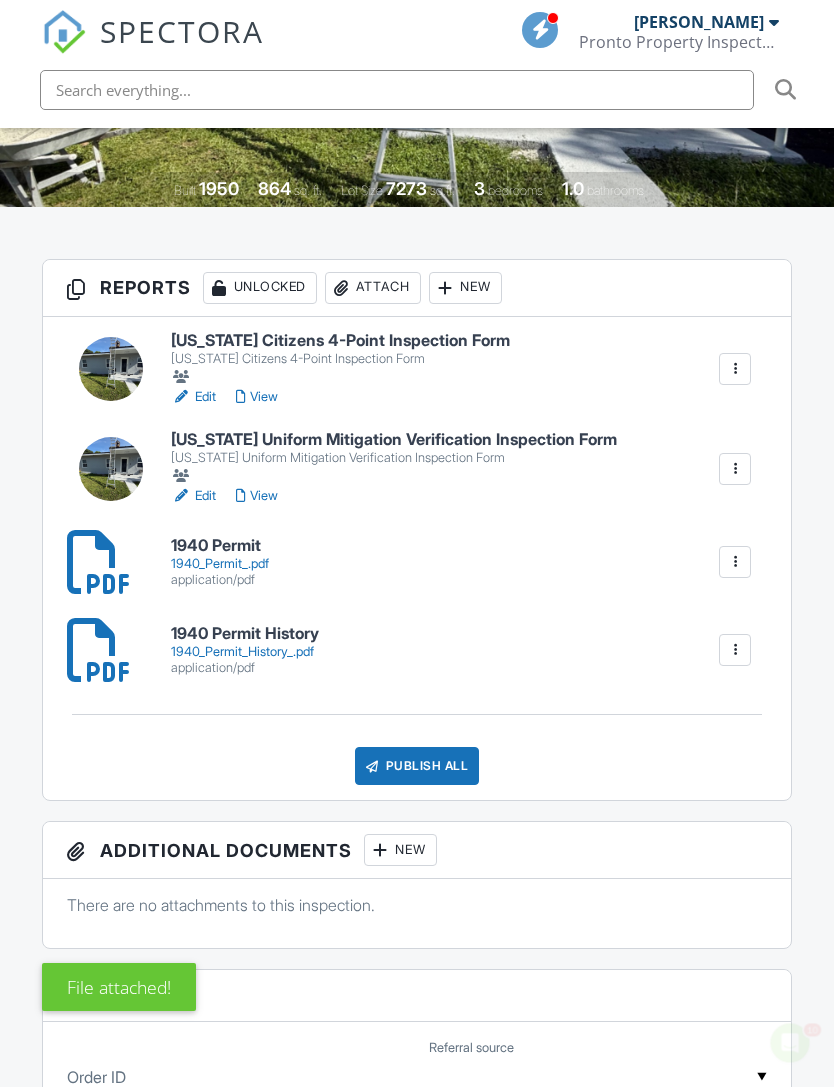 click on "Edit" at bounding box center [193, 397] 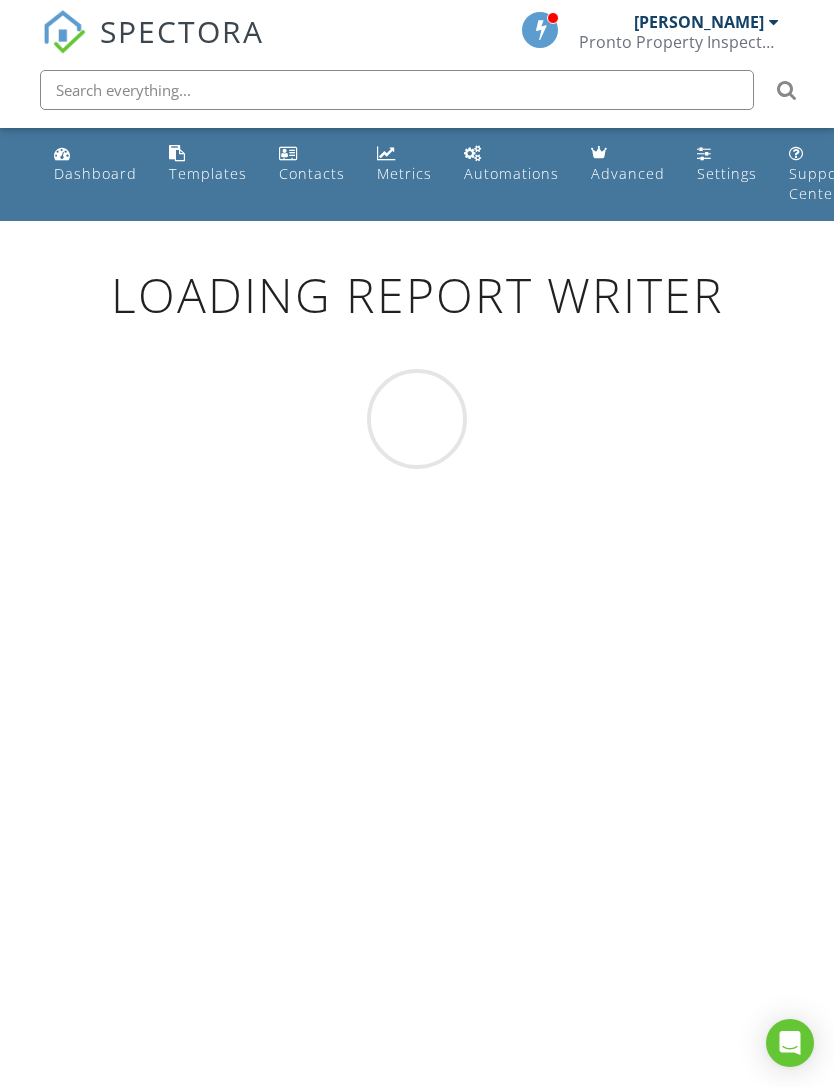 scroll, scrollTop: 0, scrollLeft: 0, axis: both 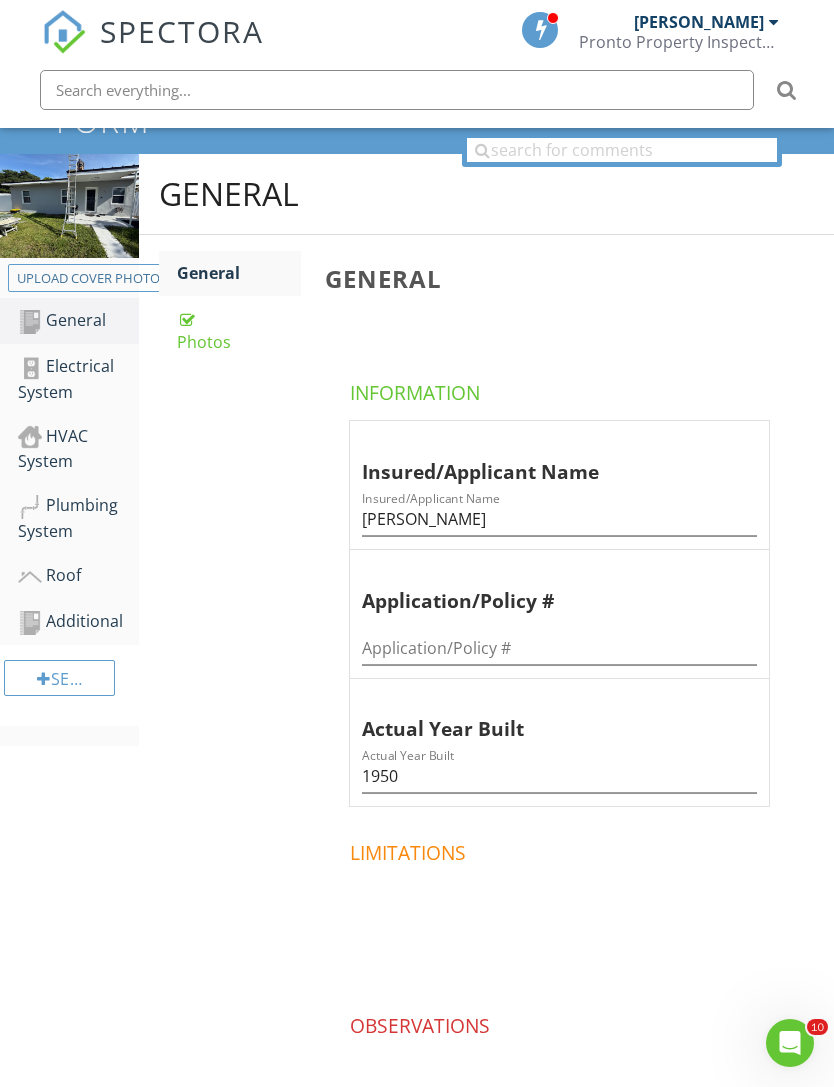 click on "Roof" at bounding box center [78, 576] 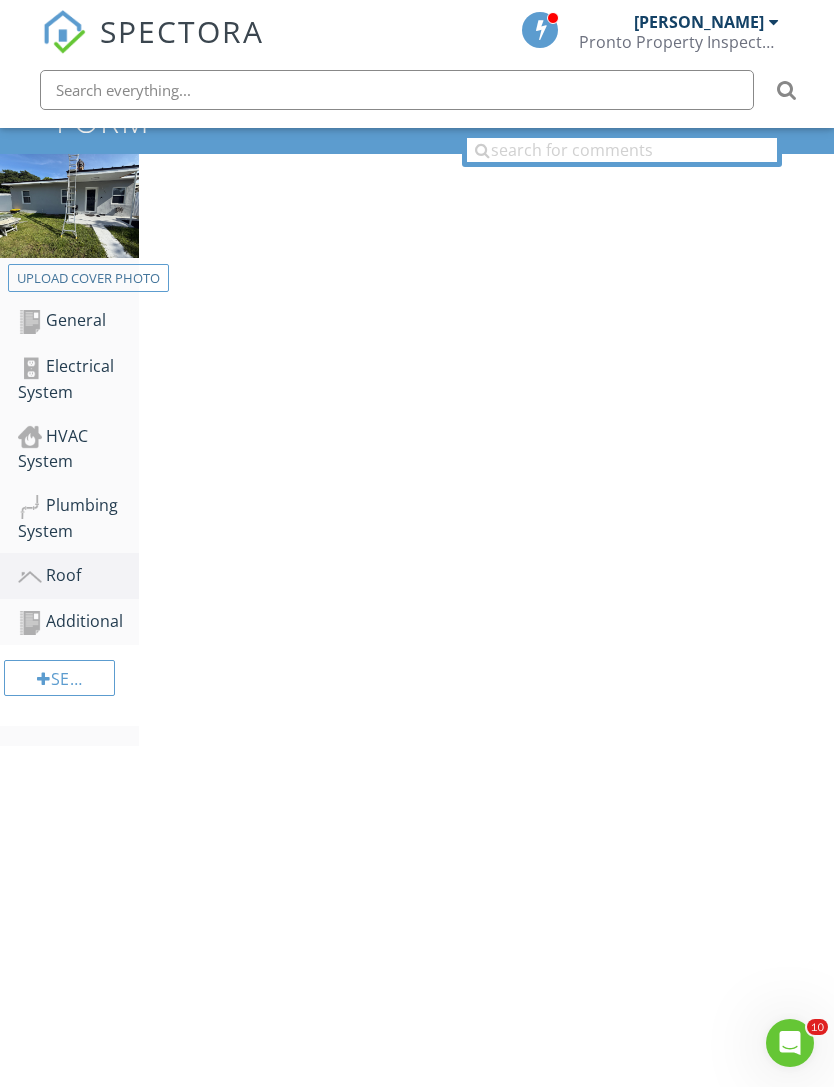 click on "Roof" at bounding box center (78, 576) 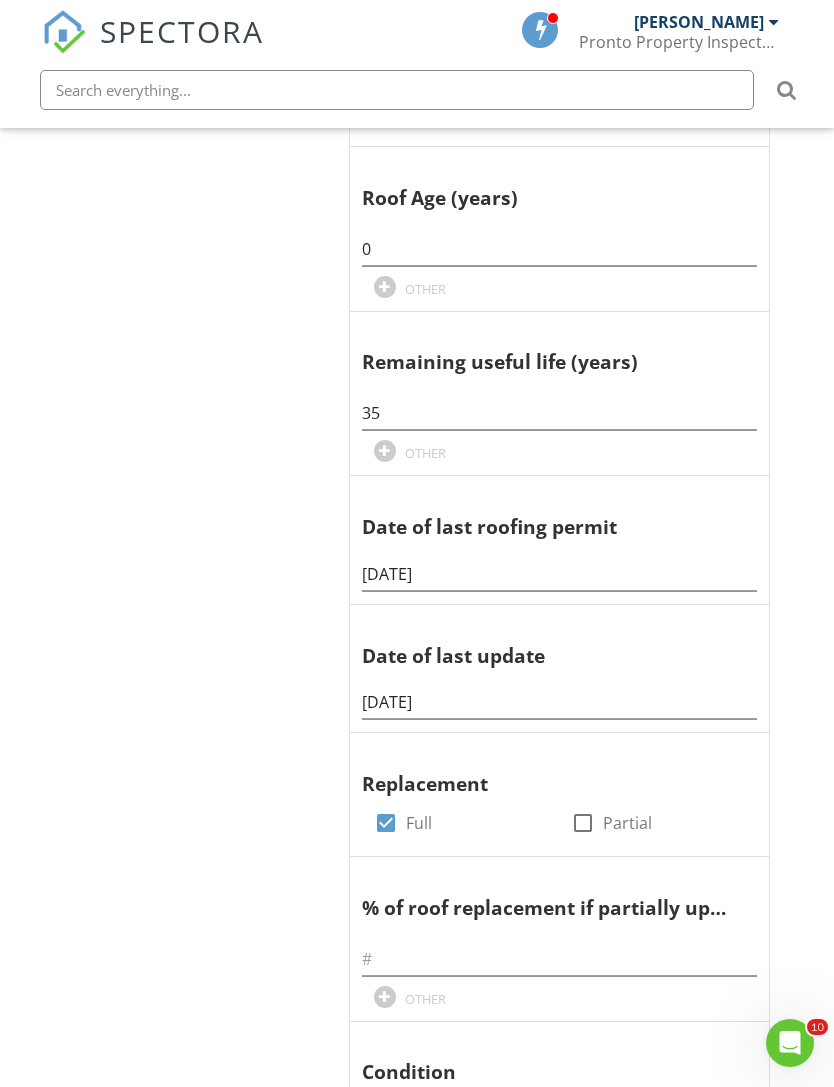 scroll, scrollTop: 1022, scrollLeft: 0, axis: vertical 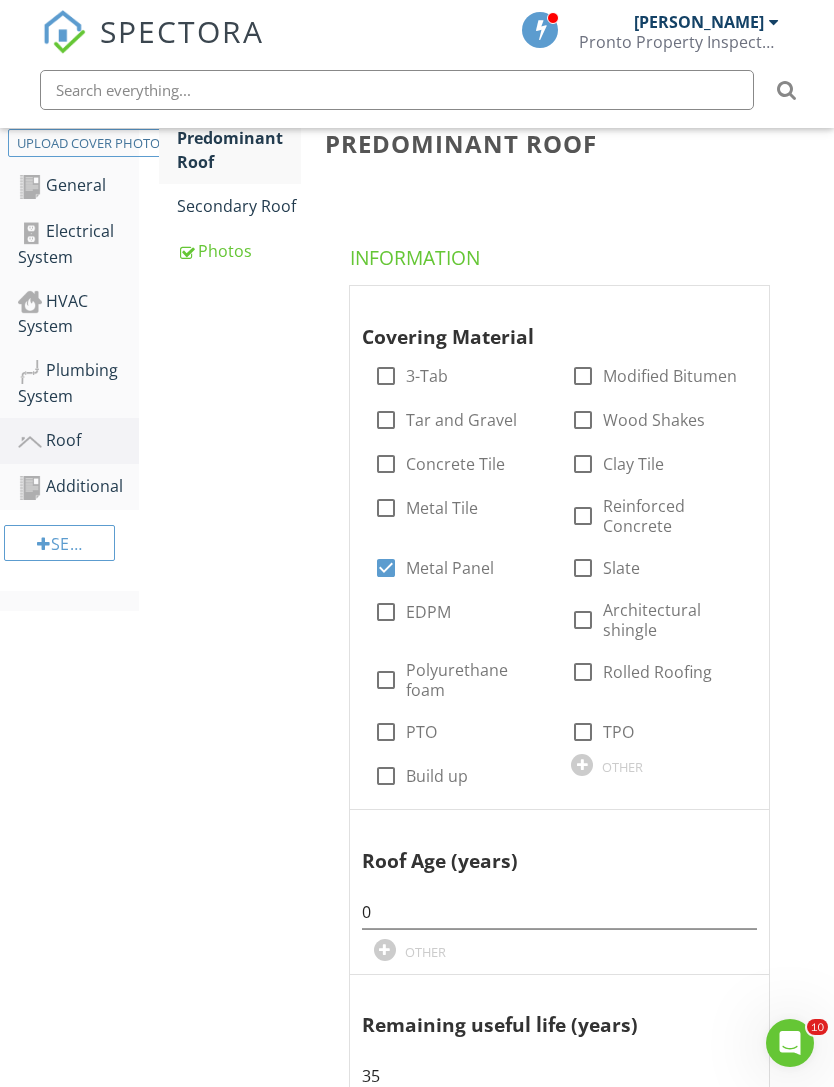click on "Photos" at bounding box center (239, 251) 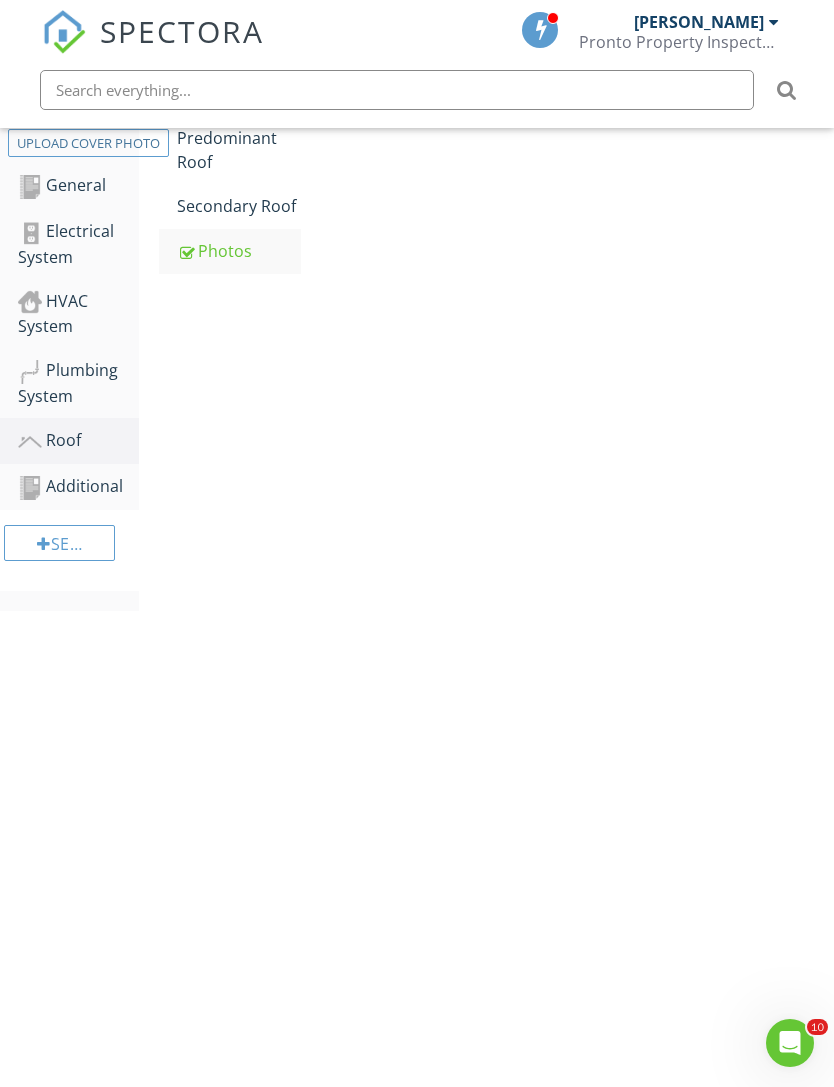 scroll, scrollTop: 285, scrollLeft: 0, axis: vertical 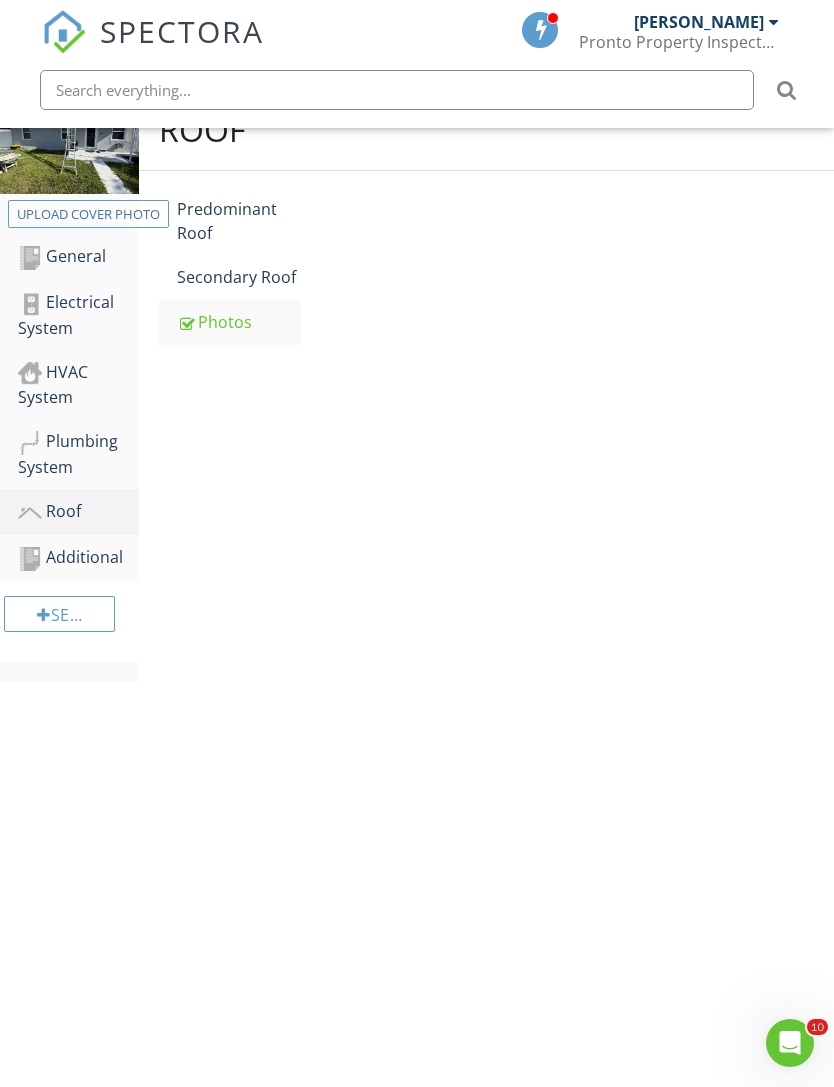 click on "Photos" at bounding box center (239, 322) 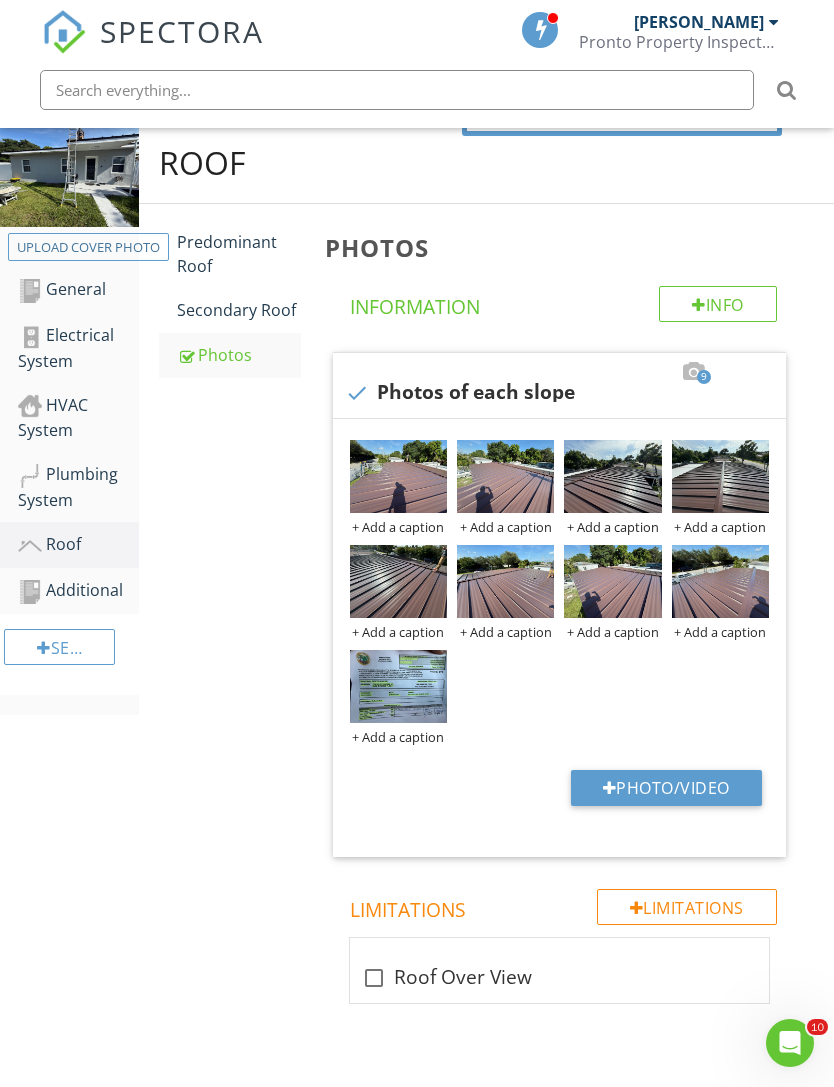click on "Photo/Video" at bounding box center (666, 788) 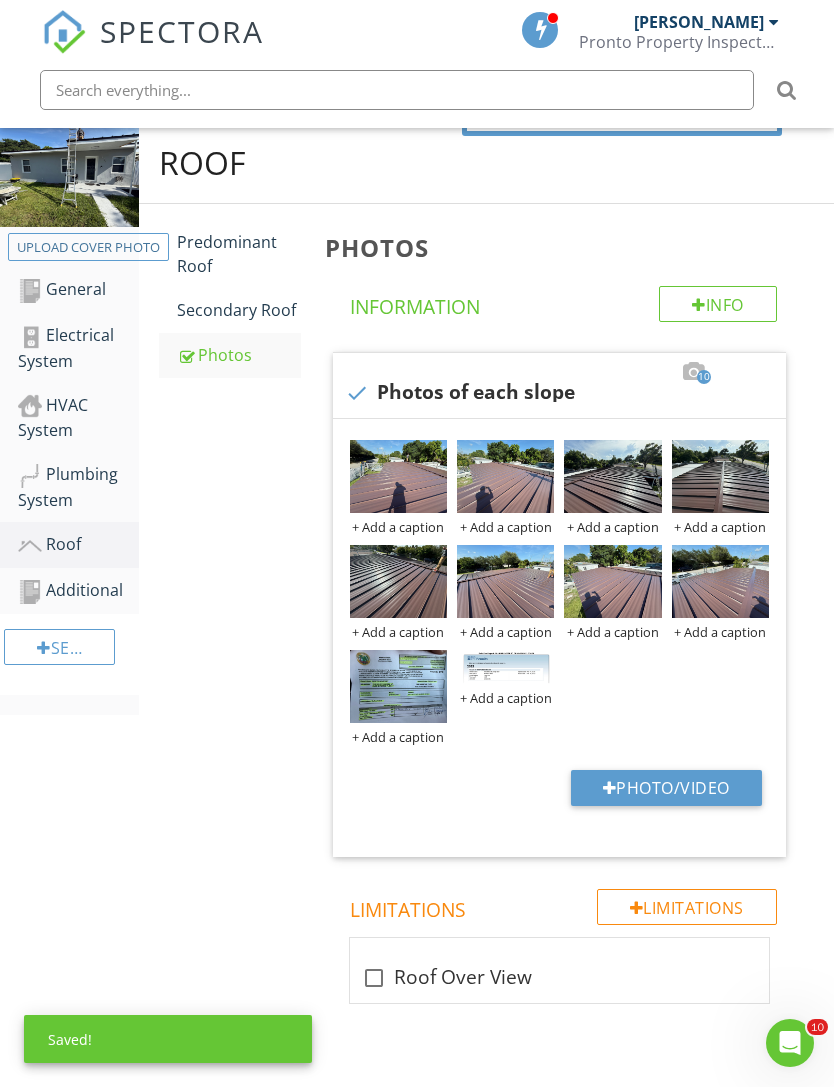 click at bounding box center [505, 667] 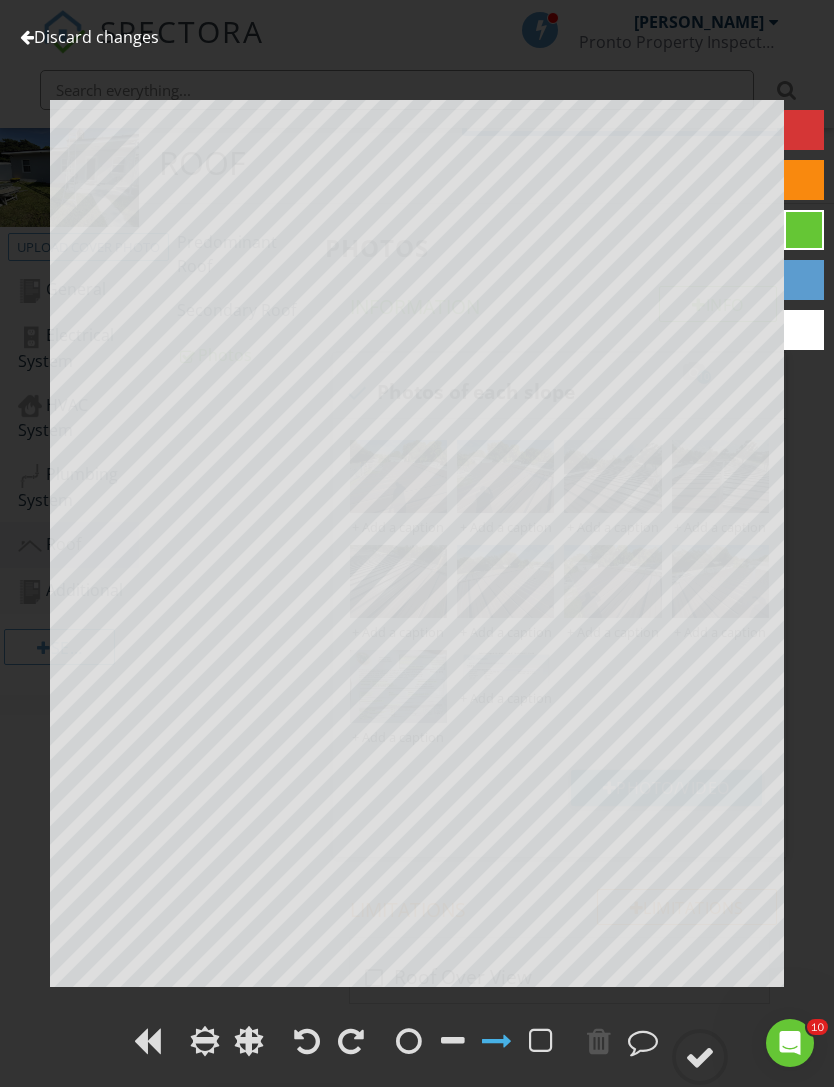 click at bounding box center (27, 37) 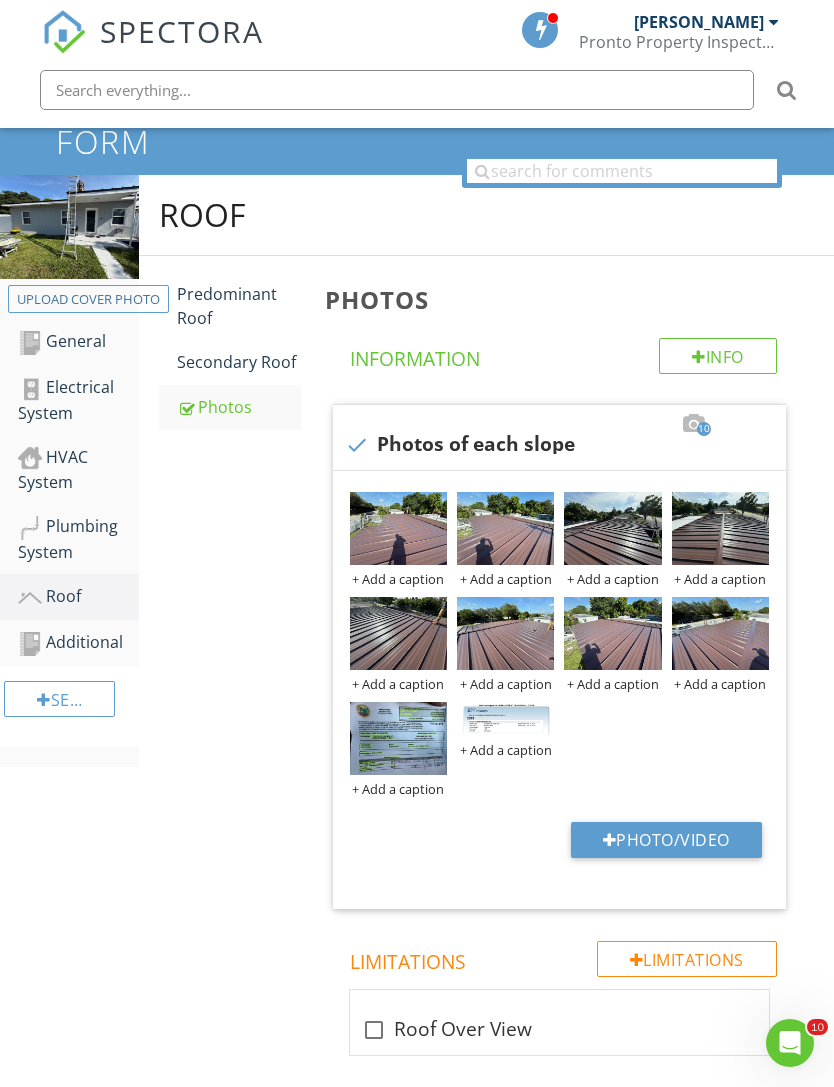 scroll, scrollTop: 183, scrollLeft: 0, axis: vertical 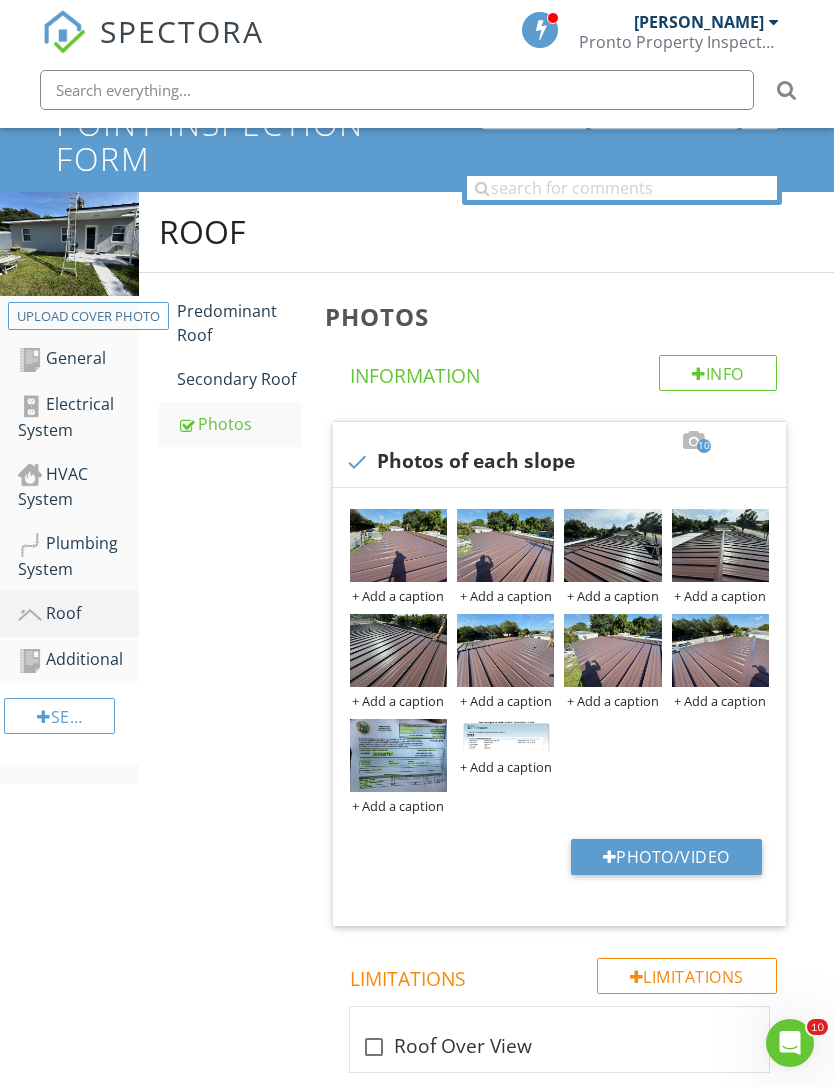 click on "Predominant Roof" at bounding box center (239, 323) 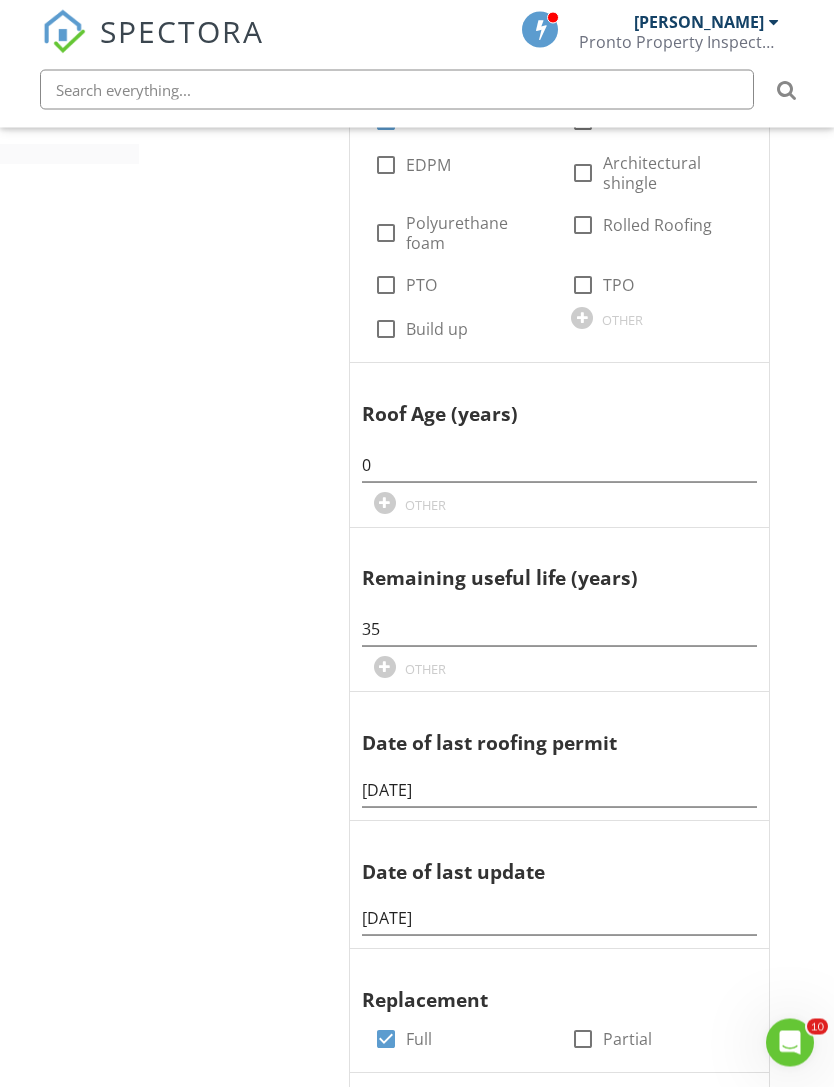 scroll, scrollTop: 804, scrollLeft: 0, axis: vertical 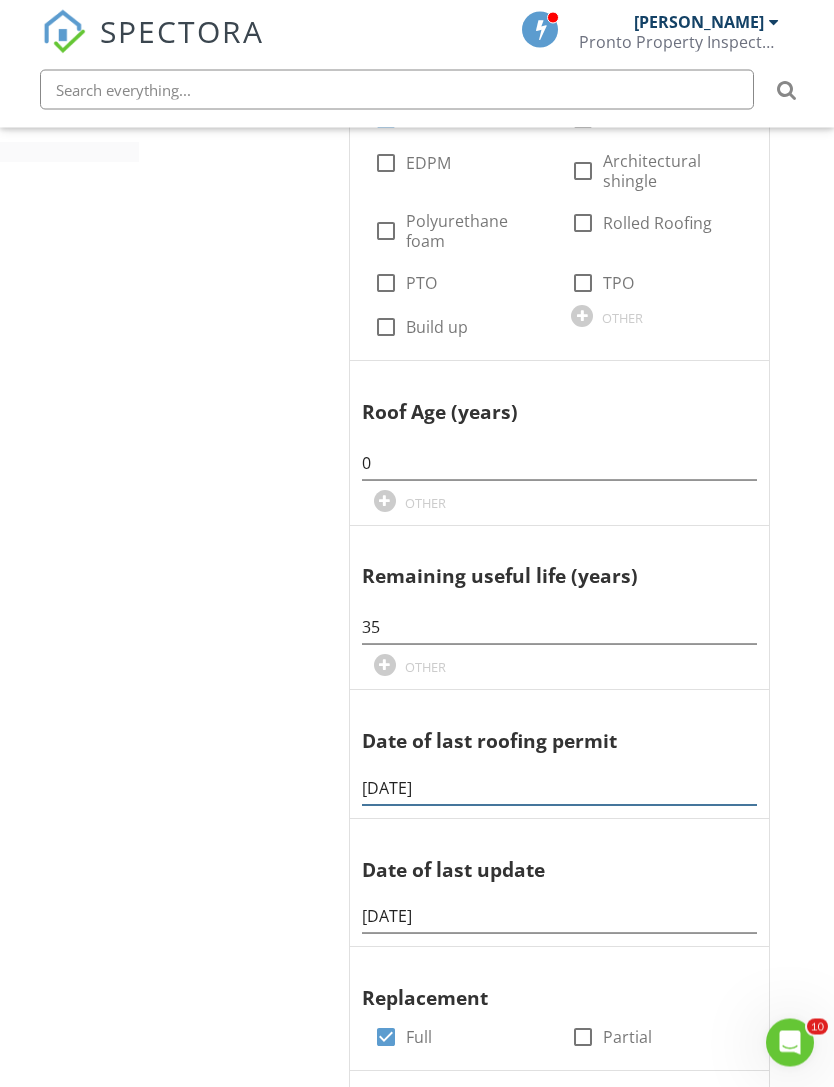 click on "05/15/2025" at bounding box center (559, 789) 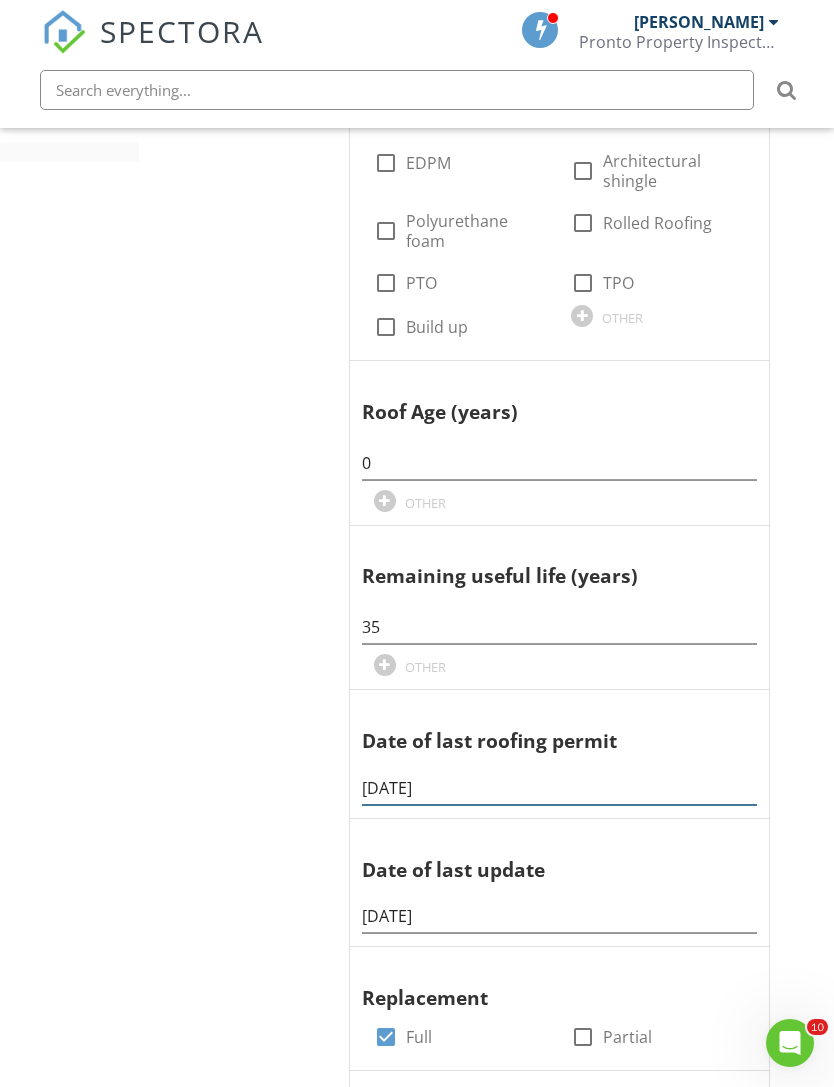 scroll, scrollTop: 804, scrollLeft: 0, axis: vertical 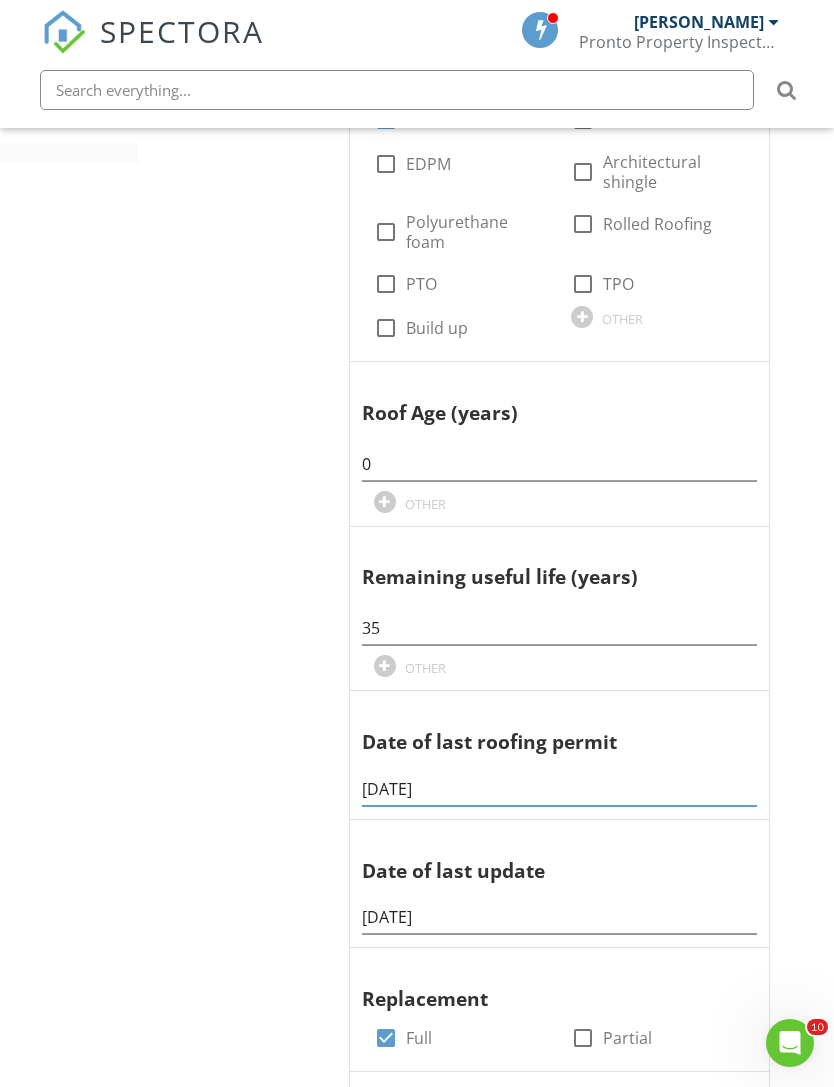 click on "05/15/2025" at bounding box center [559, 789] 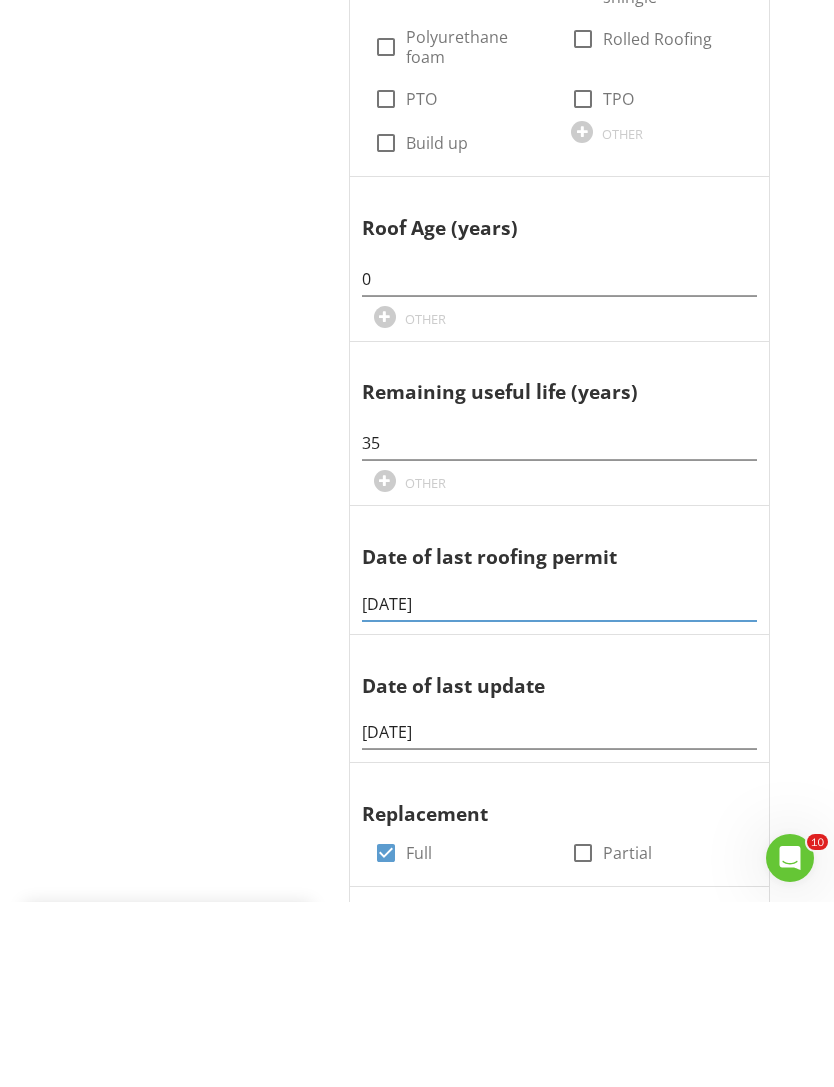 type on "05/04/2025" 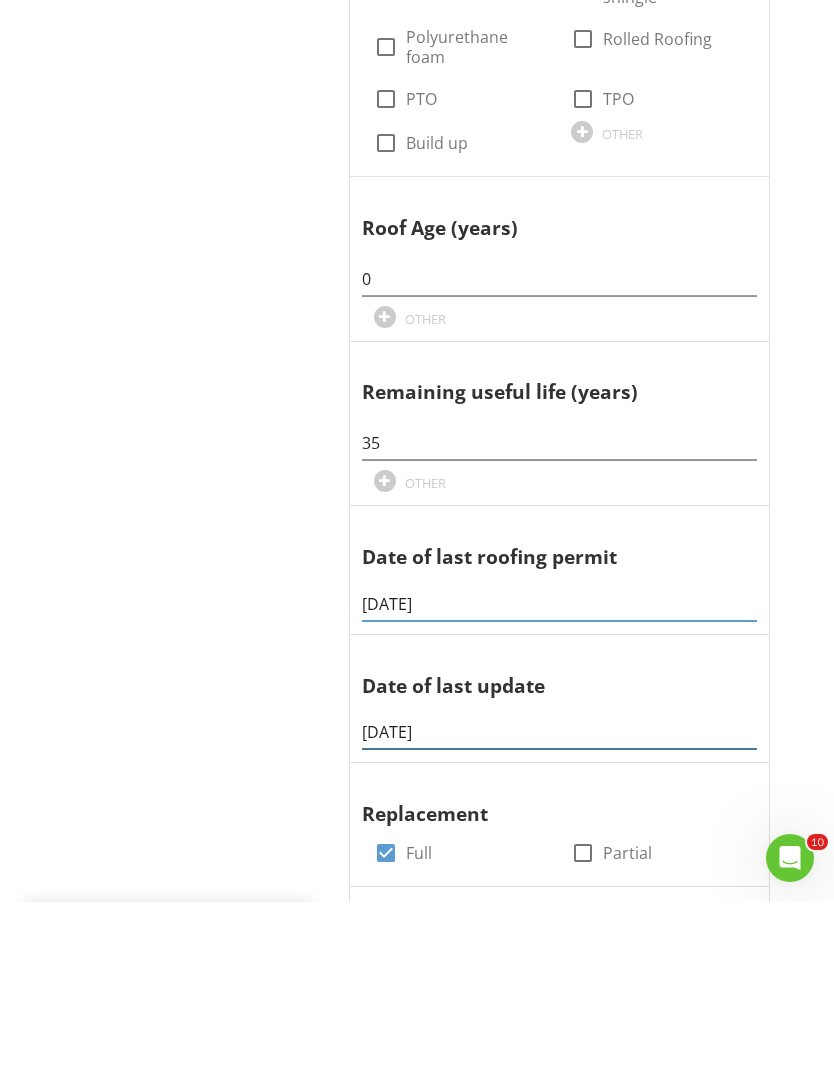 click on "05/15/2025" at bounding box center [559, 917] 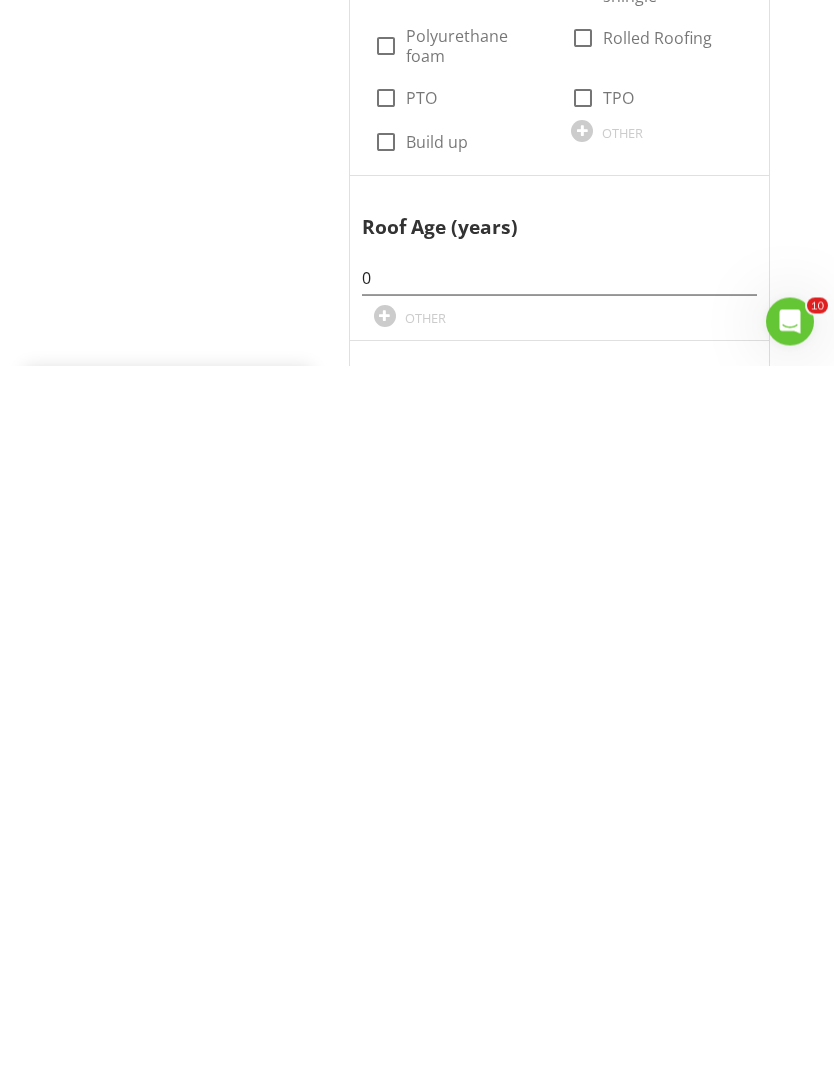 scroll, scrollTop: 0, scrollLeft: 0, axis: both 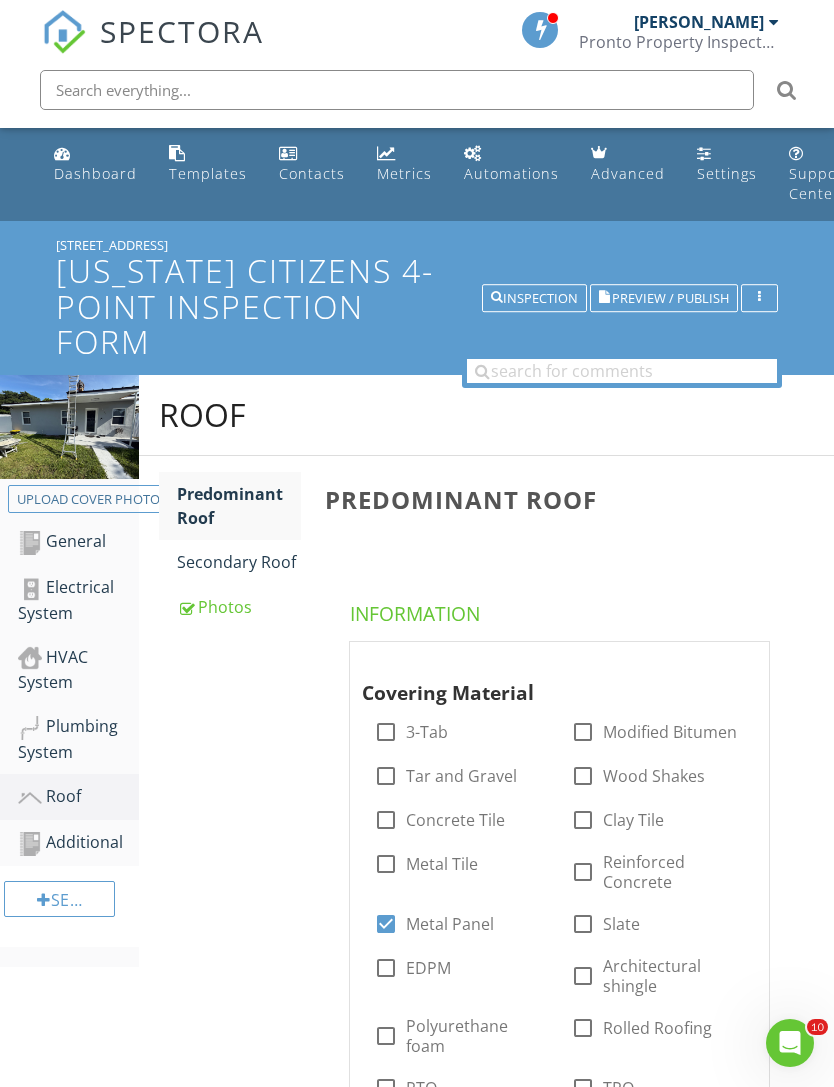 type on "05/04/2025" 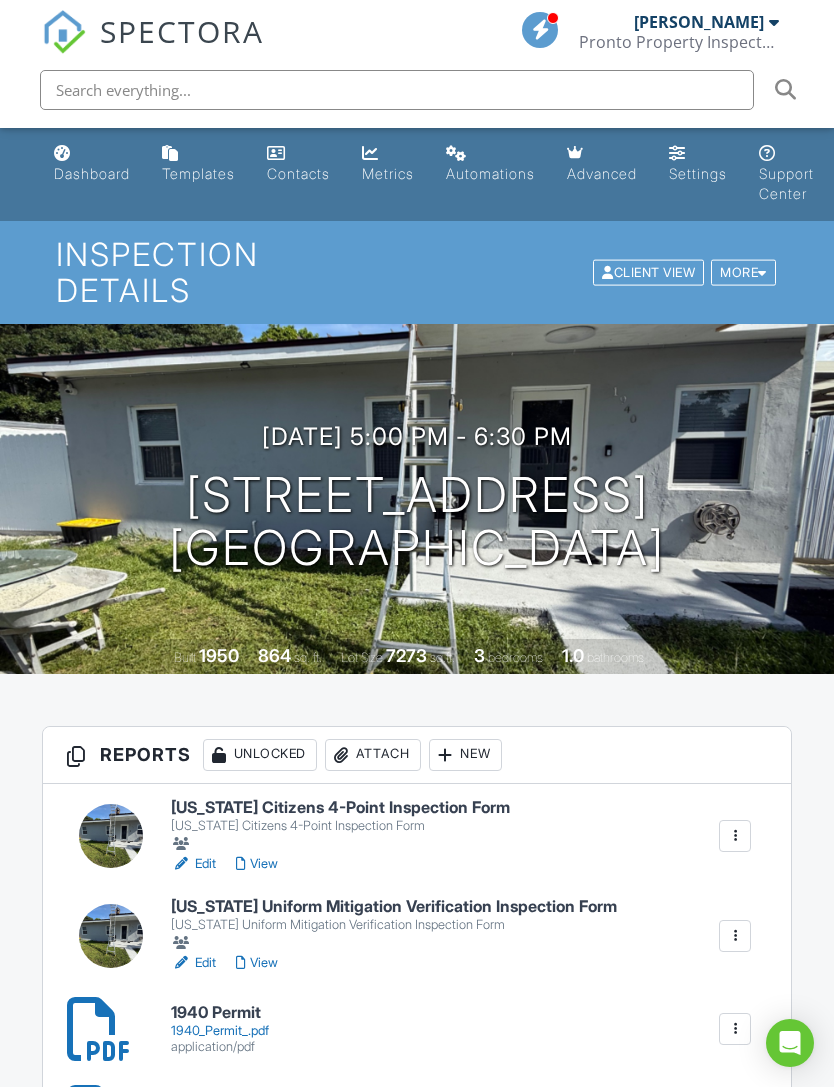 scroll, scrollTop: 0, scrollLeft: 0, axis: both 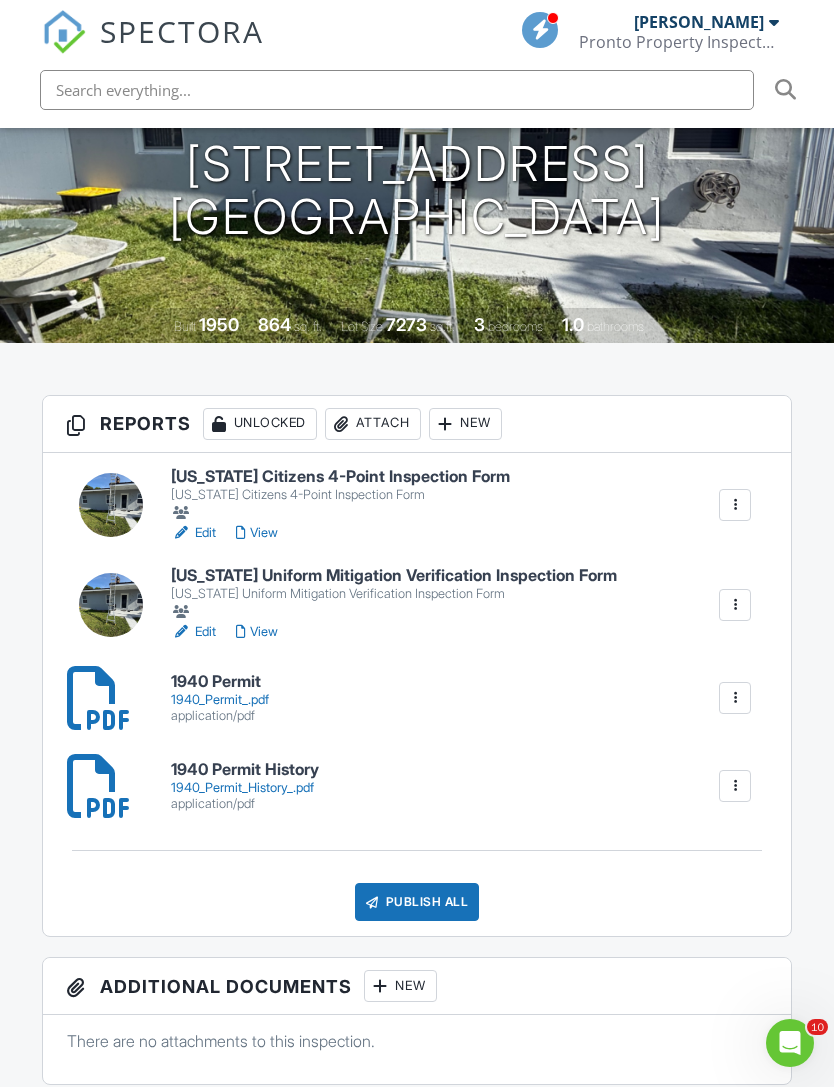 click on "Edit" at bounding box center (193, 632) 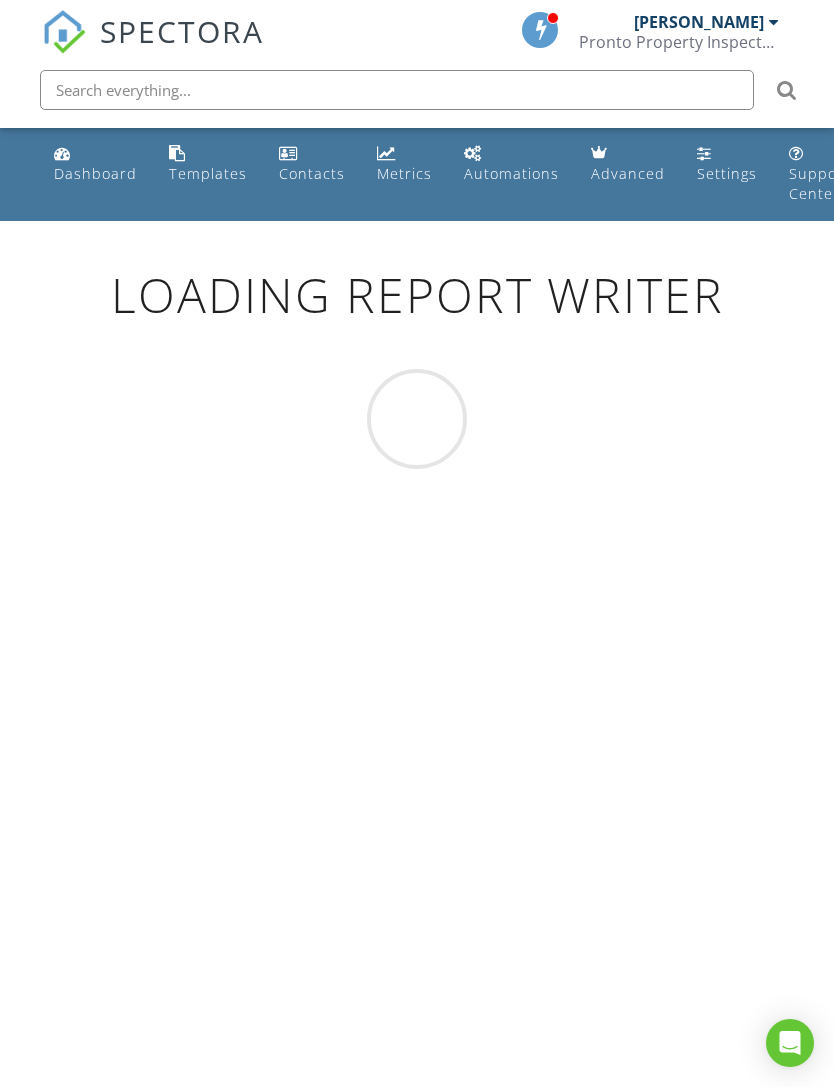 scroll, scrollTop: 0, scrollLeft: 0, axis: both 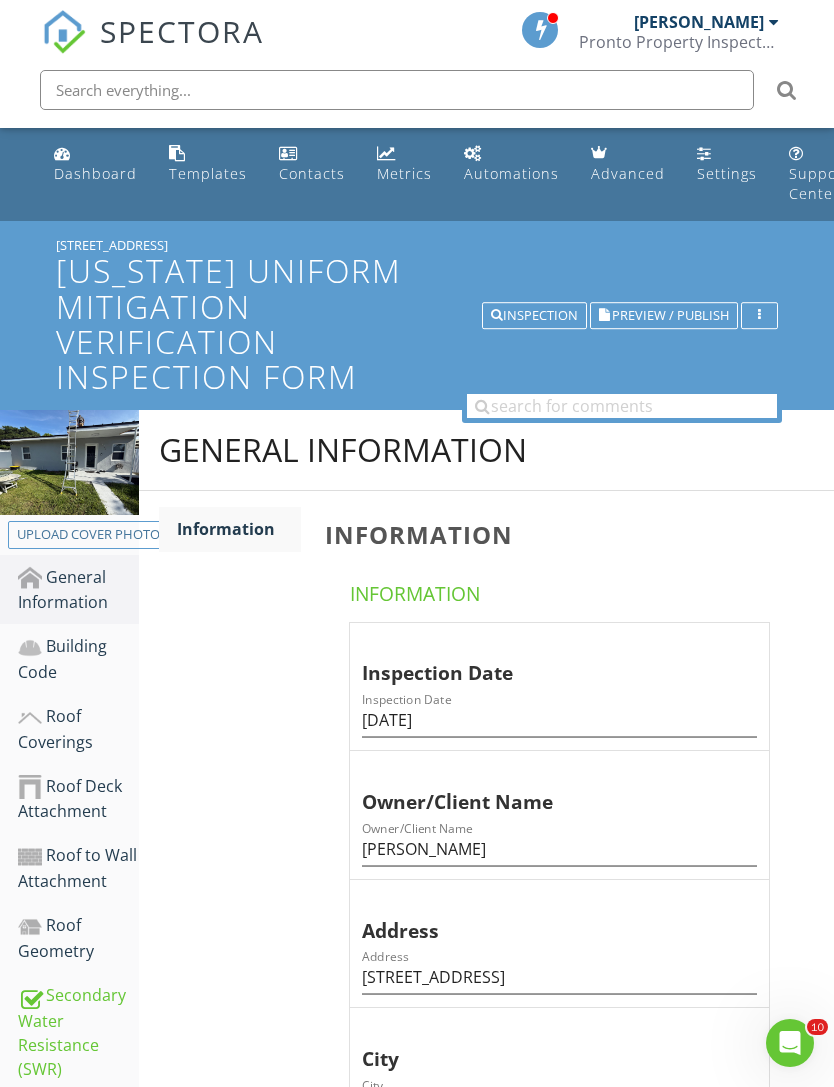 click on "Roof Coverings" at bounding box center (78, 729) 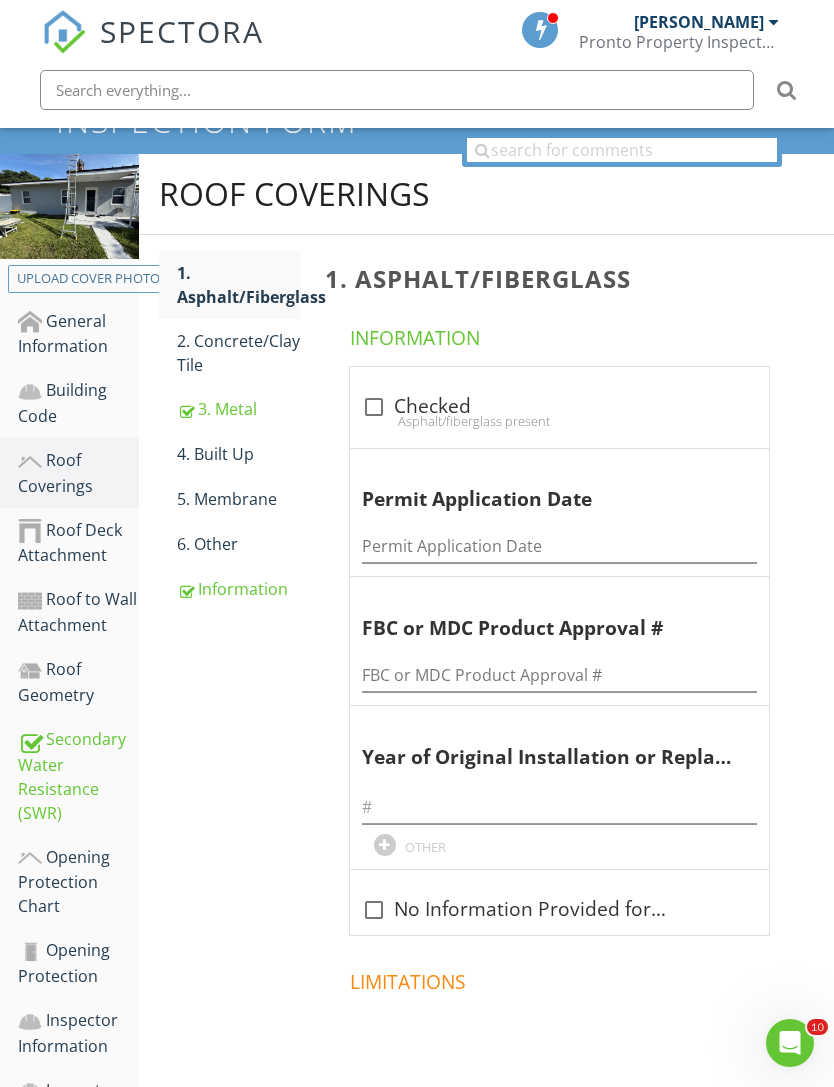 scroll, scrollTop: 318, scrollLeft: 0, axis: vertical 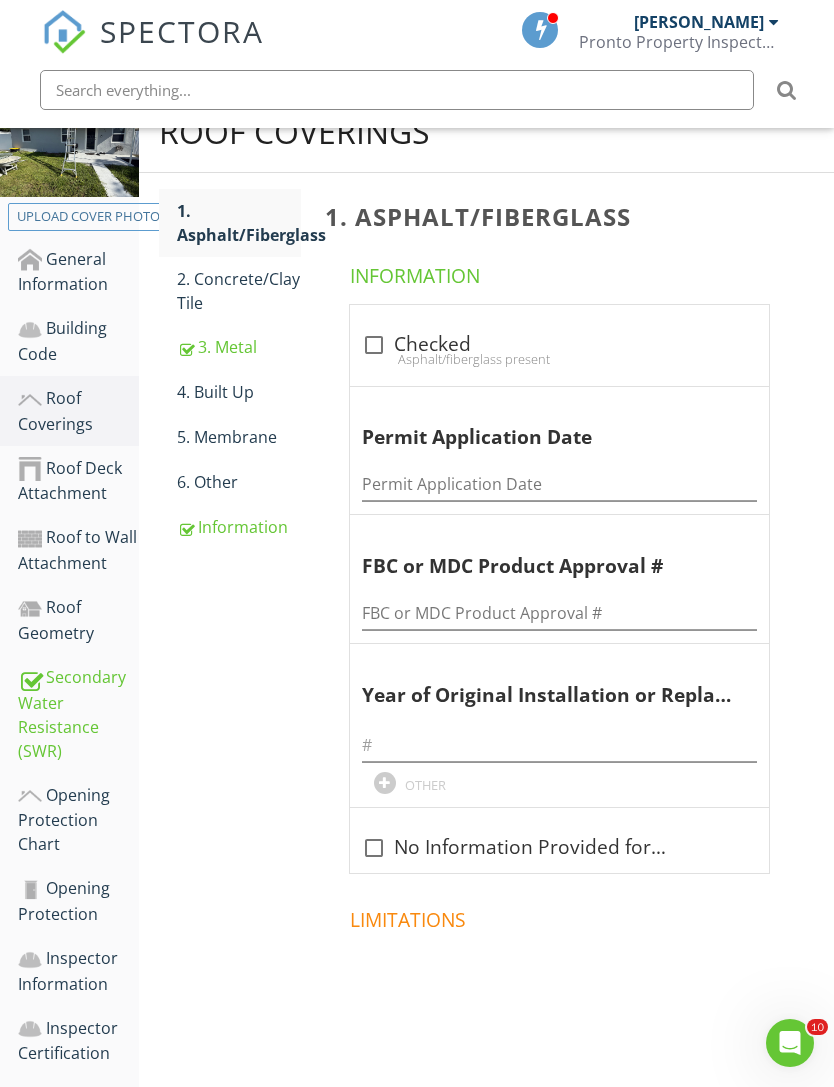 click on "3. Metal" at bounding box center (239, 347) 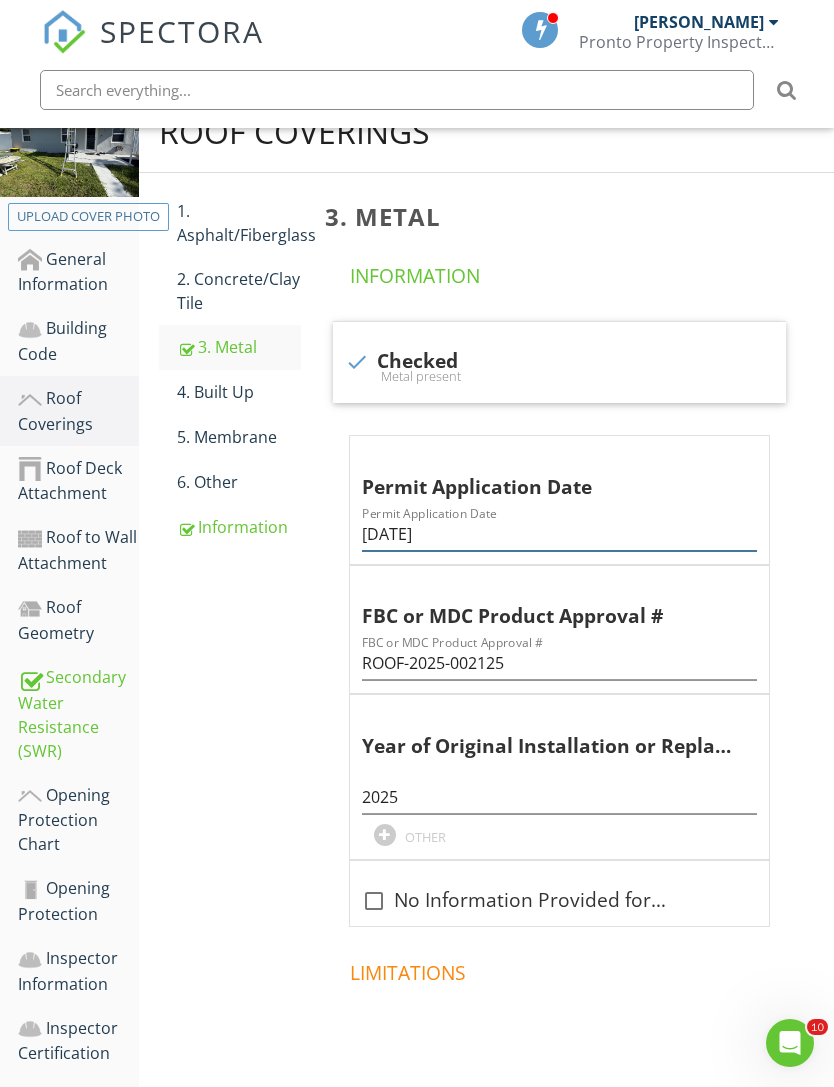 click on "05/15/2025" at bounding box center (559, 534) 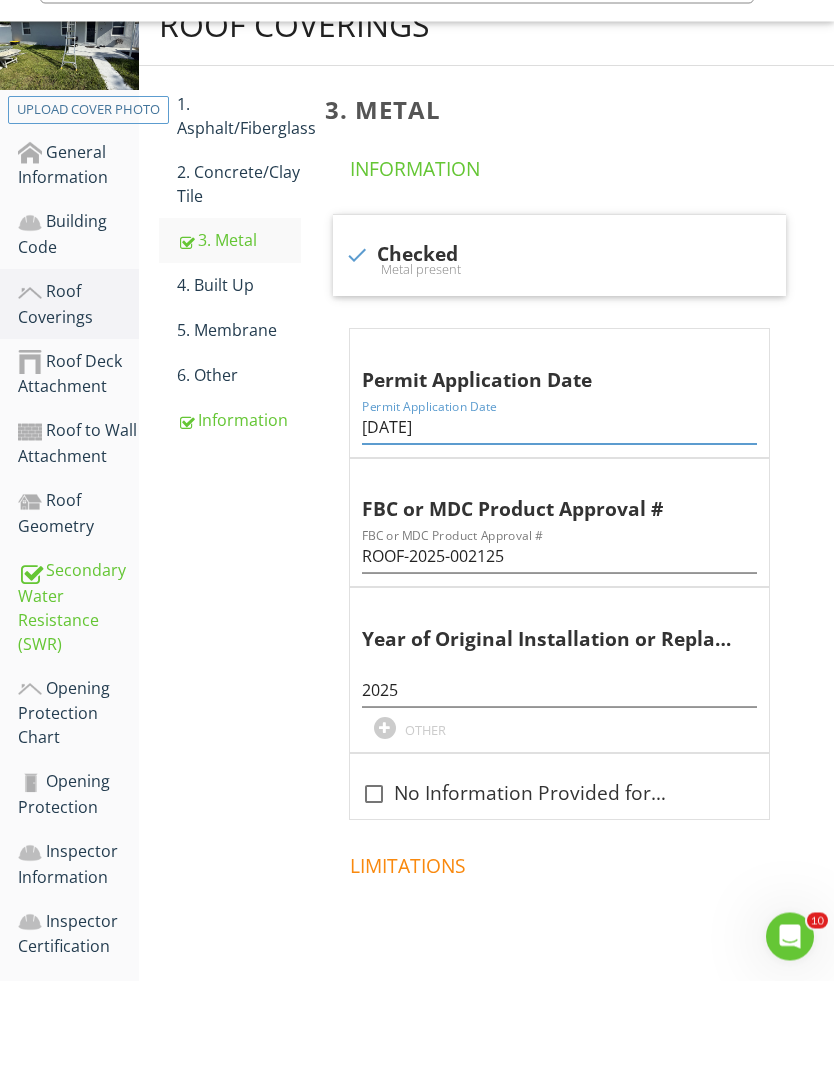 type on "05/04/2025" 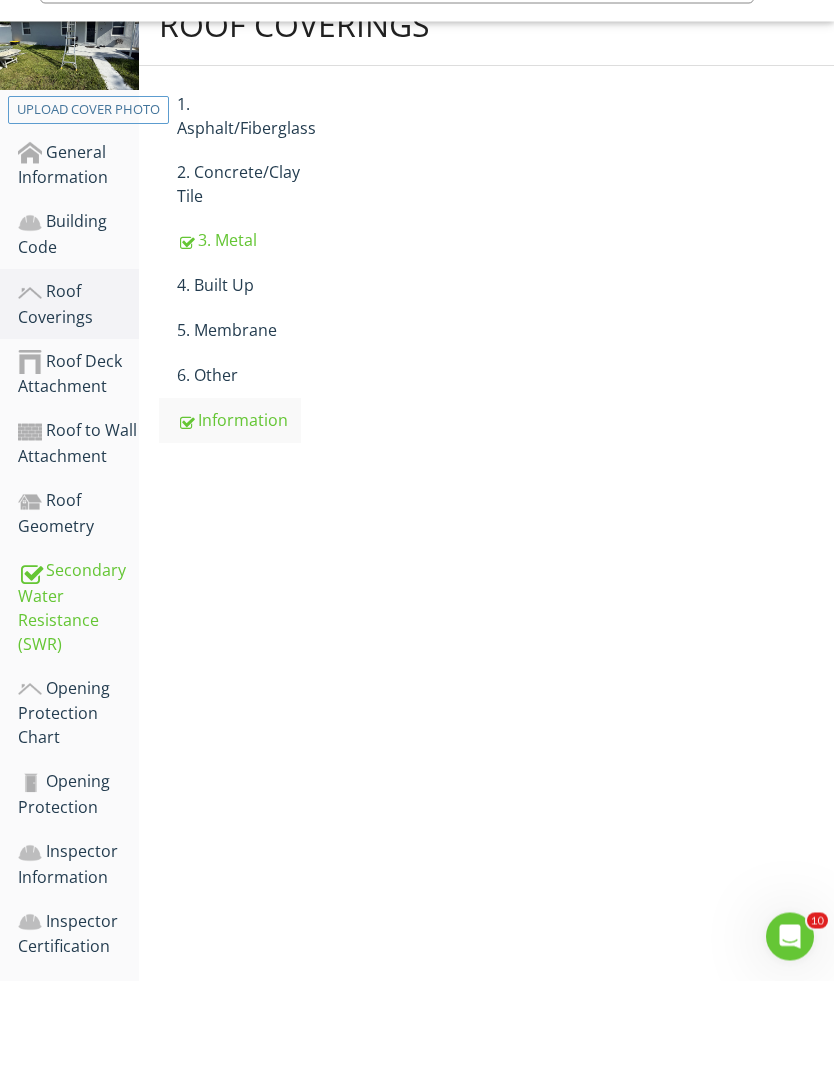 scroll, scrollTop: 400, scrollLeft: 0, axis: vertical 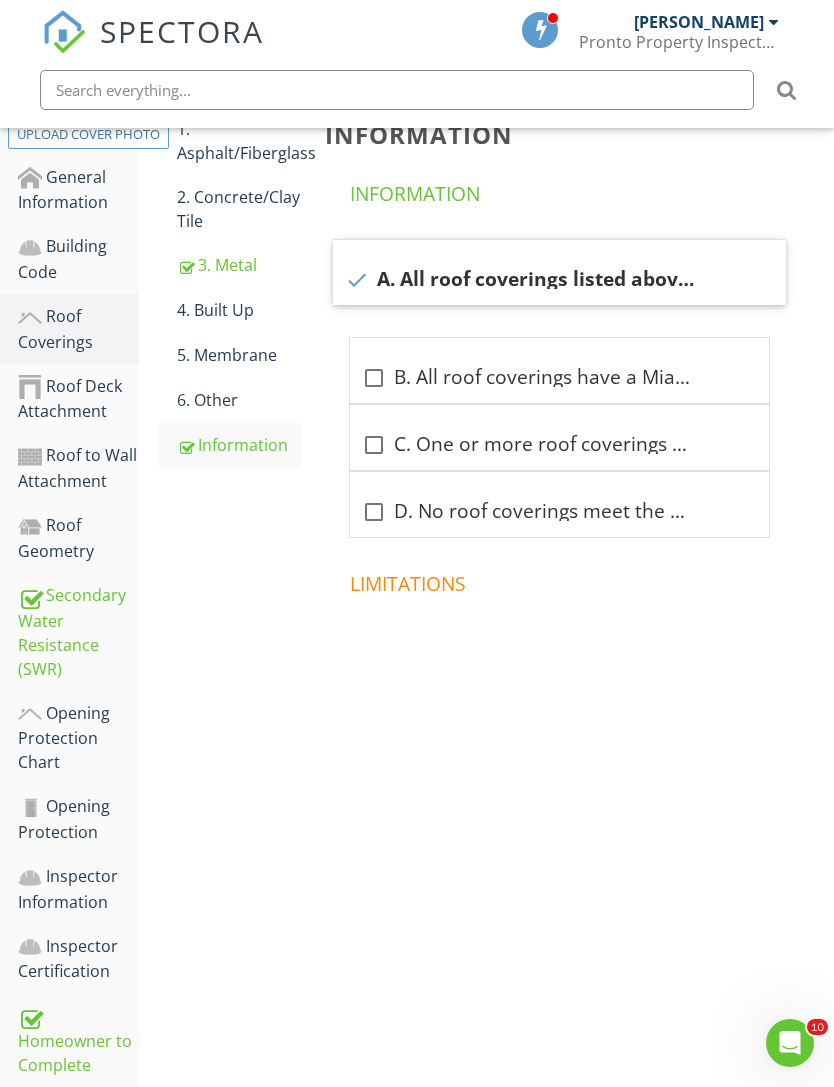 click on "Additional Information" at bounding box center (78, 1122) 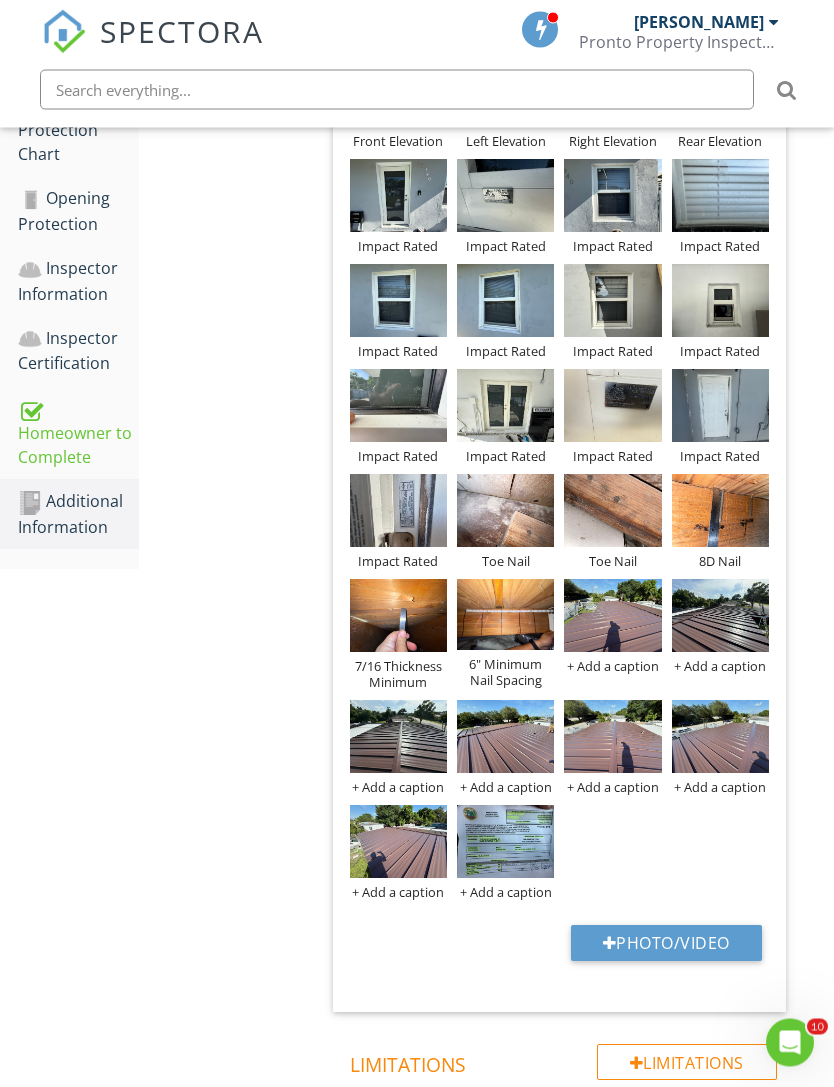 scroll, scrollTop: 1008, scrollLeft: 0, axis: vertical 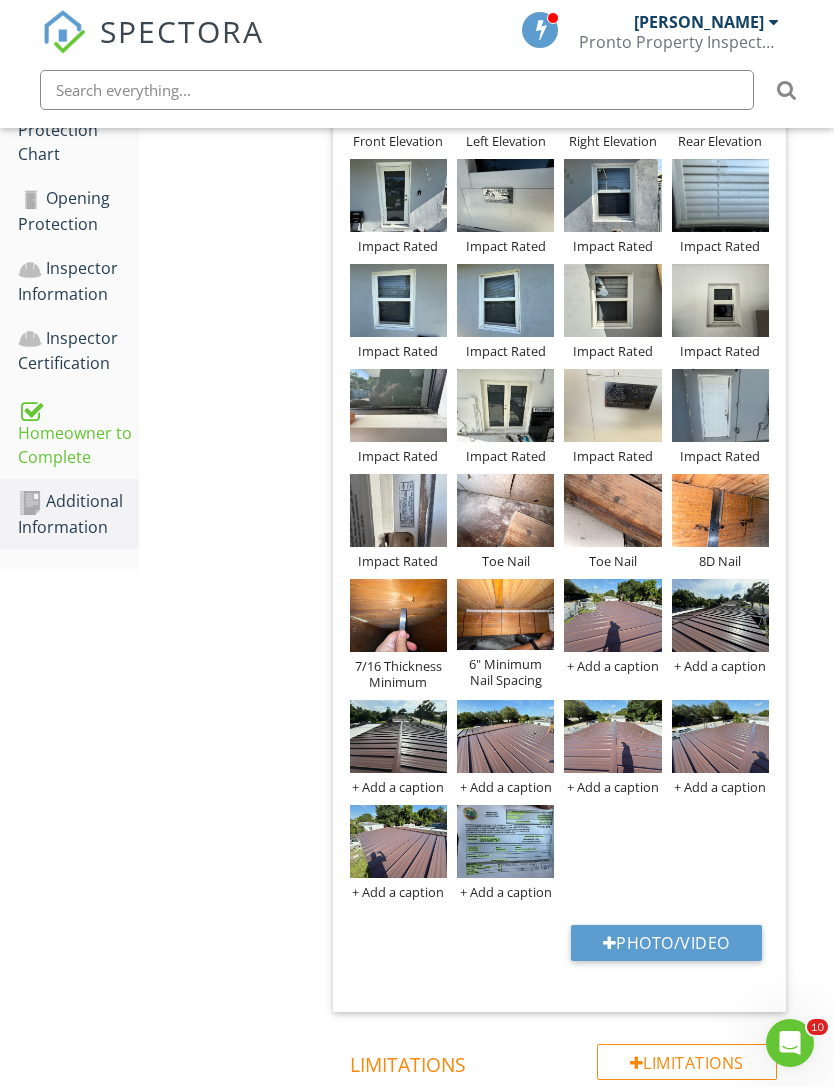 click on "Photo/Video" at bounding box center (666, 943) 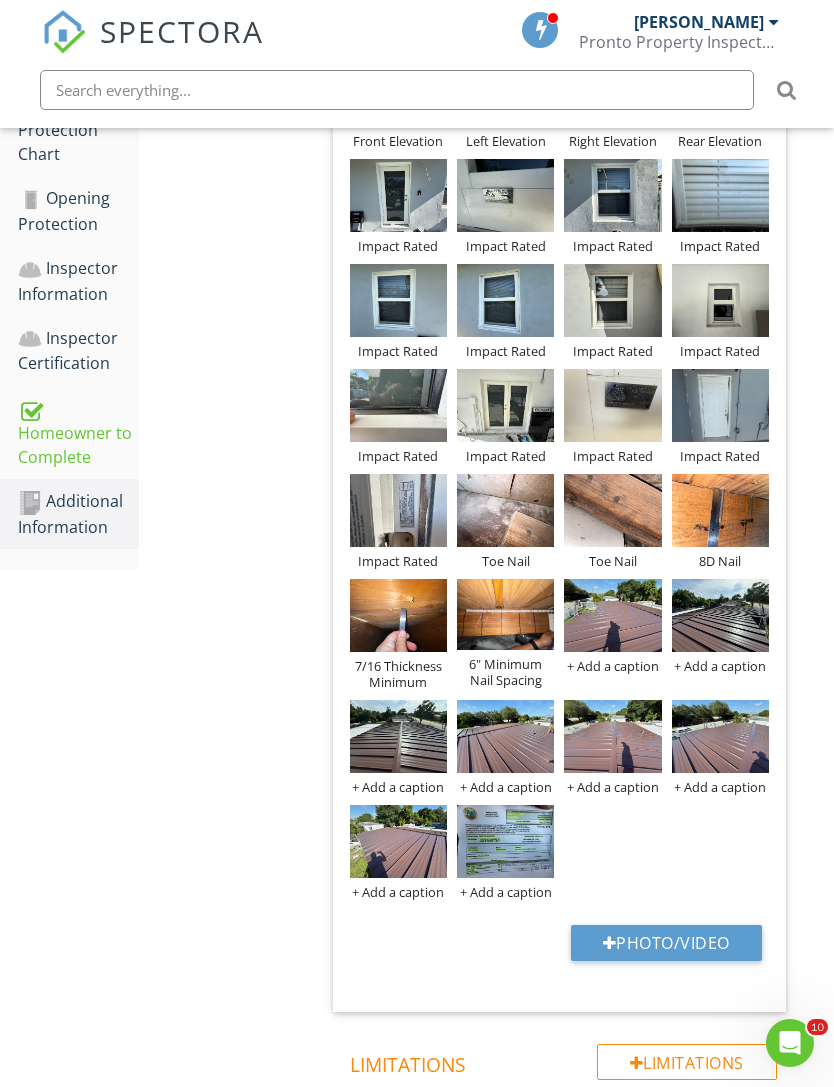 type on "C:\fakepath\IMG_0739.jpeg" 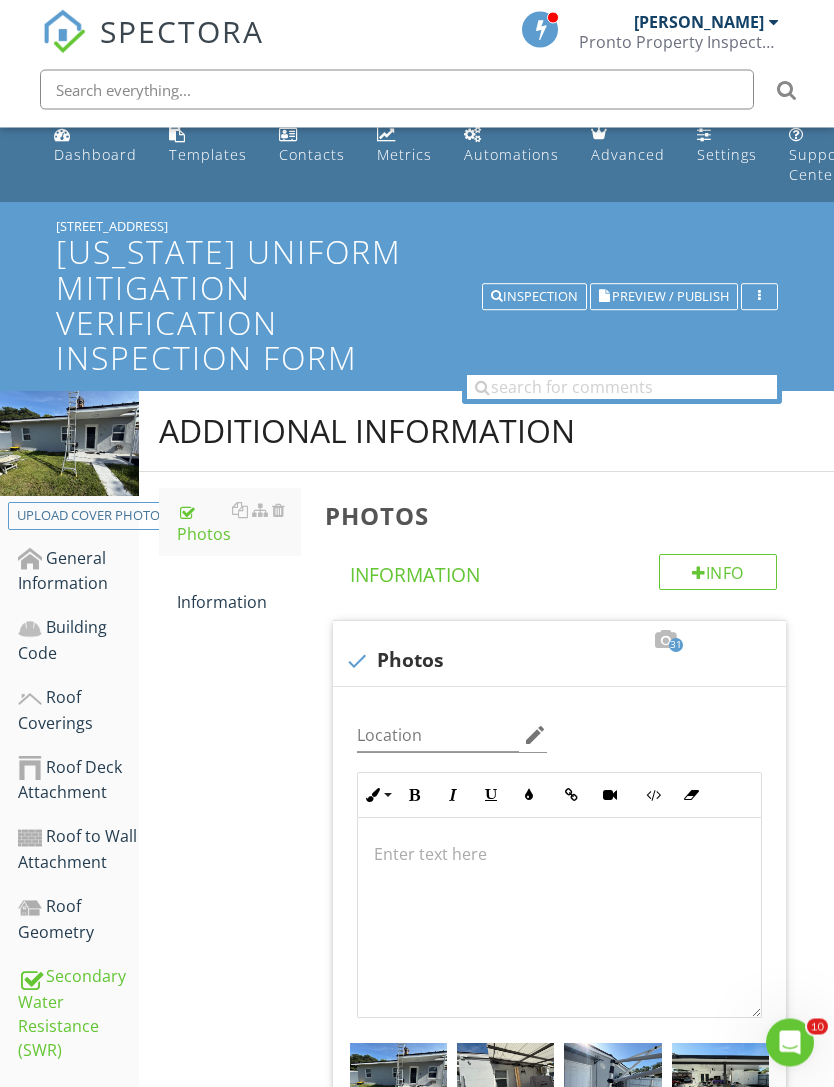 click on "Preview / Publish" at bounding box center (670, 297) 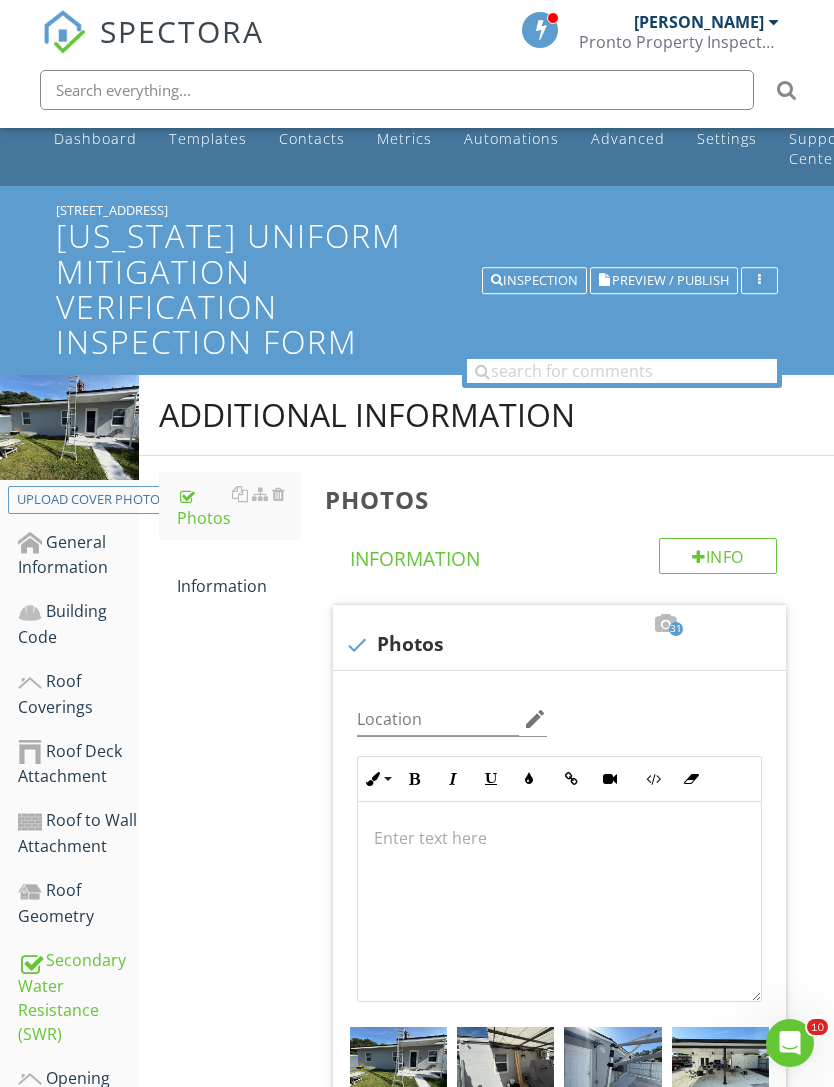 scroll, scrollTop: 0, scrollLeft: 0, axis: both 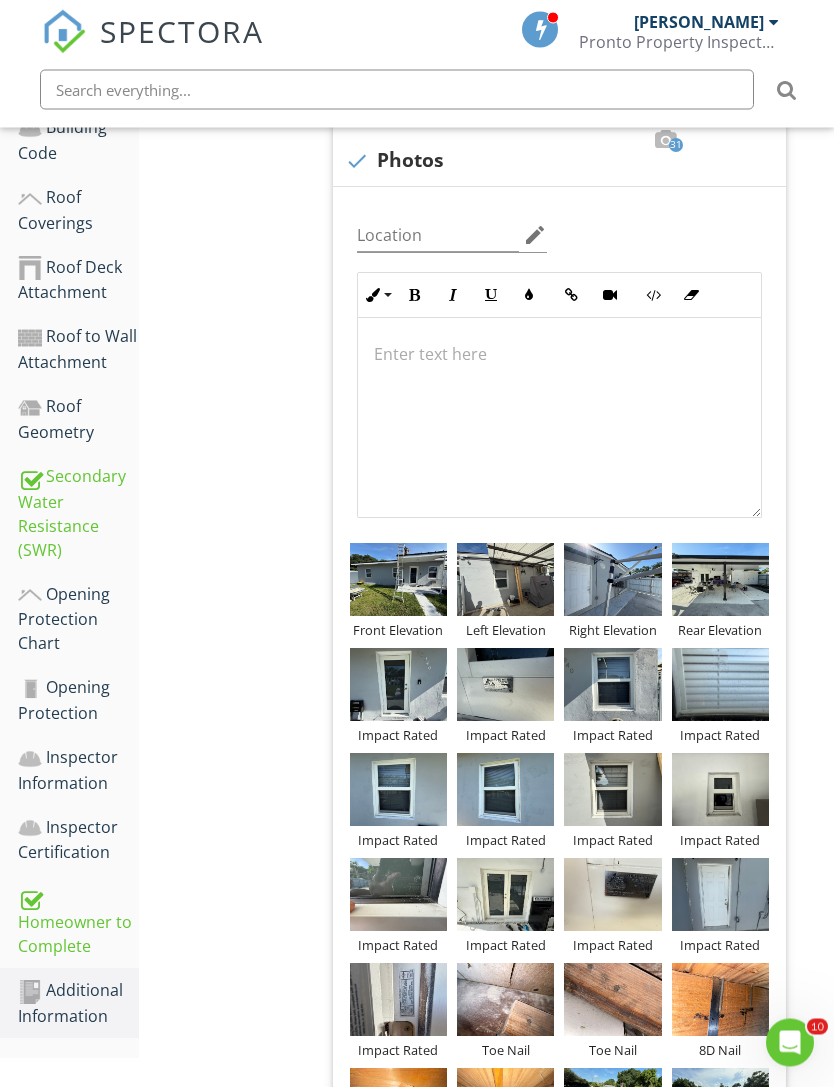 click on "Opening Protection" at bounding box center [78, 701] 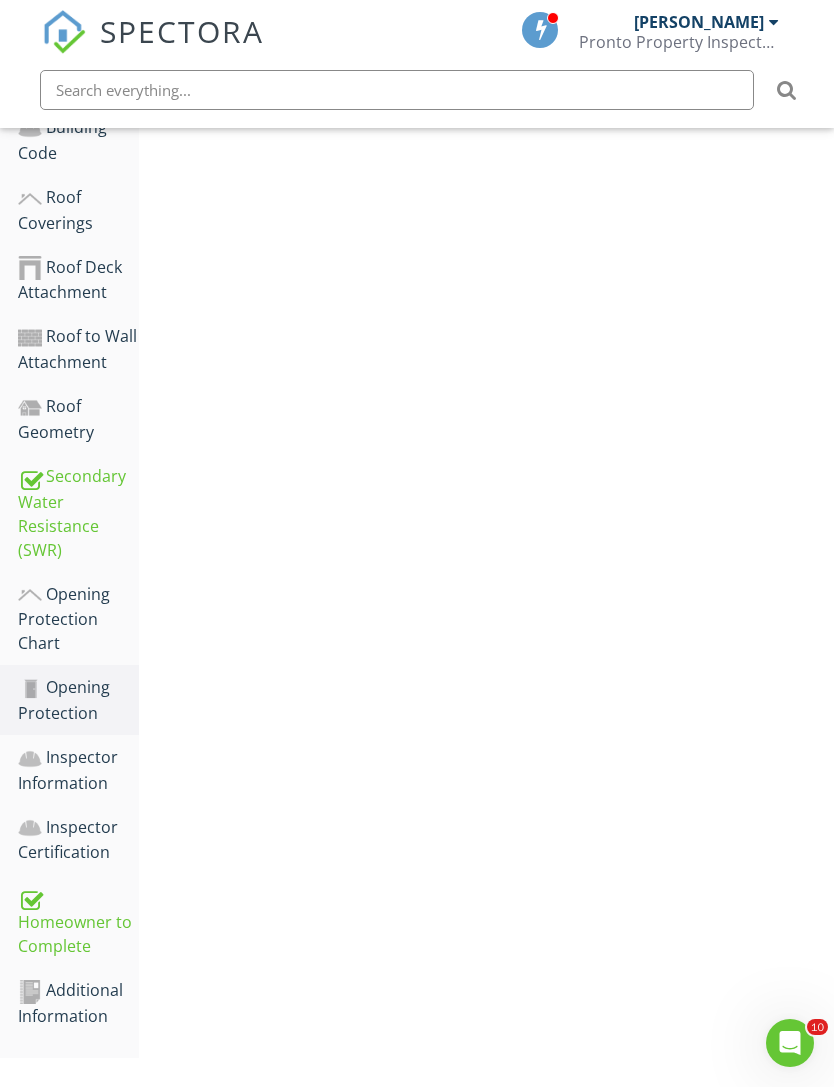 scroll, scrollTop: 400, scrollLeft: 0, axis: vertical 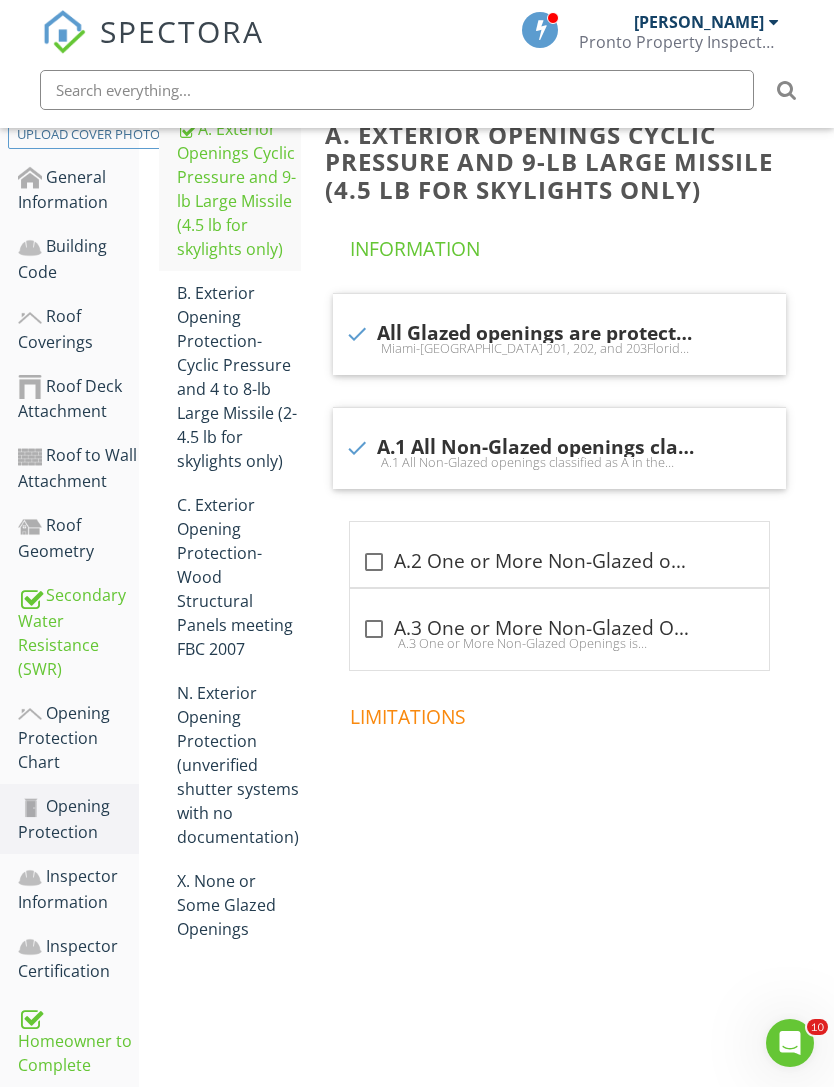 click on "Secondary Water Resistance (SWR)" at bounding box center (78, 632) 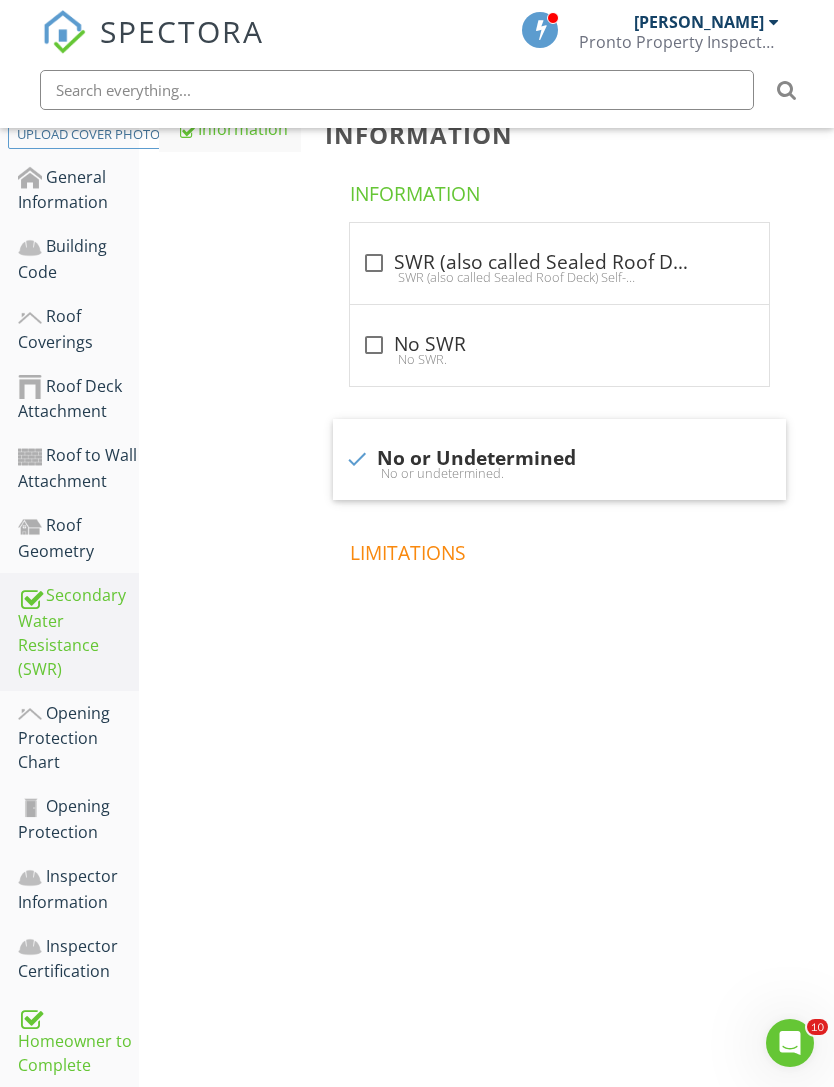 click on "Opening Protection Chart" at bounding box center [78, 738] 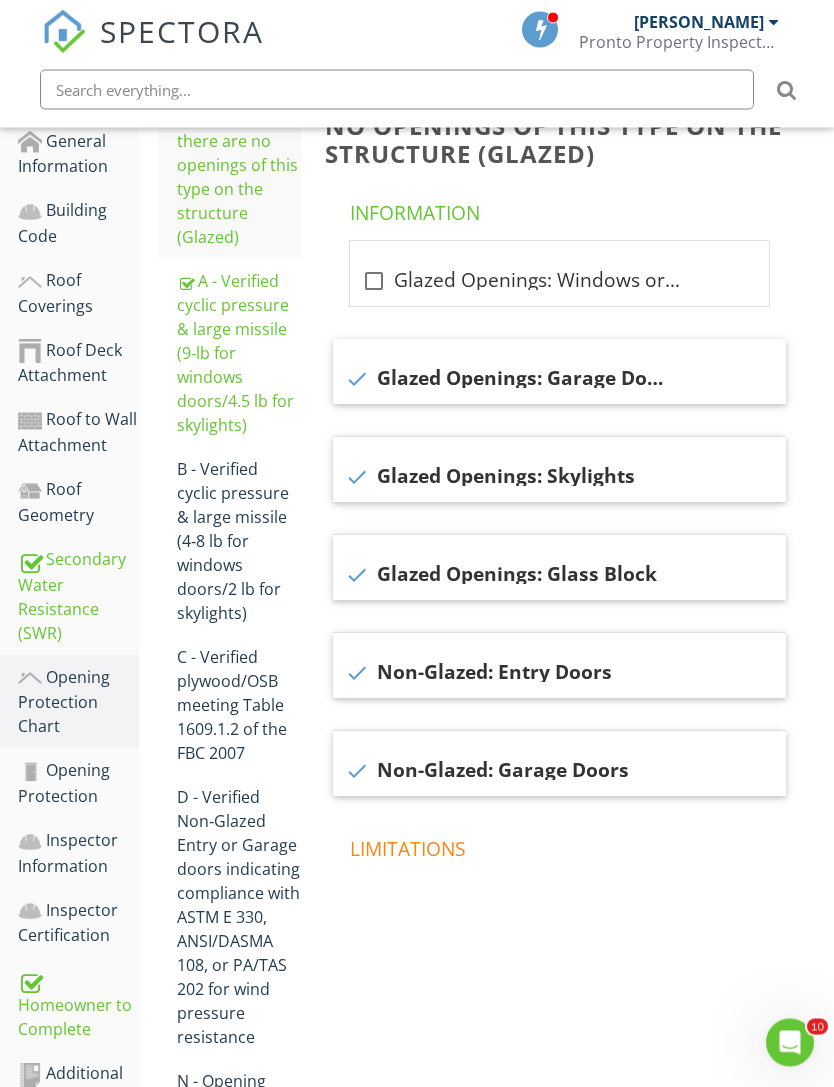 scroll, scrollTop: 436, scrollLeft: 0, axis: vertical 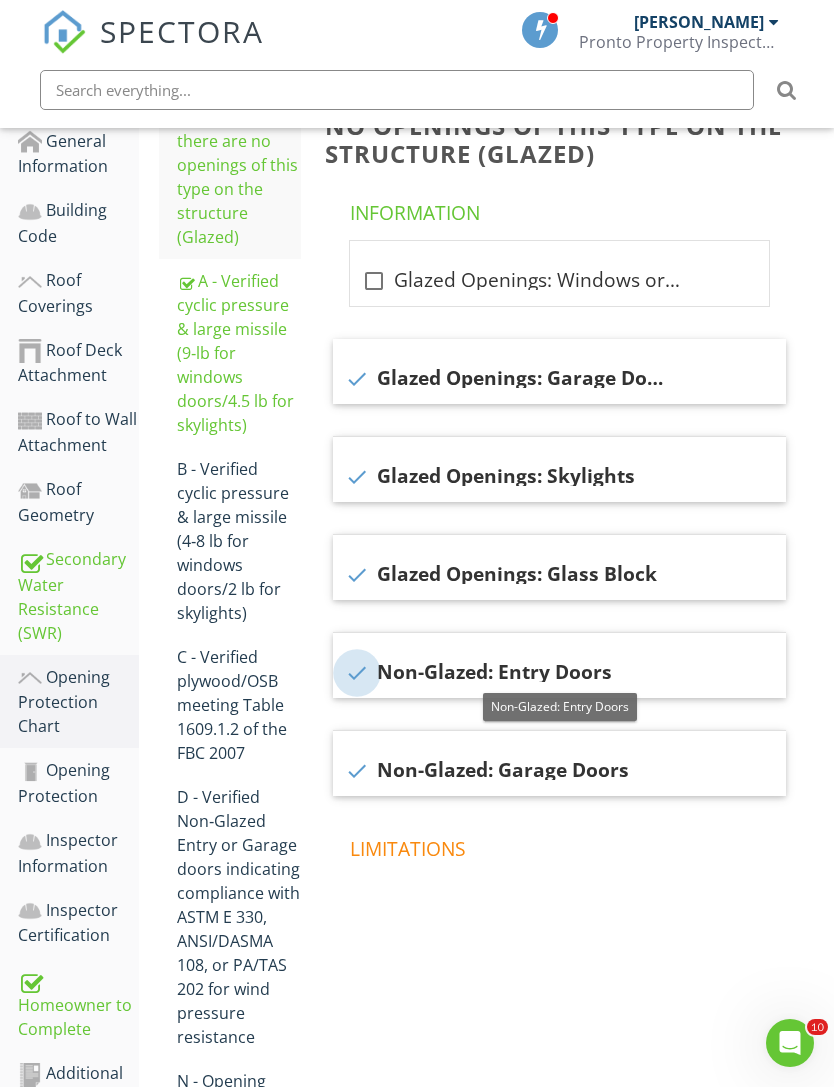 click at bounding box center [357, 673] 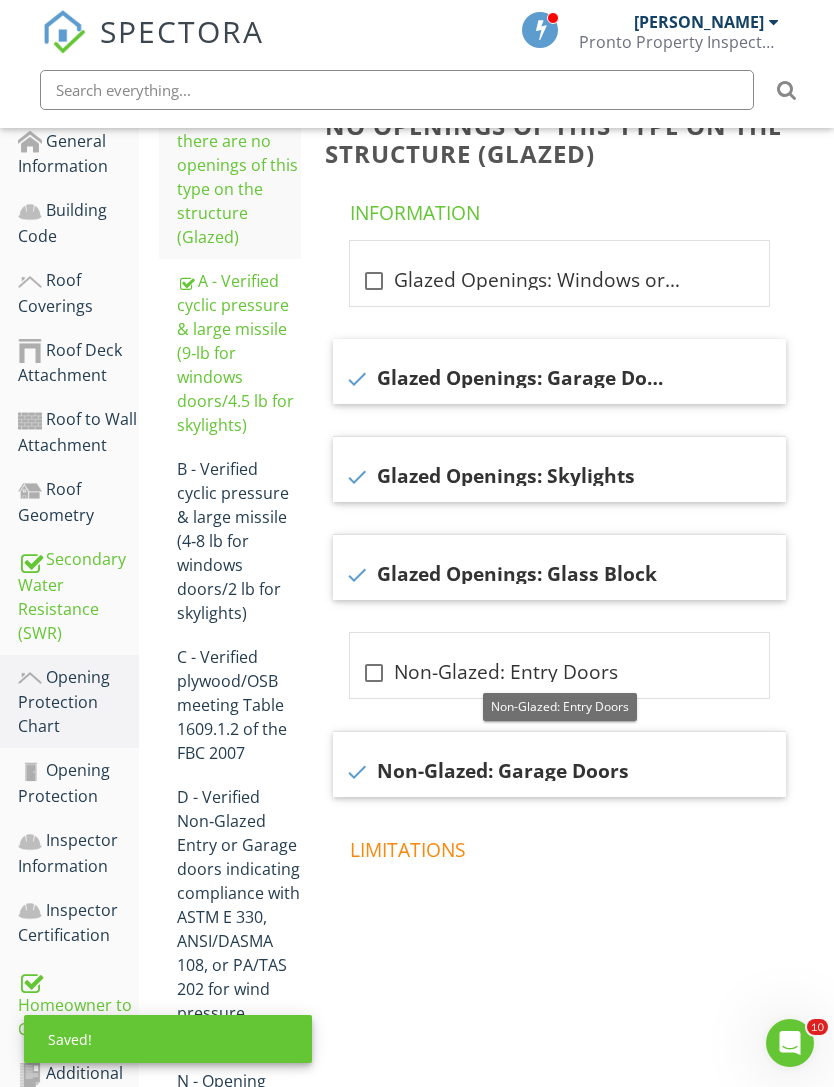 click on "A - Verified cyclic pressure & large missile (9‐lb for windows doors/4.5 lb for skylights)" at bounding box center (239, 353) 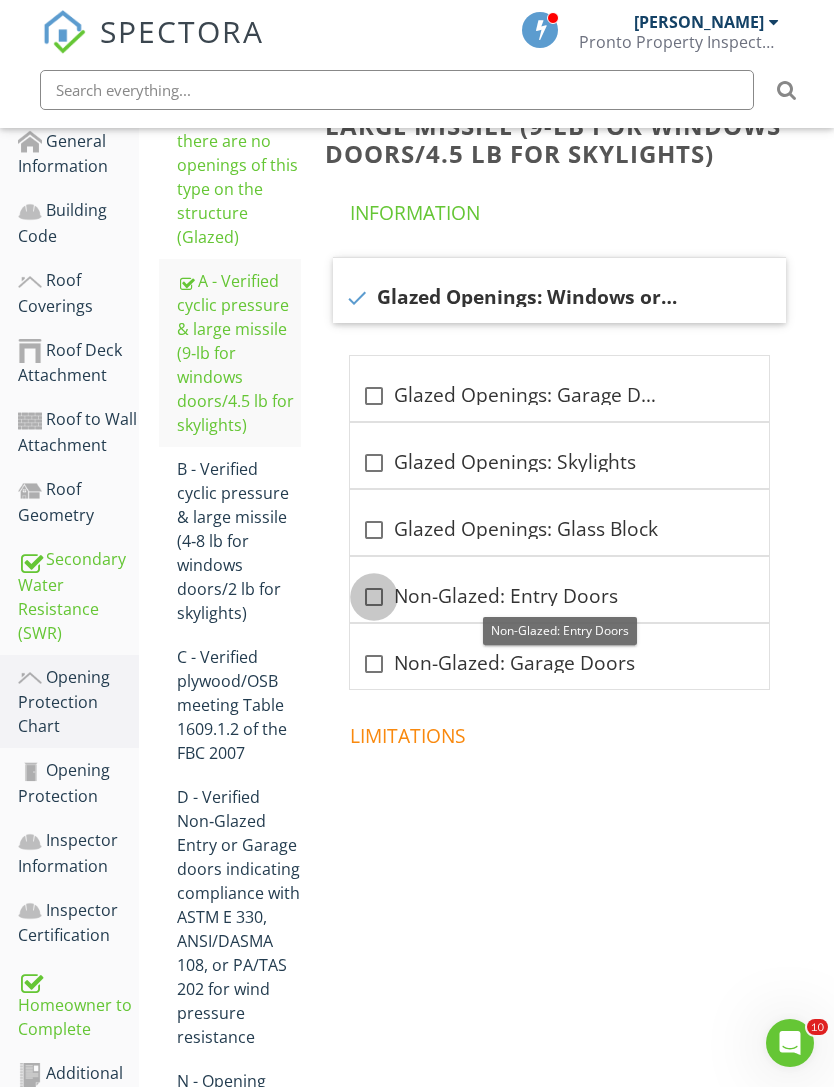 click at bounding box center (374, 597) 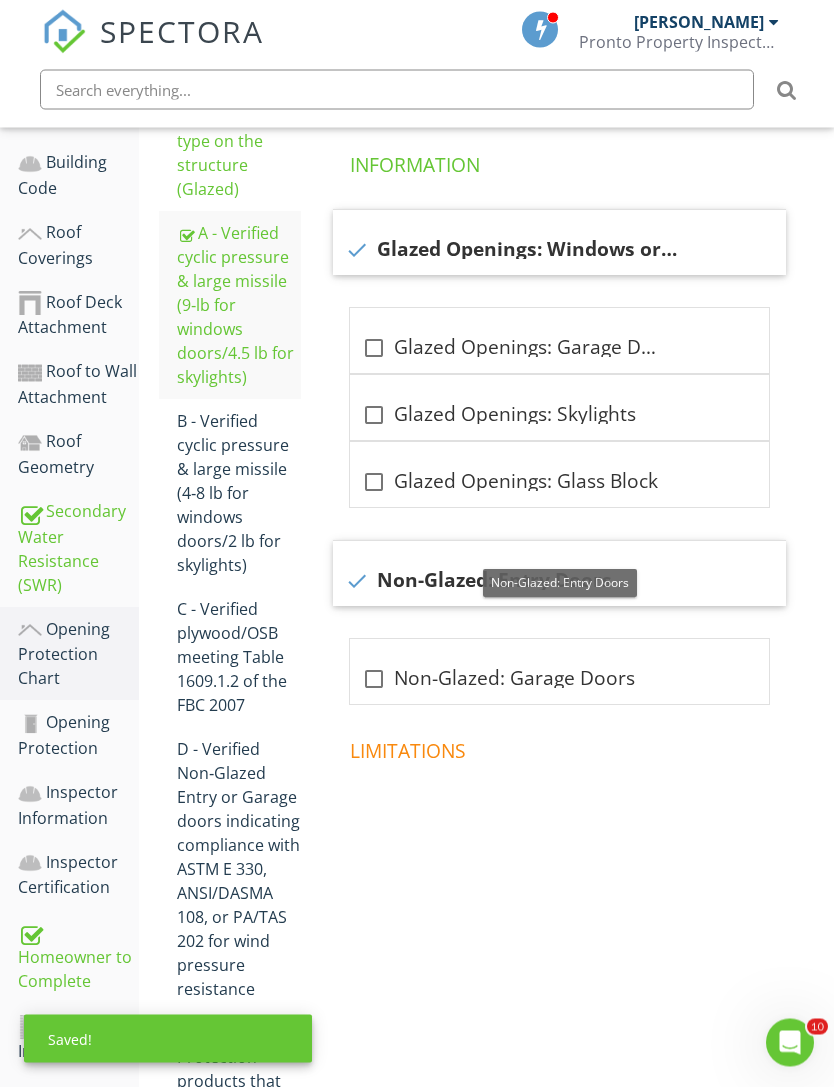 scroll, scrollTop: 490, scrollLeft: 0, axis: vertical 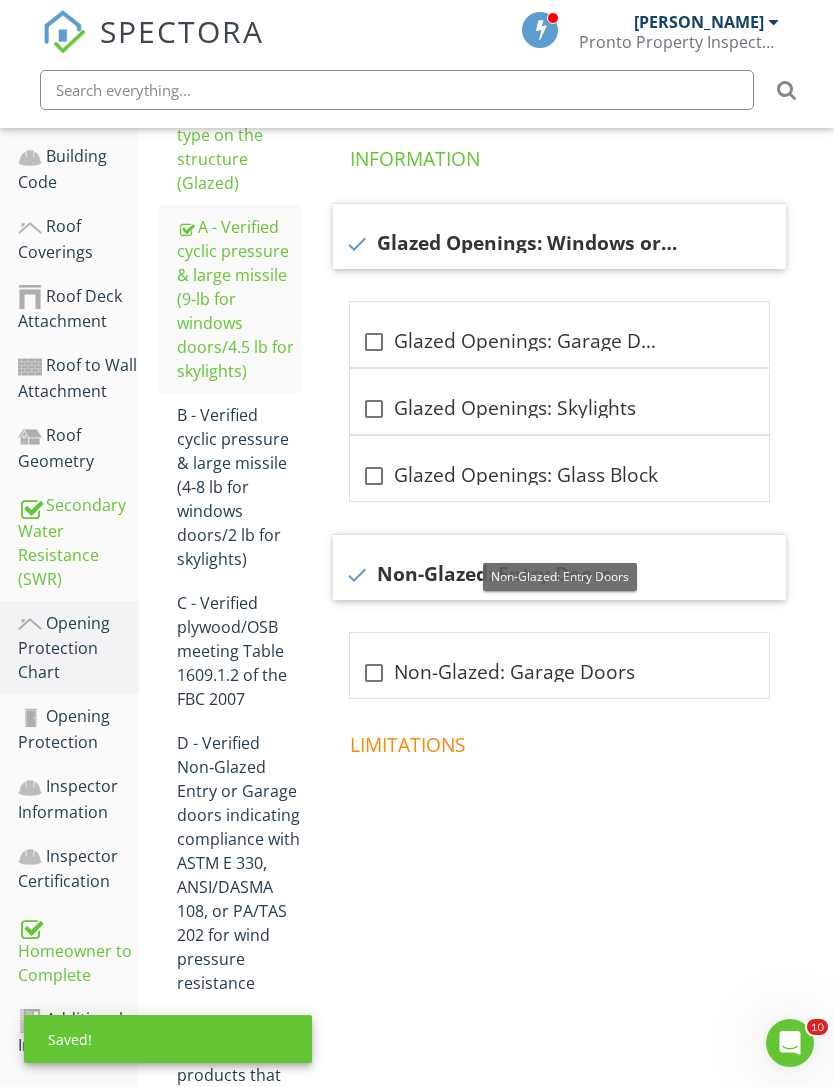 click on "check
Glazed Openings: Windows or Entry Doors
check_box_outline_blank
Glazed Openings: Garage Doors
check_box_outline_blank
Glazed Openings: Skylights
check_box_outline_blank
Glazed Openings: Glass Block
check
Non-Glazed: Entry Doors
check_box_outline_blank
Non-Glazed: Garage Doors" at bounding box center (563, 451) 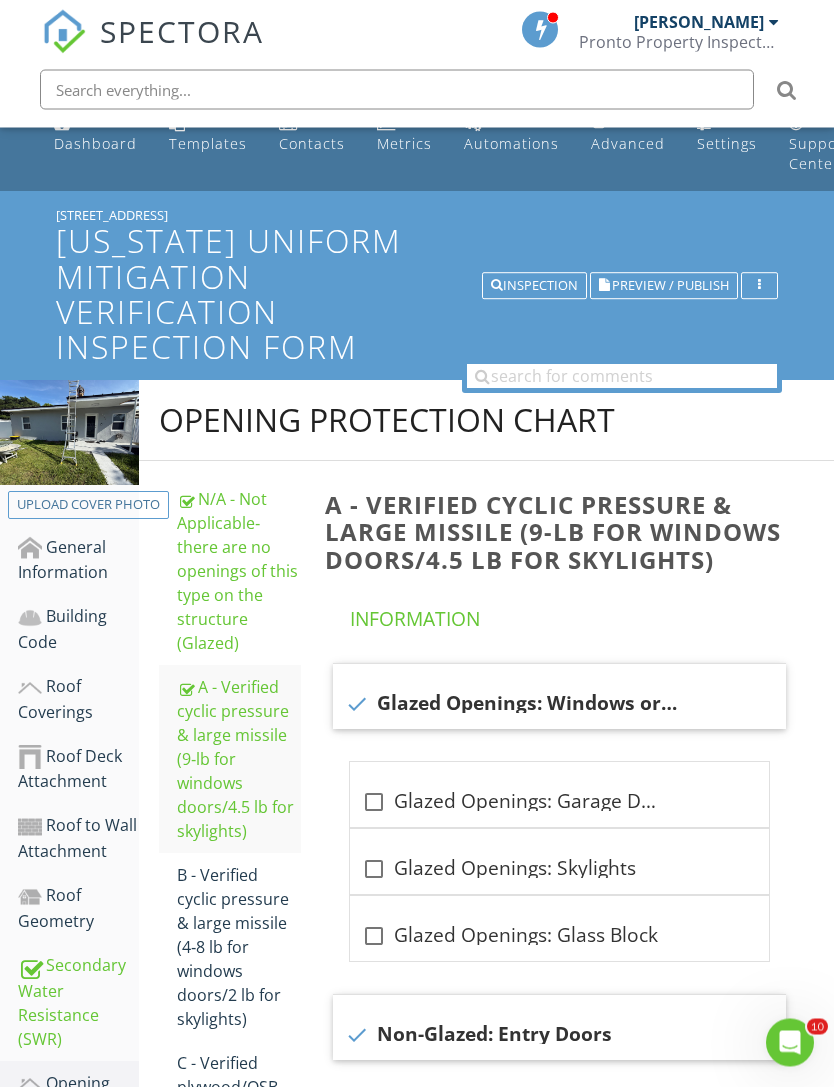 scroll, scrollTop: 0, scrollLeft: 0, axis: both 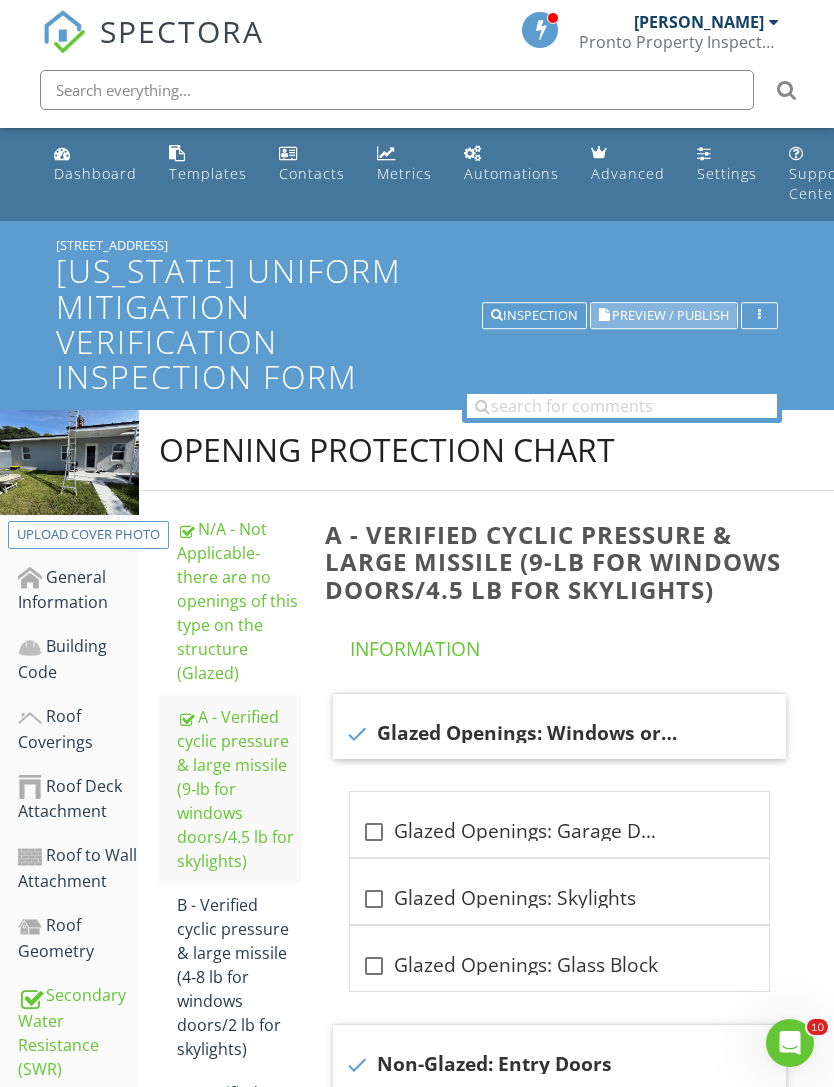 click on "Preview / Publish" at bounding box center (670, 315) 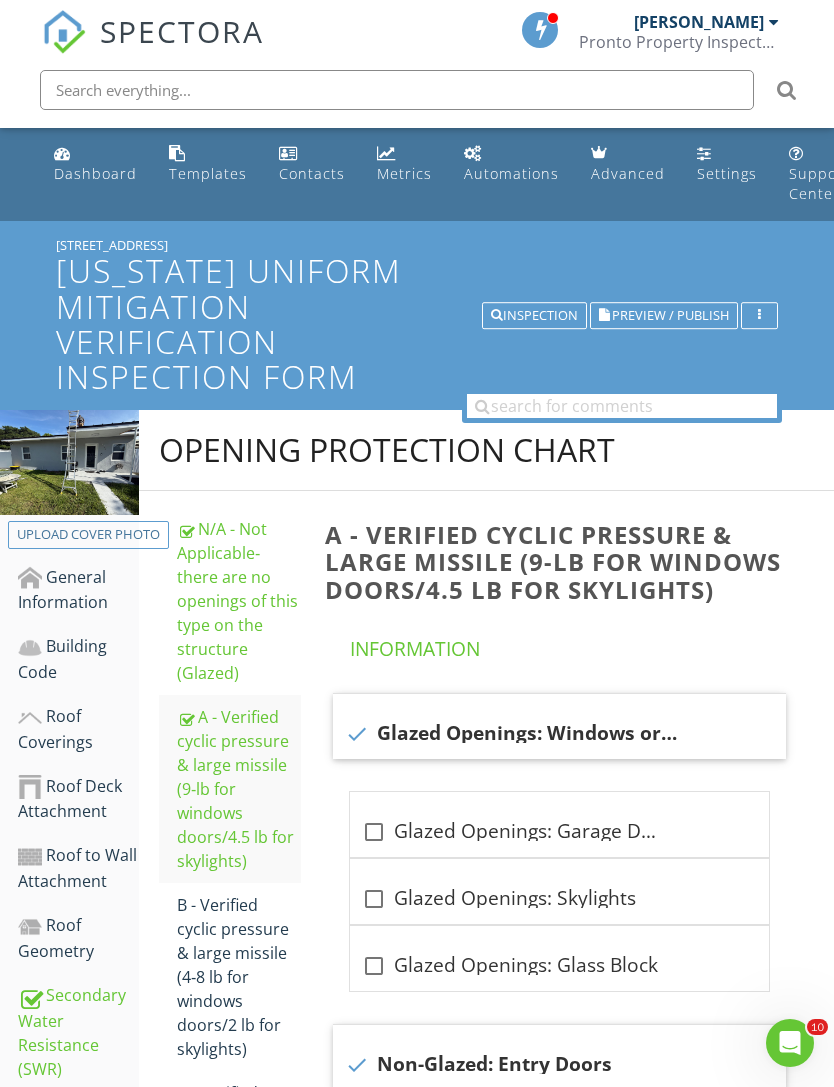 click on "Inspection" at bounding box center [534, 316] 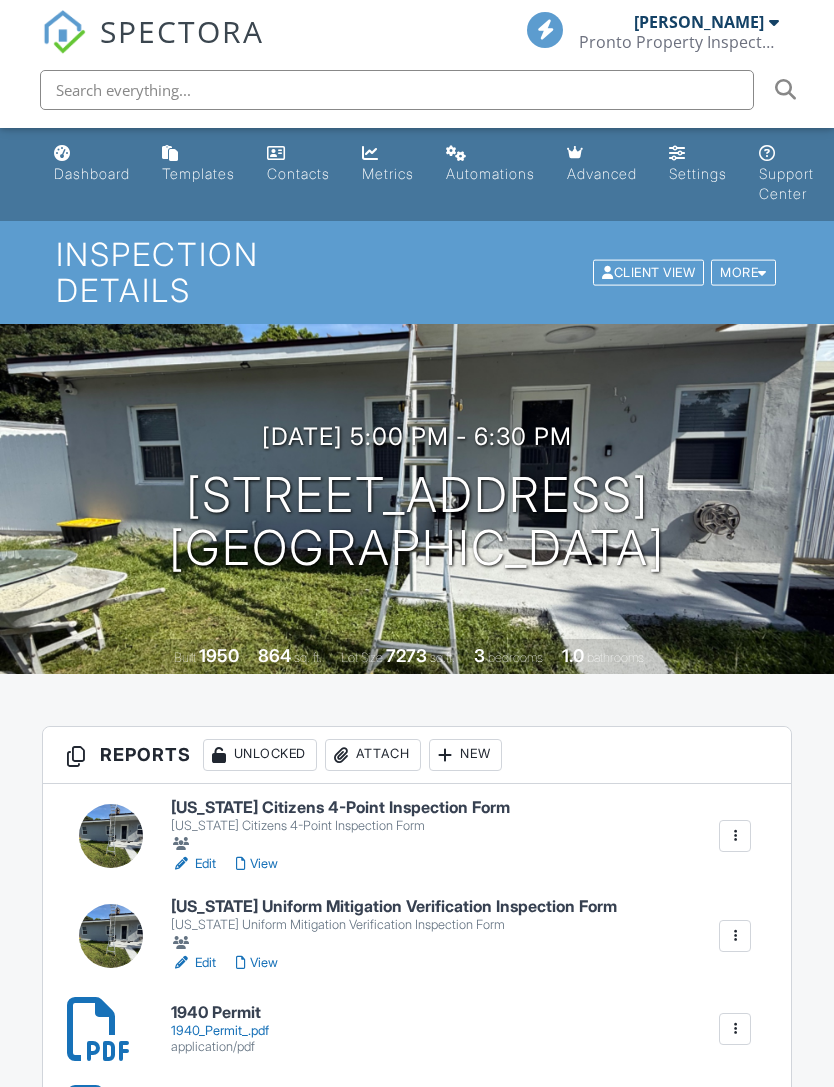 scroll, scrollTop: 0, scrollLeft: 0, axis: both 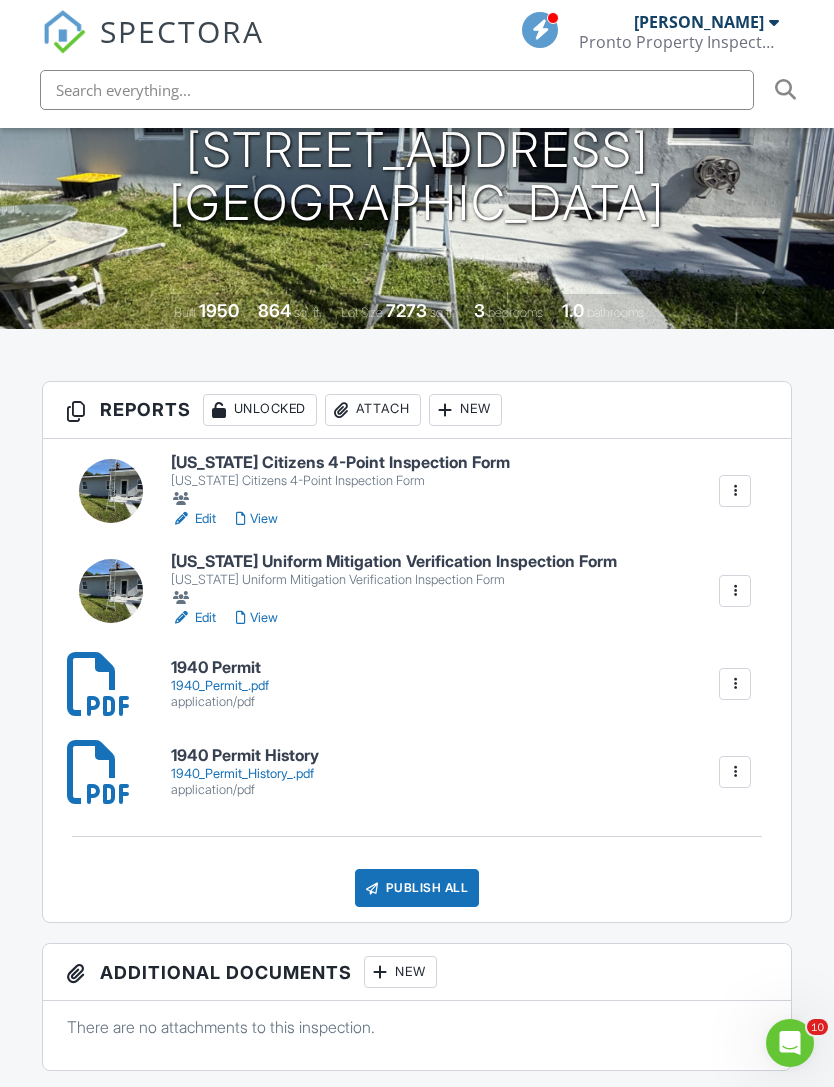click on "Florida Citizens 4-Point Inspection Form
Florida Citizens 4-Point Inspection Form
Edit
View
Quick Publish
Assign Inspectors
Copy
Delete
Florida Uniform Mitigation Verification Inspection Form
Florida Uniform Mitigation Verification Inspection Form
Edit
View
Quick Publish
Assign Inspectors
Copy
Delete
1940 Permit
1940_Permit_.pdf
application/pdf
Delete
1940 Permit History
1940_Permit_History_.pdf
application/pdf
Delete
Publish All
Checking report completion" at bounding box center (417, 680) 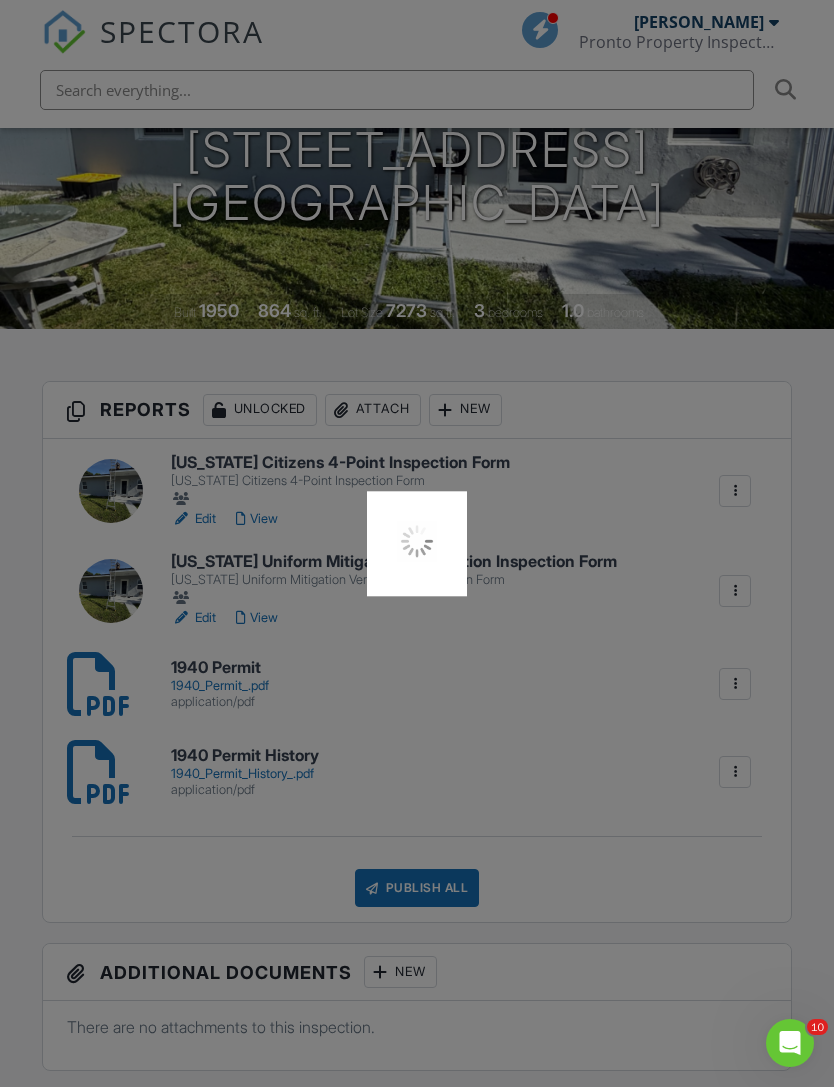 scroll, scrollTop: 409, scrollLeft: 0, axis: vertical 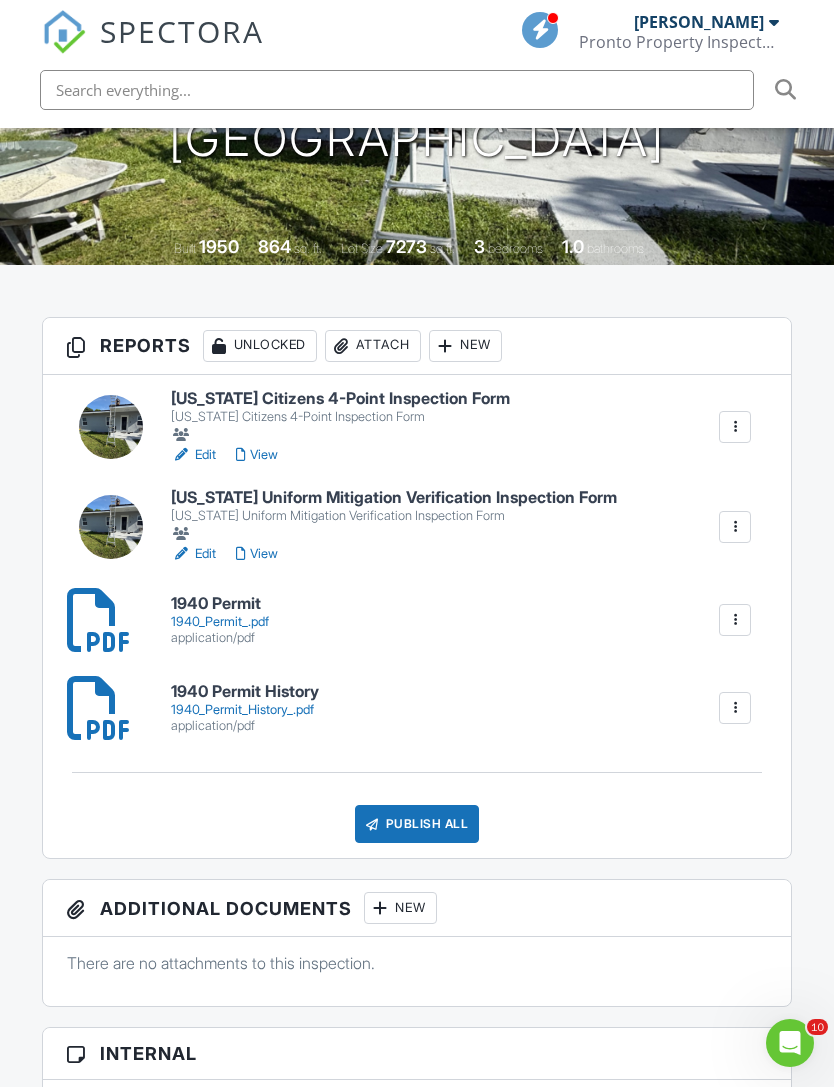 click on "Edit" at bounding box center [193, 455] 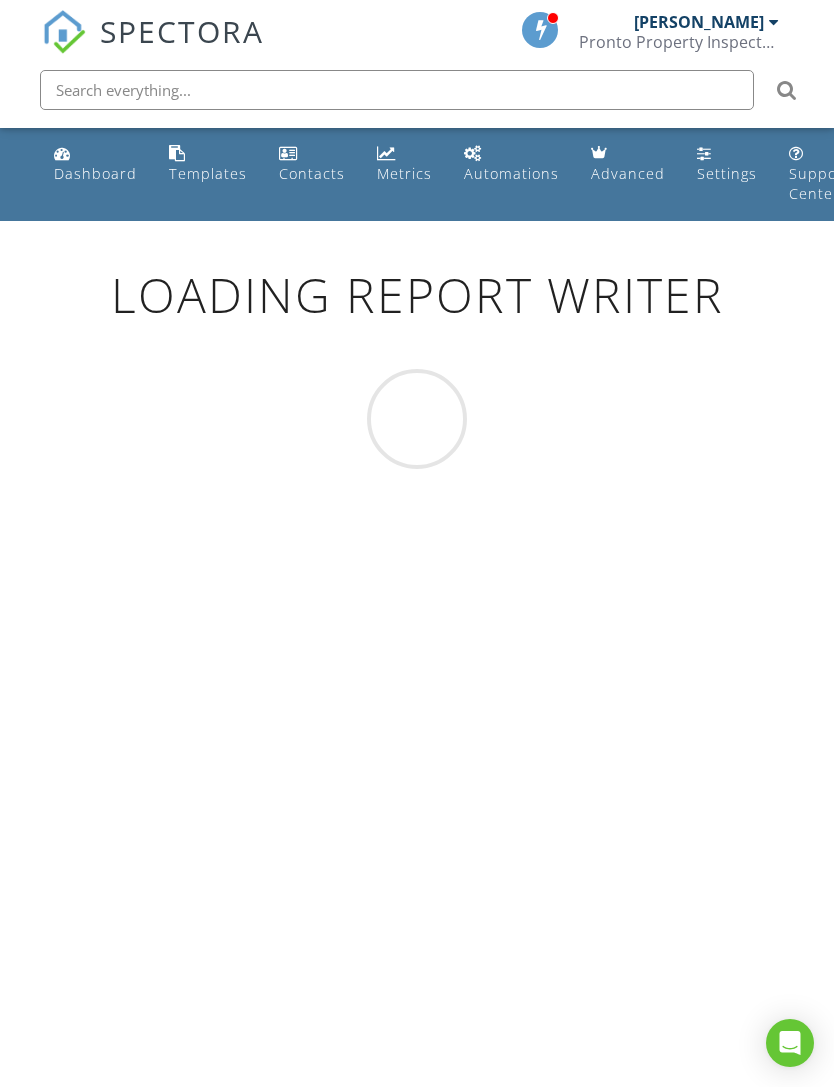 scroll, scrollTop: 0, scrollLeft: 0, axis: both 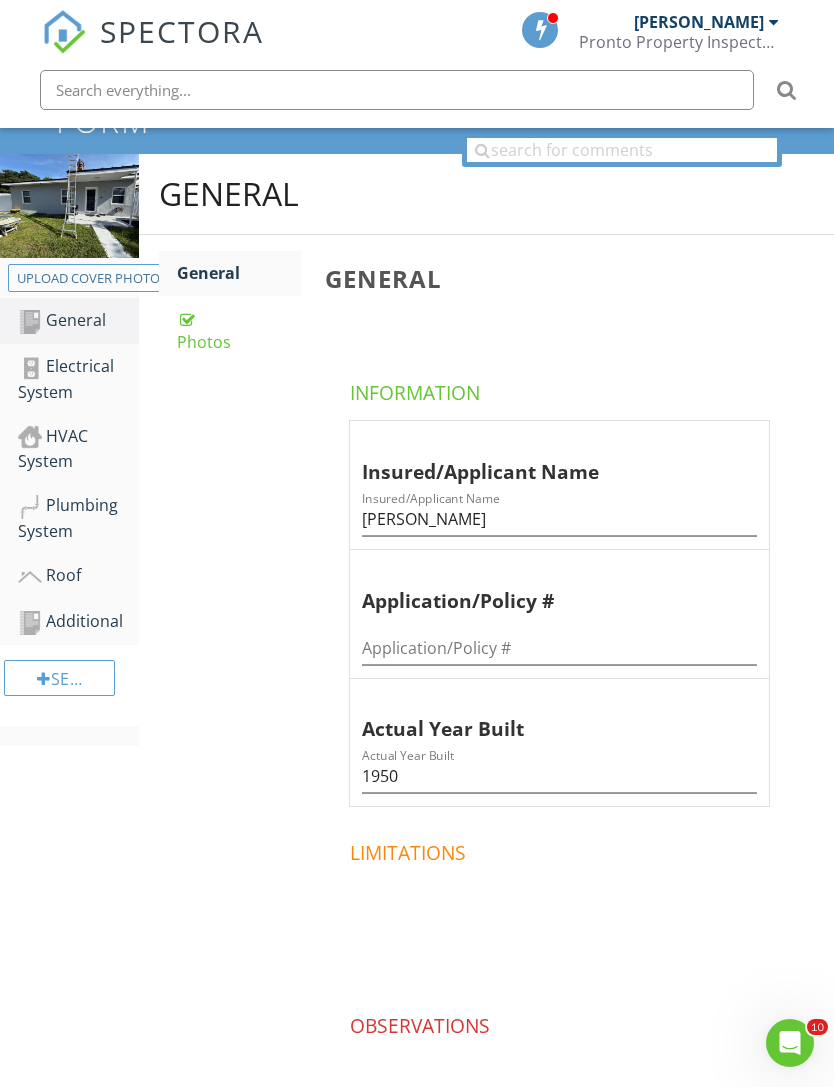 click on "HVAC System" at bounding box center [78, 449] 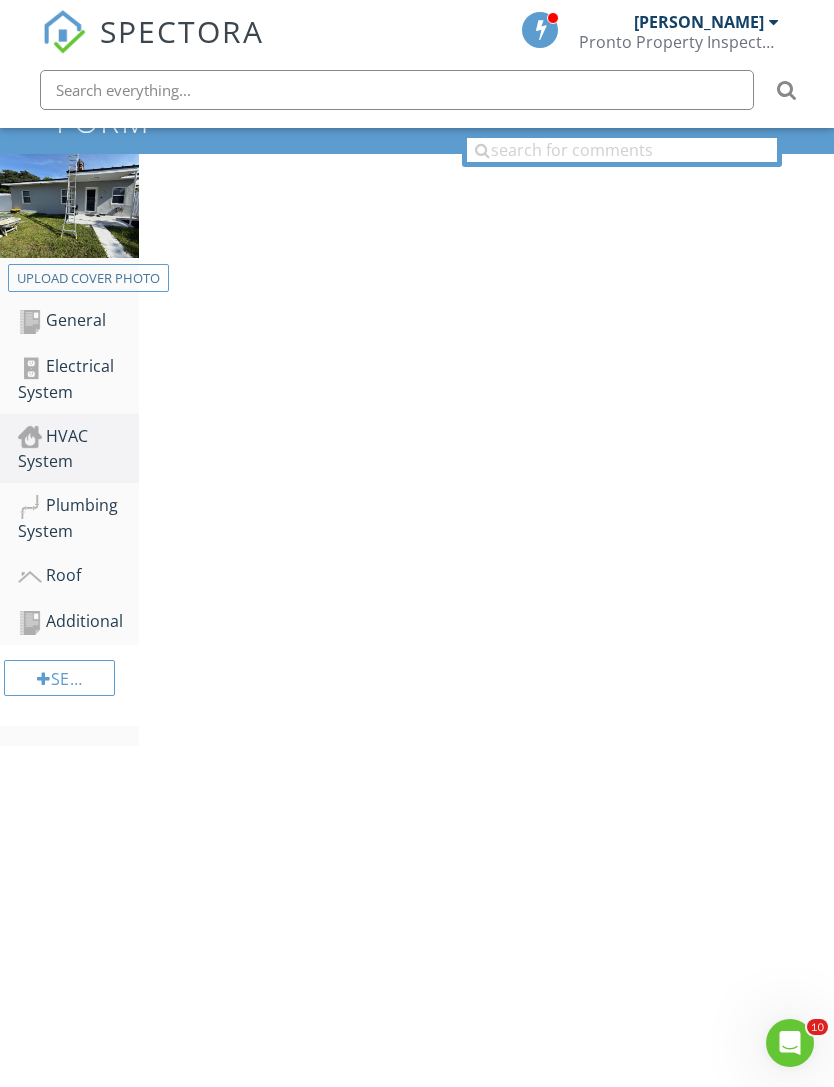 click on "HVAC System" at bounding box center [78, 449] 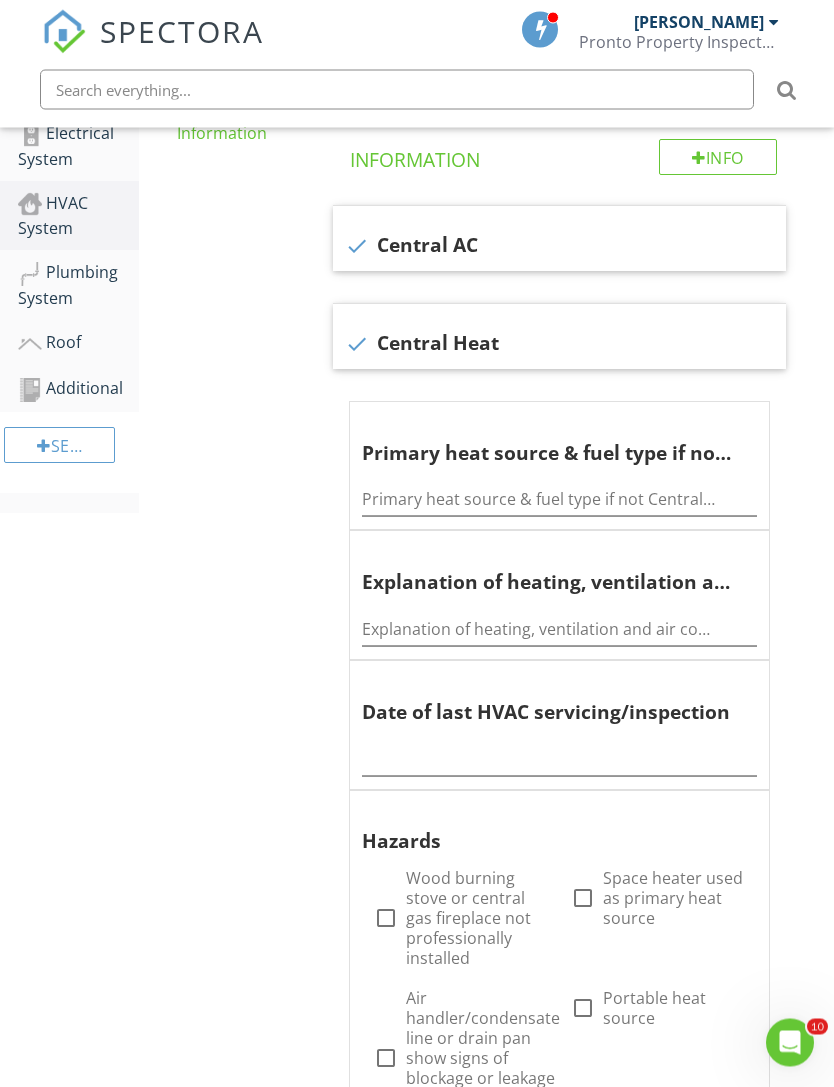 scroll, scrollTop: 563, scrollLeft: 0, axis: vertical 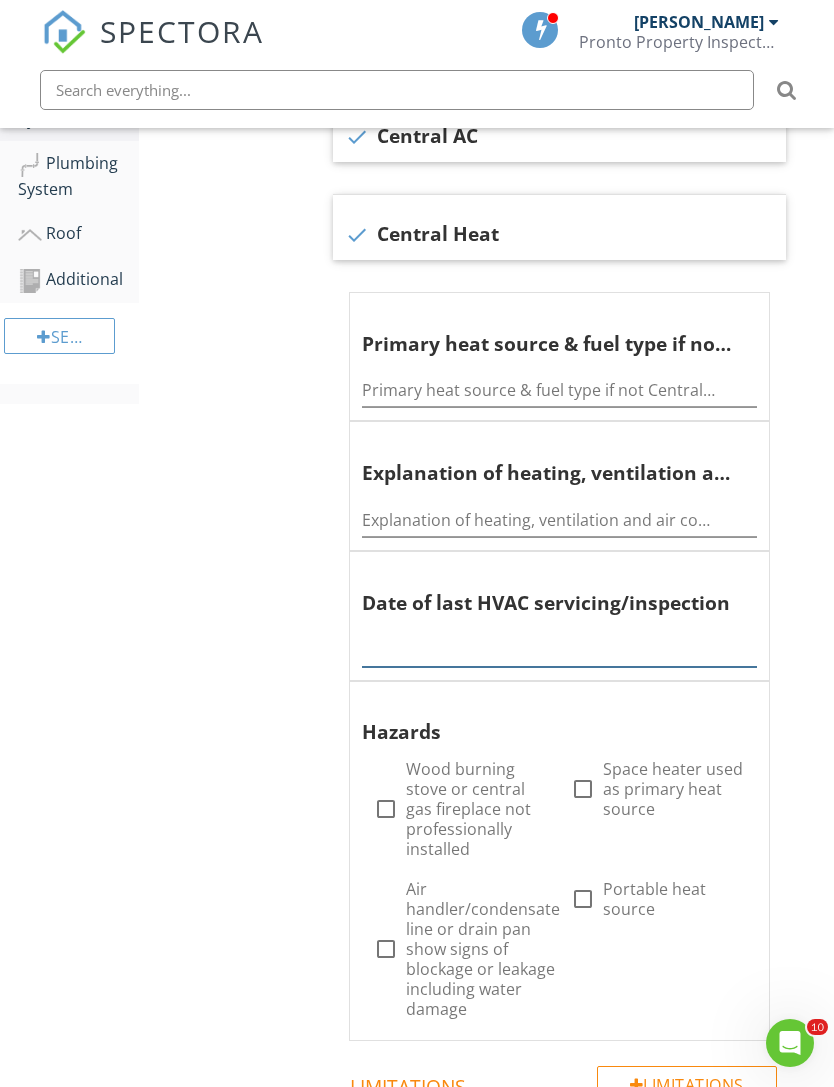 click at bounding box center (559, 650) 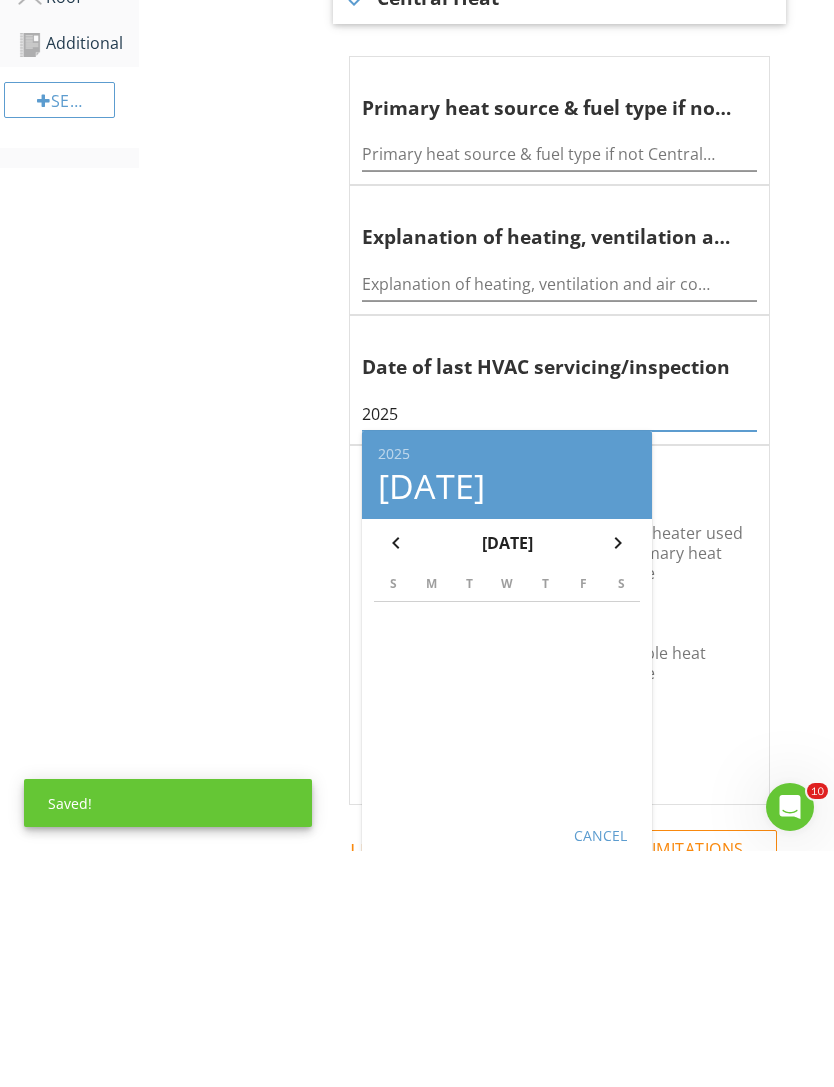 type on "2025" 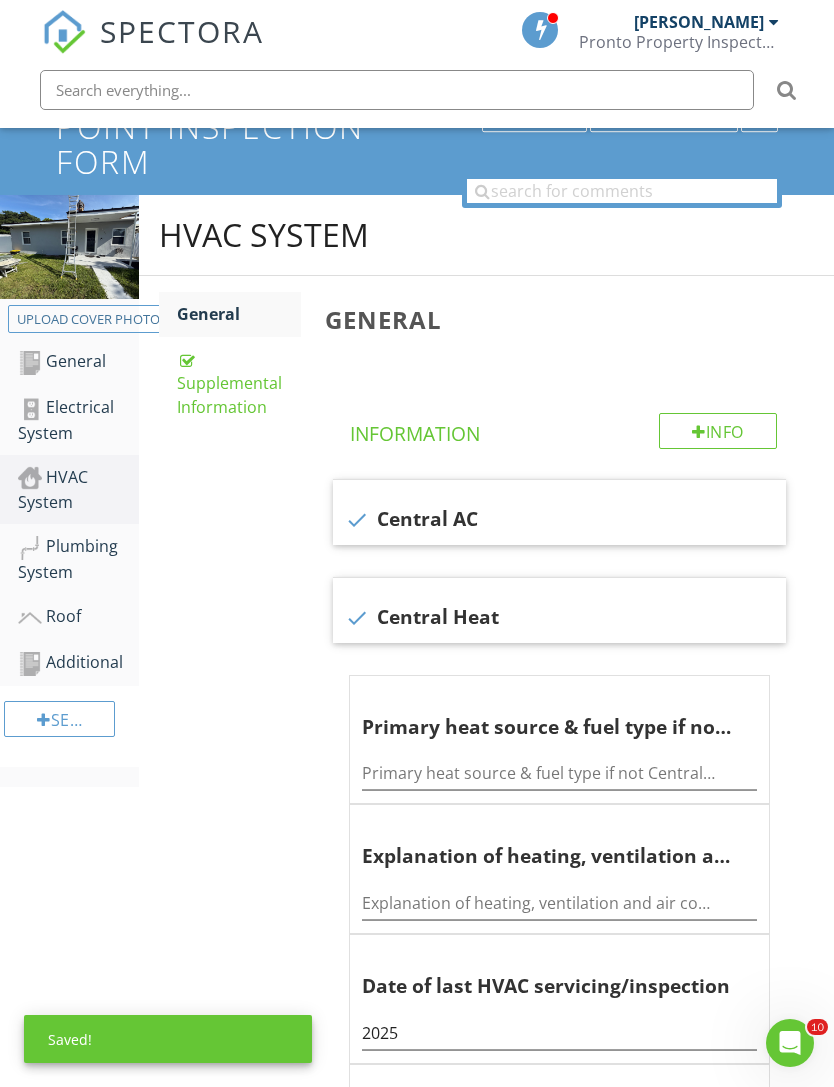scroll, scrollTop: 0, scrollLeft: 0, axis: both 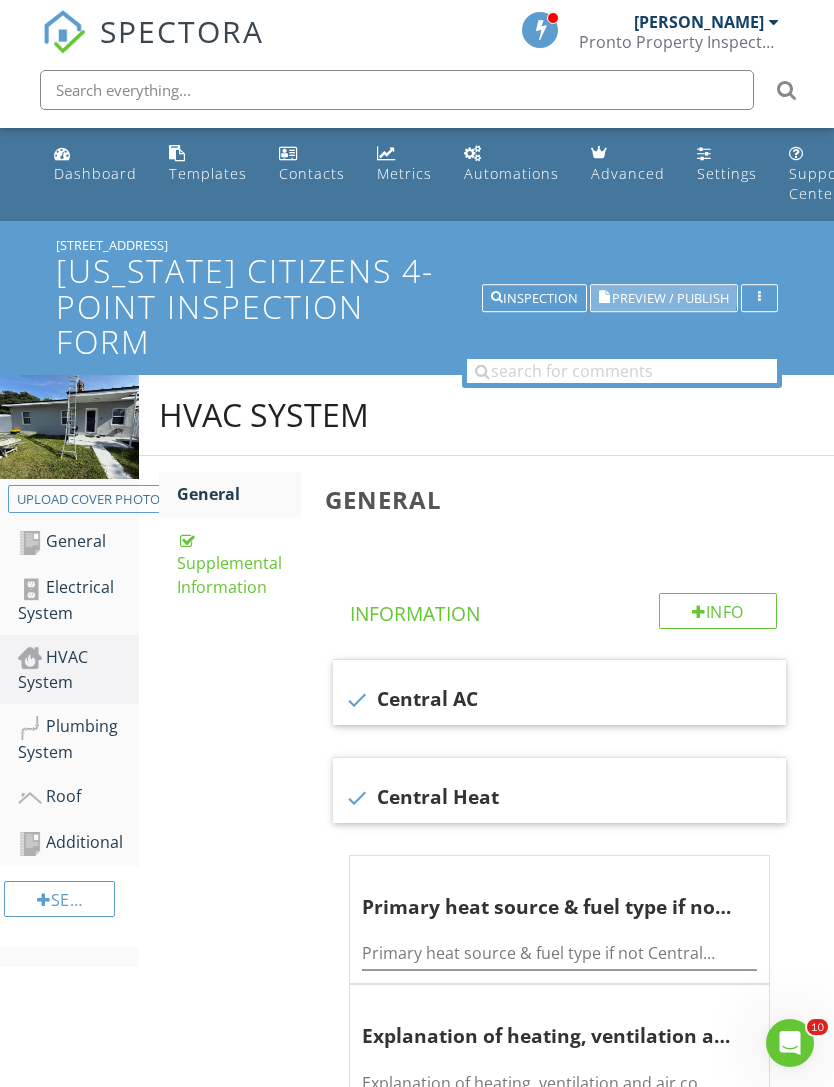 click on "Preview / Publish" at bounding box center (670, 298) 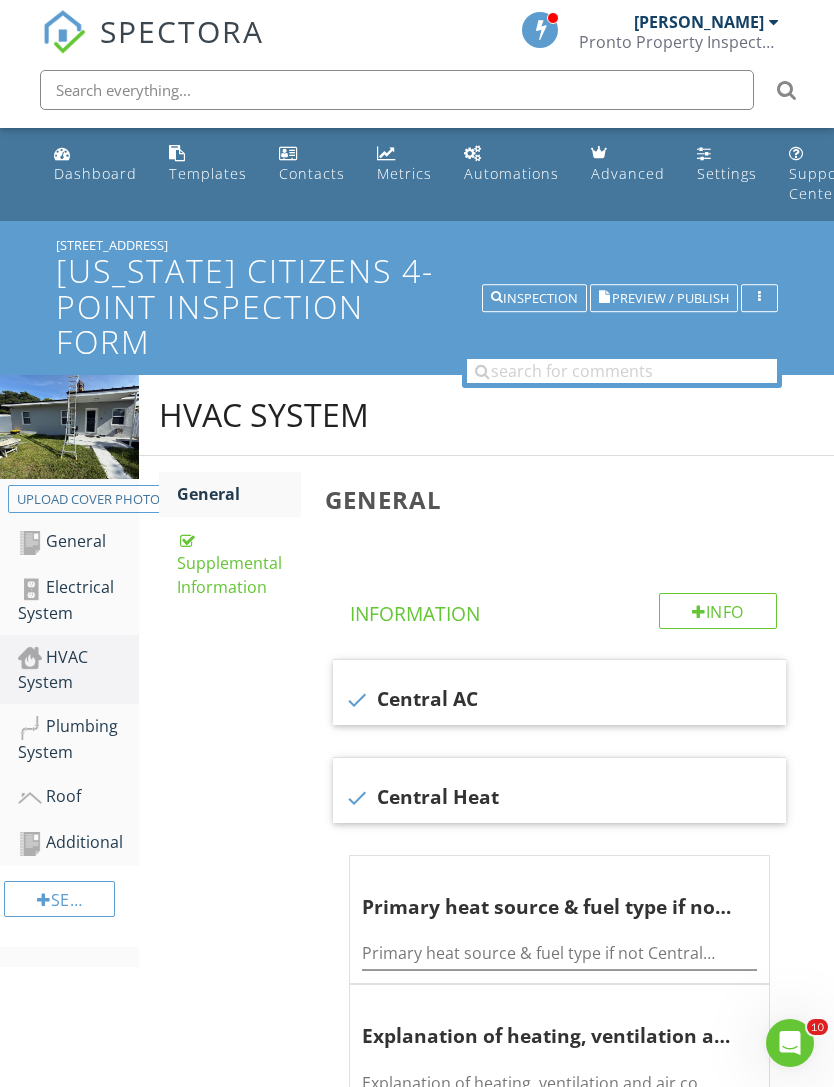 click on "Inspection" at bounding box center (534, 298) 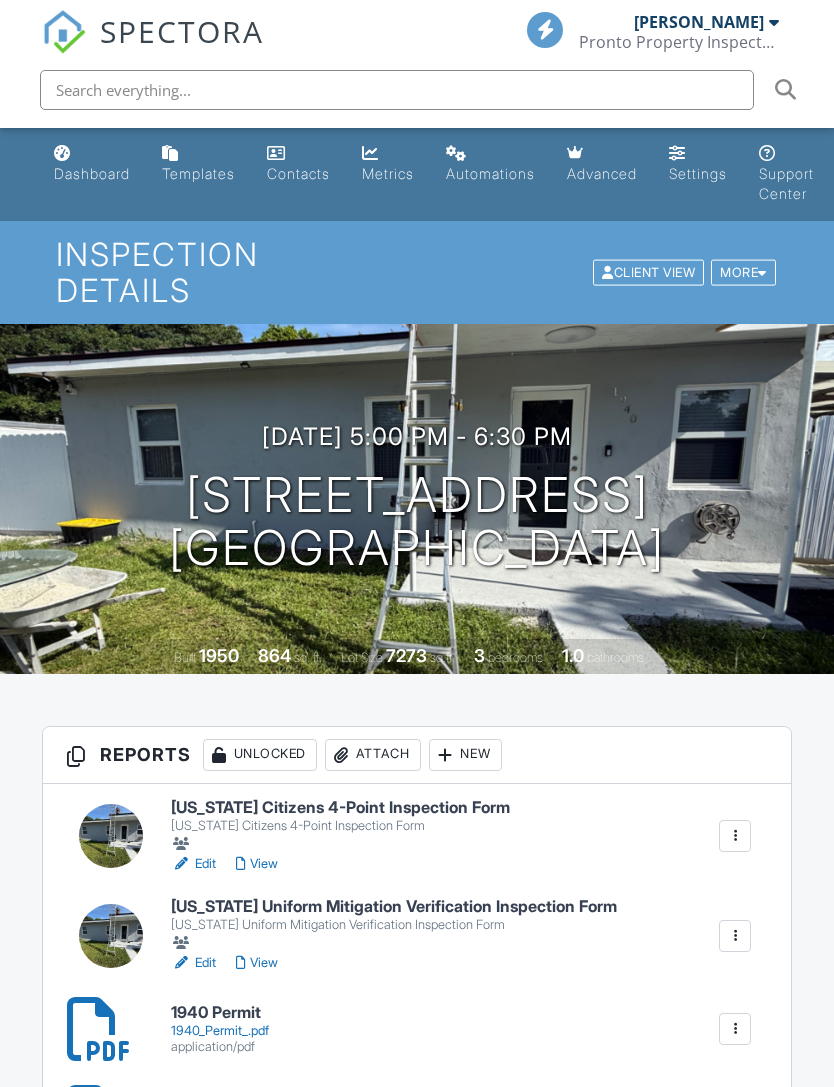 scroll, scrollTop: 0, scrollLeft: 0, axis: both 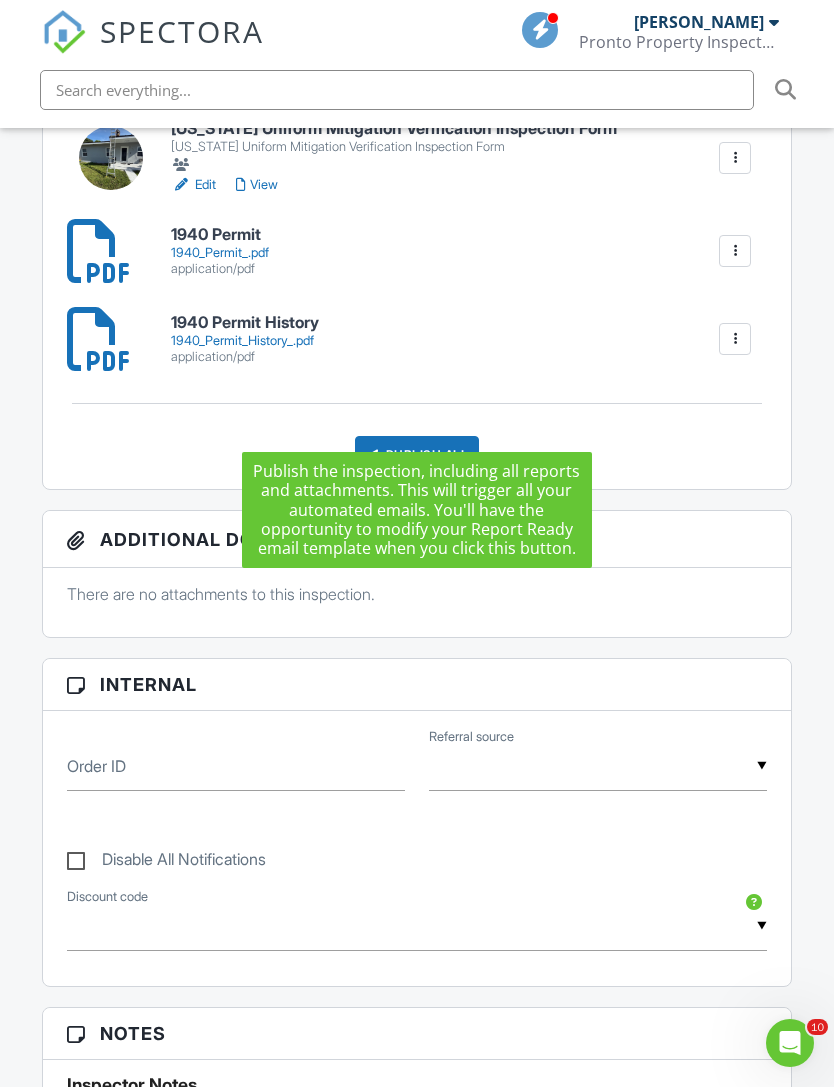 click on "Publish All" at bounding box center (417, 455) 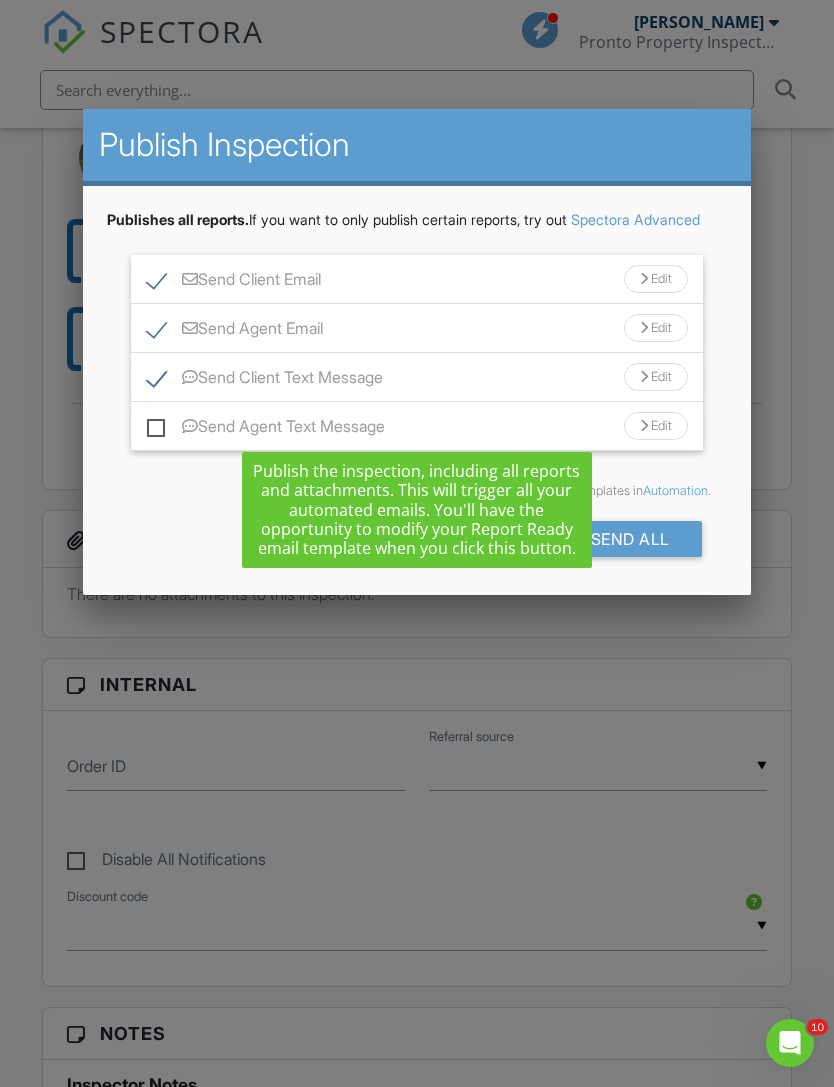 click on "Send All" at bounding box center [622, 539] 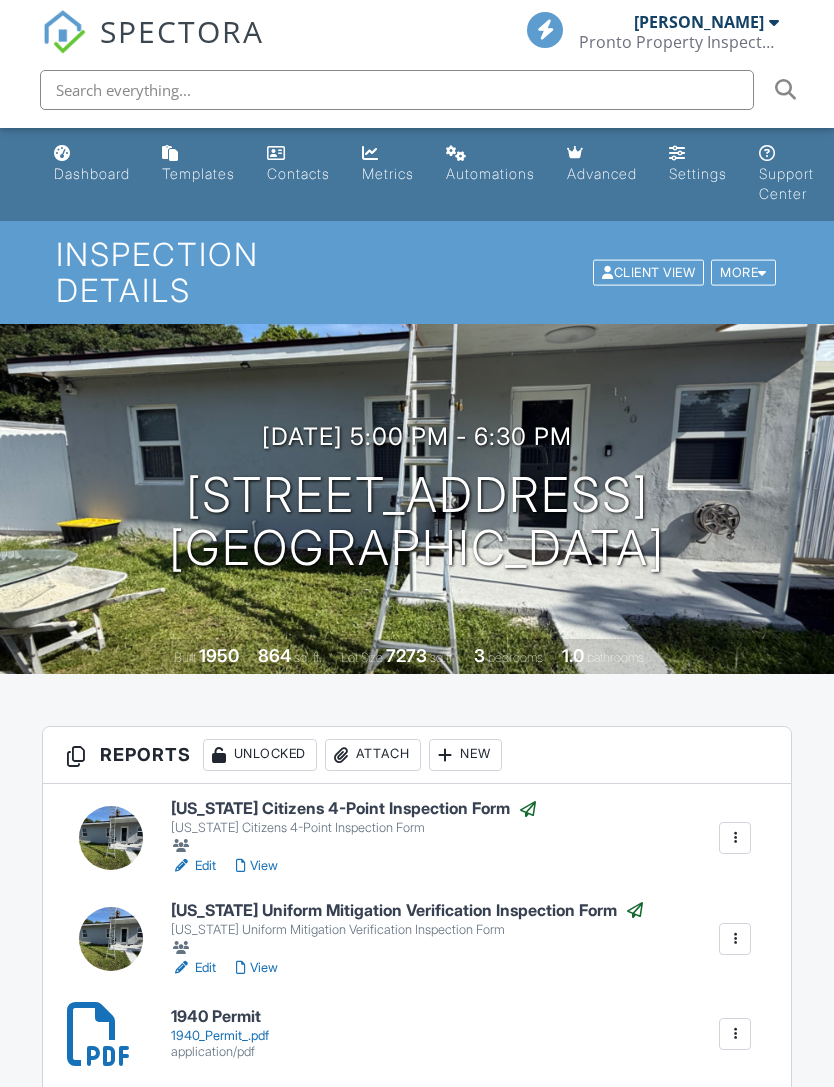 scroll, scrollTop: 842, scrollLeft: 0, axis: vertical 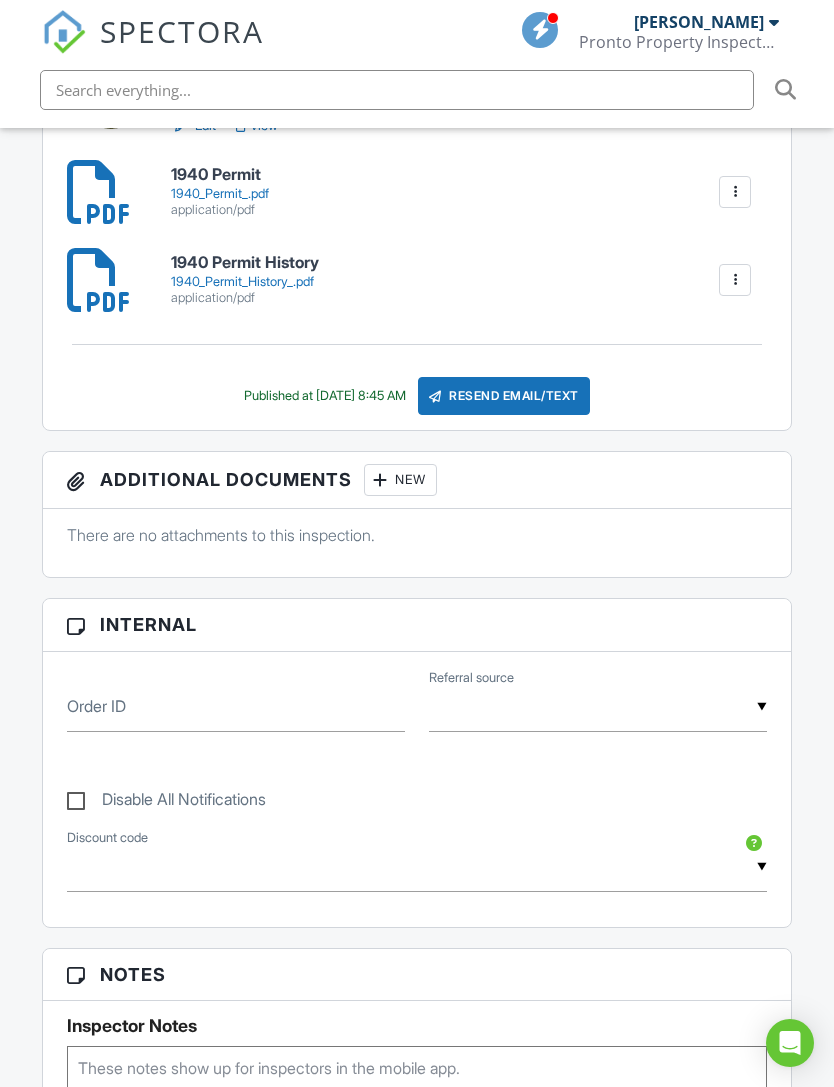 click on "Pronto Property Inspectors" at bounding box center (679, 42) 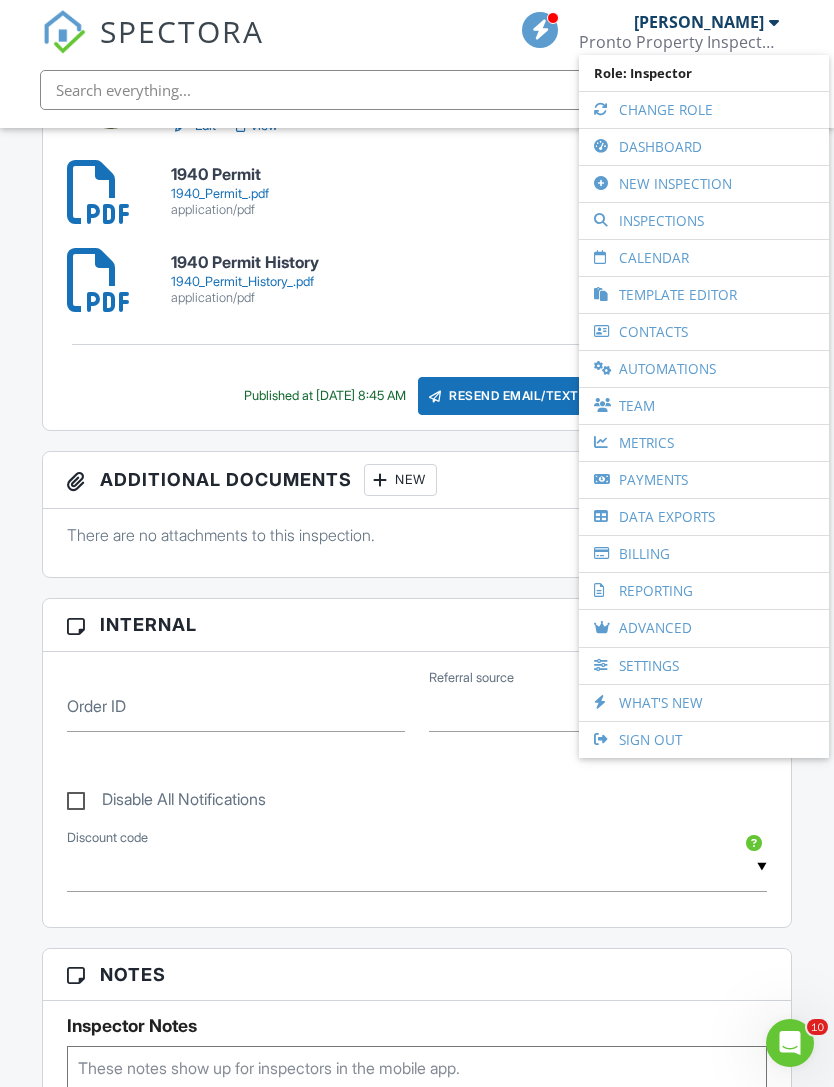 scroll, scrollTop: 0, scrollLeft: 0, axis: both 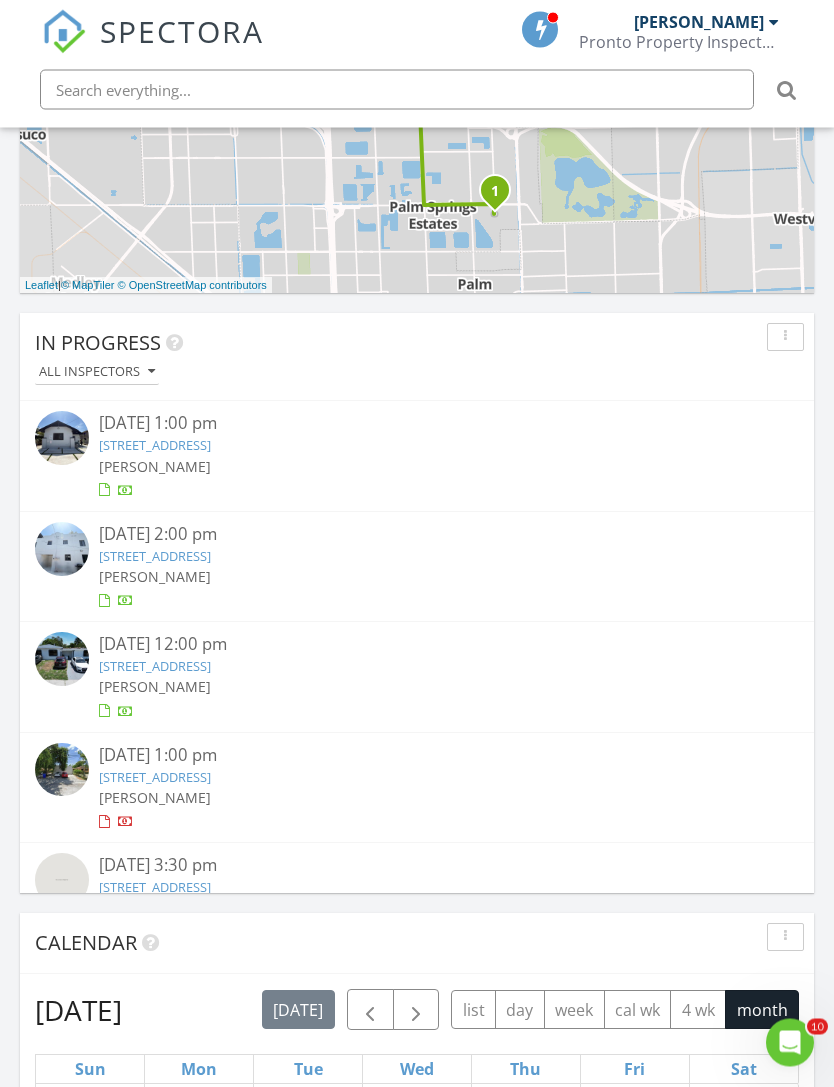 click on "[STREET_ADDRESS]" at bounding box center [155, 446] 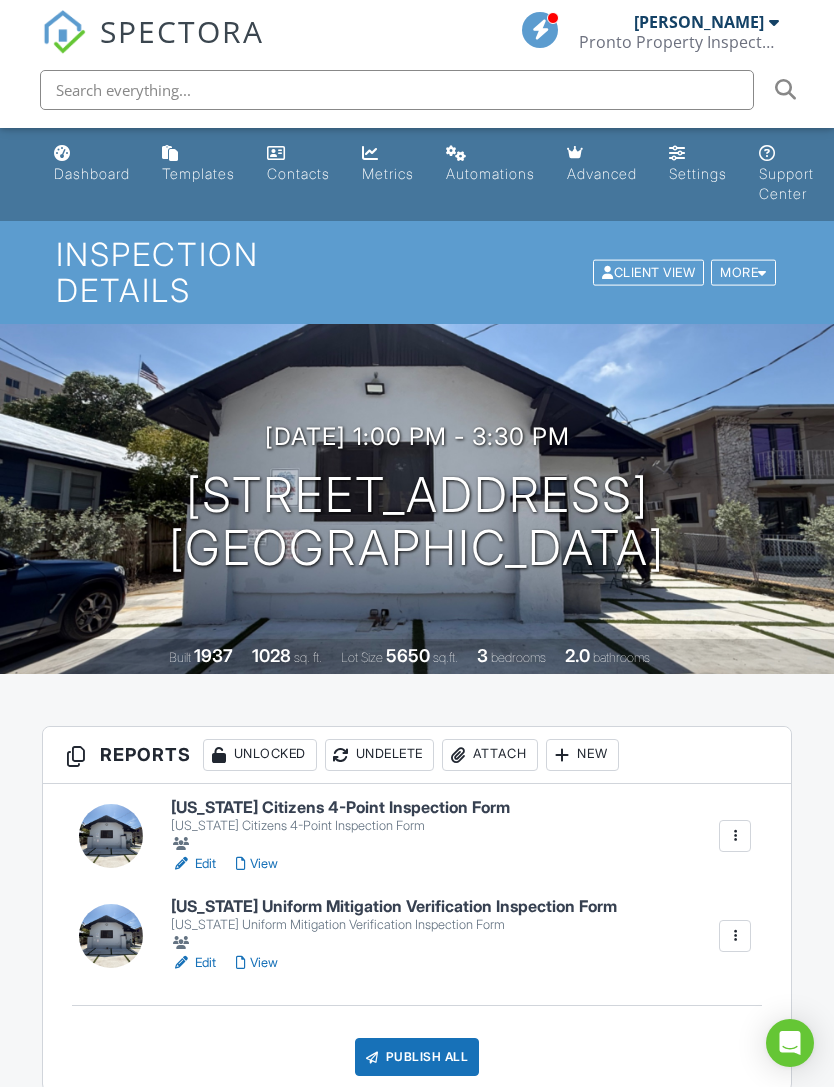 scroll, scrollTop: 0, scrollLeft: 0, axis: both 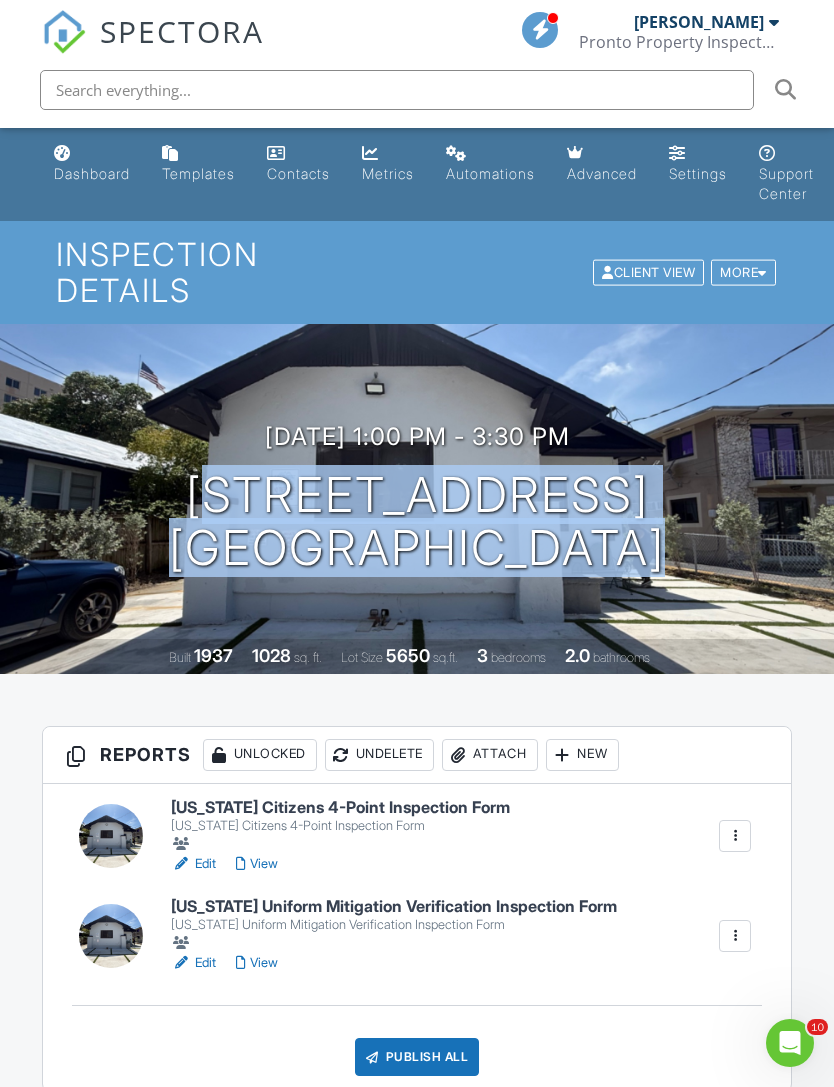 click on "All emails and texts are disabled for this inspection!
All emails and texts have been disabled for this inspection. This may have happened due to someone manually disabling them or this inspection being unconfirmed when it was scheduled. To re-enable emails and texts for this inspection, click the button below.
Turn on emails and texts
Turn on and Requeue Notifications
Reports
Unlocked
Undelete
Attach
New
Florida Citizens 4-Point Inspection Form
Florida Citizens 4-Point Inspection Form
Edit
View
Quick Publish
Assign Inspectors
Copy
Delete
Florida Uniform Mitigation Verification Inspection Form
Florida Uniform Mitigation Verification Inspection Form
Edit
View
Quick Publish
Assign Inspectors
Copy
Delete
Publish All" at bounding box center [417, 2596] 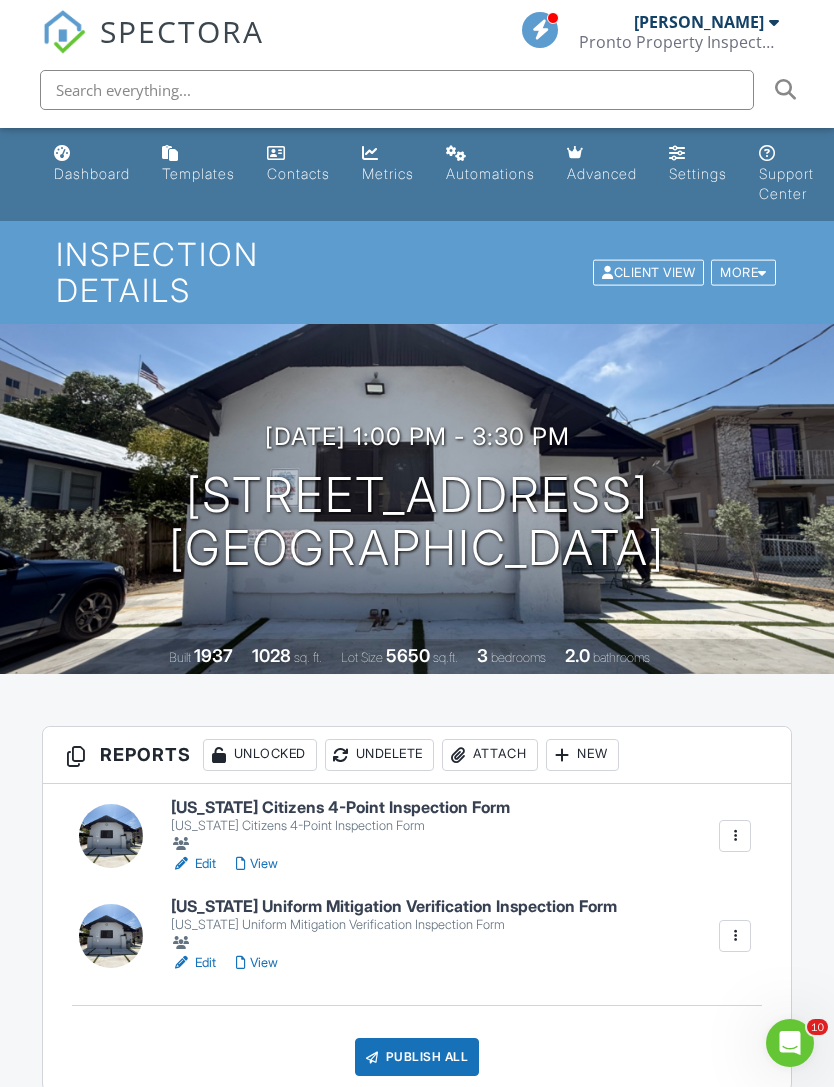 click on "Attach" at bounding box center [490, 755] 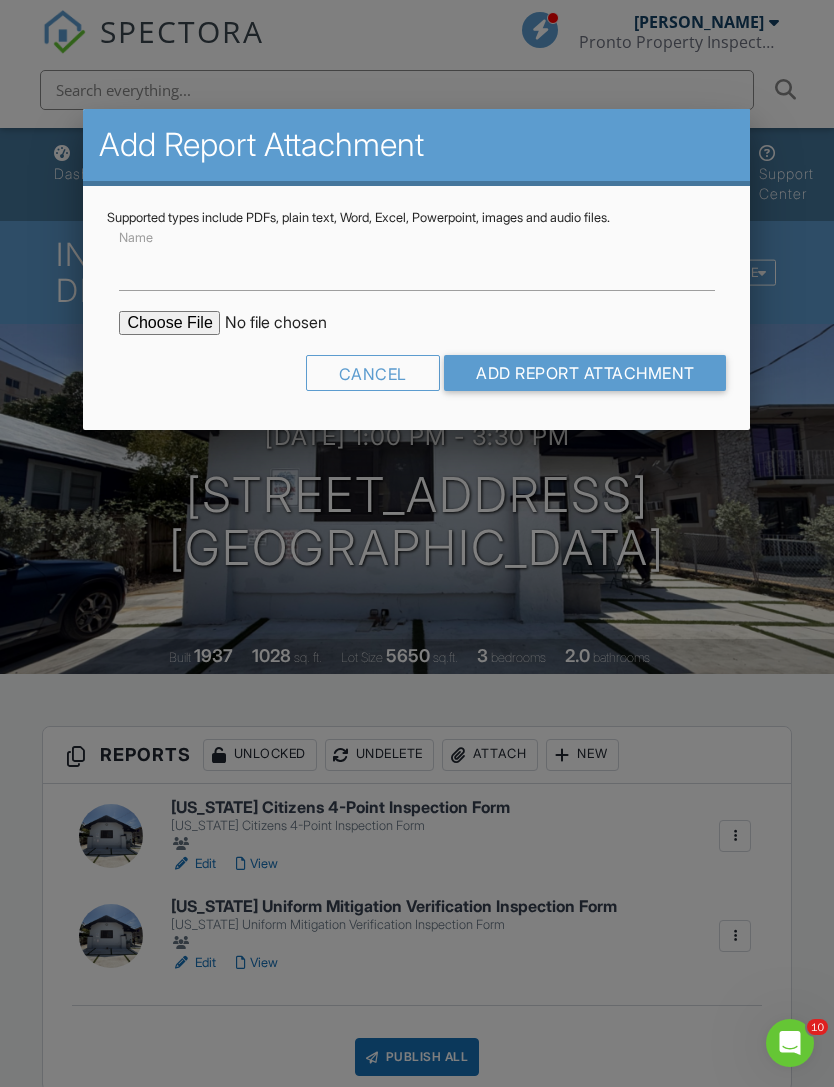 click at bounding box center [289, 323] 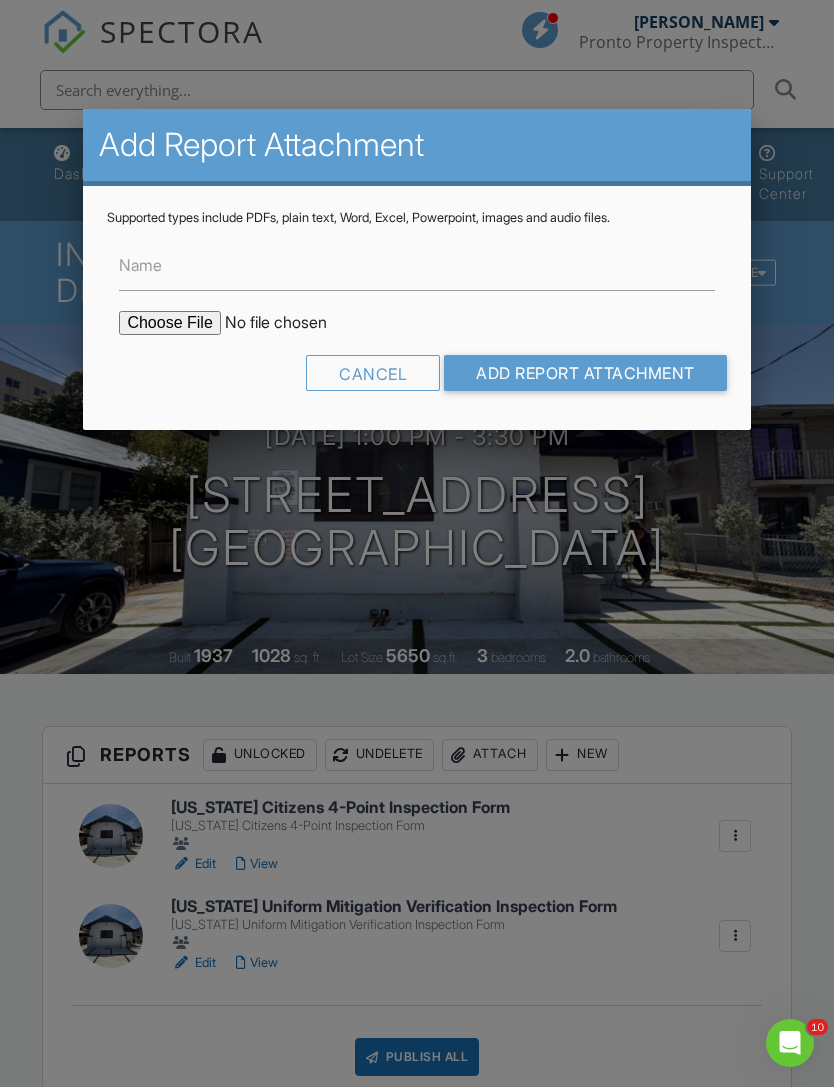 type on "C:\fakepath\418 Permit History .pdf" 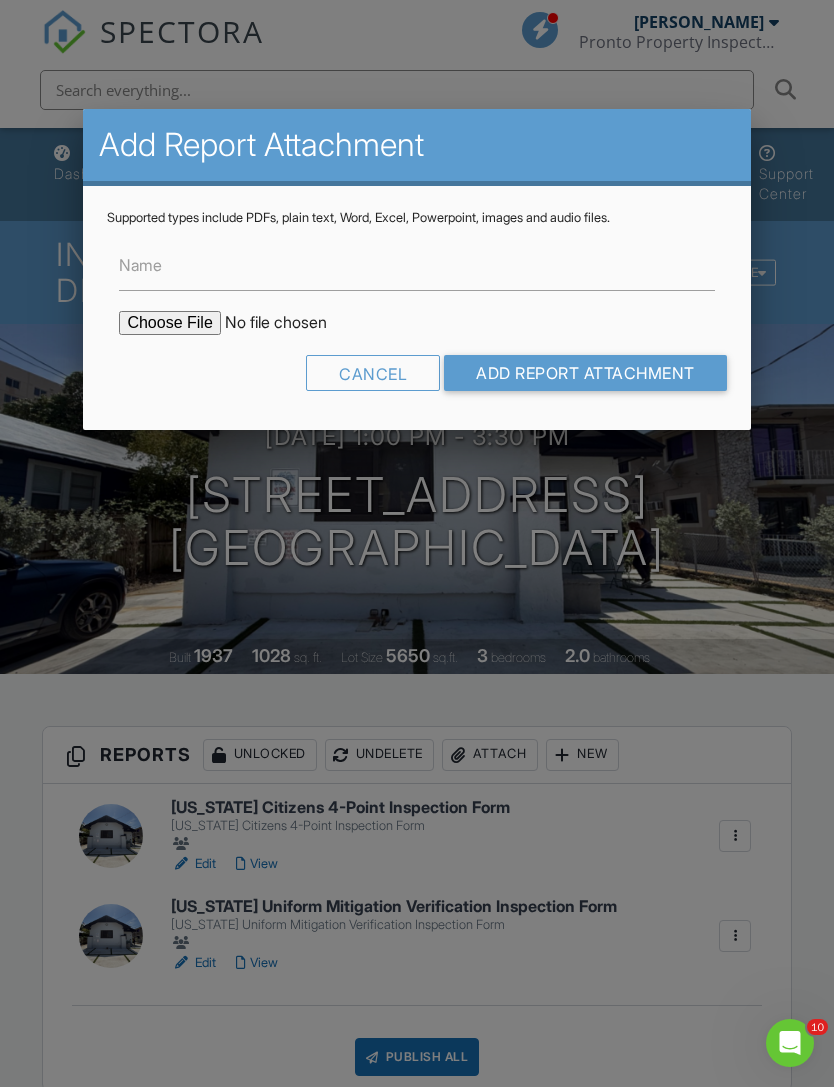 click on "Add Report Attachment" at bounding box center [585, 373] 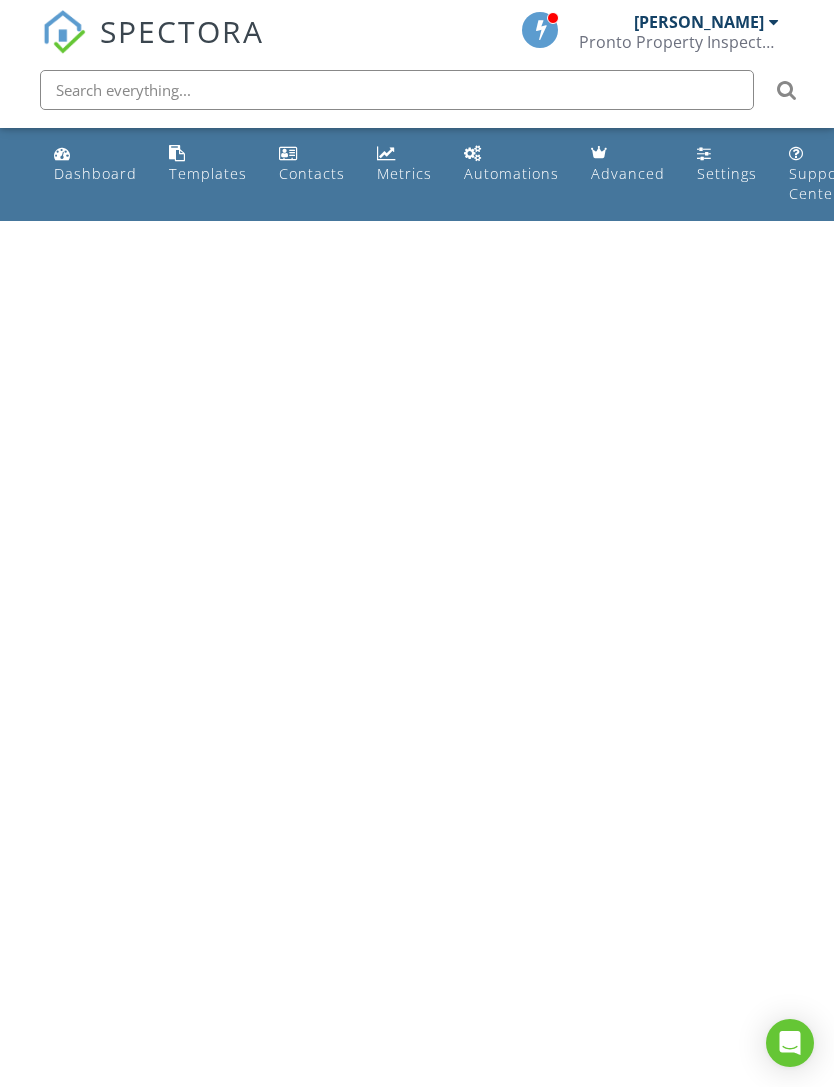 scroll, scrollTop: 0, scrollLeft: 0, axis: both 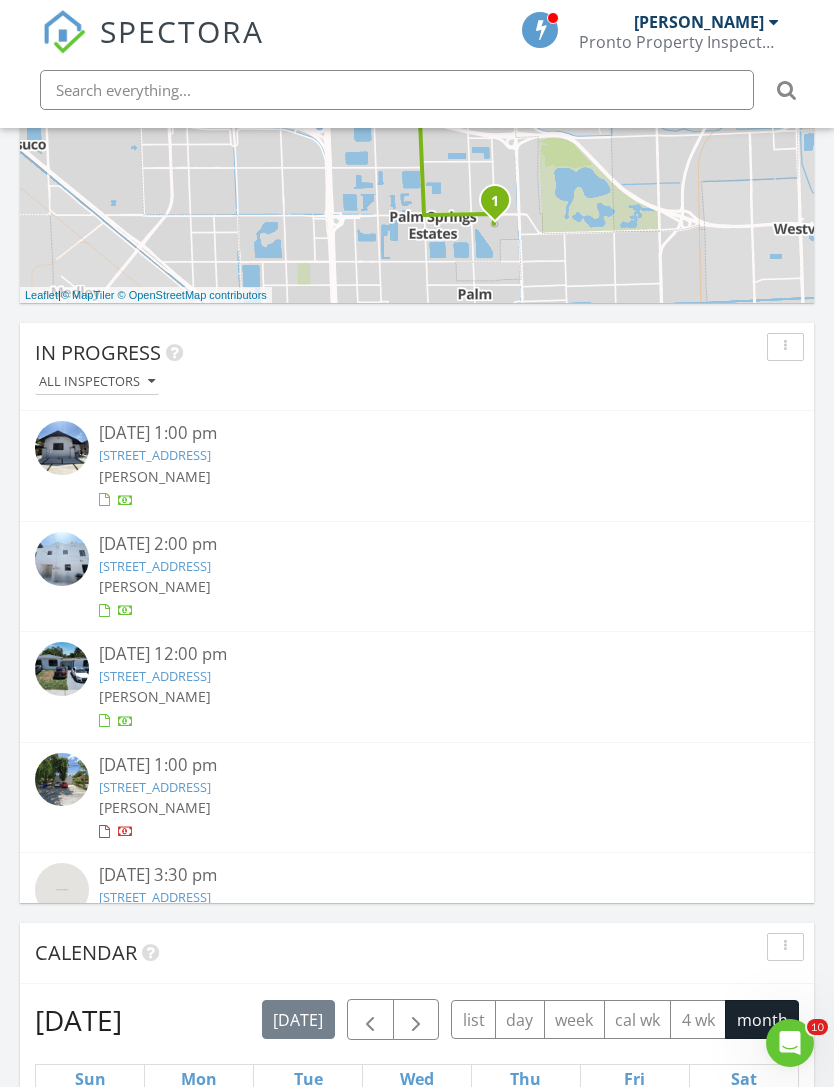 click on "418 NW 9th Ave, Miami, FL 33128" at bounding box center (155, 566) 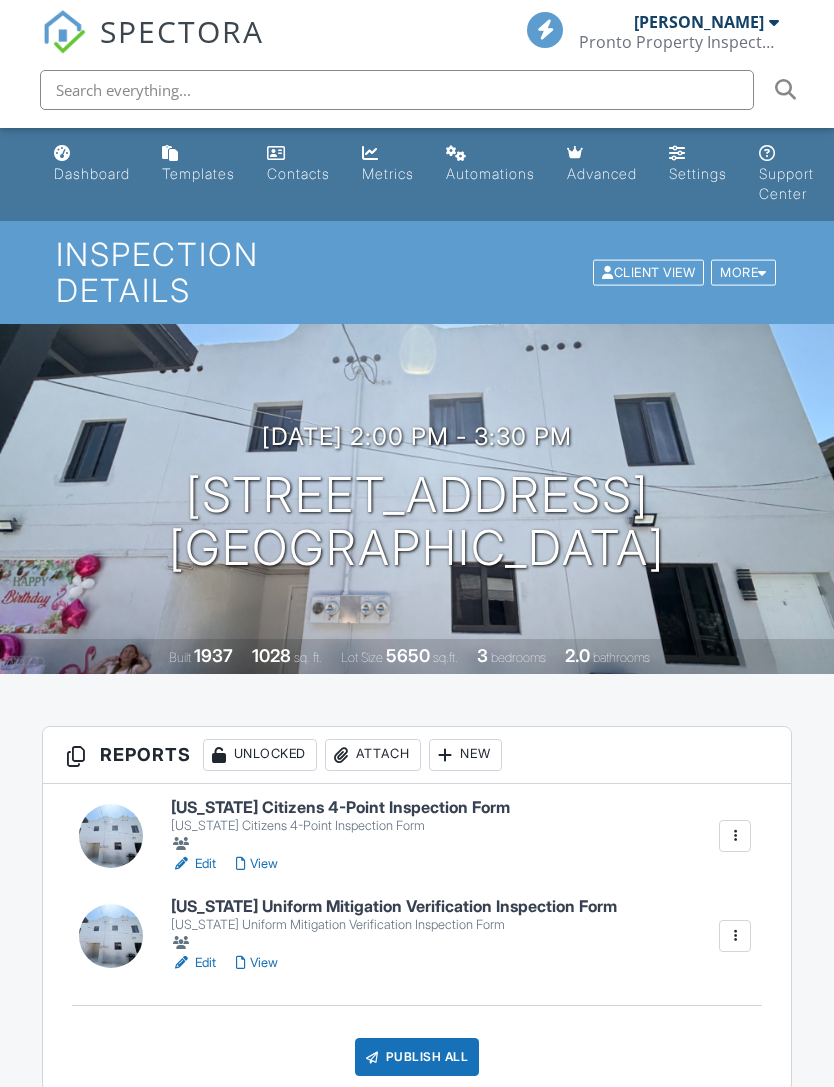 scroll, scrollTop: 0, scrollLeft: 0, axis: both 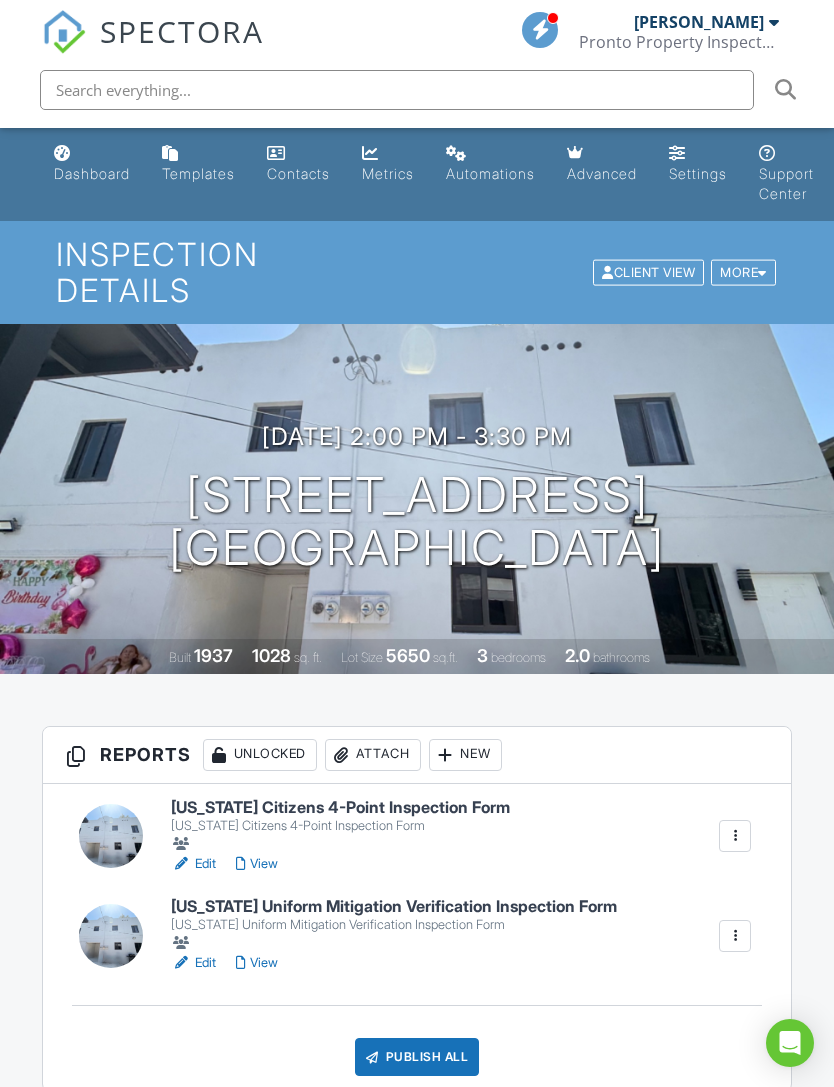 click on "Attach" at bounding box center [373, 755] 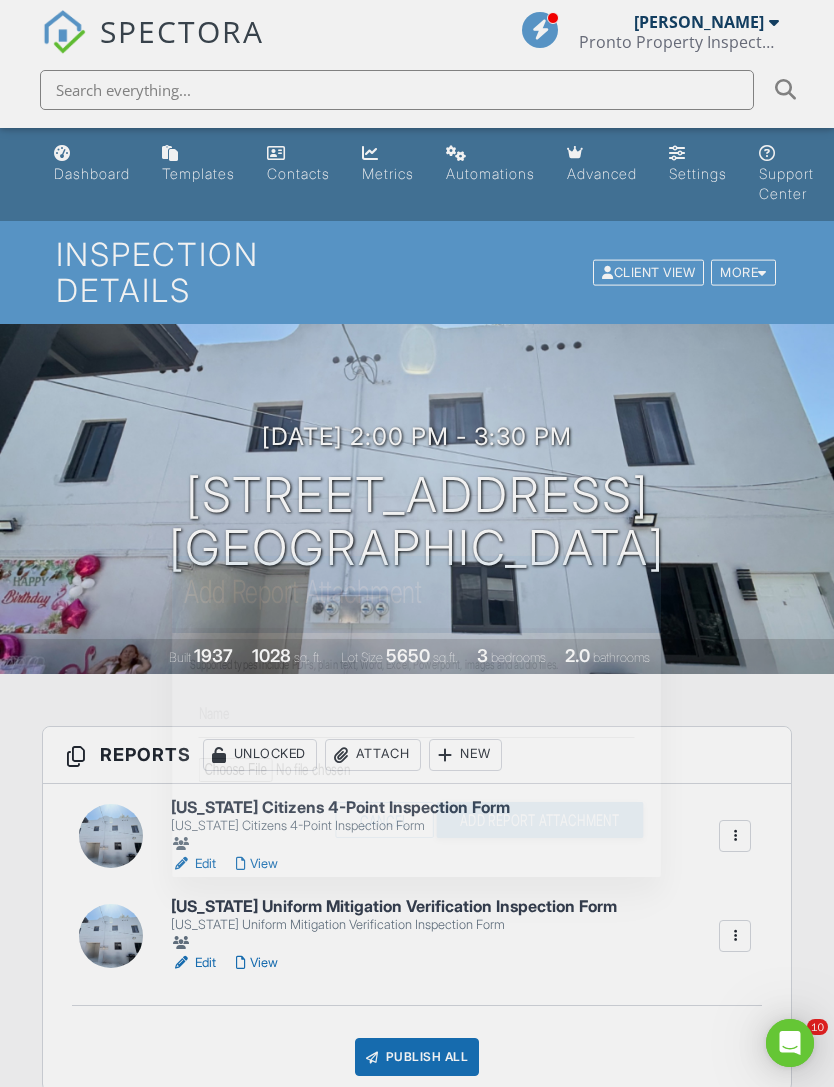 scroll, scrollTop: 0, scrollLeft: 0, axis: both 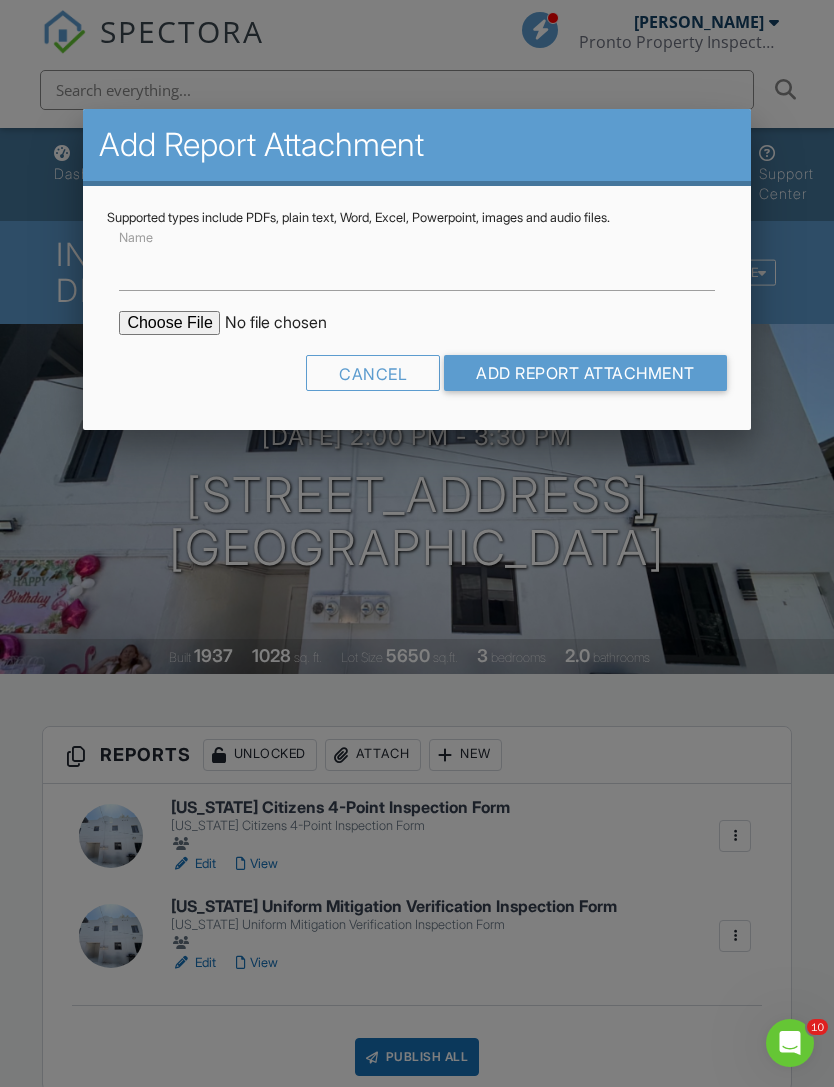 click at bounding box center (289, 323) 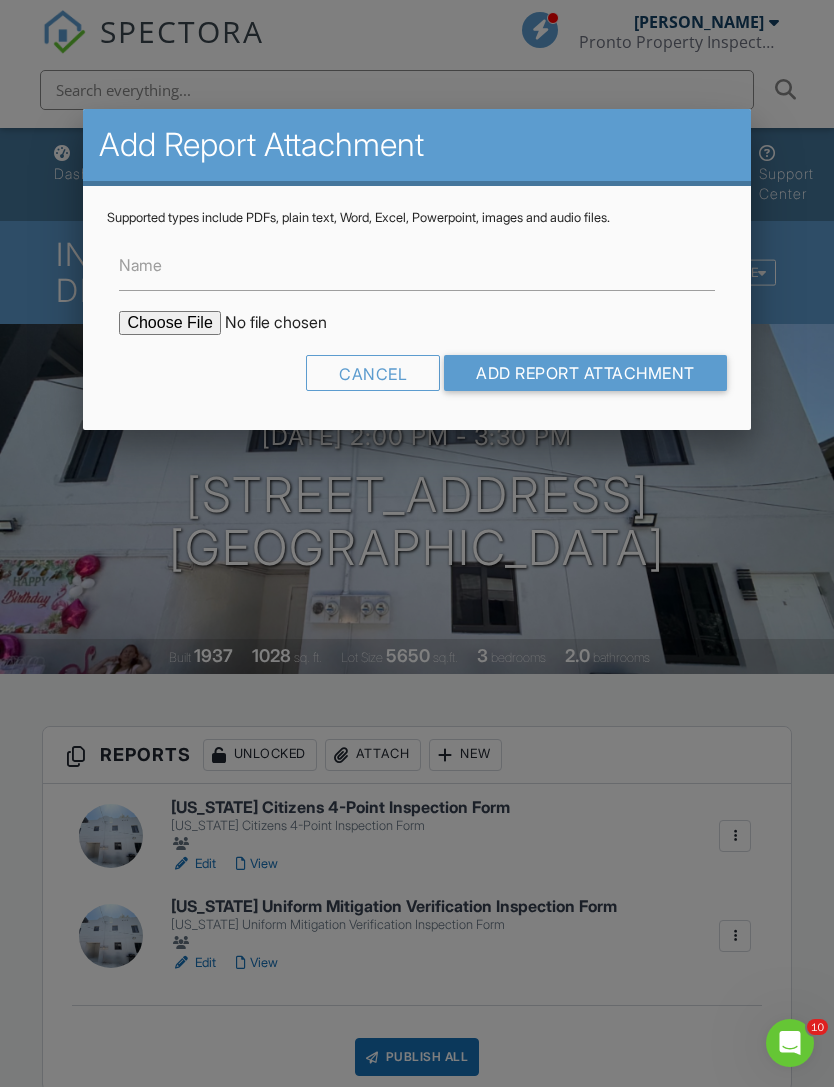 type on "C:\fakepath\418 Permit History .pdf" 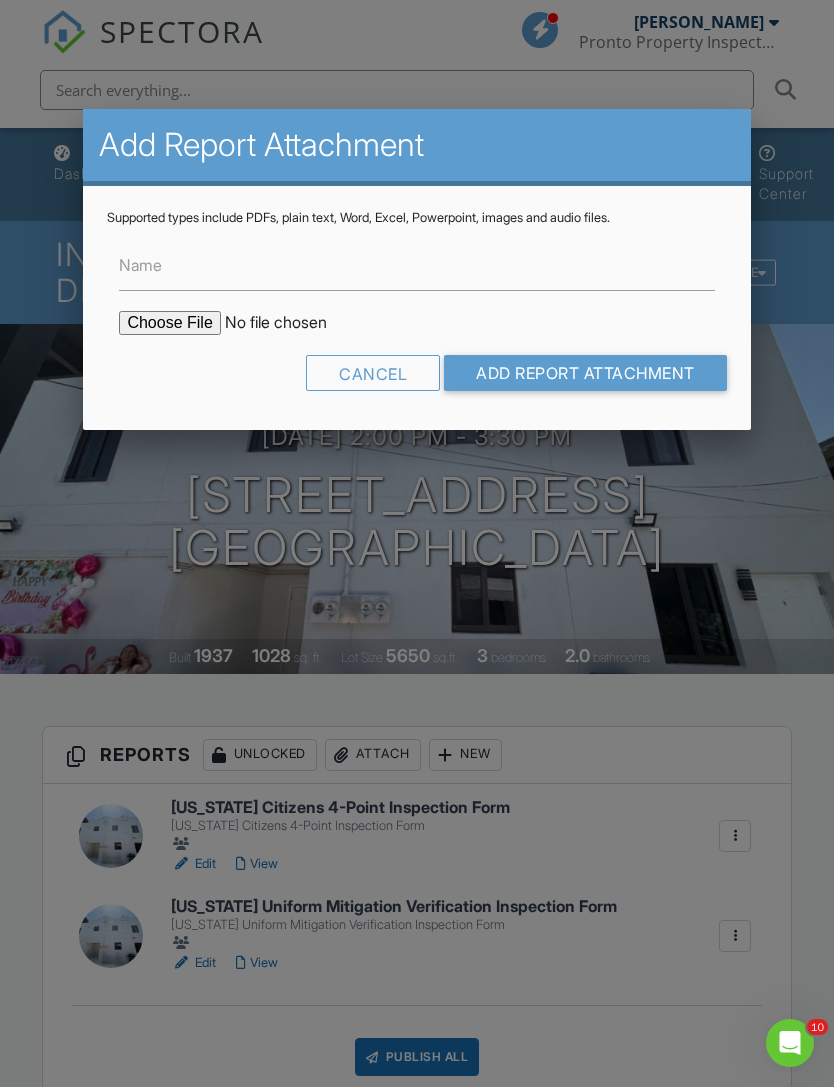 click on "Add Report Attachment" at bounding box center [585, 373] 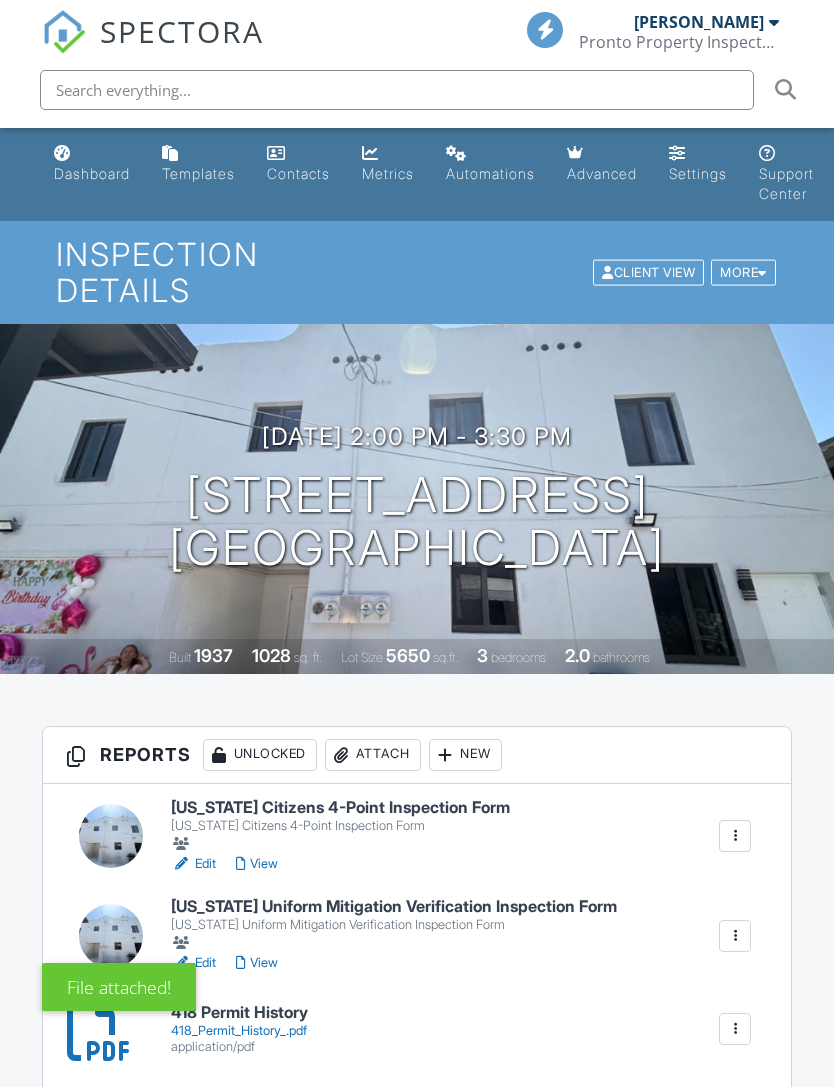 scroll, scrollTop: 0, scrollLeft: 0, axis: both 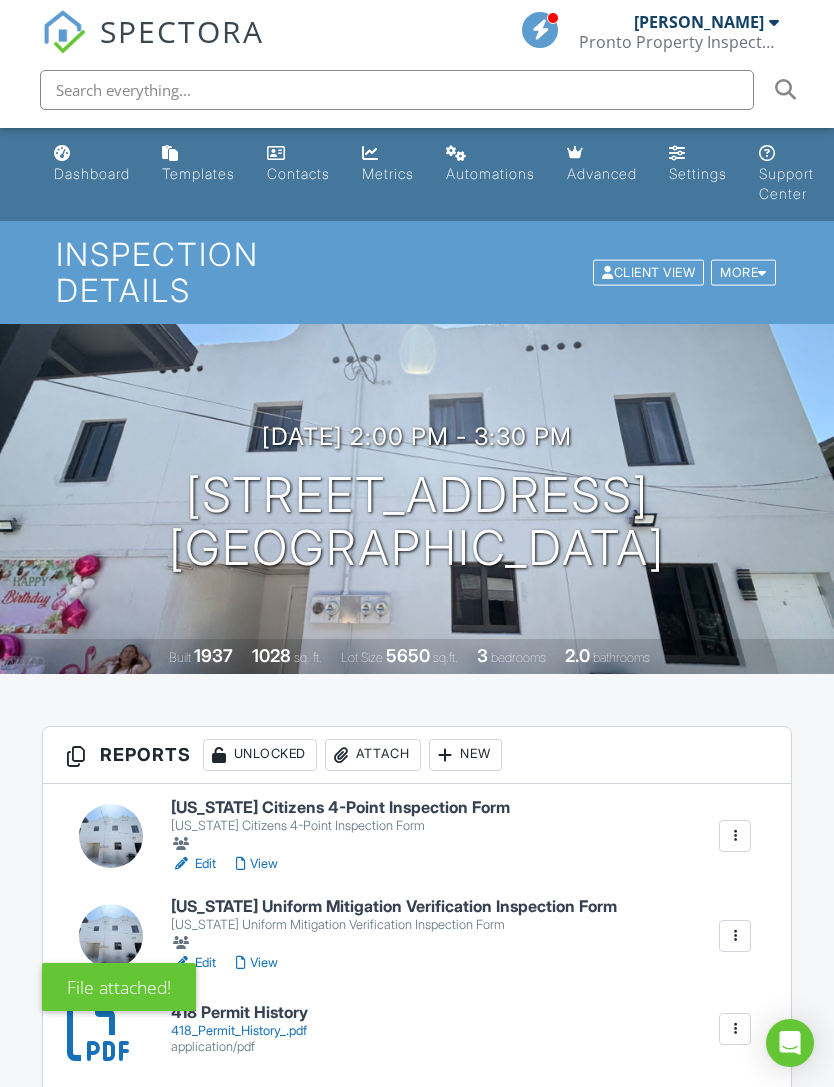 click on "Pronto Property Inspectors" at bounding box center [679, 42] 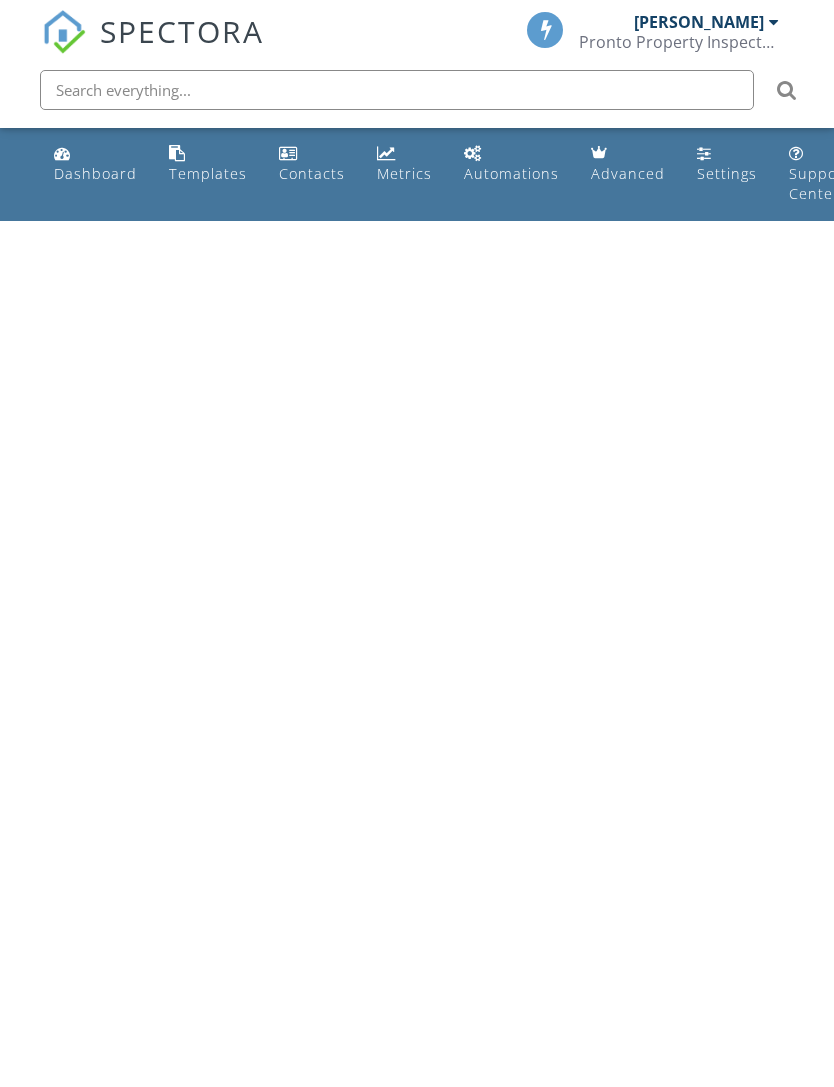 scroll, scrollTop: 0, scrollLeft: 0, axis: both 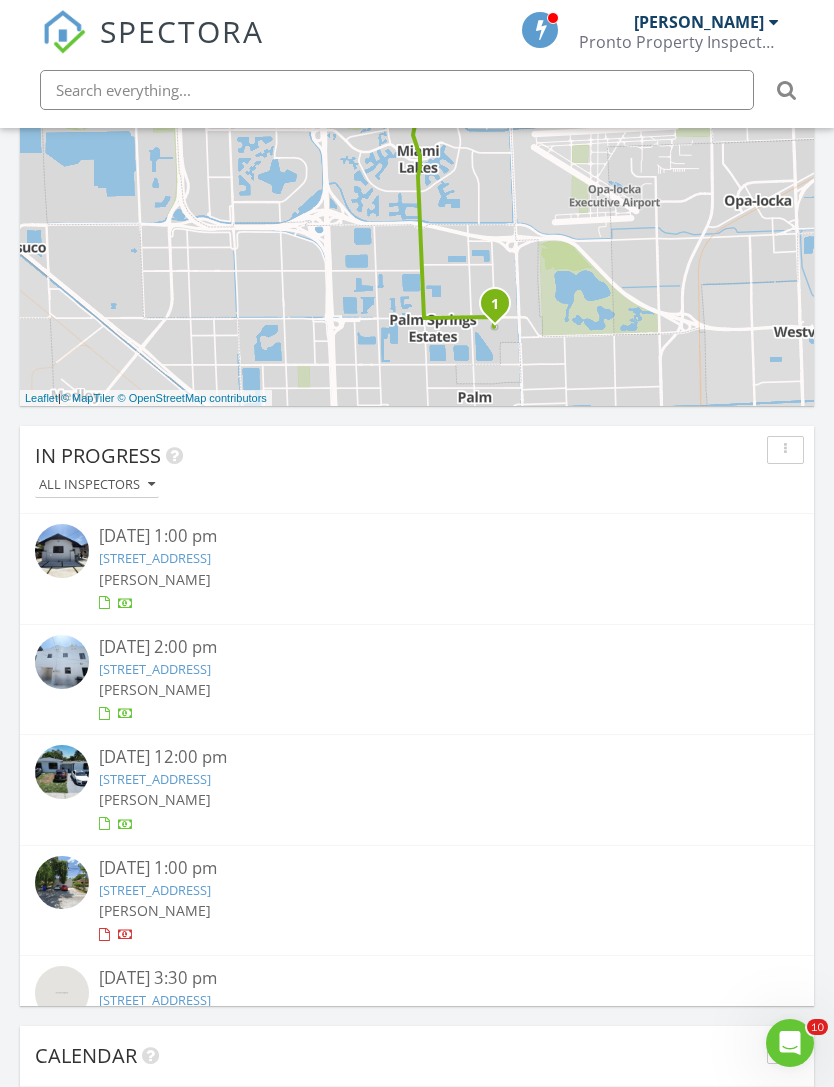 click on "[STREET_ADDRESS]" at bounding box center [155, 558] 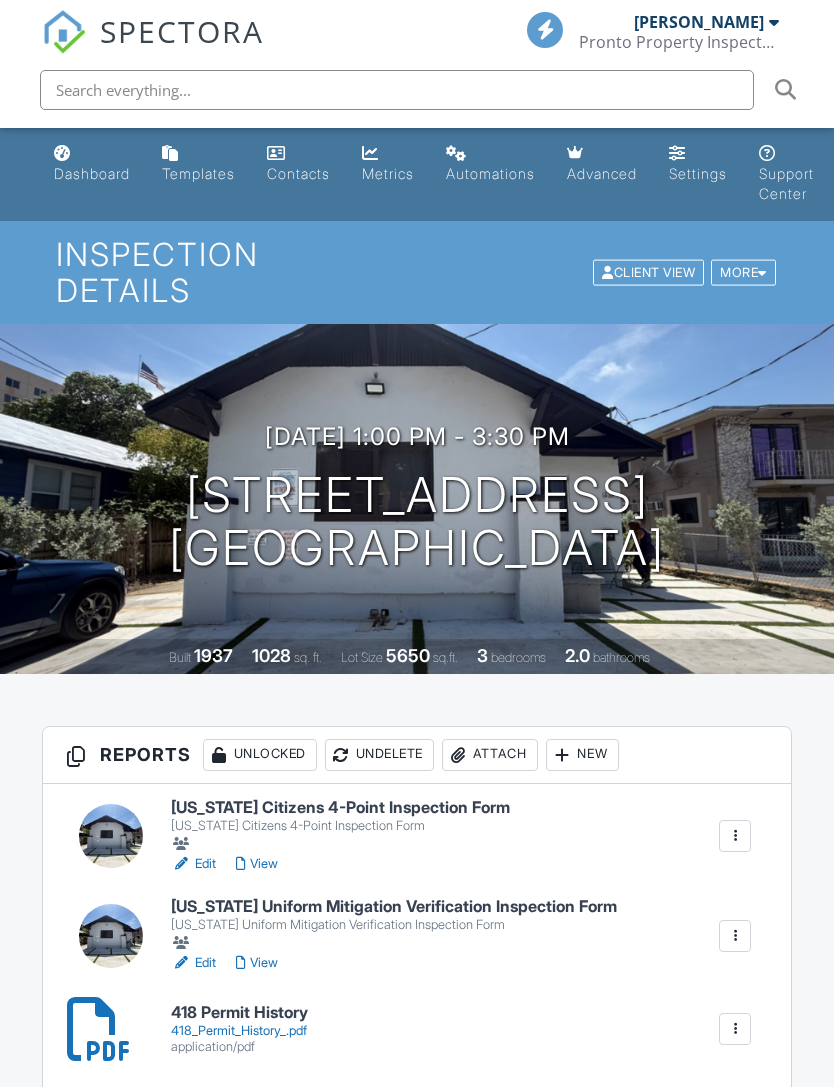 scroll, scrollTop: 0, scrollLeft: 0, axis: both 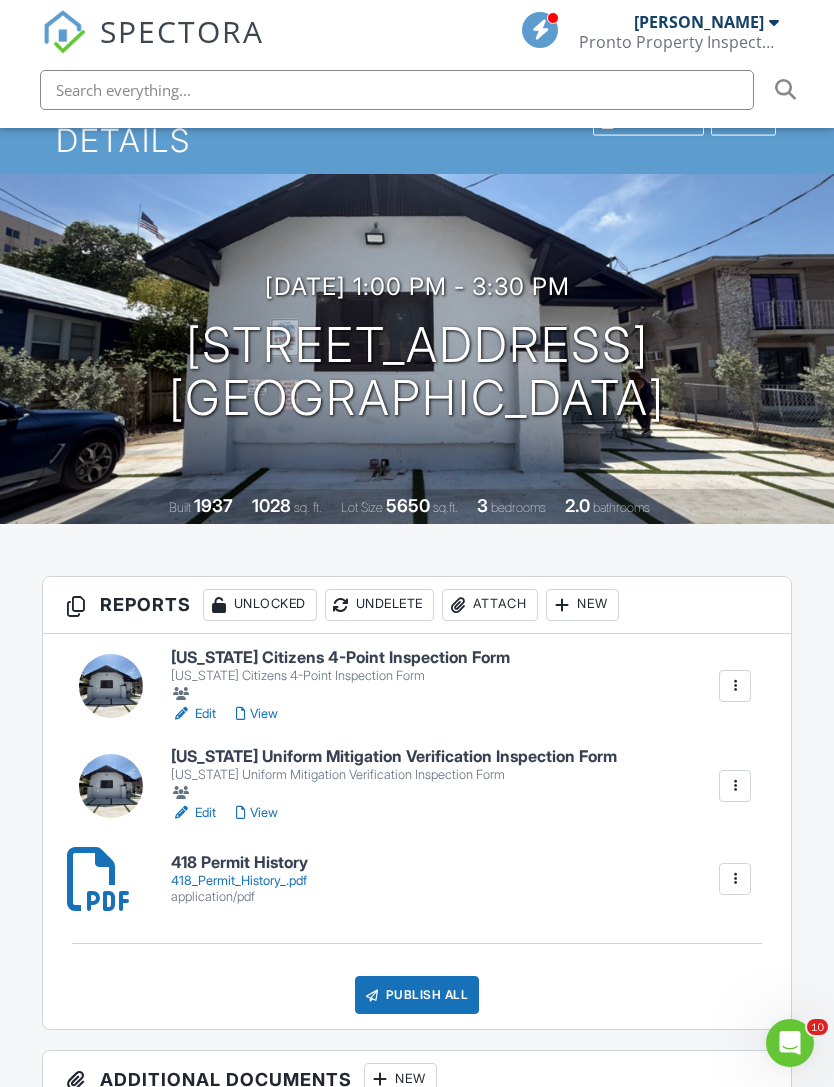 click on "Edit" at bounding box center [193, 714] 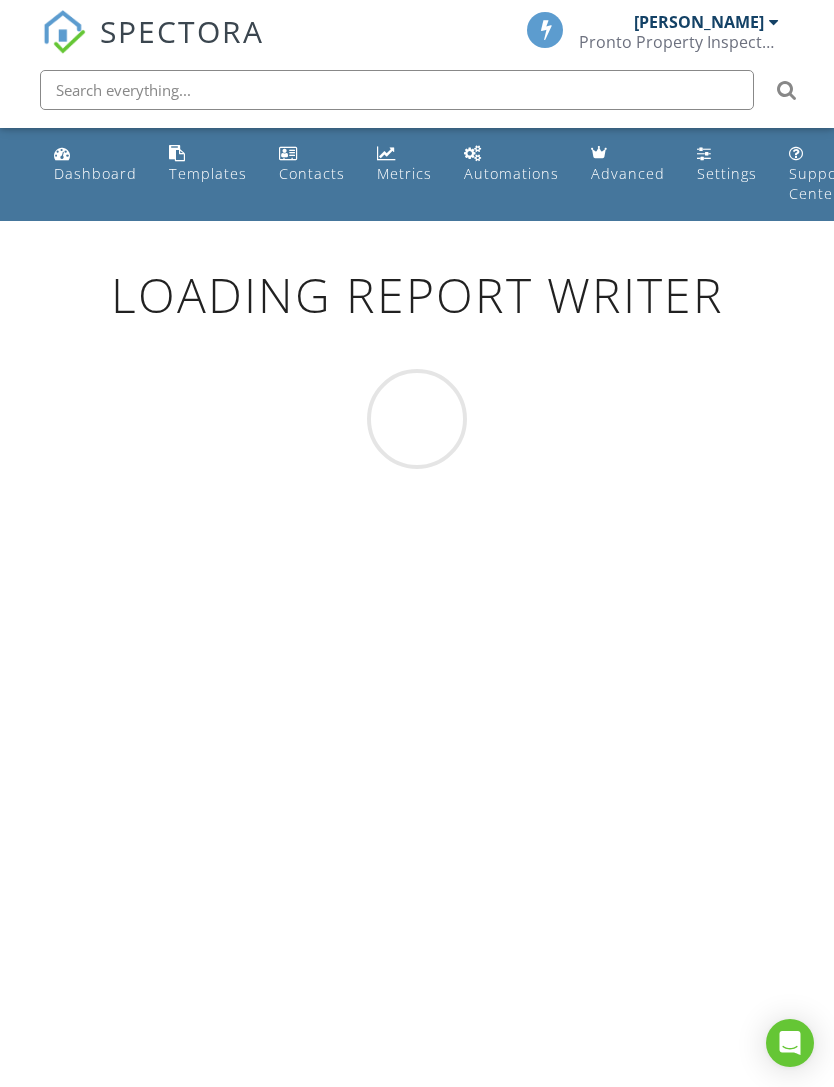 scroll, scrollTop: 0, scrollLeft: 0, axis: both 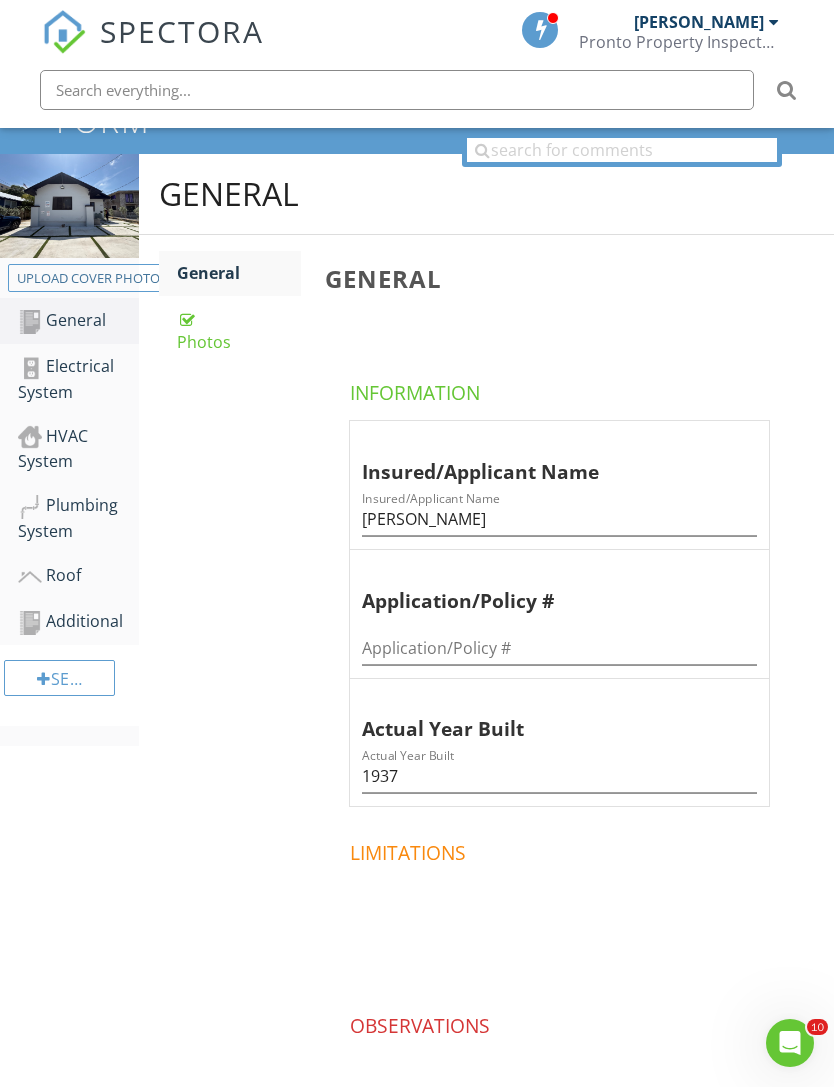 click on "Electrical System" at bounding box center [78, 379] 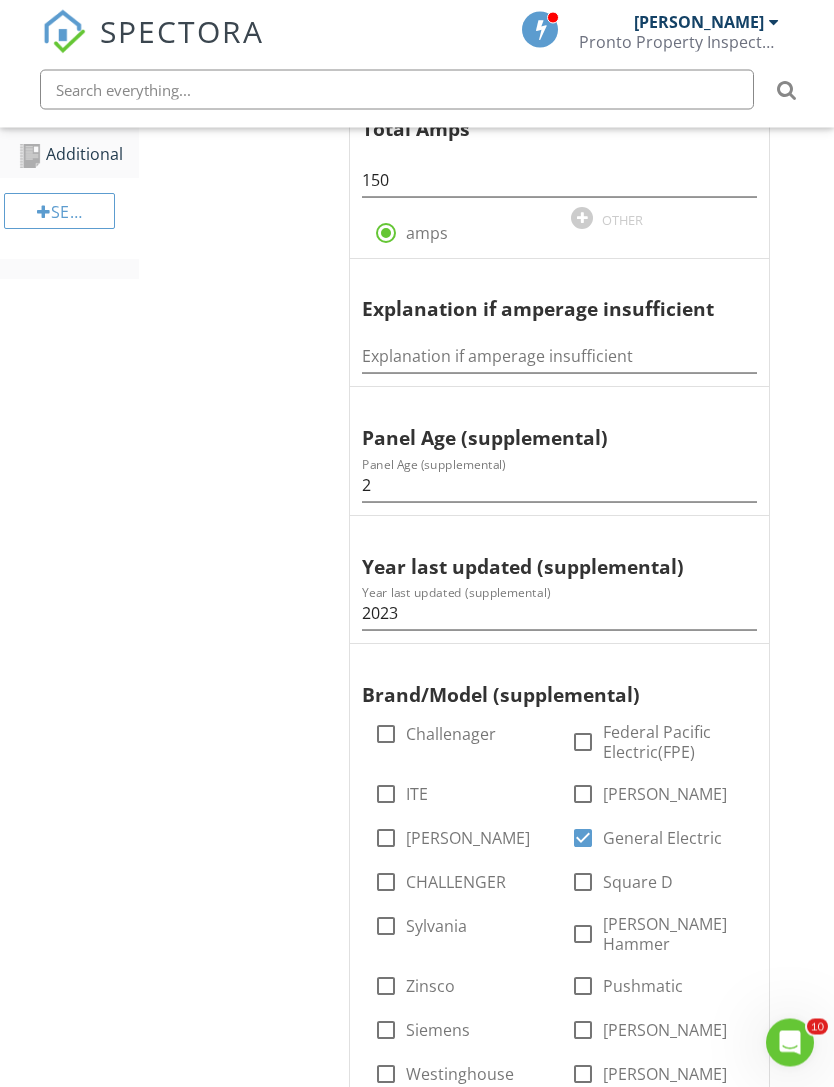 scroll, scrollTop: 677, scrollLeft: 0, axis: vertical 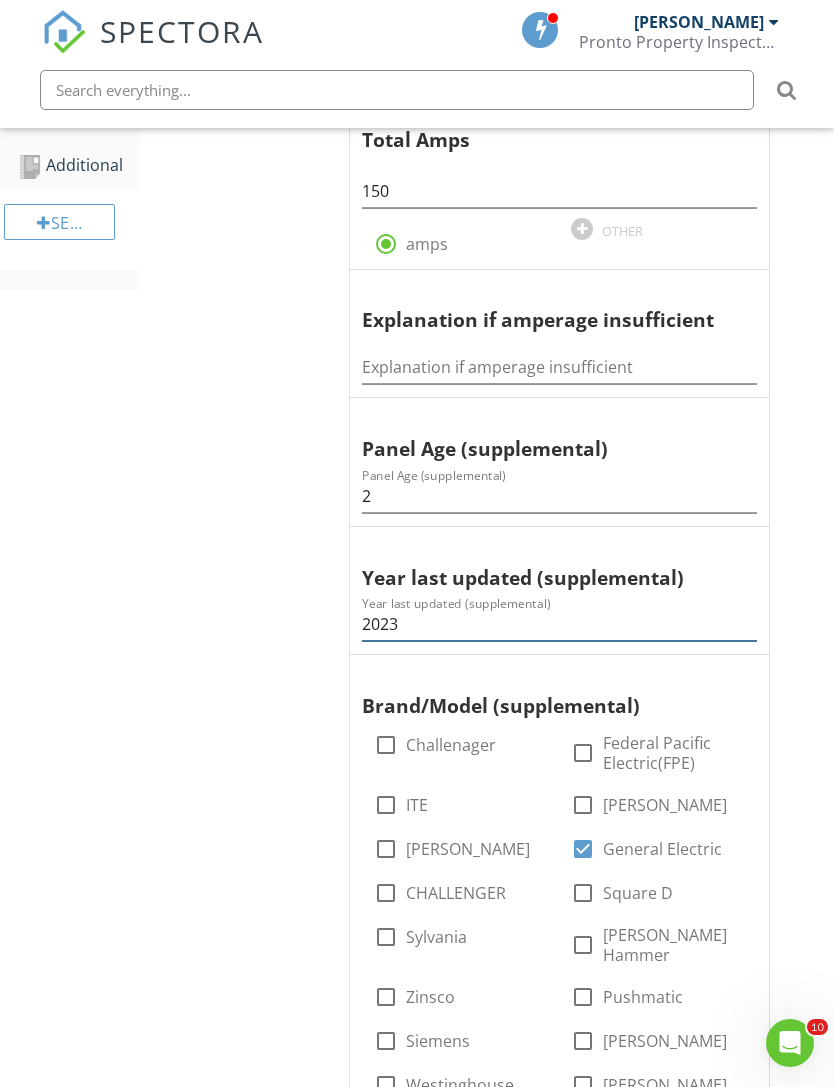 click on "2023" at bounding box center (559, 624) 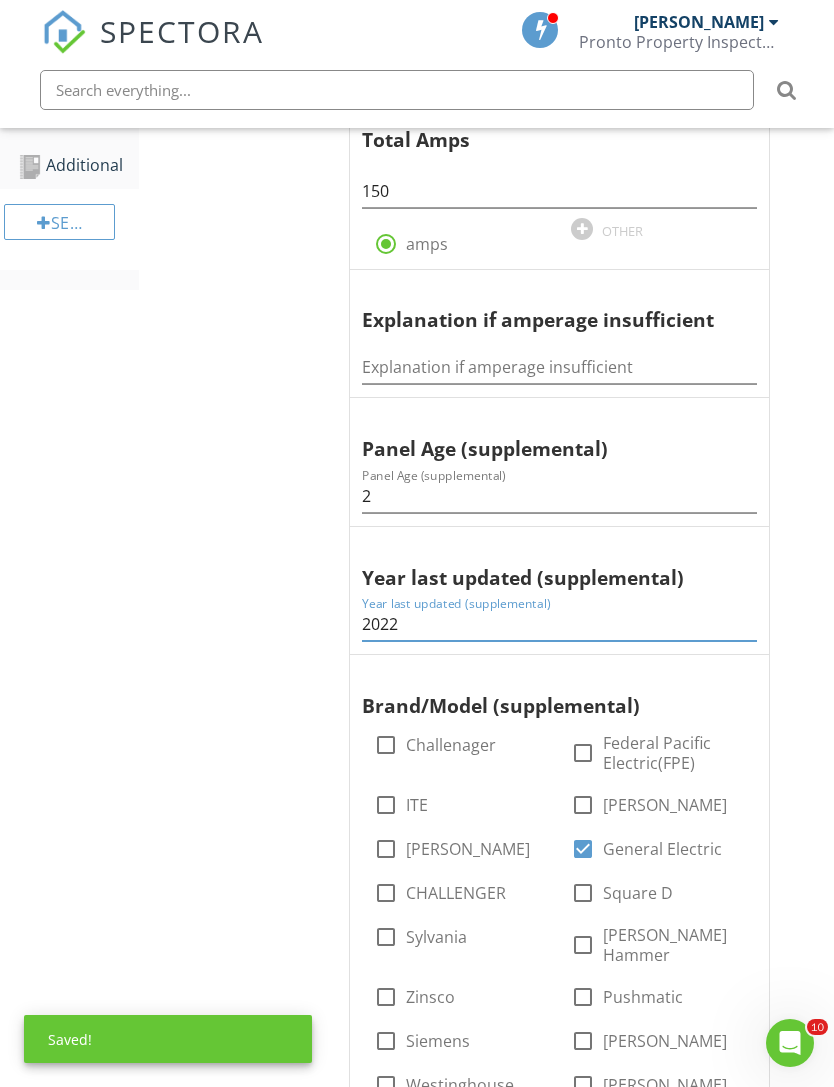 type on "2022" 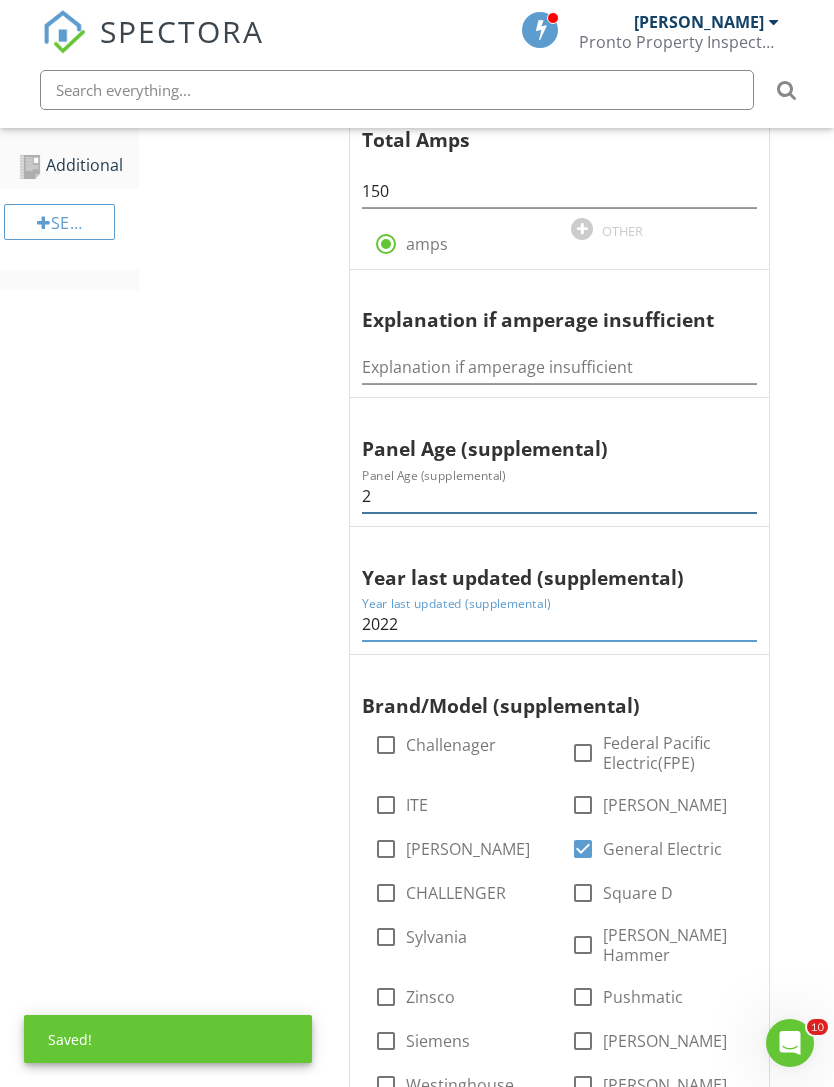 click on "2" at bounding box center [559, 496] 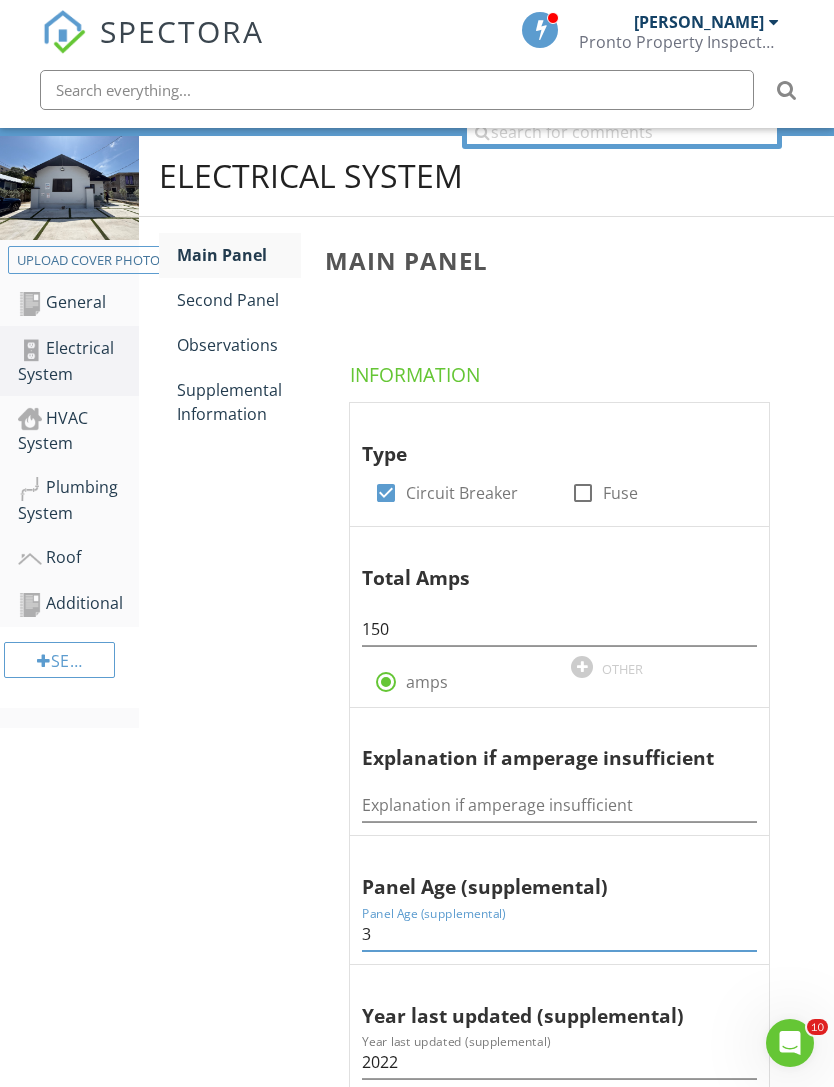 type on "3" 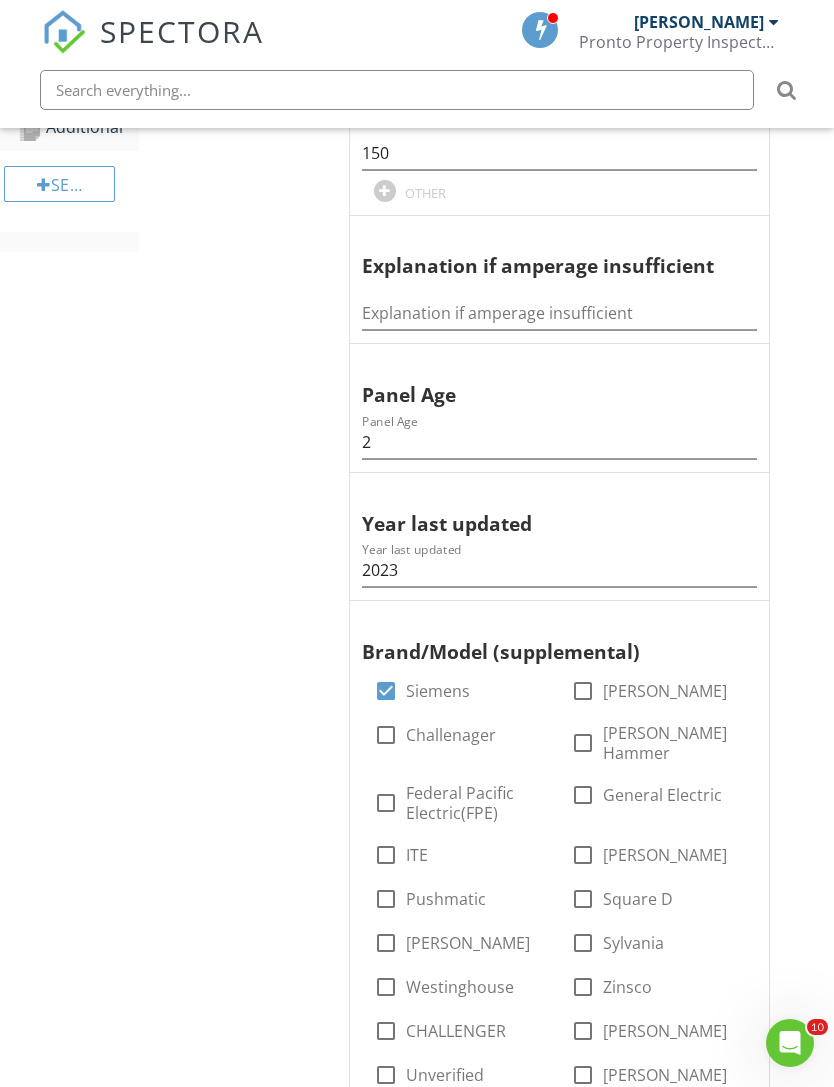 scroll, scrollTop: 782, scrollLeft: 0, axis: vertical 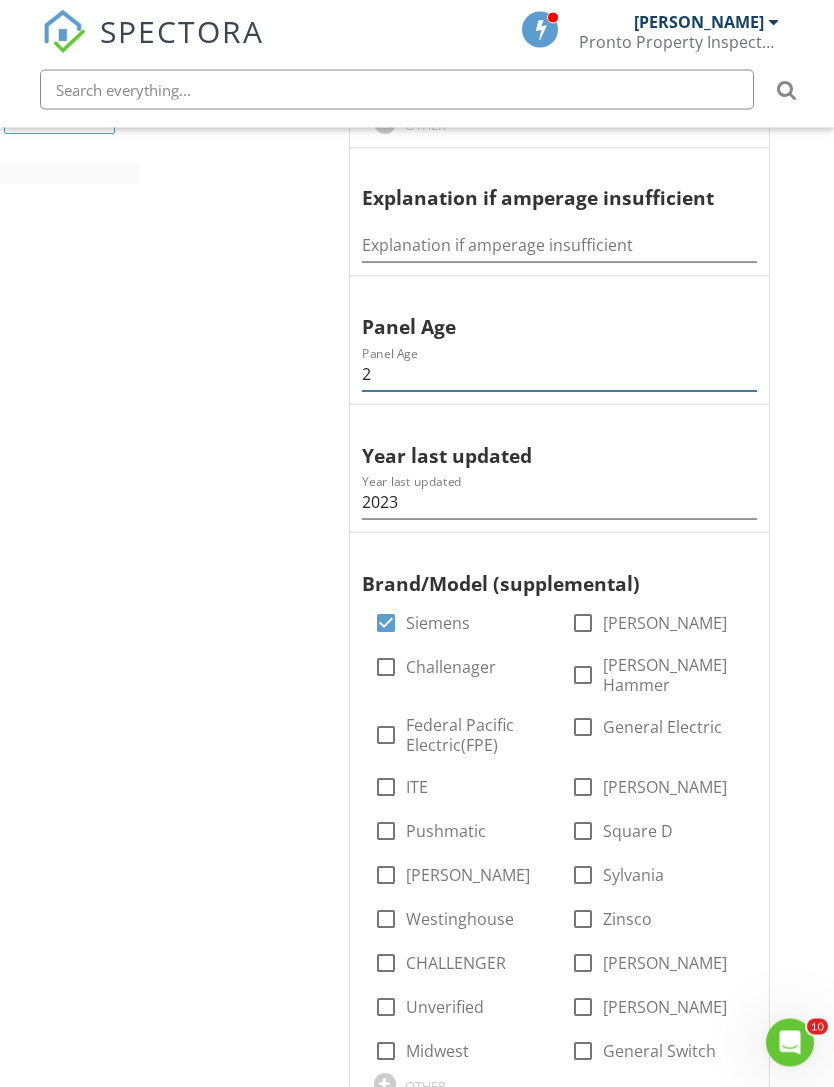 click on "2" at bounding box center (559, 375) 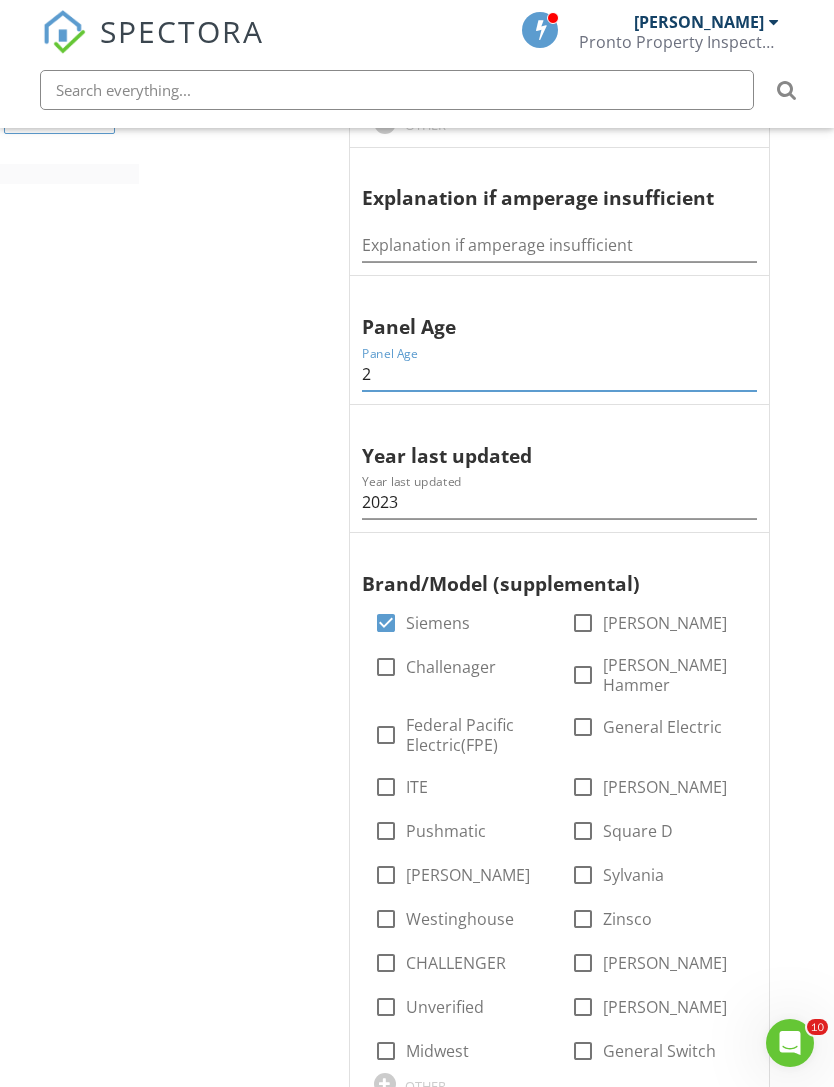 scroll, scrollTop: 782, scrollLeft: 0, axis: vertical 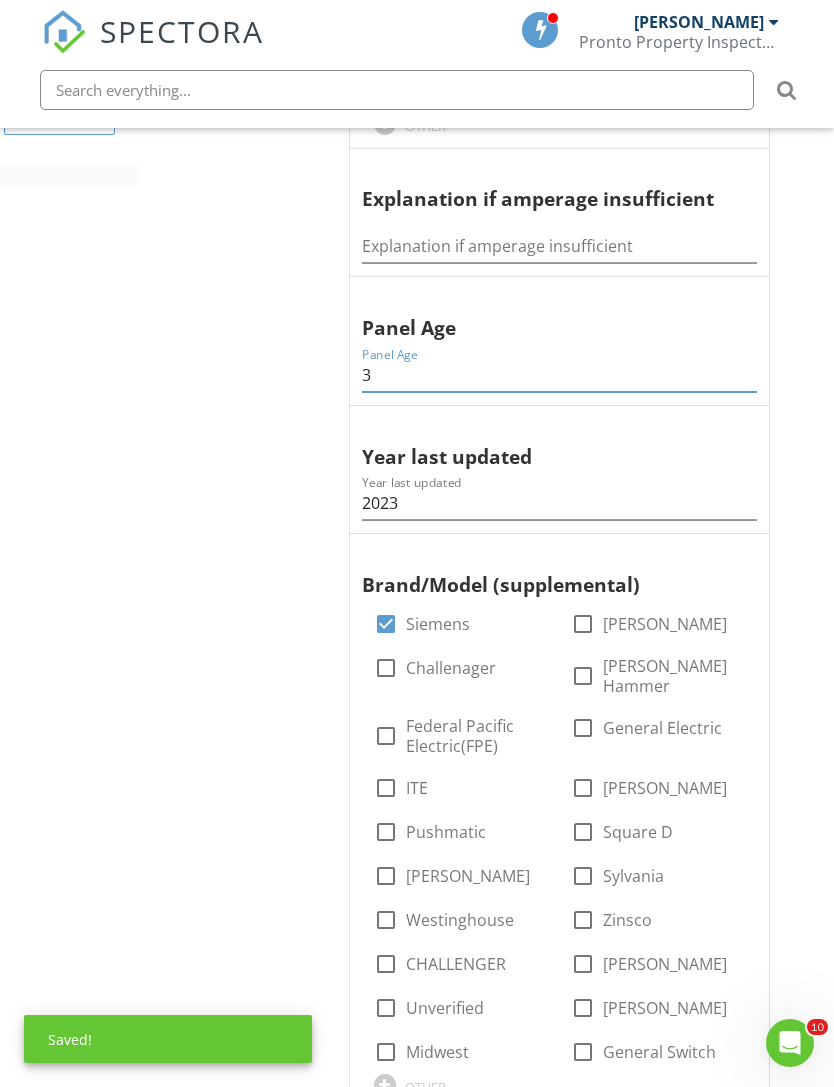 type on "3" 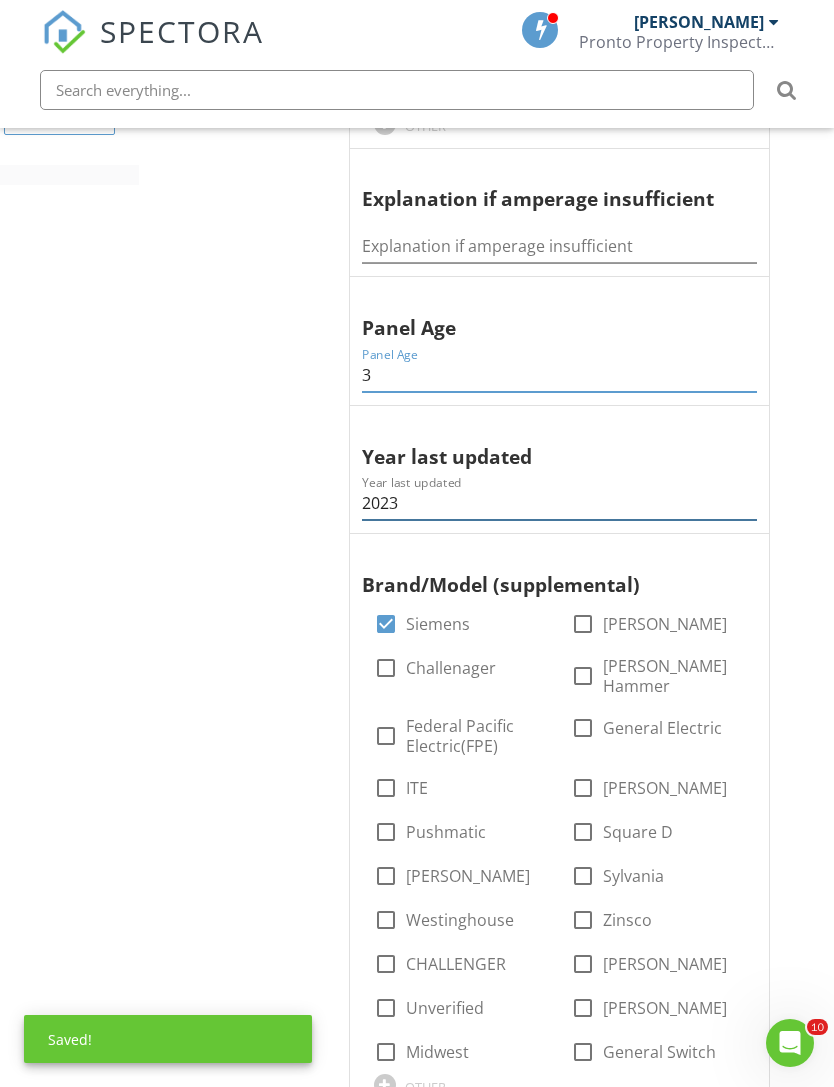 click on "2023" at bounding box center (559, 503) 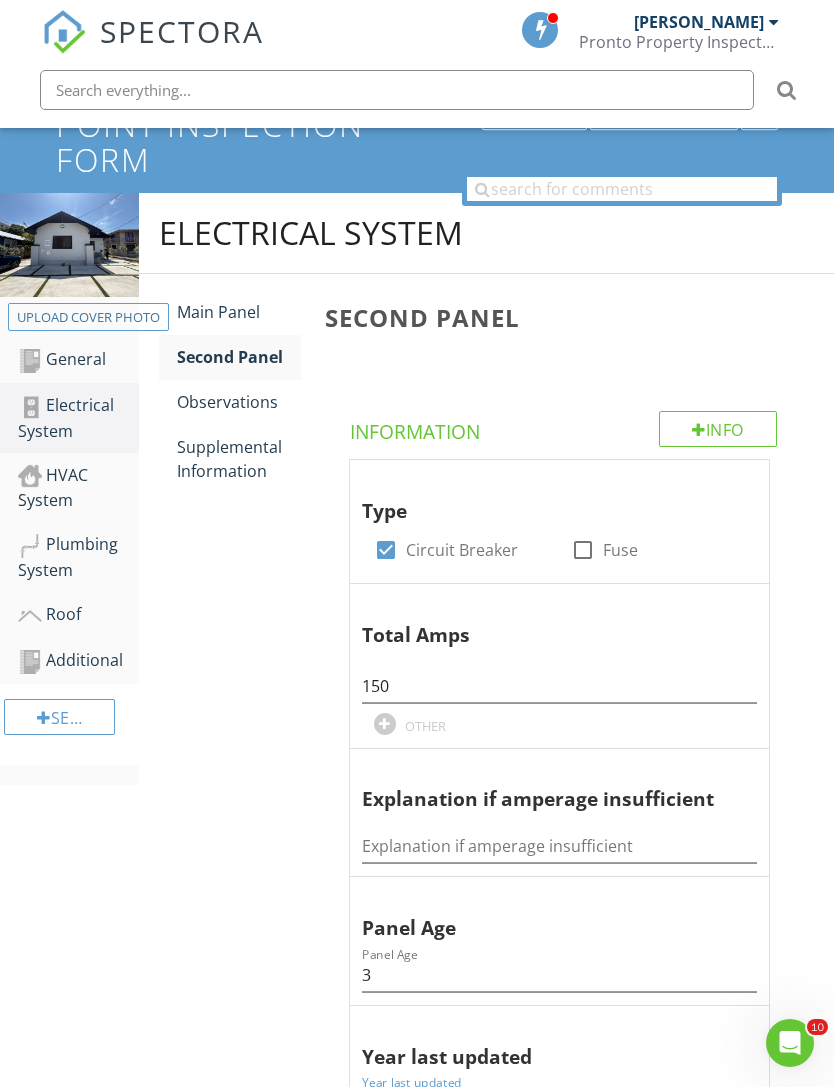 scroll, scrollTop: 136, scrollLeft: 0, axis: vertical 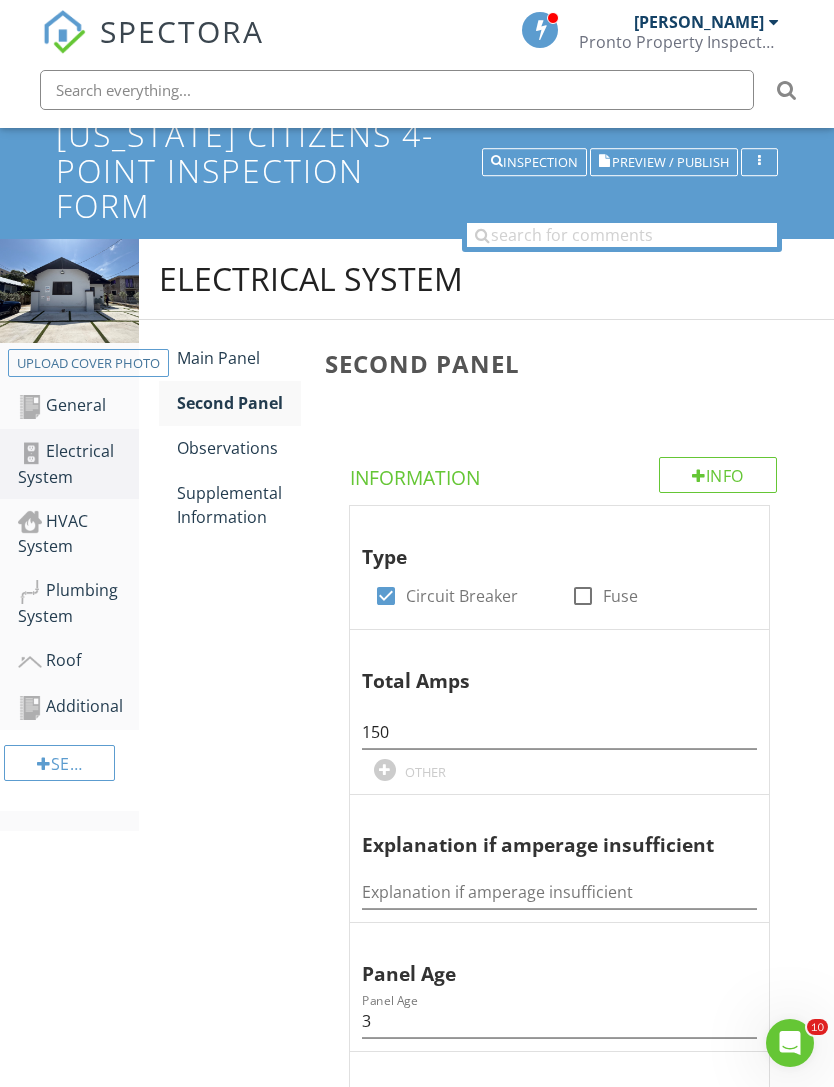 type on "2022" 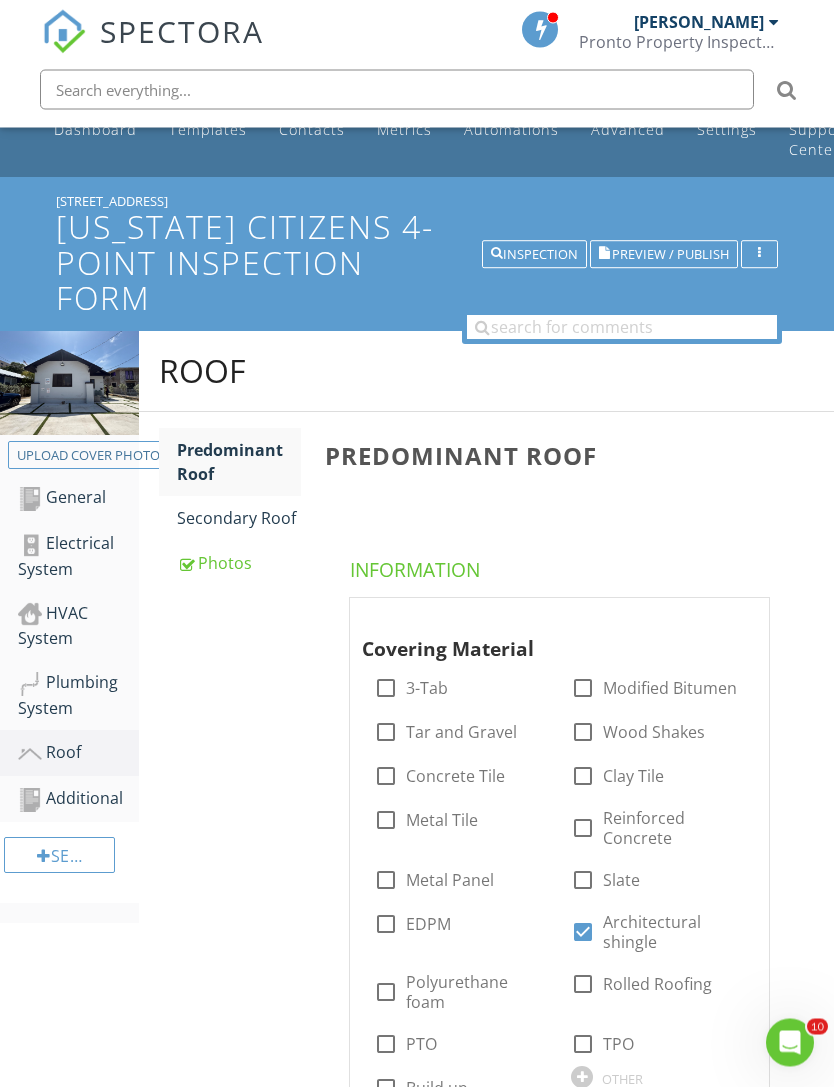 scroll, scrollTop: 0, scrollLeft: 0, axis: both 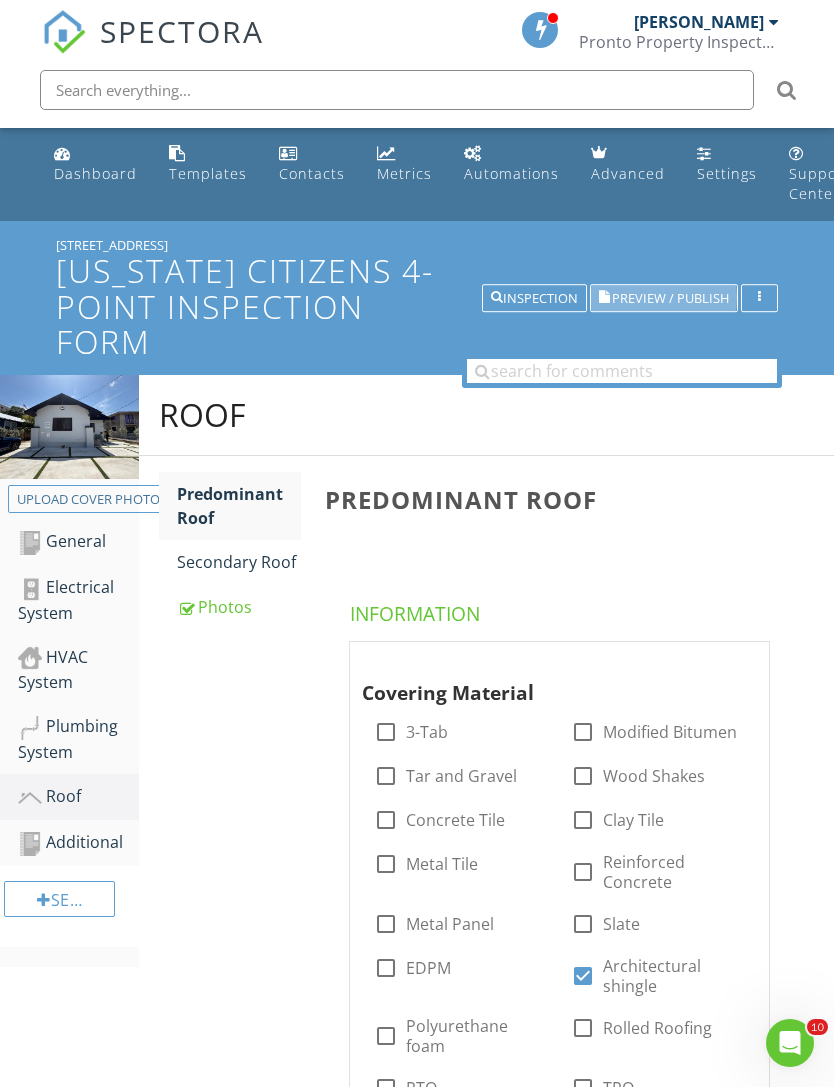 click on "Preview / Publish" at bounding box center (670, 298) 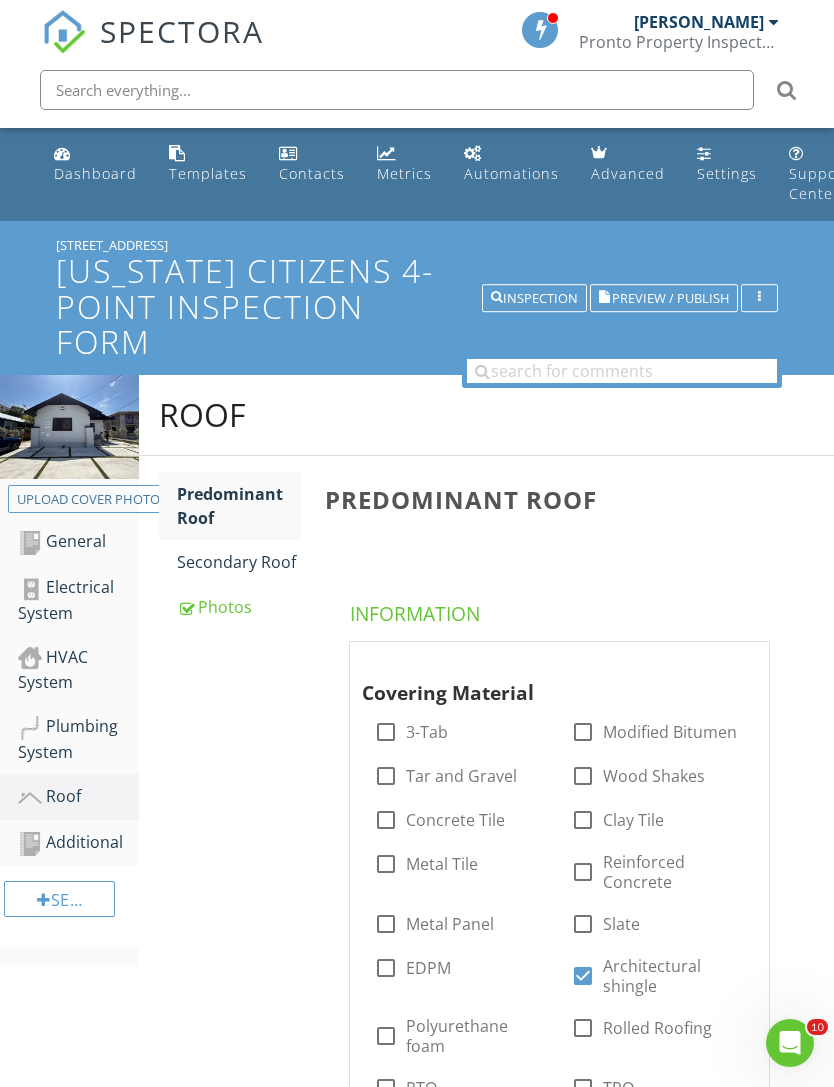 click on "Additional" at bounding box center [78, 843] 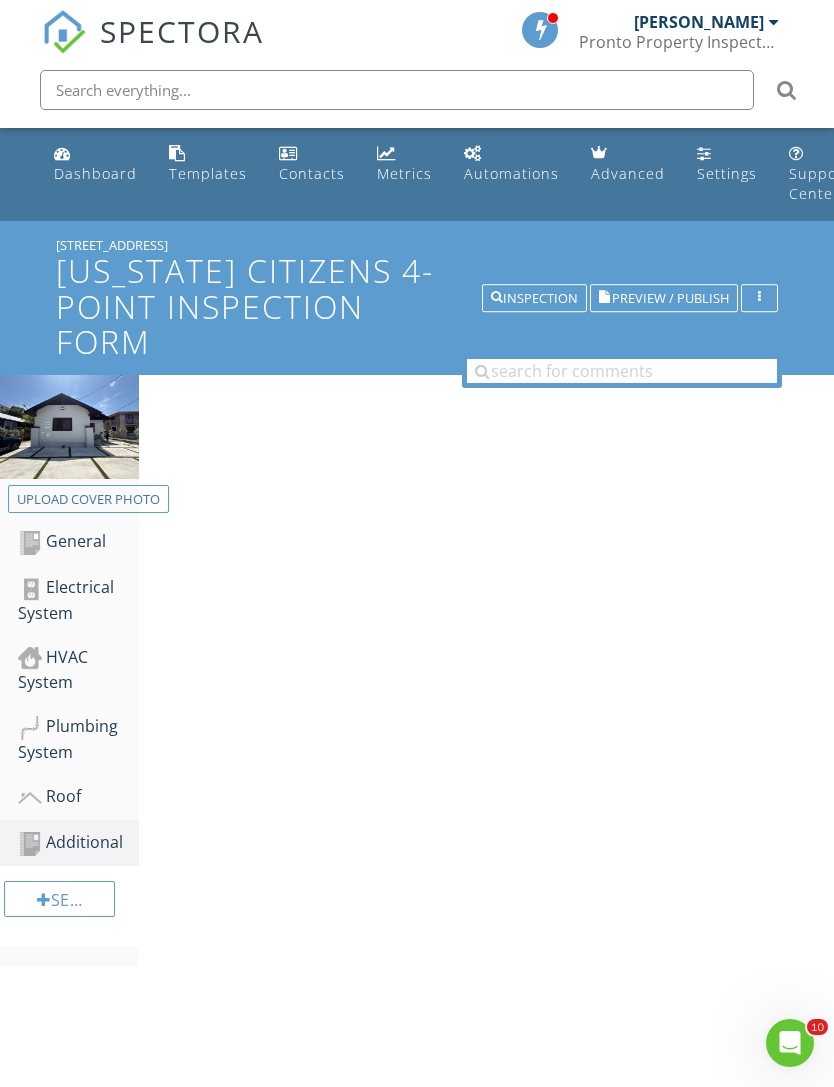 click on "Roof" at bounding box center [78, 797] 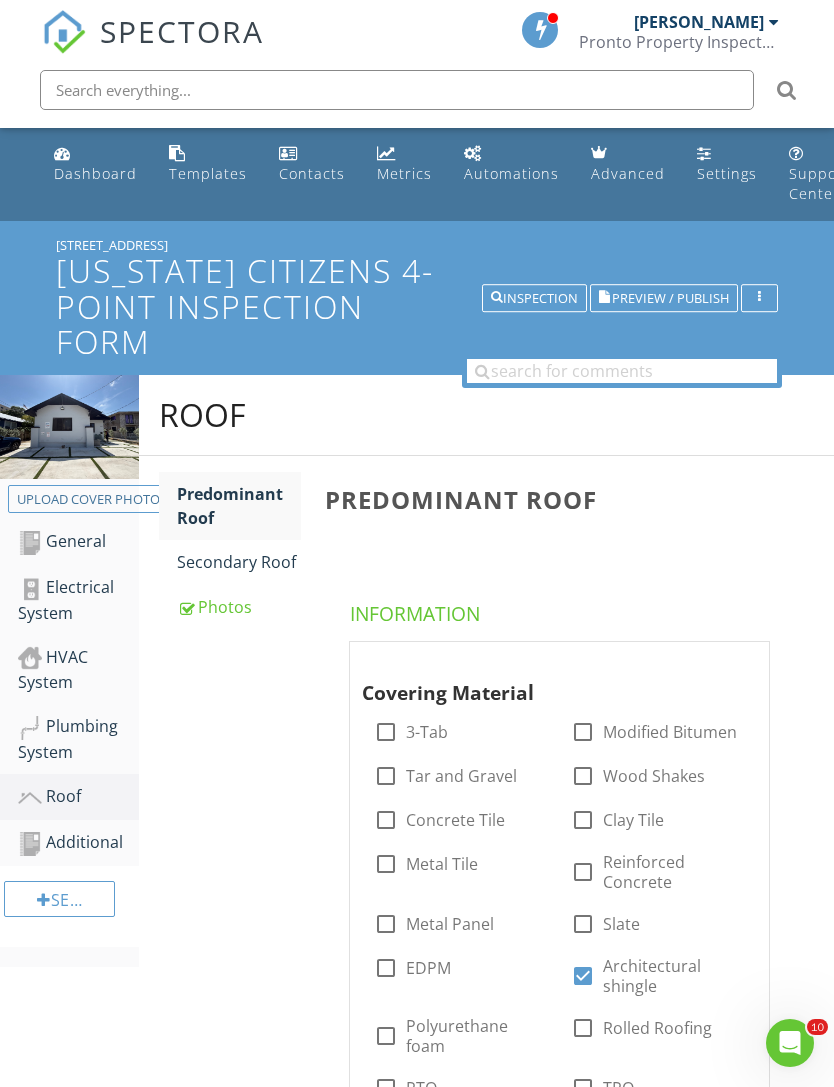click on "Photos" at bounding box center (239, 607) 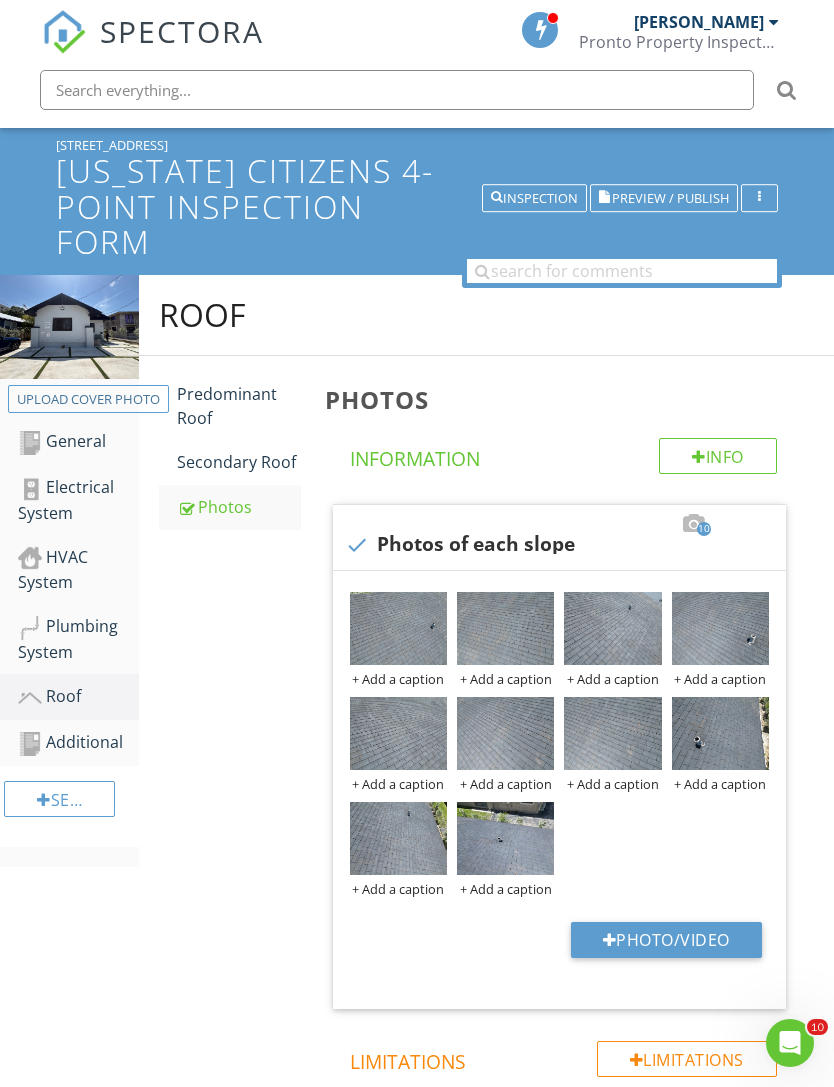 scroll, scrollTop: 221, scrollLeft: 0, axis: vertical 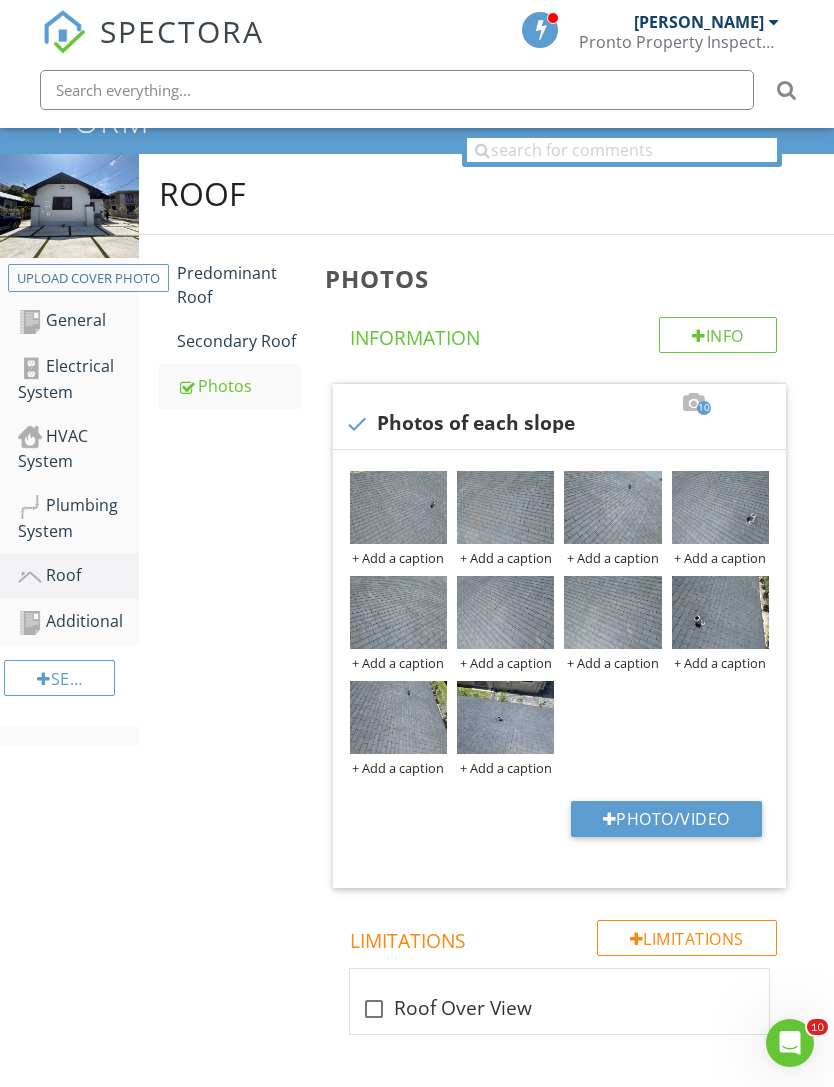 click at bounding box center (505, 612) 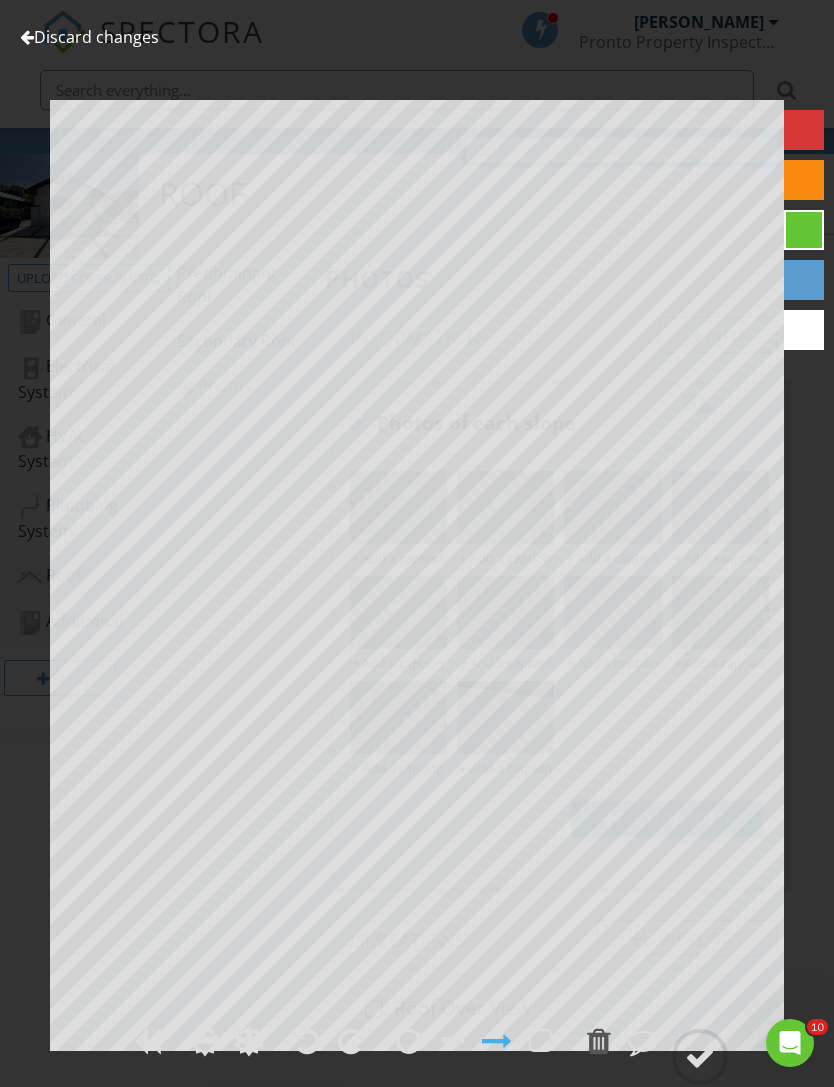 click on "Discard changes" at bounding box center (89, 37) 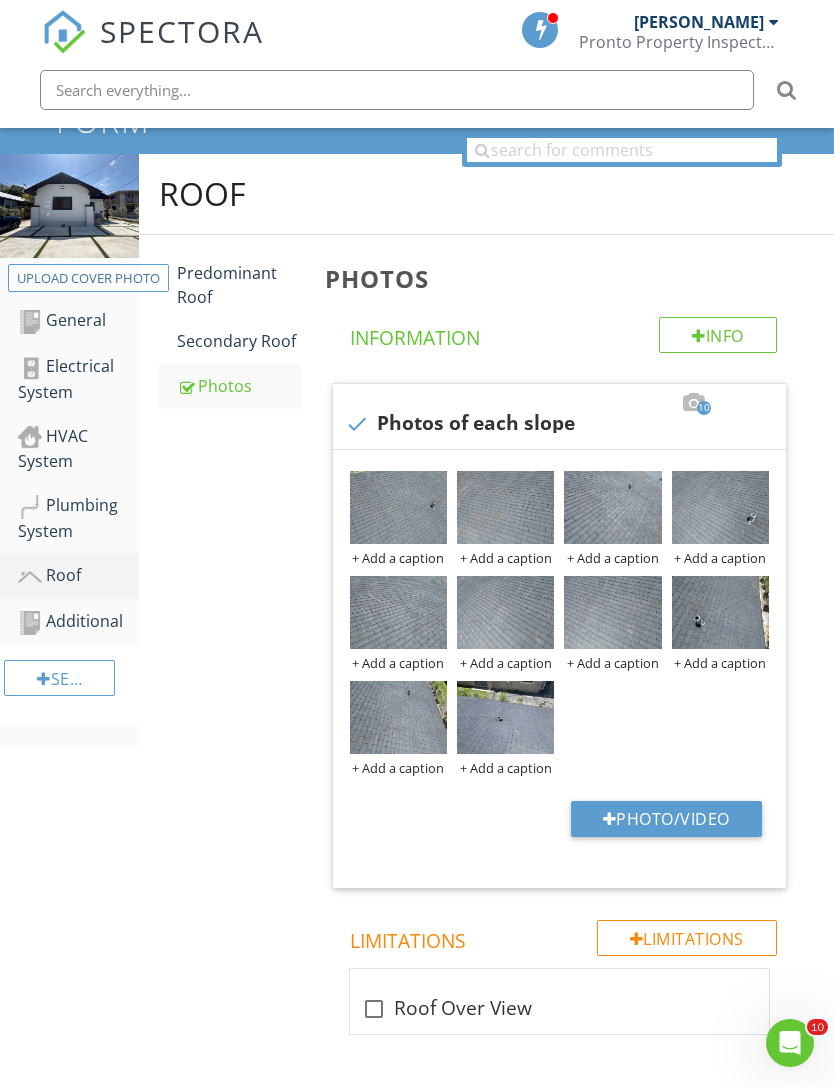 click at bounding box center (505, 507) 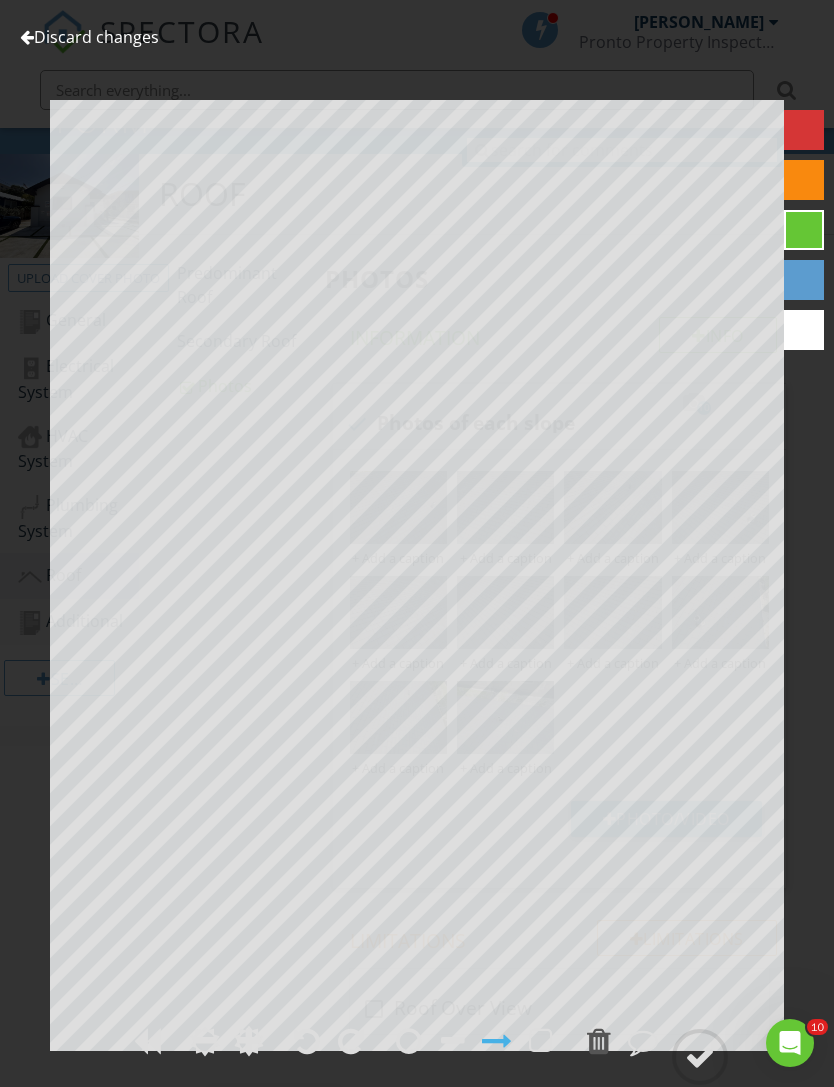 click on "Discard changes" at bounding box center (89, 37) 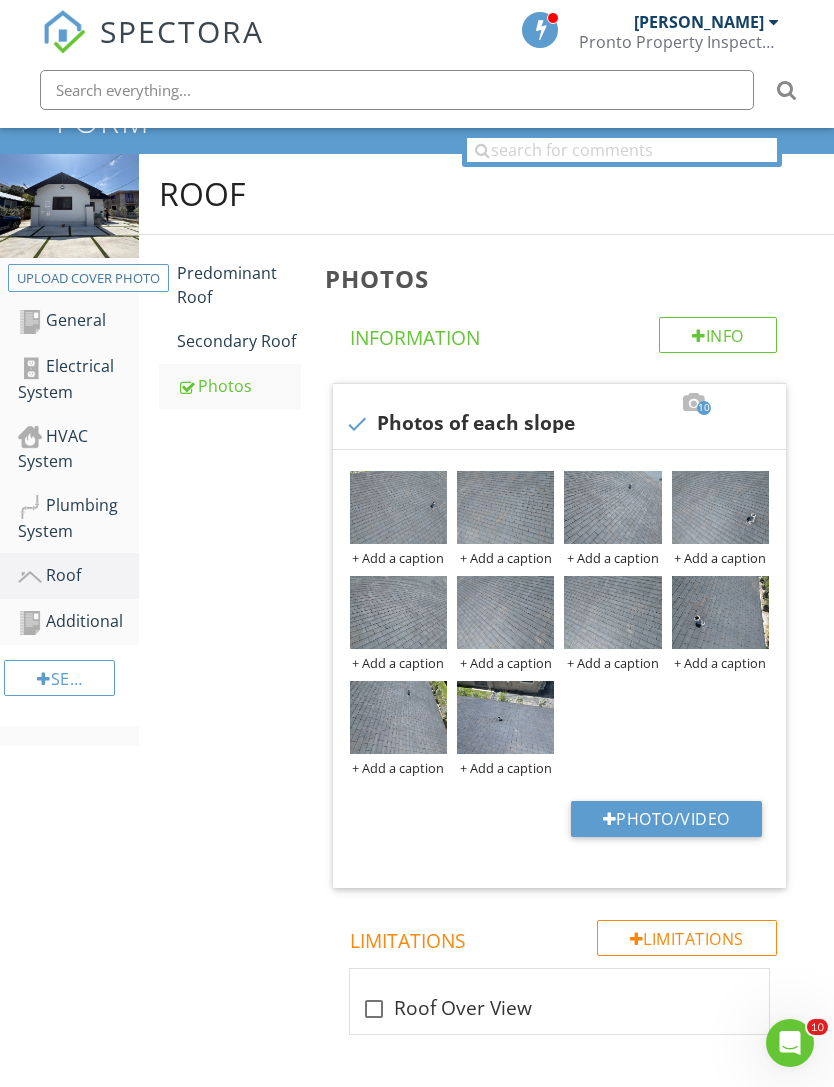 click at bounding box center (0, 0) 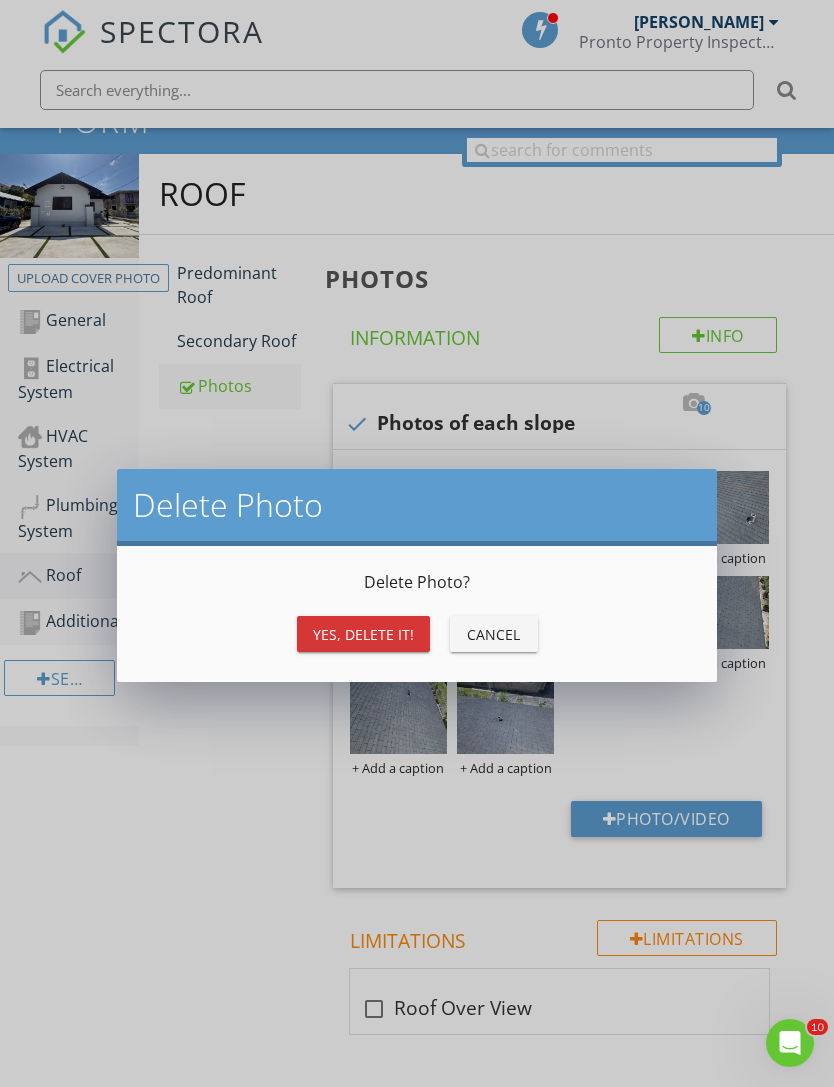 click on "Yes, Delete it!" at bounding box center (363, 634) 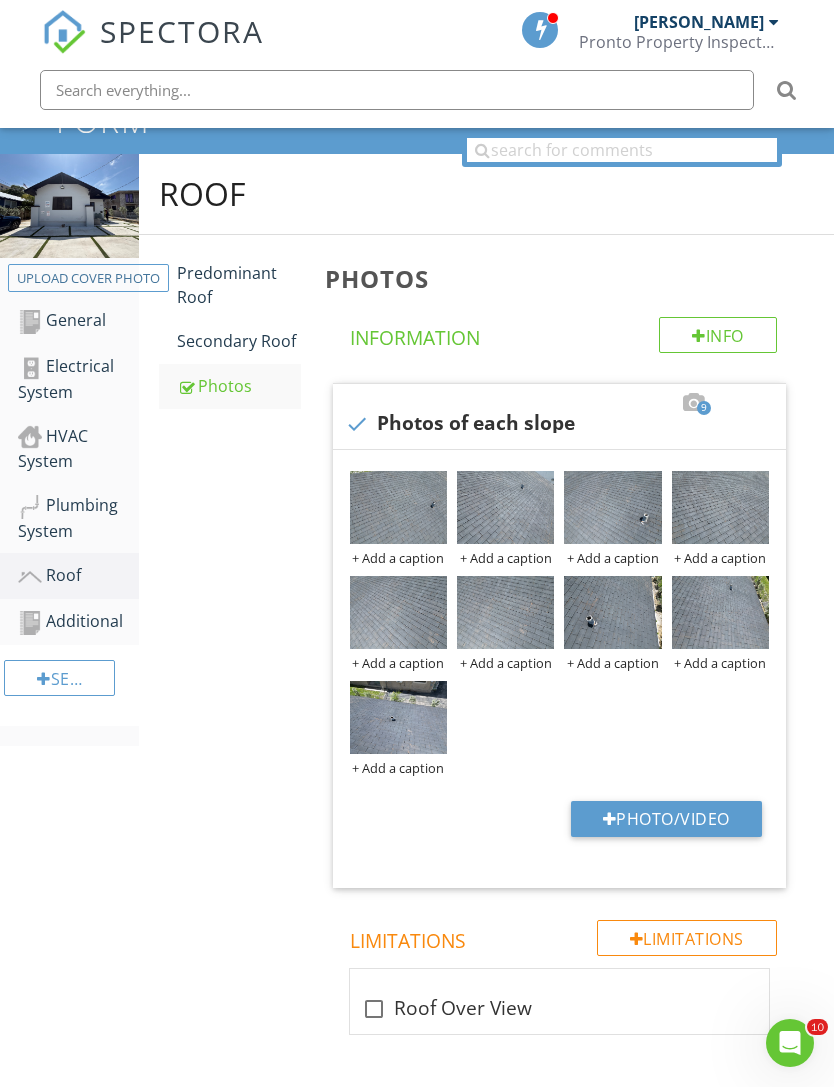 click at bounding box center [0, 0] 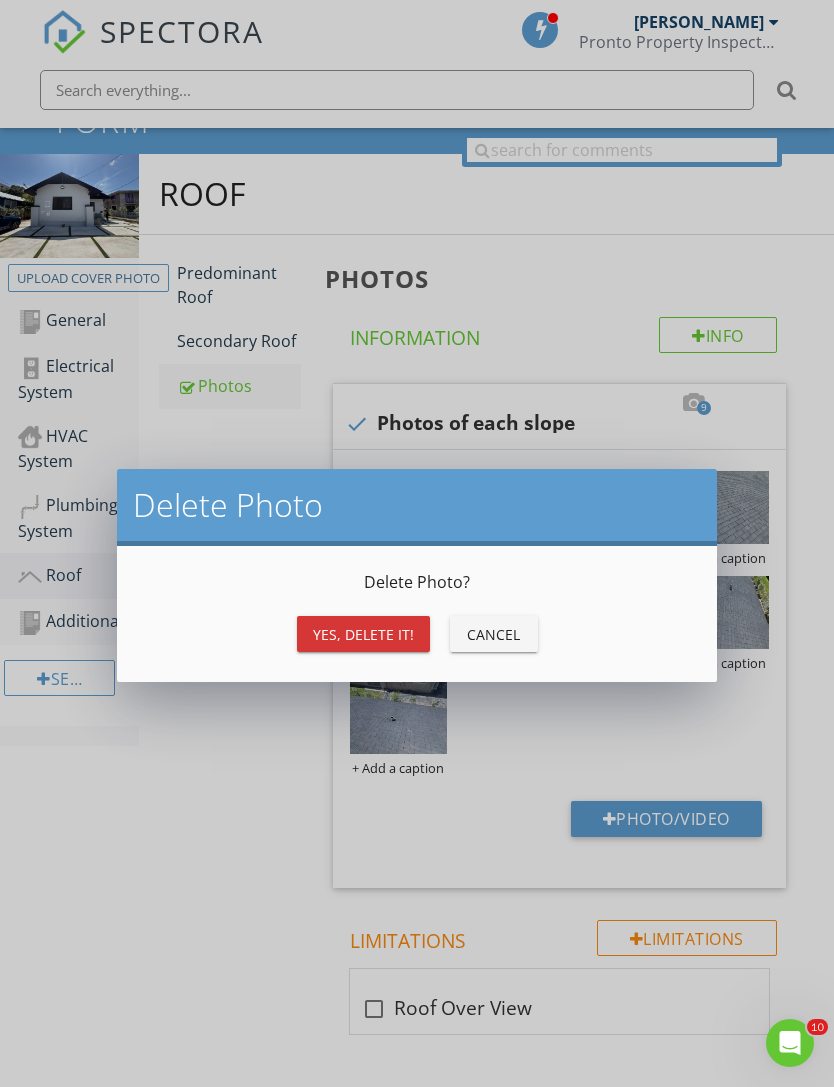 click on "Yes, Delete it!" at bounding box center [363, 634] 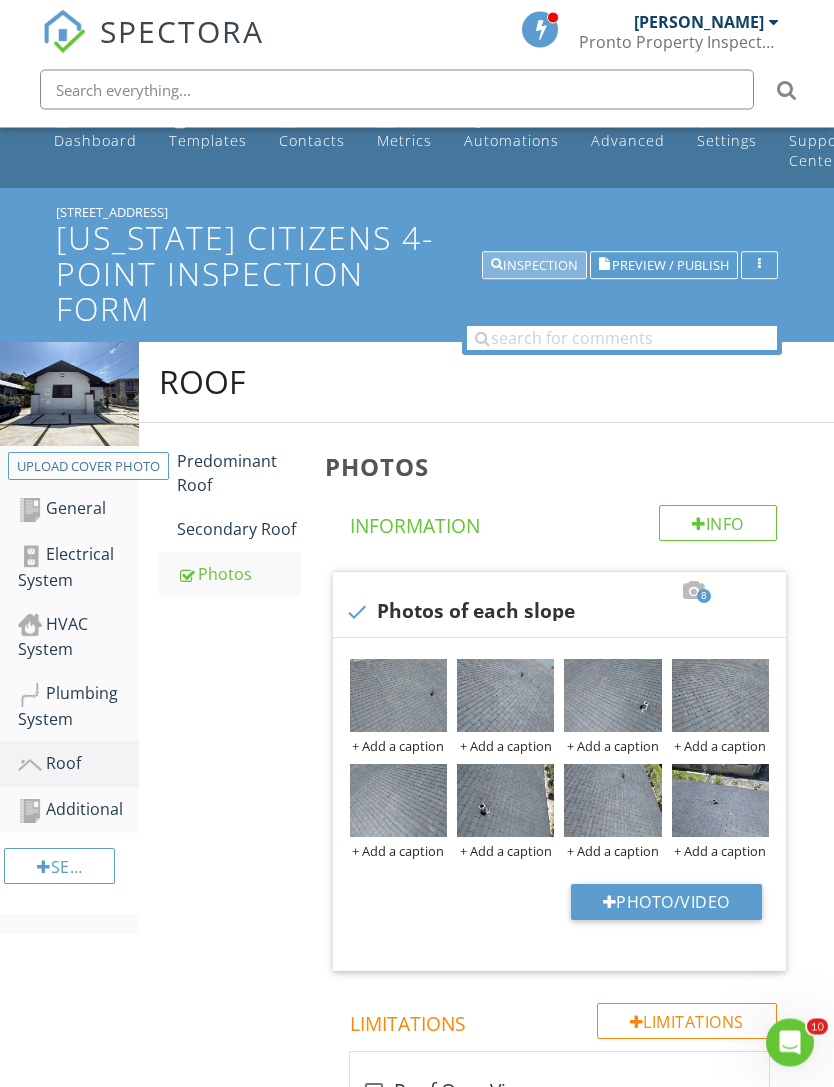 click on "Inspection" at bounding box center [534, 266] 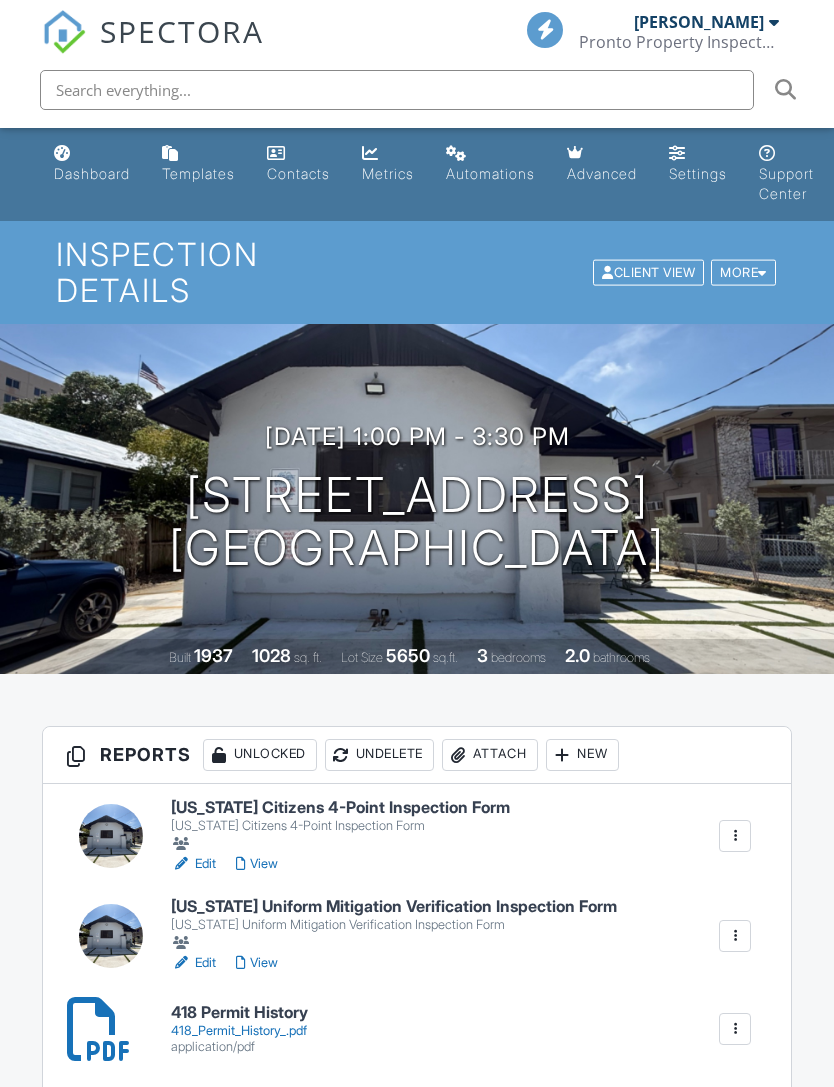 scroll, scrollTop: 0, scrollLeft: 0, axis: both 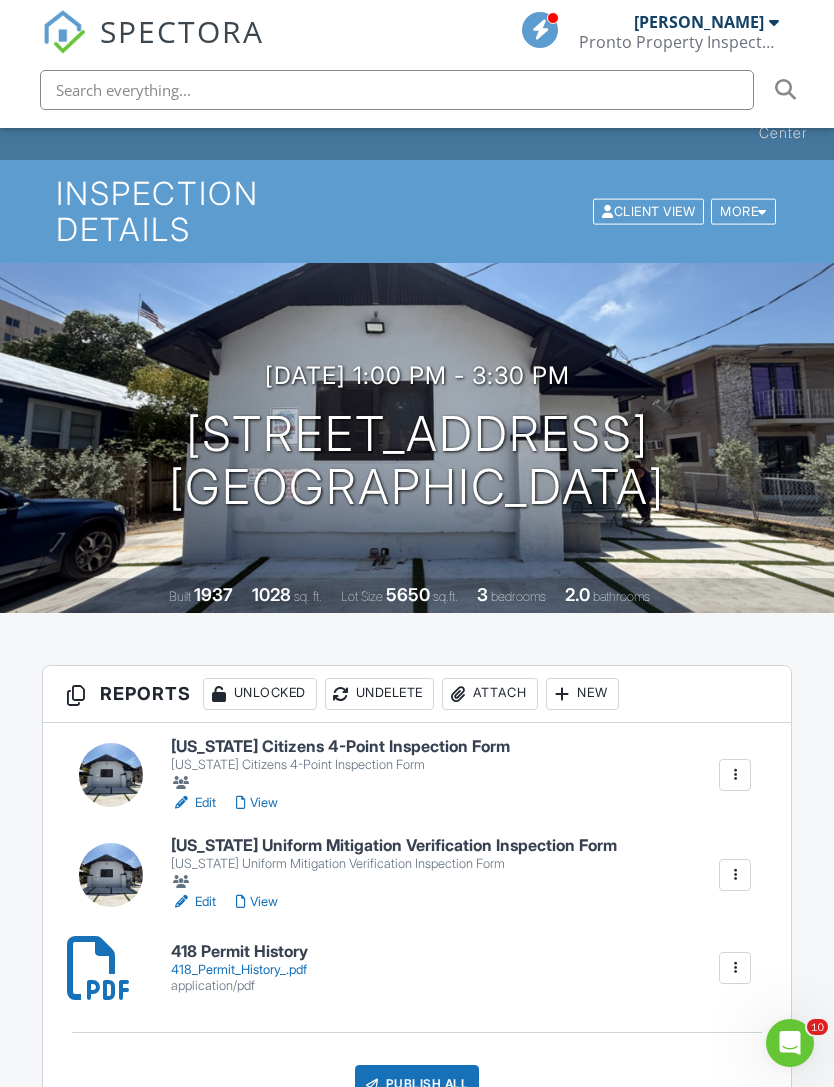 click on "View" at bounding box center (257, 902) 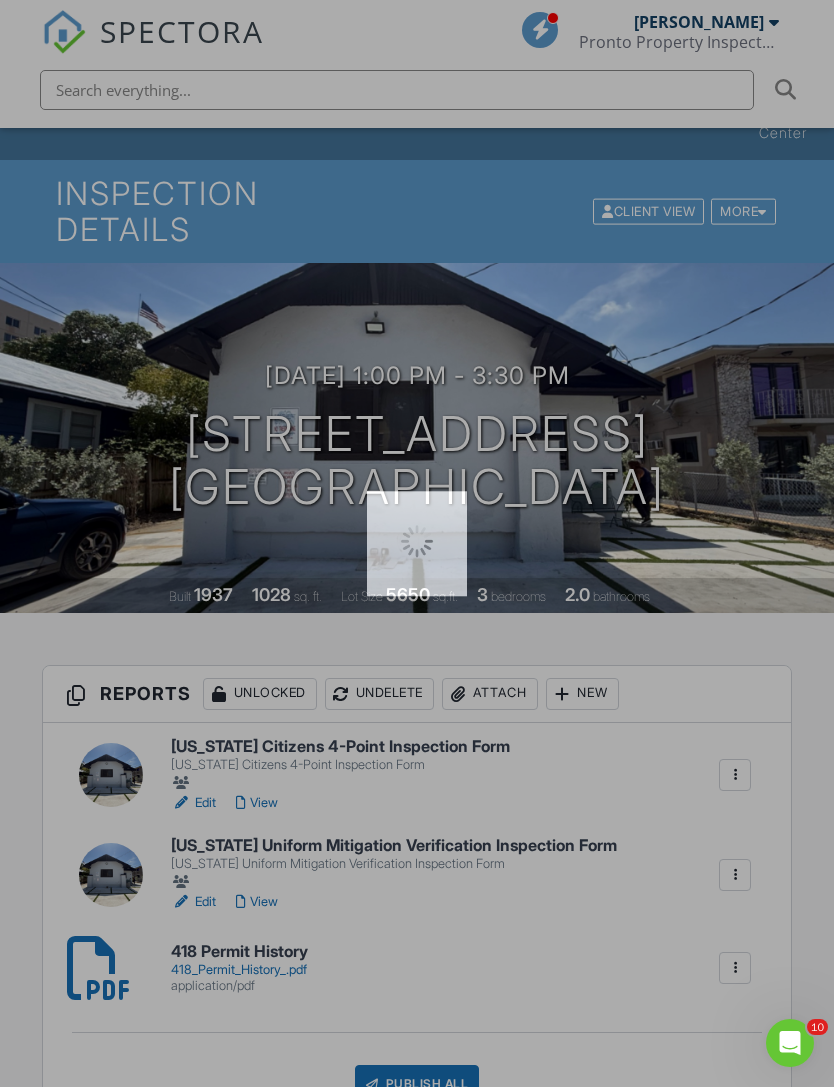 scroll, scrollTop: 125, scrollLeft: 0, axis: vertical 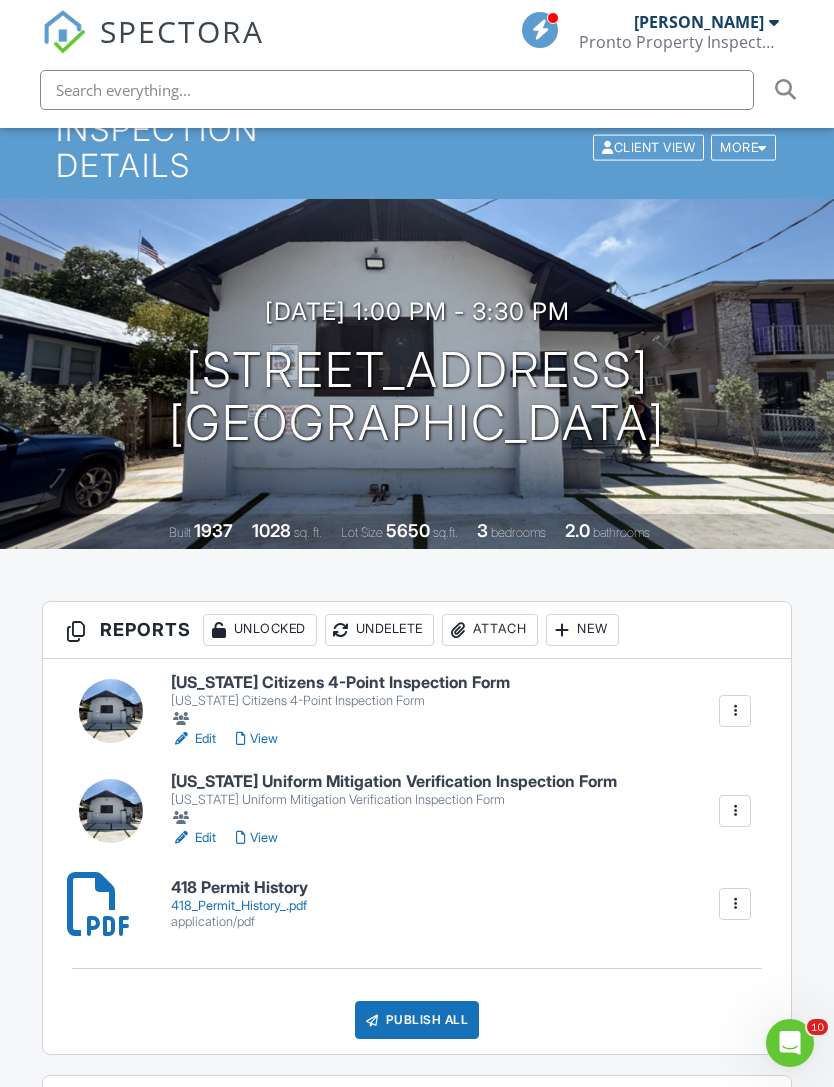 click on "View" at bounding box center [257, 739] 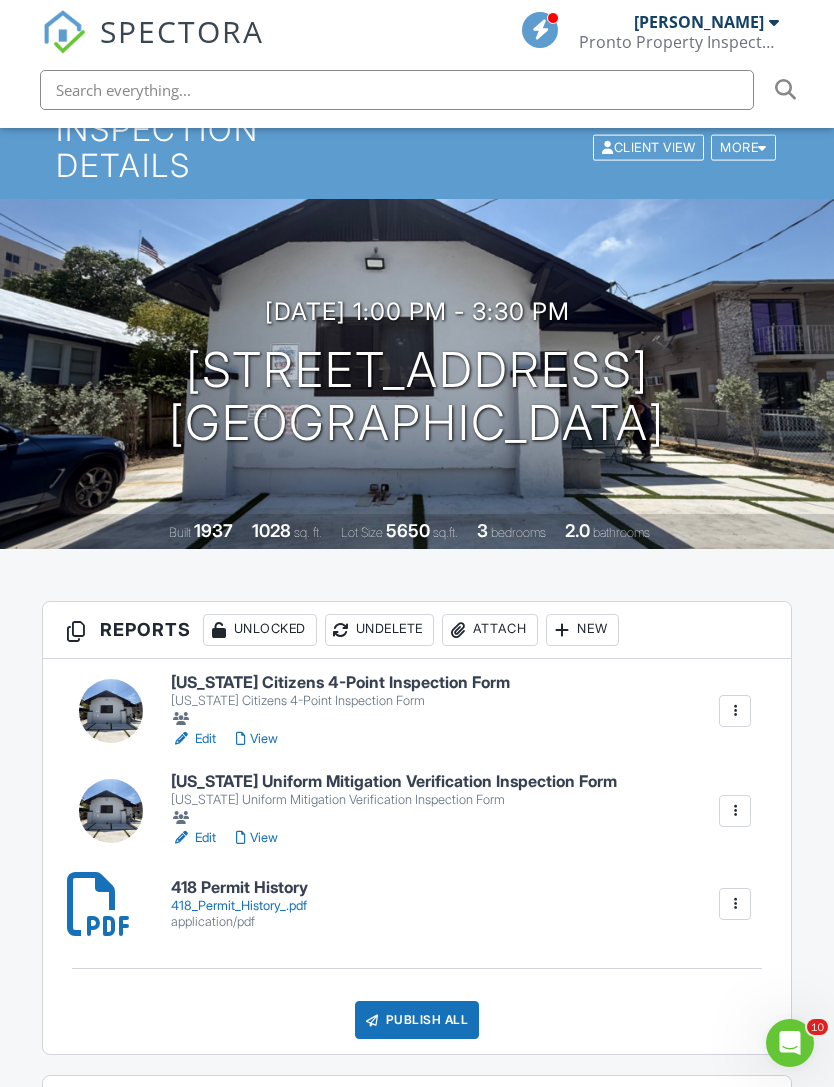 click on "View" at bounding box center (257, 739) 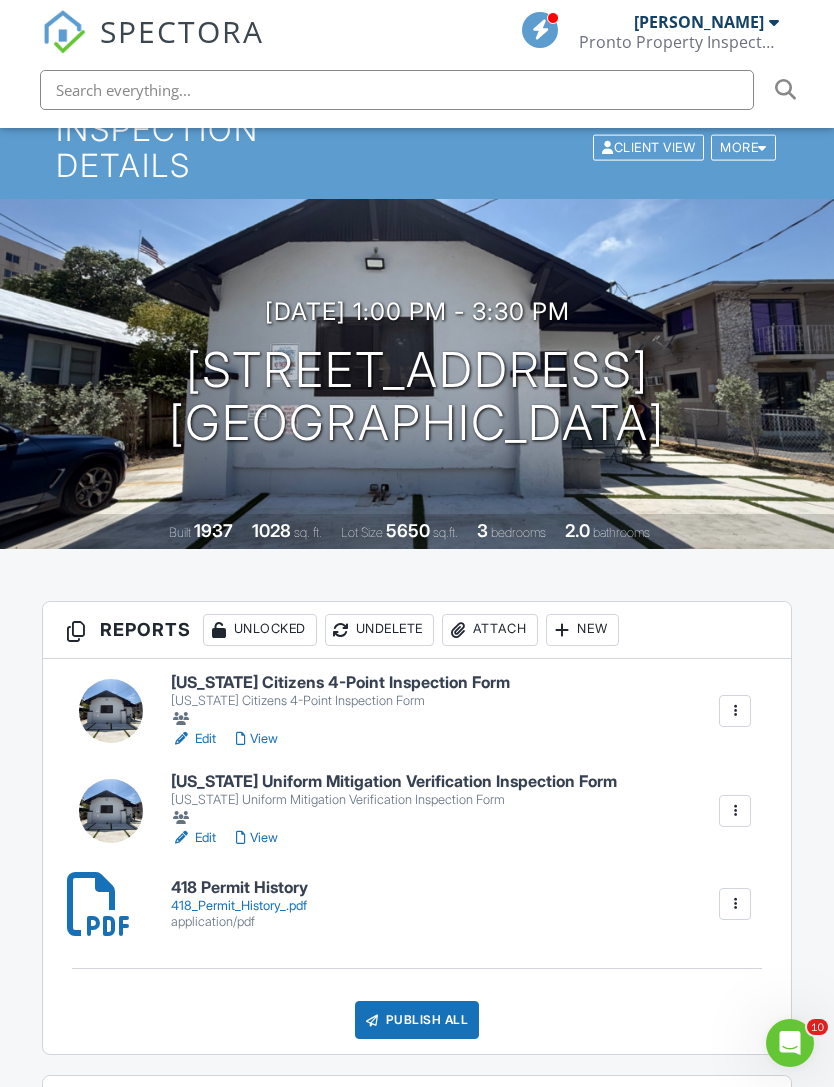 click on "418_Permit_History_.pdf" at bounding box center (239, 906) 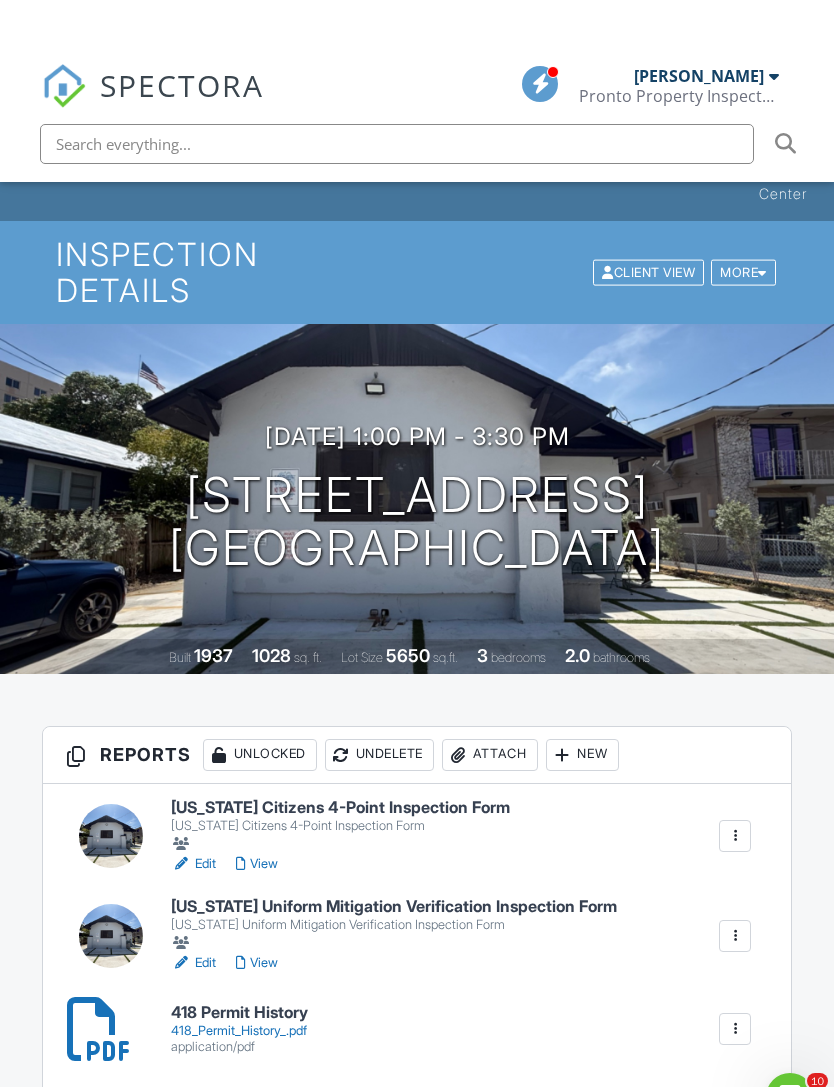 scroll, scrollTop: 0, scrollLeft: 0, axis: both 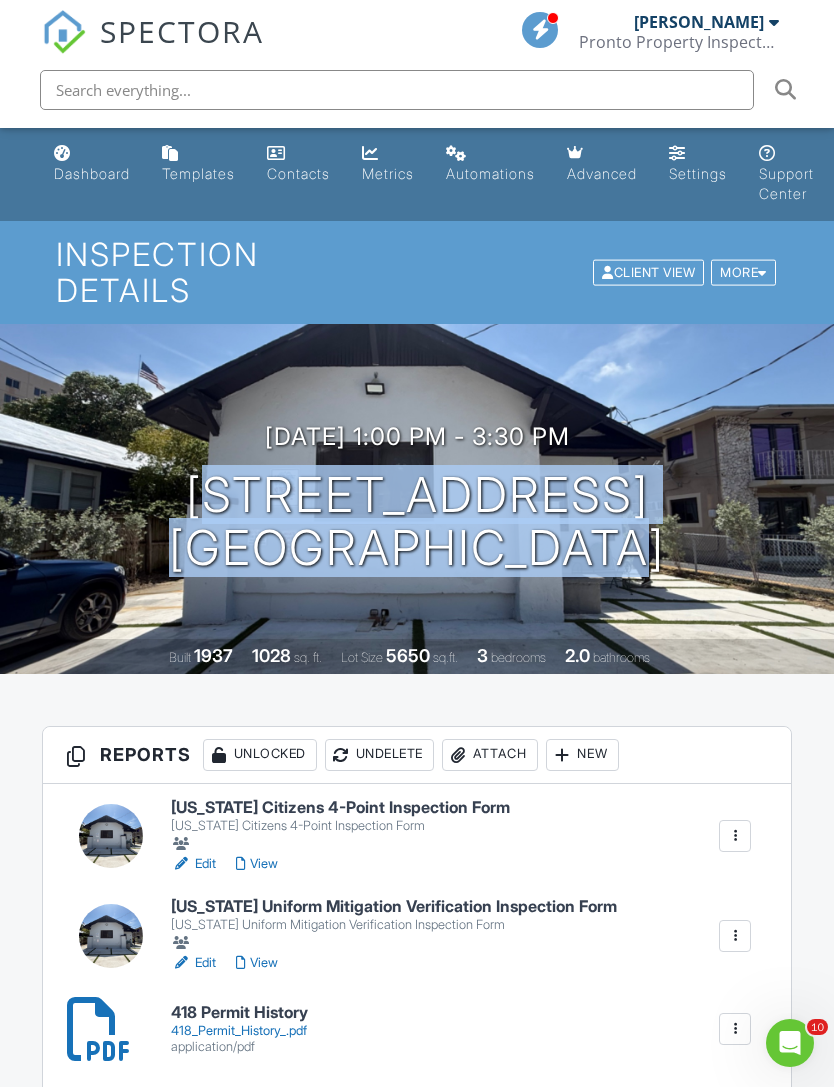 click on "Pronto Property Inspectors" at bounding box center (679, 42) 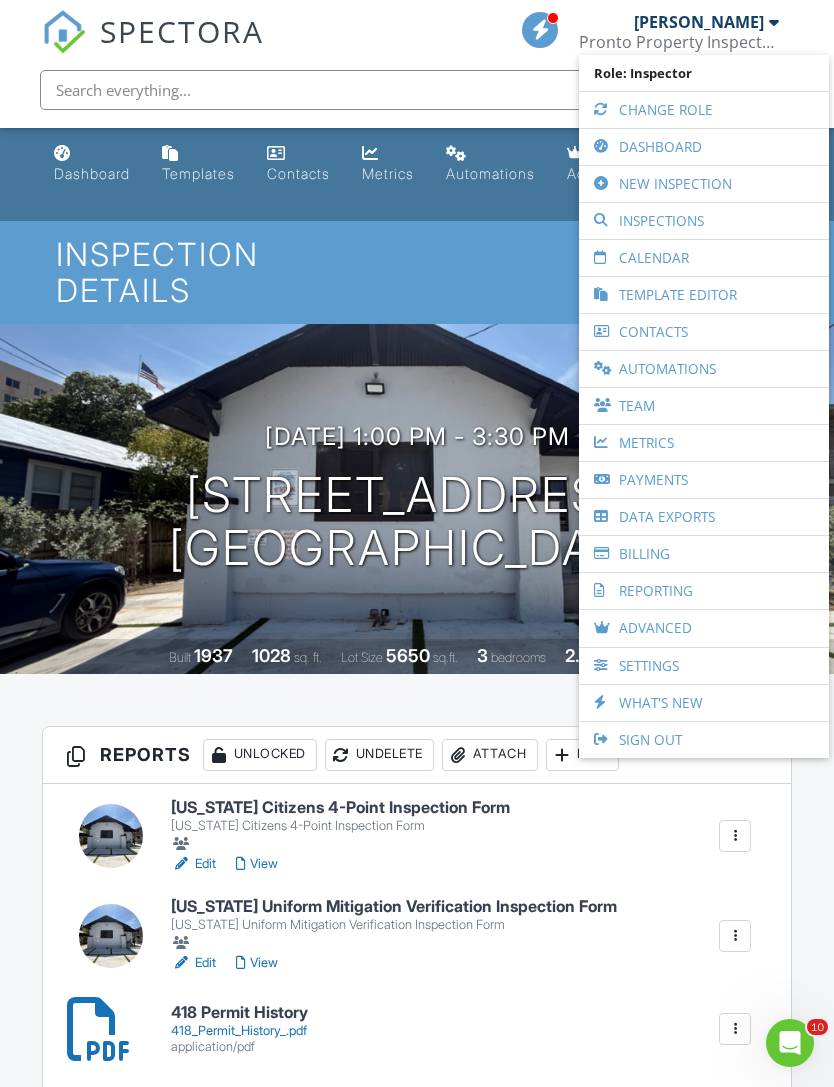 click on "Dashboard" at bounding box center (704, 147) 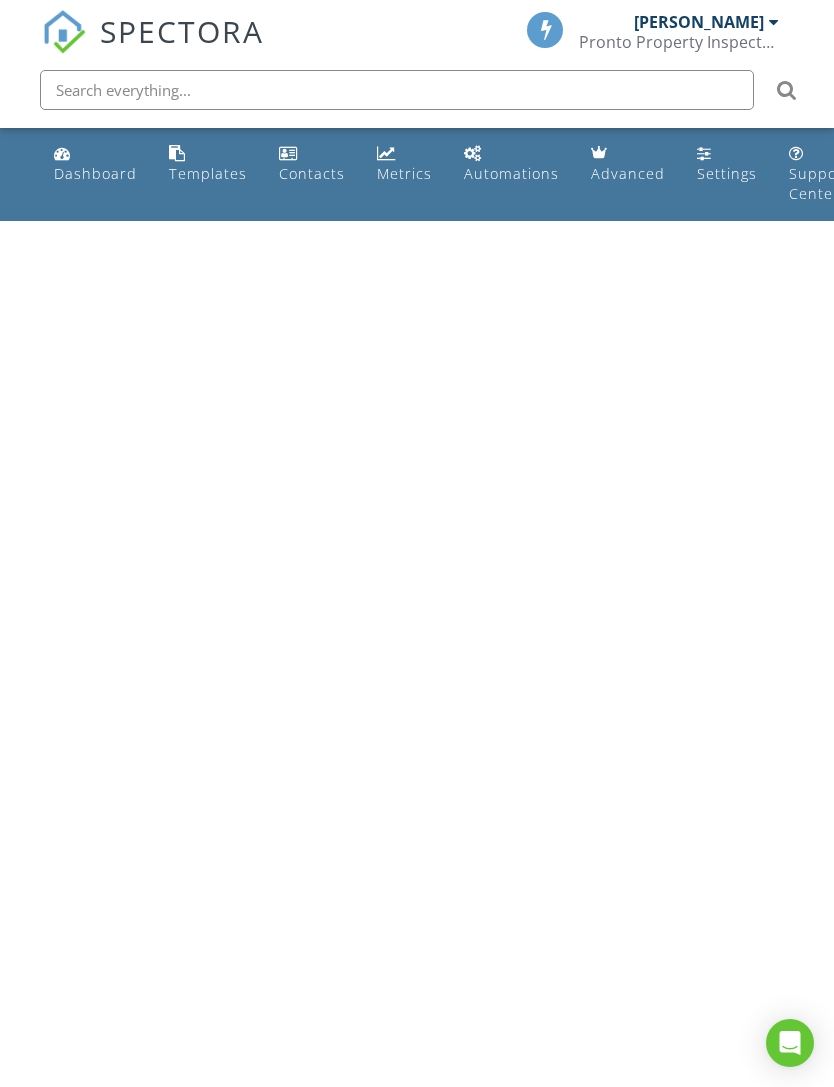 scroll, scrollTop: 0, scrollLeft: 0, axis: both 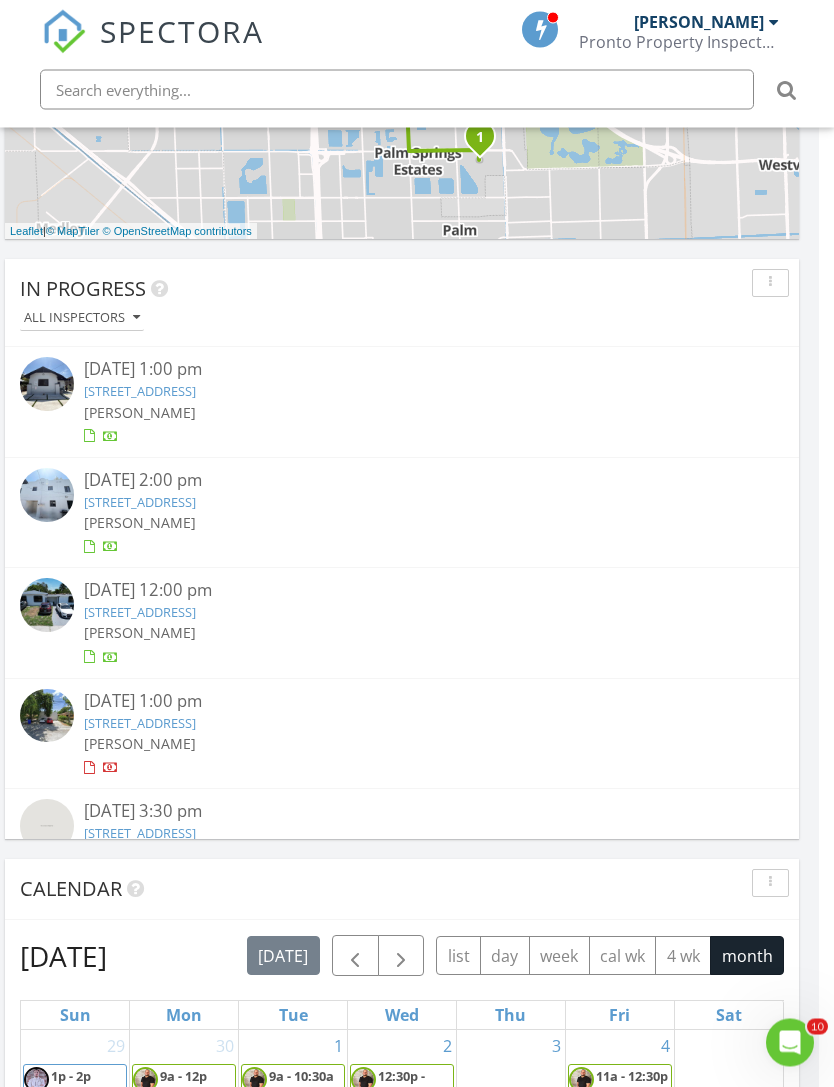 click on "418 NW 9th Ave, Miami, FL 33128" at bounding box center [140, 503] 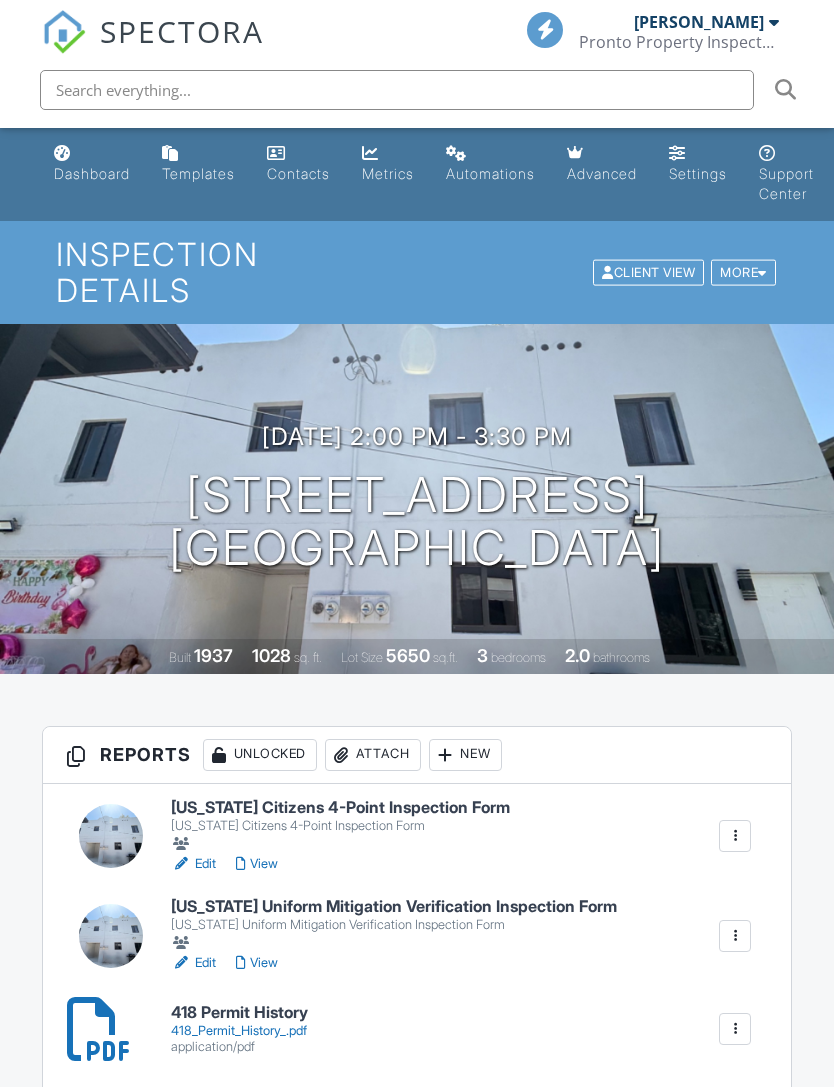 scroll, scrollTop: 0, scrollLeft: 0, axis: both 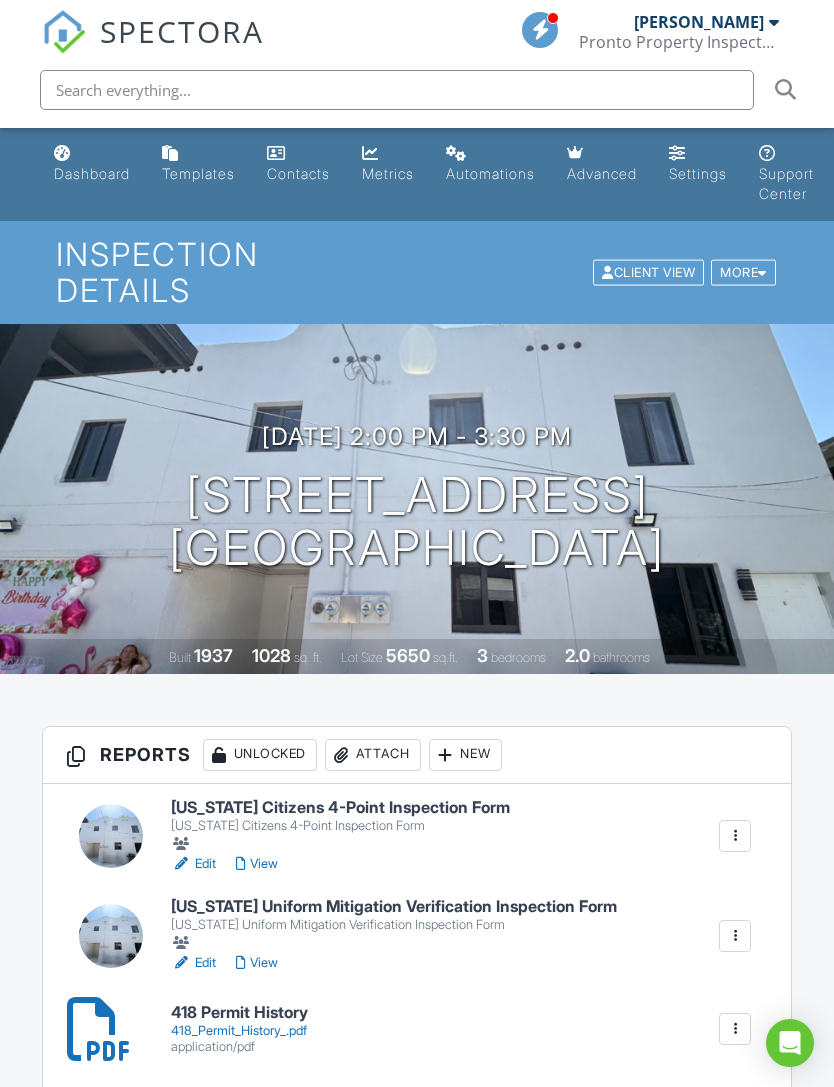 click on "View" at bounding box center (257, 864) 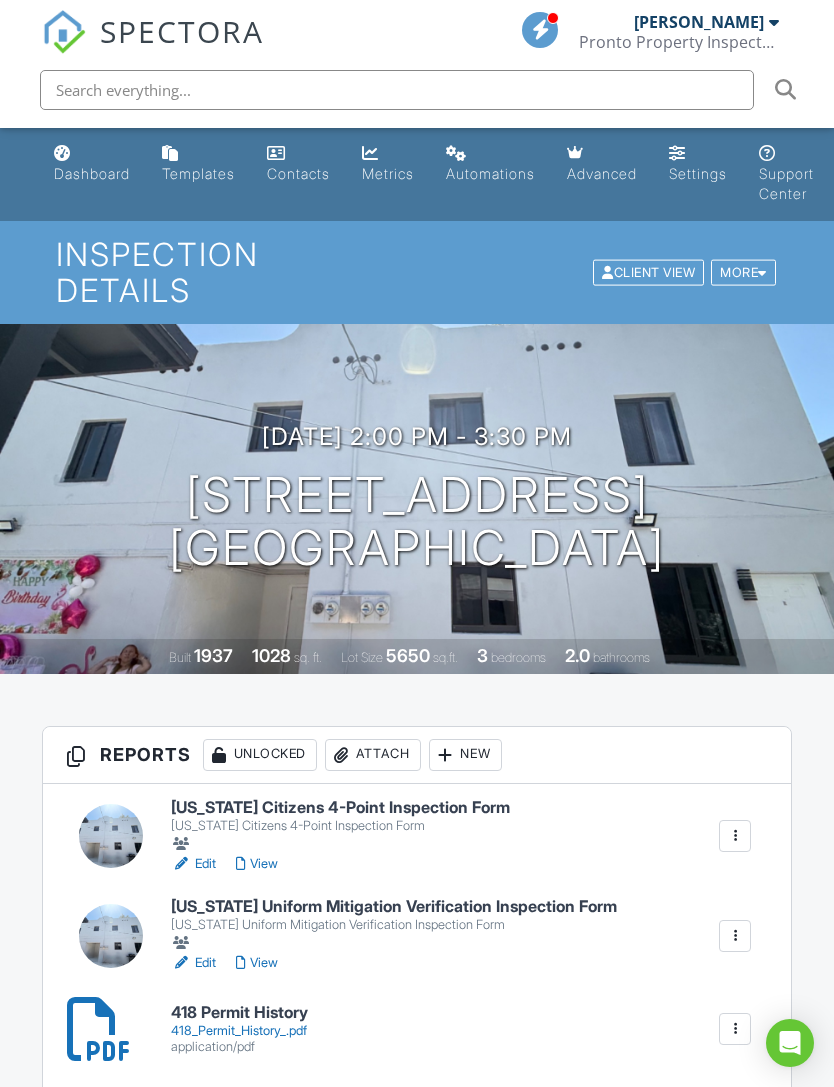 click on "Edit" at bounding box center (193, 864) 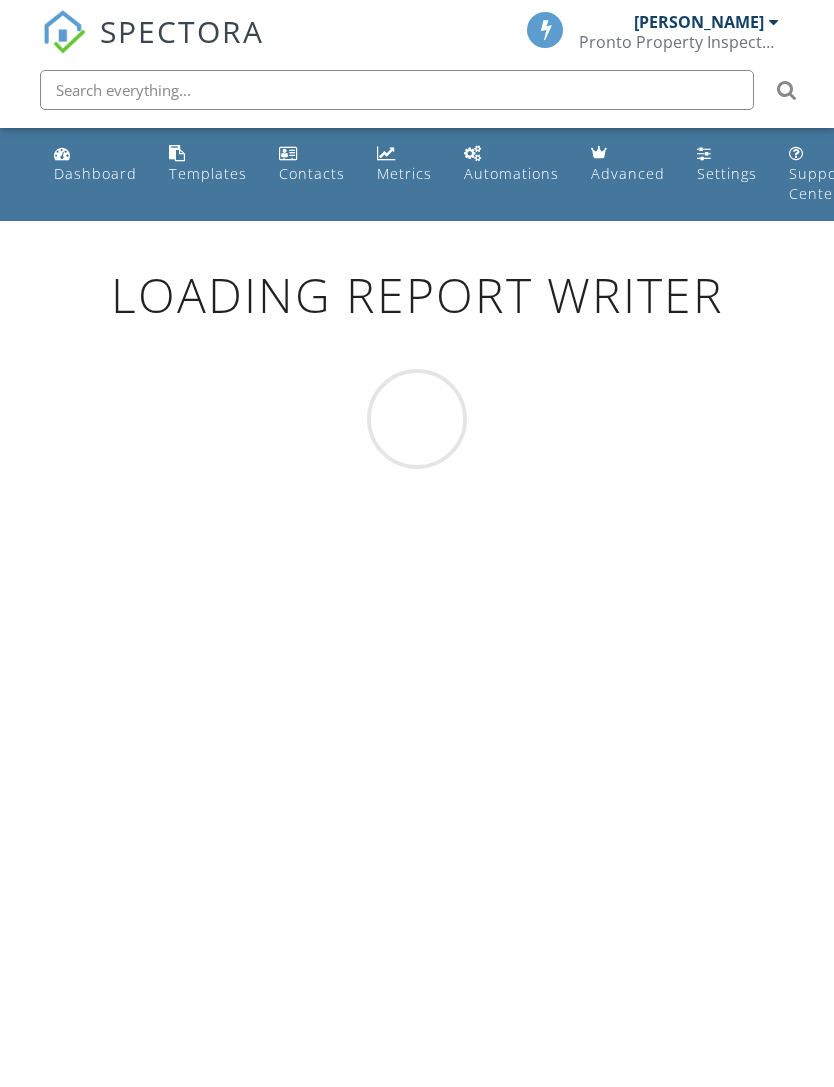 scroll, scrollTop: 0, scrollLeft: 0, axis: both 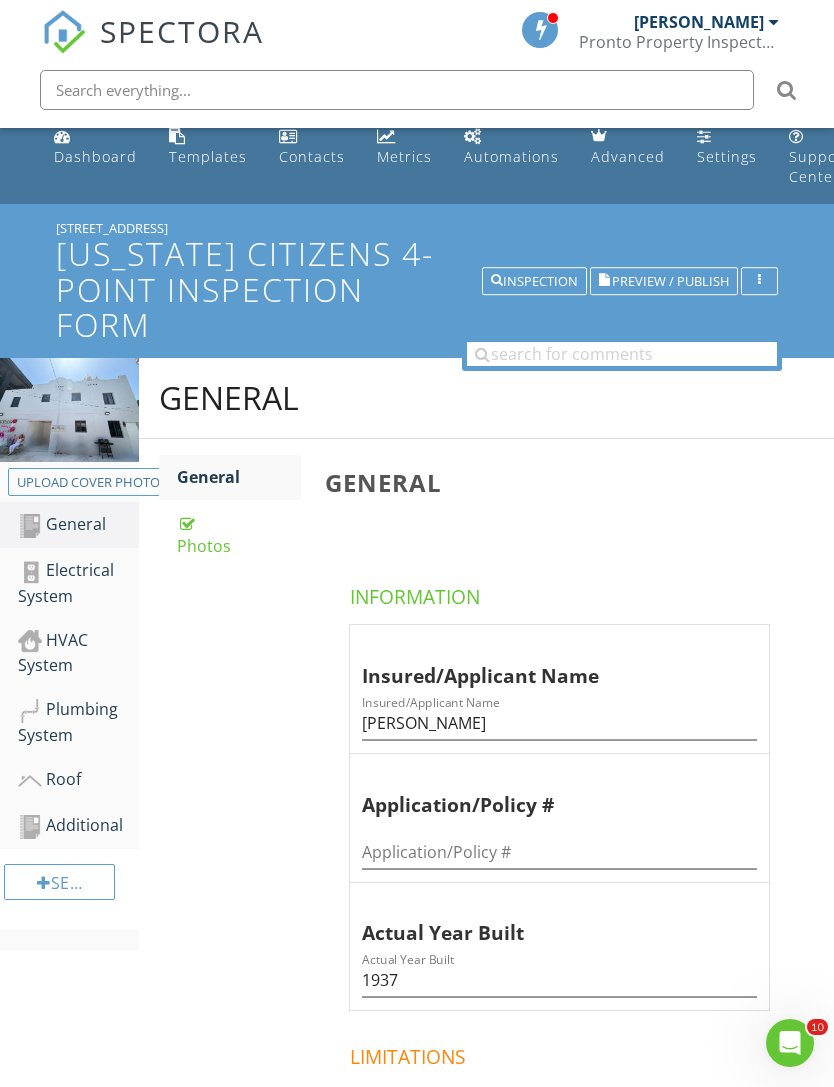 click on "Plumbing System" at bounding box center [78, 722] 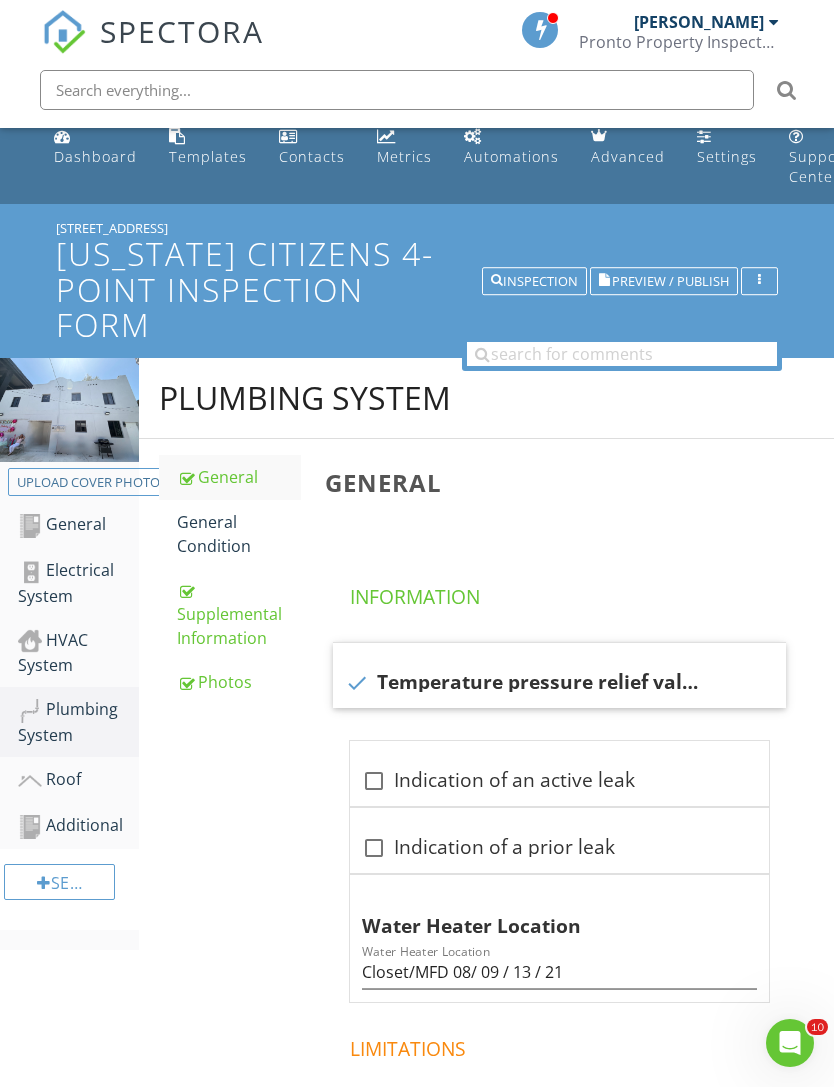 click on "Photos" at bounding box center (239, 682) 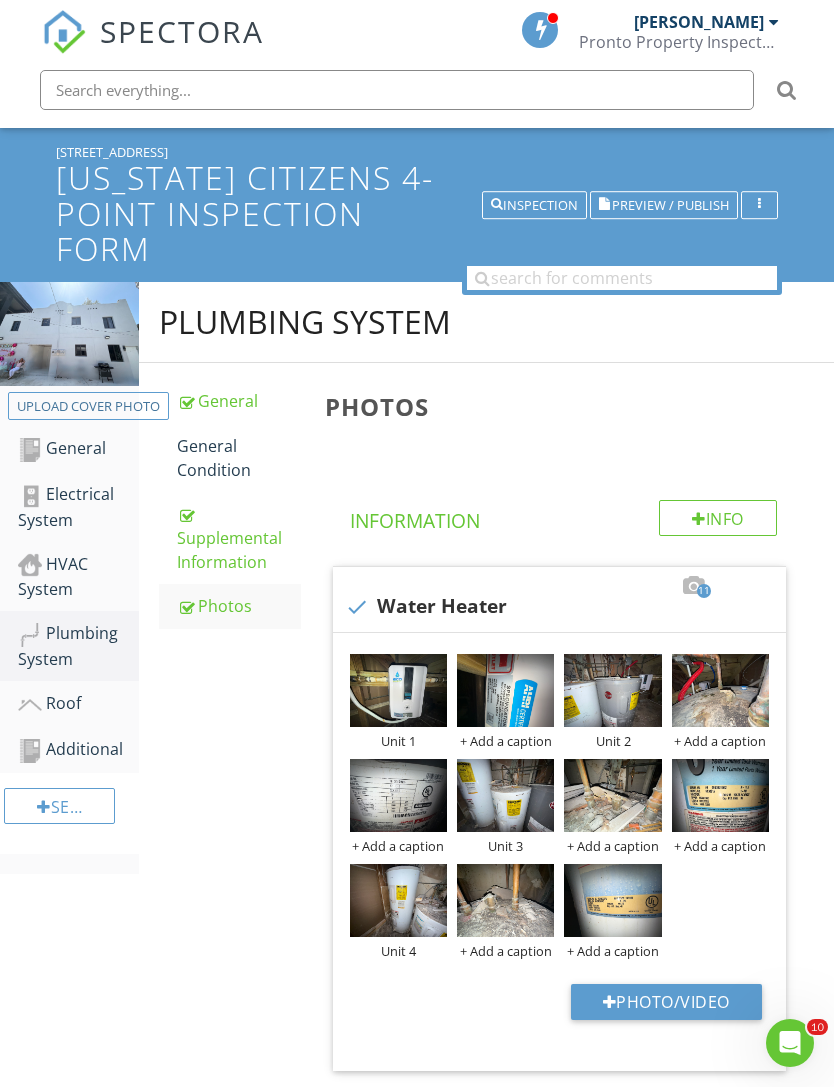 scroll, scrollTop: 100, scrollLeft: 0, axis: vertical 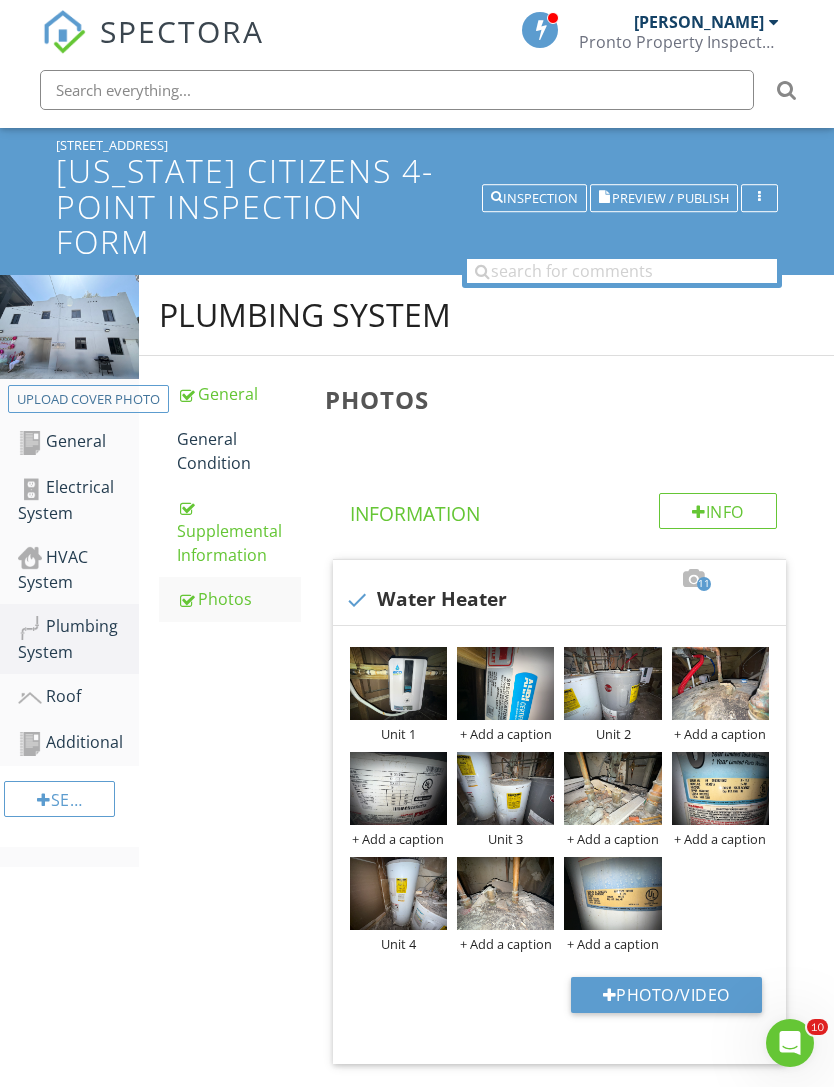 click at bounding box center [398, 683] 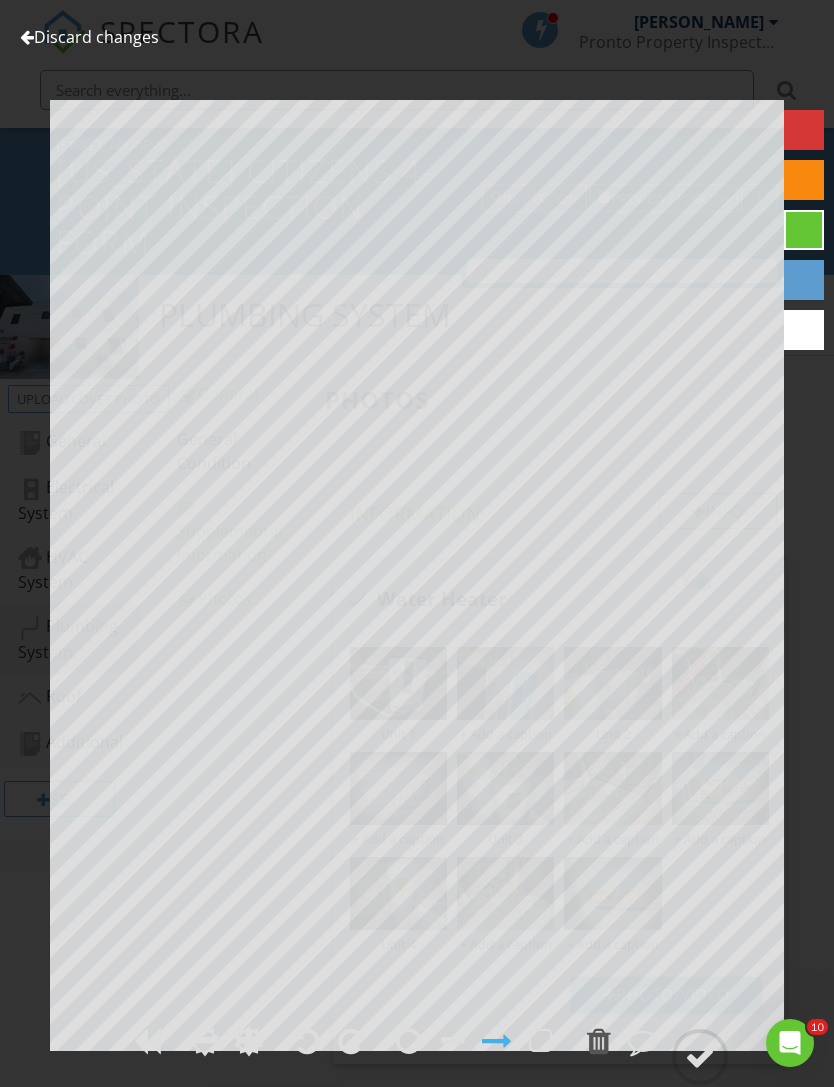 click at bounding box center (643, 1041) 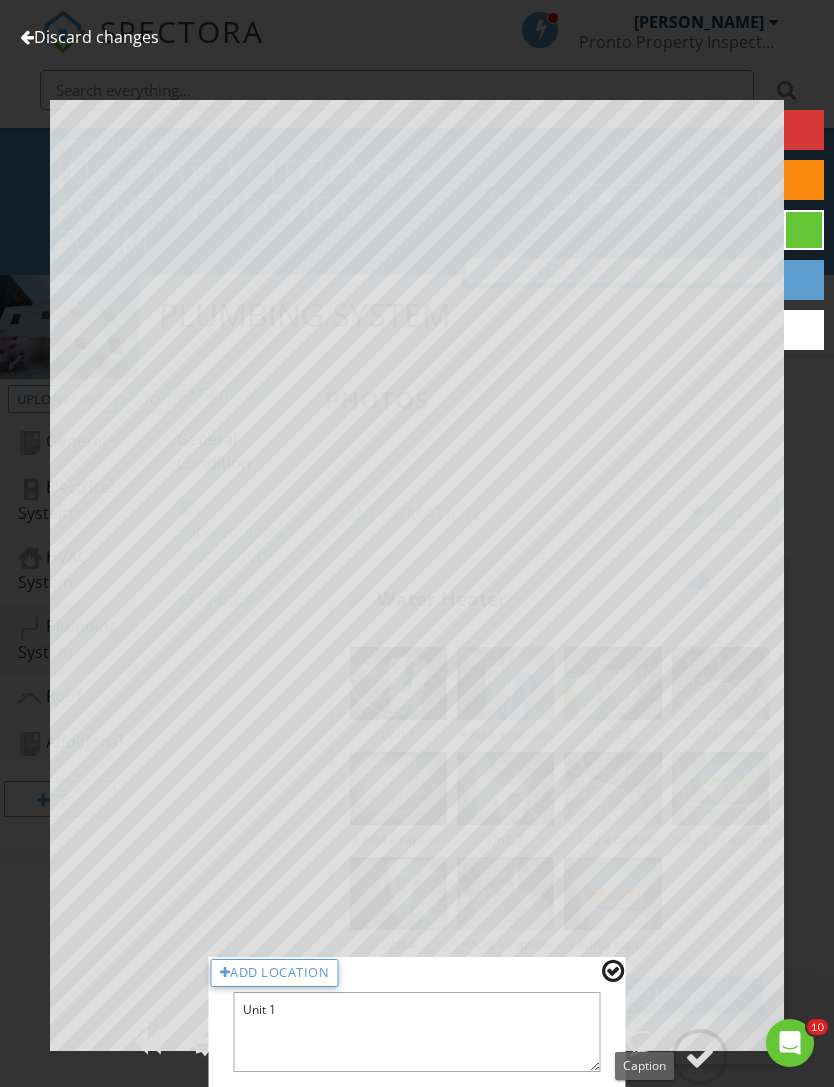 click at bounding box center [700, 1057] 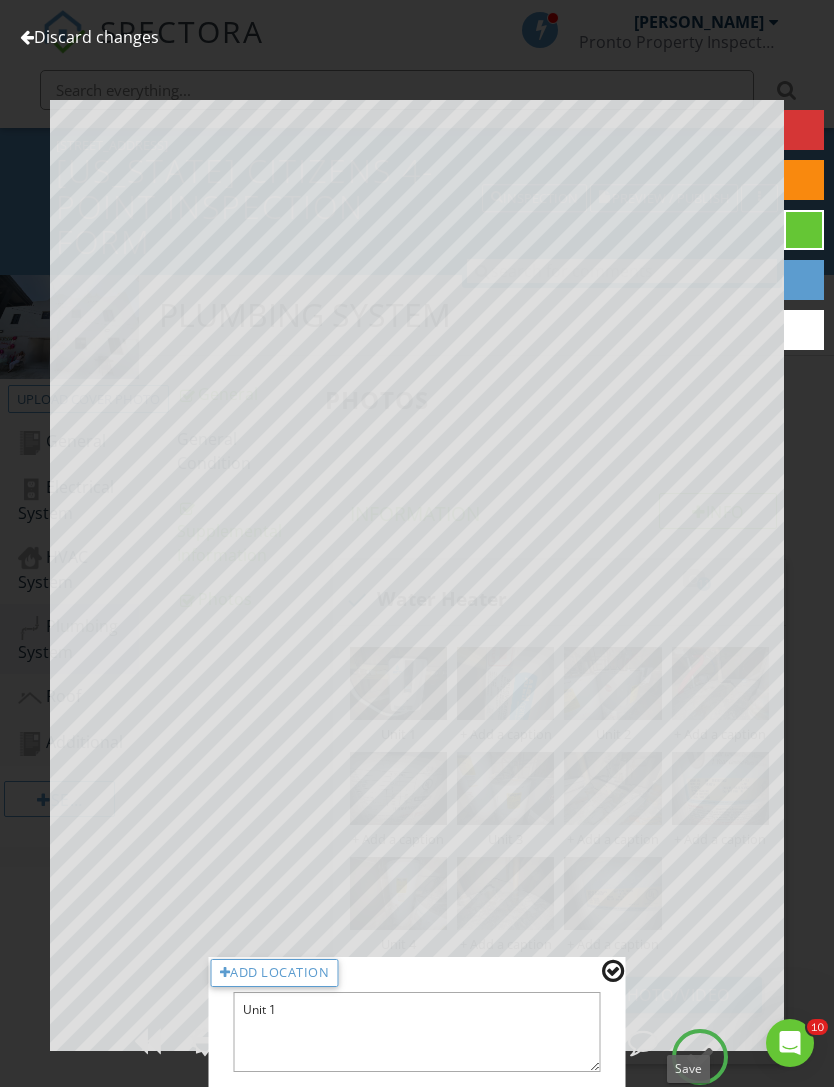 click at bounding box center (613, 971) 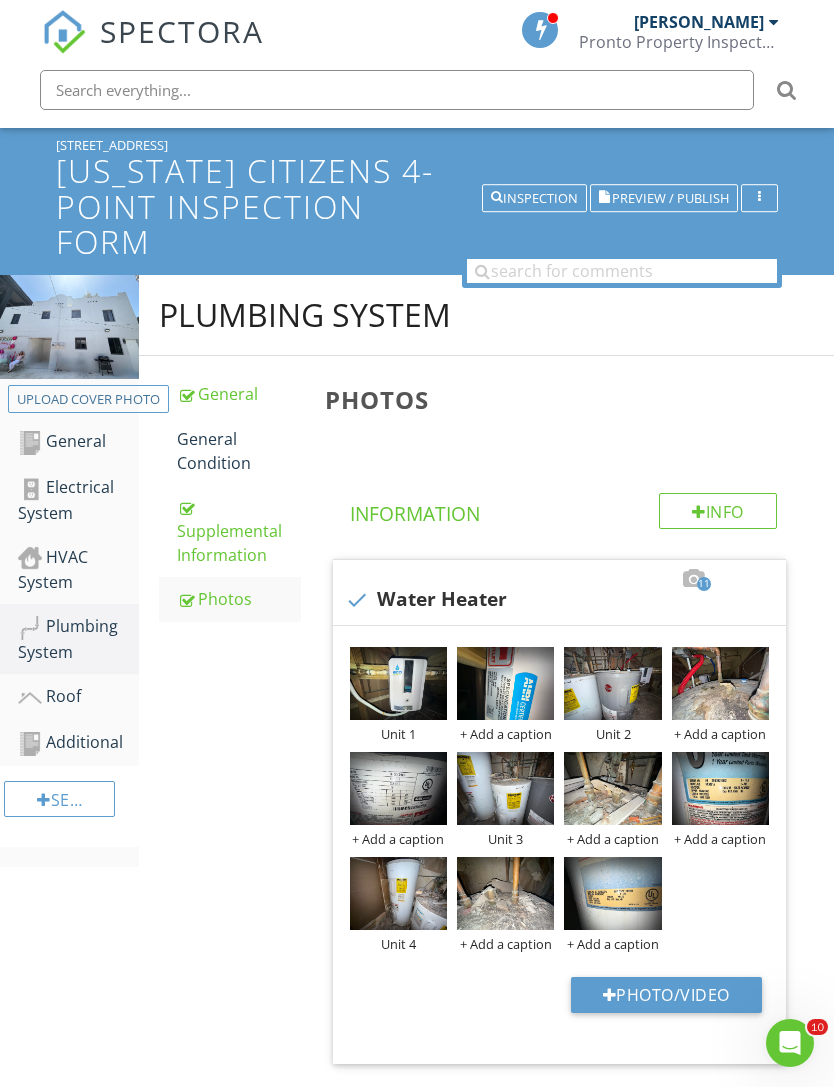 click on "Preview / Publish" at bounding box center [670, 198] 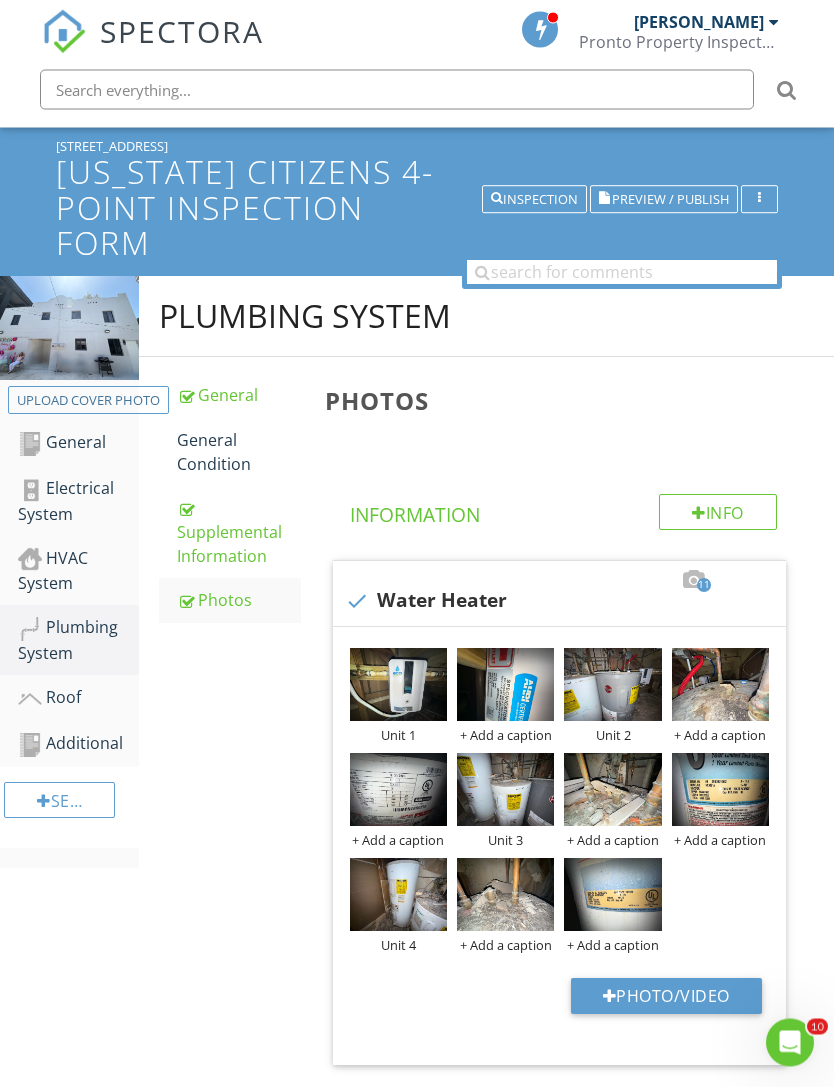 scroll, scrollTop: 73, scrollLeft: 0, axis: vertical 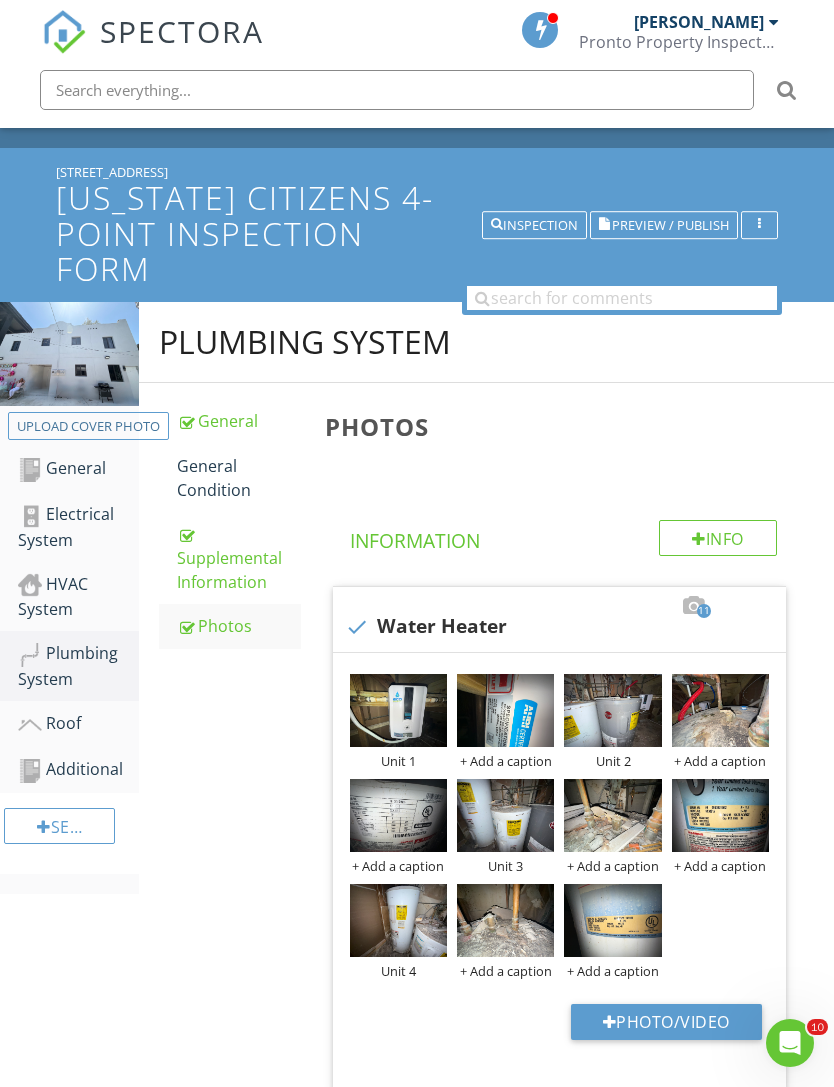 click on "Preview / Publish" at bounding box center [670, 225] 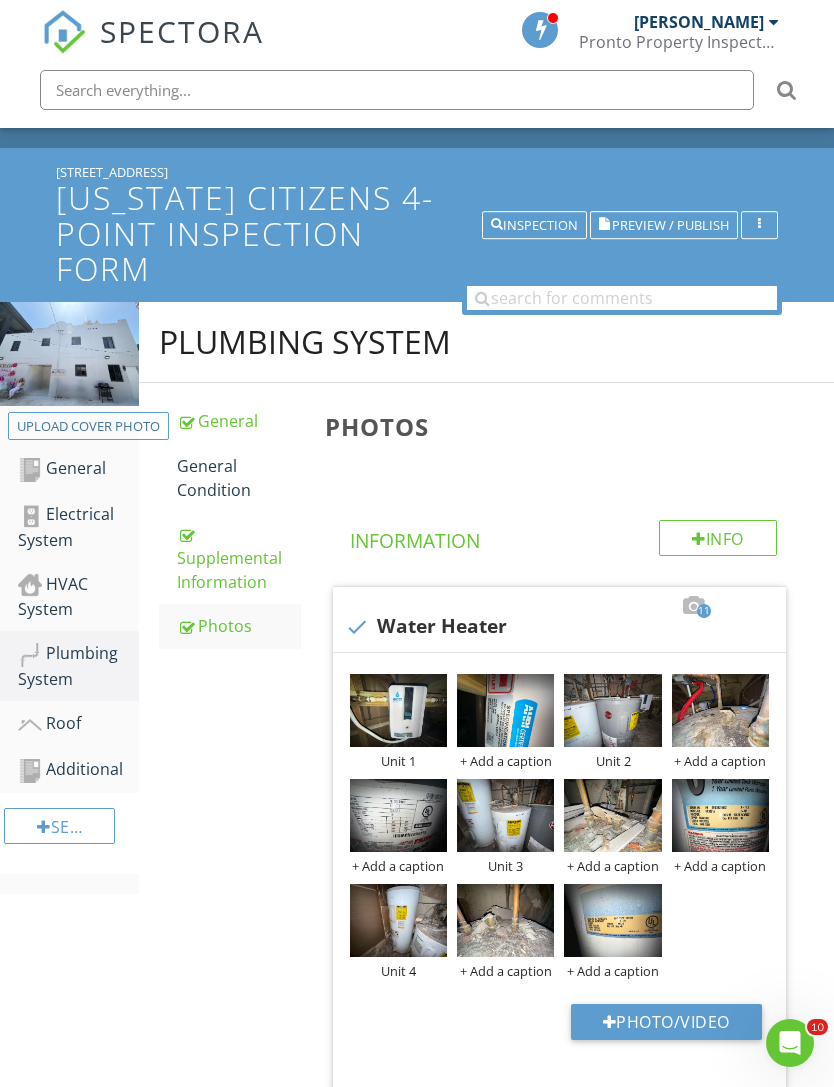 click on "Inspection" at bounding box center [534, 225] 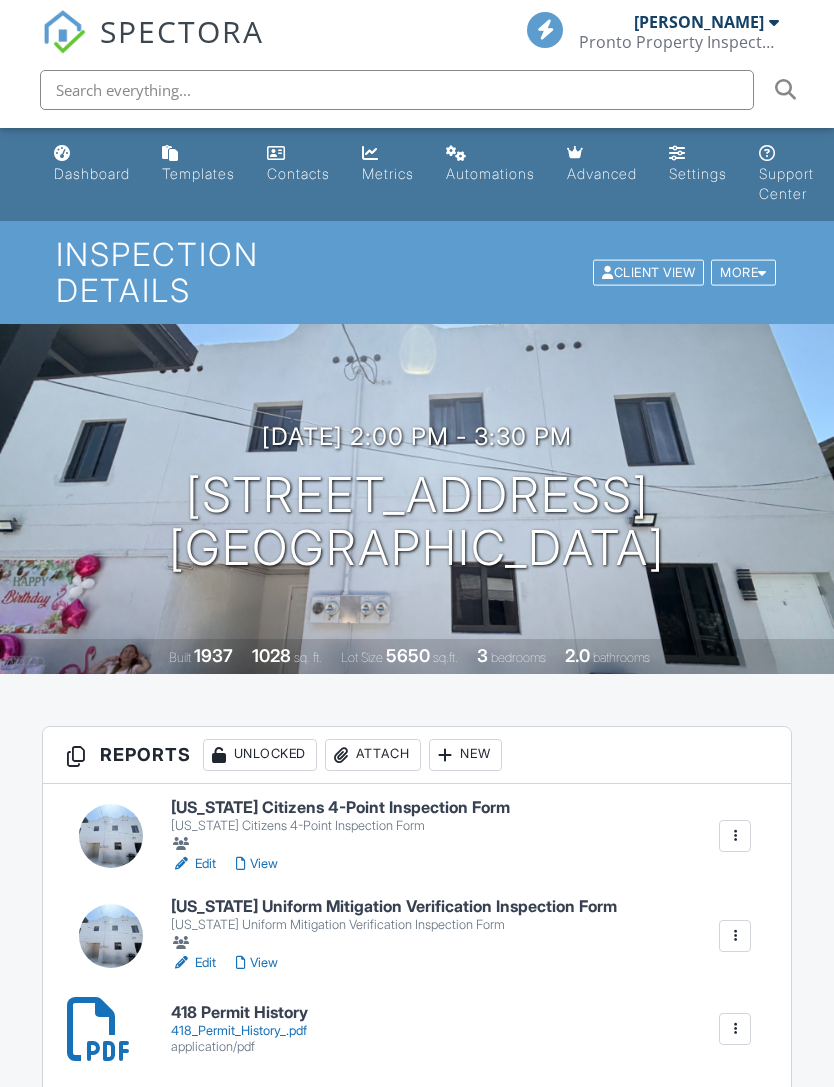scroll, scrollTop: 0, scrollLeft: 0, axis: both 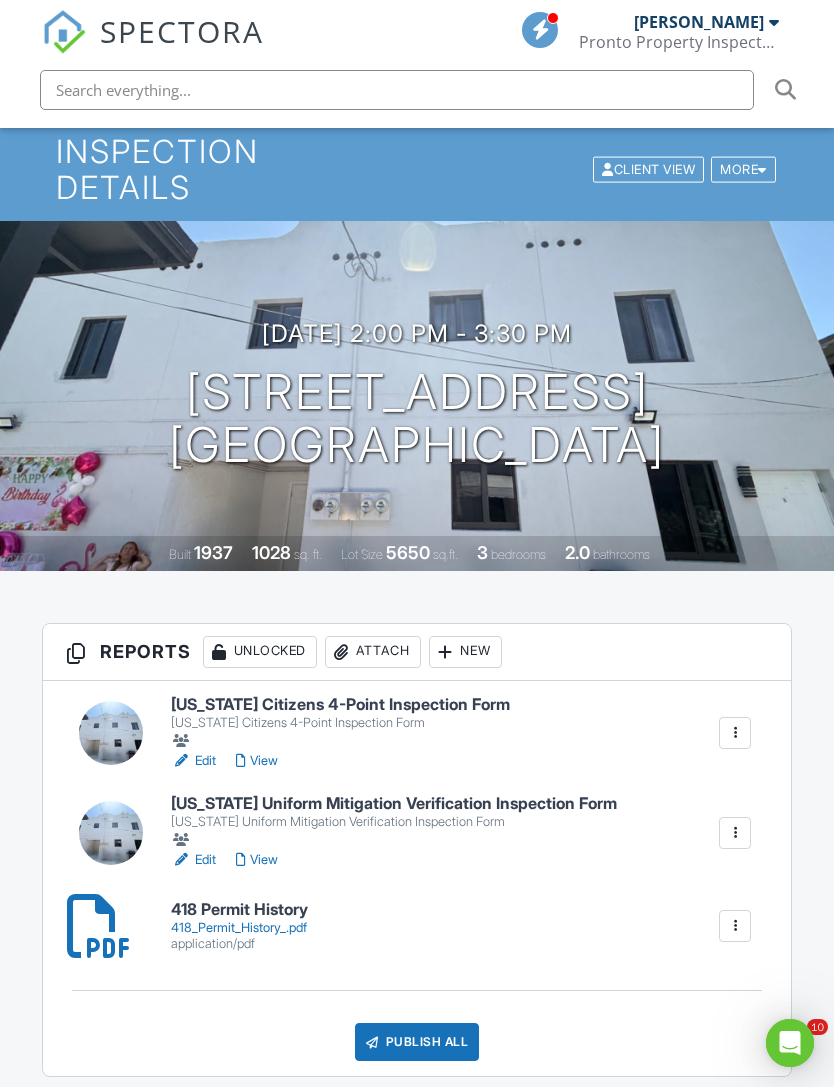 click on "View" at bounding box center [257, 761] 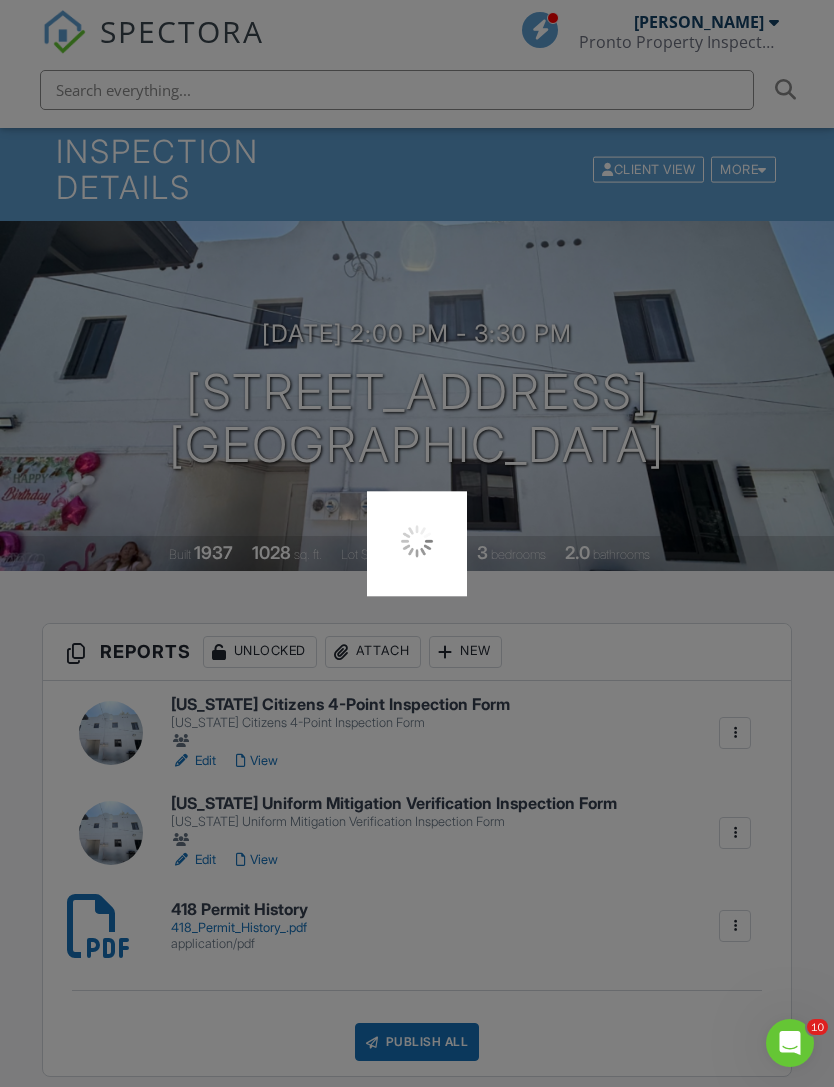 scroll, scrollTop: 167, scrollLeft: 0, axis: vertical 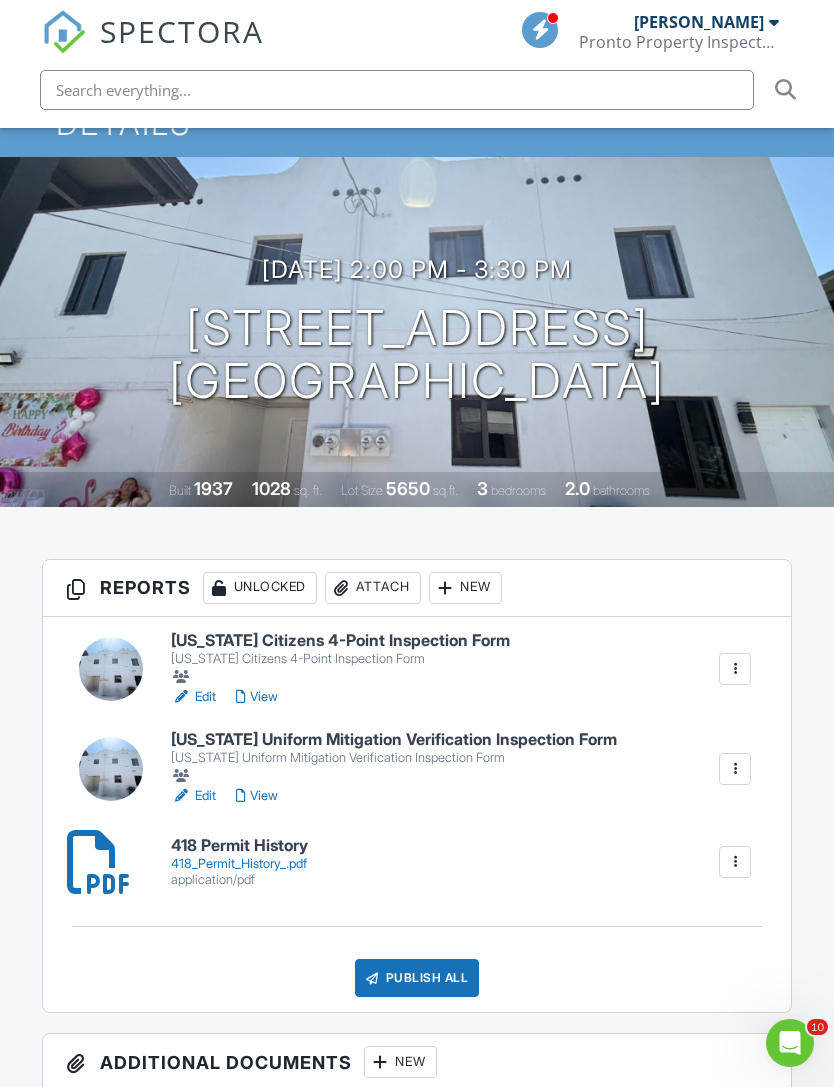 click at bounding box center [394, 776] 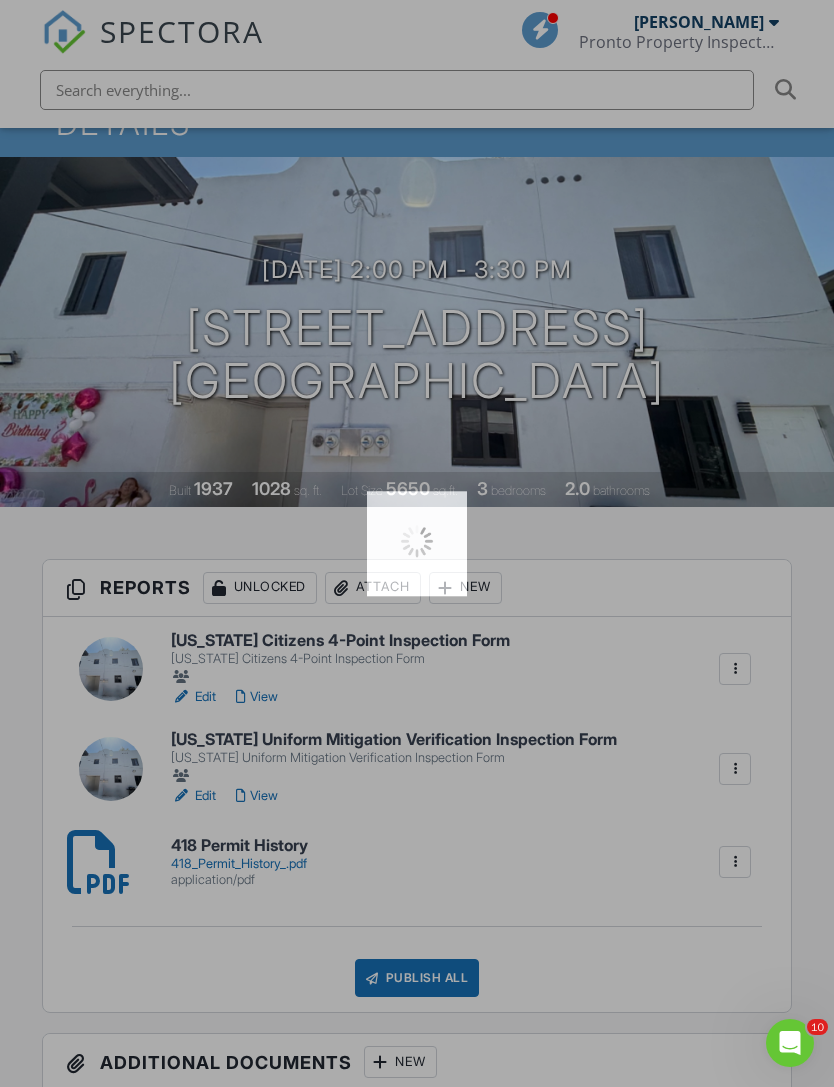 click at bounding box center [417, 543] 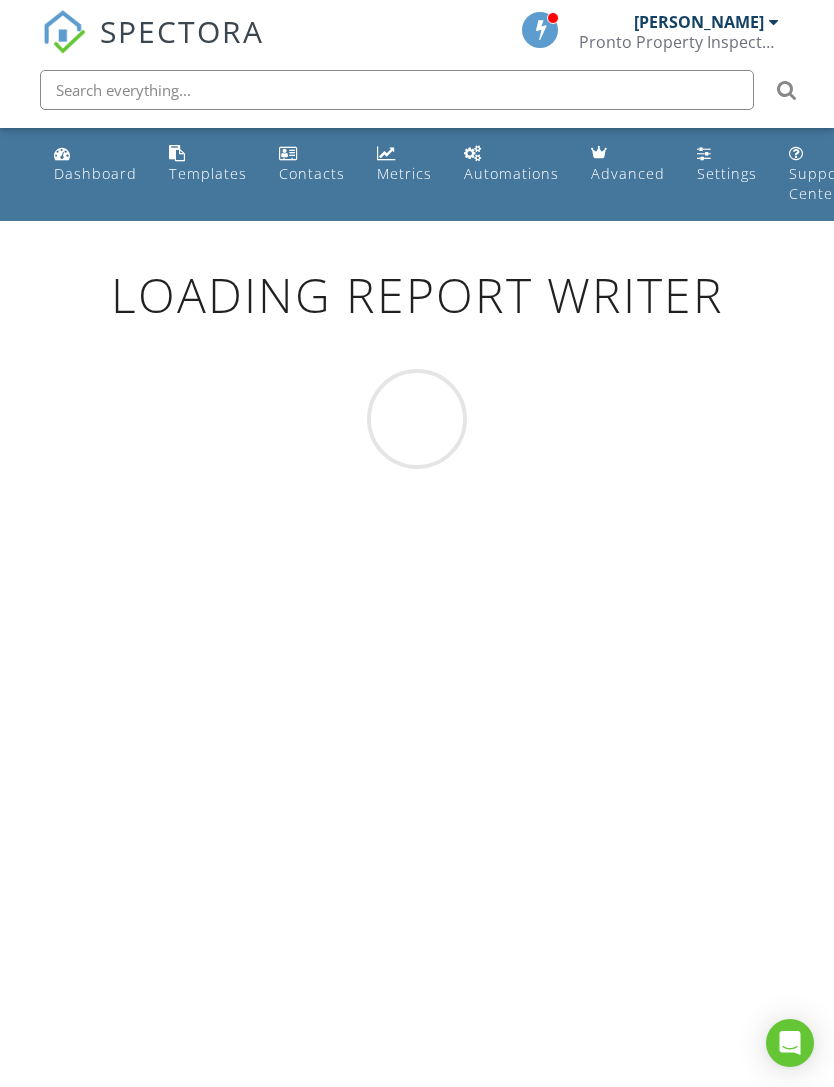 scroll, scrollTop: 0, scrollLeft: 0, axis: both 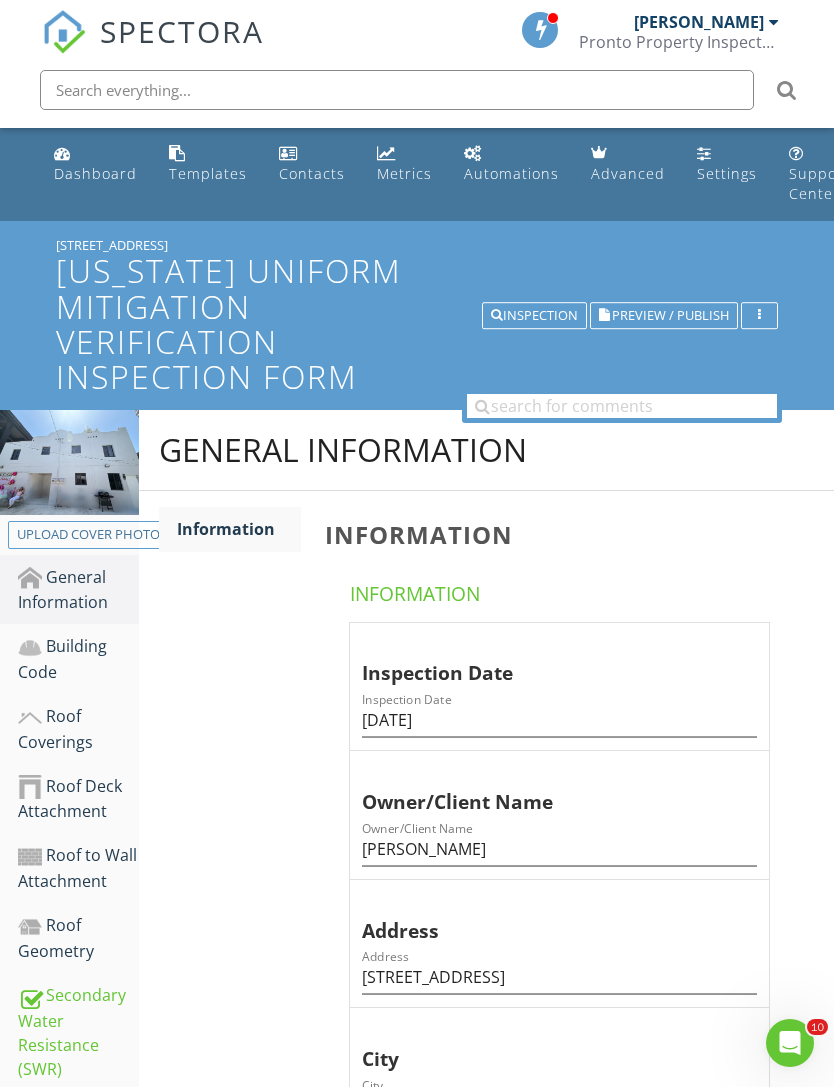 click on "Preview / Publish" at bounding box center (670, 315) 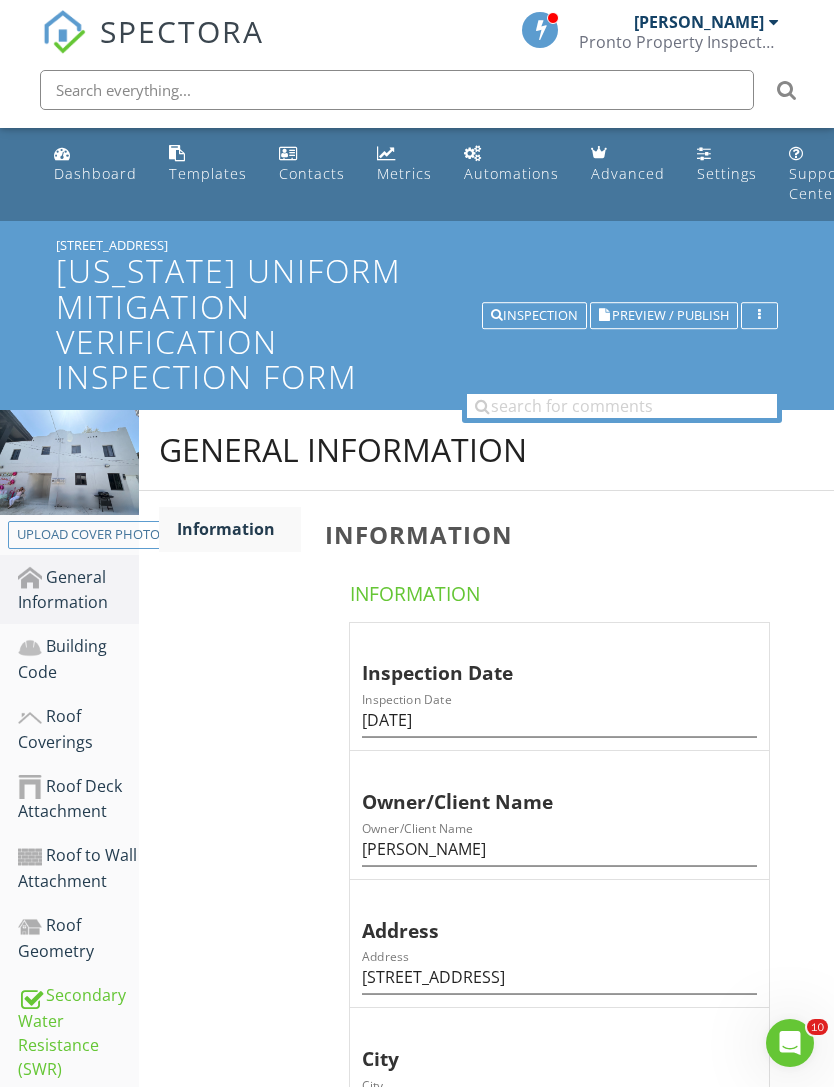 click on "Inspection" at bounding box center [534, 316] 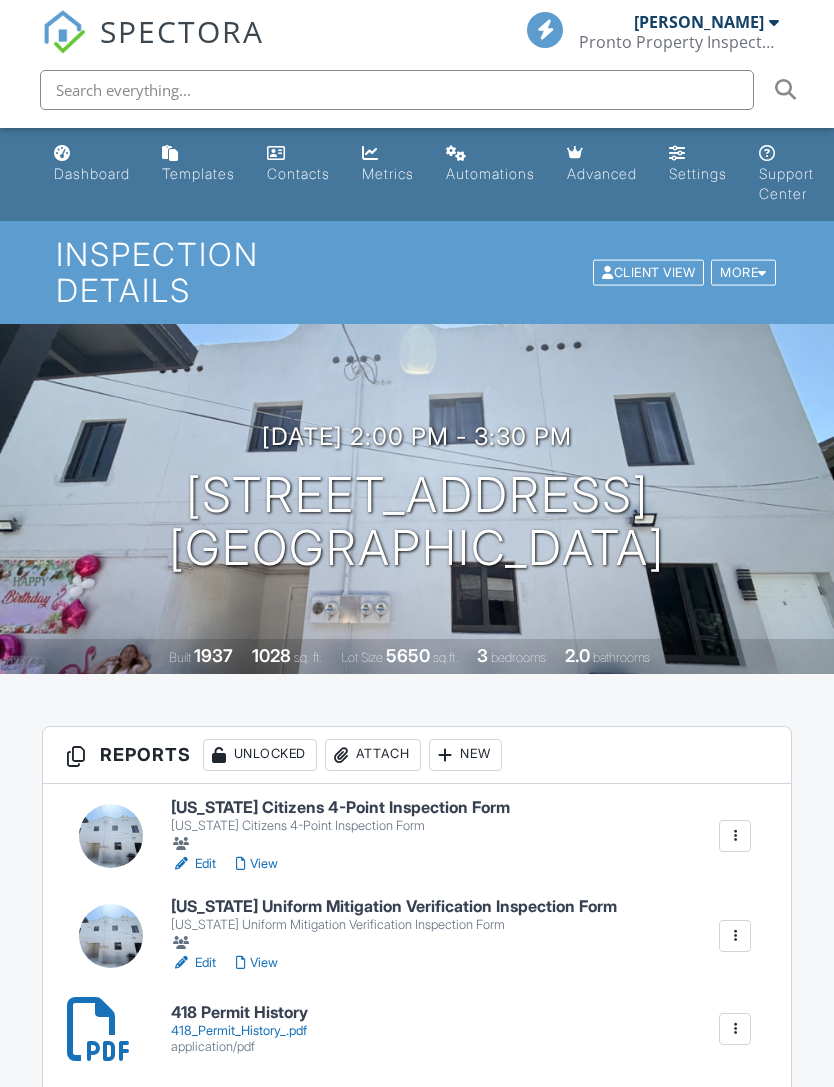 scroll, scrollTop: 0, scrollLeft: 0, axis: both 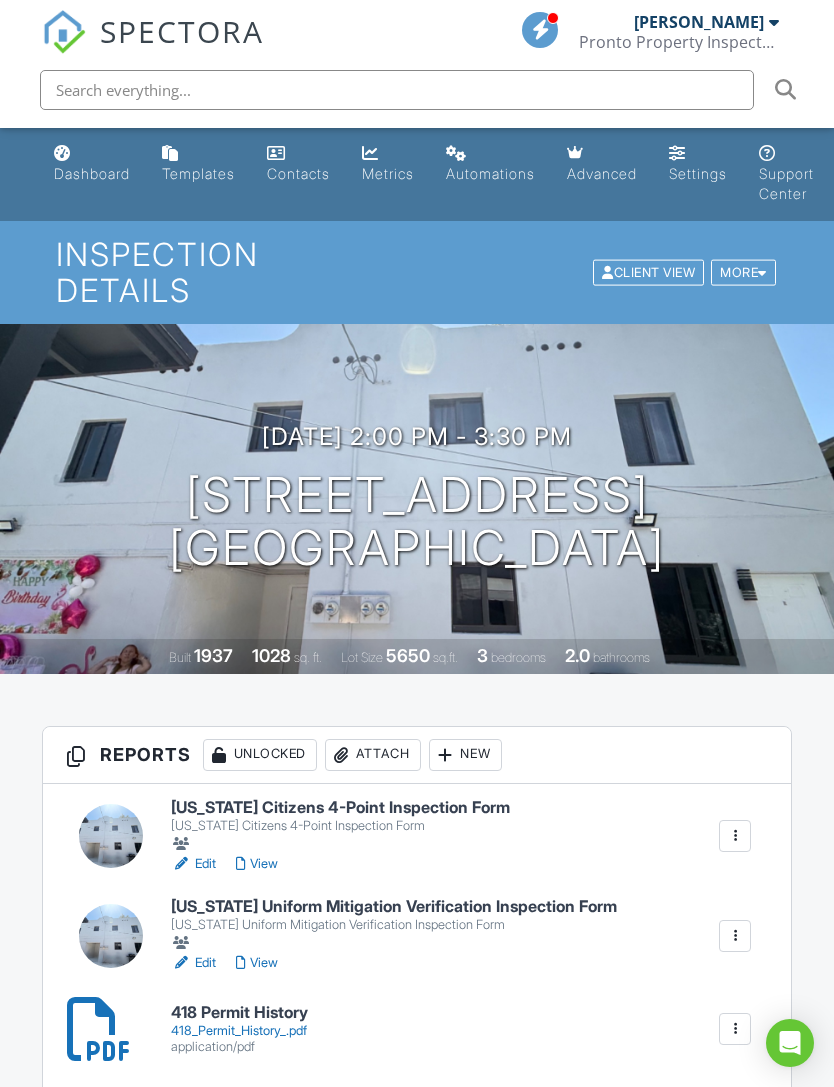 click on "View" at bounding box center (257, 963) 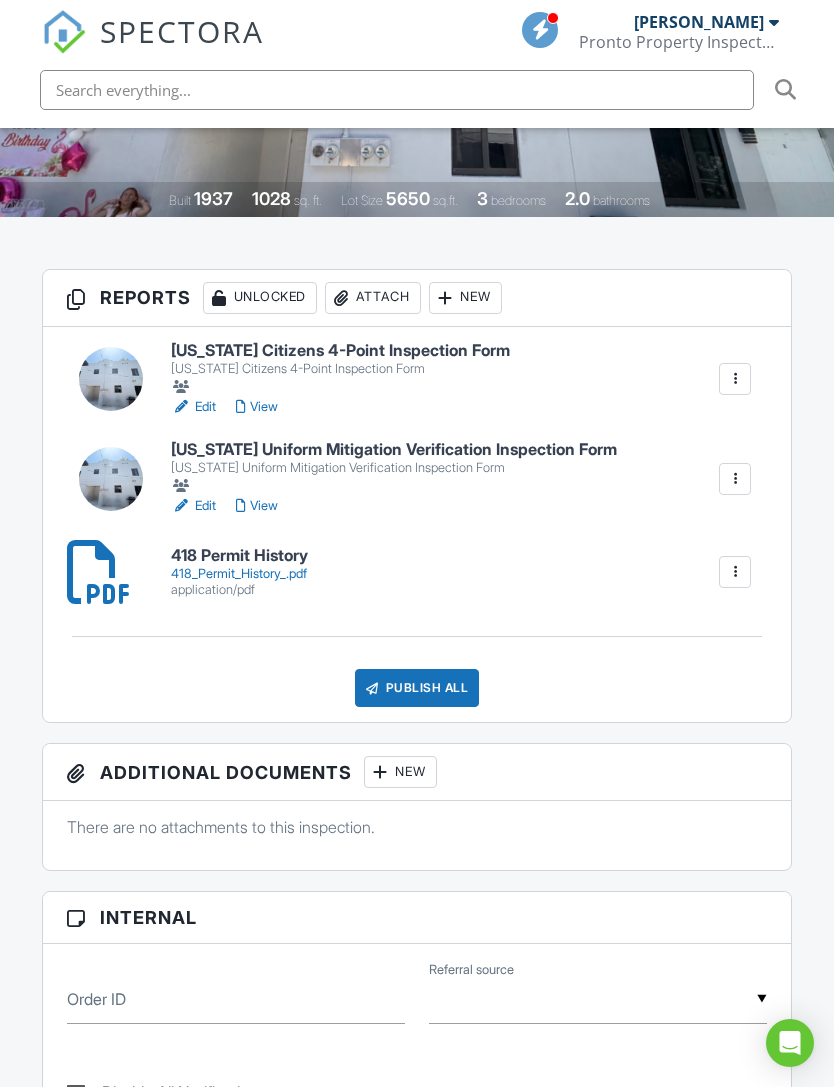 scroll, scrollTop: 460, scrollLeft: 0, axis: vertical 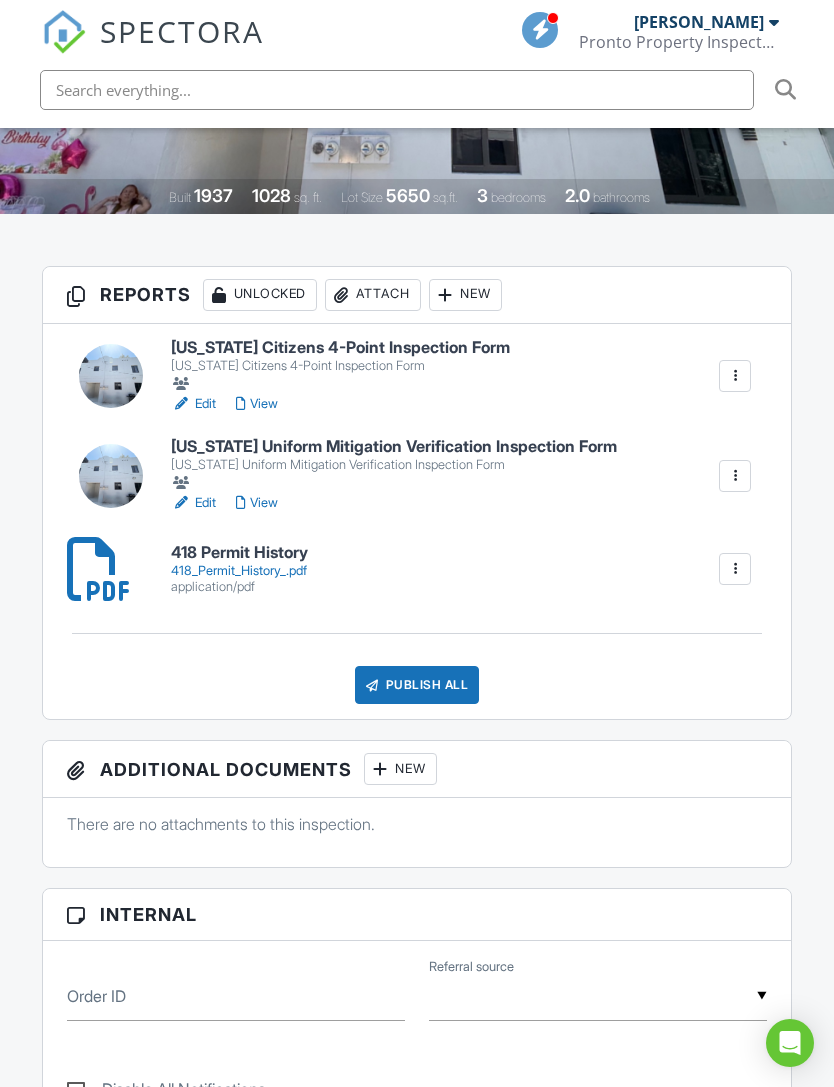 click on "Publish All" at bounding box center (417, 685) 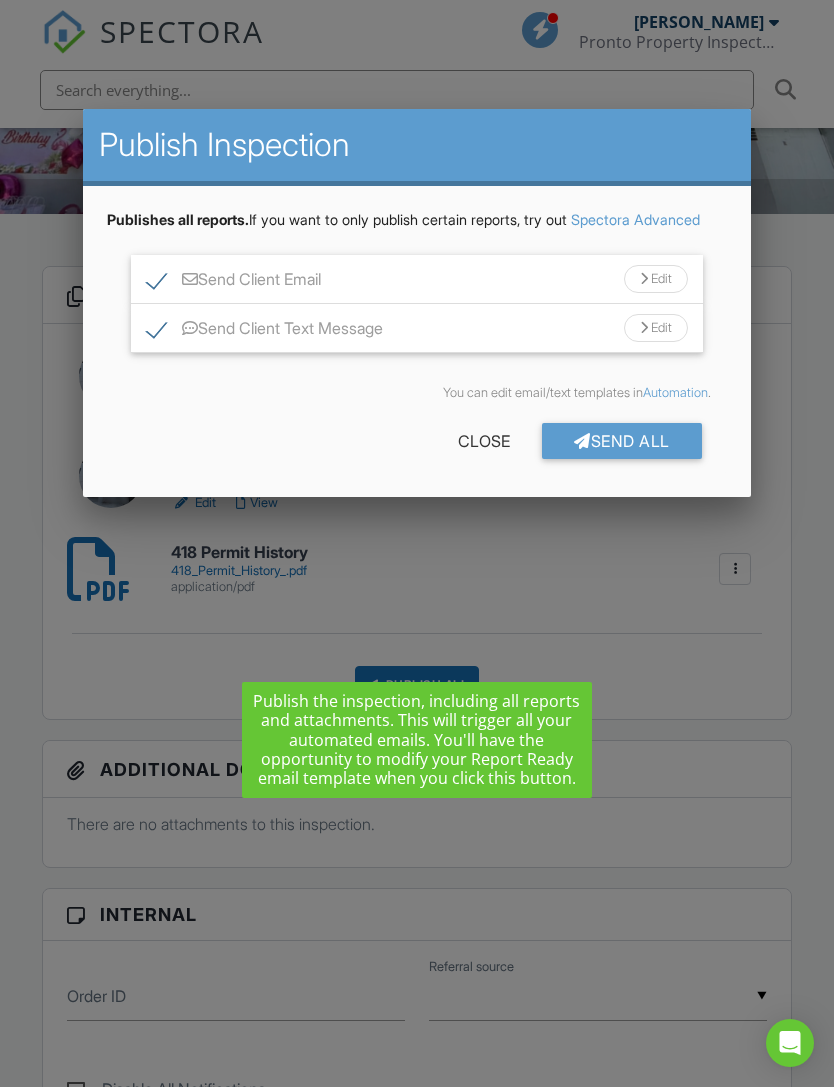 click on "Send All" at bounding box center (622, 441) 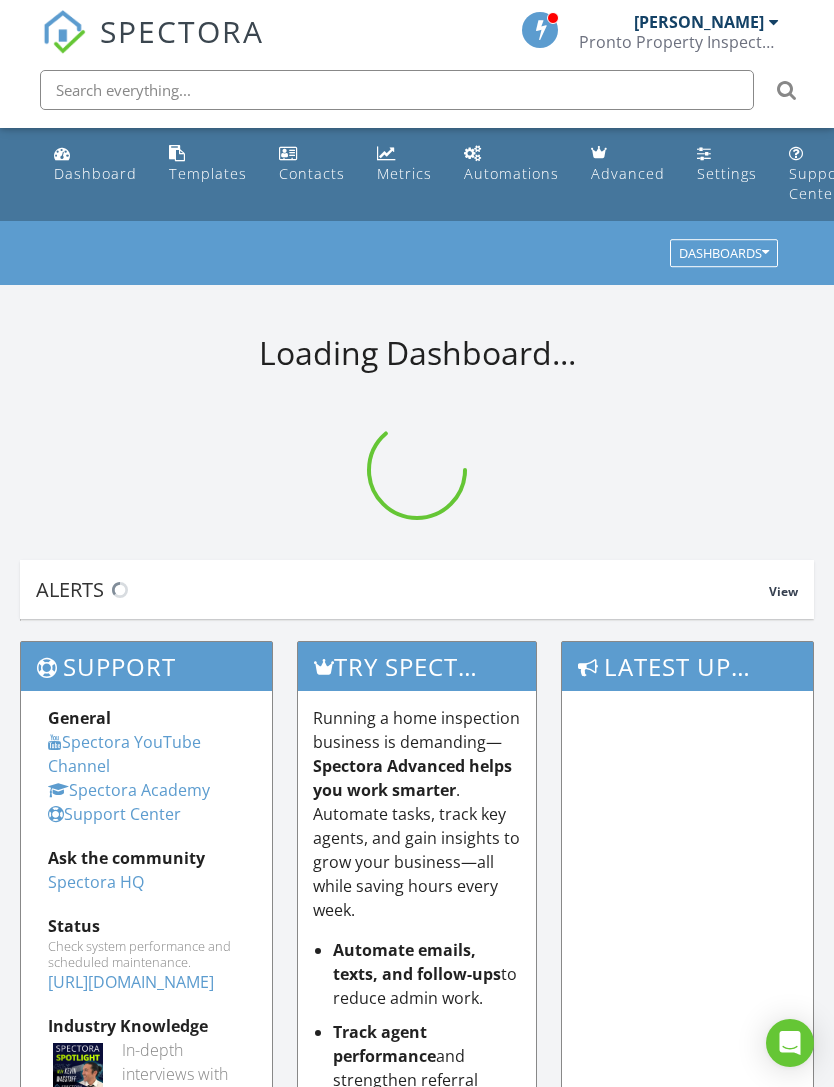 scroll, scrollTop: 0, scrollLeft: 0, axis: both 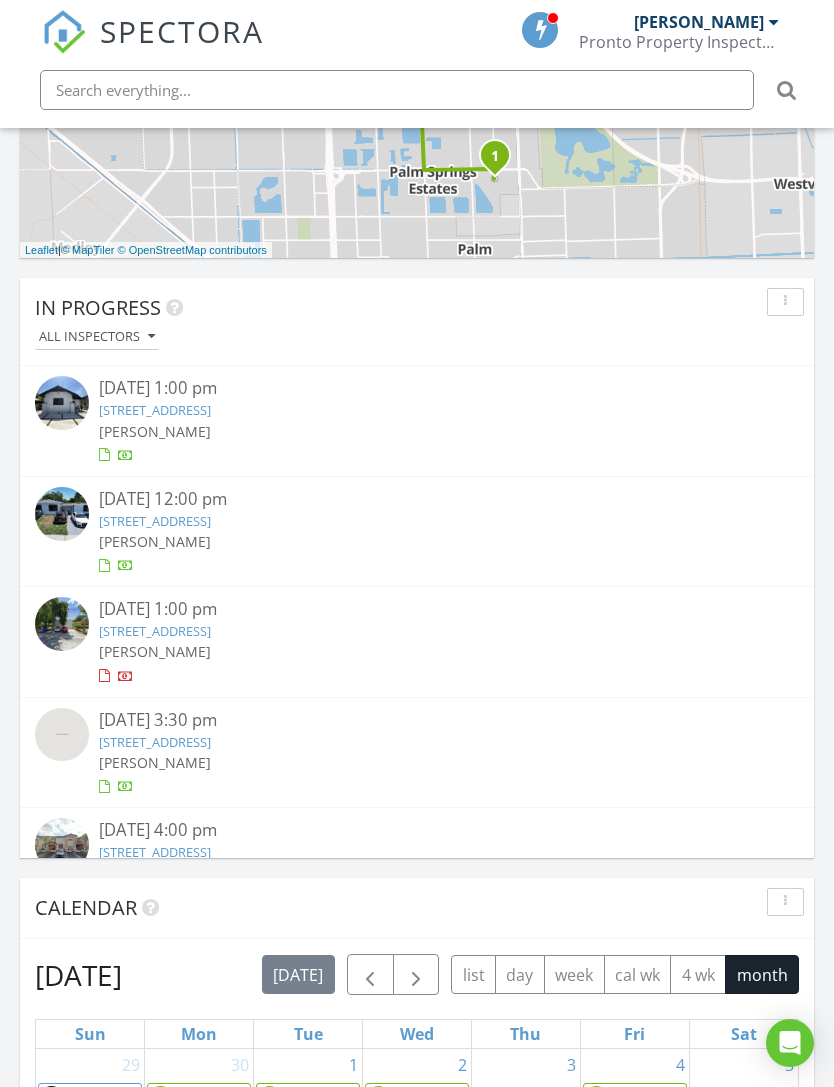 click on "418 NW 9th Ave, Miami, FL 33128" at bounding box center [155, 410] 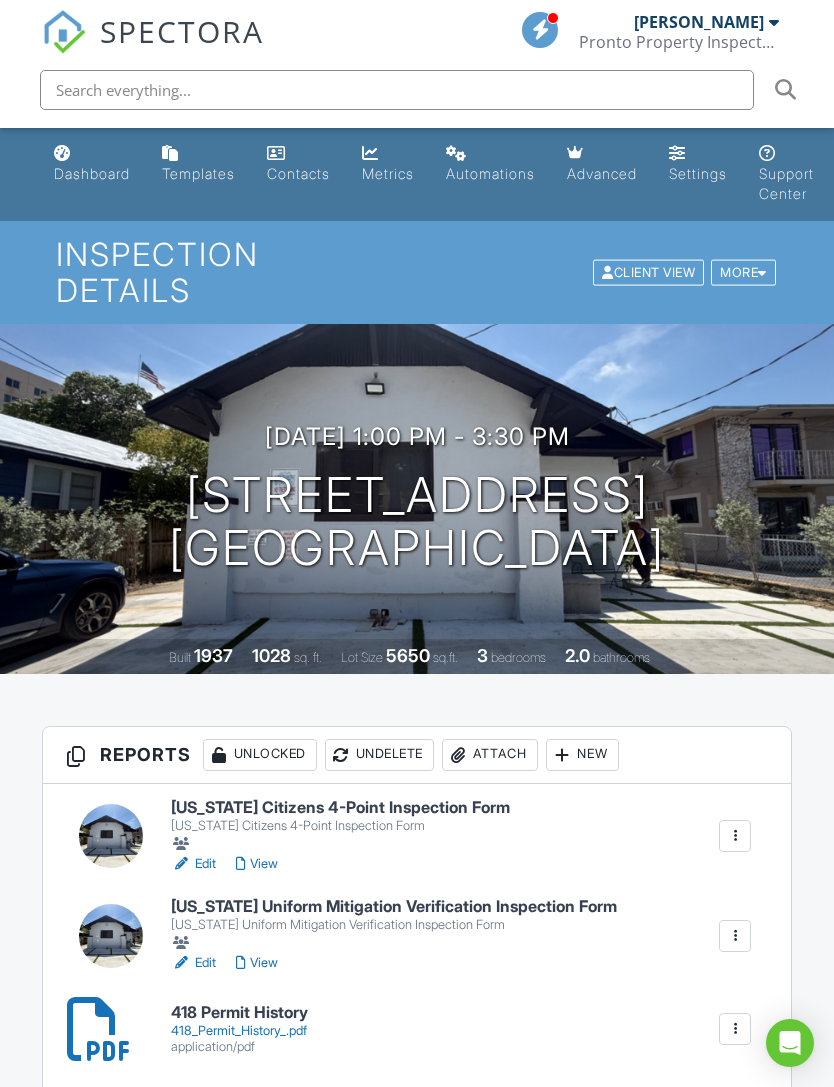 scroll, scrollTop: 0, scrollLeft: 0, axis: both 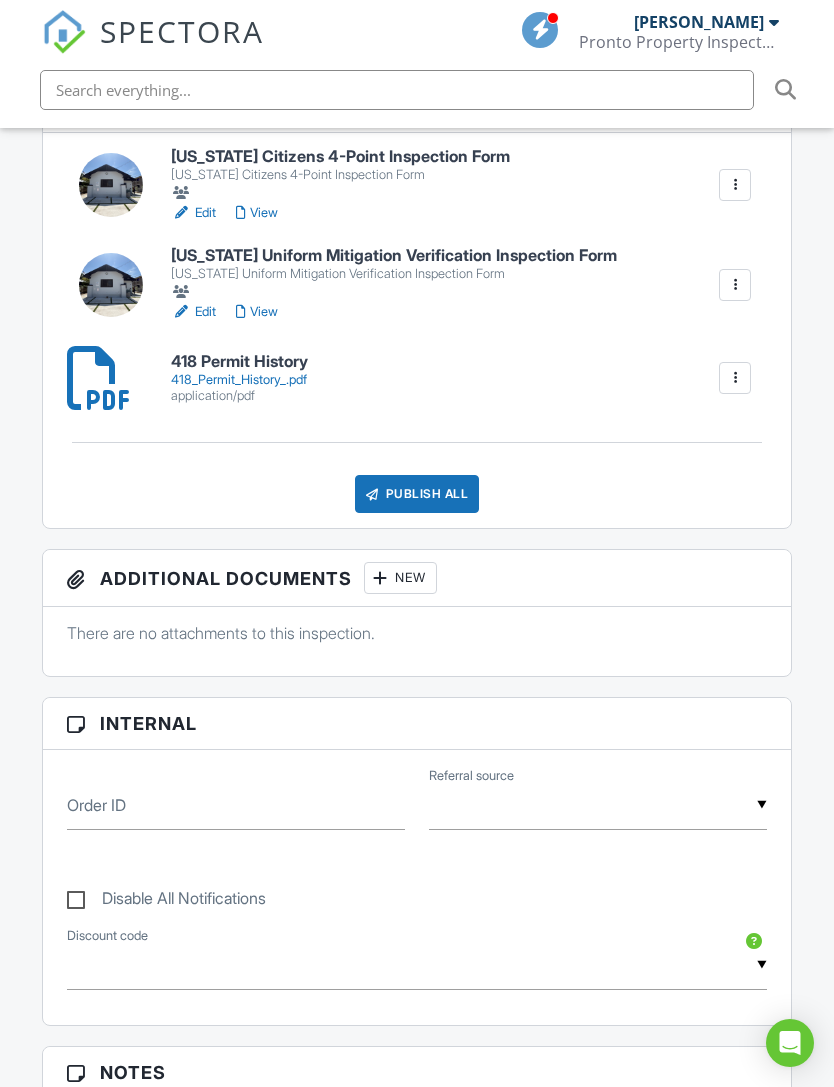 click on "Publish All" at bounding box center (417, 494) 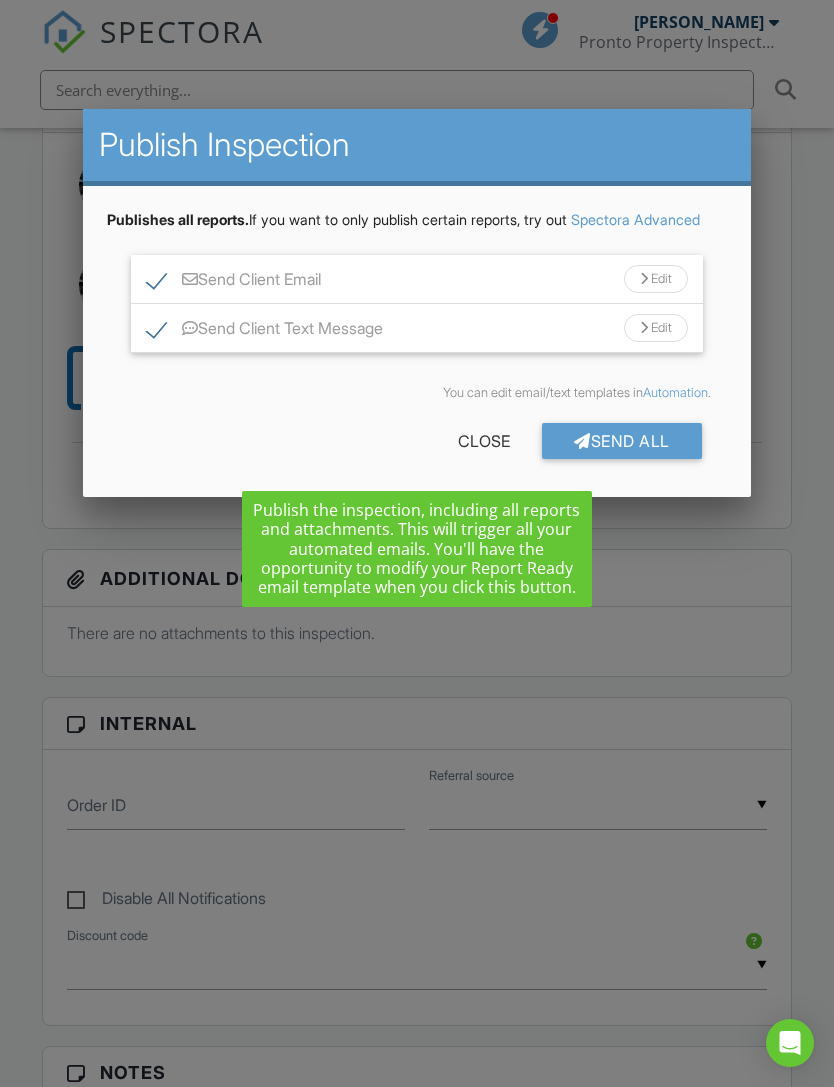 click on "Send All" at bounding box center (622, 441) 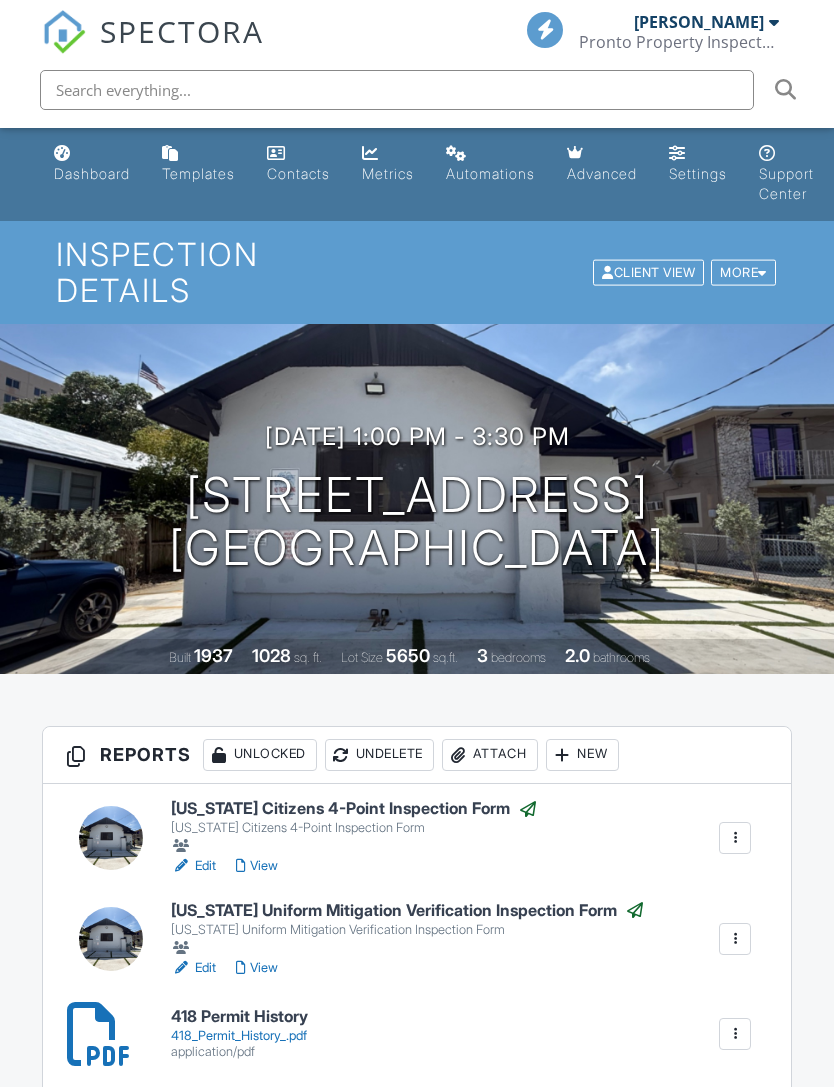 scroll, scrollTop: 715, scrollLeft: 0, axis: vertical 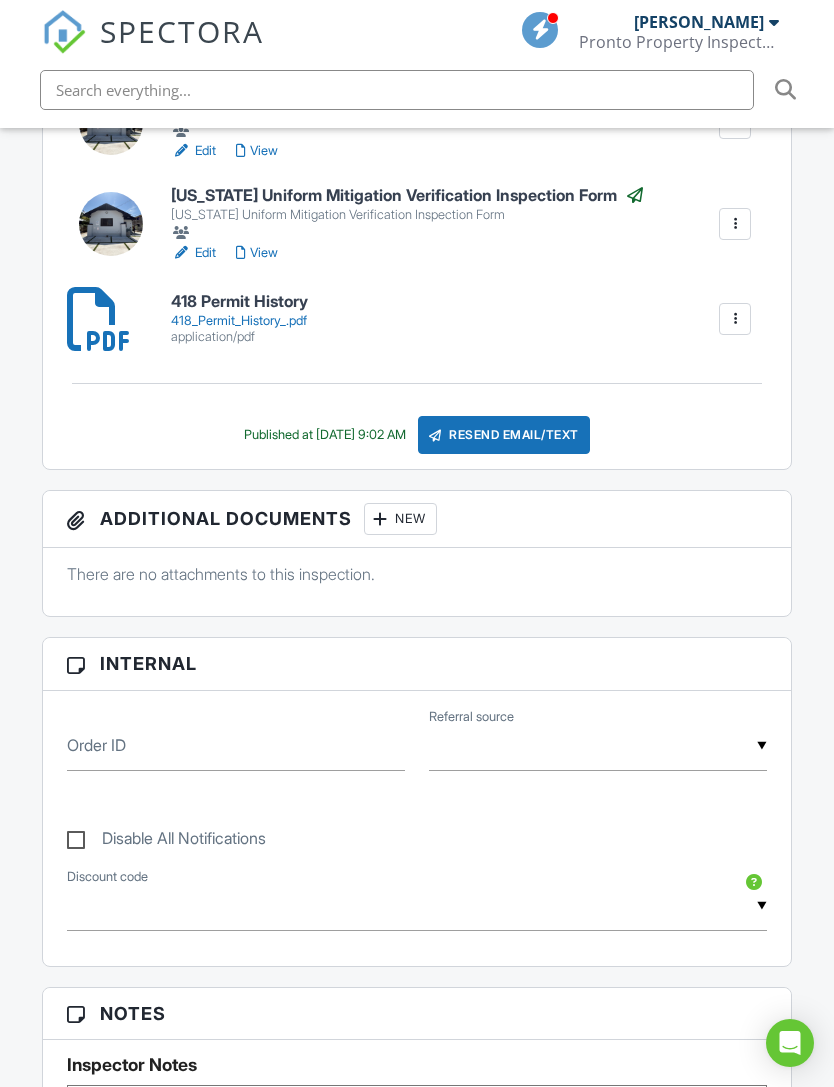 click on "Pronto Property Inspectors" at bounding box center [679, 42] 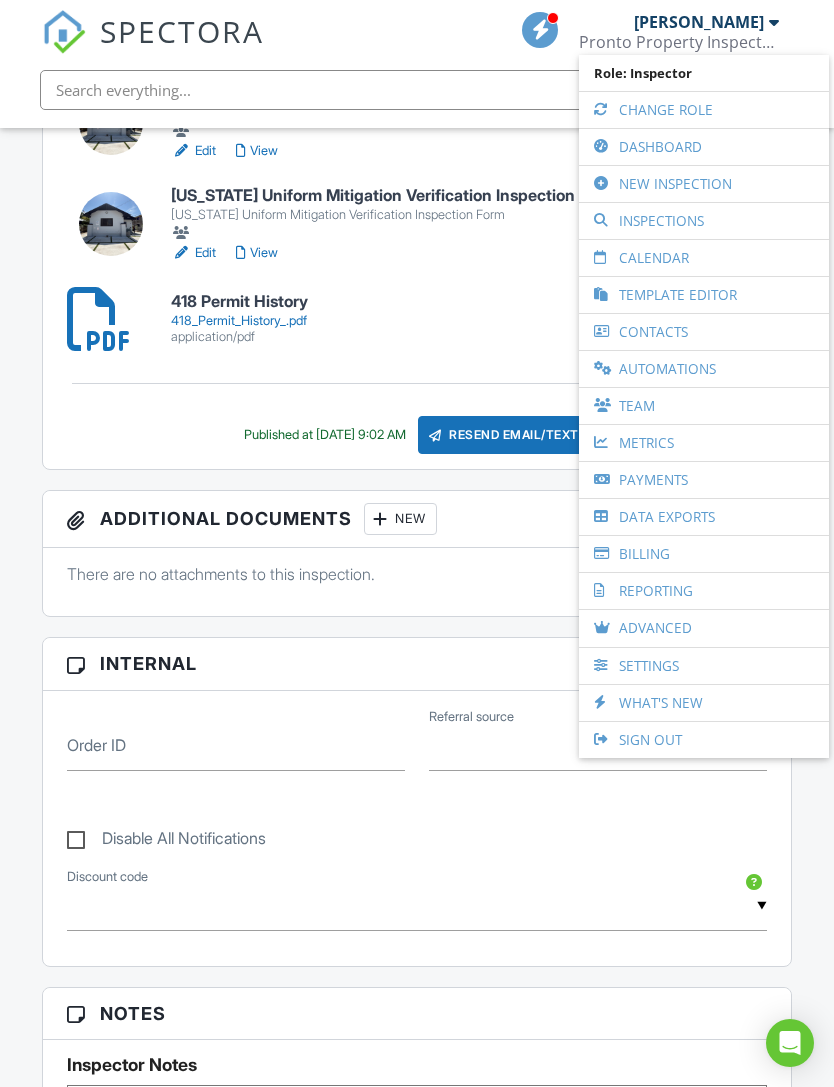 click on "Dashboard" at bounding box center [704, 147] 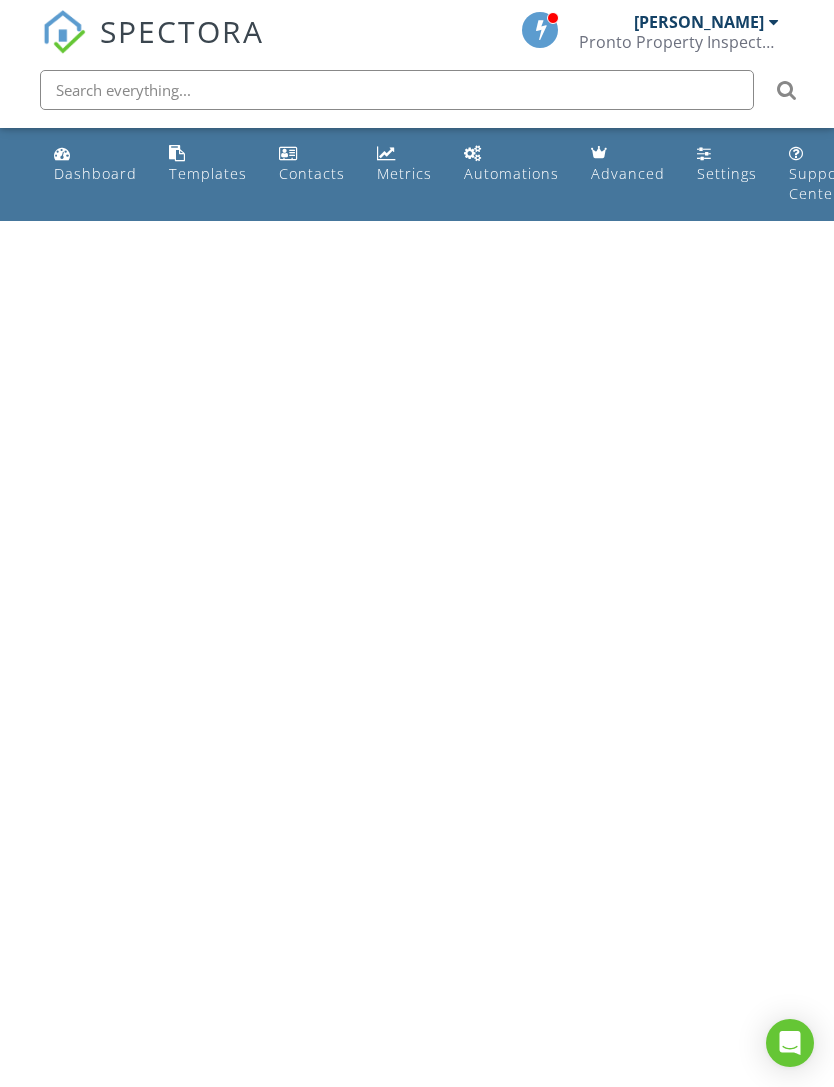 scroll, scrollTop: 0, scrollLeft: 0, axis: both 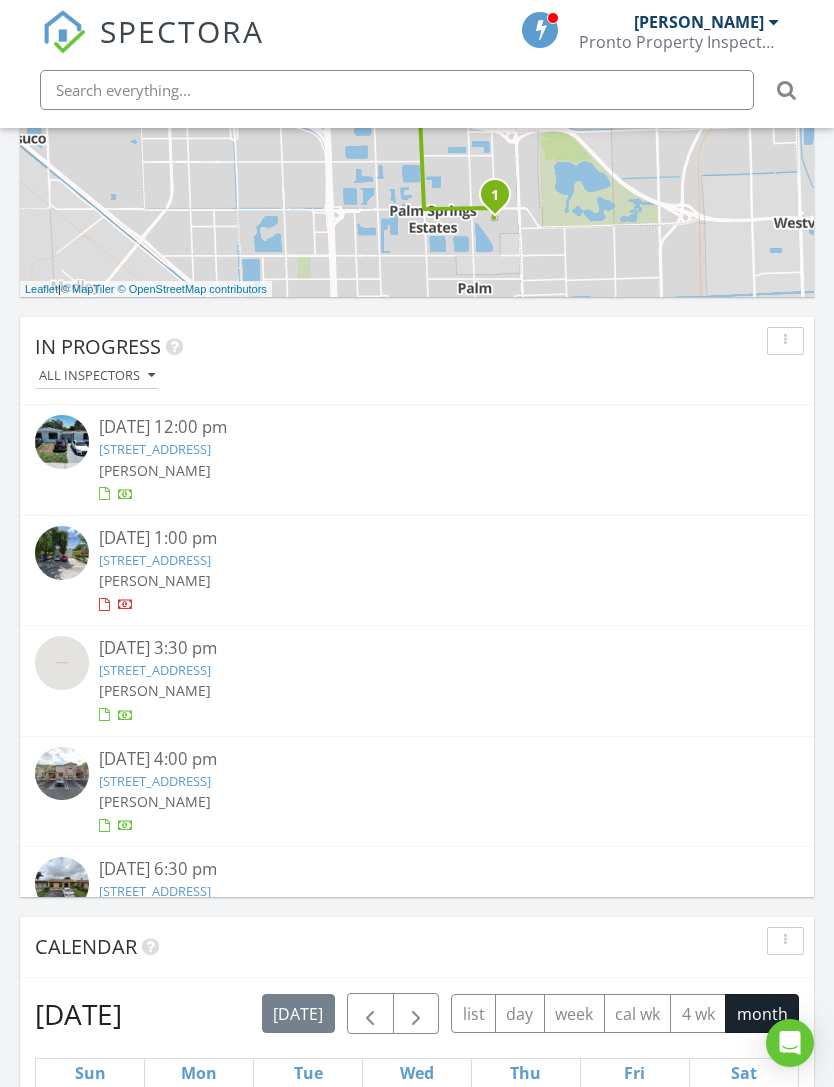 click on "07/08/25 12:00 pm" at bounding box center (417, 427) 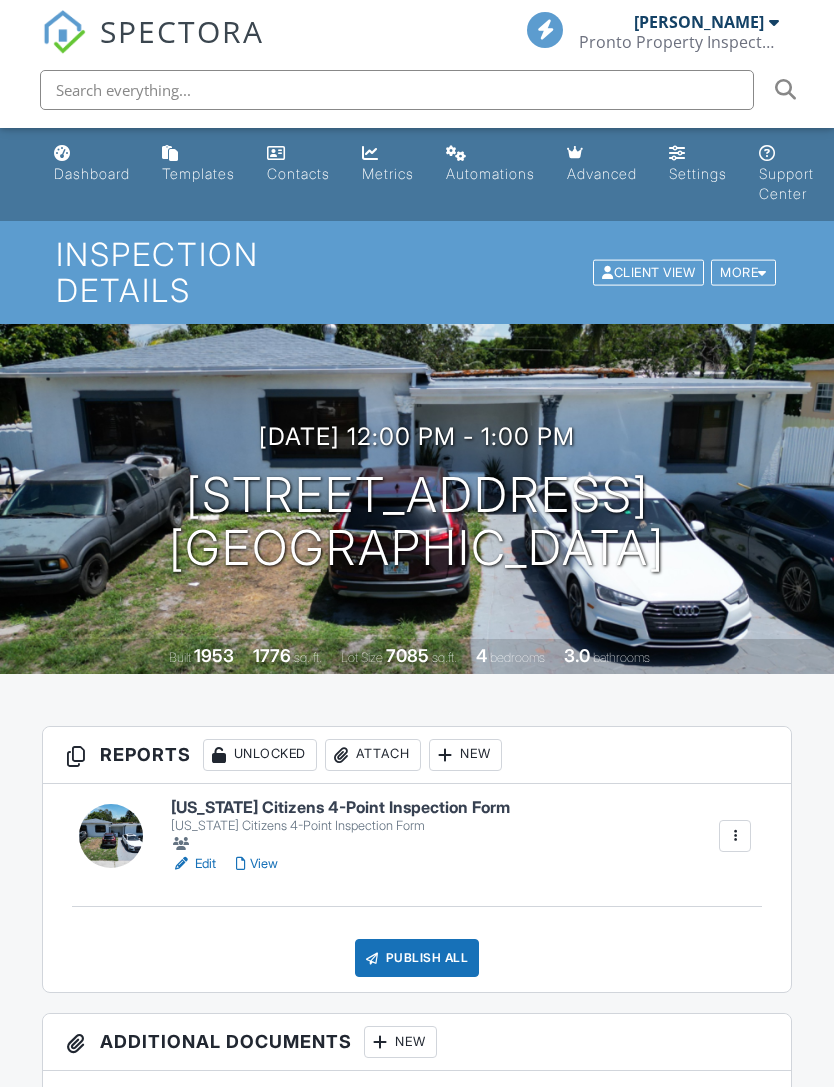 scroll, scrollTop: 0, scrollLeft: 0, axis: both 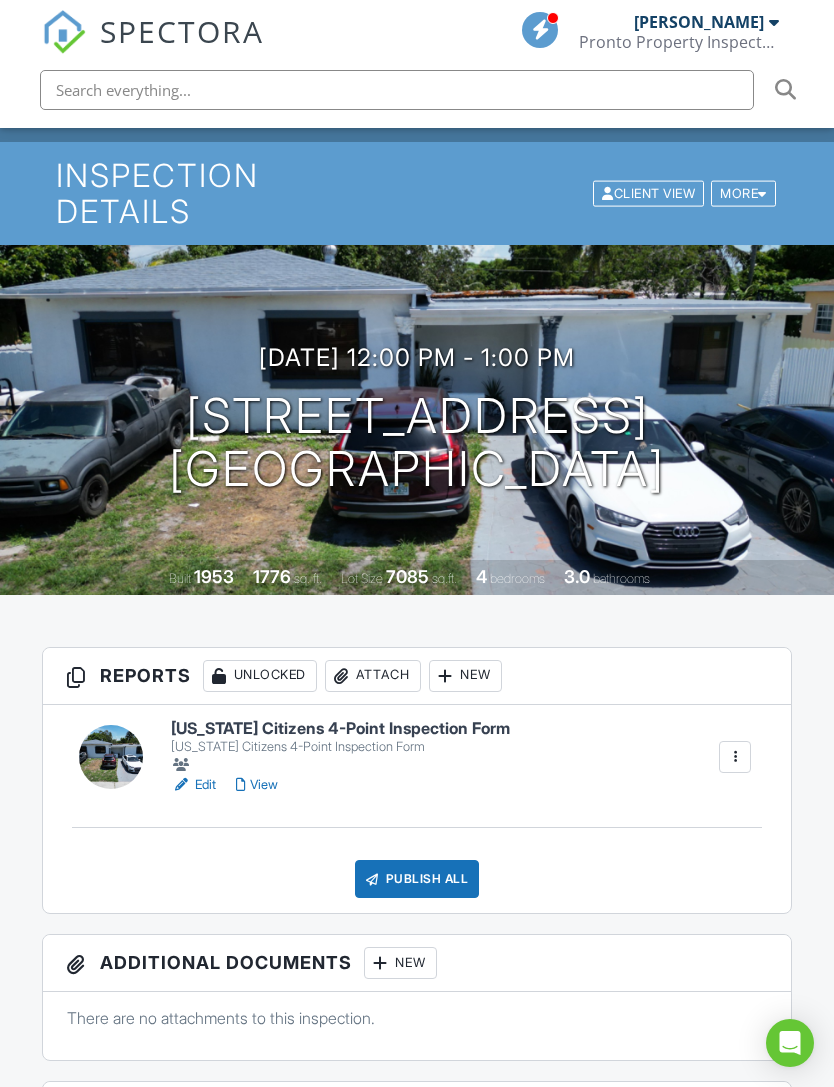 click on "Attach" at bounding box center [373, 676] 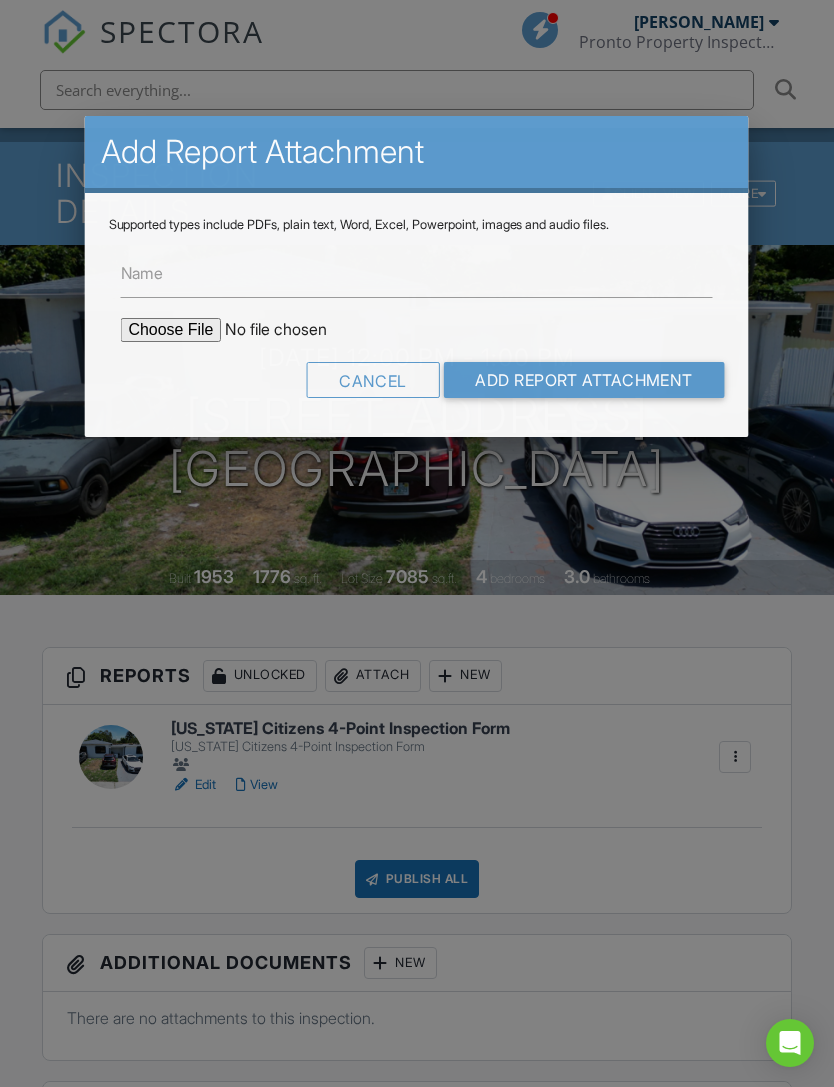click at bounding box center (417, 579) 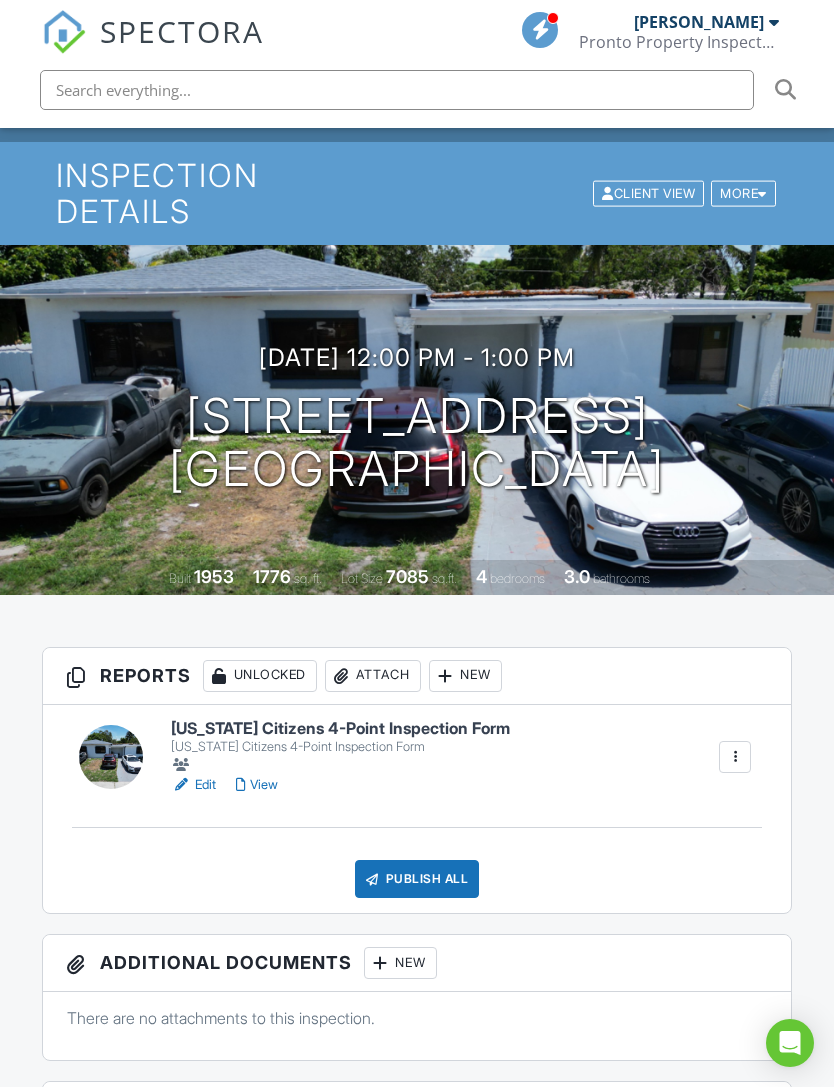 click on "Attach" at bounding box center (373, 676) 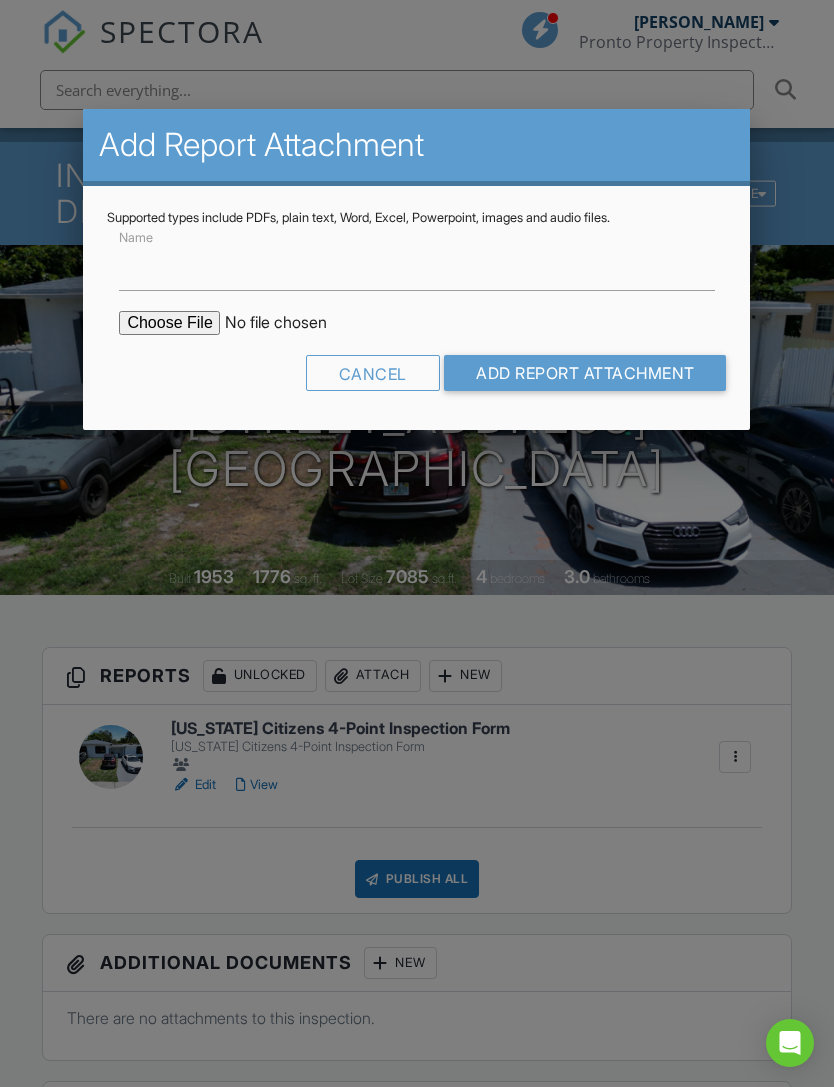 click at bounding box center [289, 323] 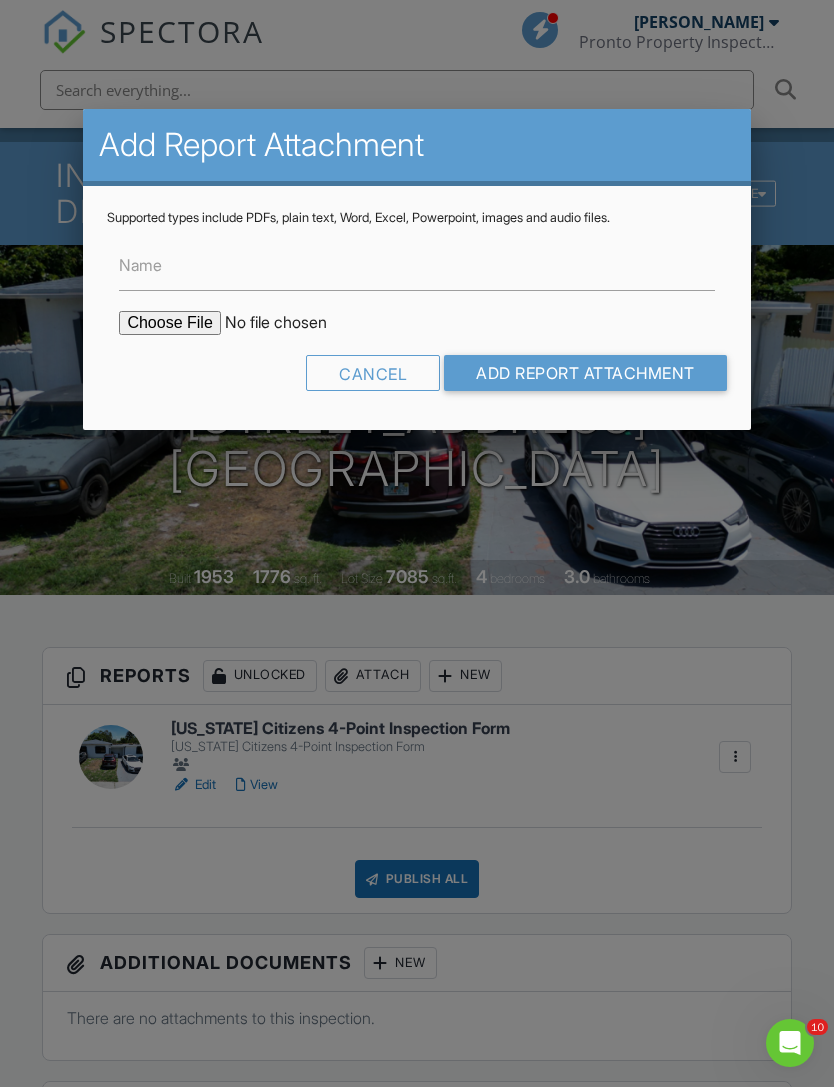 scroll, scrollTop: 0, scrollLeft: 0, axis: both 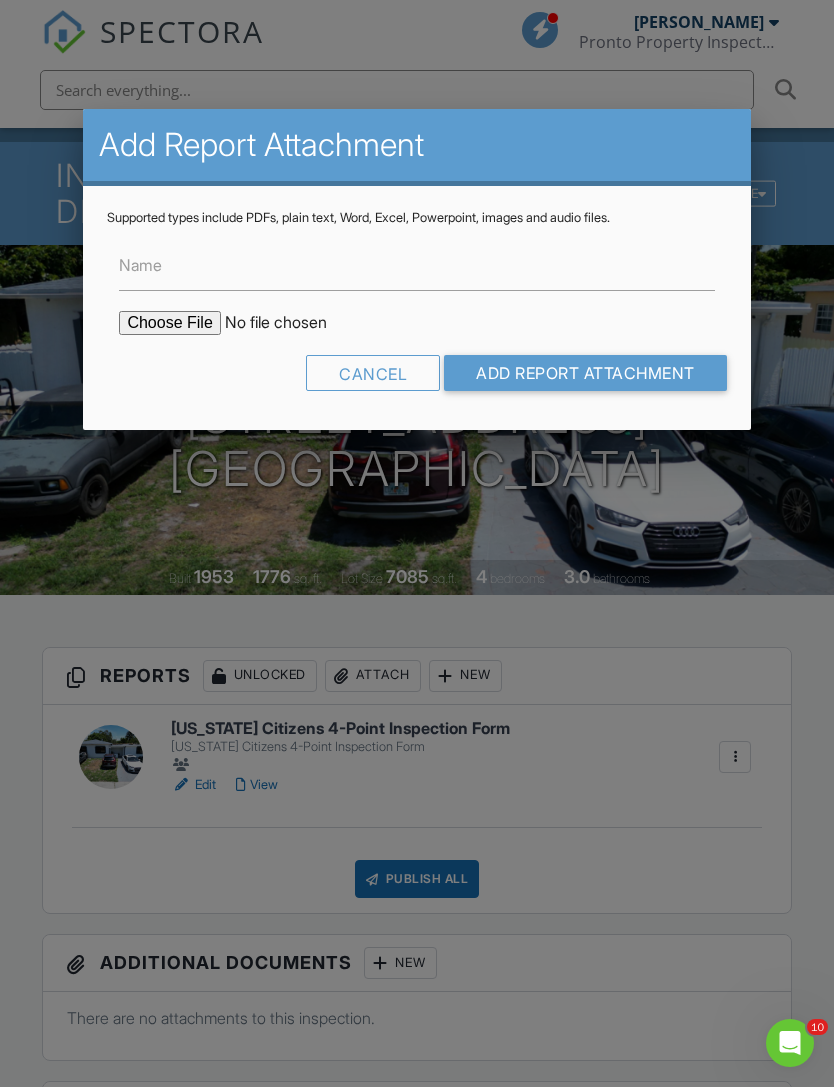 type on "C:\fakepath\1031 Permit History .pdf" 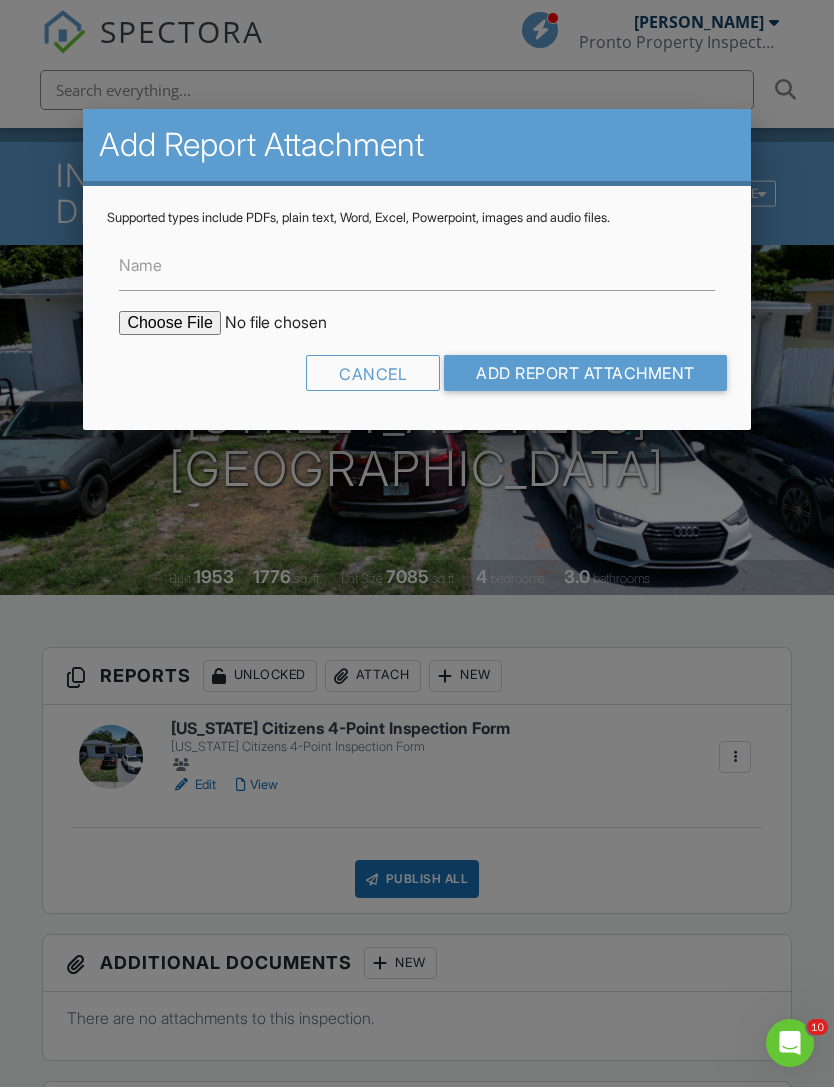 click on "Add Report Attachment" at bounding box center (585, 373) 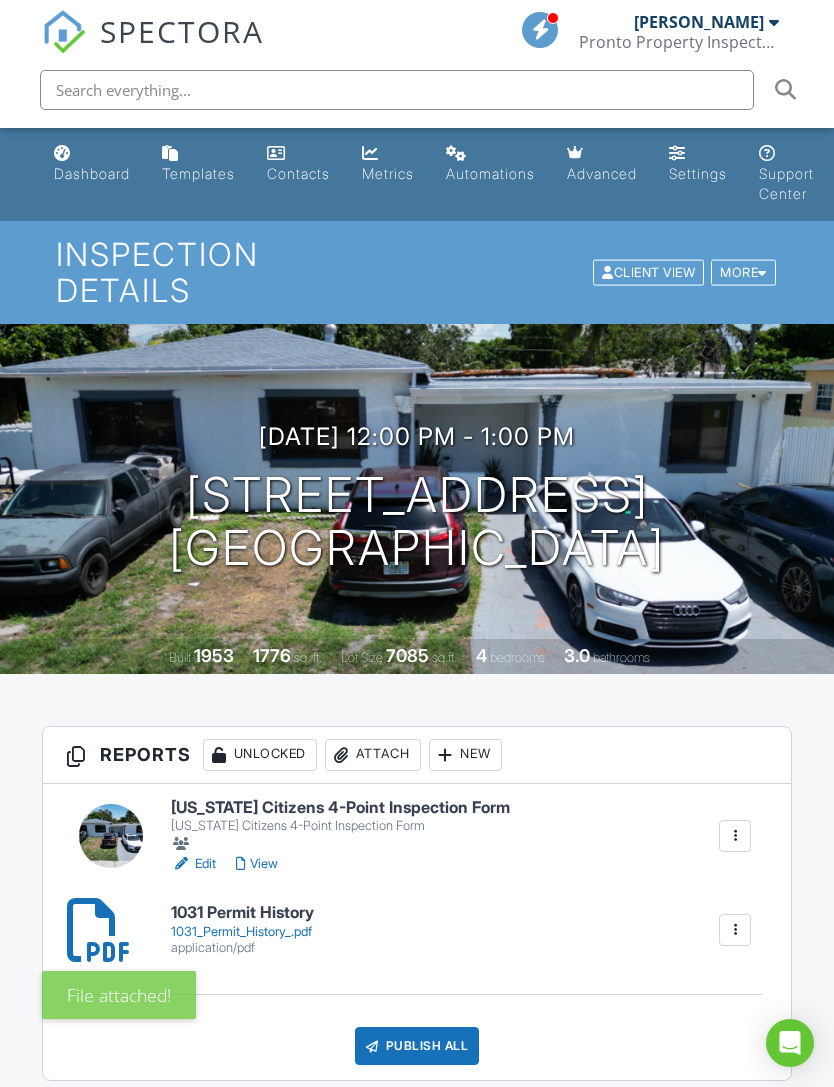 scroll, scrollTop: 0, scrollLeft: 0, axis: both 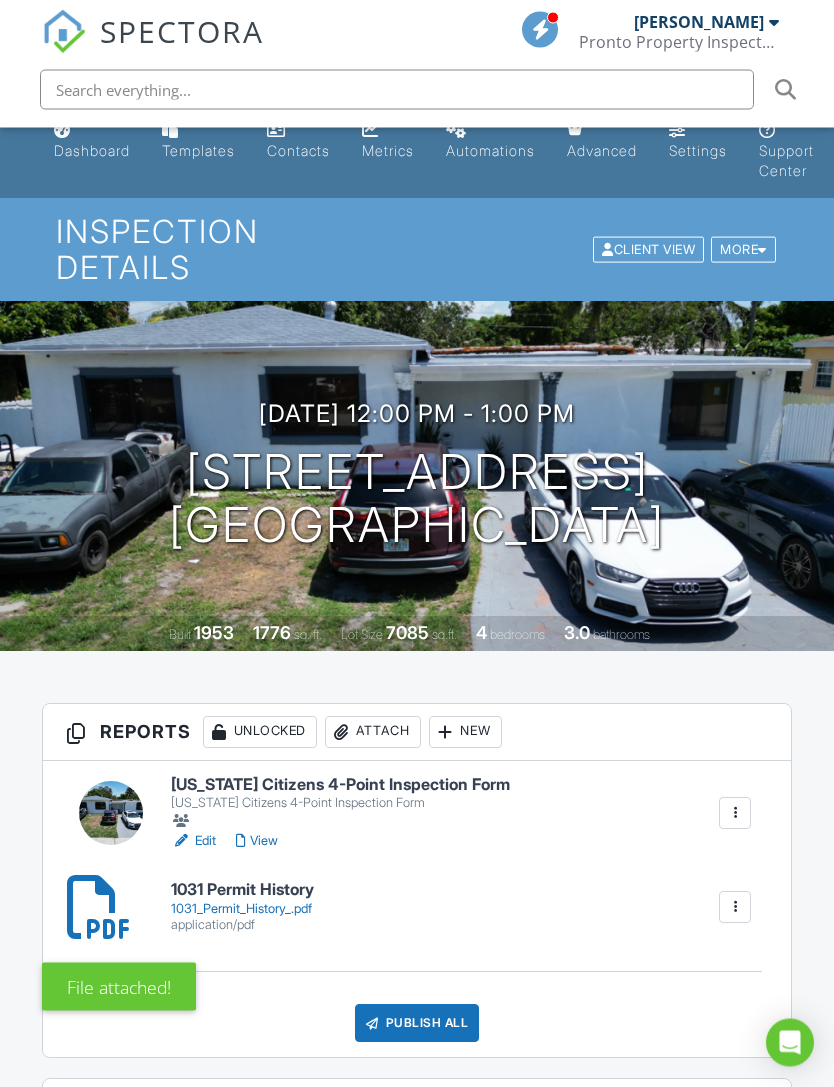 click on "Edit" at bounding box center (193, 842) 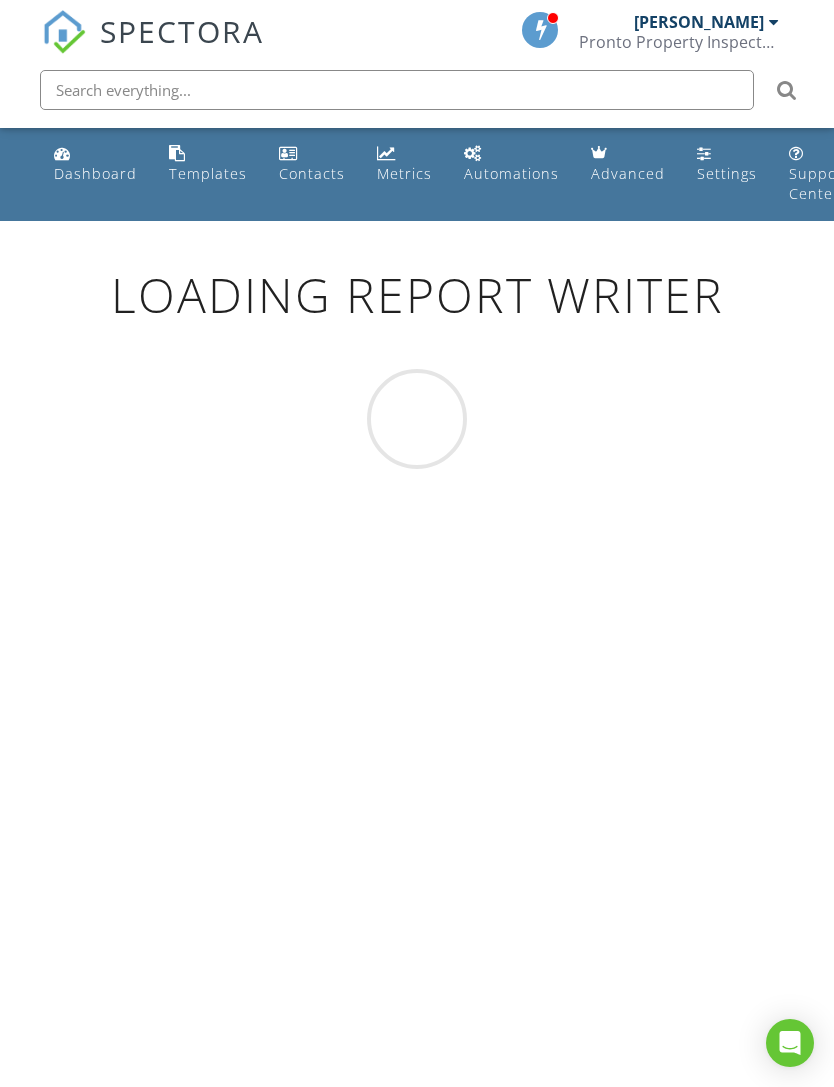 scroll, scrollTop: 0, scrollLeft: 0, axis: both 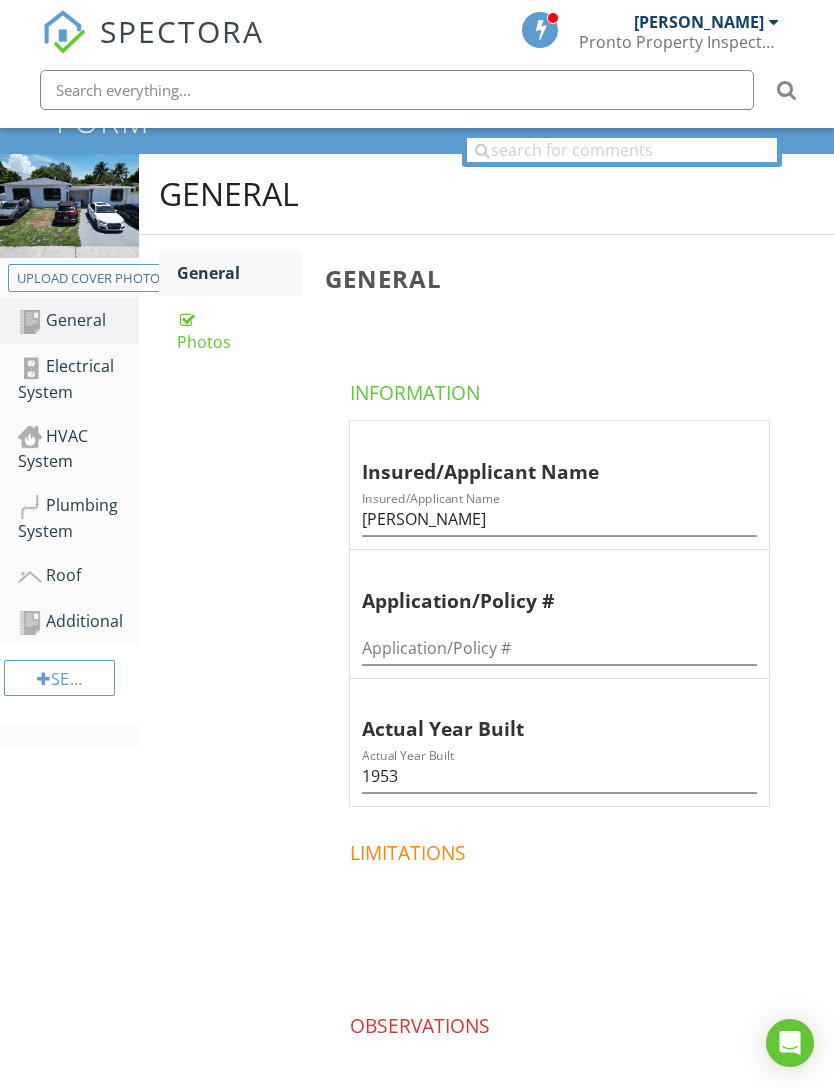 click on "Roof" at bounding box center (78, 576) 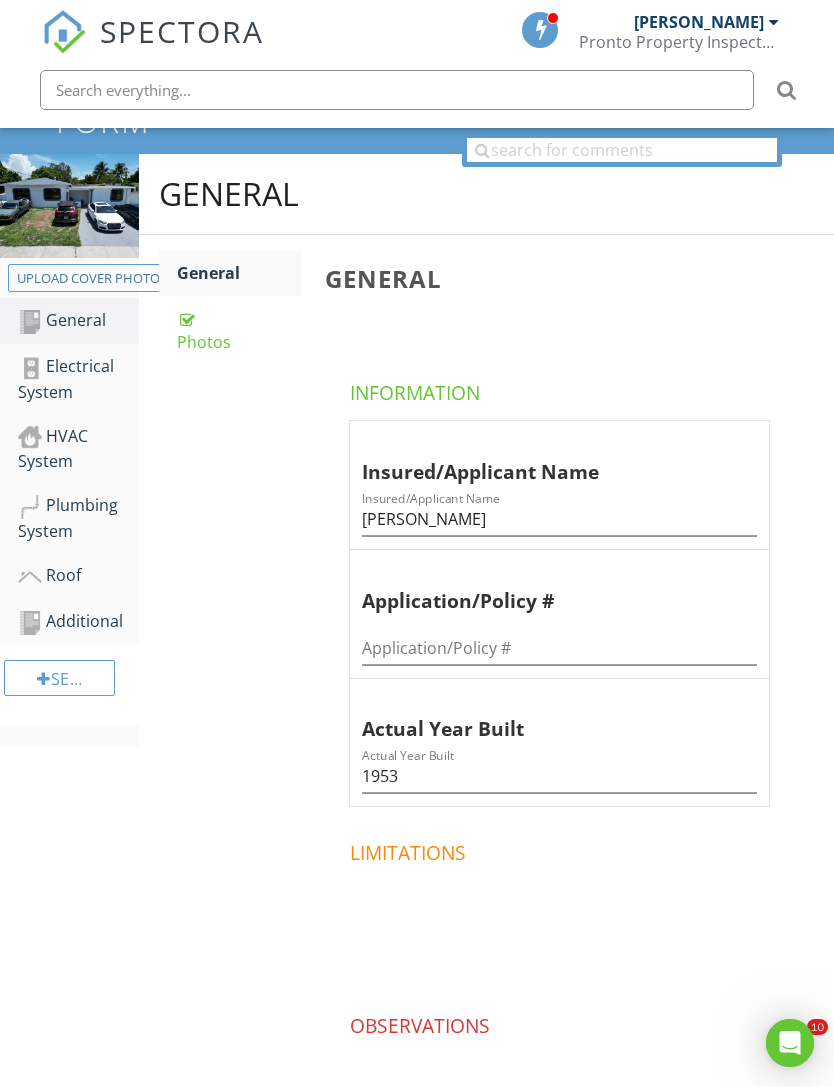 scroll, scrollTop: 0, scrollLeft: 0, axis: both 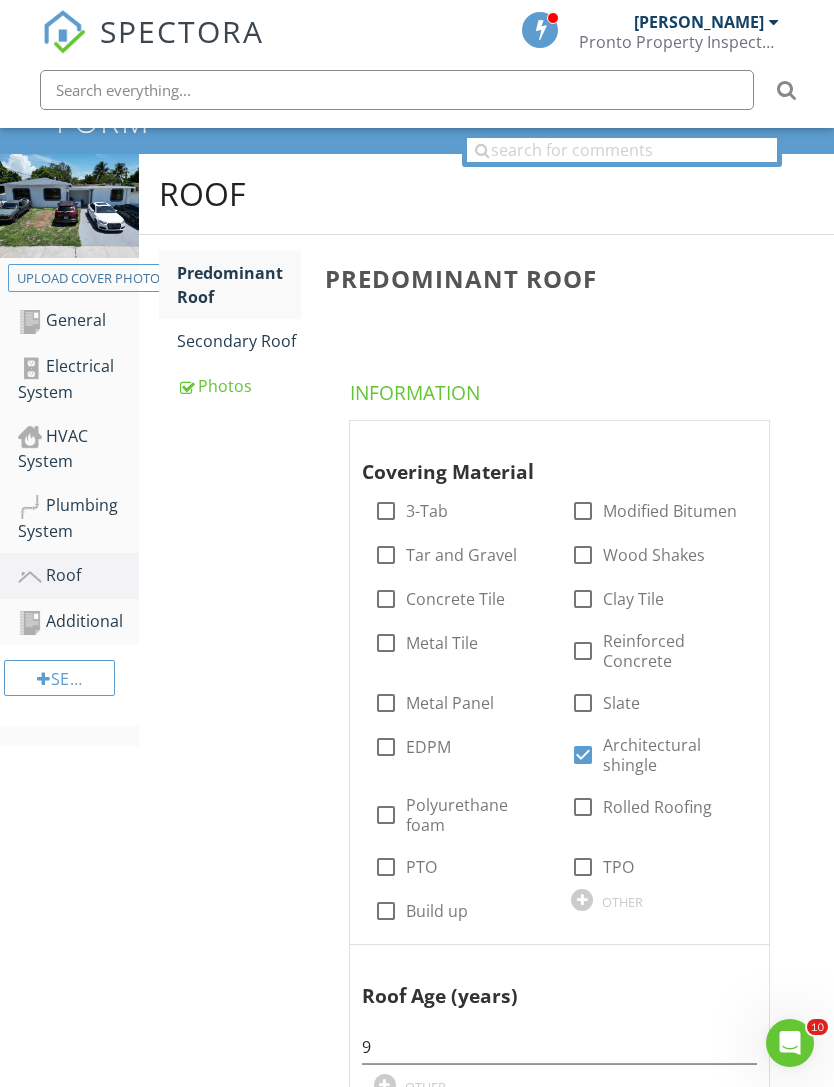 click on "Secondary Roof" at bounding box center [239, 341] 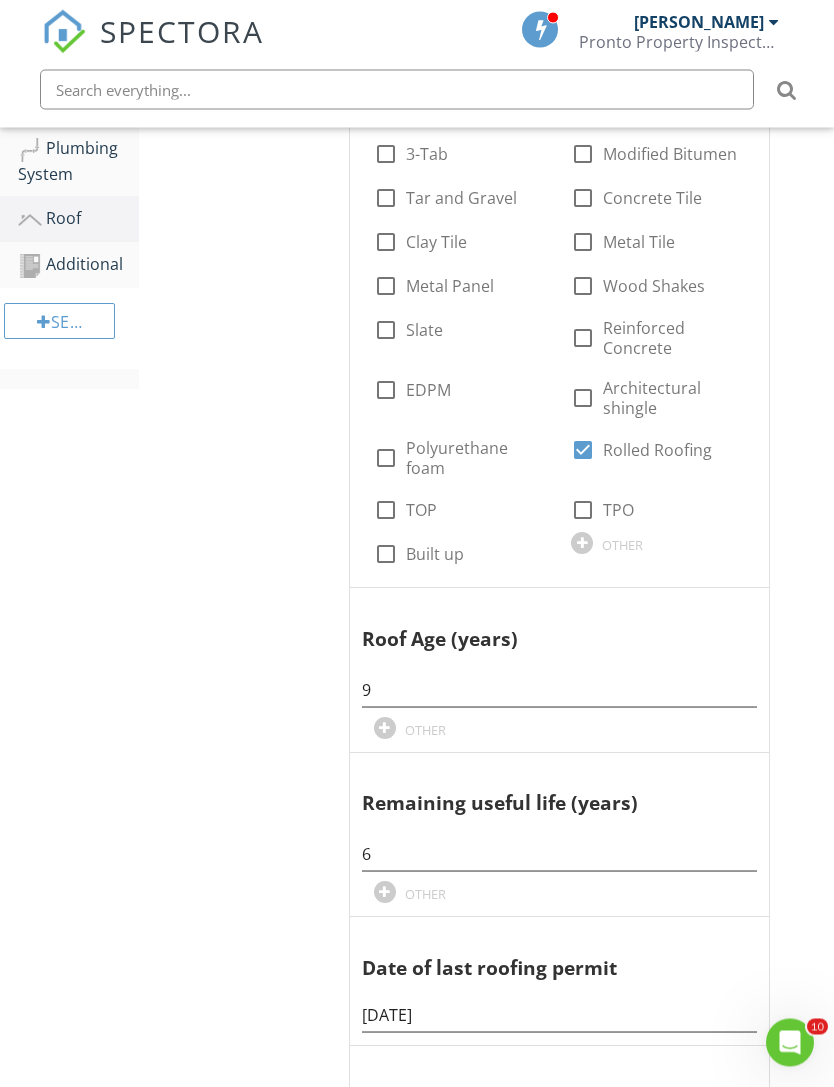 scroll, scrollTop: 578, scrollLeft: 0, axis: vertical 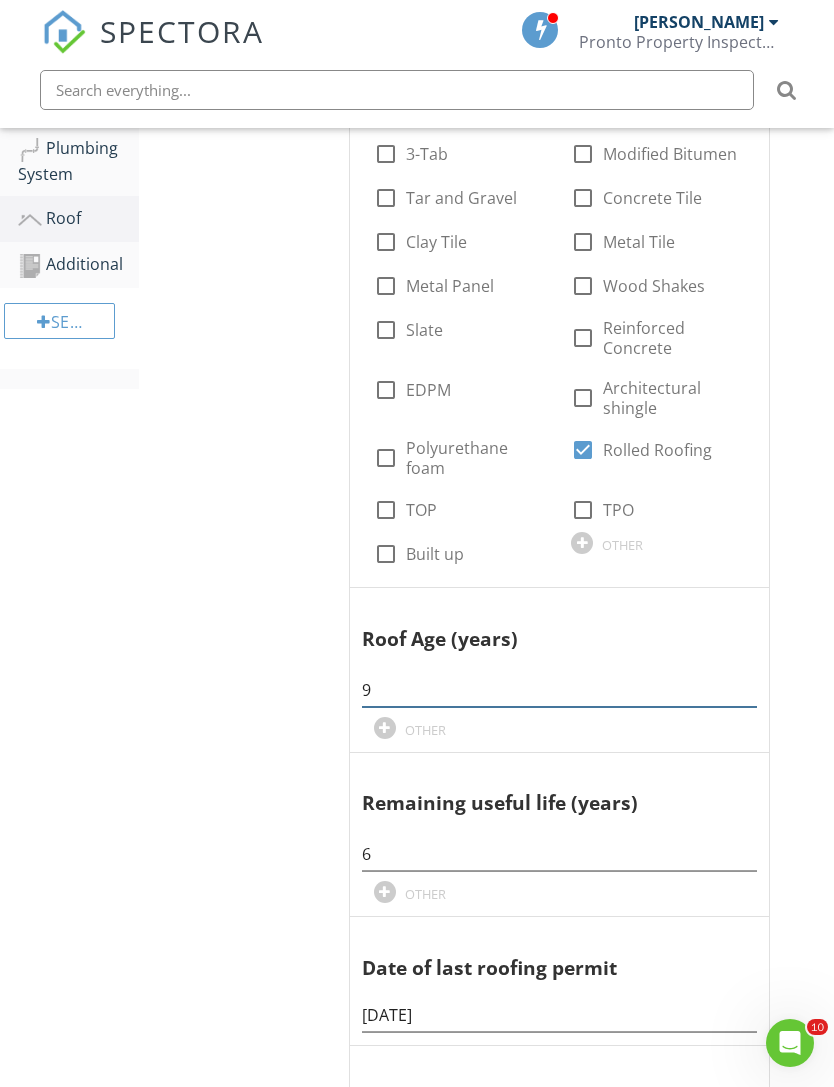 click on "9" at bounding box center (559, 690) 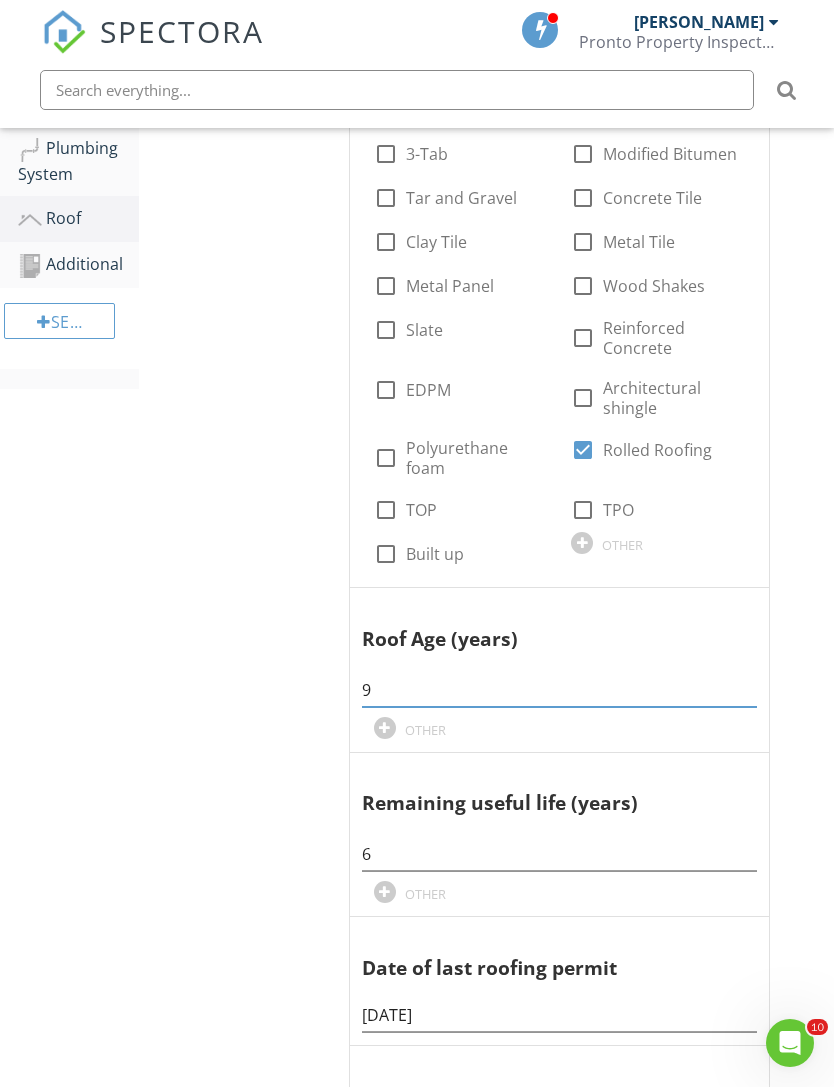 click on "9" at bounding box center [559, 690] 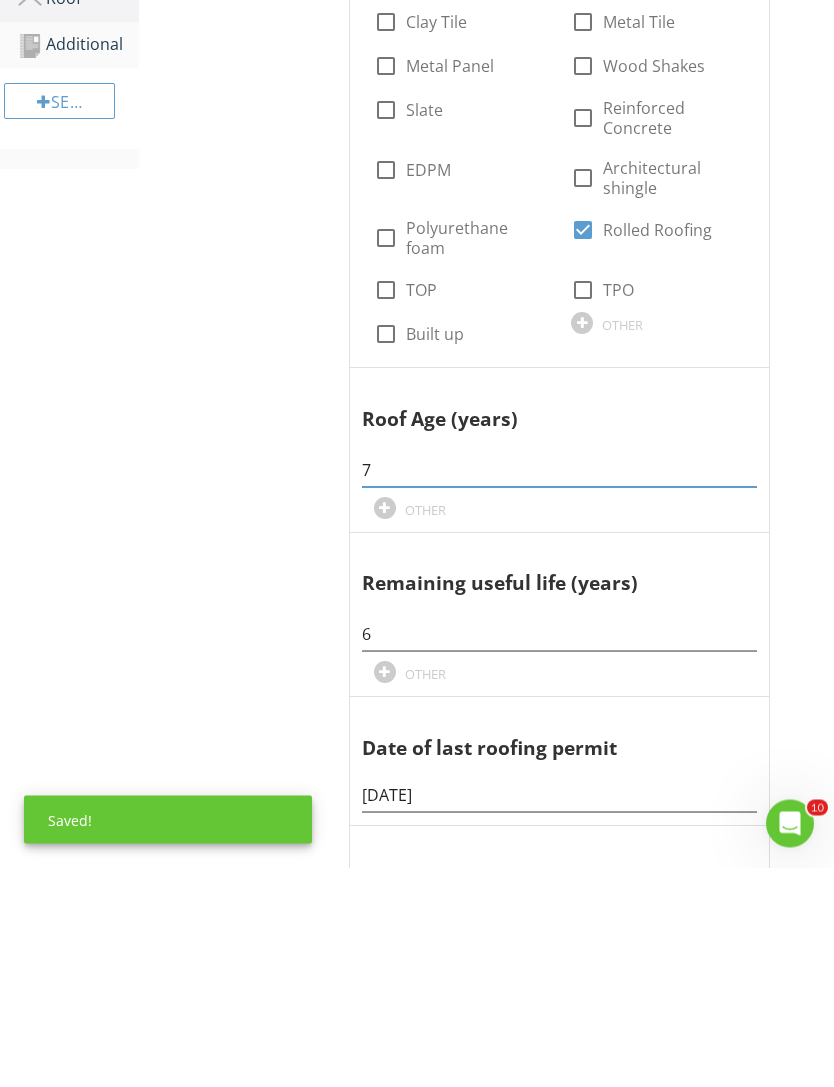 type on "7" 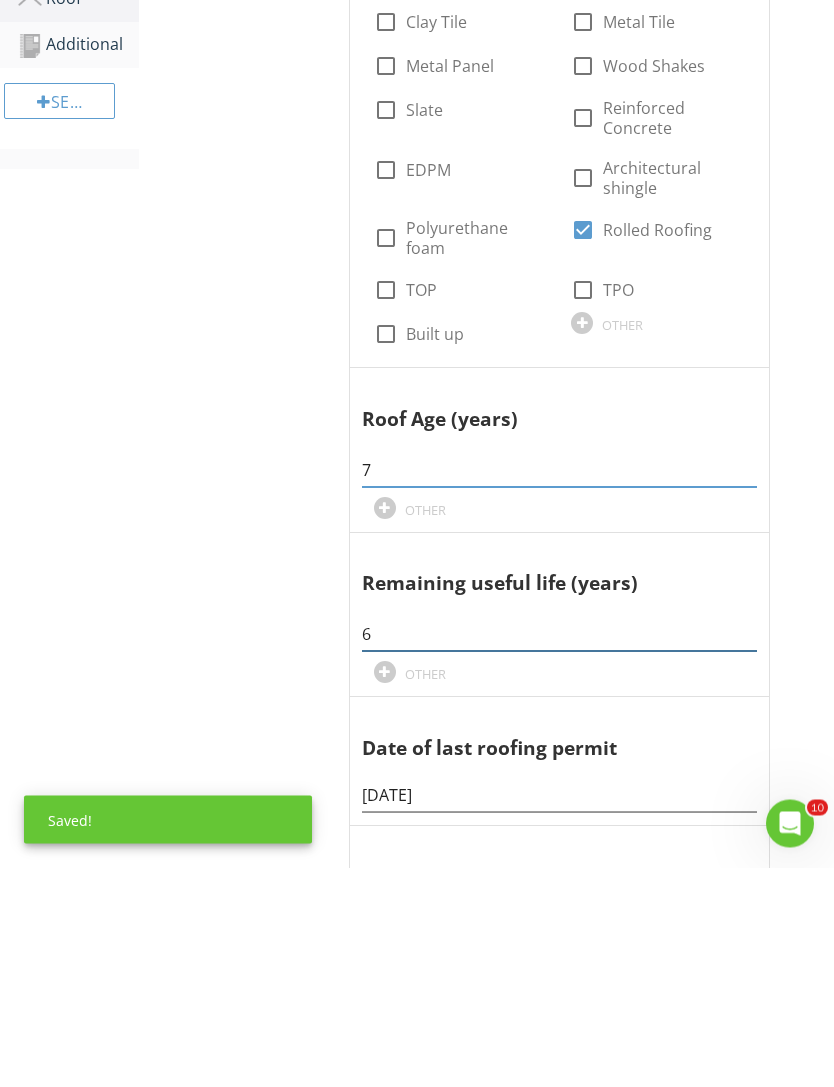 click on "6" at bounding box center (559, 854) 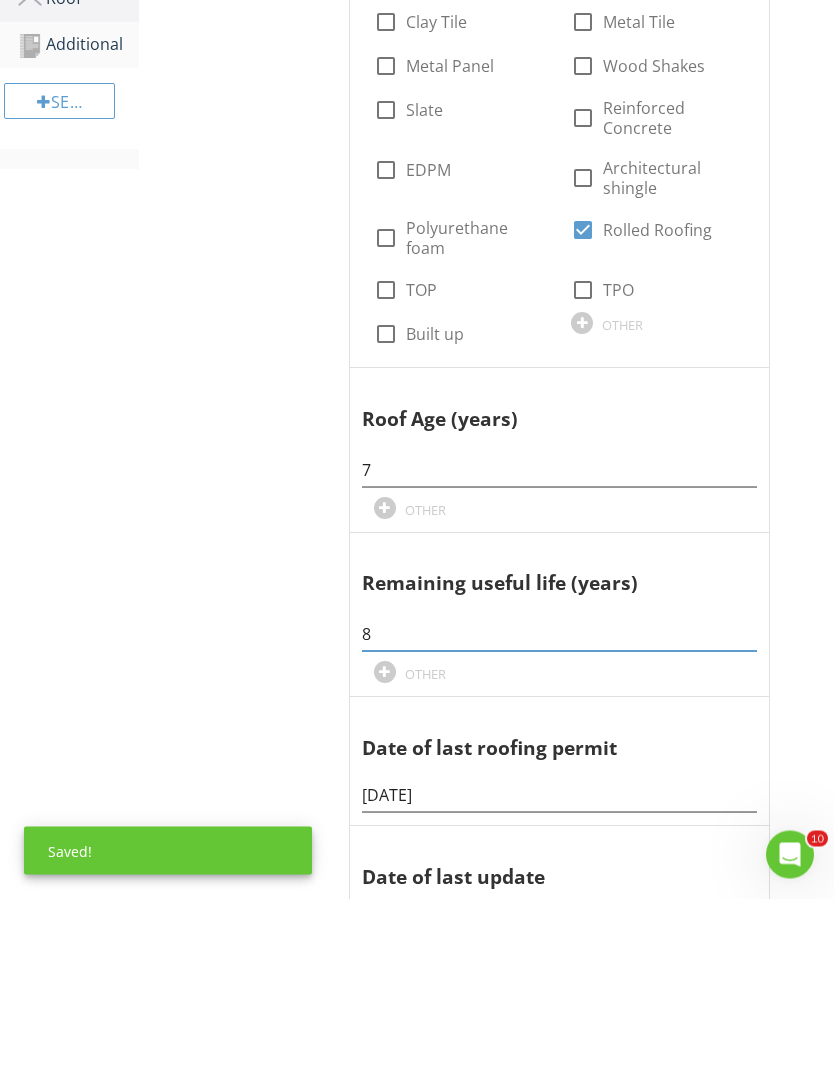 scroll, scrollTop: 611, scrollLeft: 0, axis: vertical 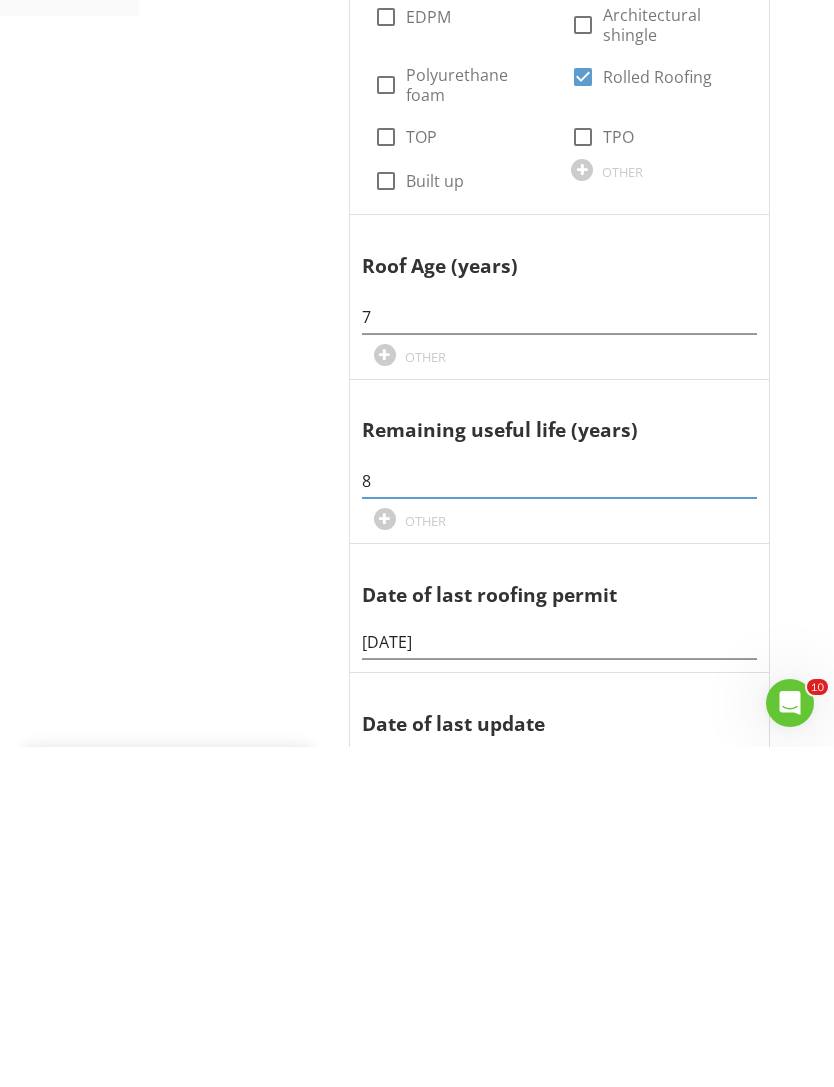 type on "8" 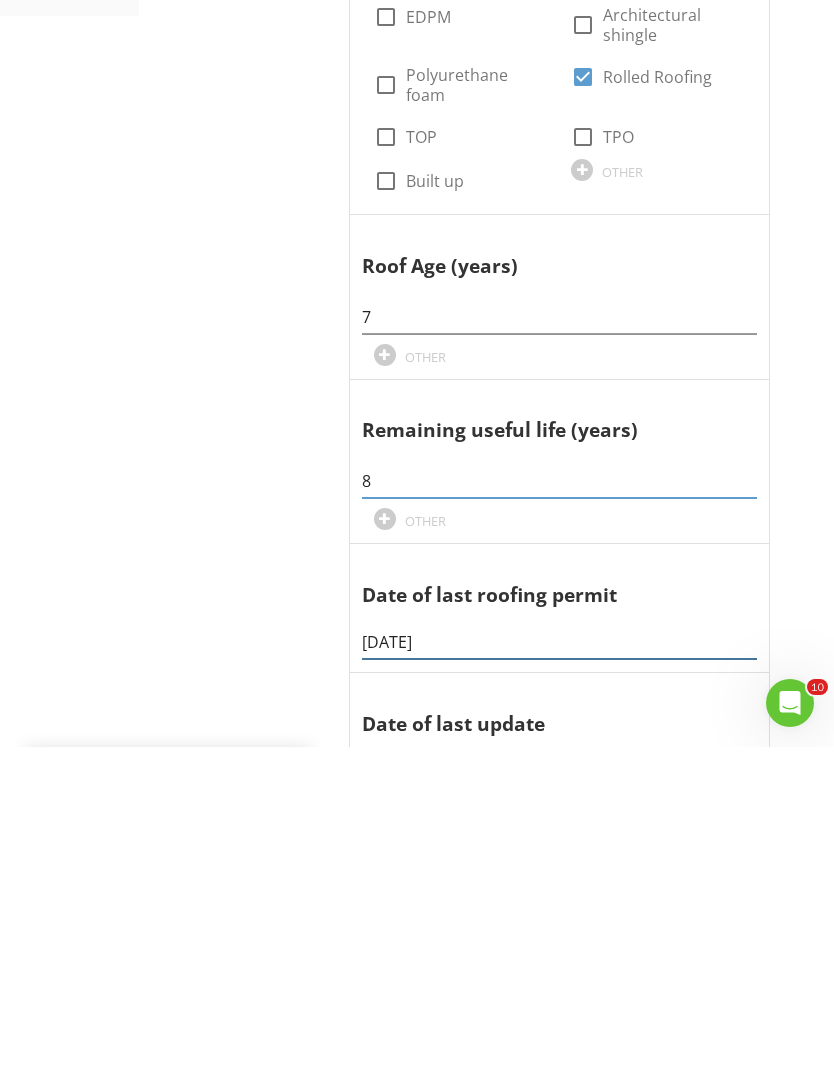 click on "07/09/2016" at bounding box center (559, 982) 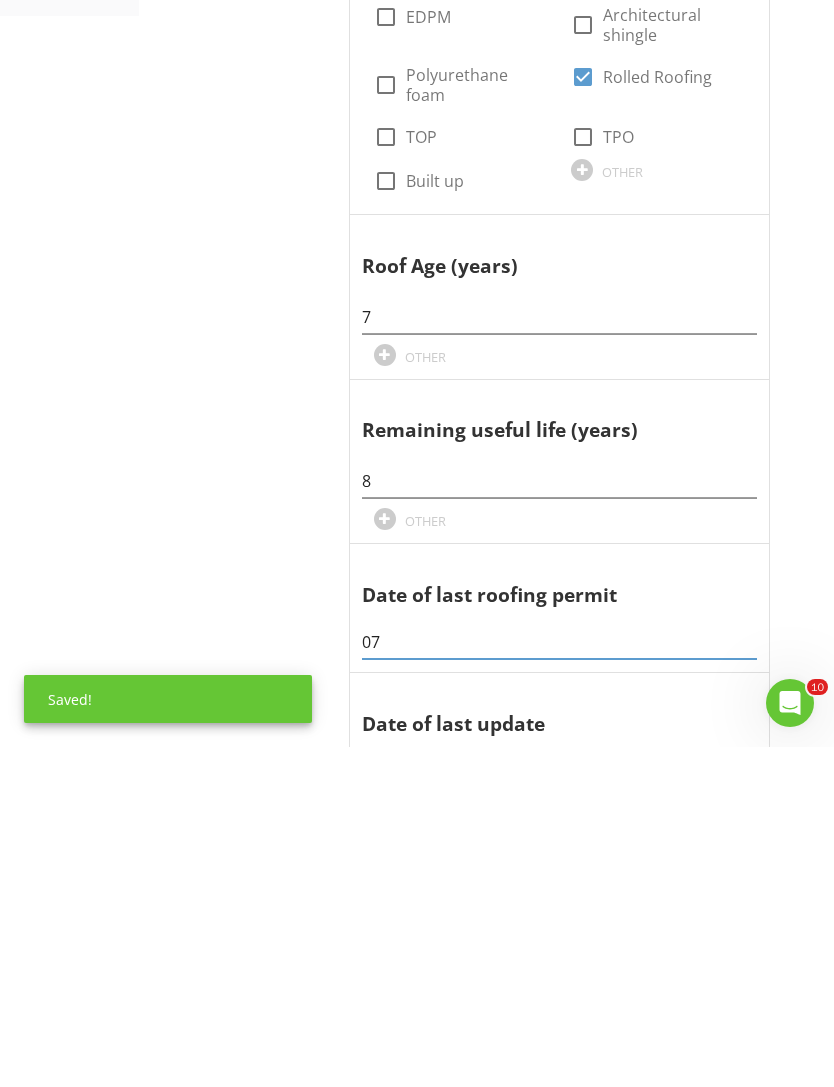 type on "0" 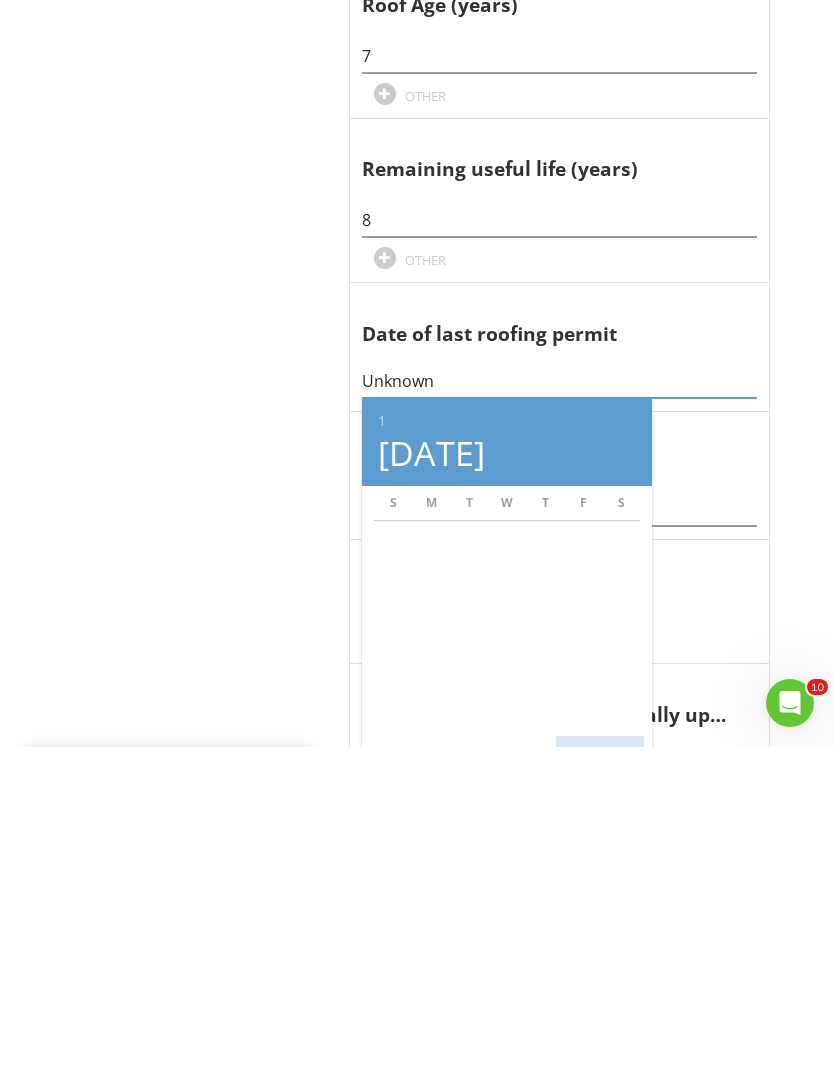 type on "Unknown" 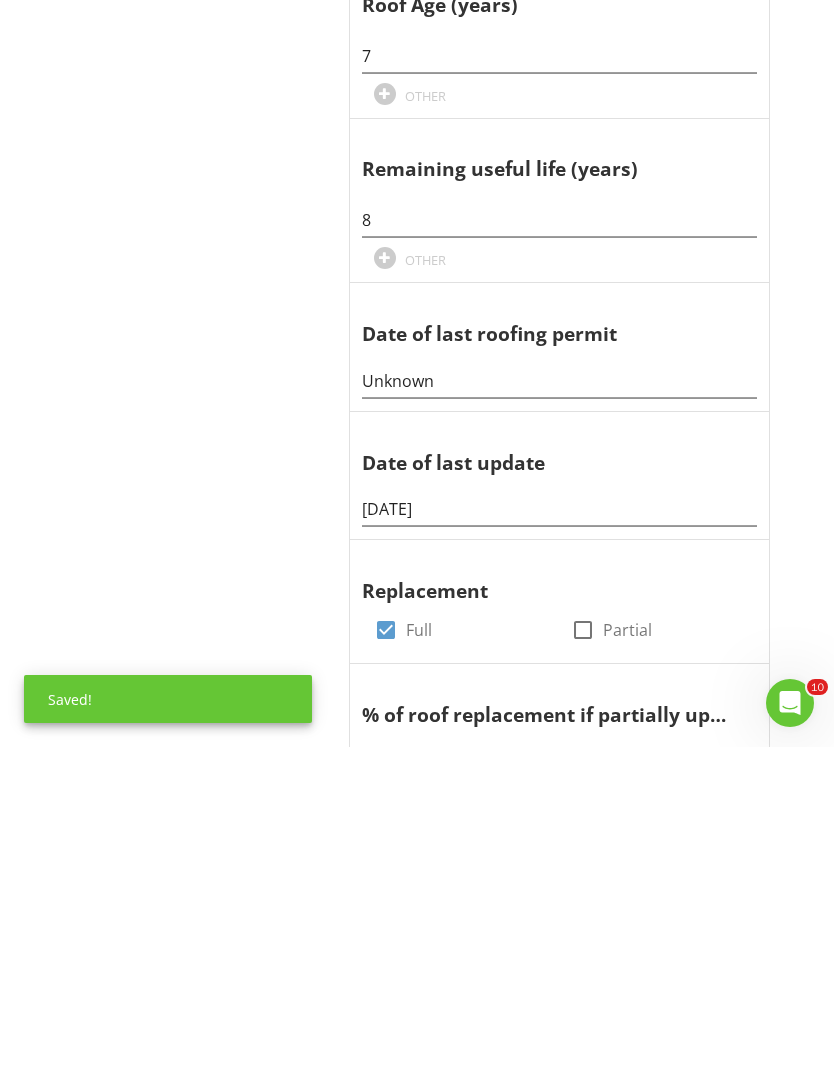 scroll, scrollTop: 1213, scrollLeft: 0, axis: vertical 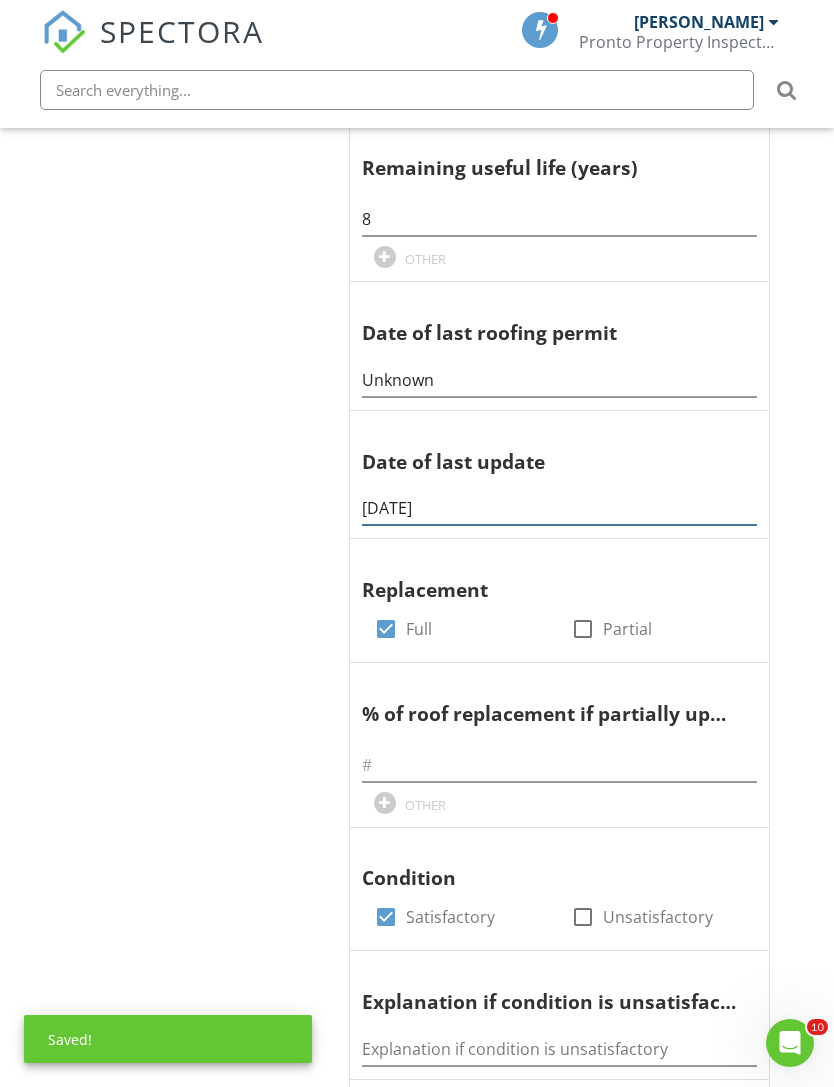 click on "07/09/2016" at bounding box center (559, 508) 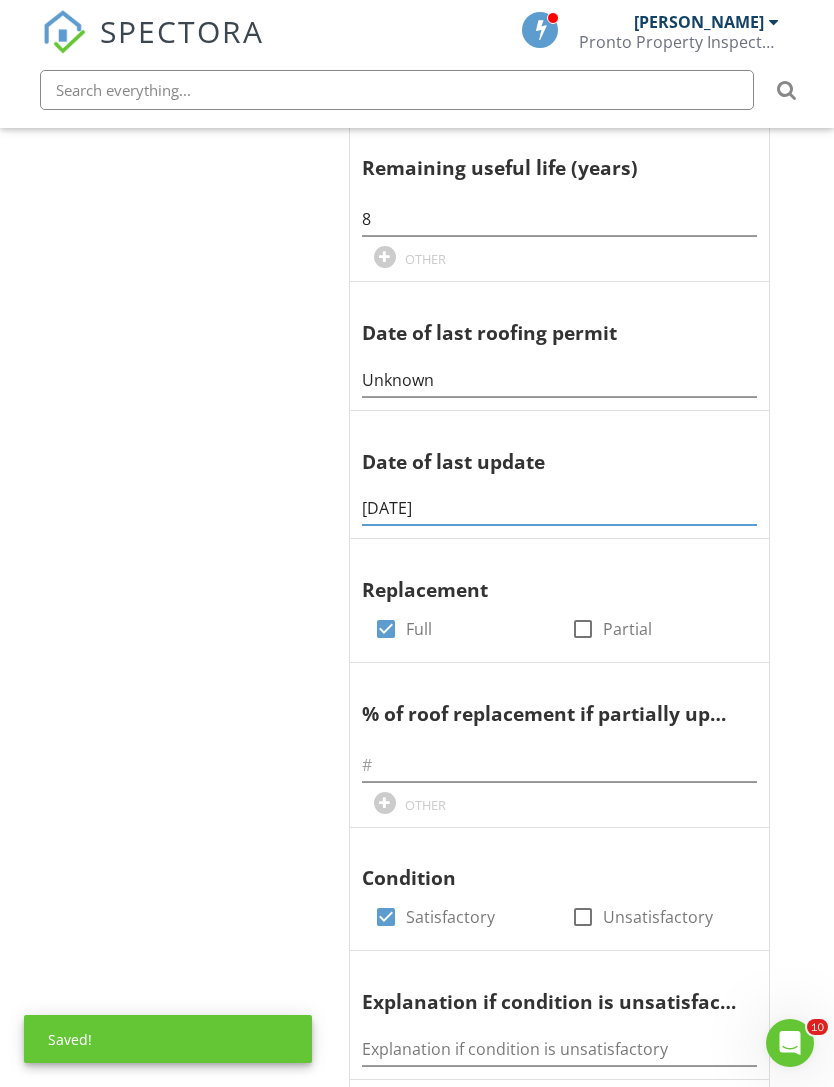 scroll, scrollTop: 1212, scrollLeft: 0, axis: vertical 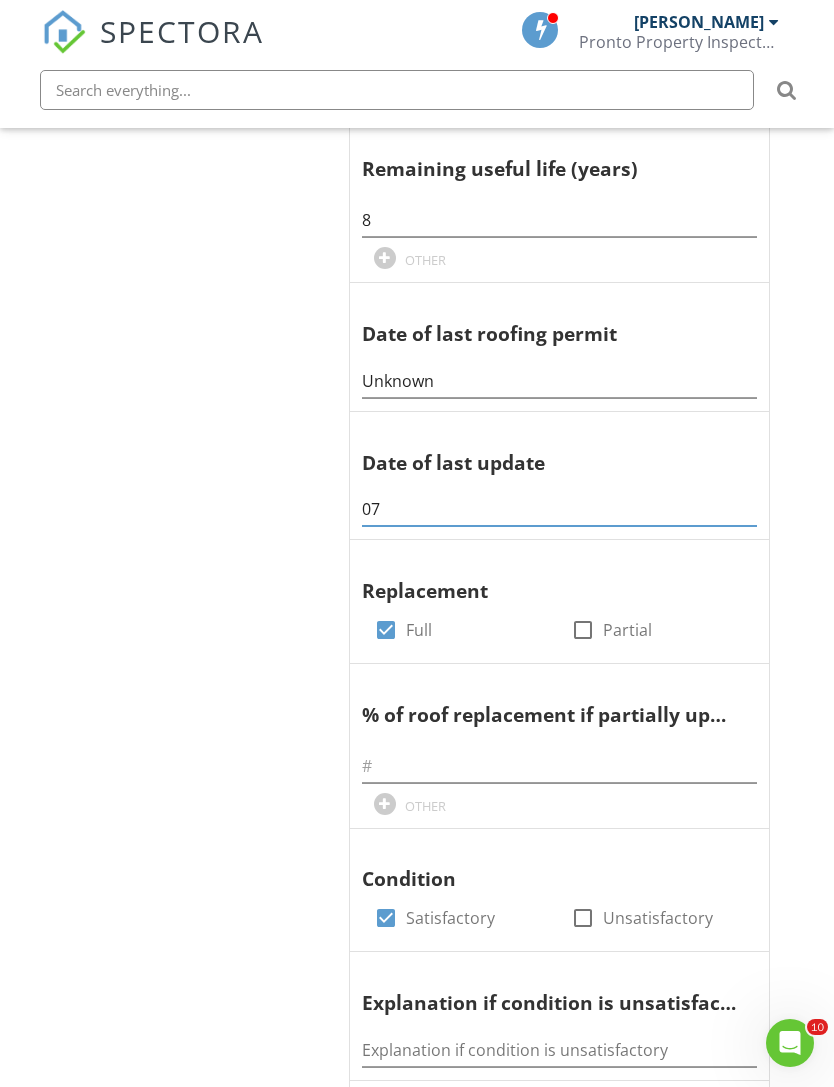 type on "0" 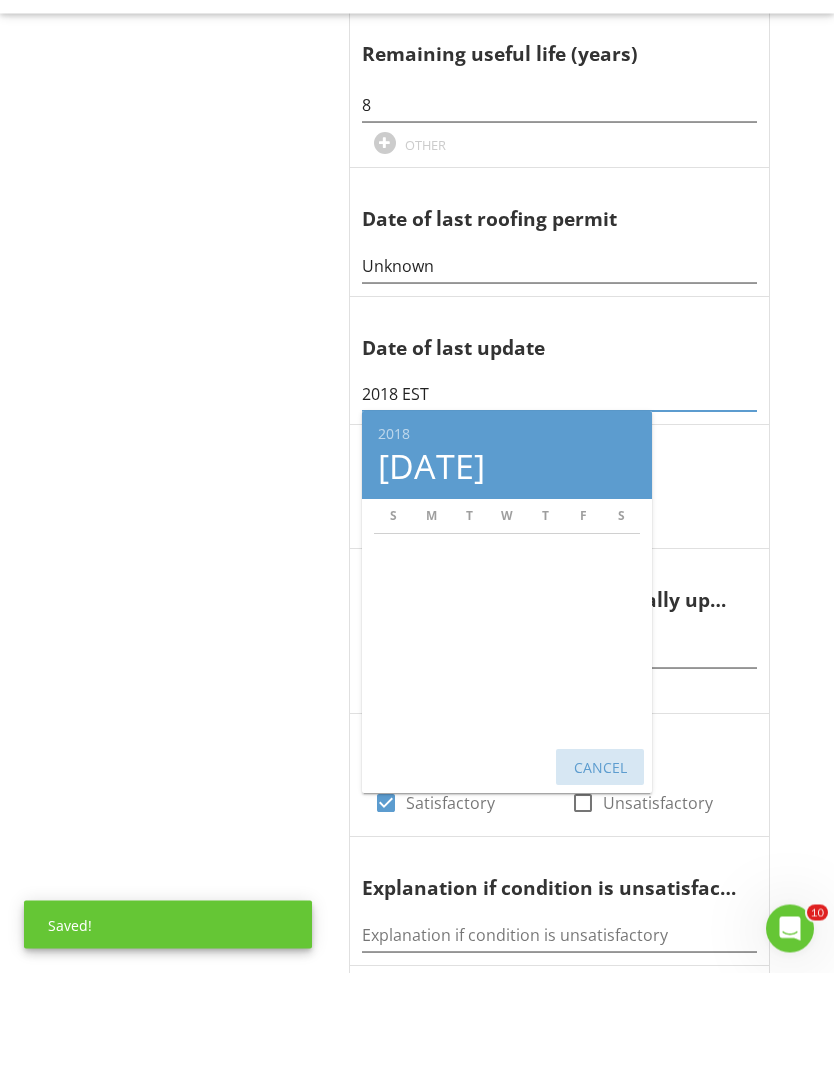 type on "2018 EST" 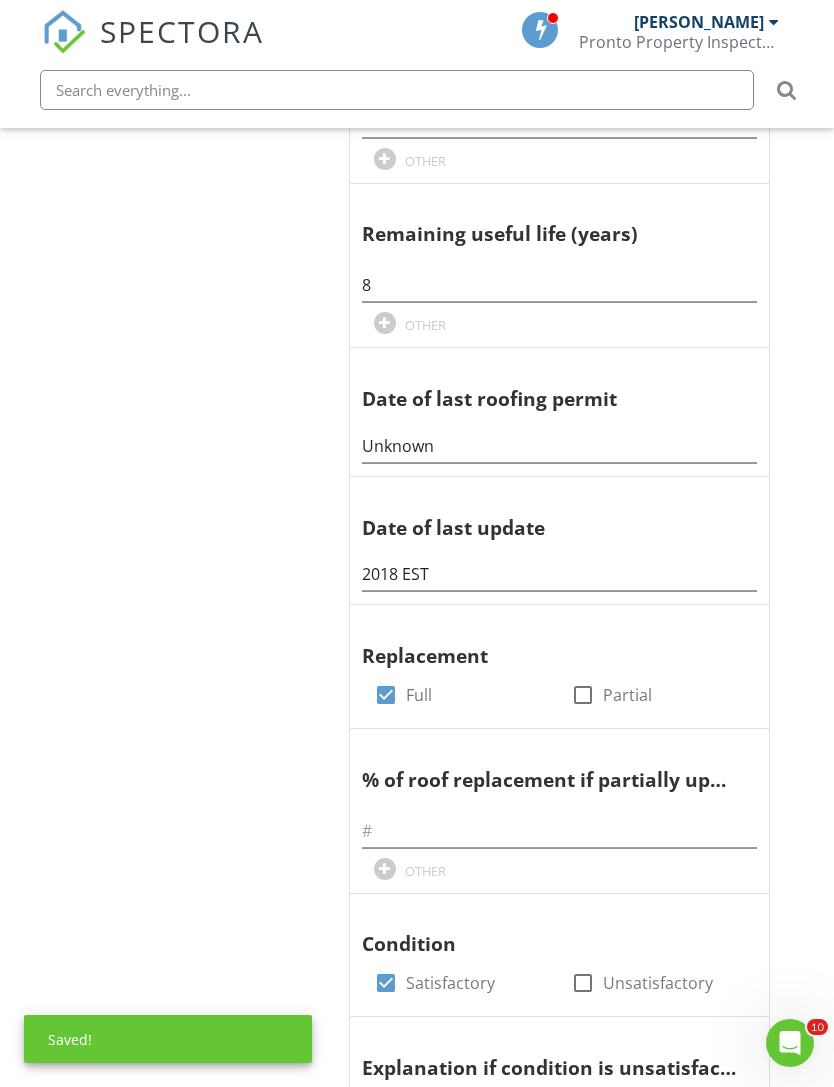 scroll, scrollTop: 1133, scrollLeft: 0, axis: vertical 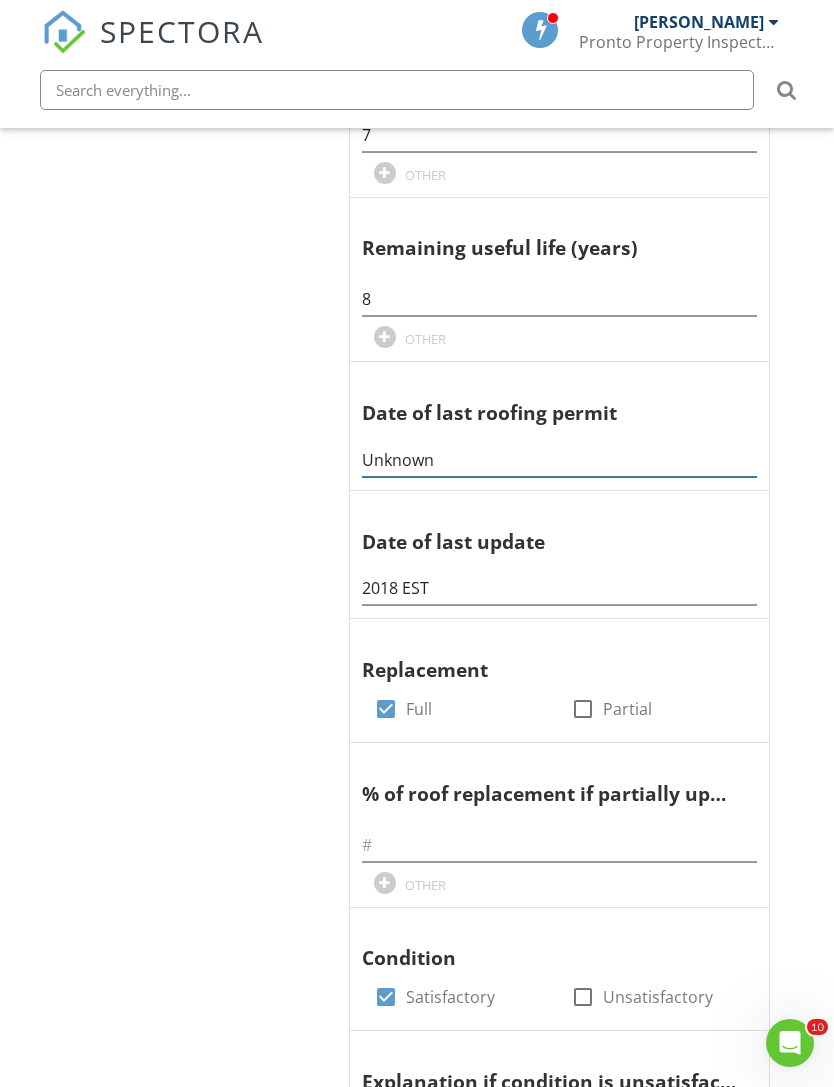 click on "Unknown" at bounding box center (559, 460) 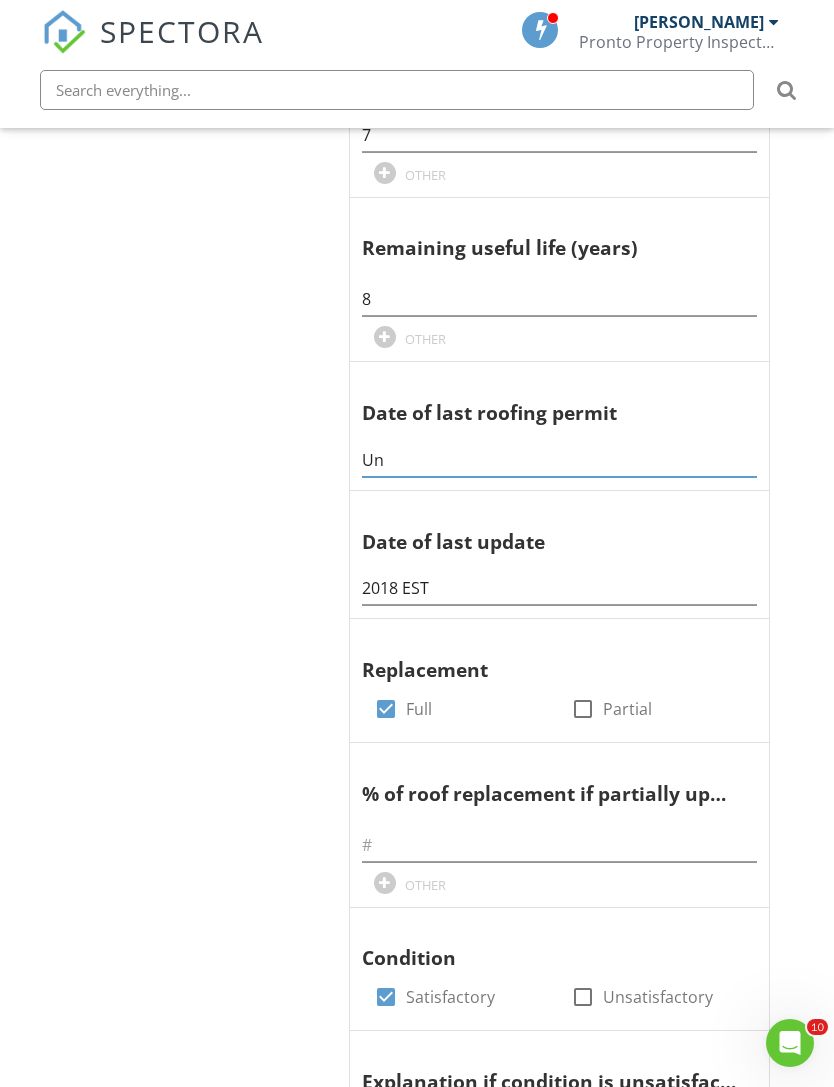 type on "U" 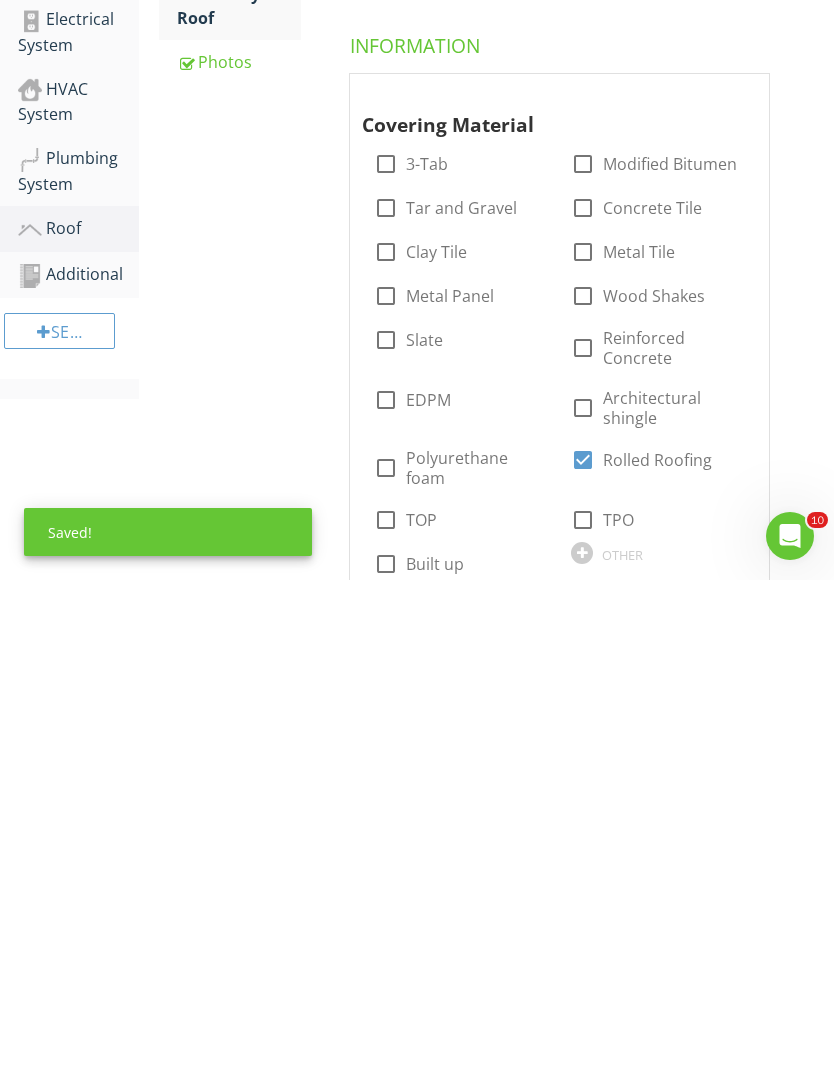 scroll, scrollTop: 54, scrollLeft: 0, axis: vertical 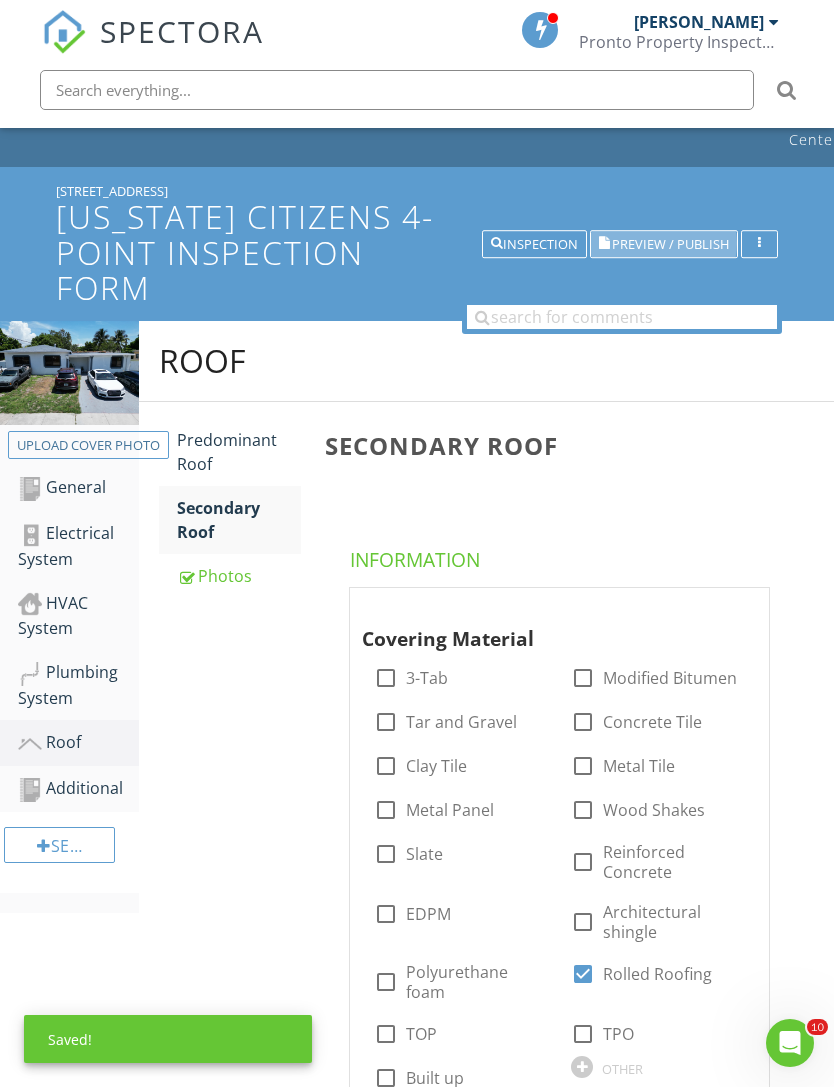 type 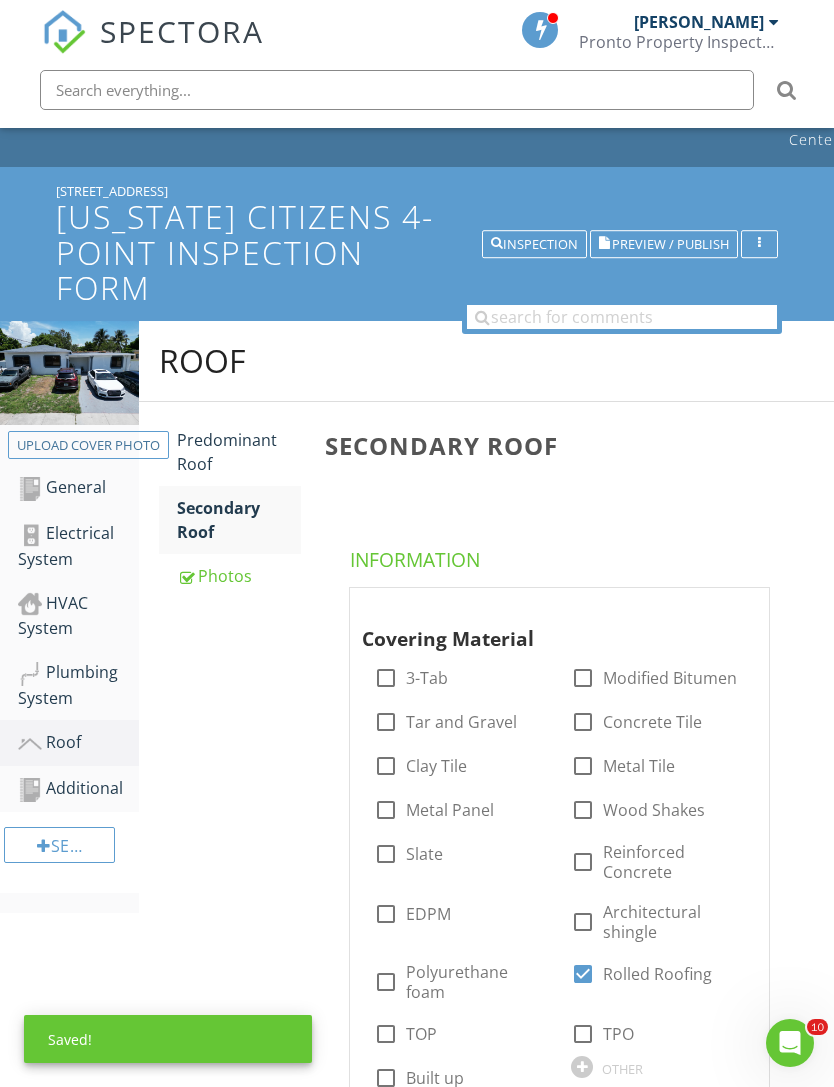 scroll, scrollTop: 55, scrollLeft: 0, axis: vertical 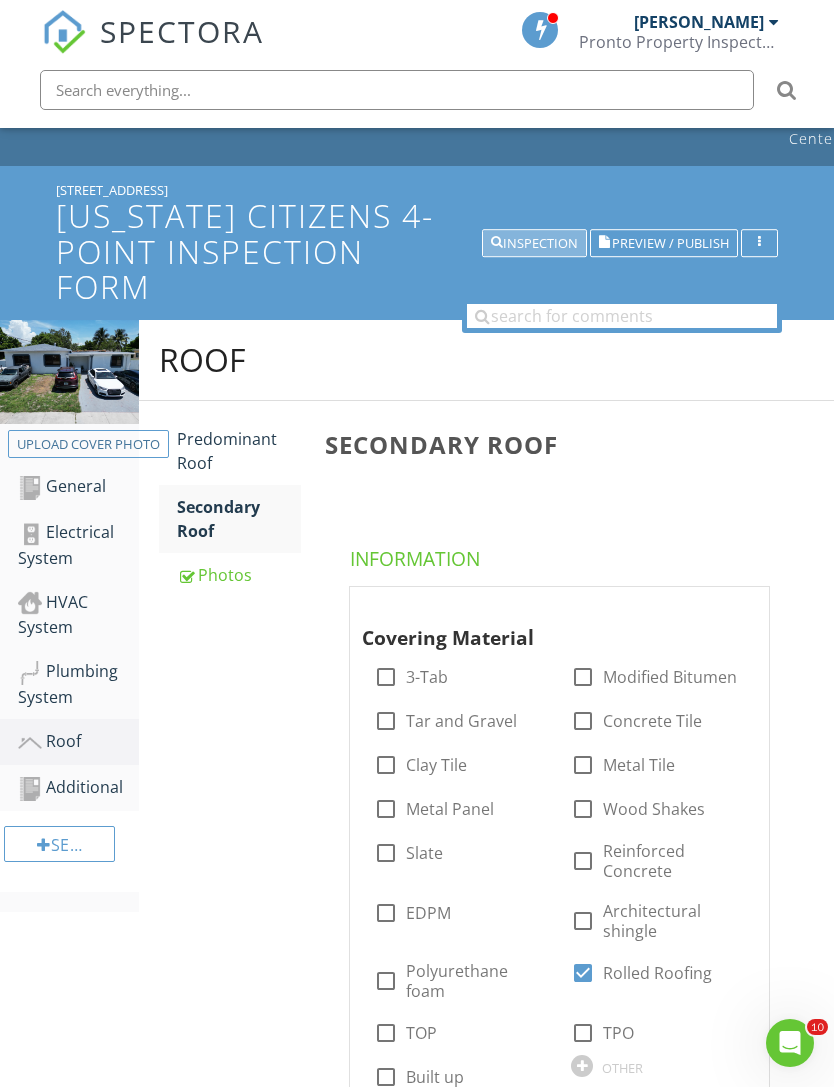 click on "Inspection" at bounding box center (534, 243) 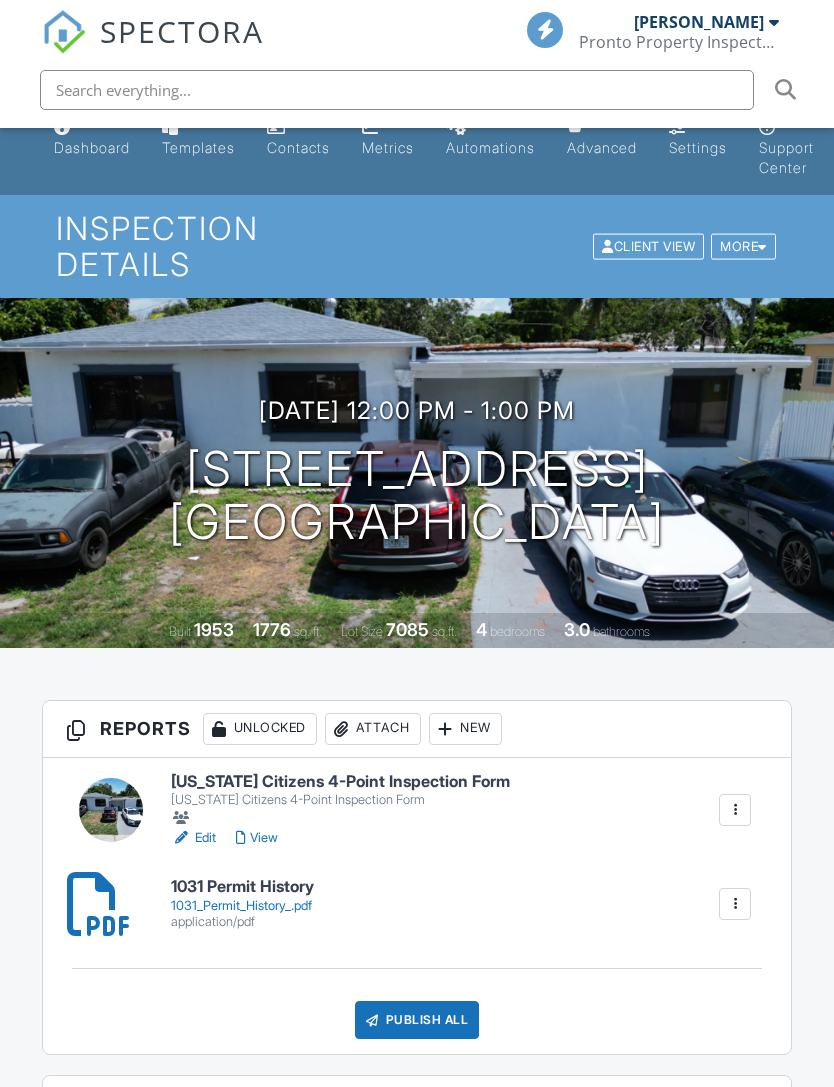 scroll, scrollTop: 114, scrollLeft: 0, axis: vertical 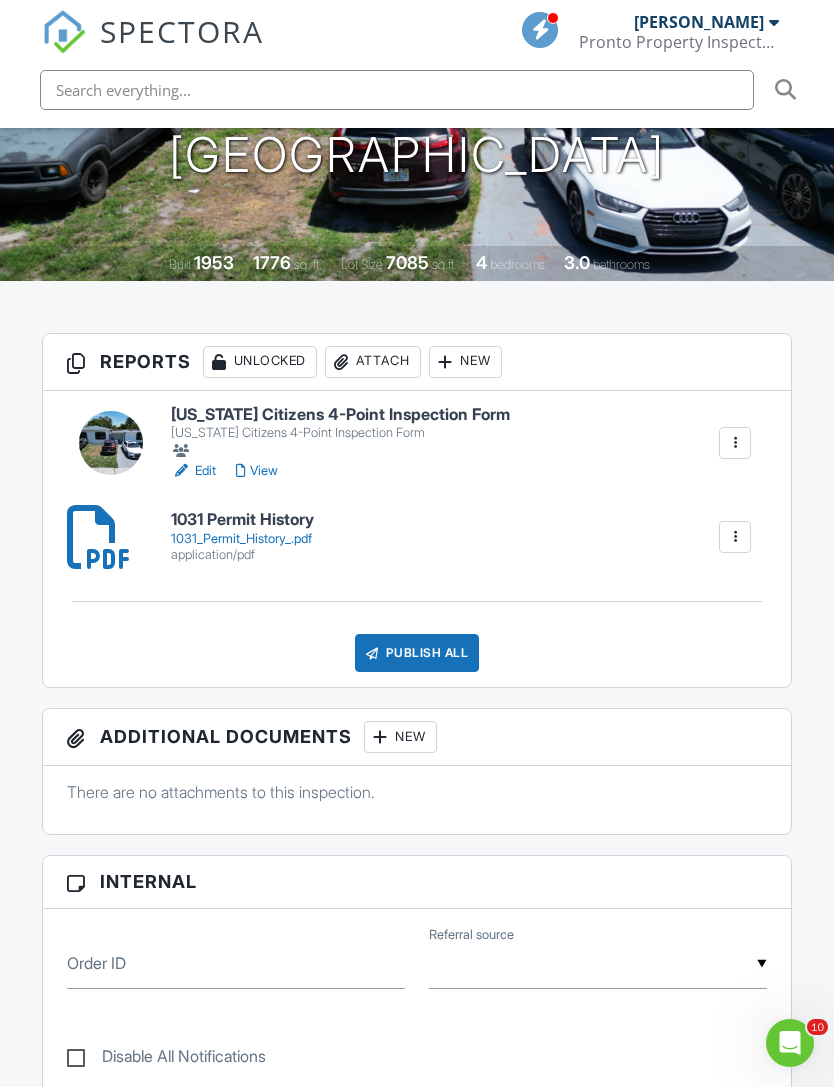 click on "Publish All" at bounding box center [417, 653] 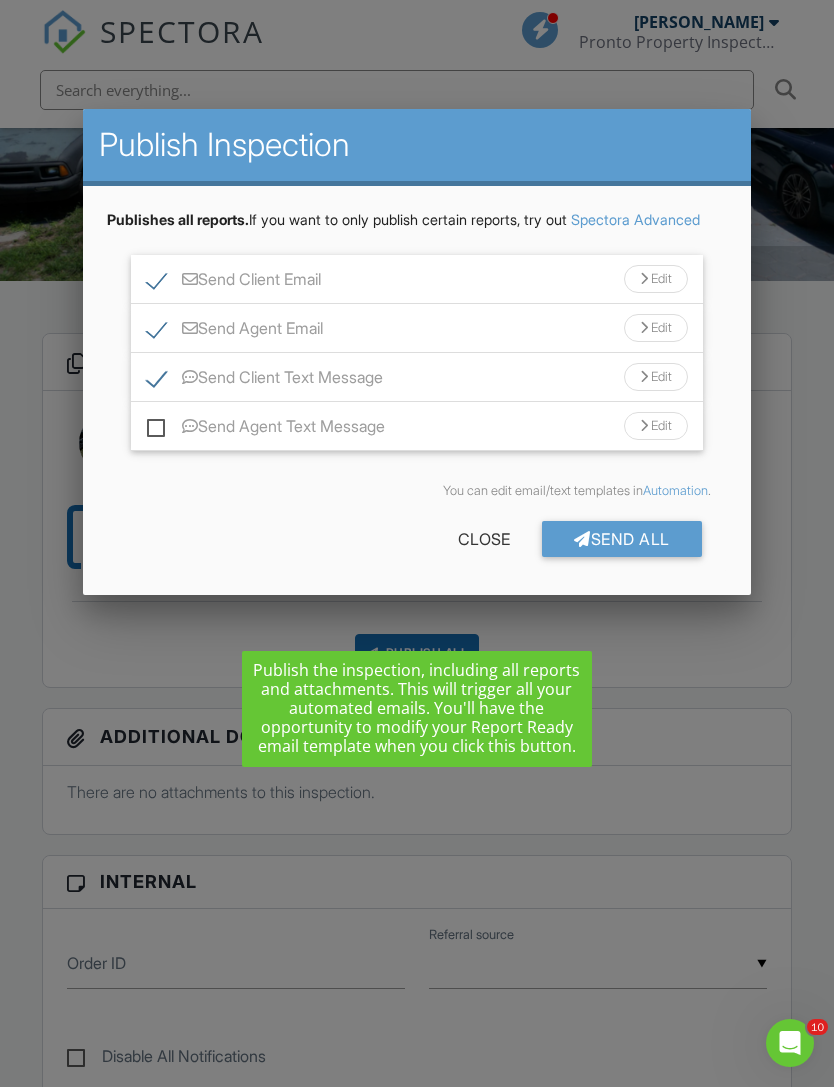 click at bounding box center (417, 579) 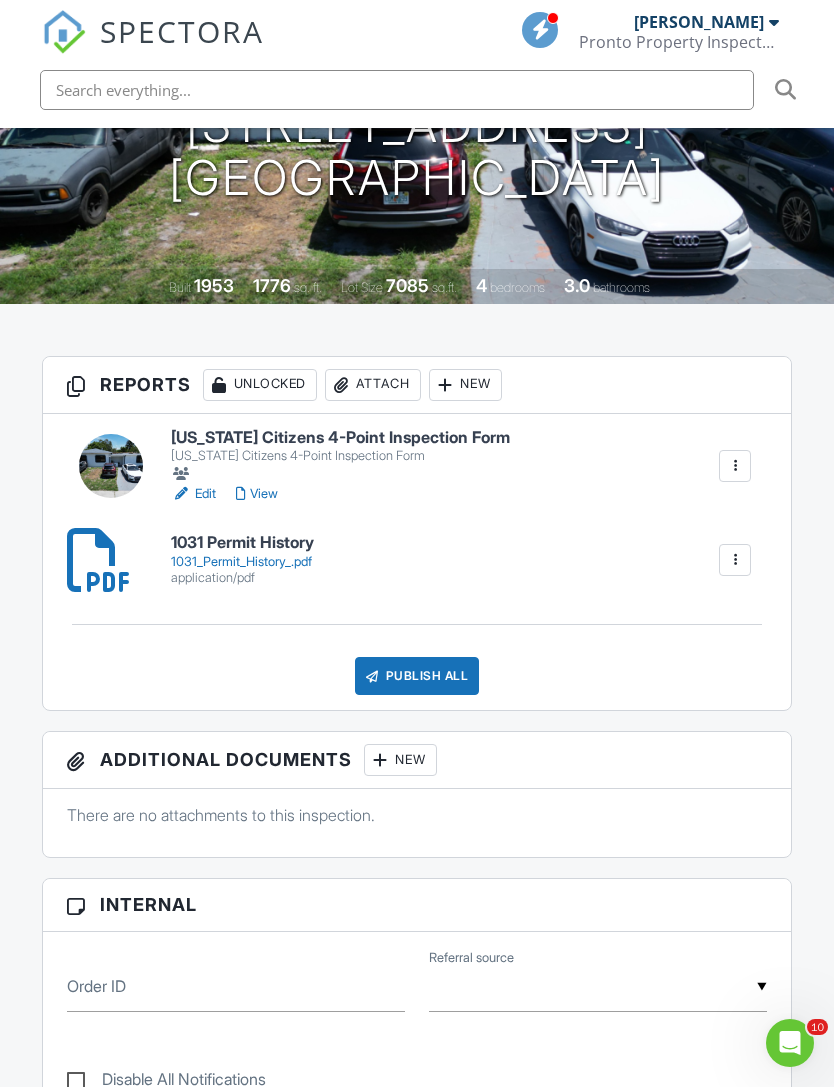 scroll, scrollTop: 372, scrollLeft: 0, axis: vertical 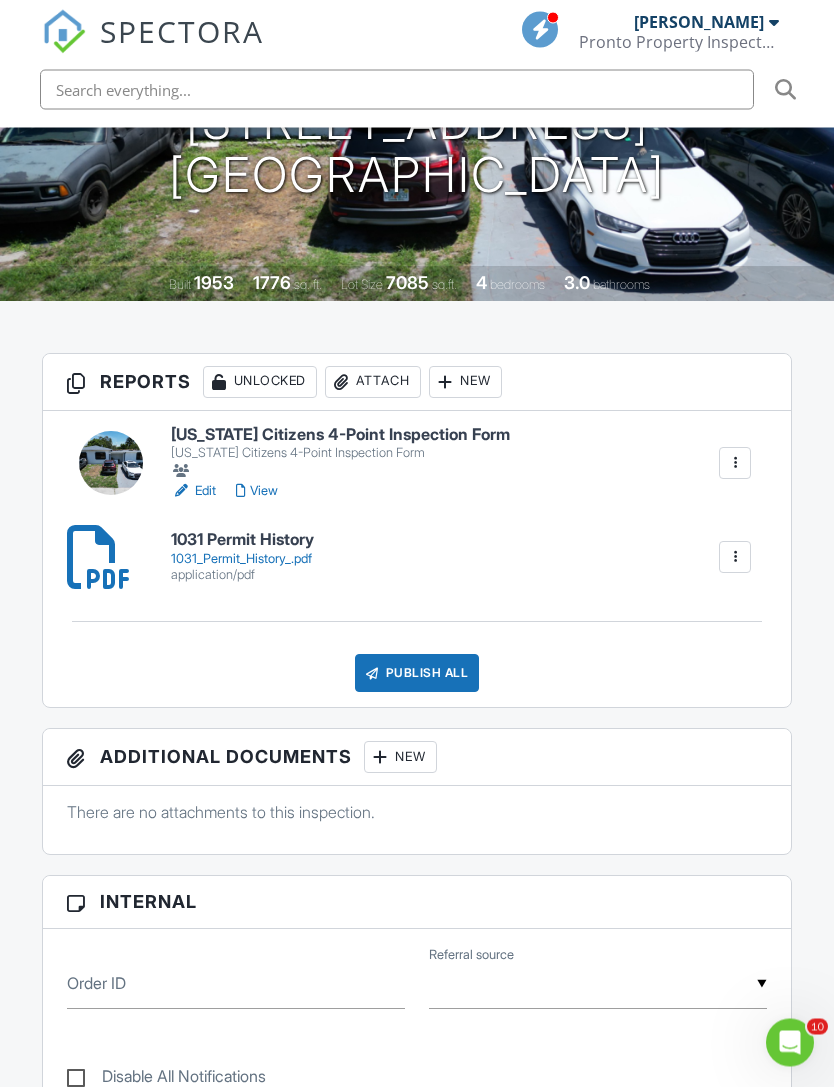 click on "Publish All" at bounding box center (417, 674) 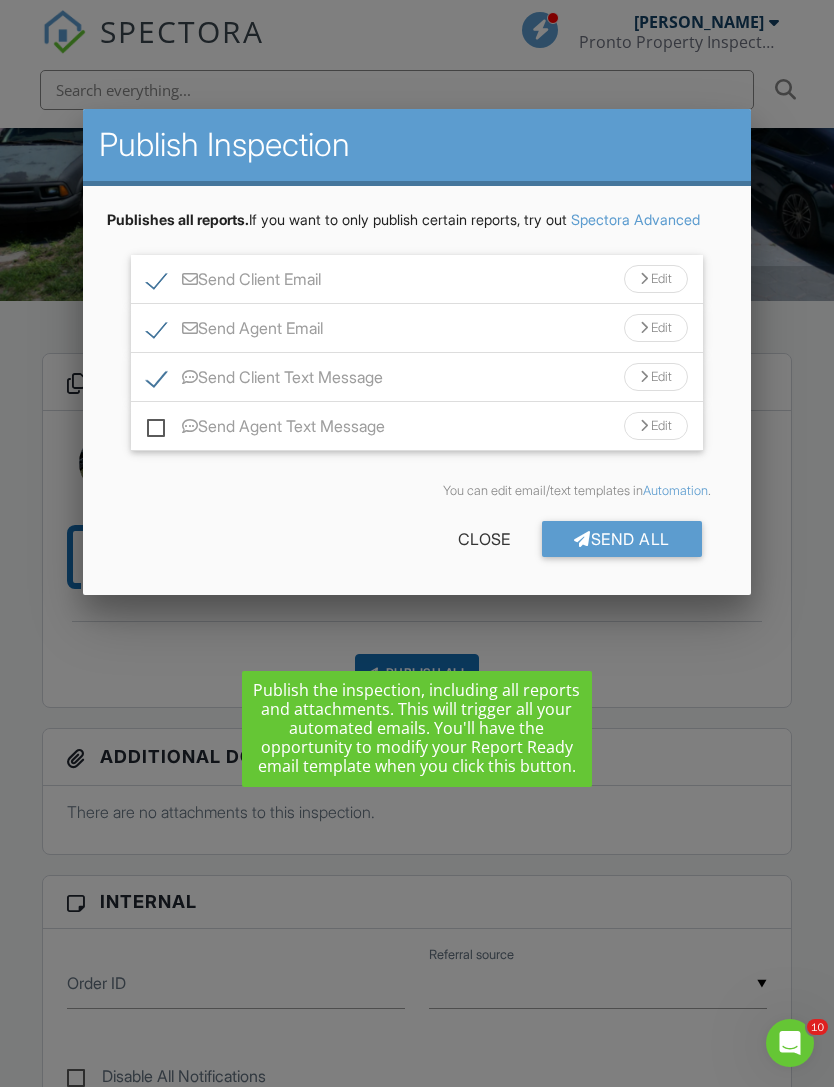 click on "Send All" at bounding box center [622, 539] 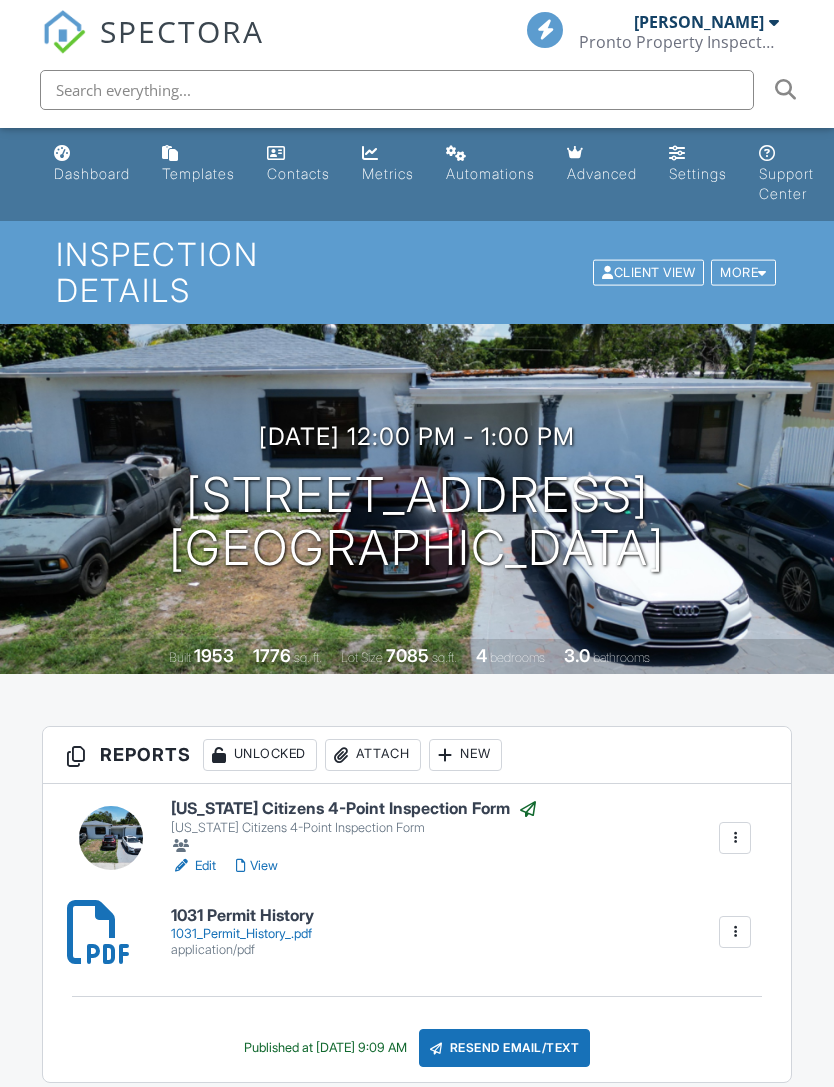 scroll, scrollTop: 437, scrollLeft: 0, axis: vertical 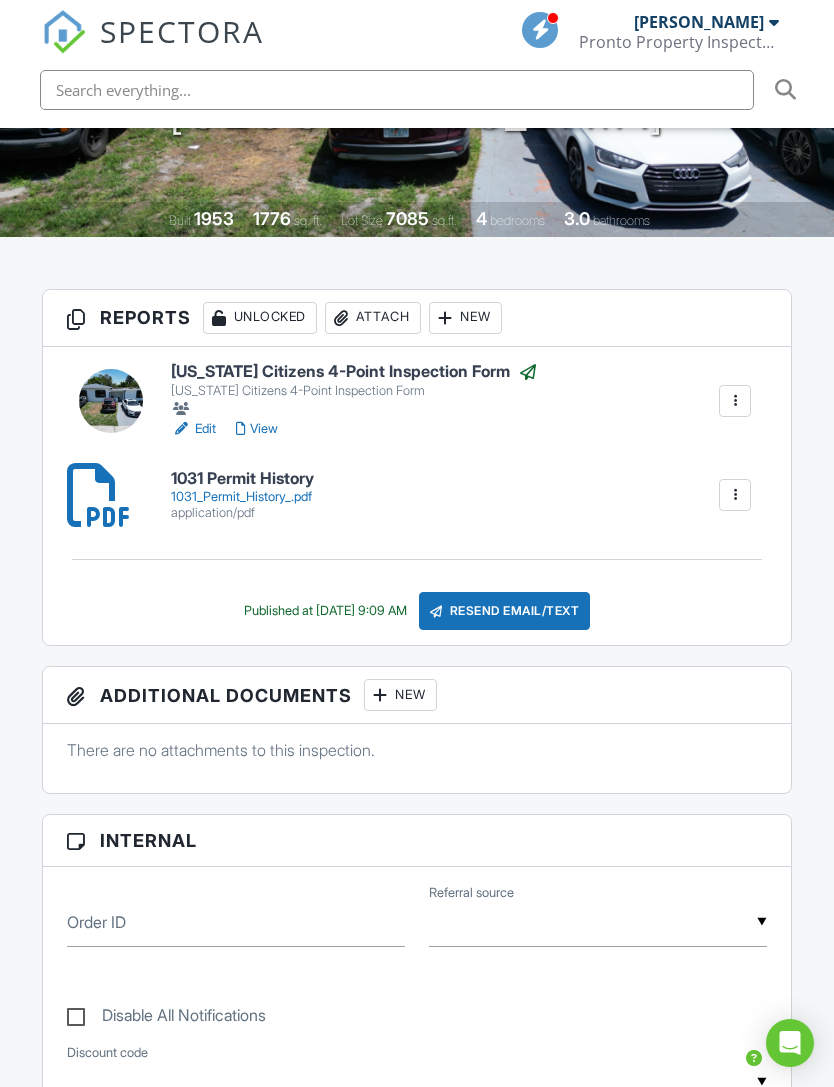 click on "View" at bounding box center (257, 429) 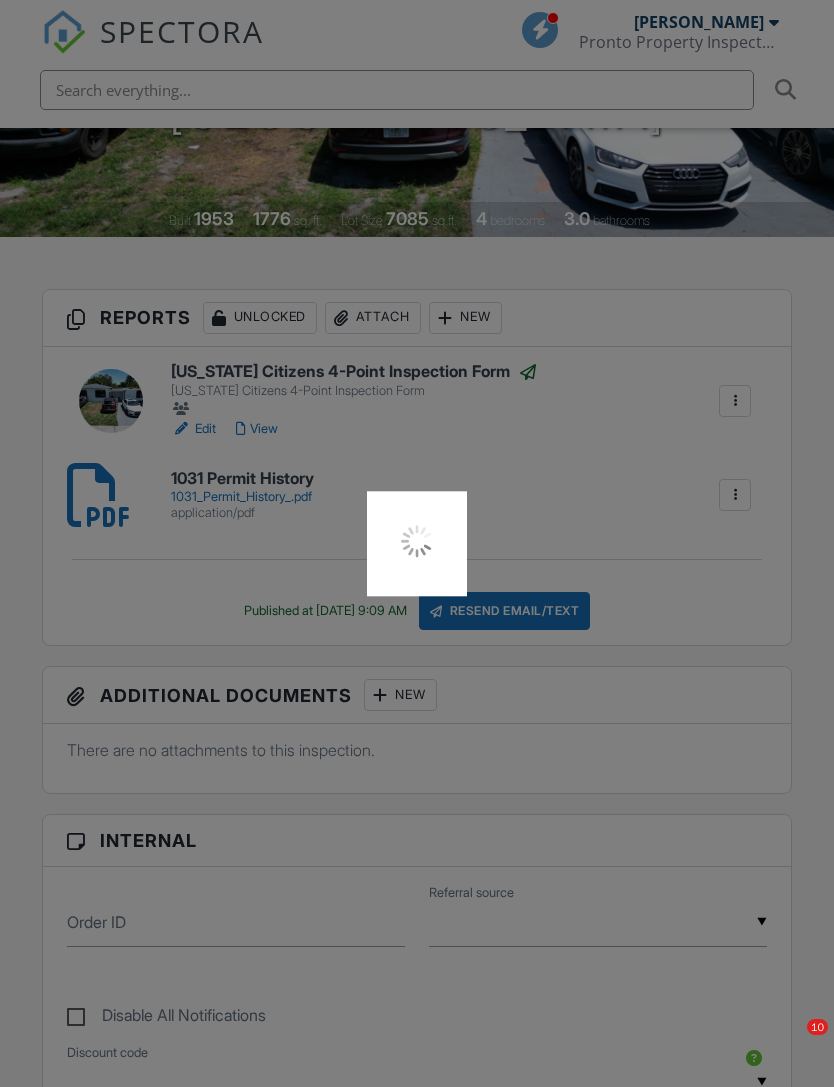 scroll, scrollTop: 0, scrollLeft: 0, axis: both 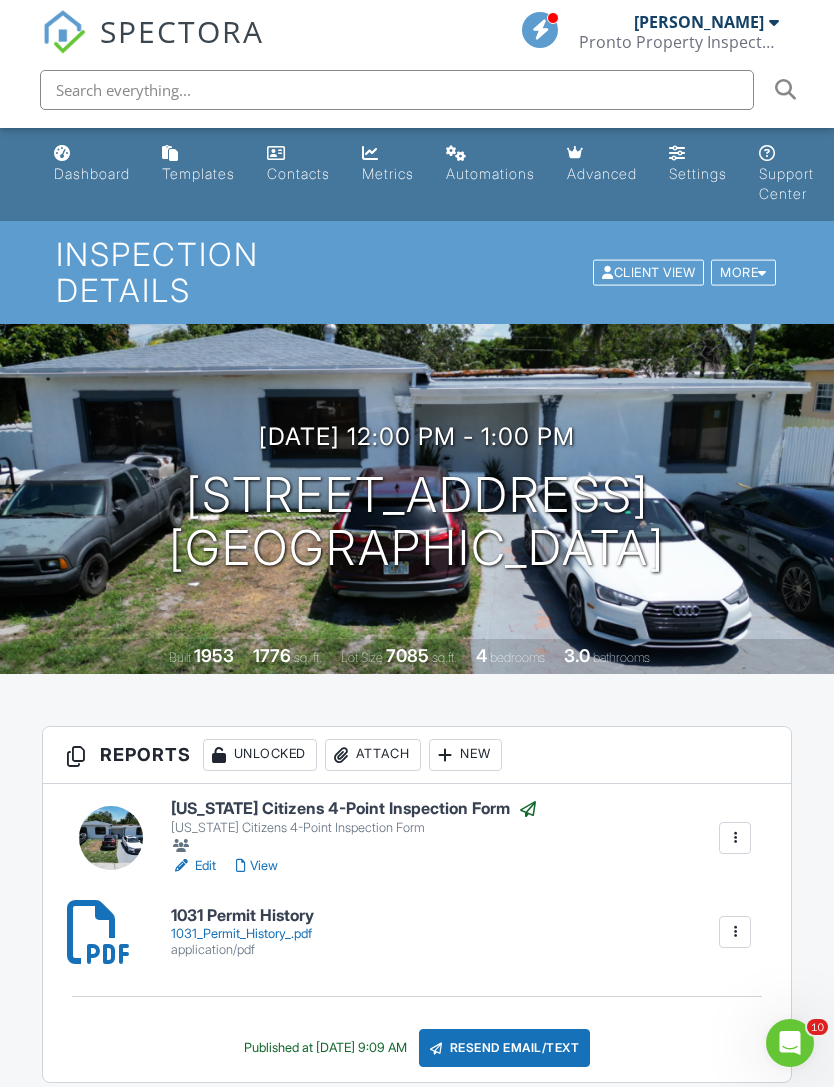 click on "[PERSON_NAME]" at bounding box center [706, 22] 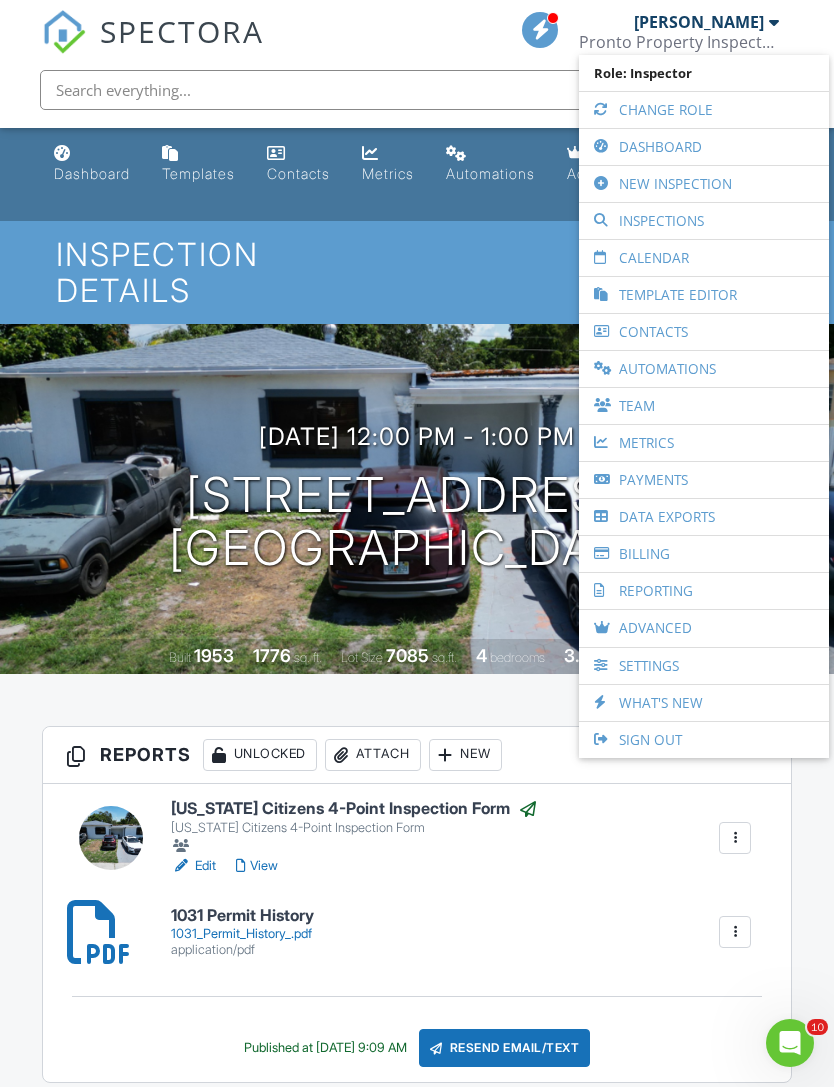 click on "Dashboard" at bounding box center (704, 147) 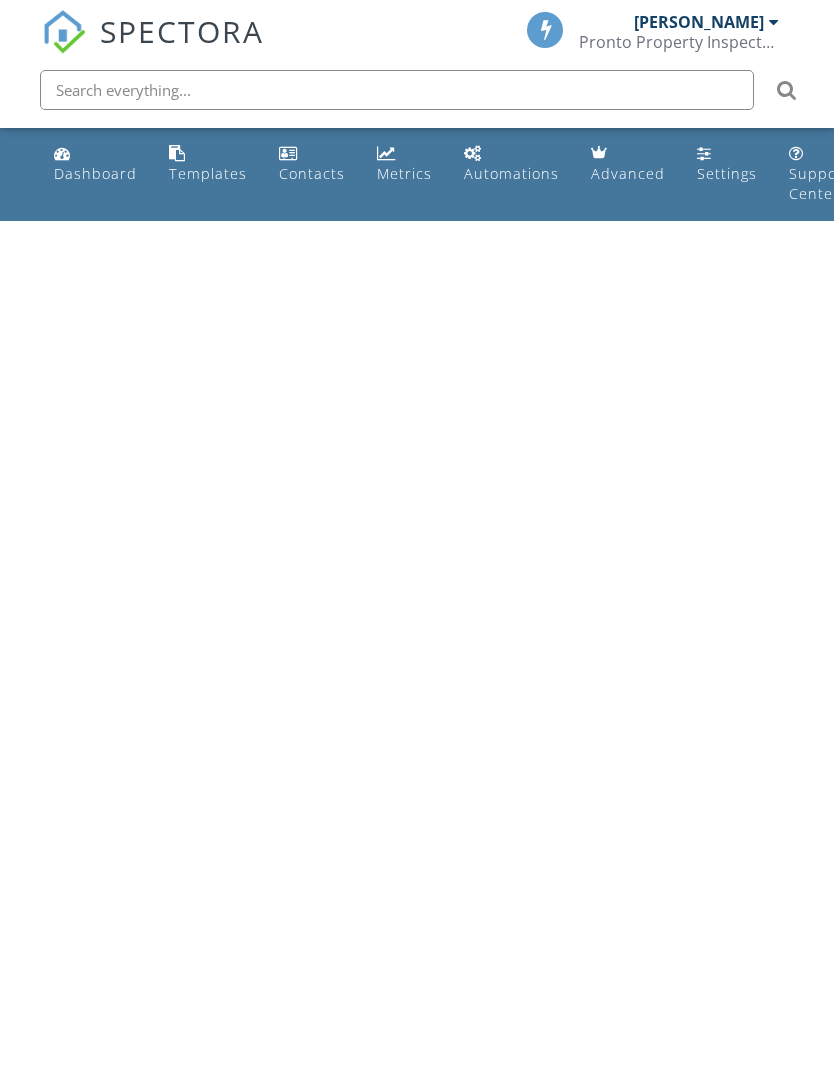 scroll, scrollTop: 0, scrollLeft: 0, axis: both 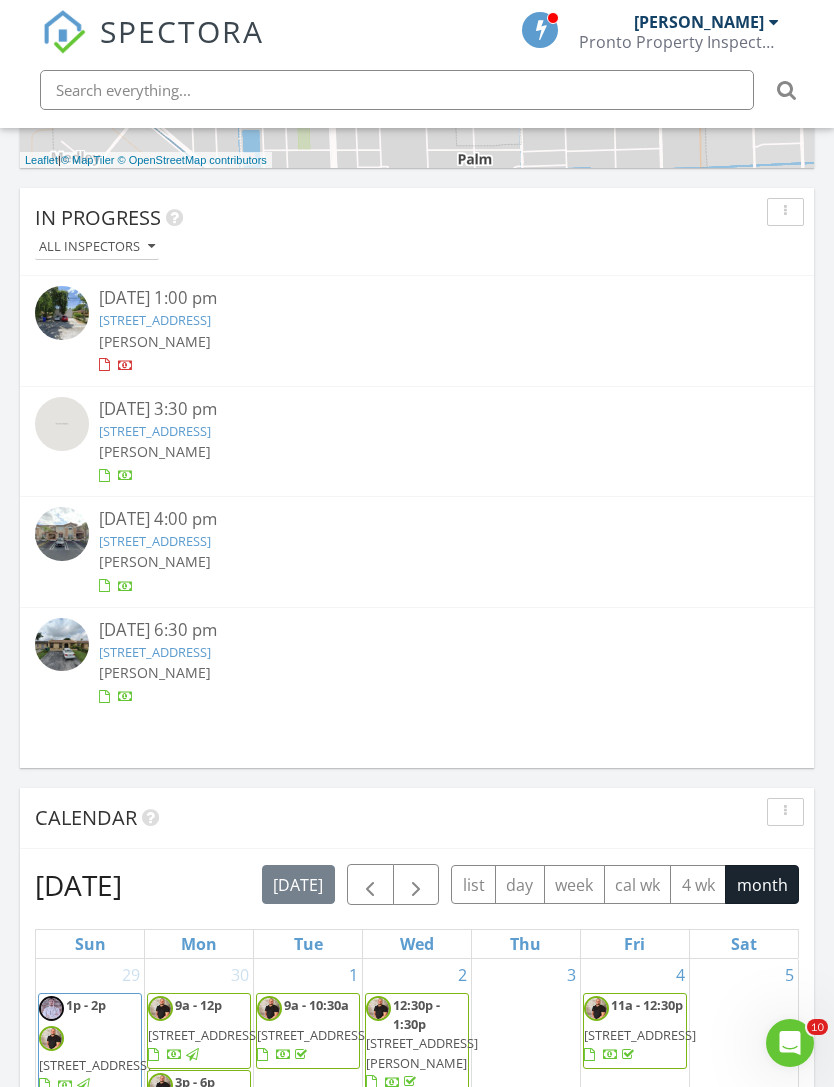 click on "230 NW 64th St 1-3, Miami, FL 33150" at bounding box center (155, 320) 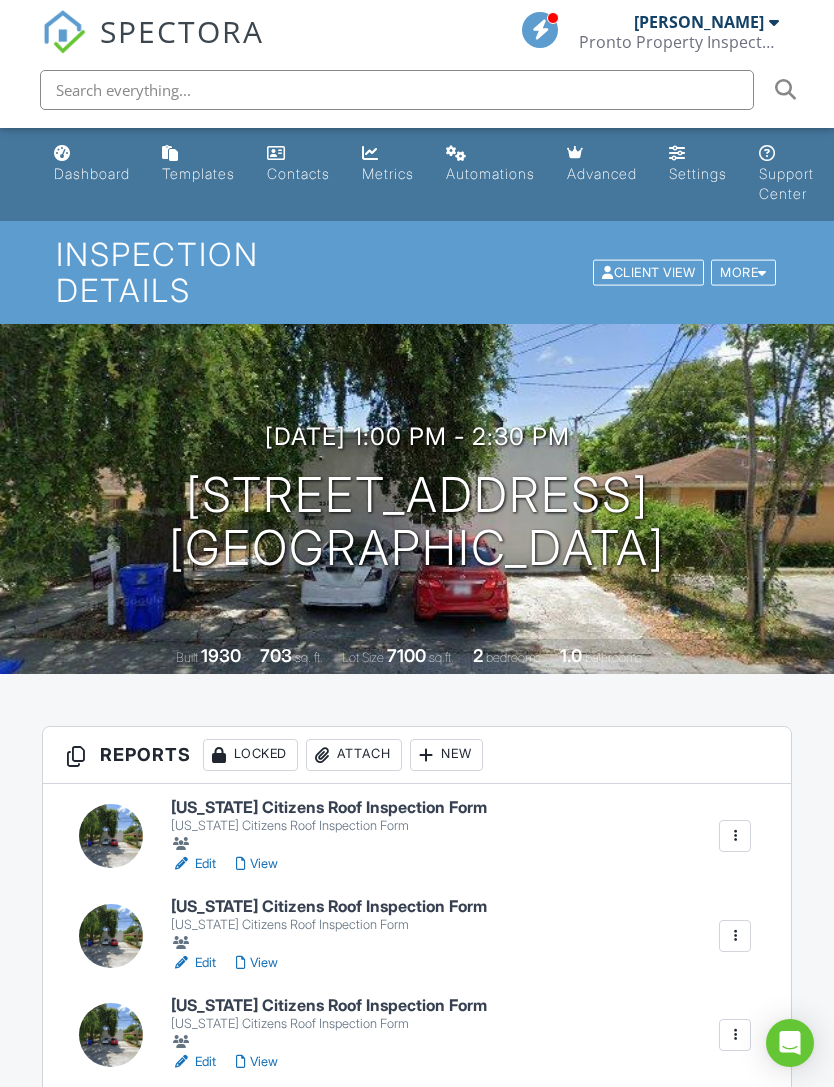 scroll, scrollTop: 0, scrollLeft: 0, axis: both 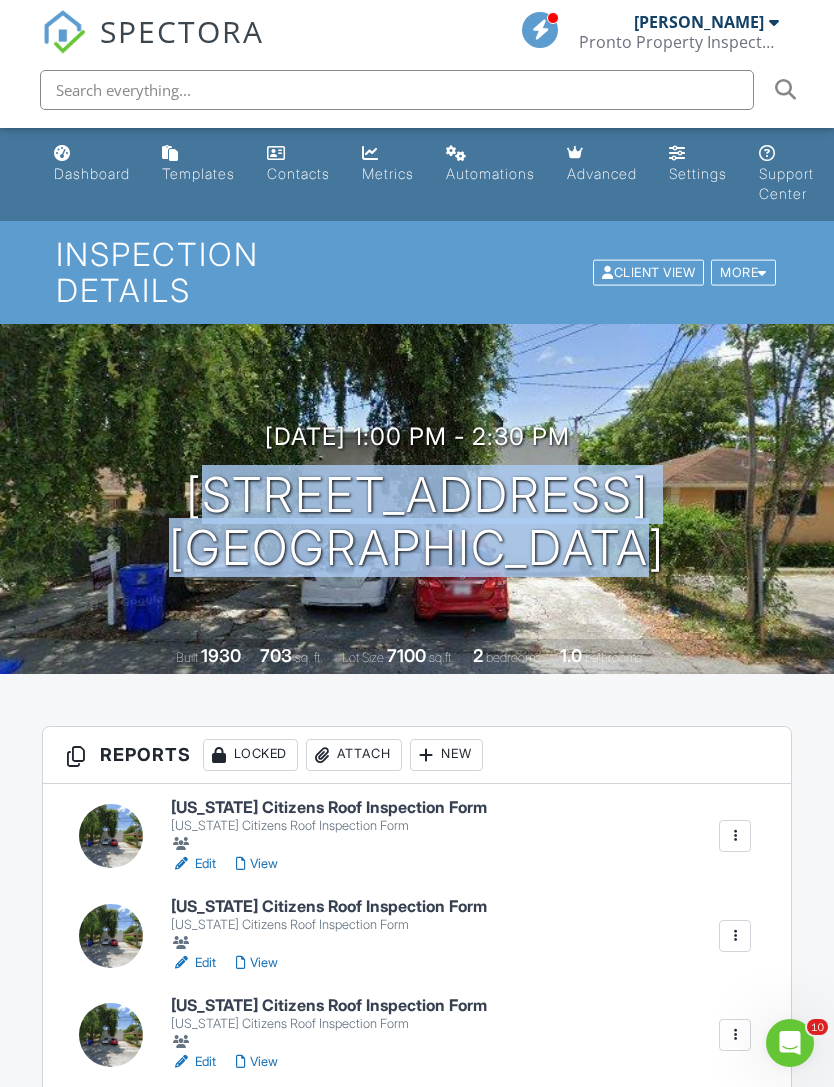 click on "All emails and texts are disabled for this inspection!
All emails and texts have been disabled for this inspection. This may have happened due to someone manually disabling them or this inspection being unconfirmed when it was scheduled. To re-enable emails and texts for this inspection, click the button below.
Turn on emails and texts
Turn on and Requeue Notifications
Reports
Locked
Attach
New
Florida Citizens Roof Inspection Form
Florida Citizens Roof Inspection Form
Edit
View
Quick Publish
Assign Inspectors
Copy
Delete
Florida Citizens Roof Inspection Form
Florida Citizens Roof Inspection Form
Edit
View
Quick Publish
Assign Inspectors
Copy
Delete
Florida Citizens Roof Inspection Form
Edit
View" at bounding box center [417, 2397] 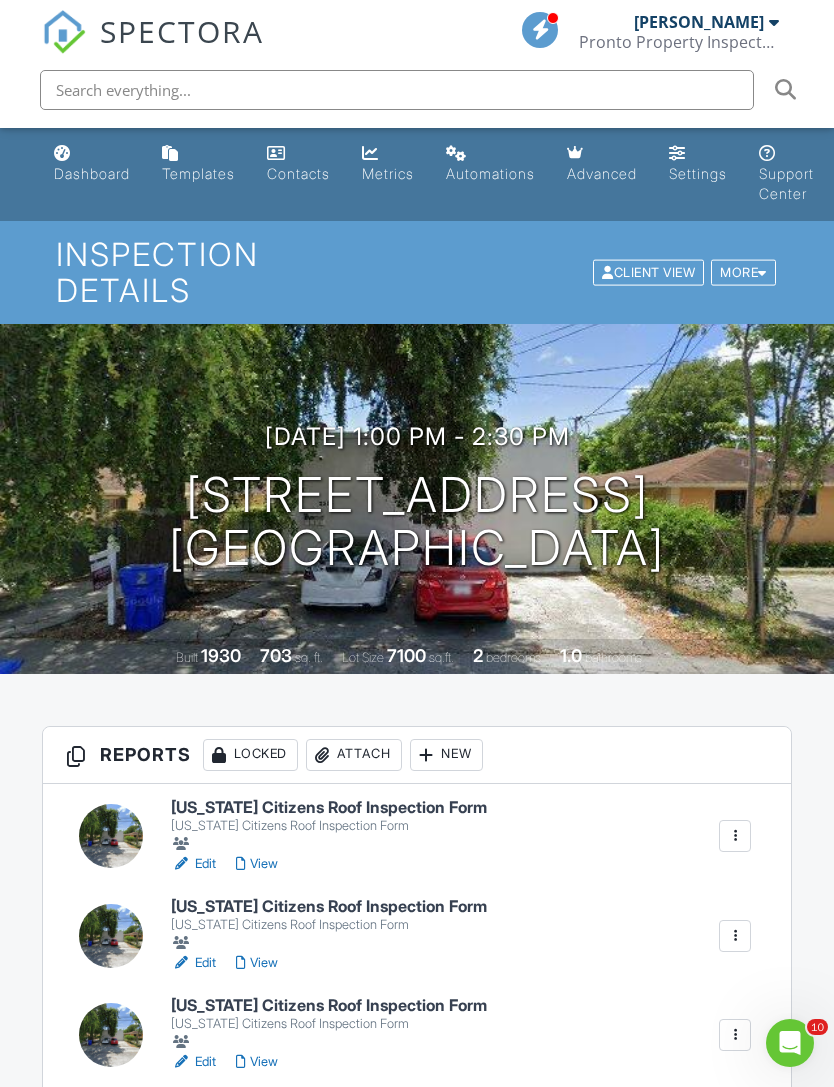 click on "Attach" at bounding box center (354, 755) 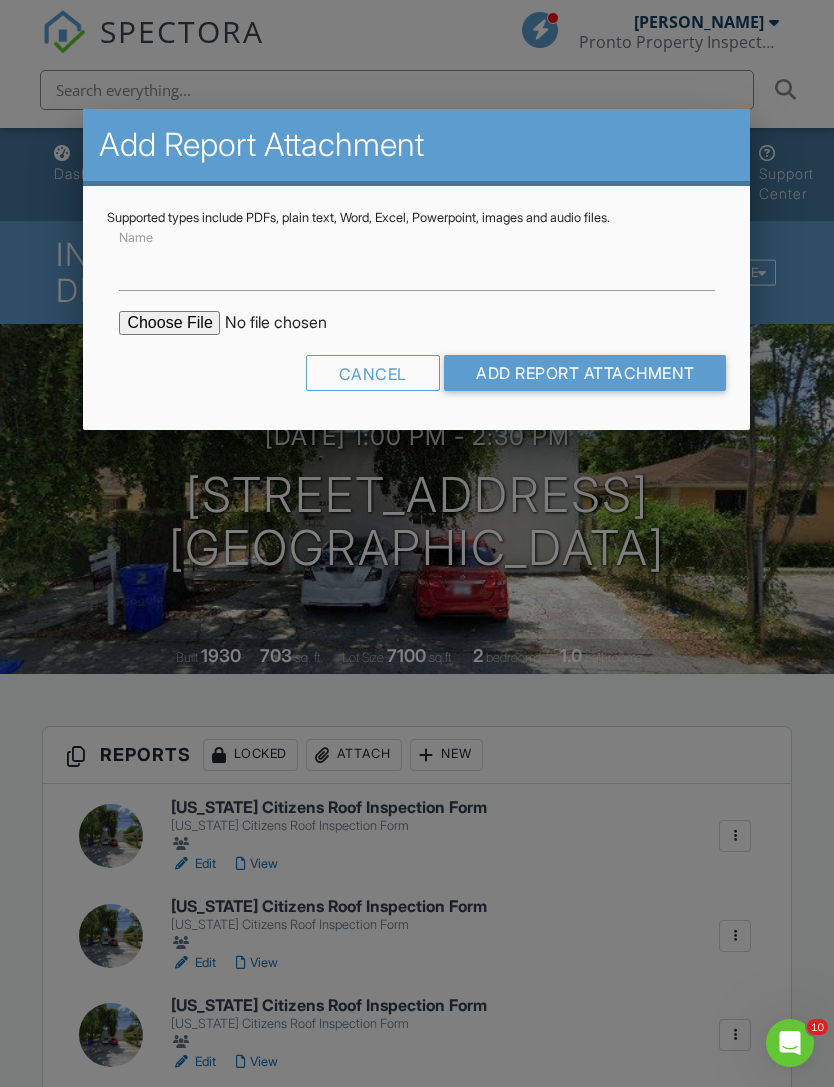 click at bounding box center [289, 323] 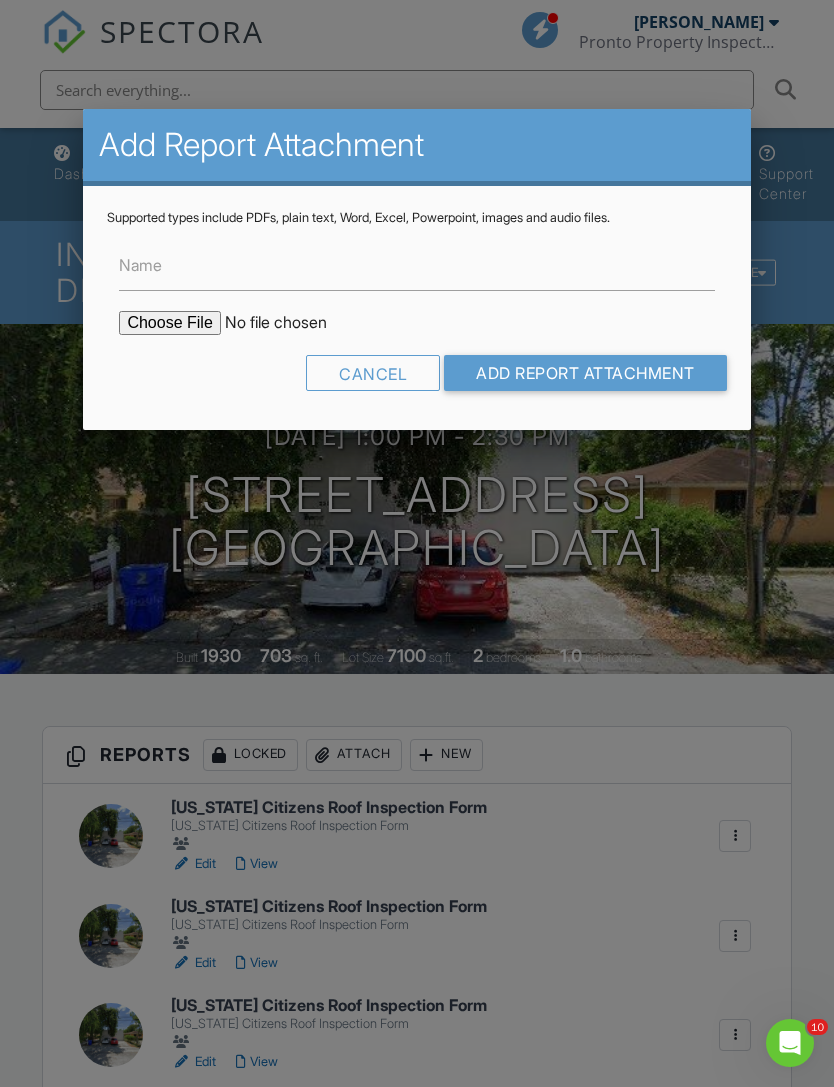 type on "C:\fakepath\230 Permit History .pdf" 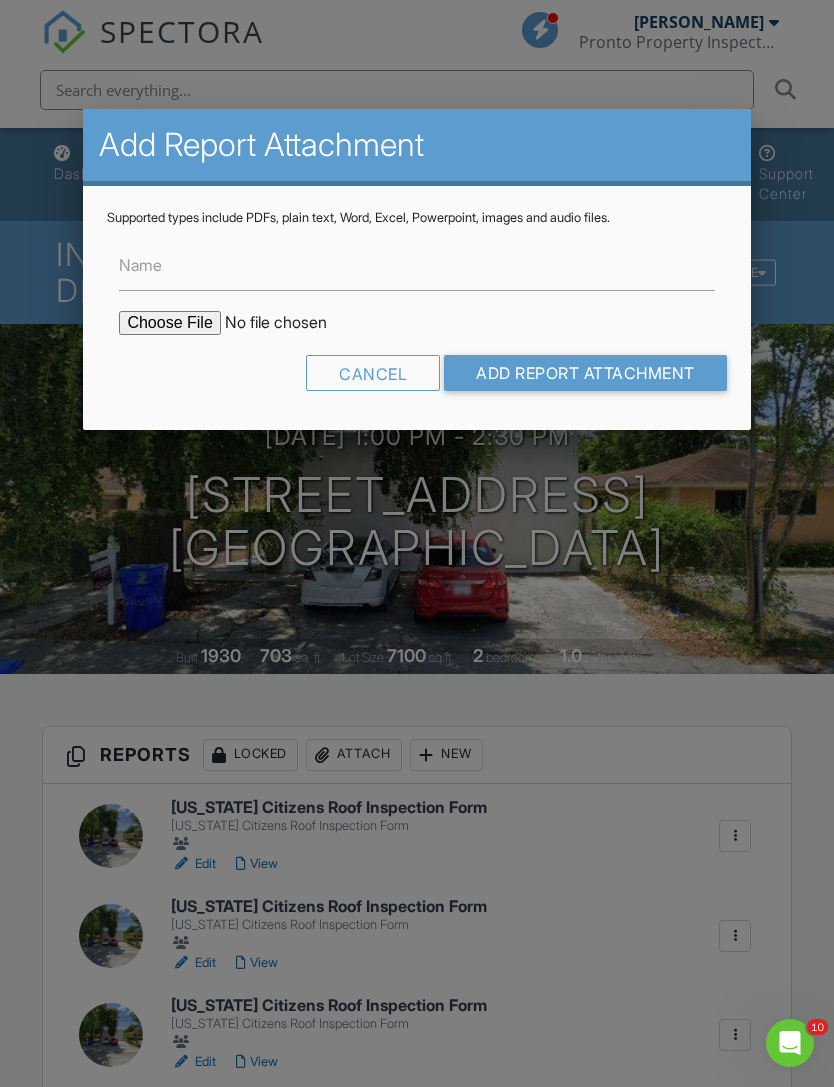 click on "Add Report Attachment" at bounding box center [585, 373] 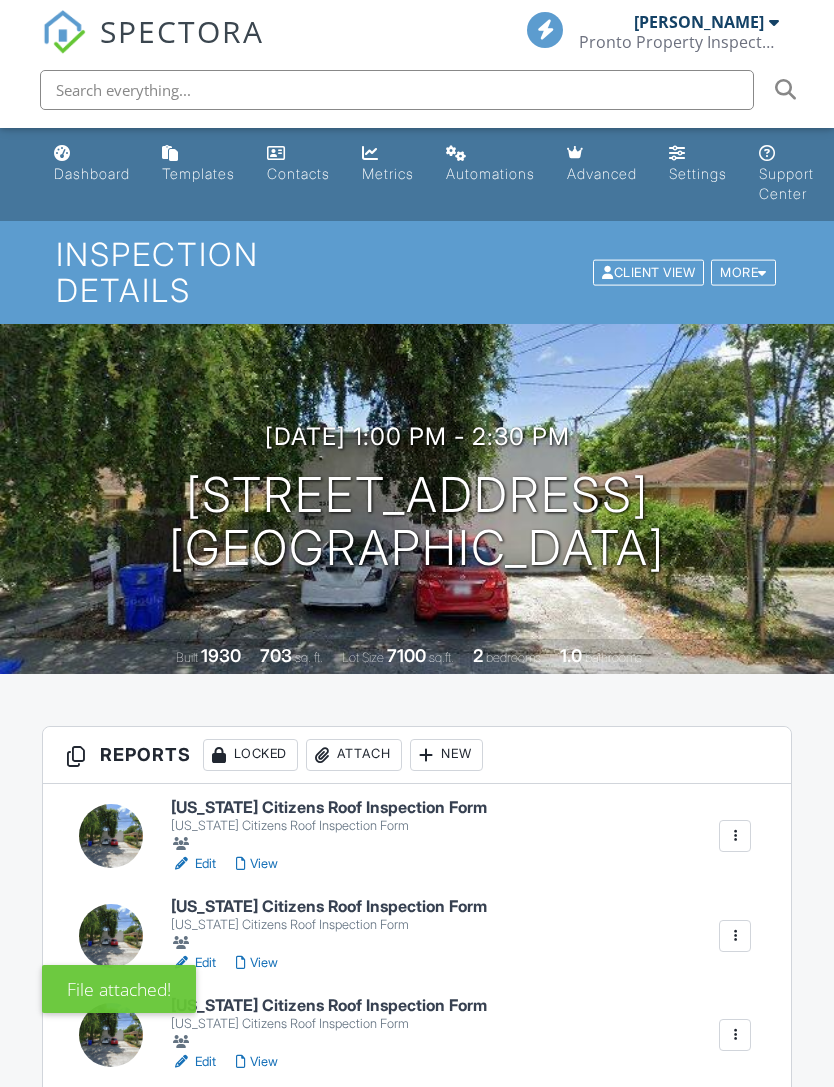 scroll, scrollTop: 272, scrollLeft: 0, axis: vertical 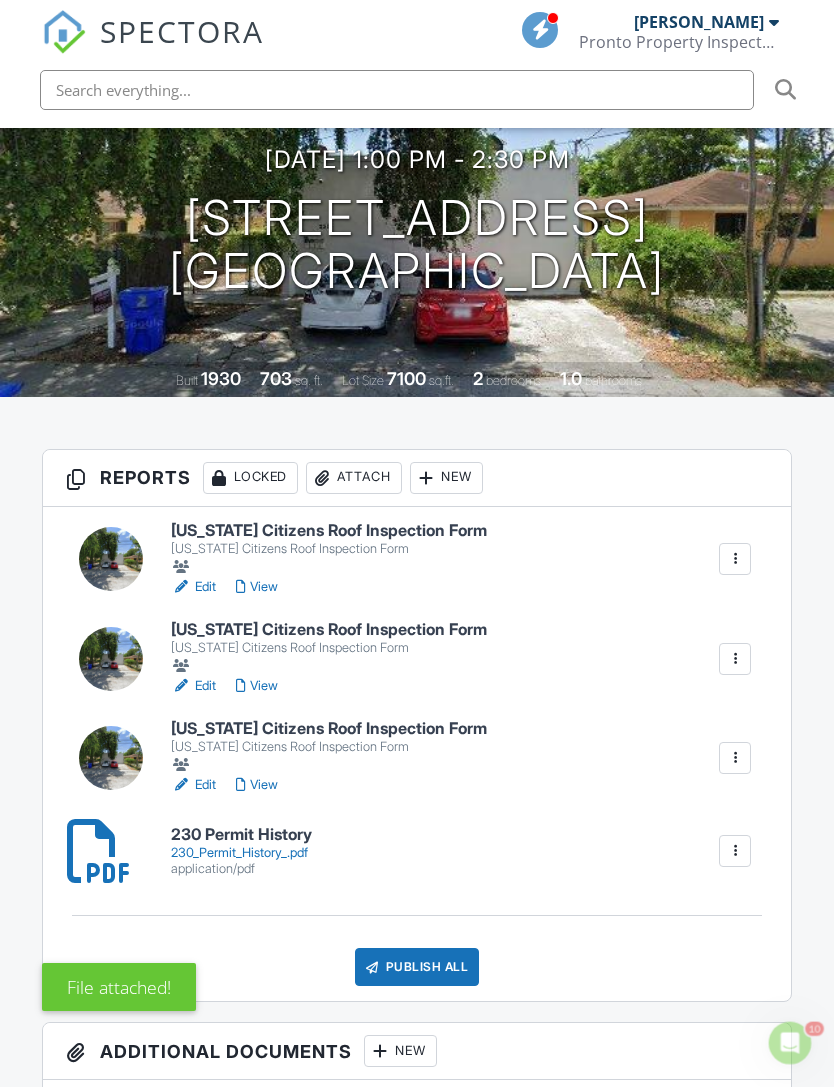 click on "View" at bounding box center (257, 587) 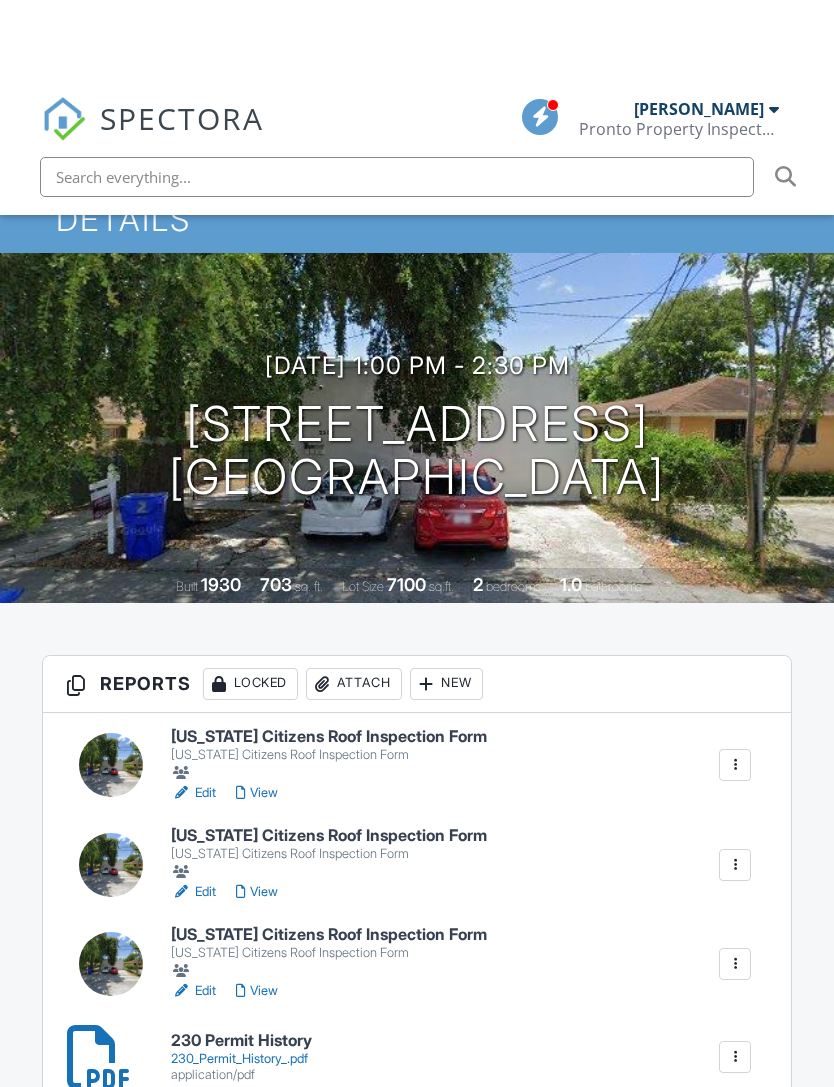 scroll, scrollTop: 0, scrollLeft: 0, axis: both 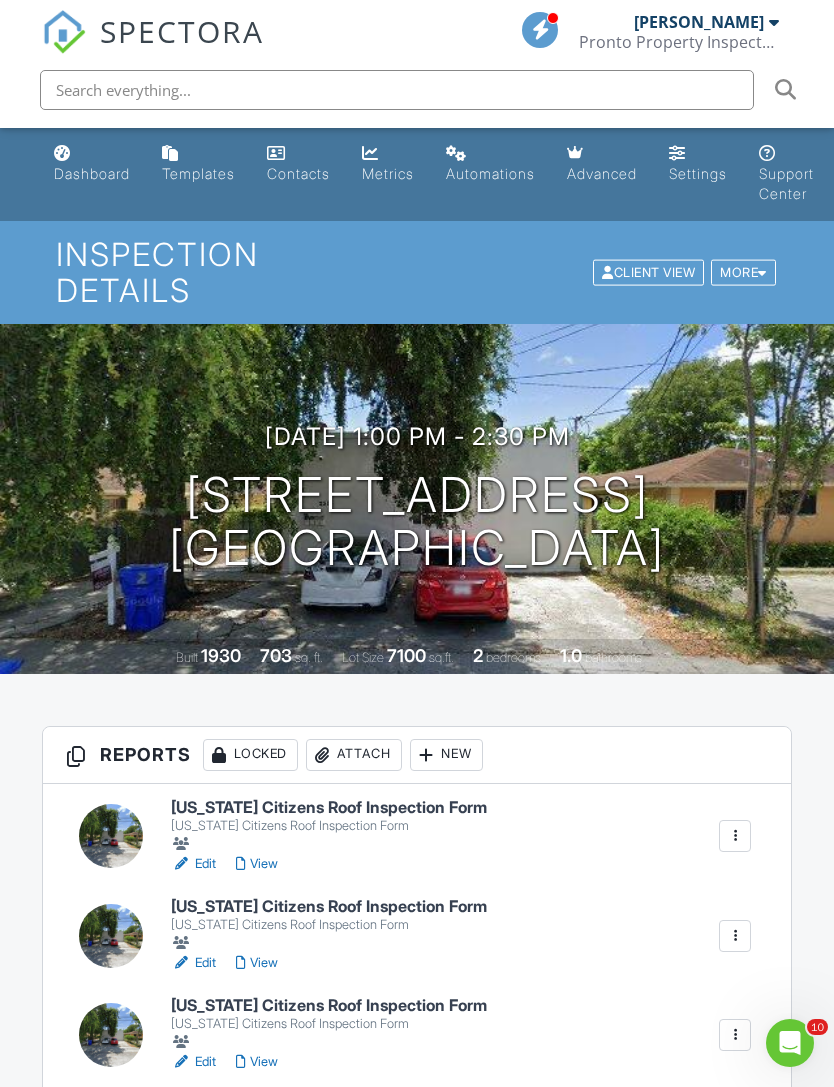 click on "Pronto Property Inspectors" at bounding box center (679, 42) 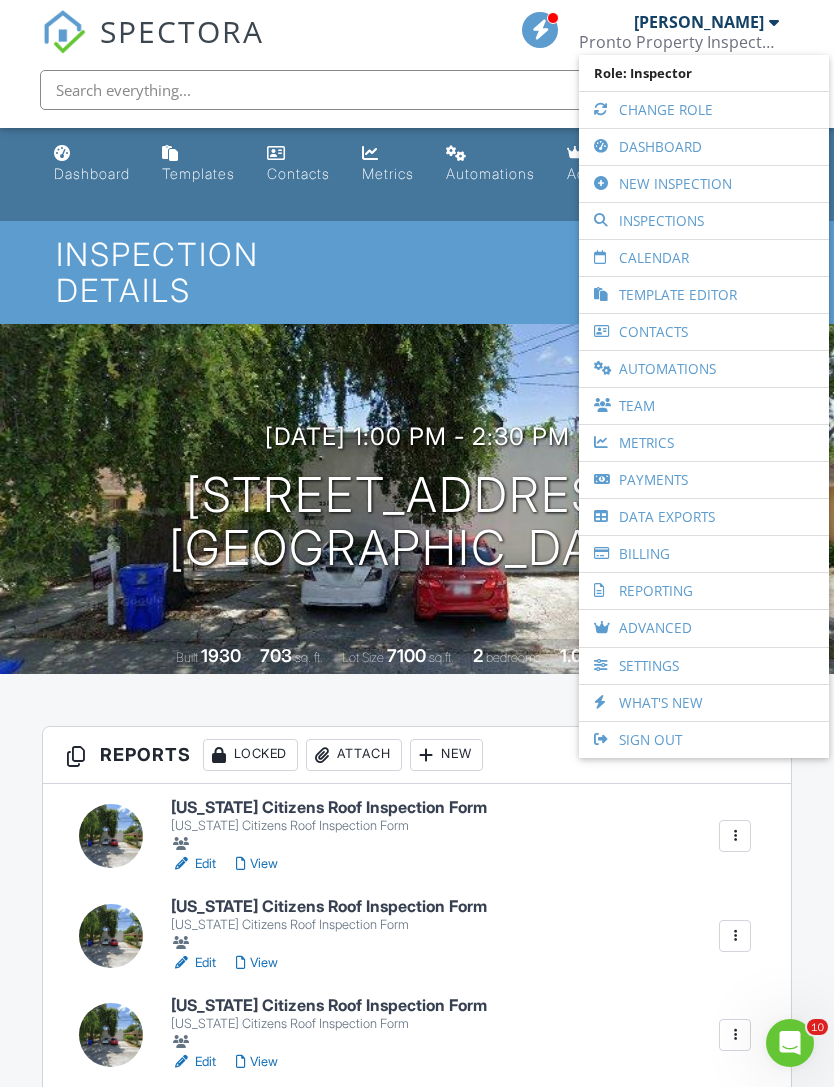 click on "Dashboard" at bounding box center [704, 147] 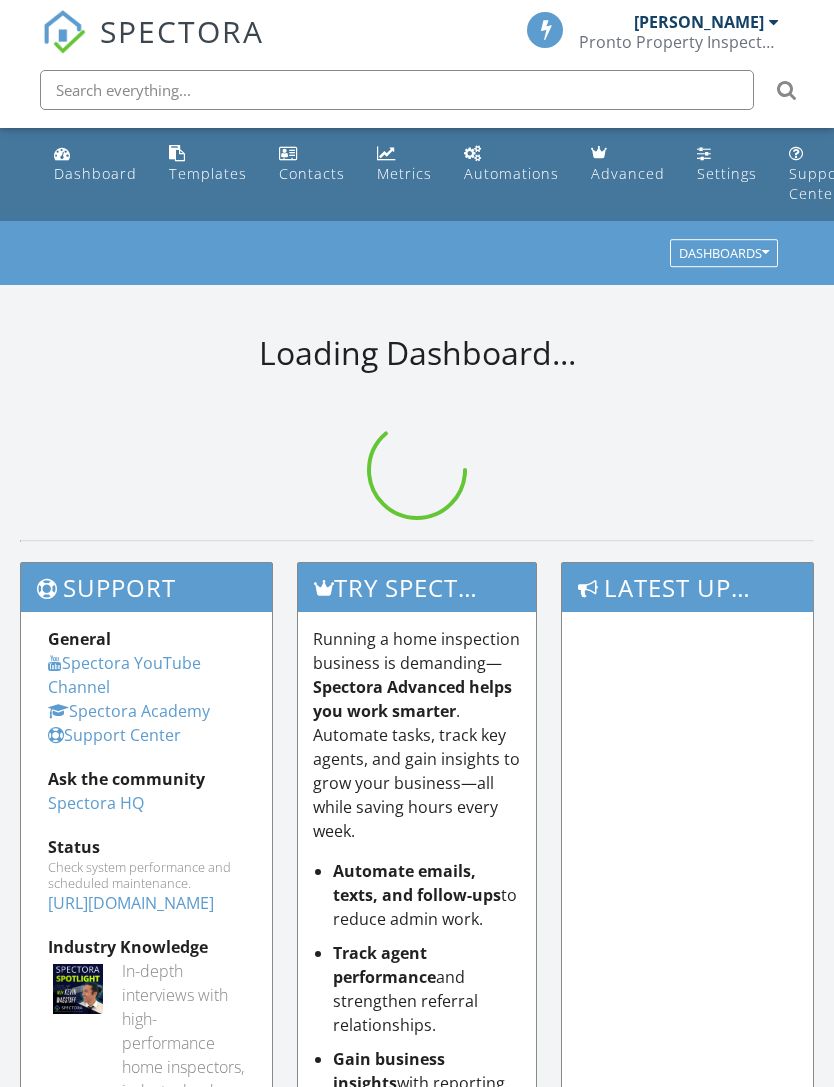 scroll, scrollTop: 0, scrollLeft: 0, axis: both 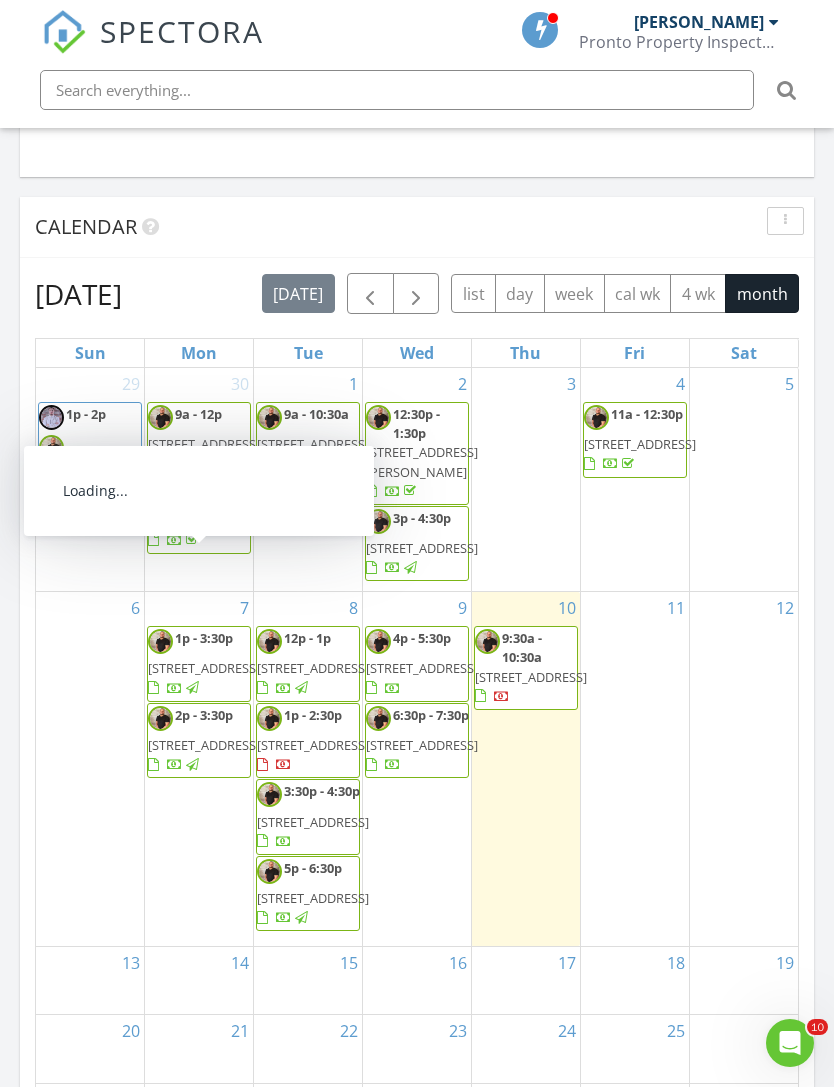 click on "[STREET_ADDRESS]" at bounding box center [204, 668] 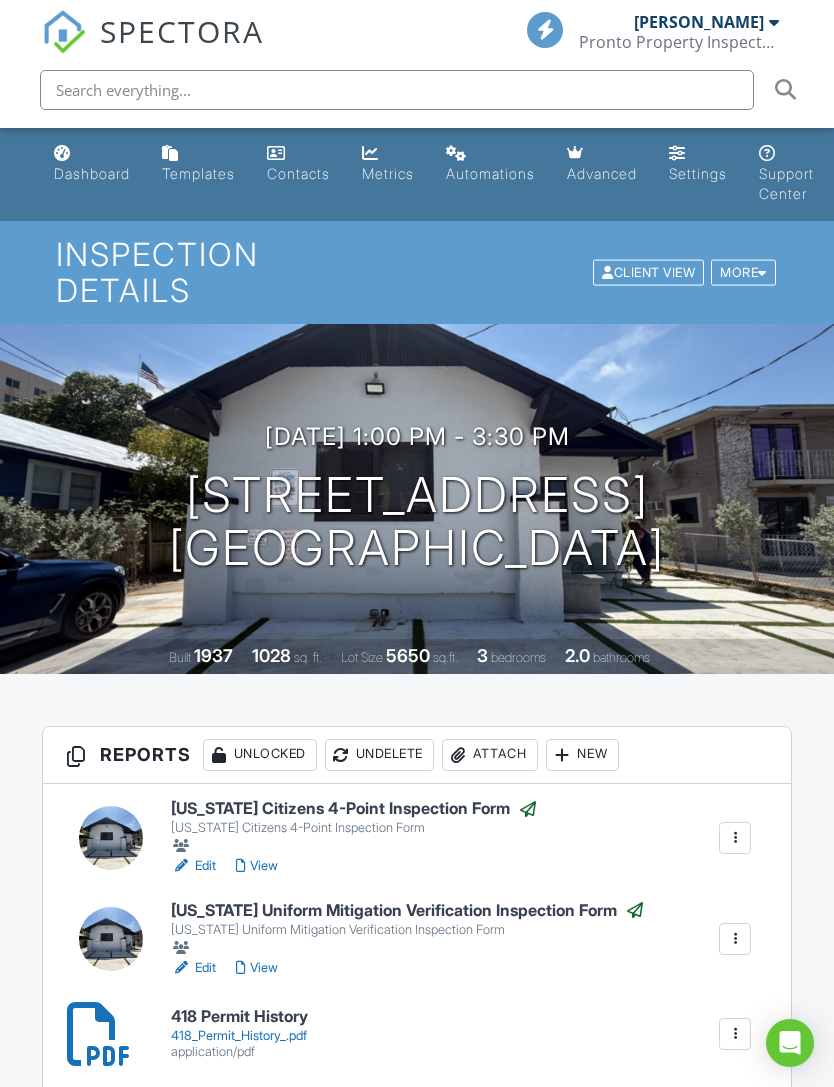 scroll, scrollTop: 0, scrollLeft: 0, axis: both 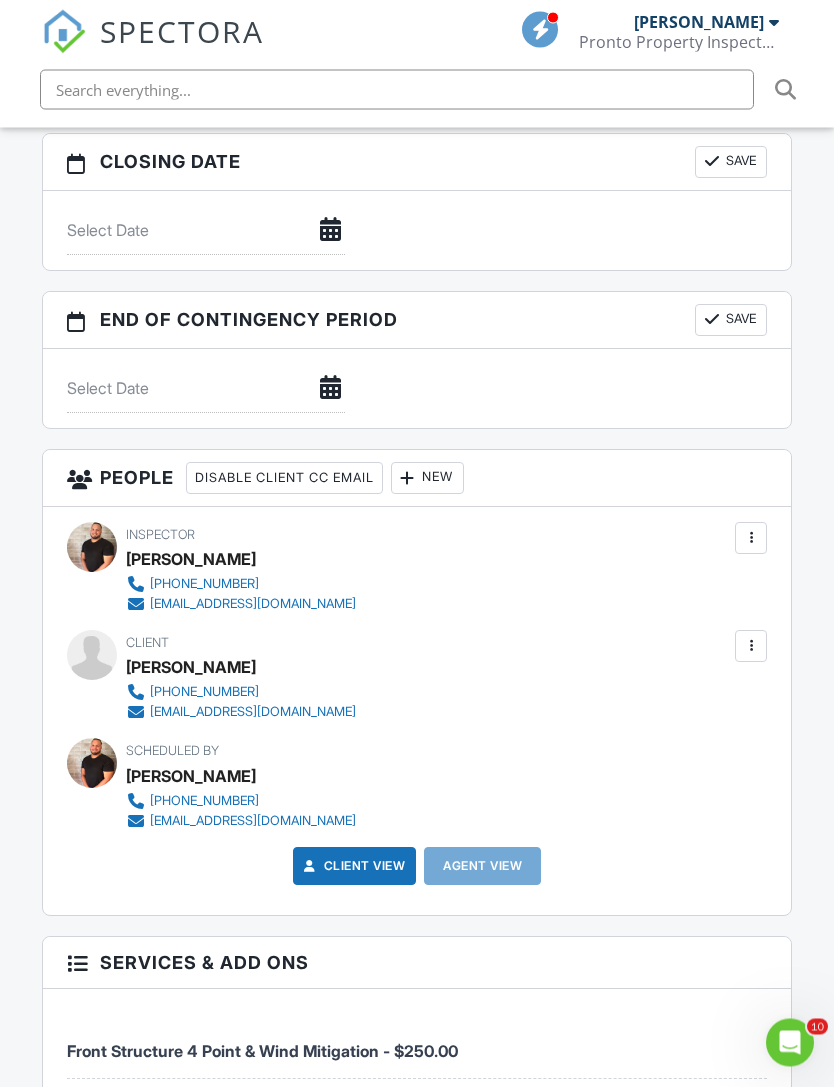 click at bounding box center (751, 647) 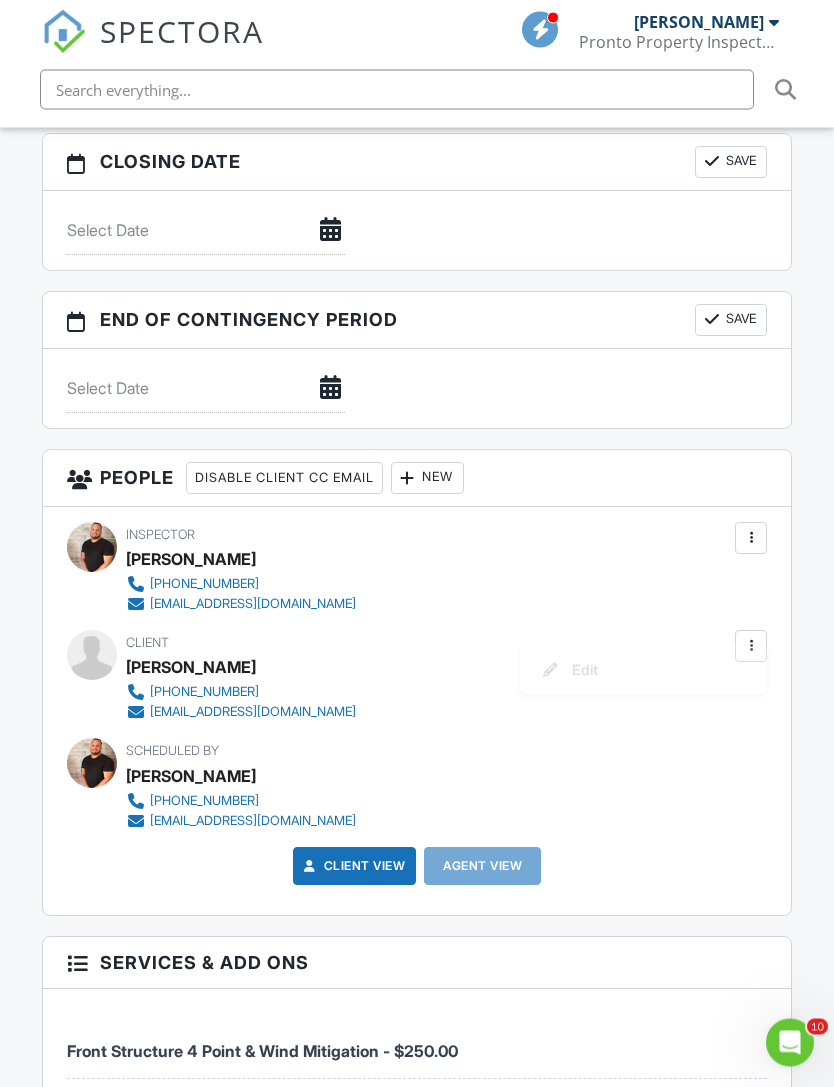 scroll, scrollTop: 2131, scrollLeft: 0, axis: vertical 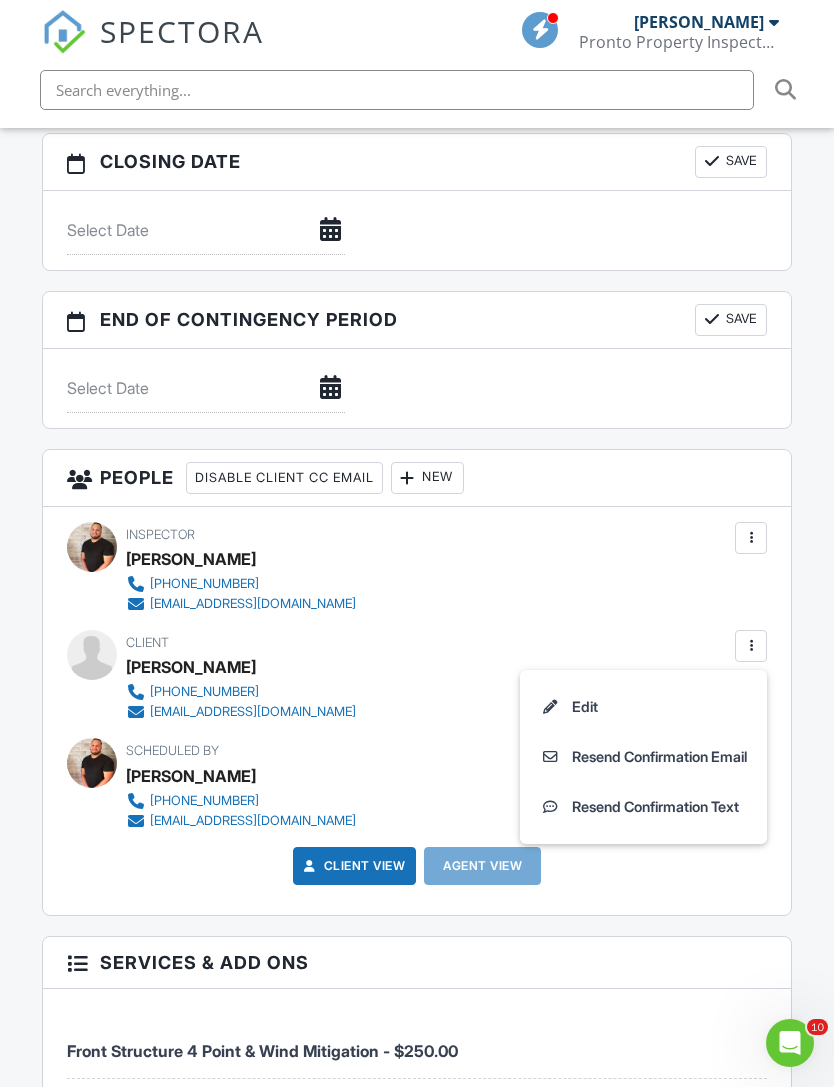 click on "Edit" at bounding box center [643, 707] 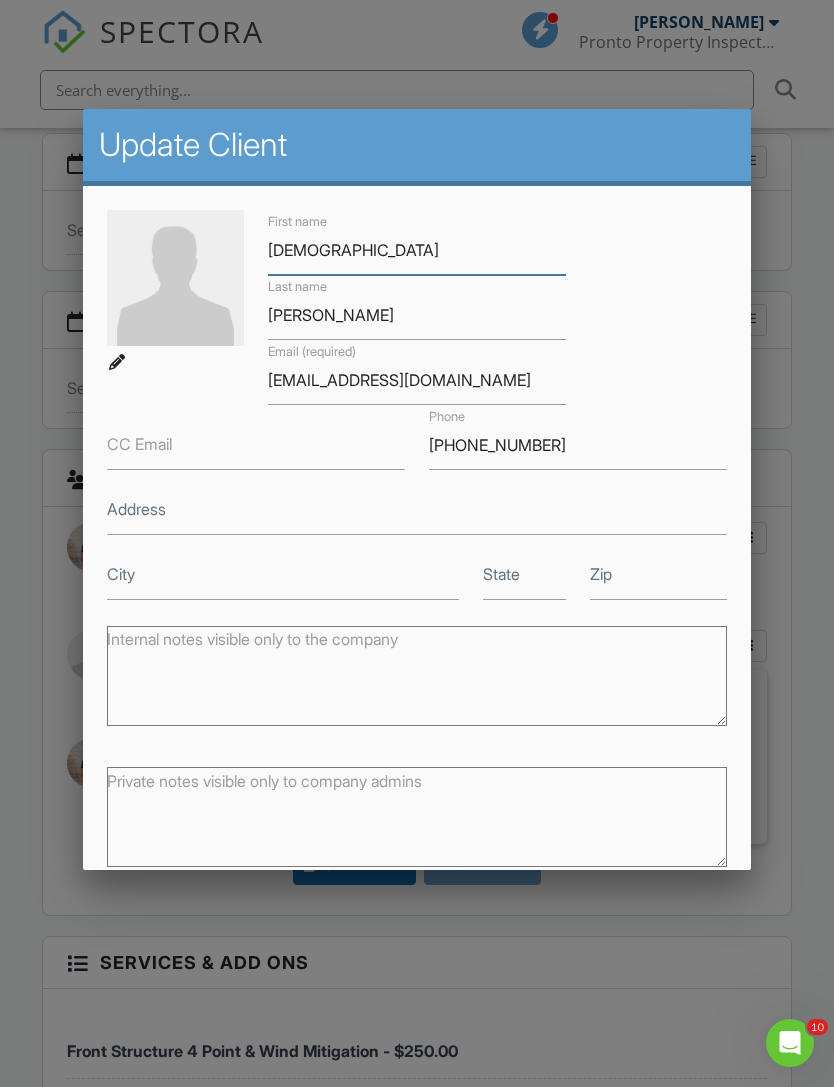 click on "[DEMOGRAPHIC_DATA]" at bounding box center (417, 250) 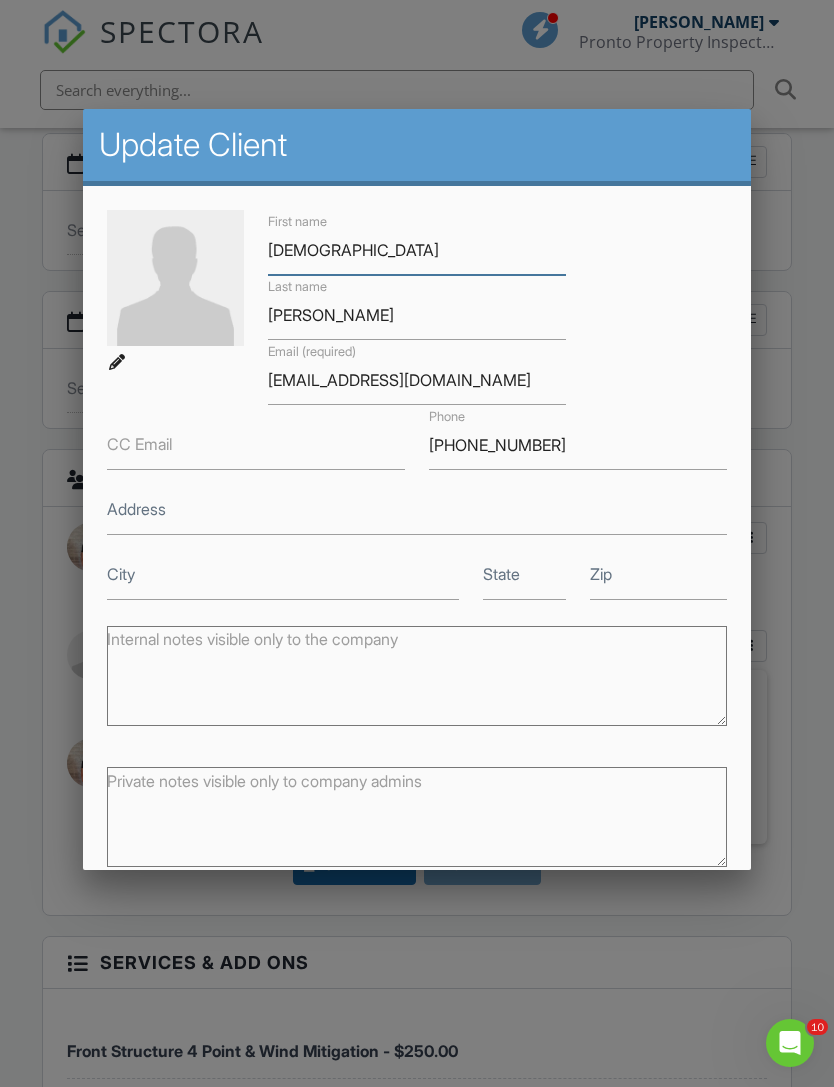 scroll, scrollTop: 2130, scrollLeft: 0, axis: vertical 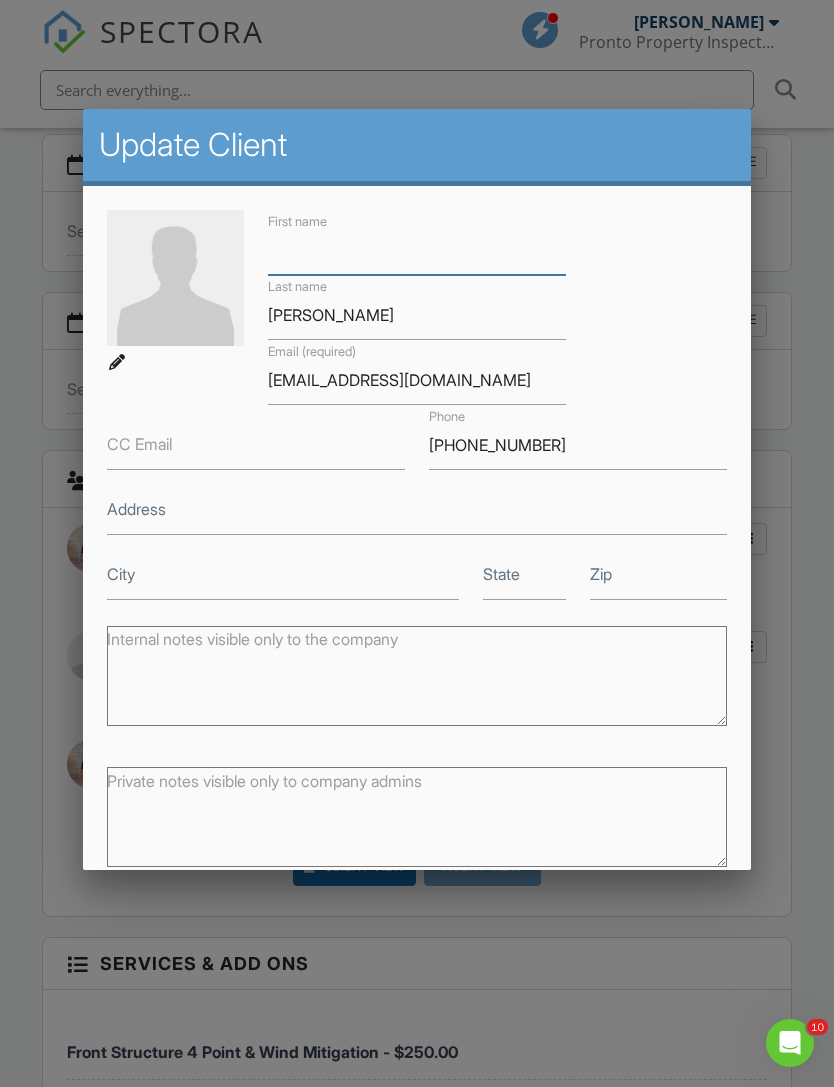 type 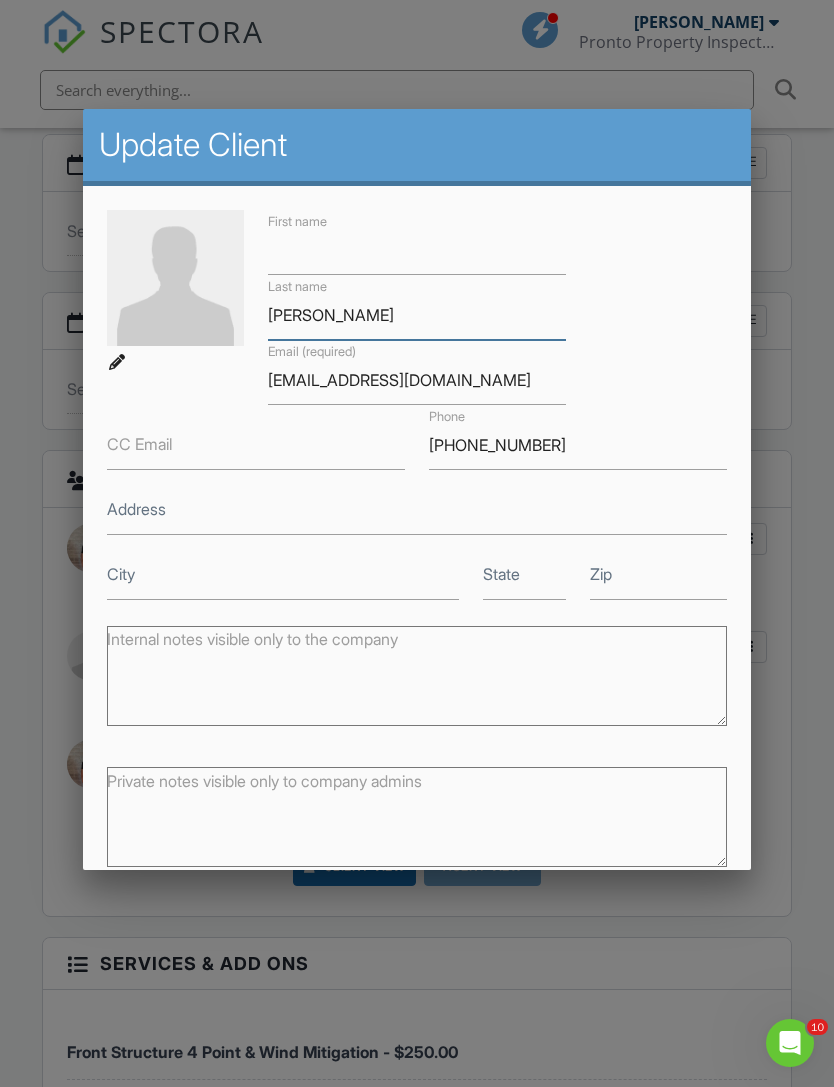click on "Giraldo" at bounding box center (417, 315) 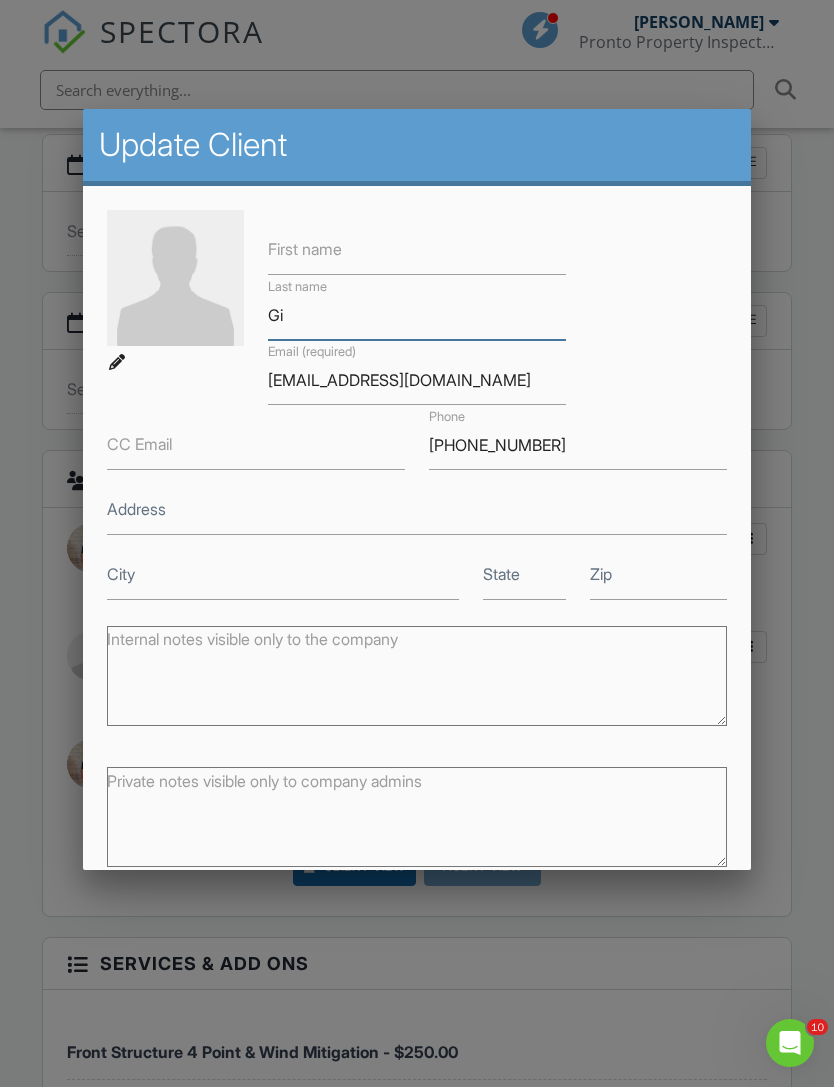 type on "G" 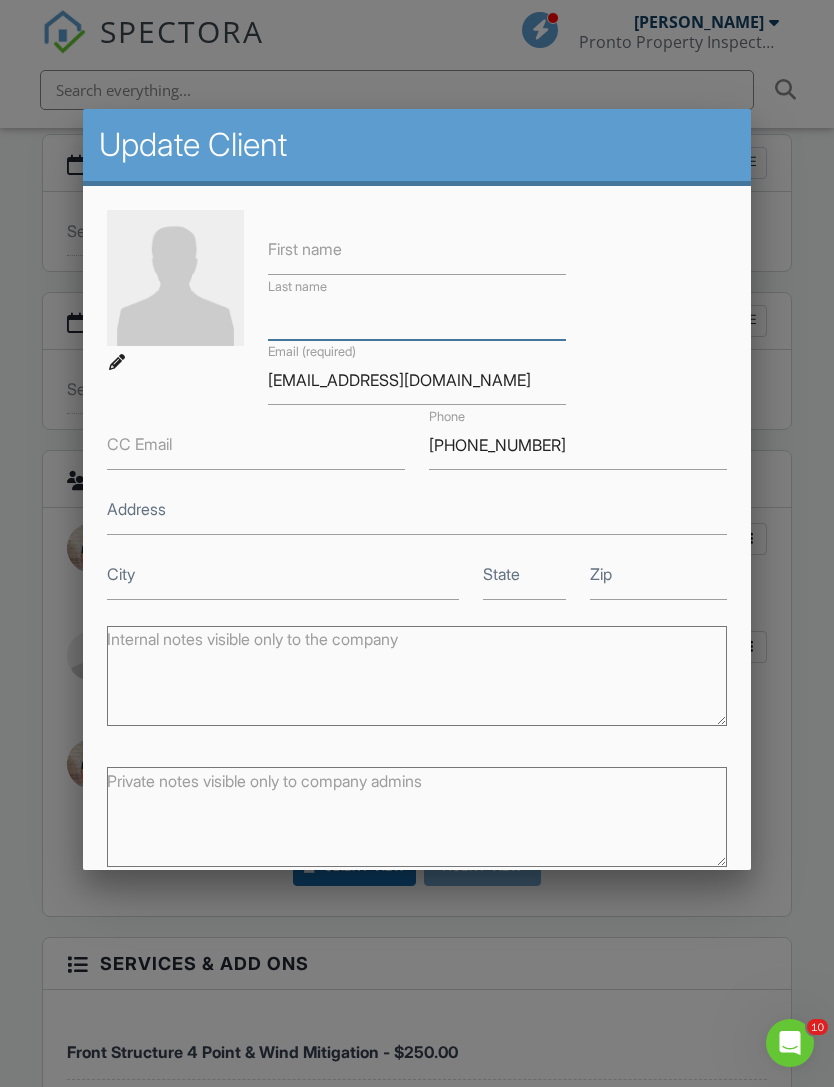 type 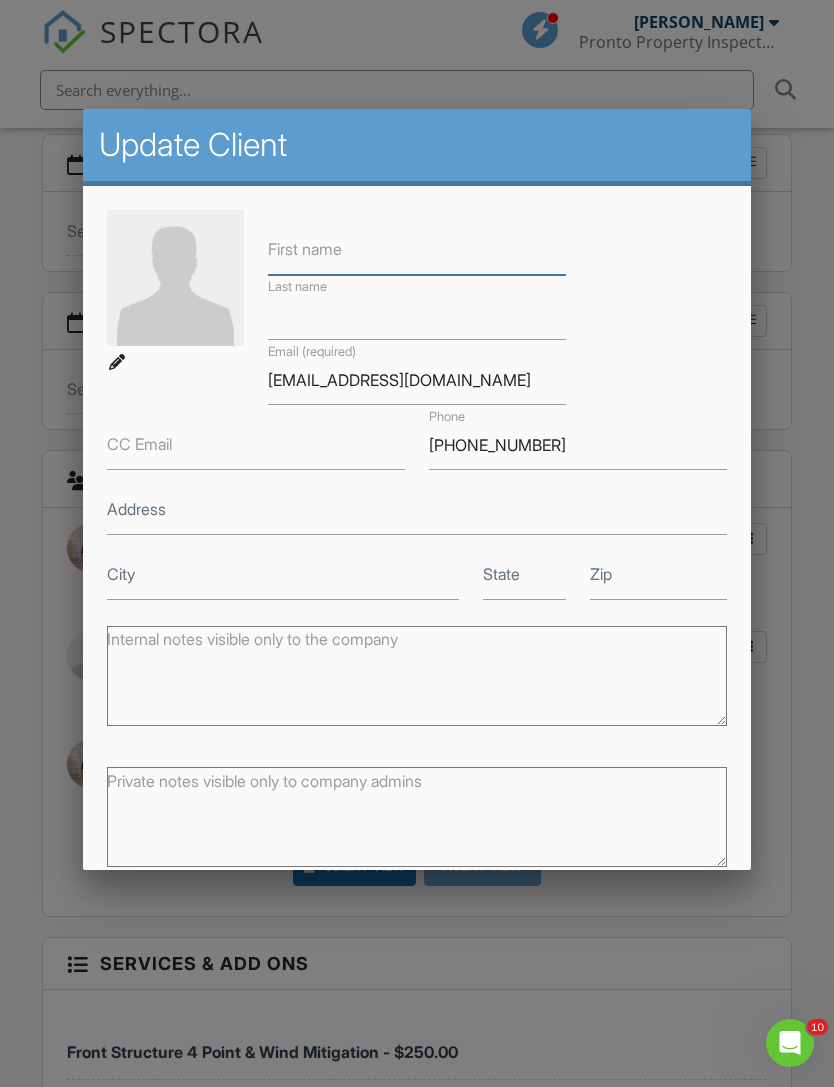 click on "First name" at bounding box center [417, 250] 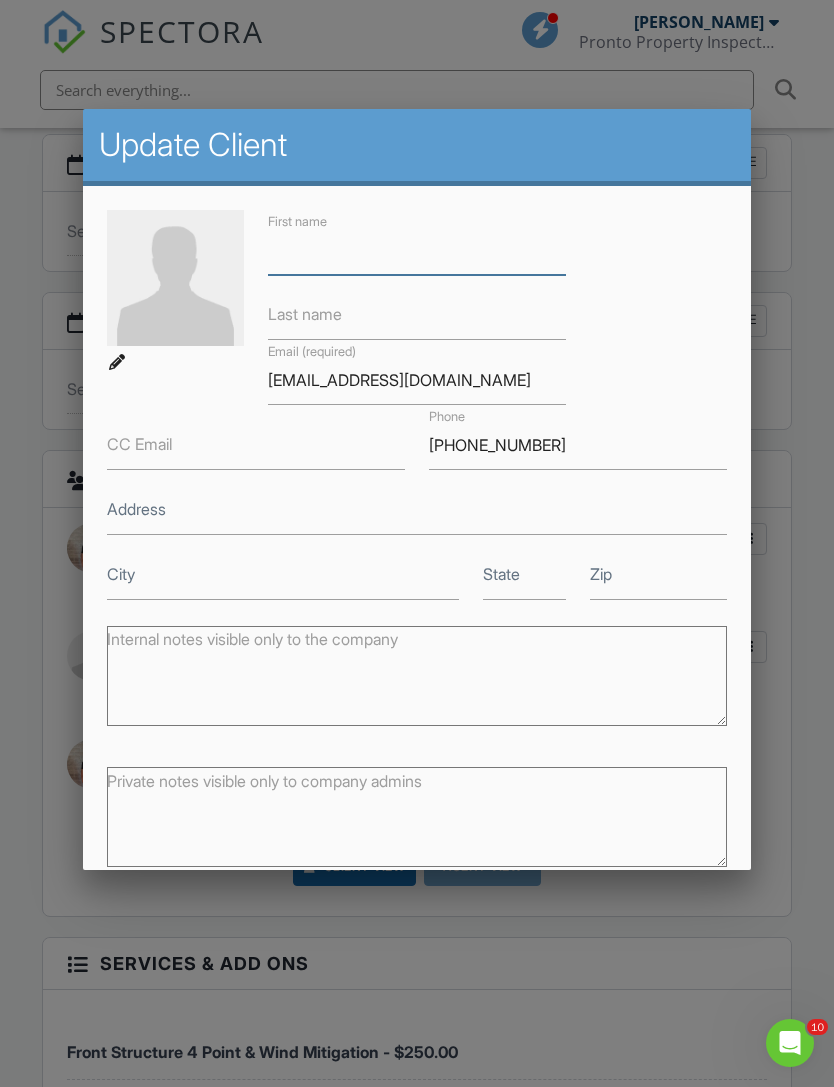 click on "First name" at bounding box center (417, 250) 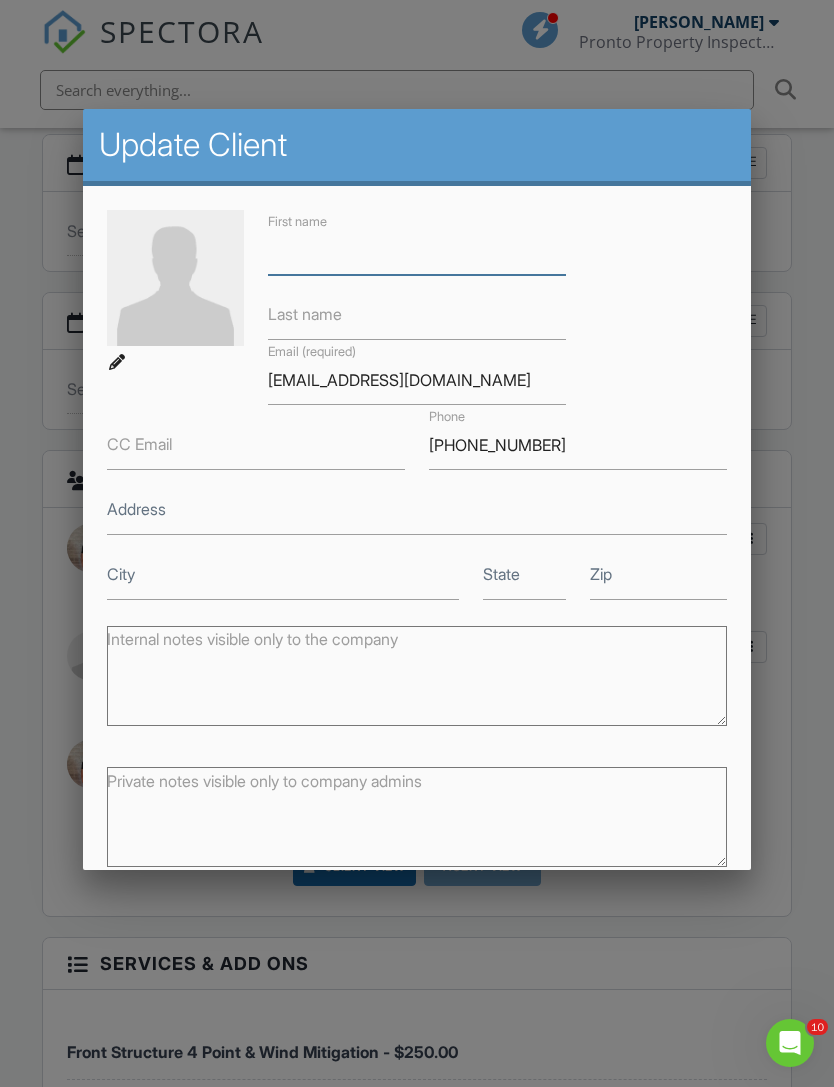paste on "1864NW28st LLC" 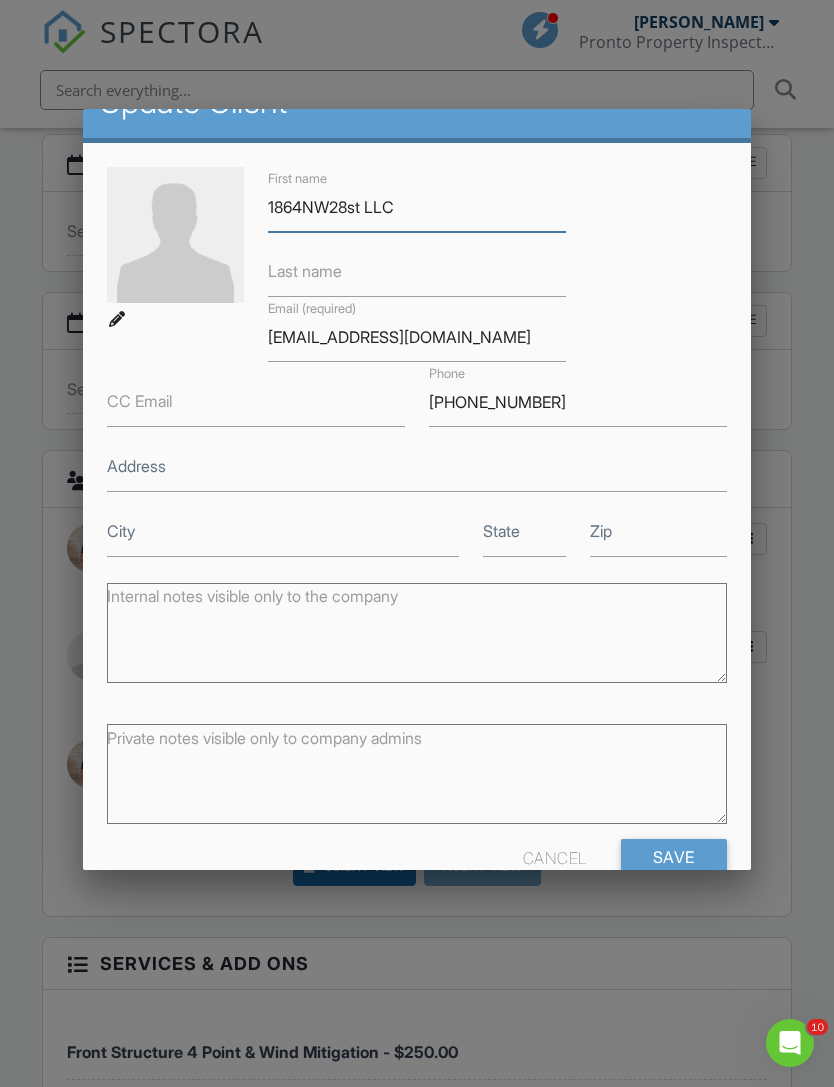 scroll, scrollTop: 42, scrollLeft: 0, axis: vertical 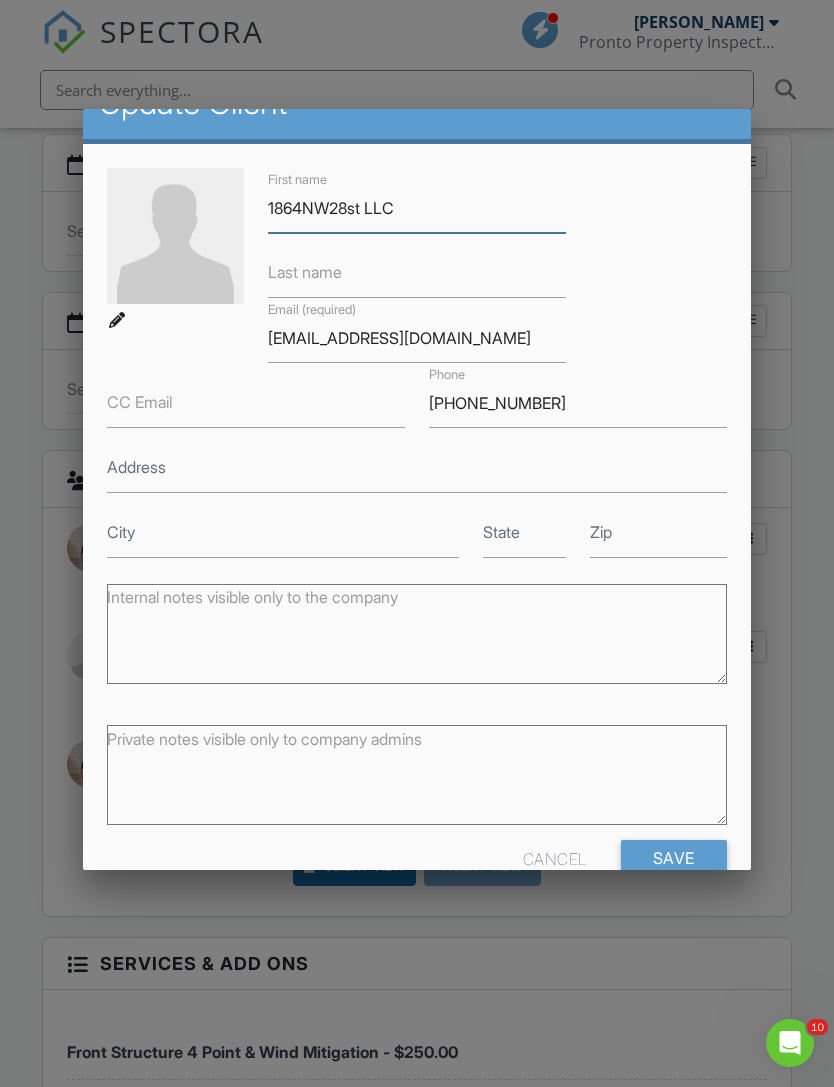 type on "1864NW28st LLC" 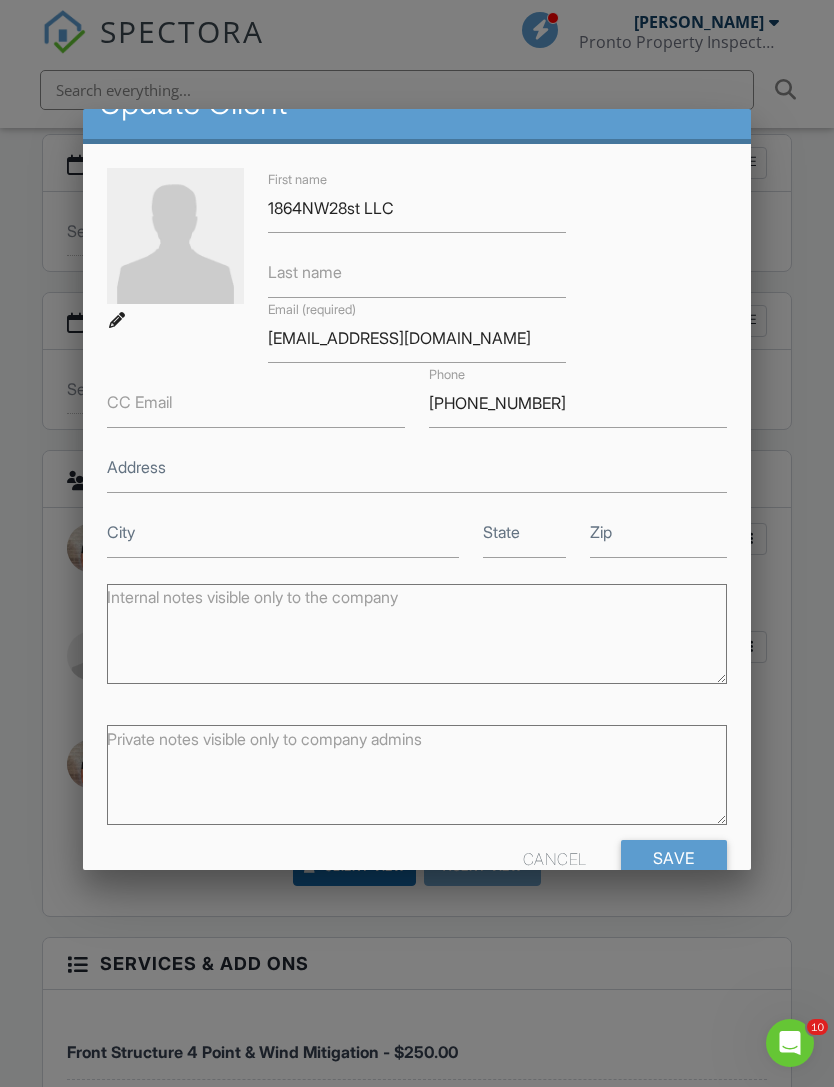 click on "Internal notes visible only to the company" at bounding box center [416, 636] 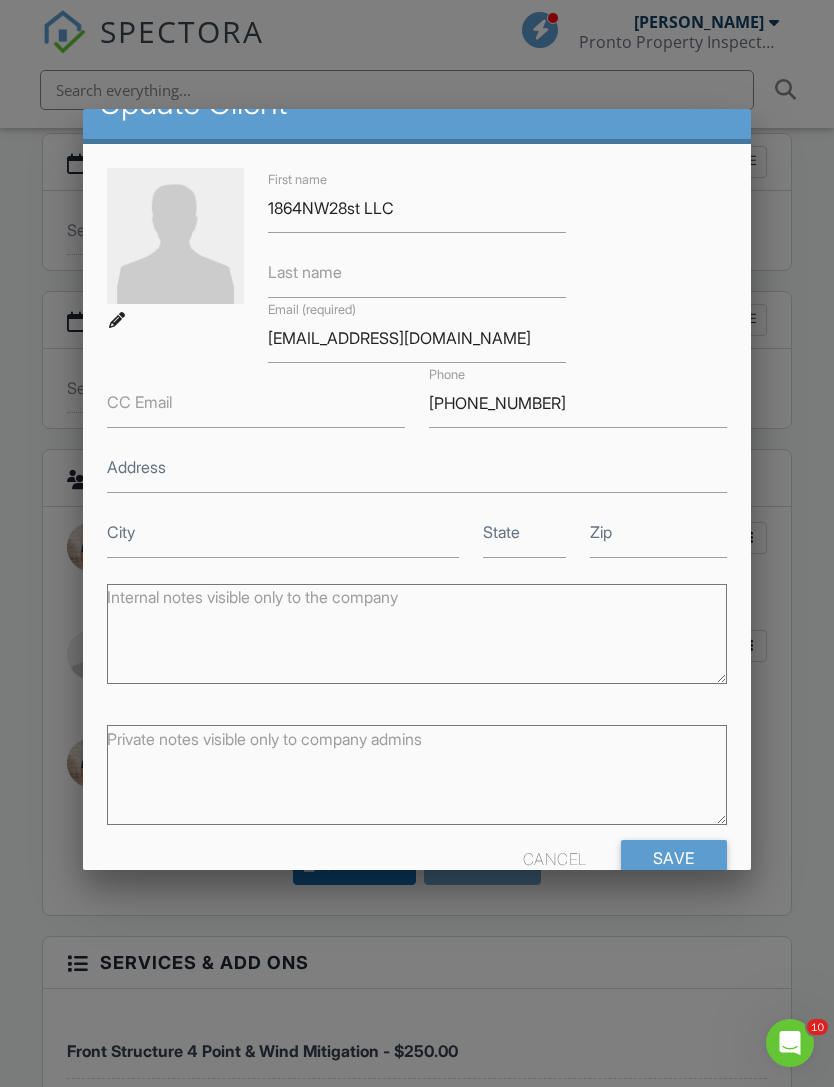click on "Save" at bounding box center [674, 858] 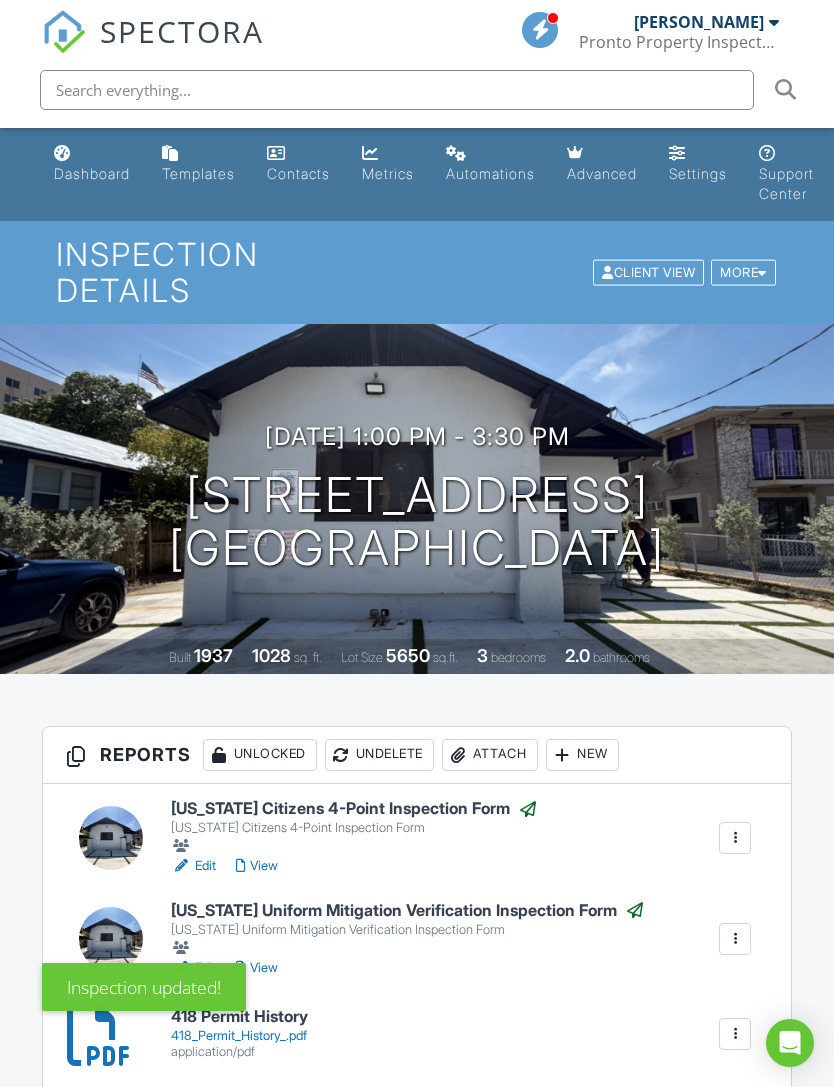 scroll, scrollTop: 0, scrollLeft: 0, axis: both 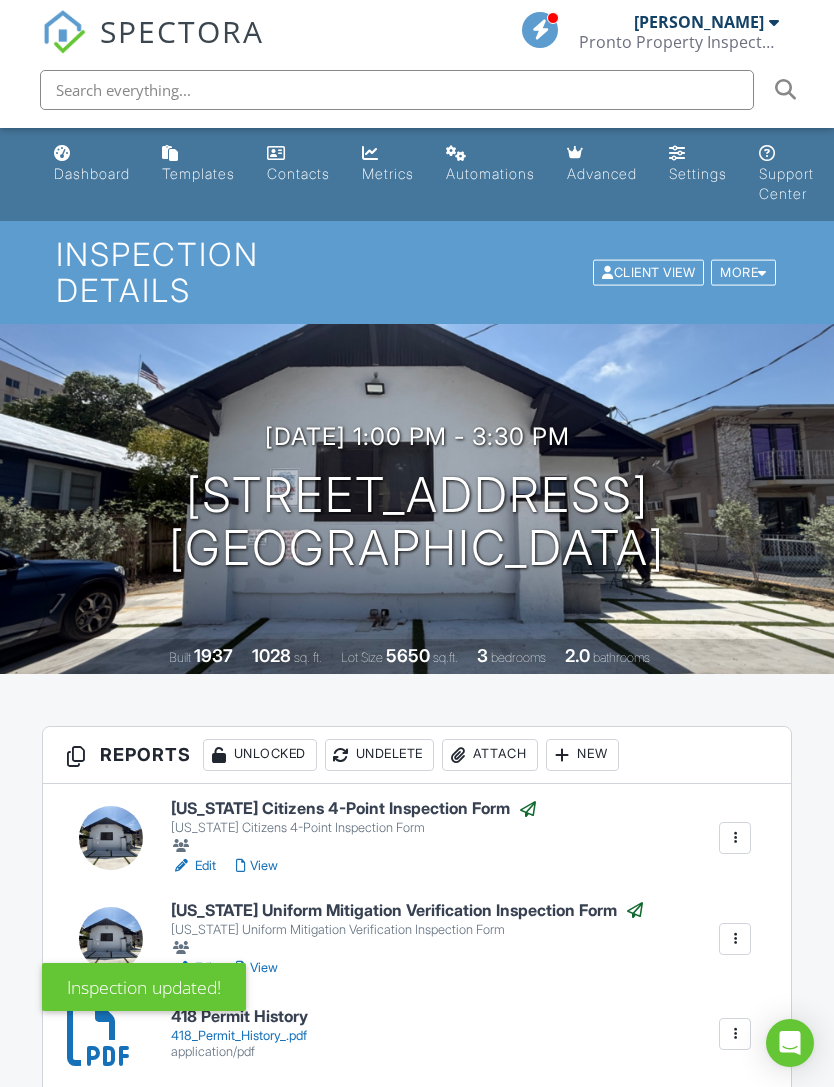 click on "Edit" at bounding box center (193, 866) 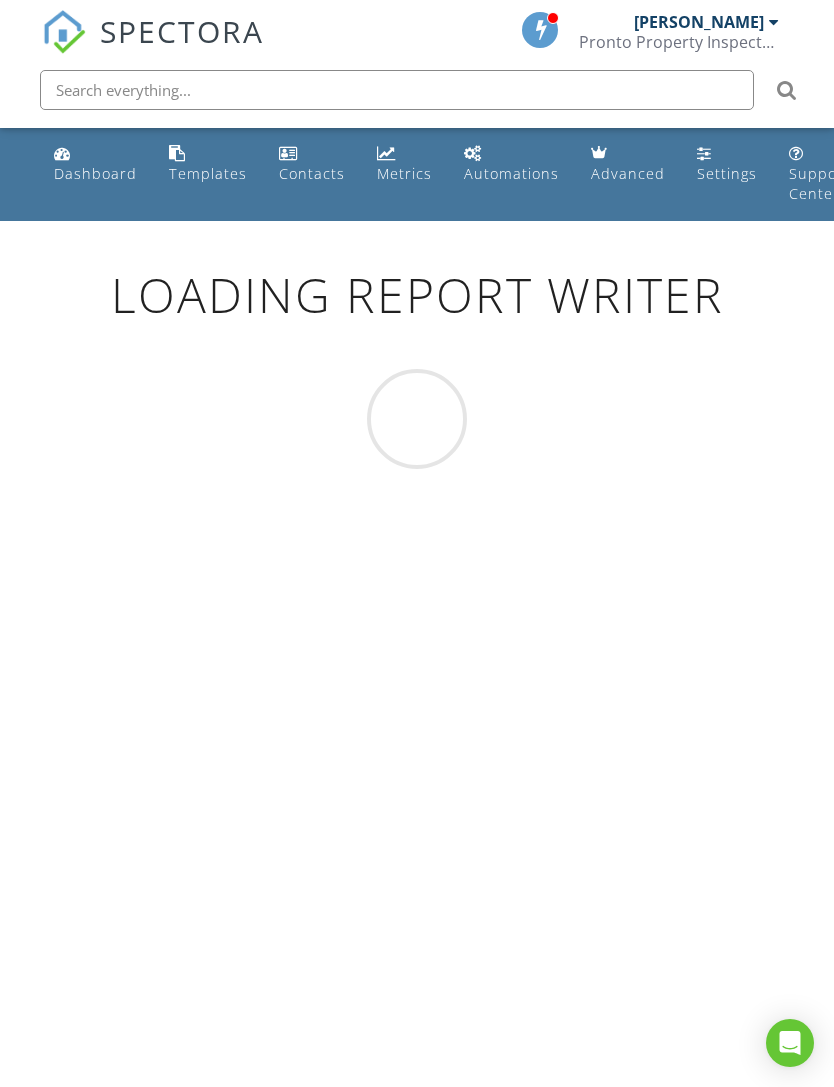scroll, scrollTop: 0, scrollLeft: 0, axis: both 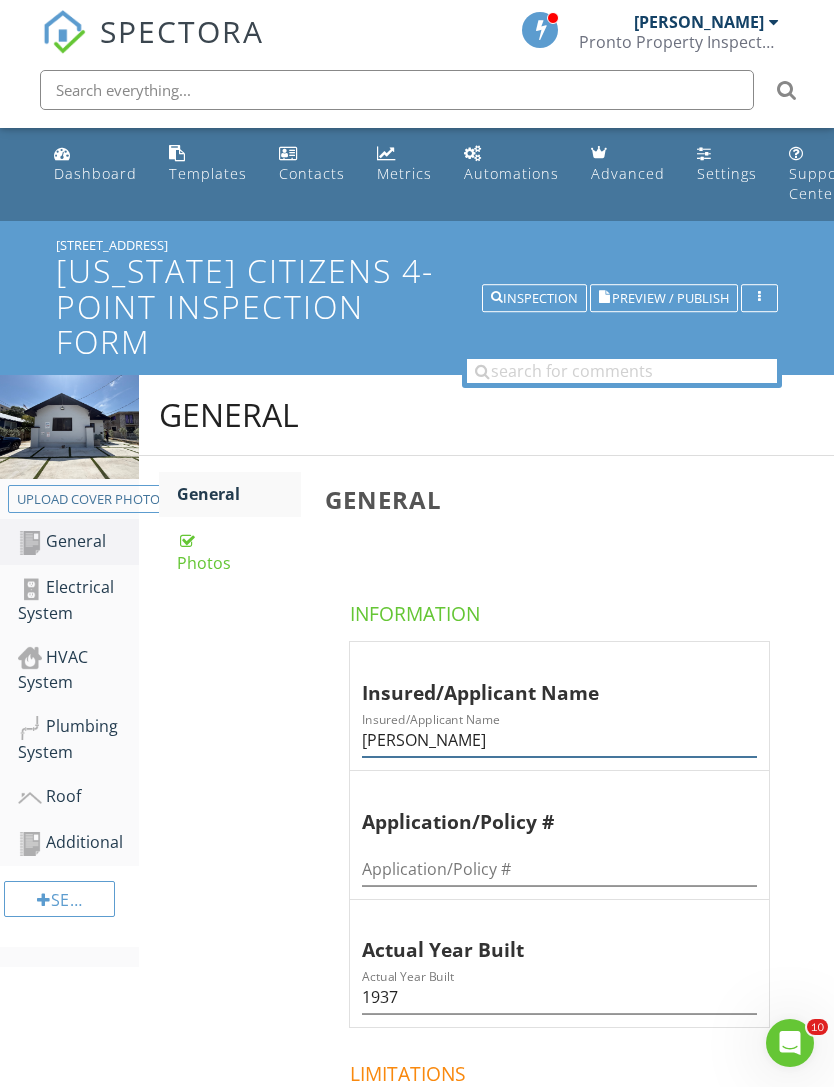 click on "[PERSON_NAME]" at bounding box center (559, 740) 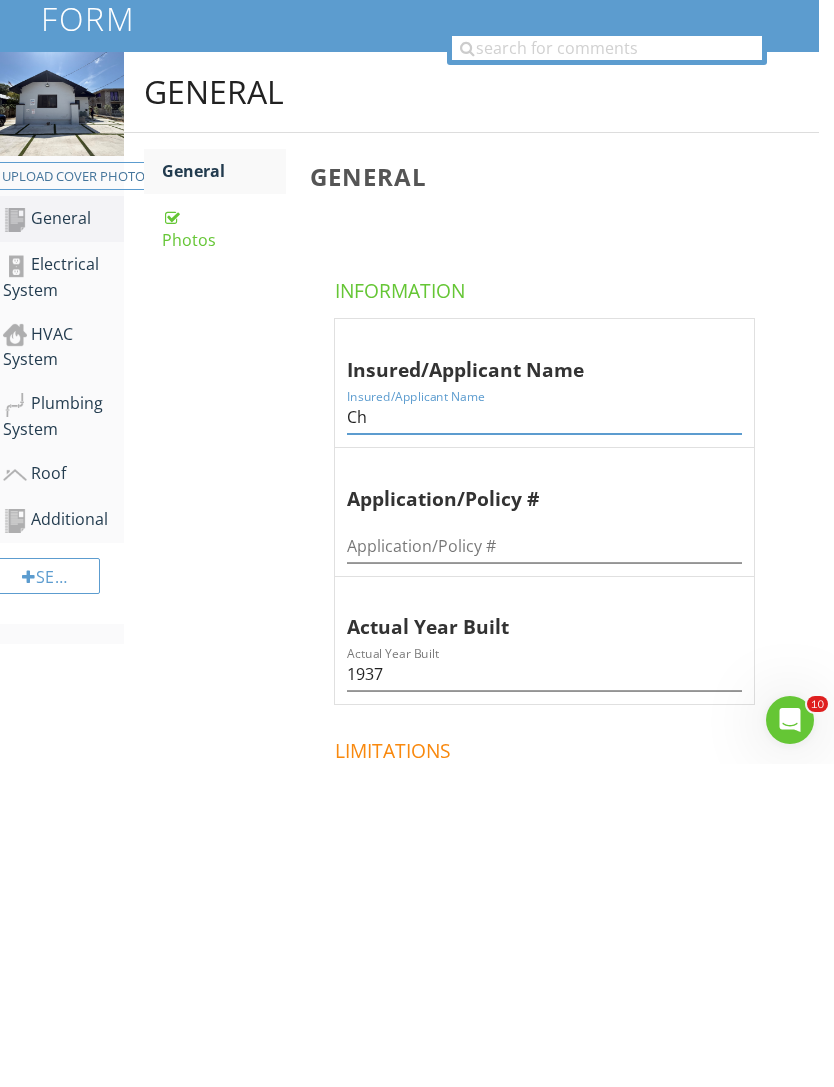 type on "C" 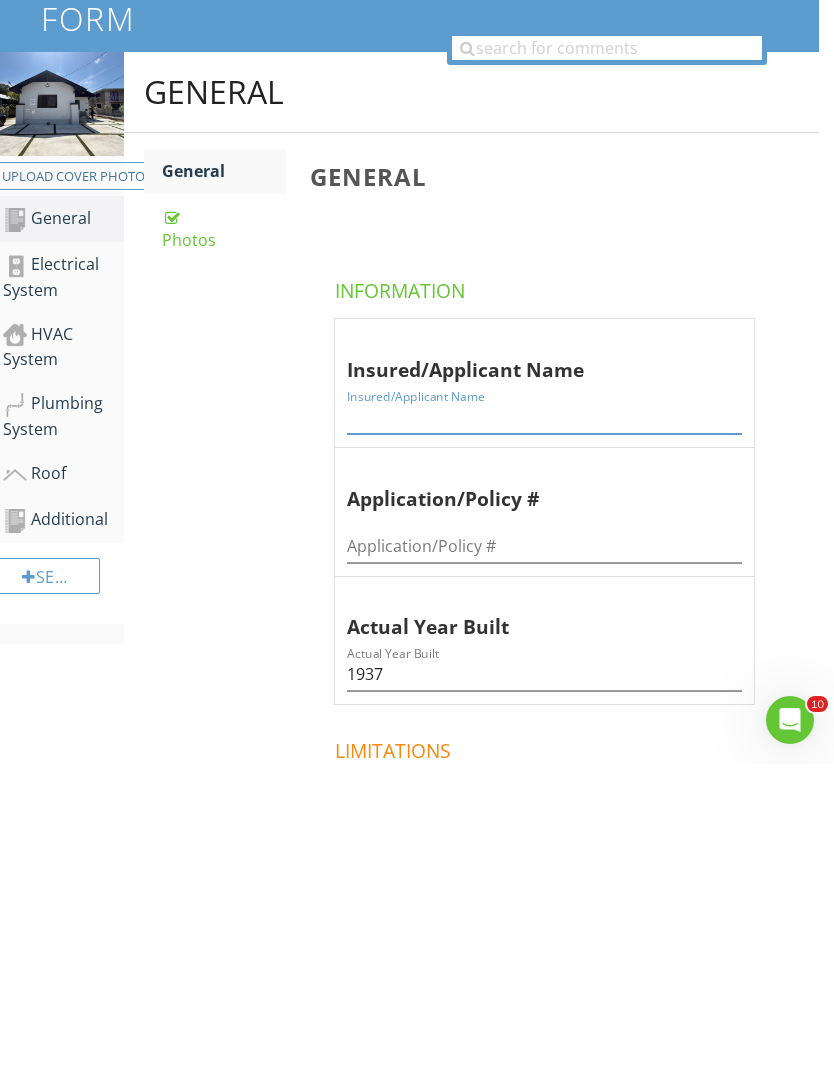 click at bounding box center (544, 740) 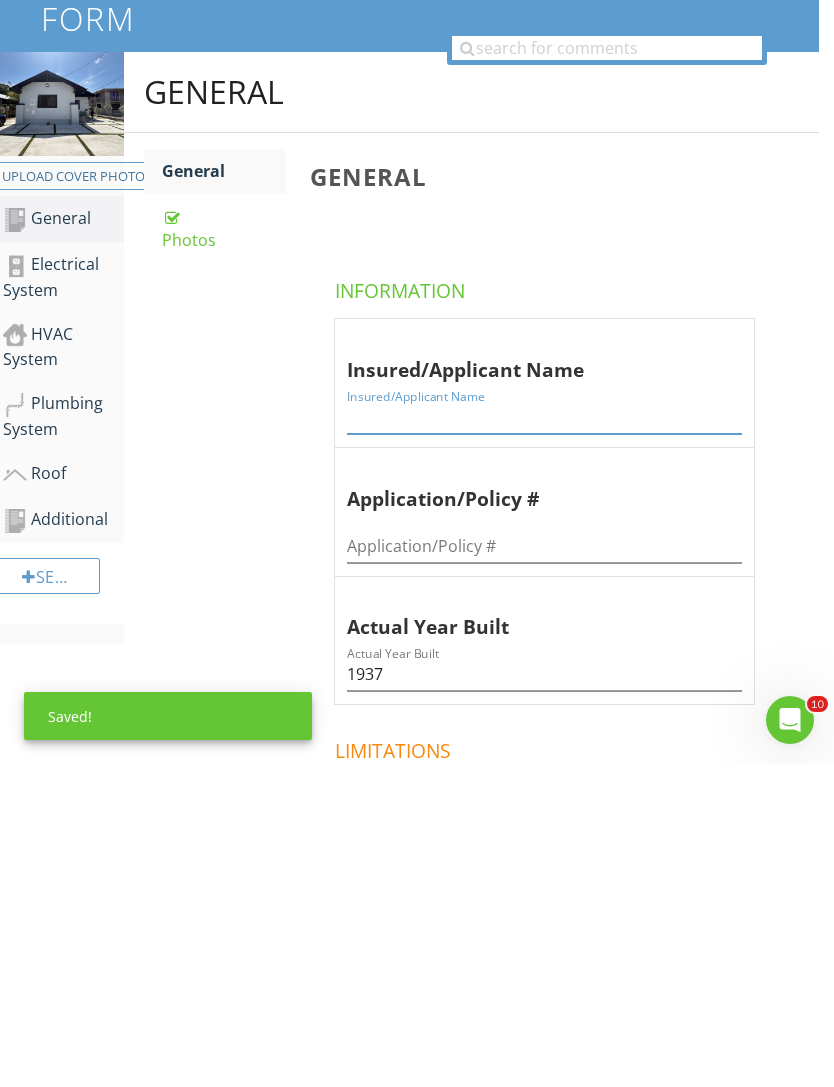 paste on "1864NW28st LLC" 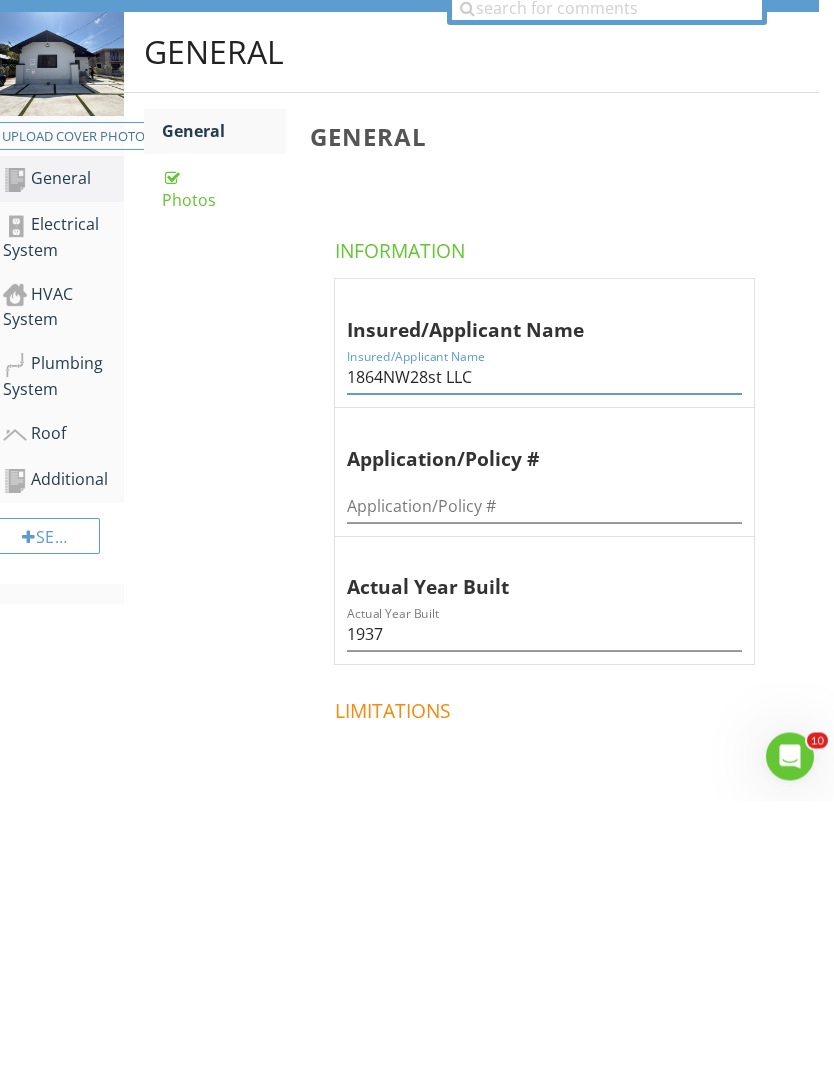 scroll, scrollTop: 0, scrollLeft: 15, axis: horizontal 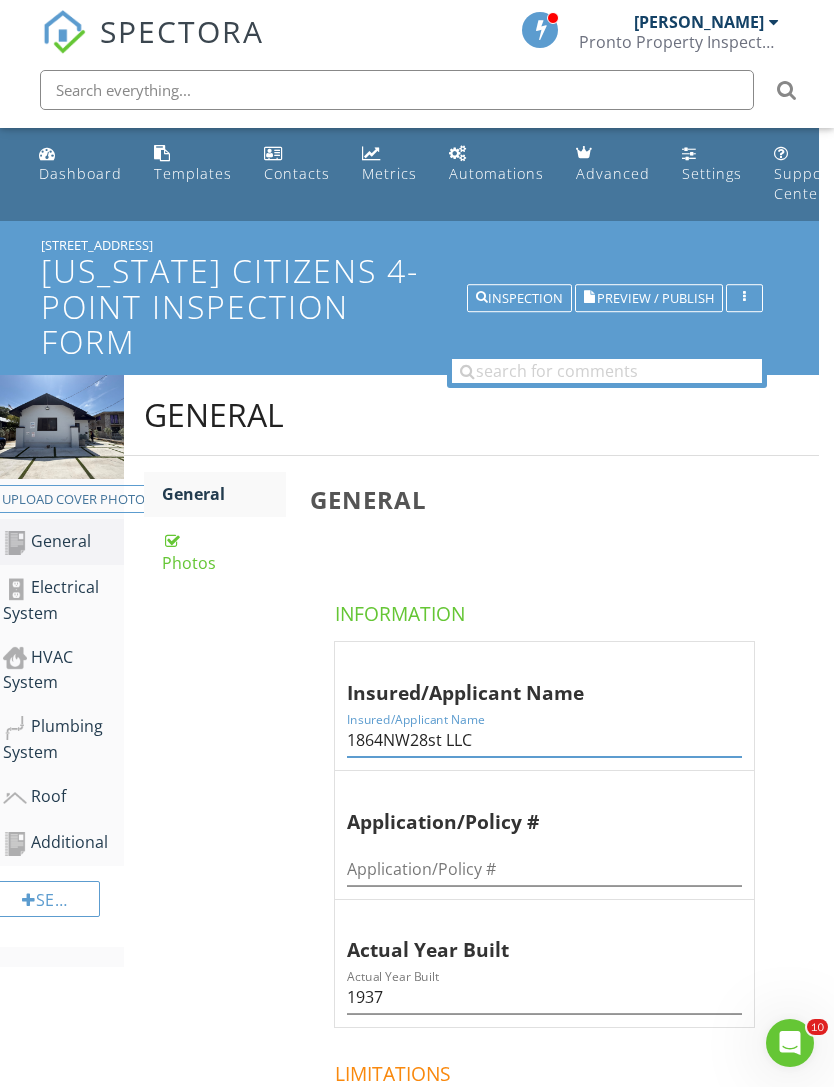 type on "1864NW28st LLC" 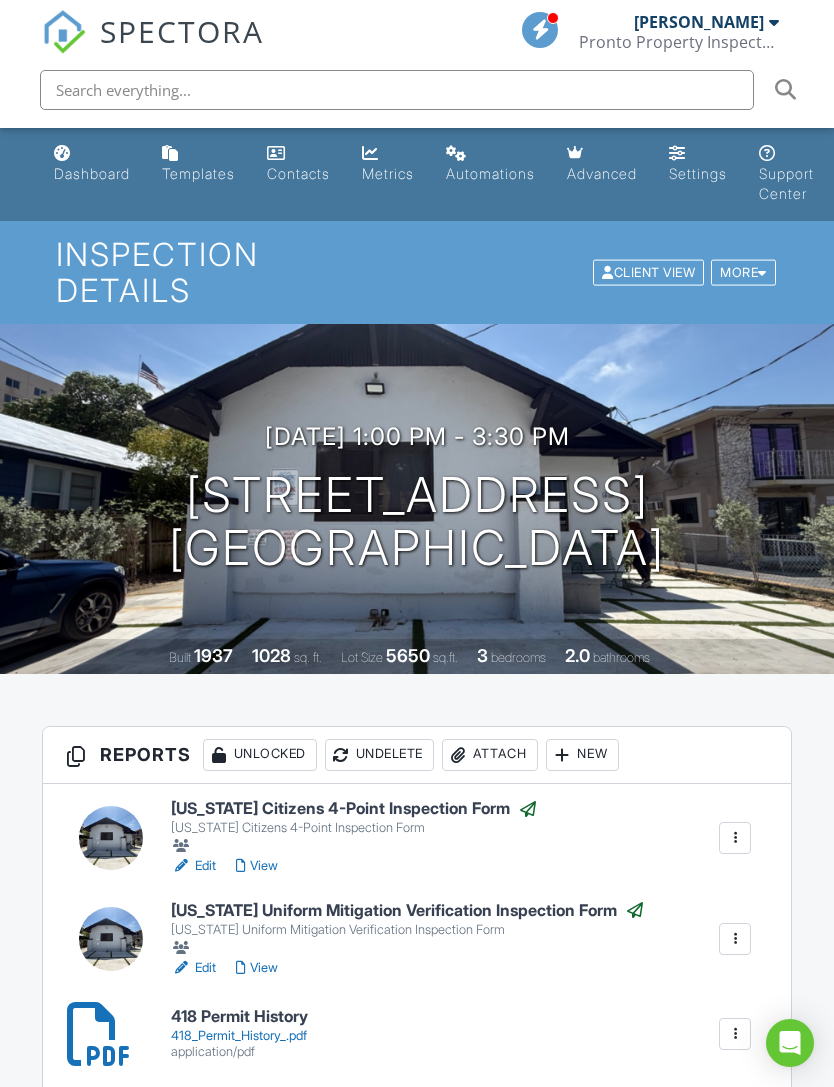scroll, scrollTop: 0, scrollLeft: 0, axis: both 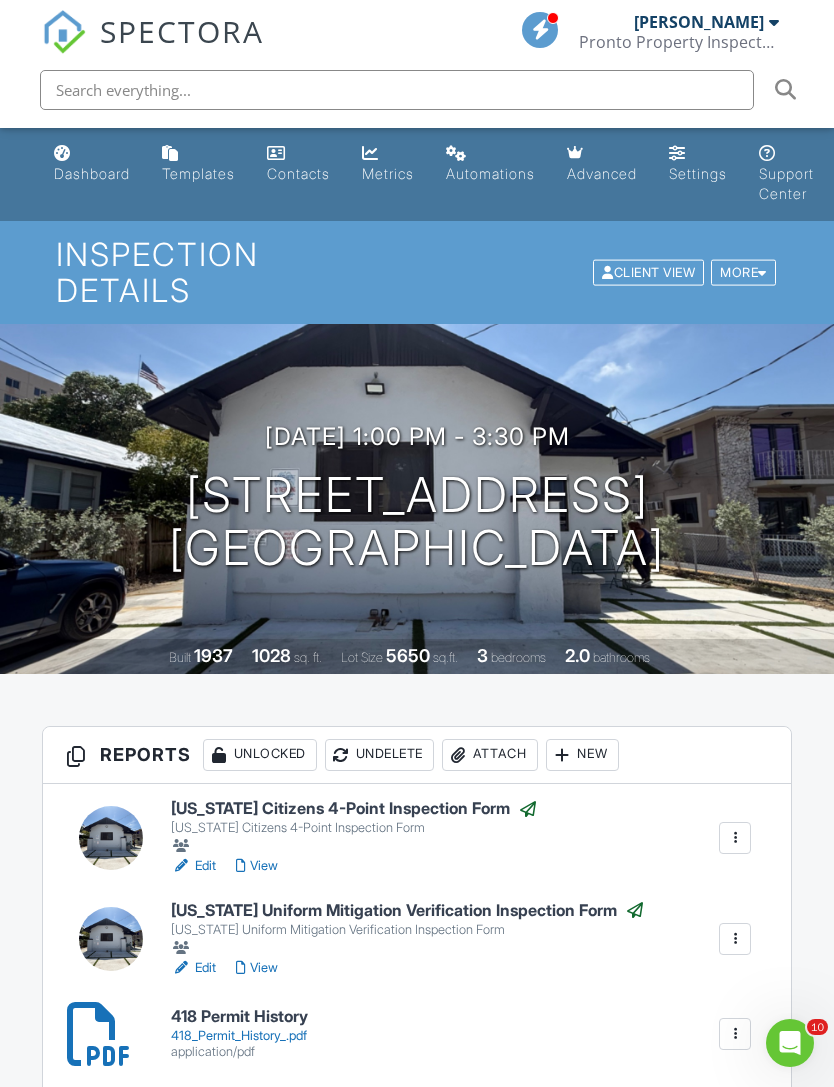 click on "Edit" at bounding box center (193, 968) 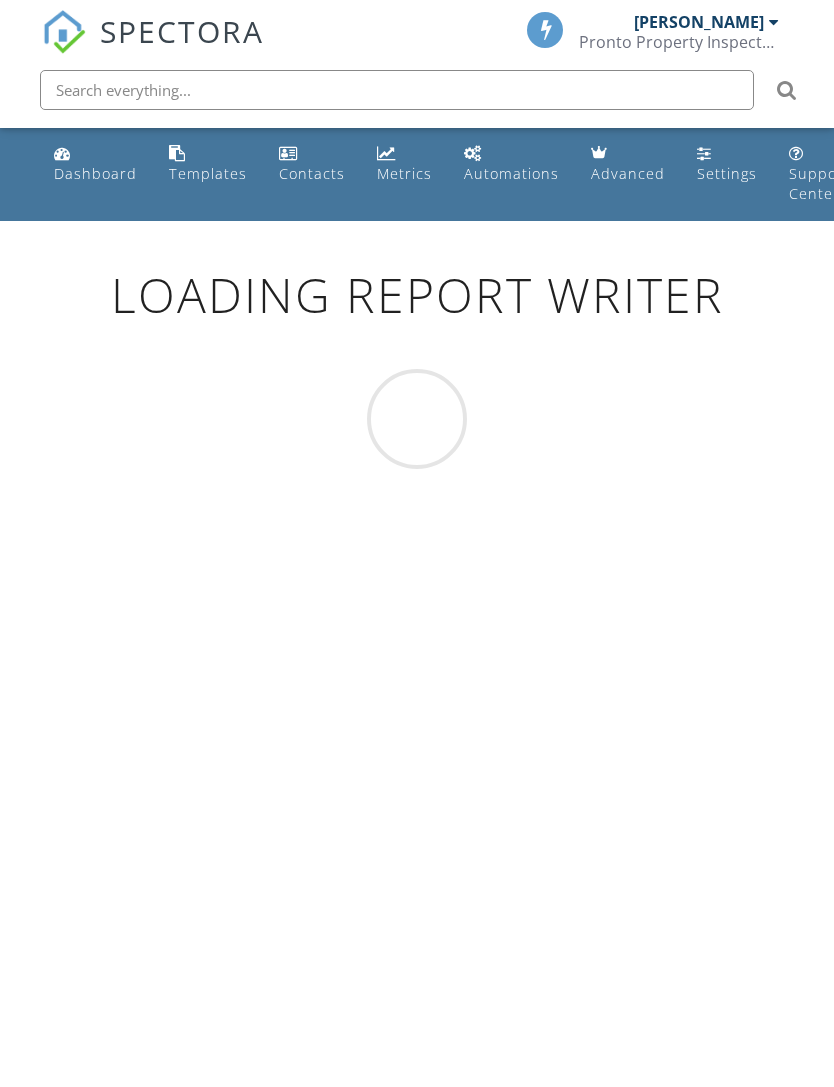 scroll, scrollTop: 0, scrollLeft: 0, axis: both 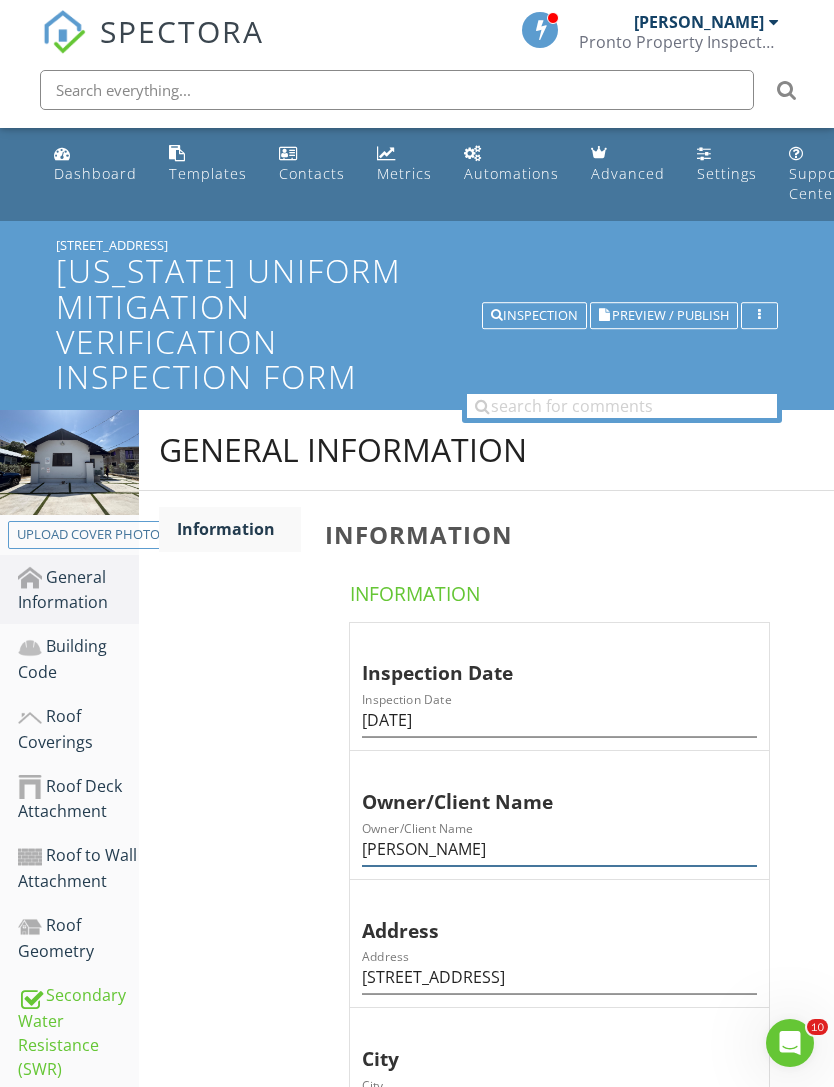 click on "[PERSON_NAME]" at bounding box center (559, 849) 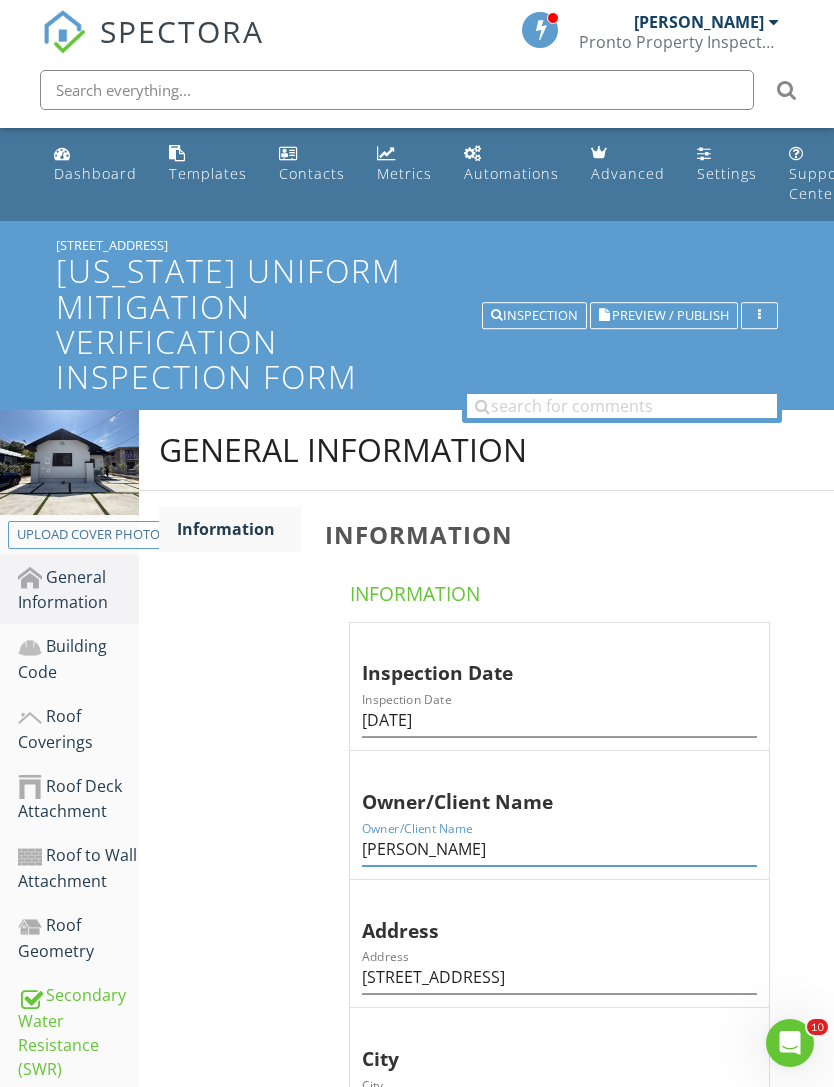 scroll, scrollTop: 128, scrollLeft: 15, axis: both 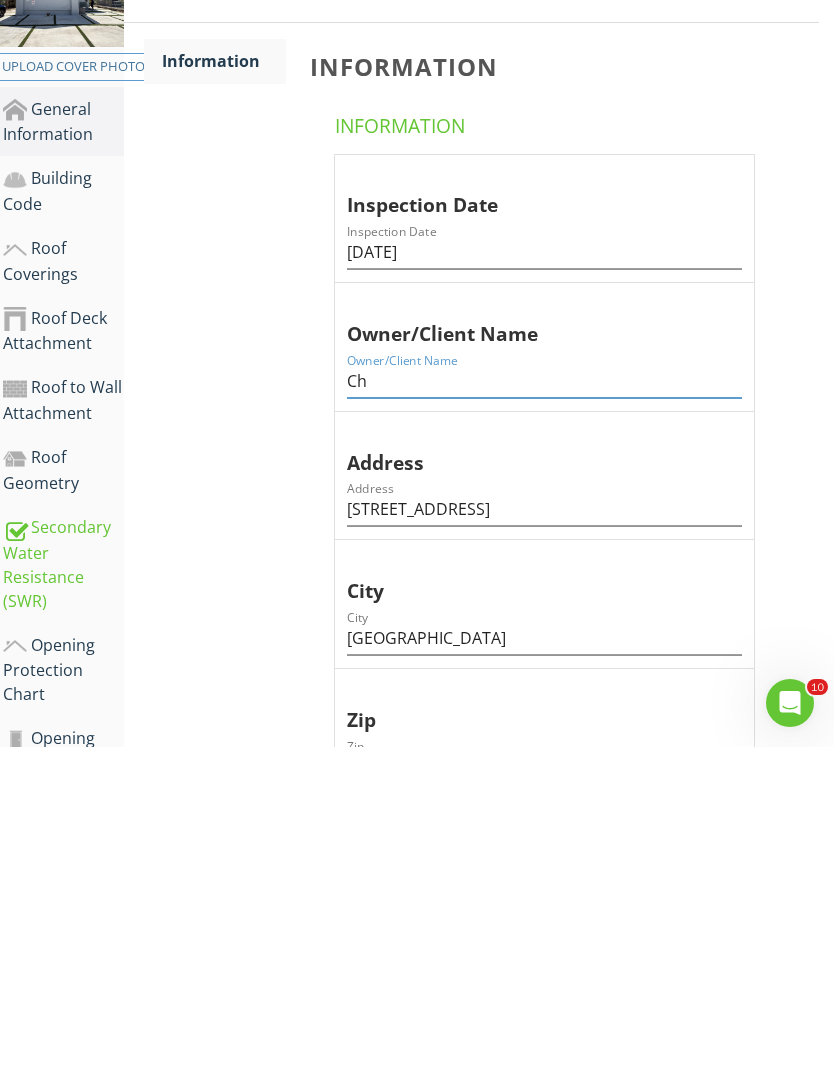 type on "C" 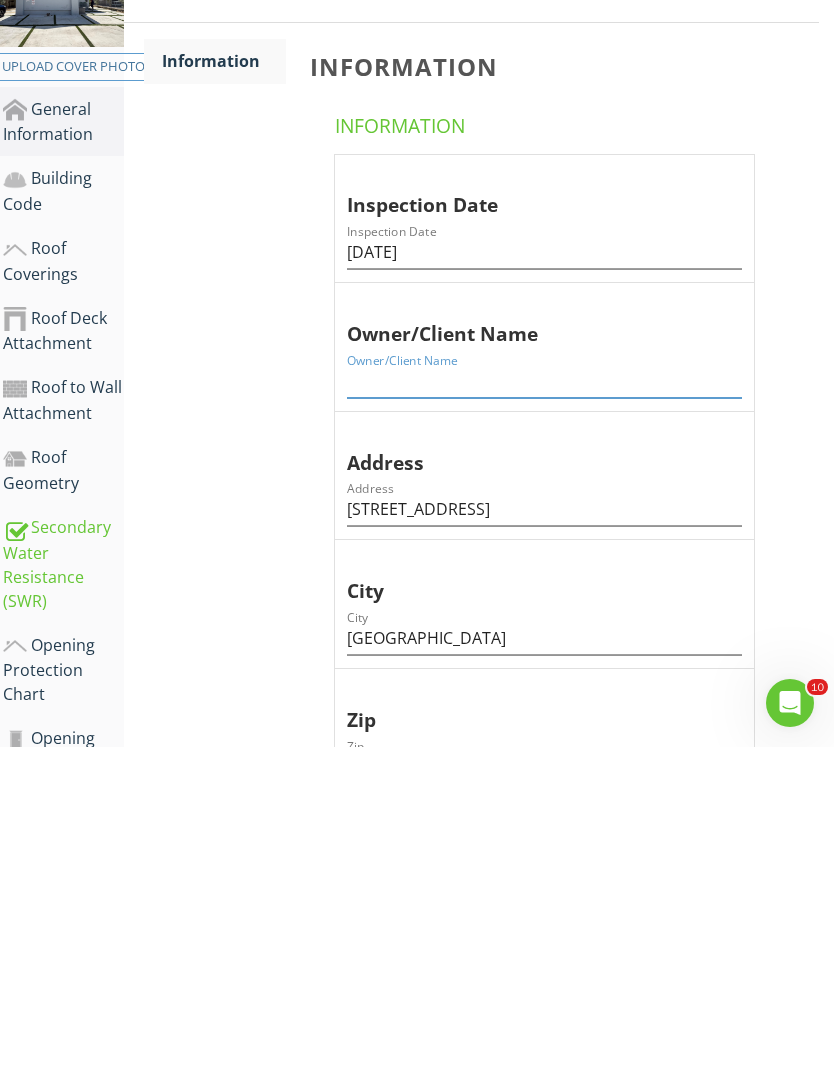 click at bounding box center (544, 721) 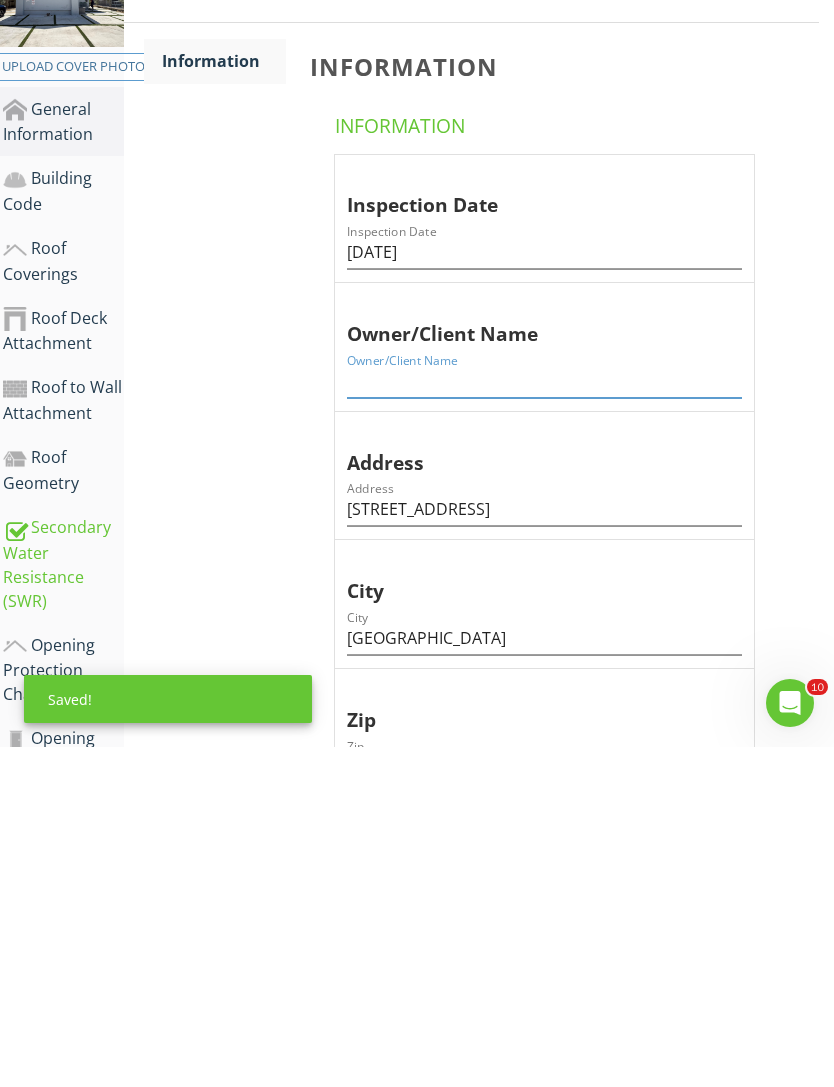 paste on "1864NW28st LLC" 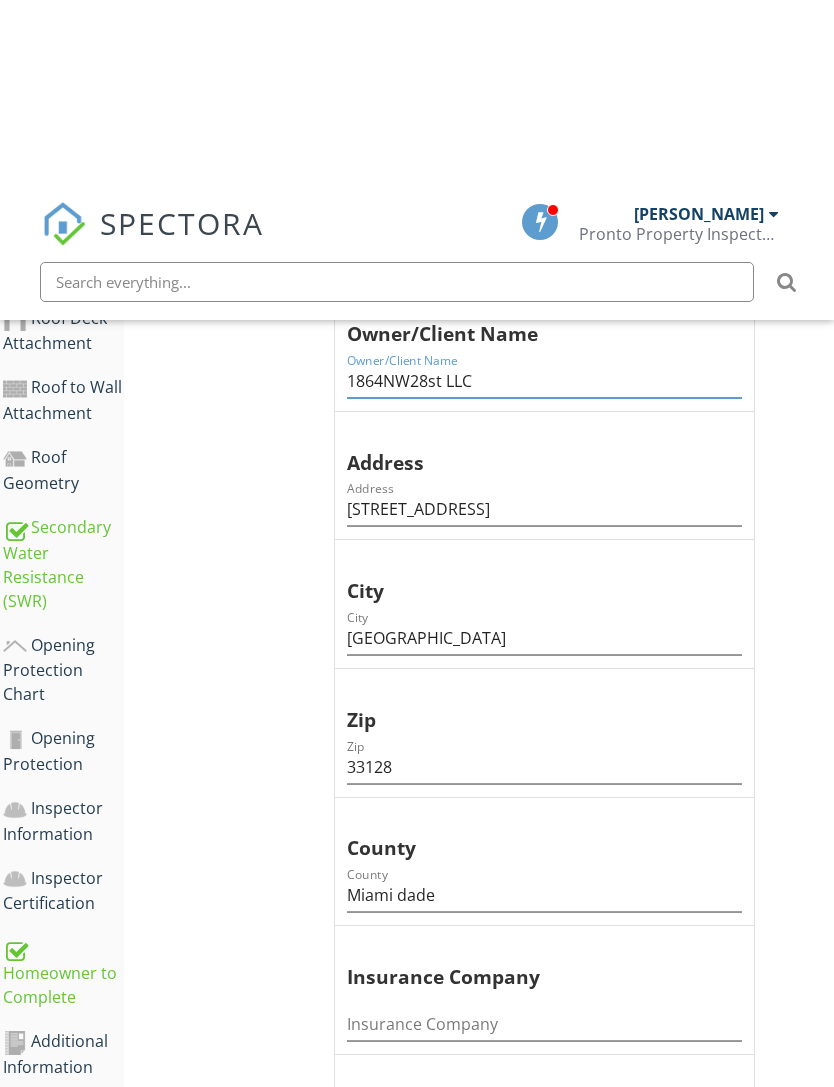 scroll, scrollTop: 670, scrollLeft: 15, axis: both 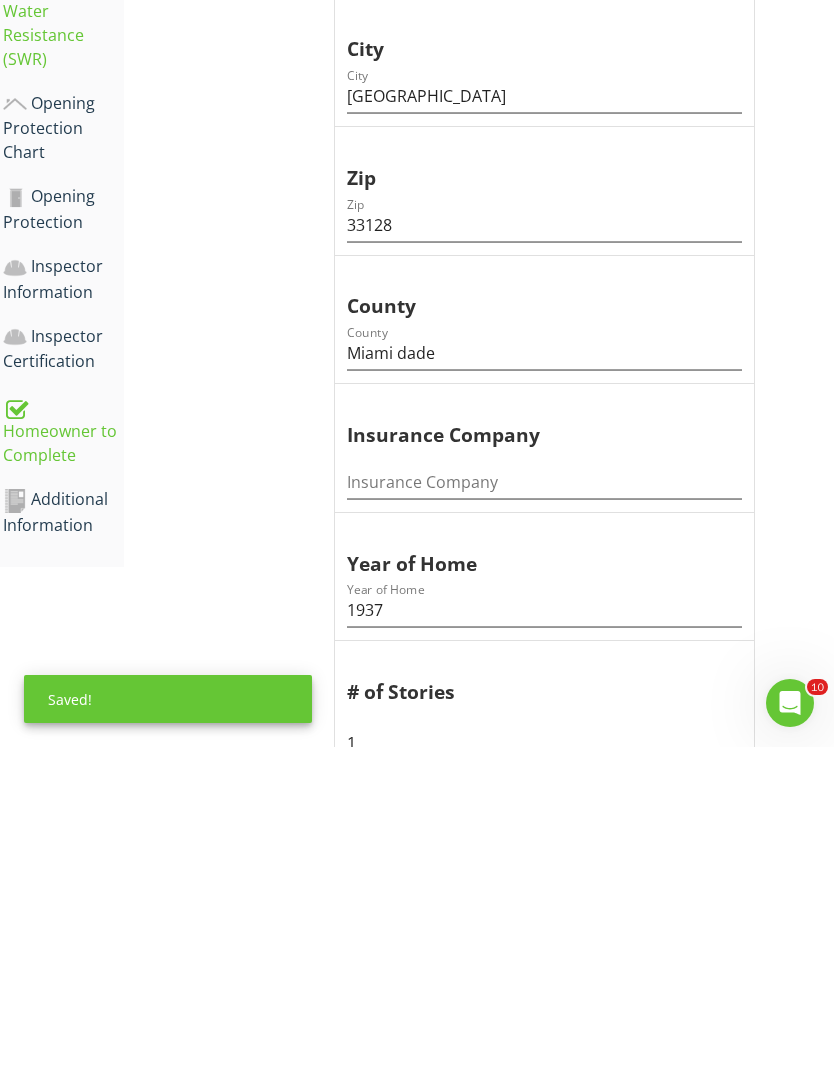 type on "1864NW28st LLC" 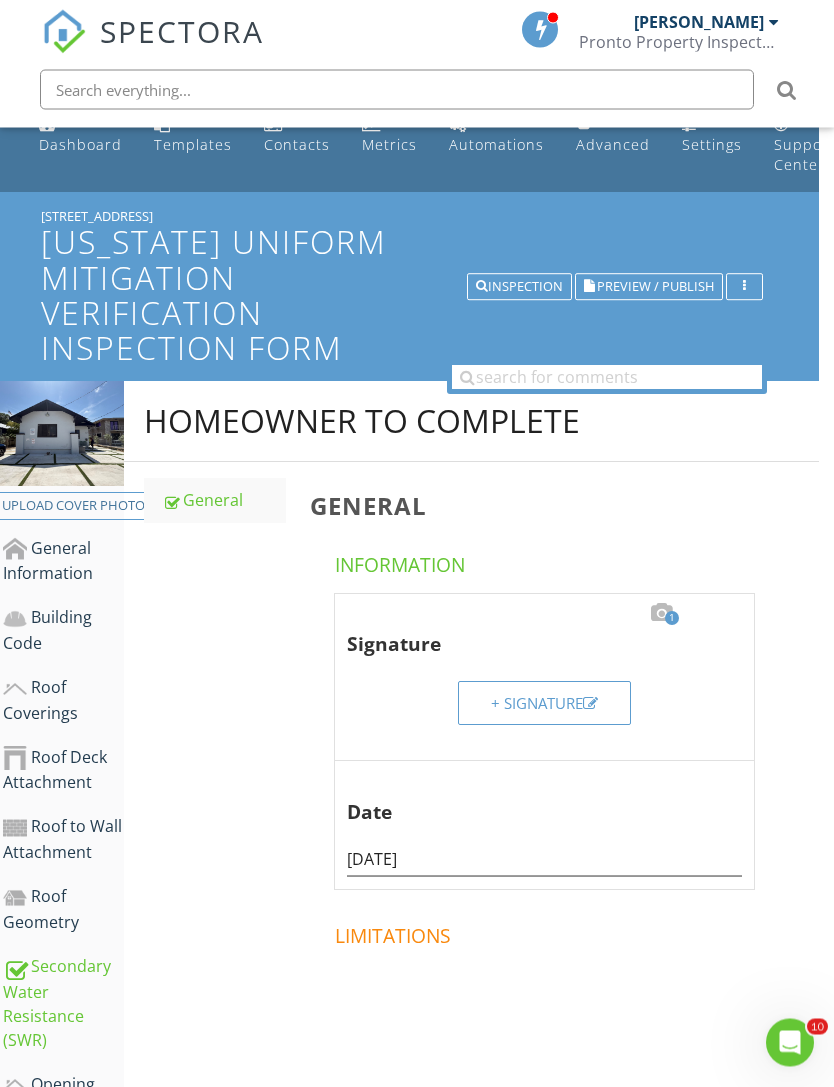 scroll, scrollTop: 0, scrollLeft: 15, axis: horizontal 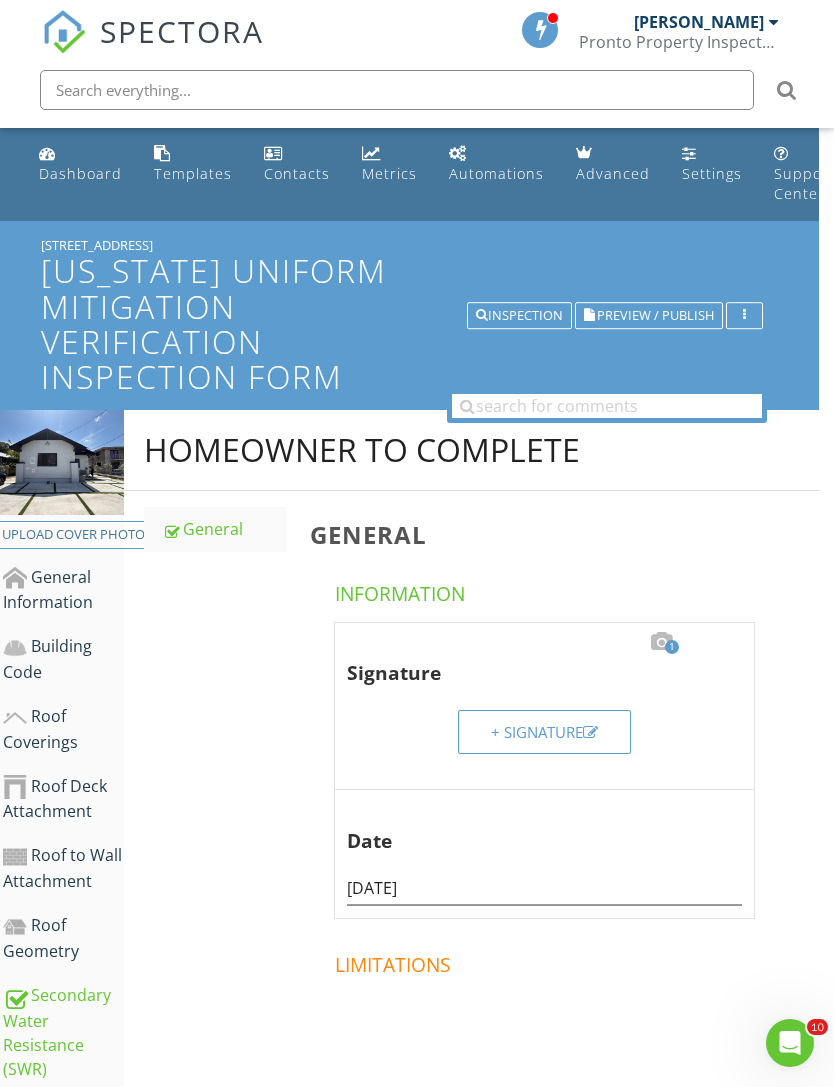 click on "Preview / Publish" at bounding box center (655, 315) 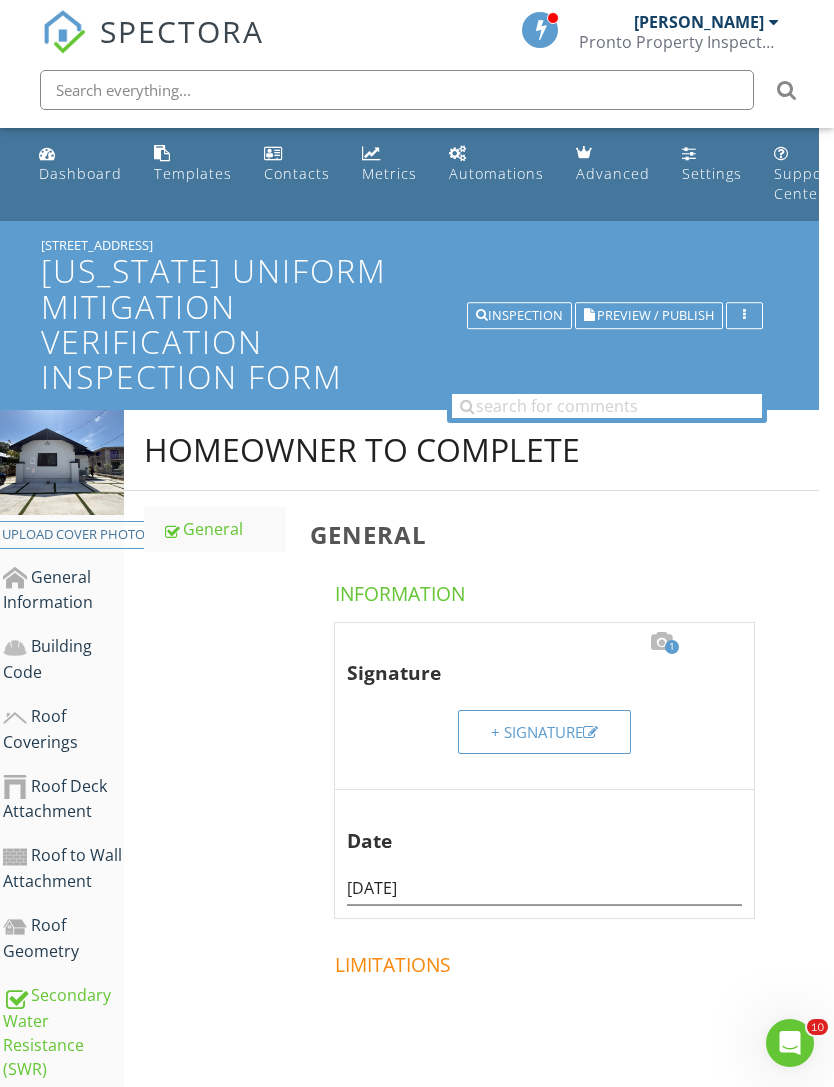 click on "Inspection" at bounding box center (519, 316) 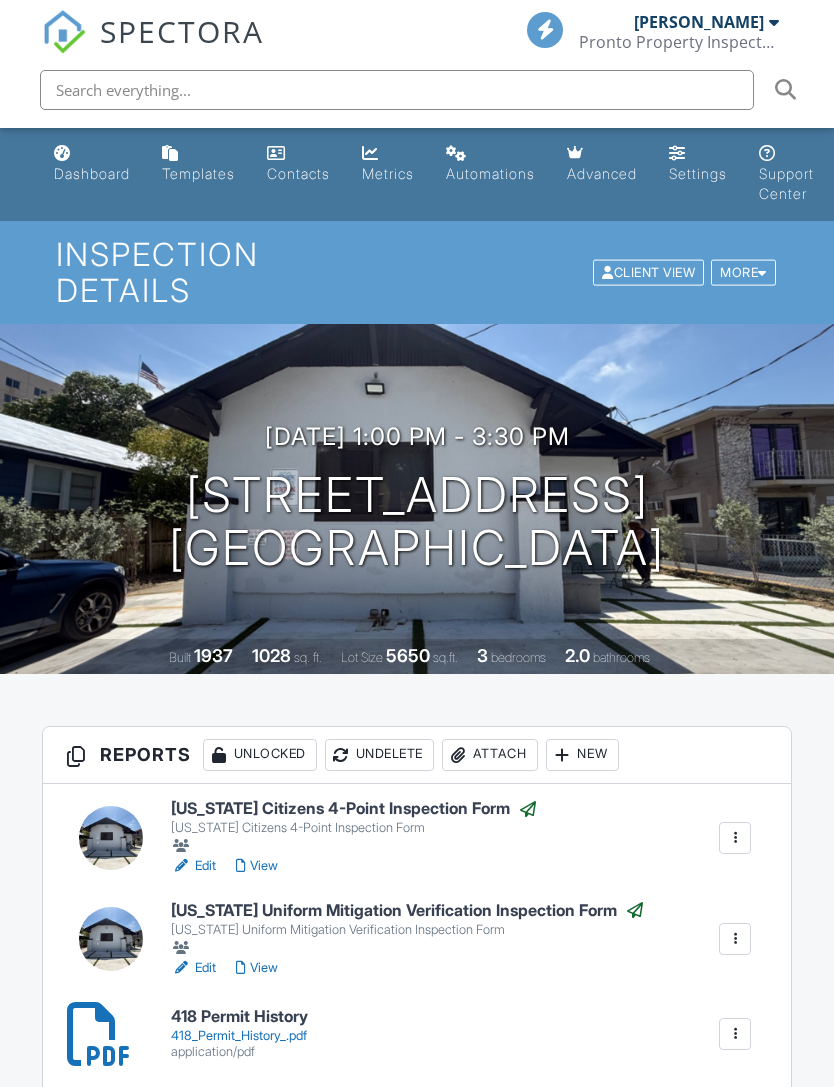 scroll, scrollTop: 0, scrollLeft: 0, axis: both 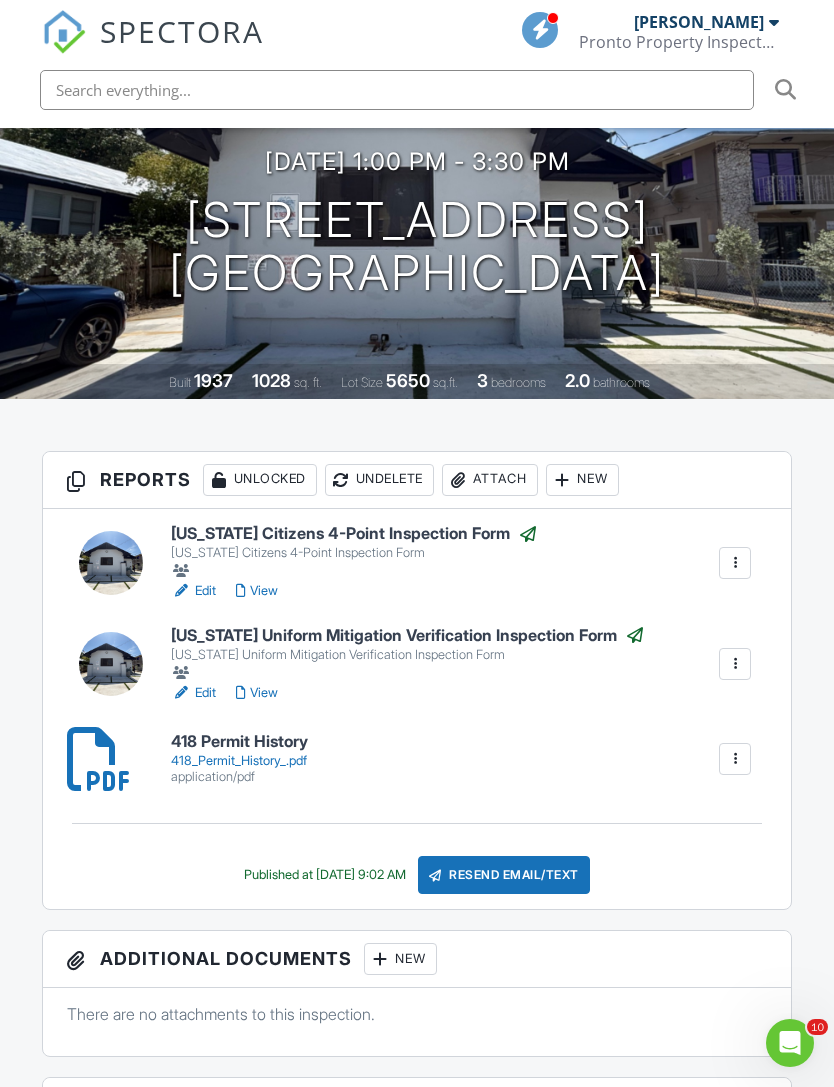 click on "View" at bounding box center [257, 591] 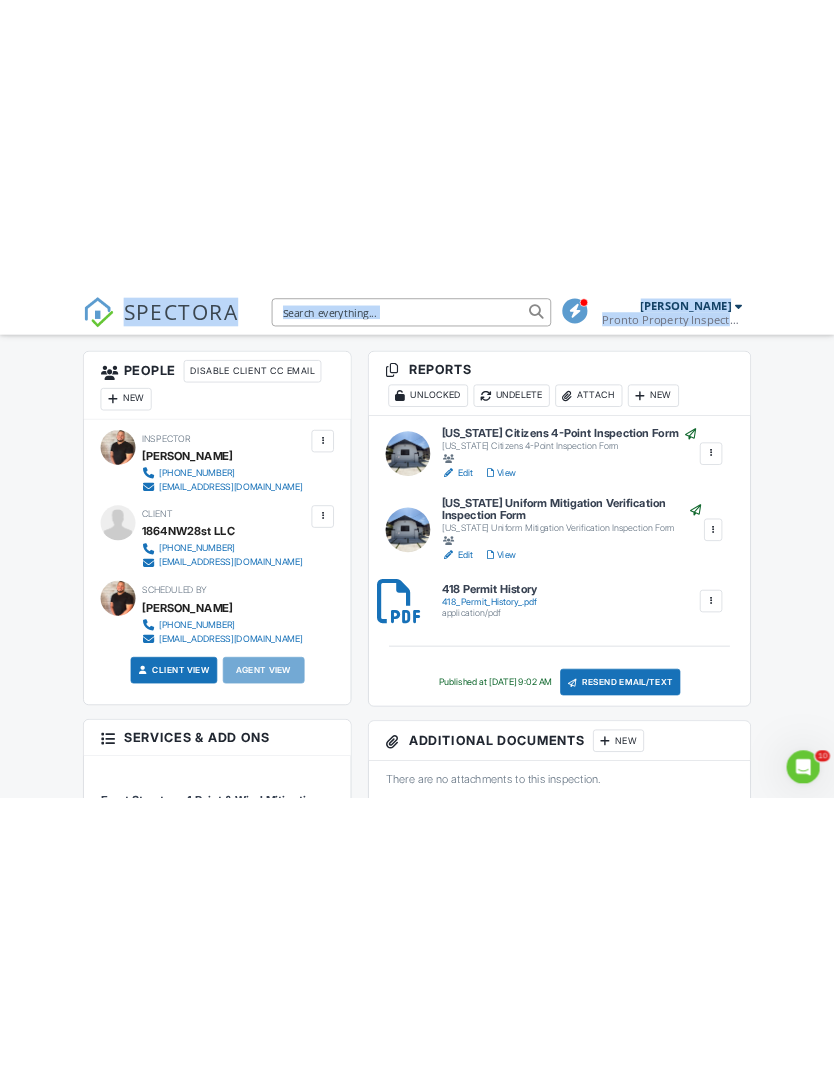 scroll, scrollTop: 380, scrollLeft: 0, axis: vertical 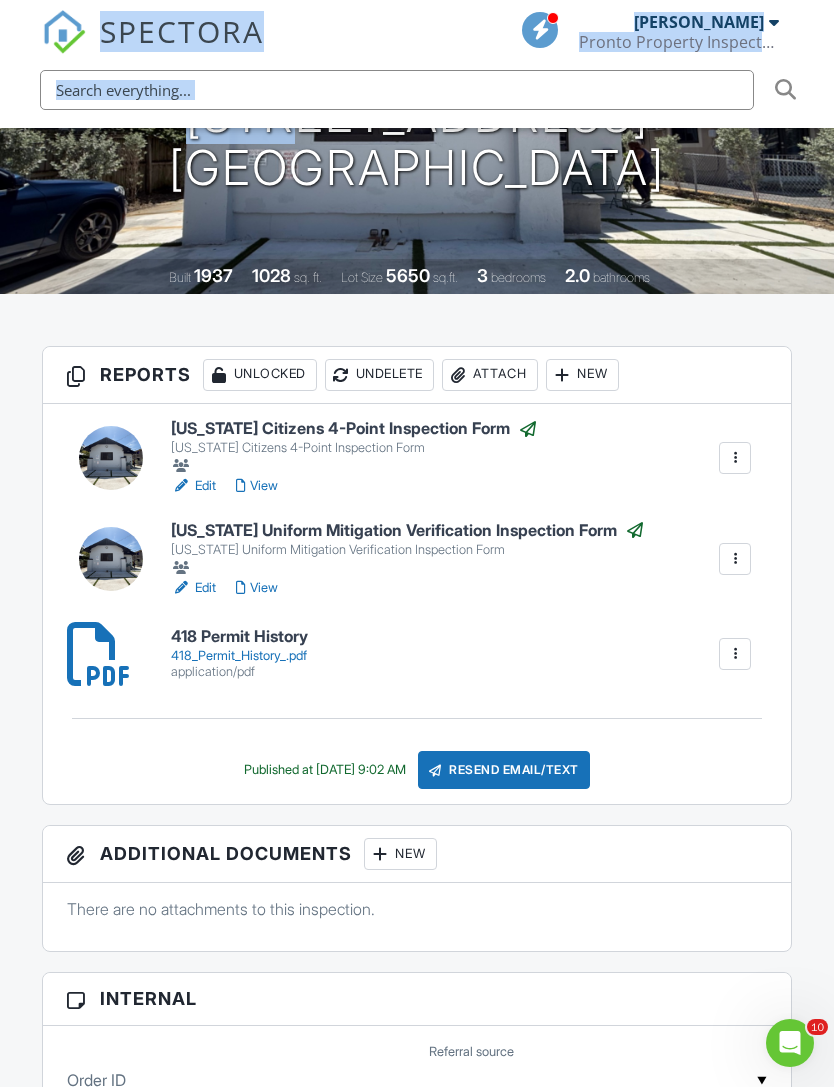 click on "07/07/2025  1:00 pm
- 3:30 pm
418 NW 9th Ave
Miami, FL 33128
Built
1937
1028
sq. ft.
Lot Size
5650
sq.ft.
3
bedrooms
2.0
bathrooms" at bounding box center (417, 119) 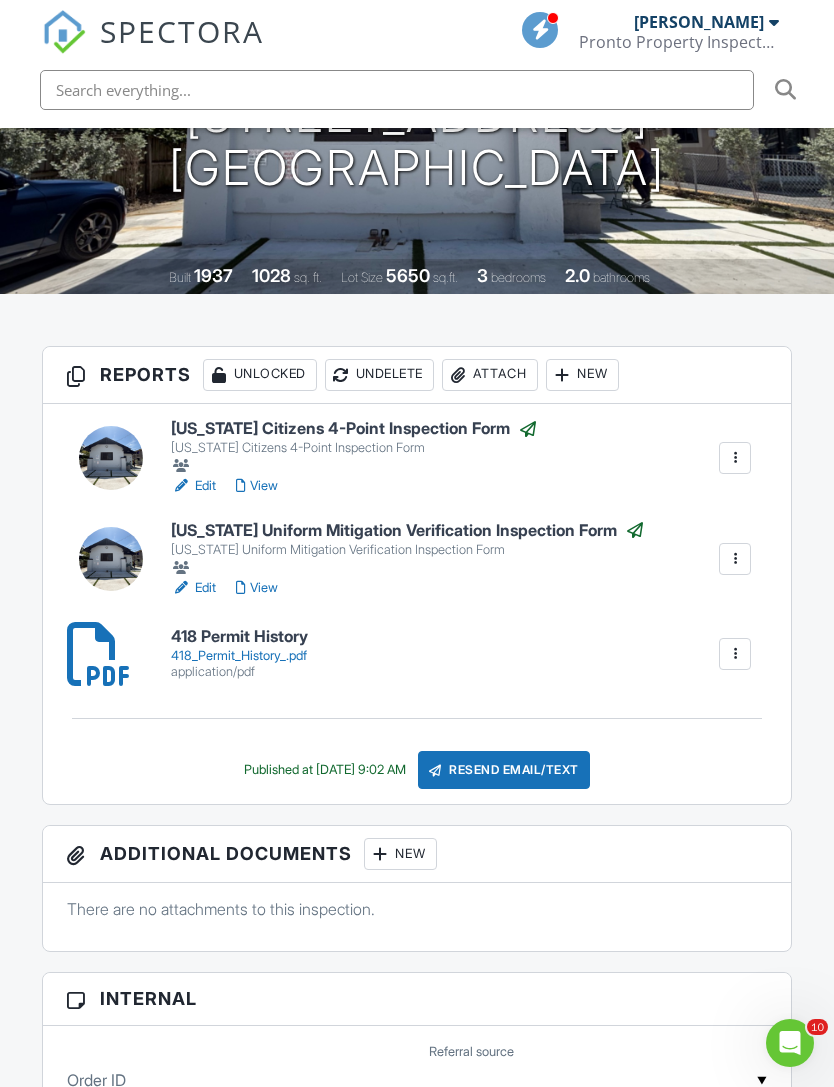 click on "07/07/2025  1:00 pm
- 3:30 pm
418 NW 9th Ave
Miami, FL 33128
Built
1937
1028
sq. ft.
Lot Size
5650
sq.ft.
3
bedrooms
2.0
bathrooms" at bounding box center [417, 119] 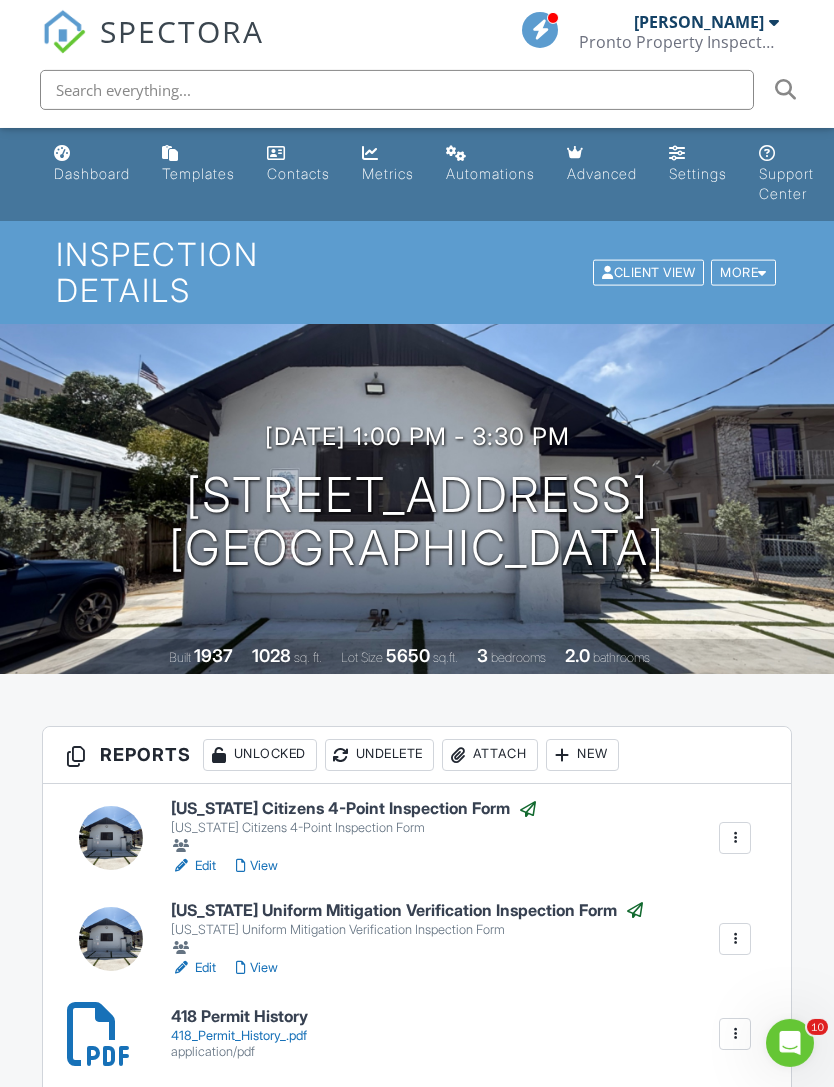 scroll, scrollTop: 7, scrollLeft: 0, axis: vertical 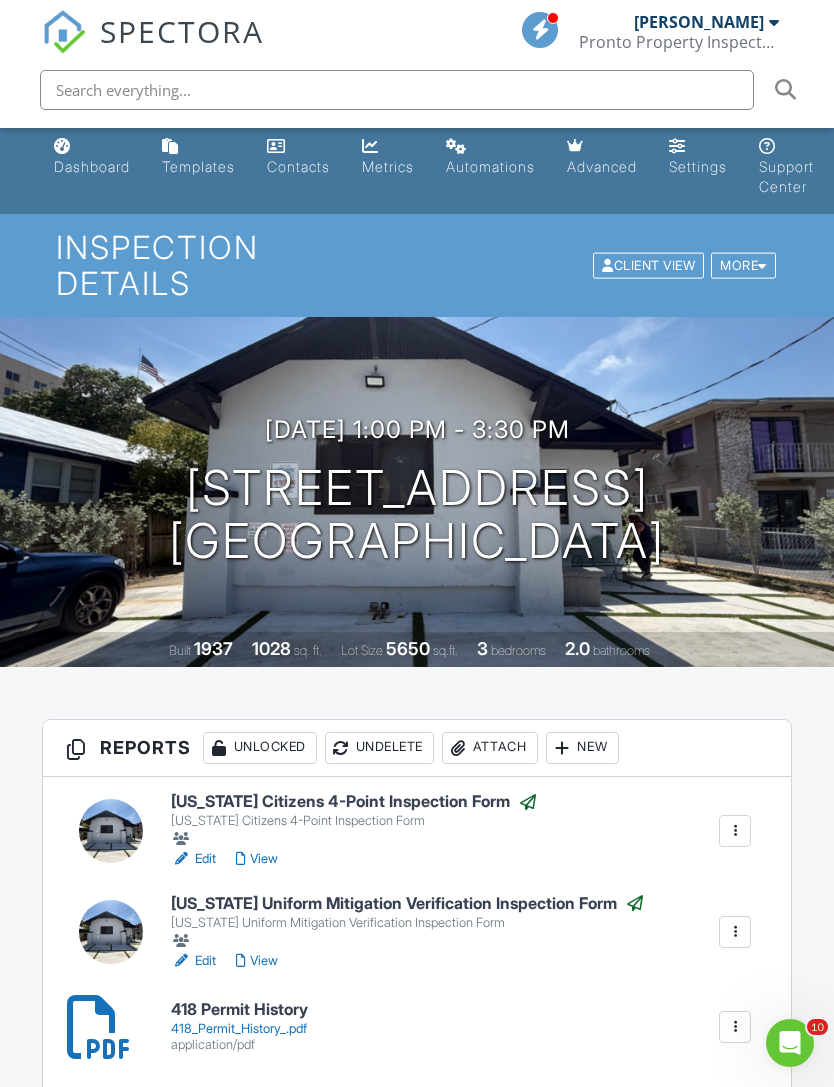 click on "07/07/2025  1:00 pm
- 3:30 pm
418 NW 9th Ave
Miami, FL 33128" at bounding box center [417, 491] 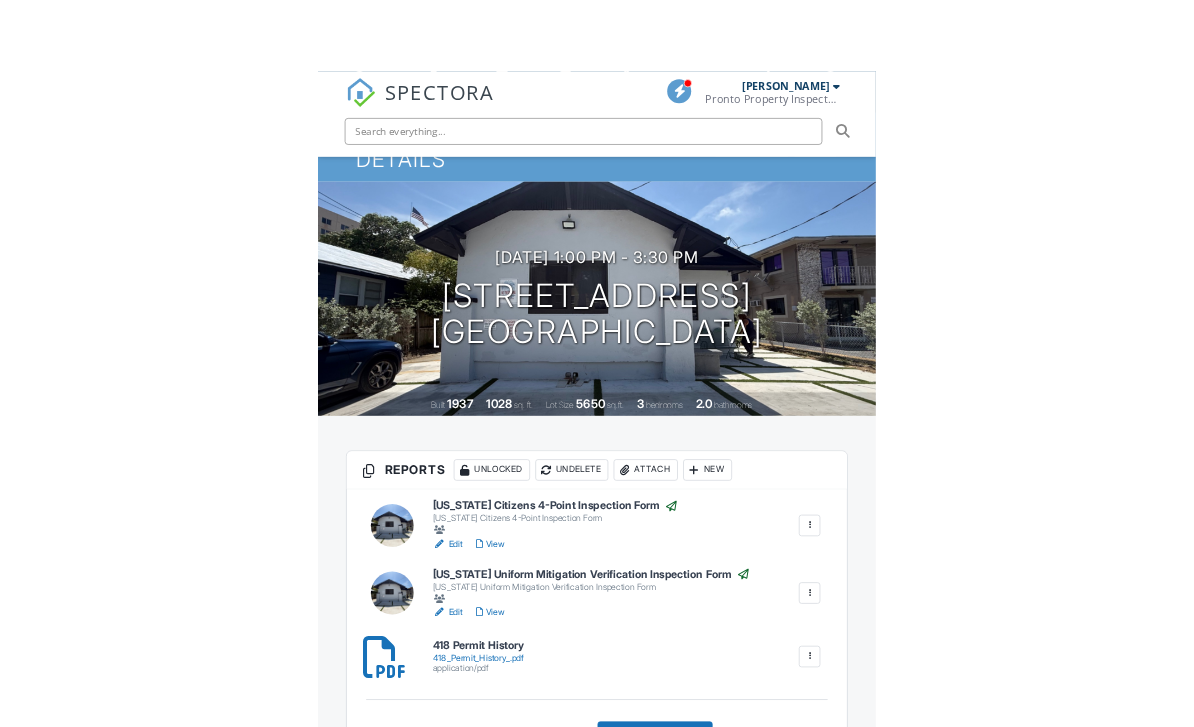 scroll, scrollTop: 0, scrollLeft: 0, axis: both 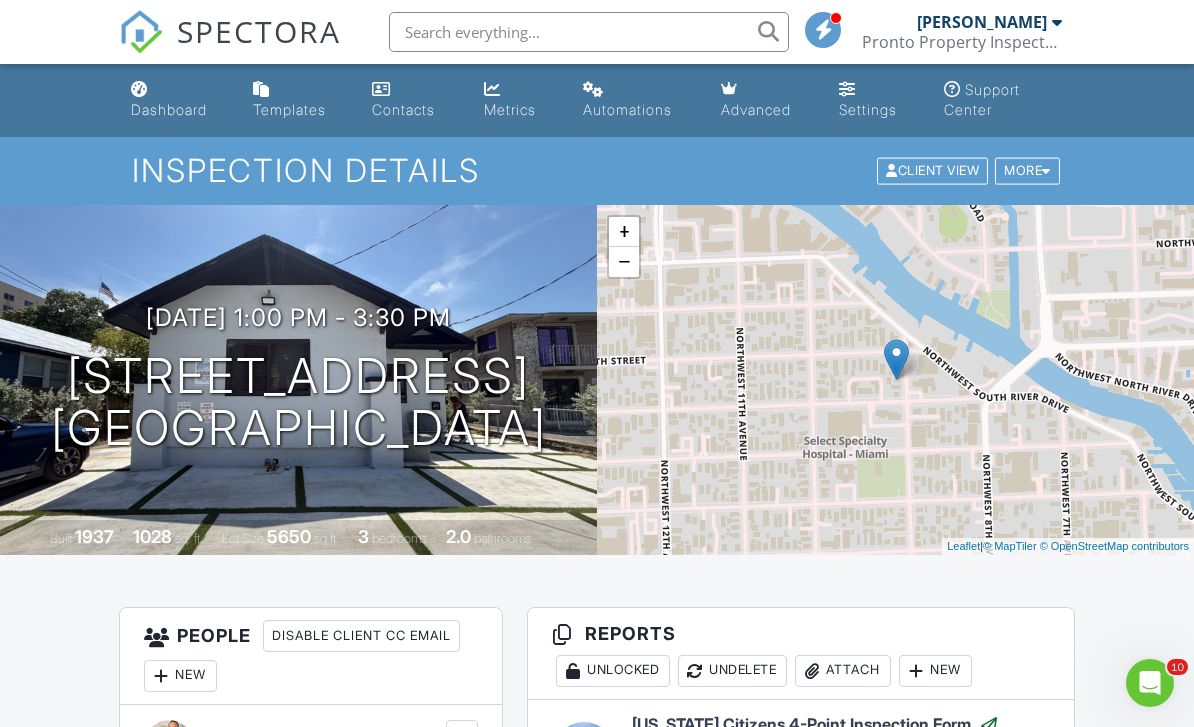 click on "SPECTORA" at bounding box center [230, 48] 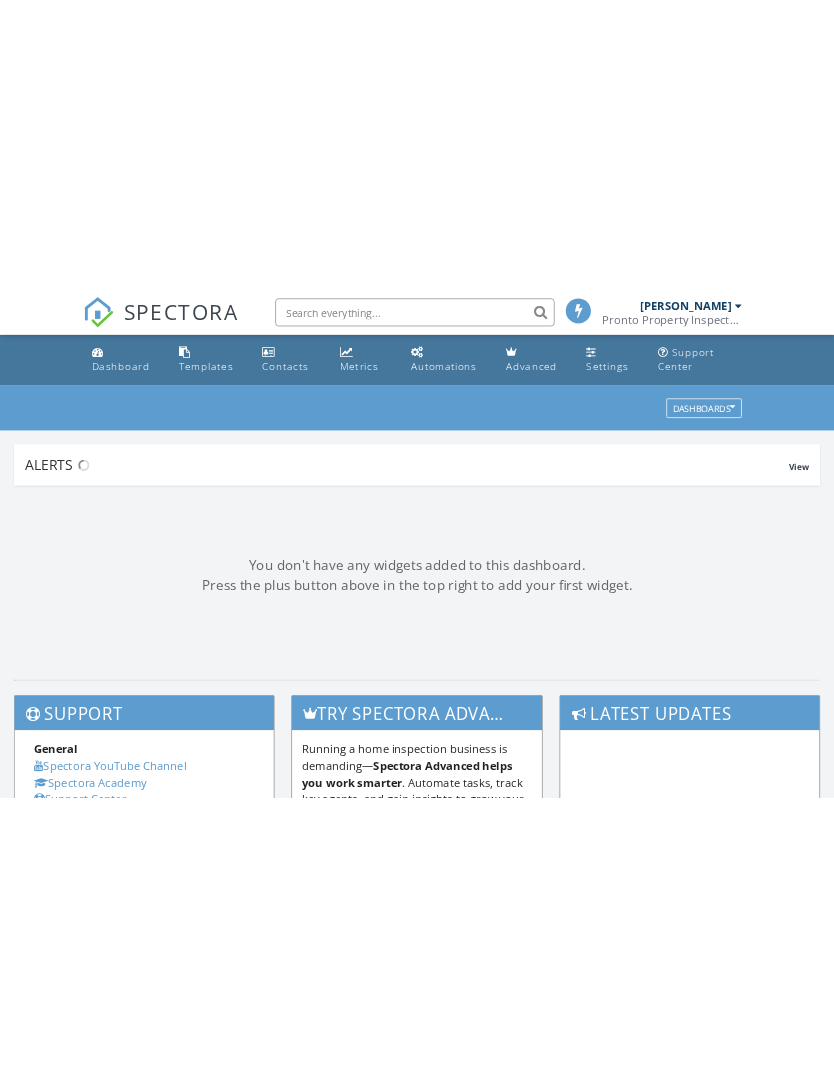 scroll, scrollTop: 0, scrollLeft: 0, axis: both 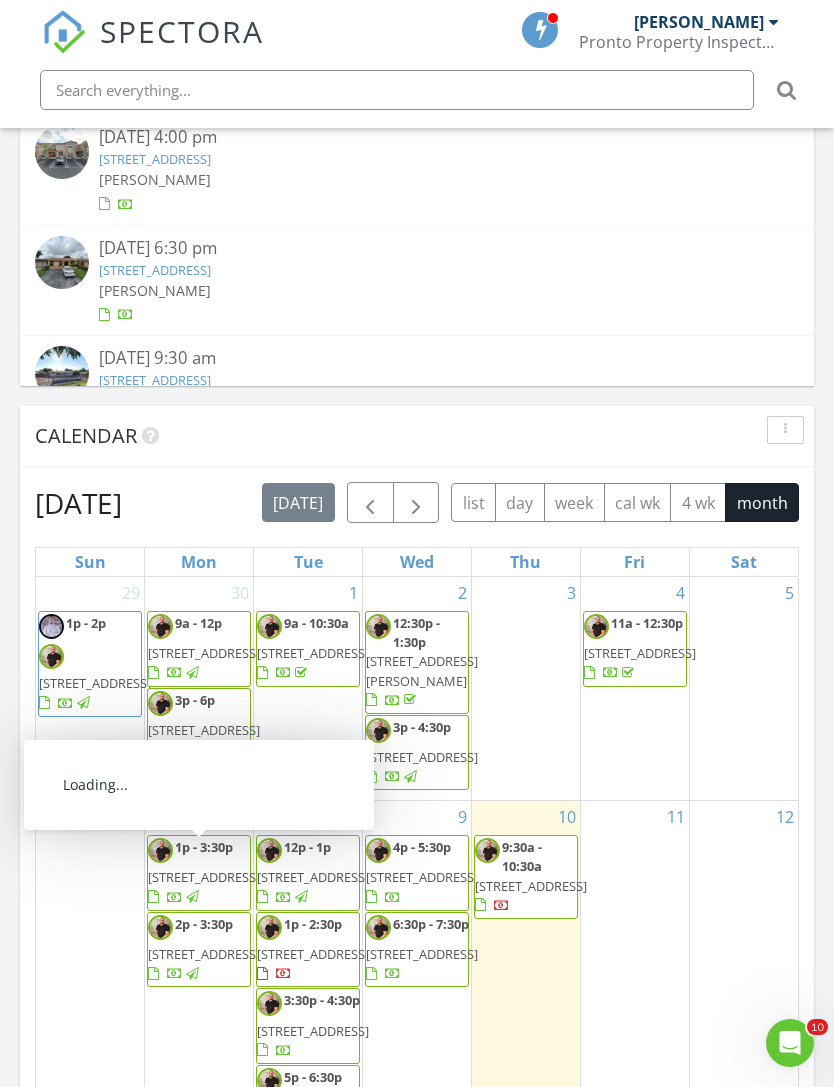 click on "[STREET_ADDRESS]" at bounding box center (204, 877) 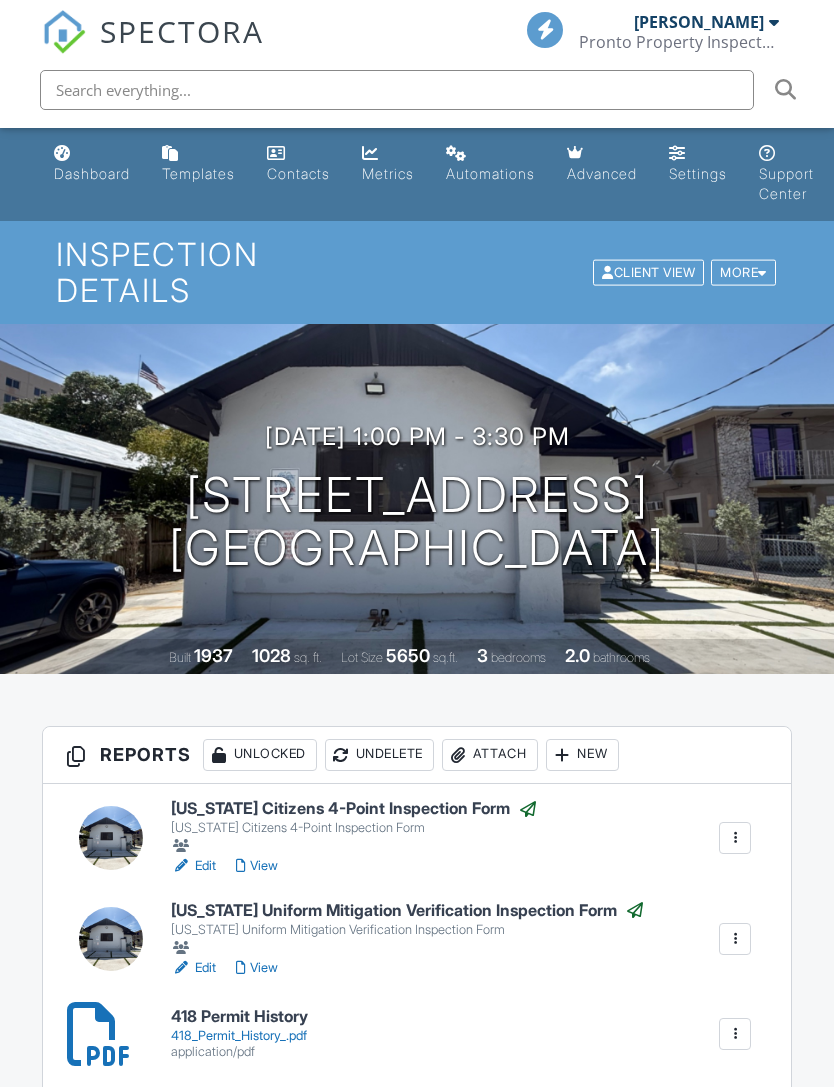 scroll, scrollTop: 0, scrollLeft: 0, axis: both 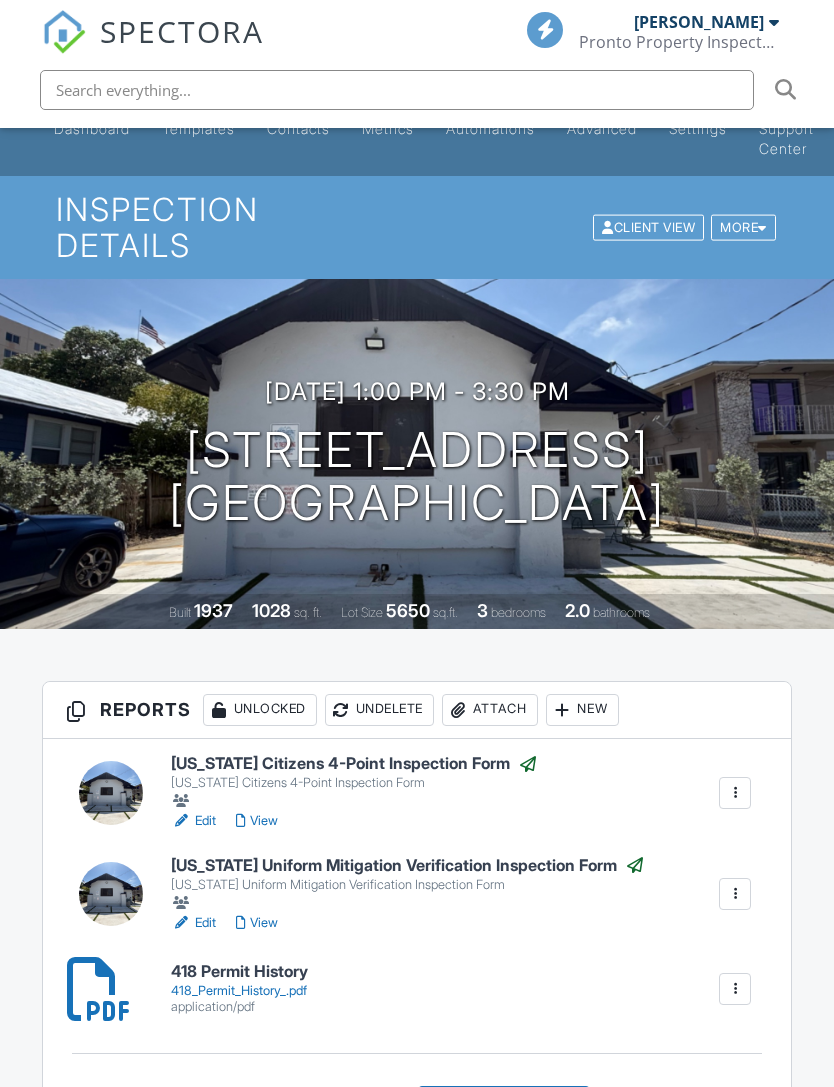 click on "View" at bounding box center (257, 821) 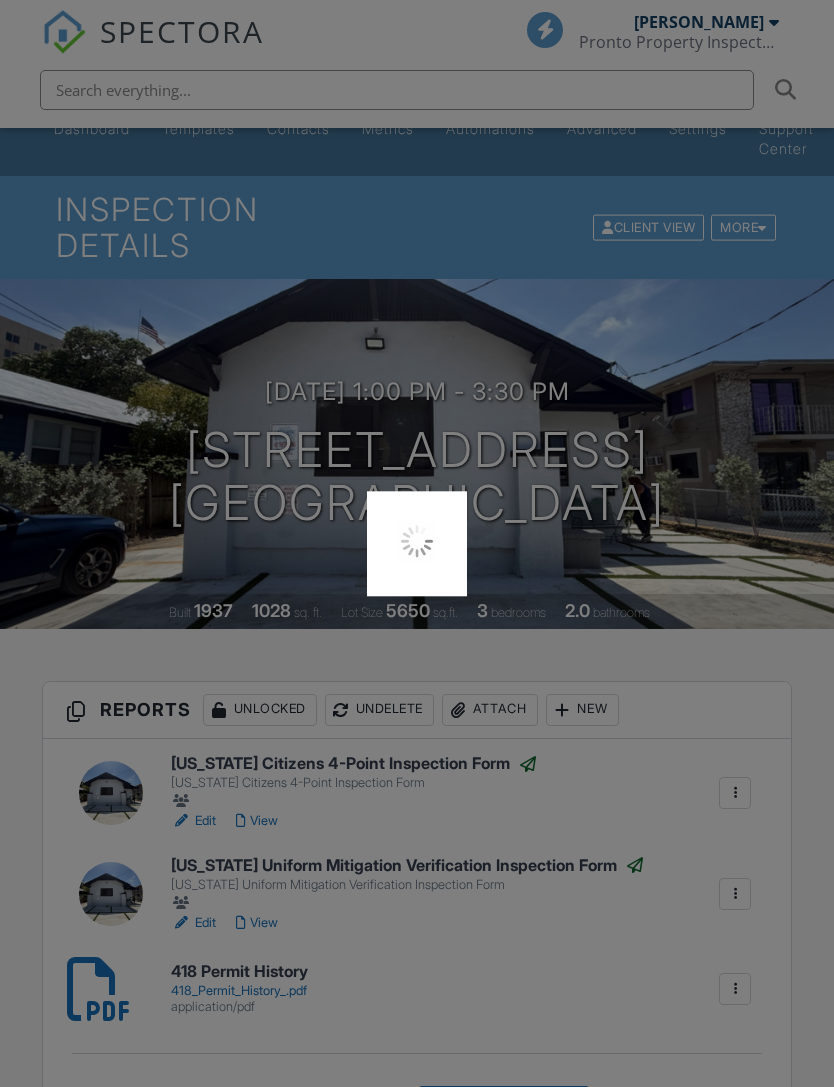 scroll, scrollTop: 109, scrollLeft: 0, axis: vertical 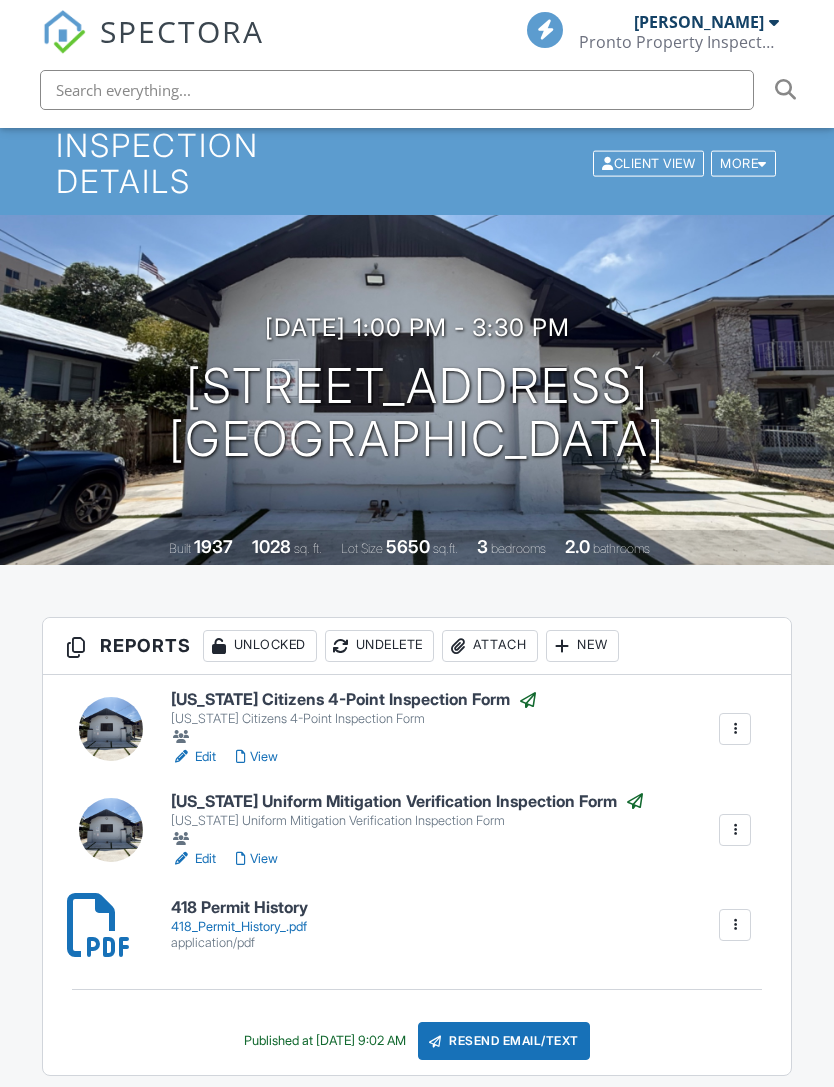click on "View" at bounding box center [257, 859] 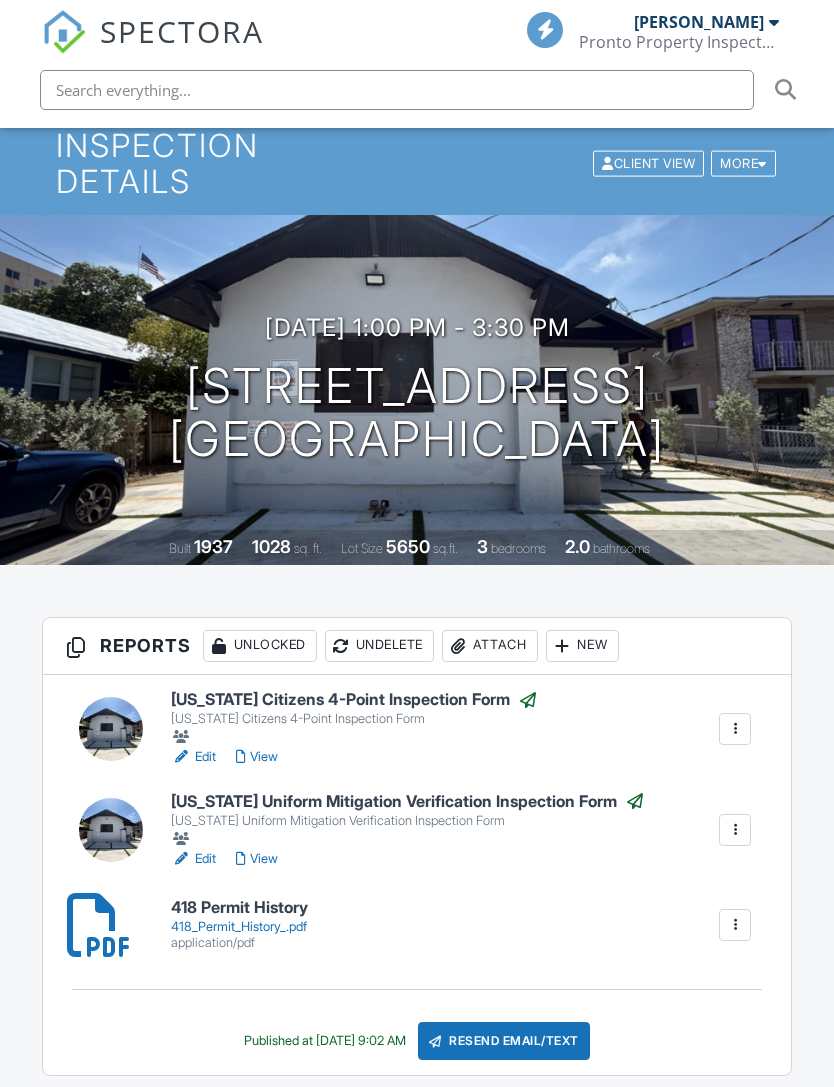 click on "Resend Email/Text" at bounding box center [504, 1041] 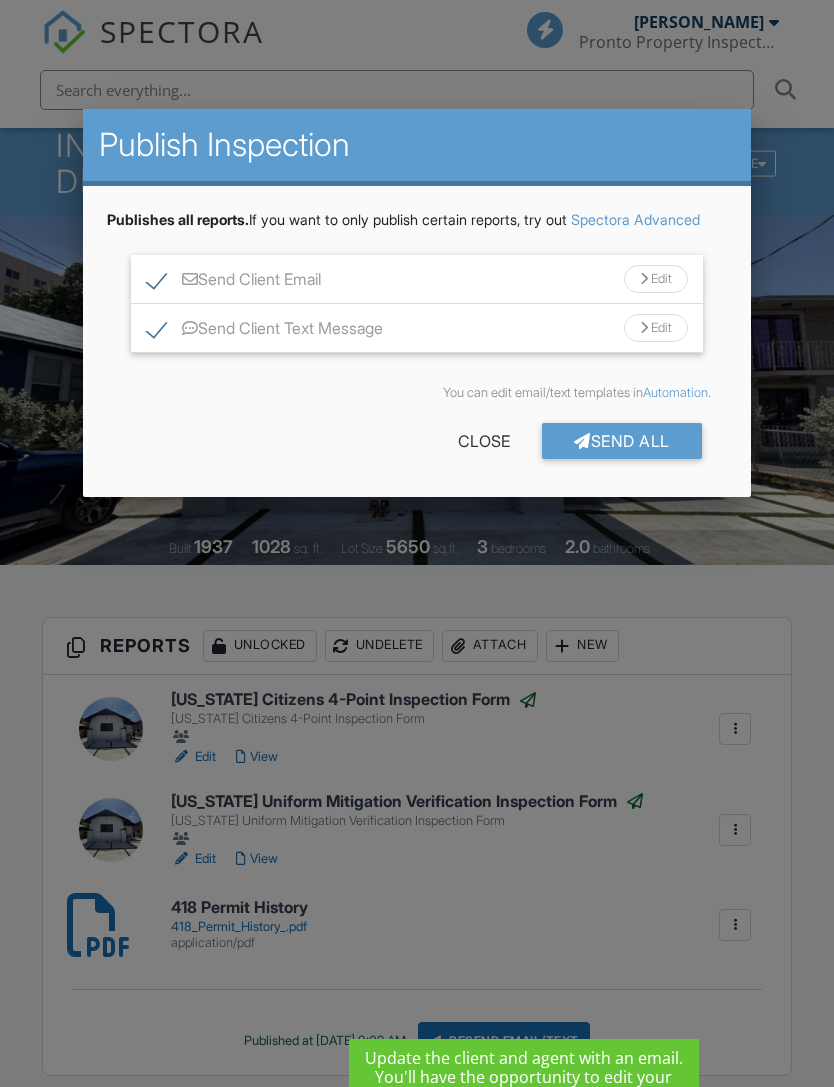 click on "Edit" at bounding box center (656, 279) 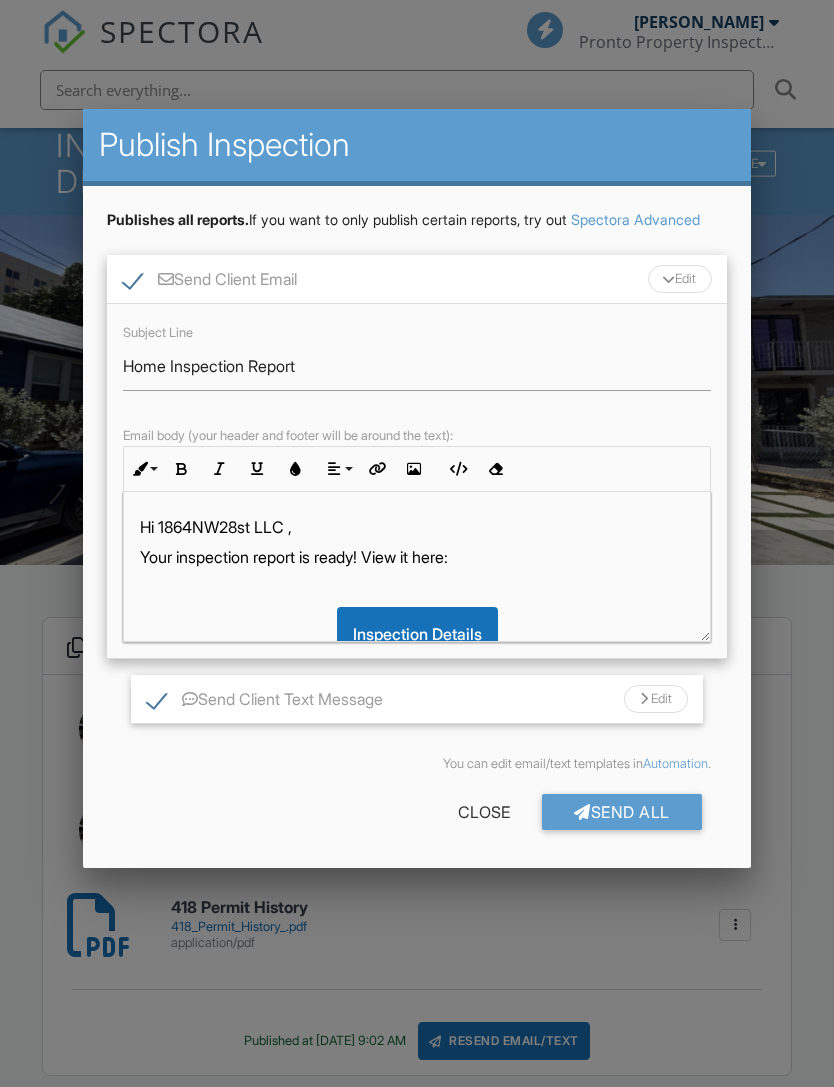 click on "Hi 1864NW28st LLC , Your inspection report is ready! View it here: Inspection Details Here's a few tips for reading your home inspection report. Let me know if you have any questions.  Thank you! Jean Espejo, Pronto Property Inspectors Text or call 954-999-2355 Email: prontopropertyinspectors@gmail.com" at bounding box center (416, 695) 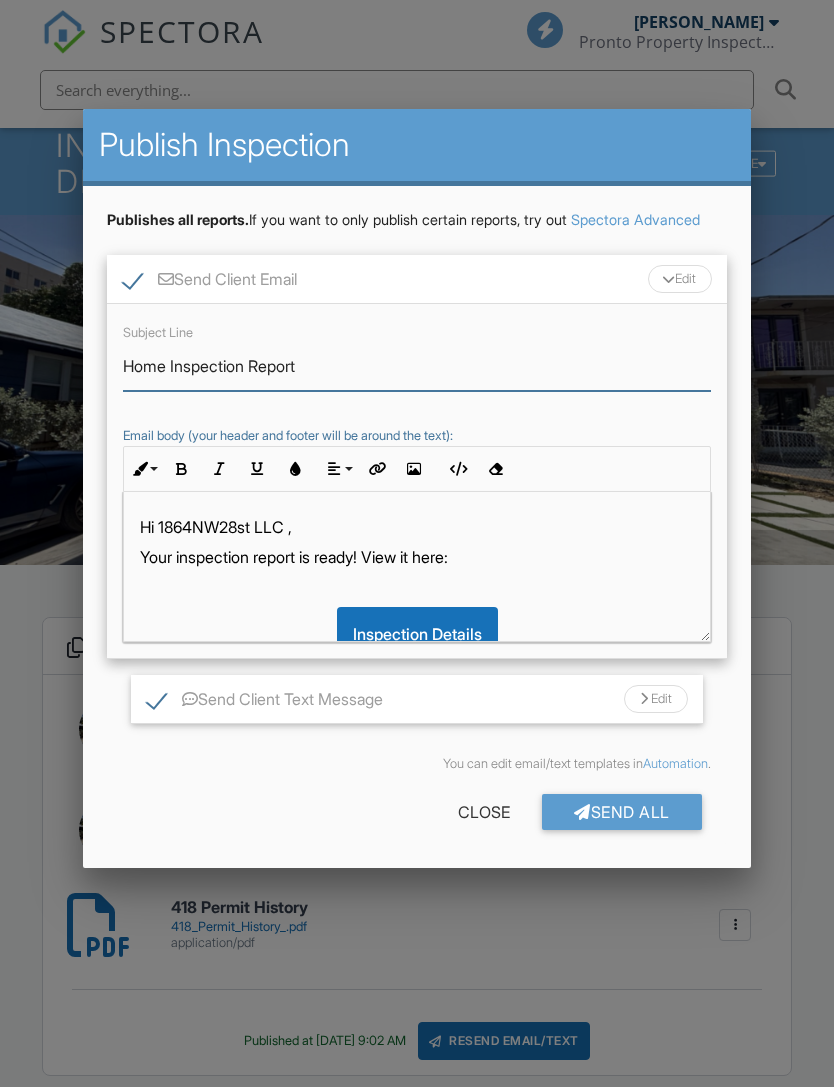 click on "Home Inspection Report" at bounding box center [416, 366] 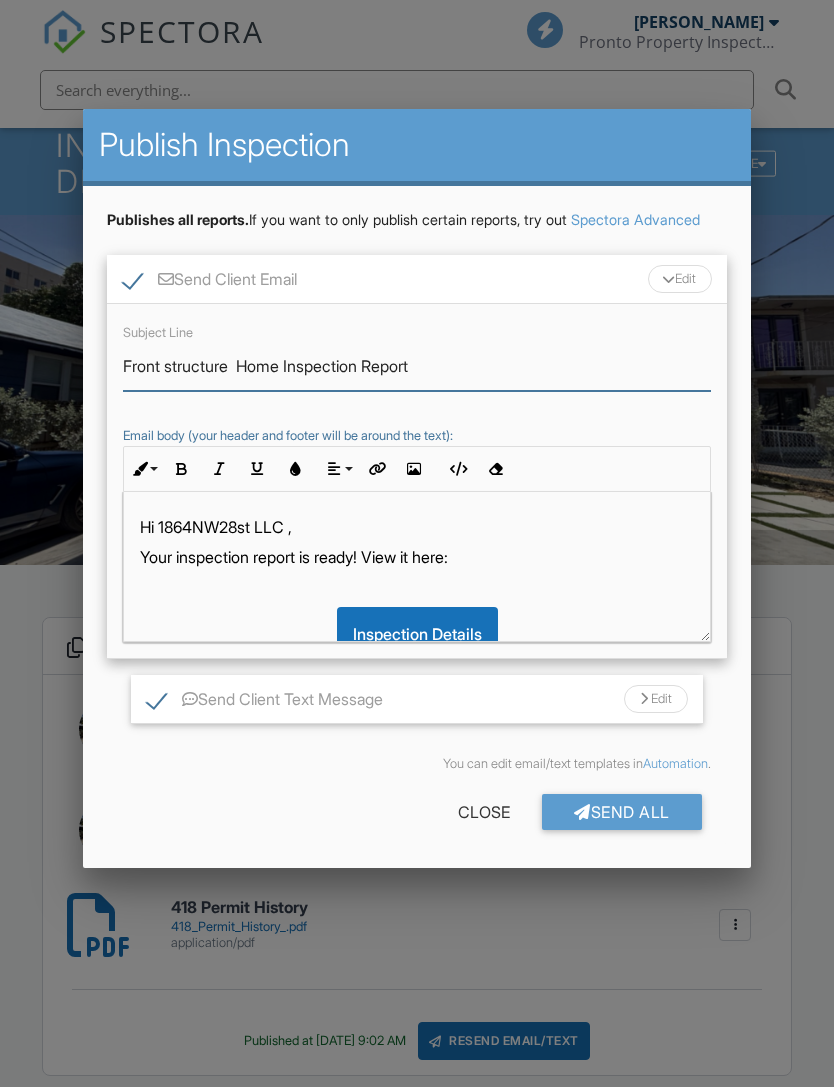 click on "Front structure  Home Inspection Report" at bounding box center [416, 366] 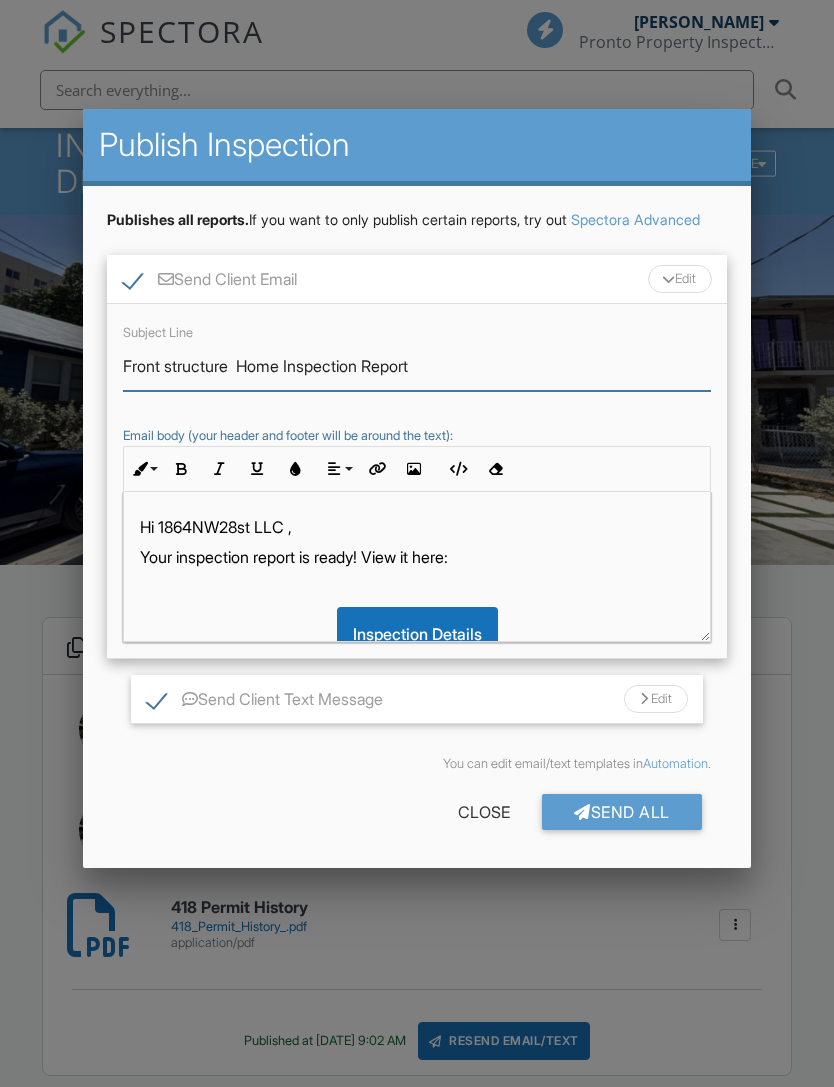 click on "Front structure  Home Inspection Report" at bounding box center [416, 366] 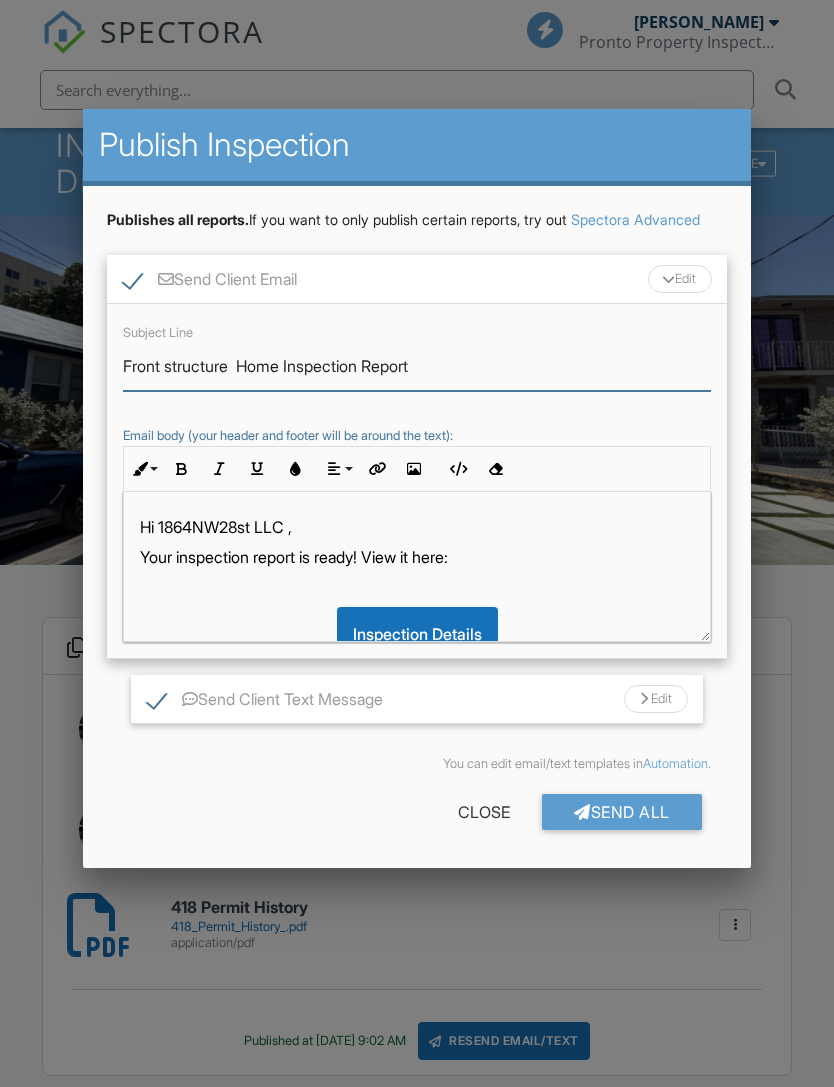 scroll, scrollTop: 17, scrollLeft: 0, axis: vertical 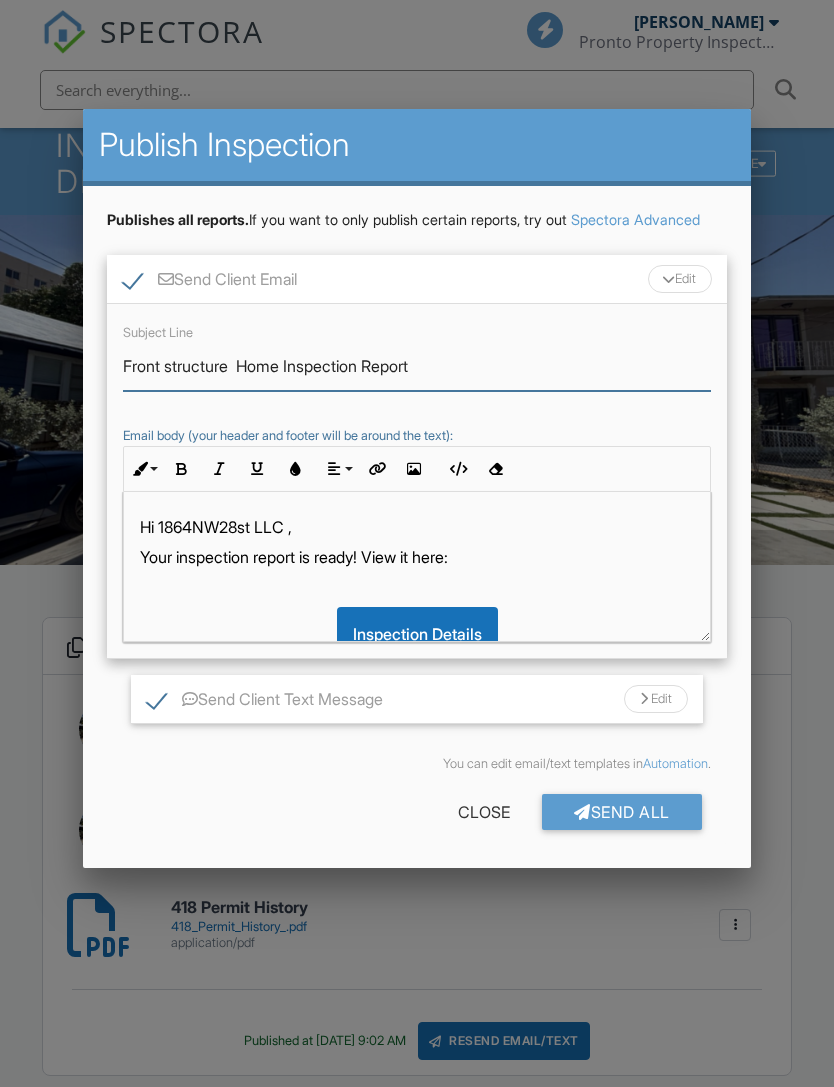 type on "Front structure  Home Inspection Report" 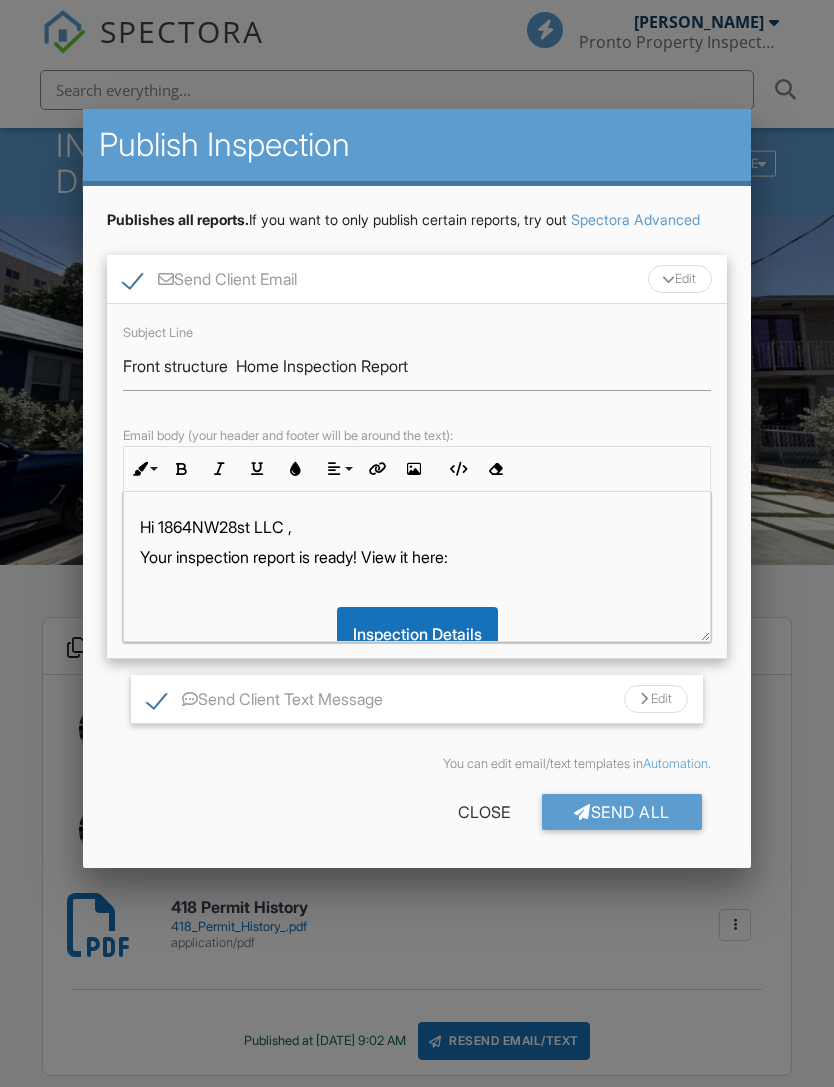 click on "Send Client Email
Edit
Subject Line
Front structure  Home Inspection Report
Email body (your header and footer will be around the text):
Ordered List Unordered List Insert Video Insert Table Inline Style XLarge Large Normal Small Light Small/Light Bold Italic Underline Colors Align Align Left Align Center Align Right Align Justify Insert Link Insert Image Code View Clear Formatting Hi 1864NW28st LLC , Your inspection report is ready! View it here: Inspection Details Here's a few tips for reading your home inspection report. Let me know if you have any questions.  Thank you! Jean Espejo, Pronto Property Inspectors Text or call 954-999-2355 Email: prontopropertyinspectors@gmail.com
Send Client Text Message
Edit
Text Message
Hi 1864NW28st LLC , your report is ready:
https://app.spectora.com/u/lYYe4RU
- Jean Carlos Espejo 305-490-1292" at bounding box center [416, 489] 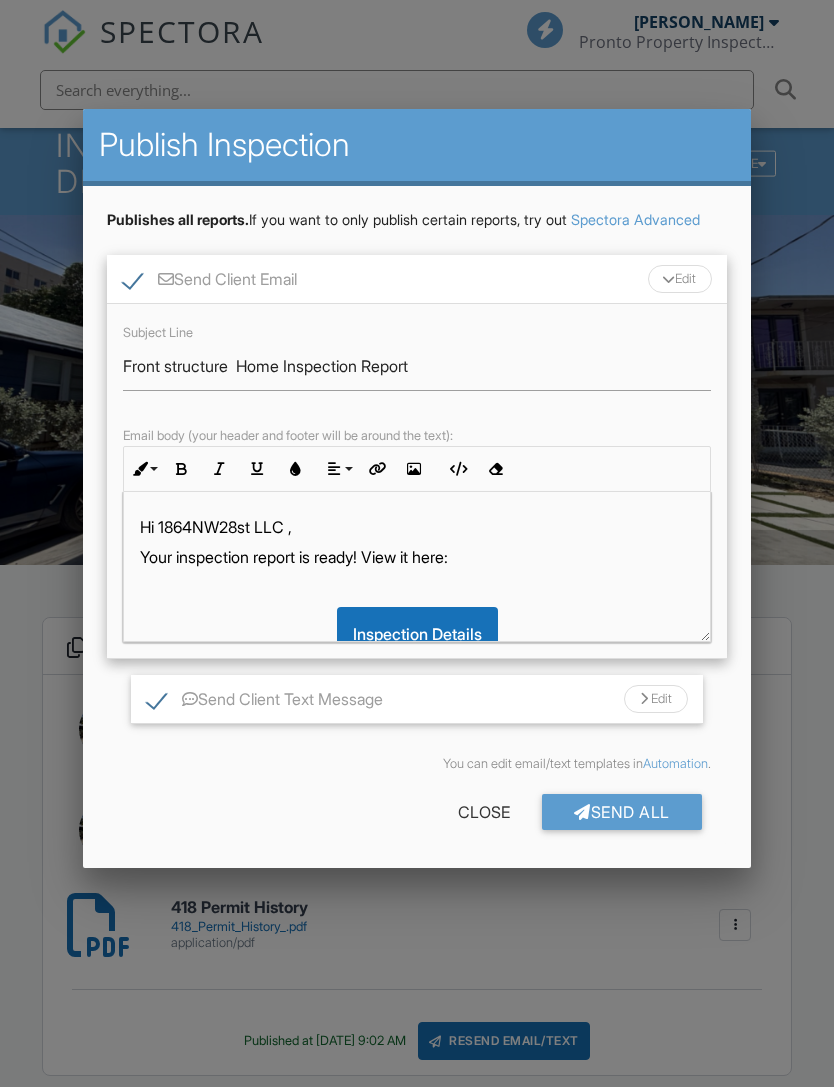 click on "Send All" at bounding box center [622, 812] 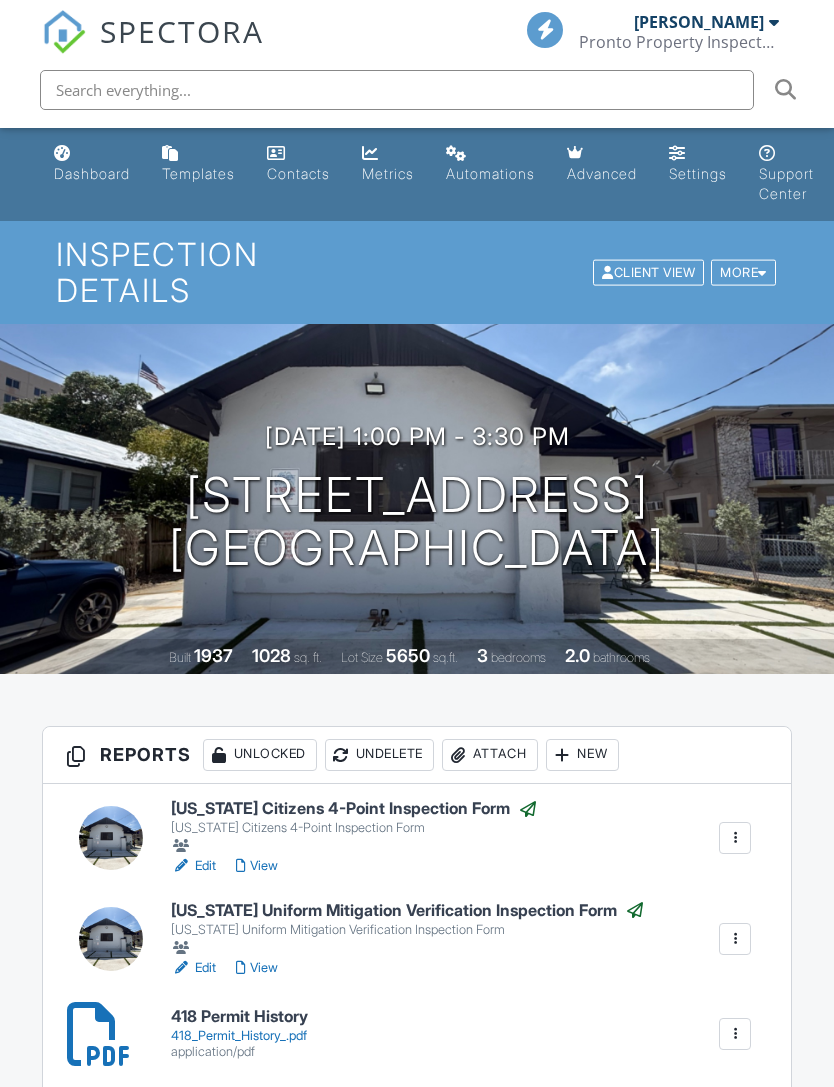 scroll, scrollTop: 0, scrollLeft: 0, axis: both 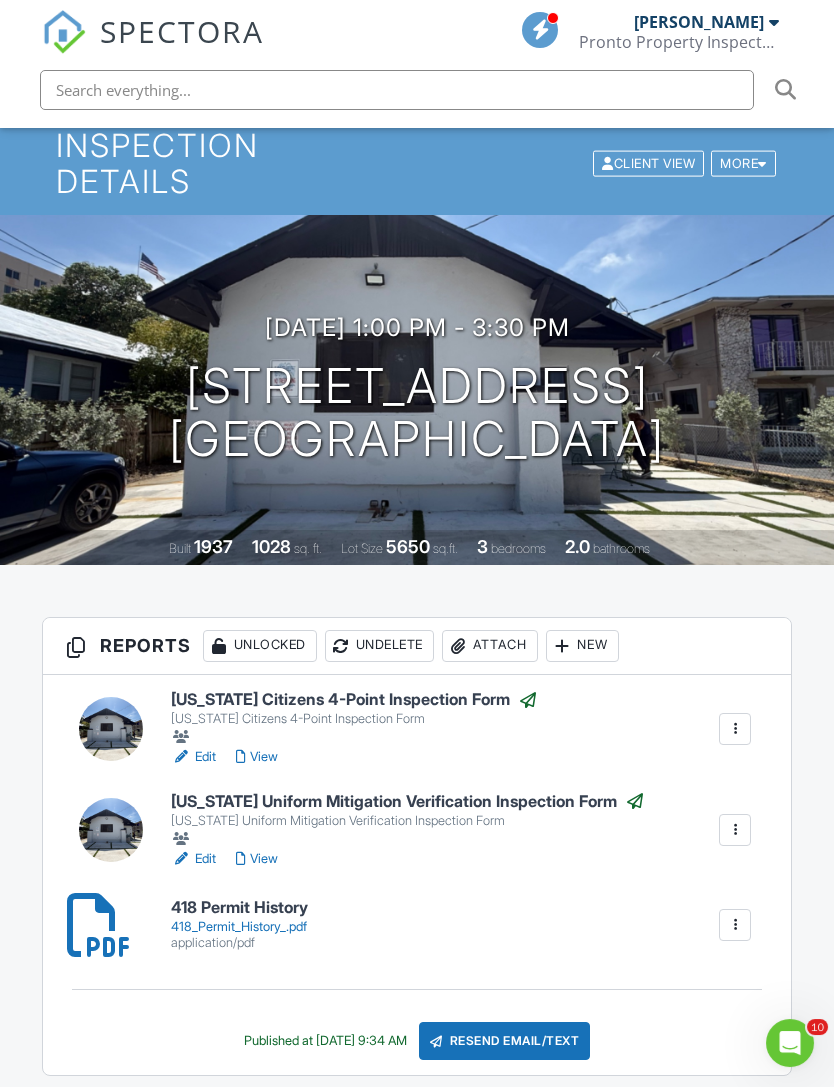 click on "Pronto Property Inspectors" at bounding box center [679, 42] 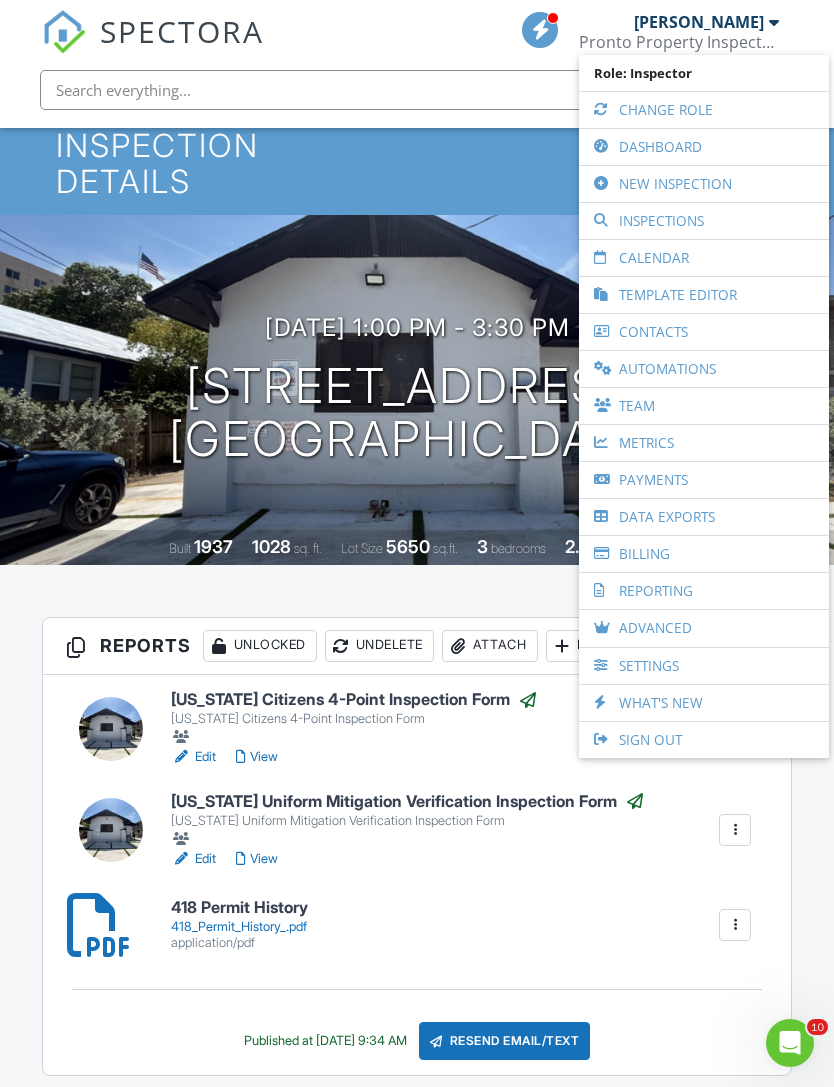 click on "Dashboard" at bounding box center (704, 147) 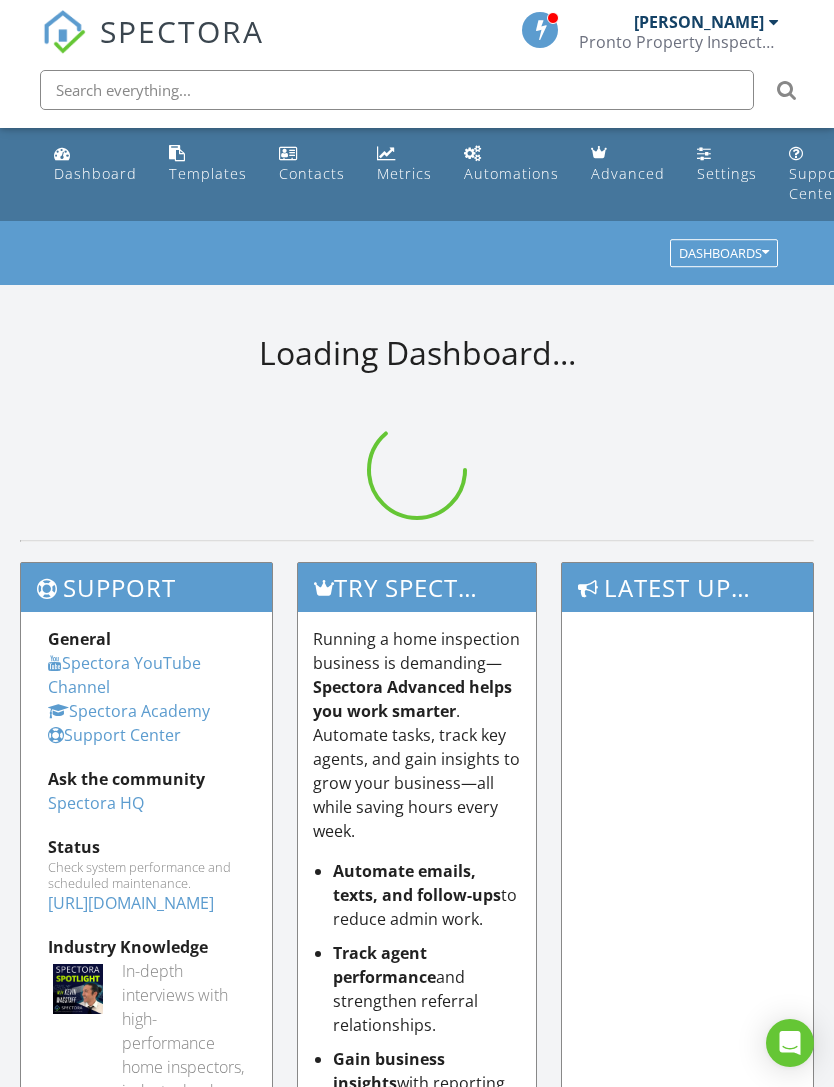 scroll, scrollTop: 0, scrollLeft: 0, axis: both 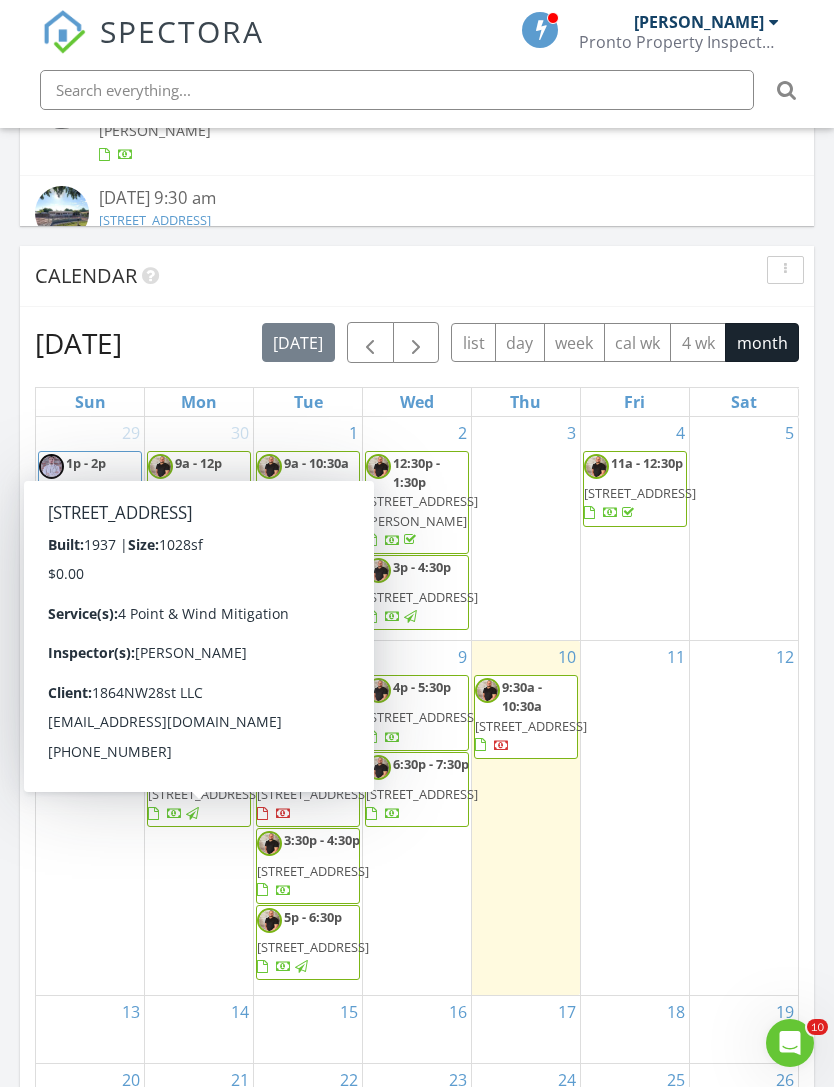 click on "[STREET_ADDRESS]" at bounding box center [204, 794] 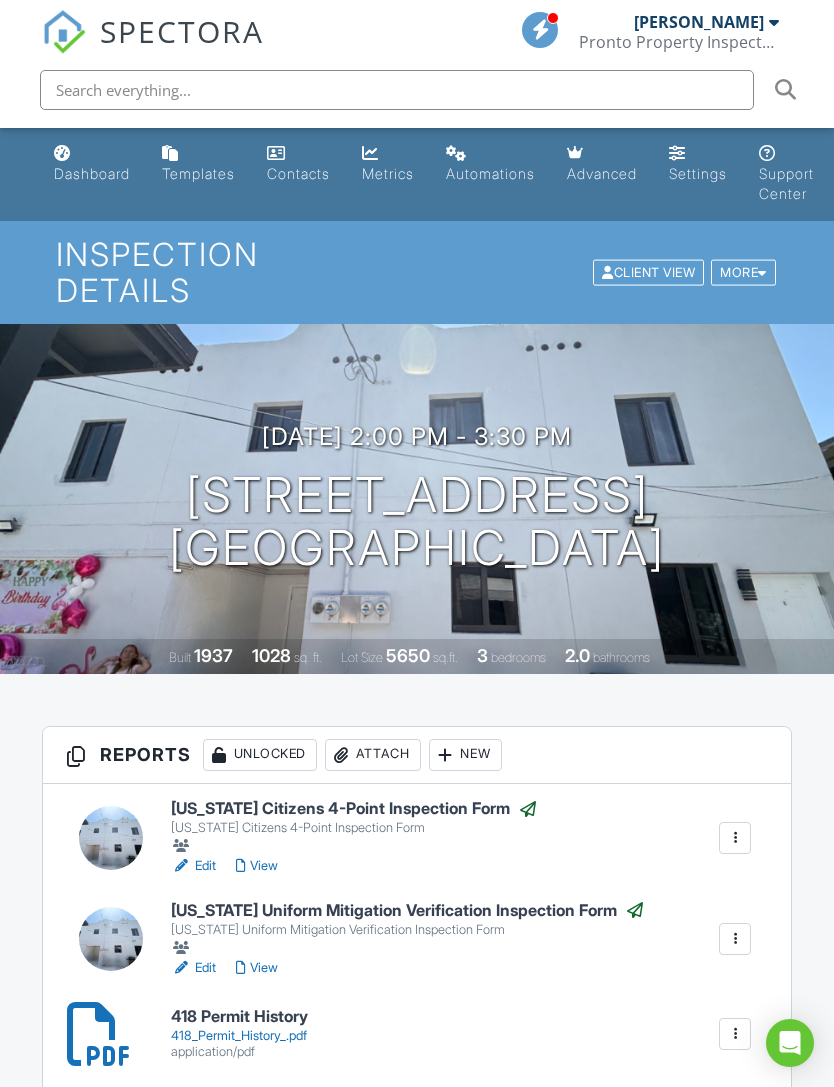 scroll, scrollTop: 0, scrollLeft: 0, axis: both 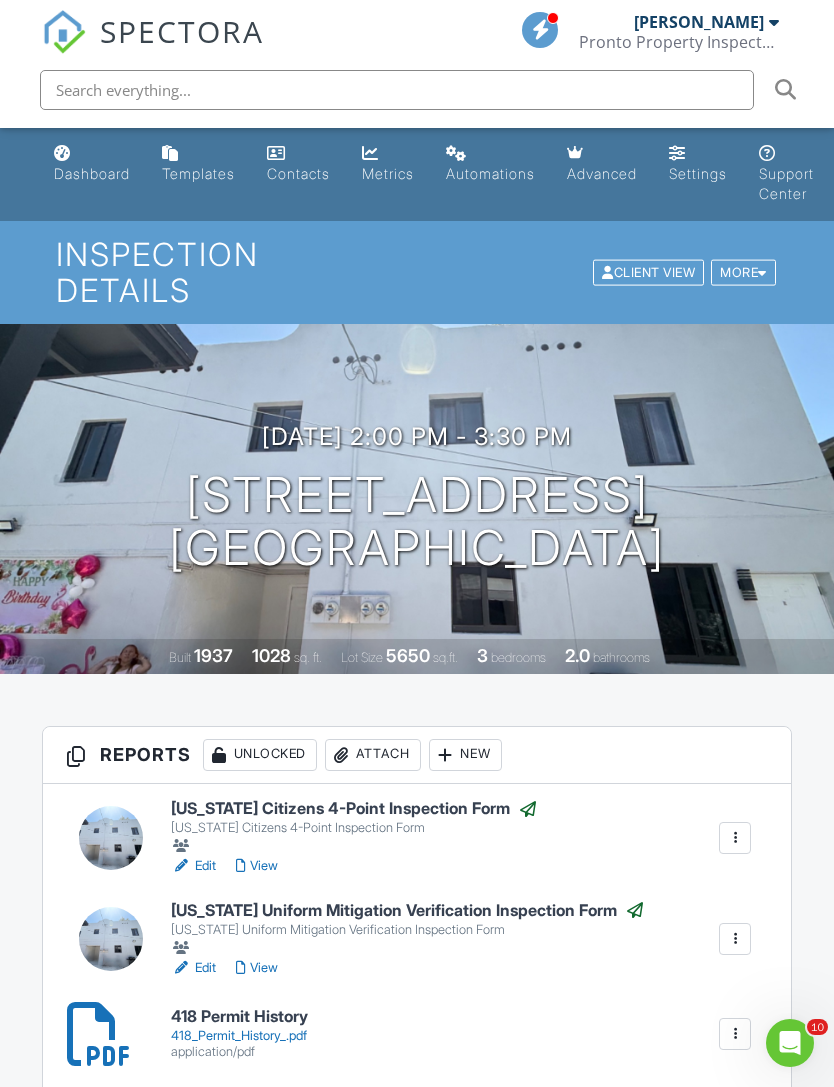 click on "Edit" at bounding box center (193, 866) 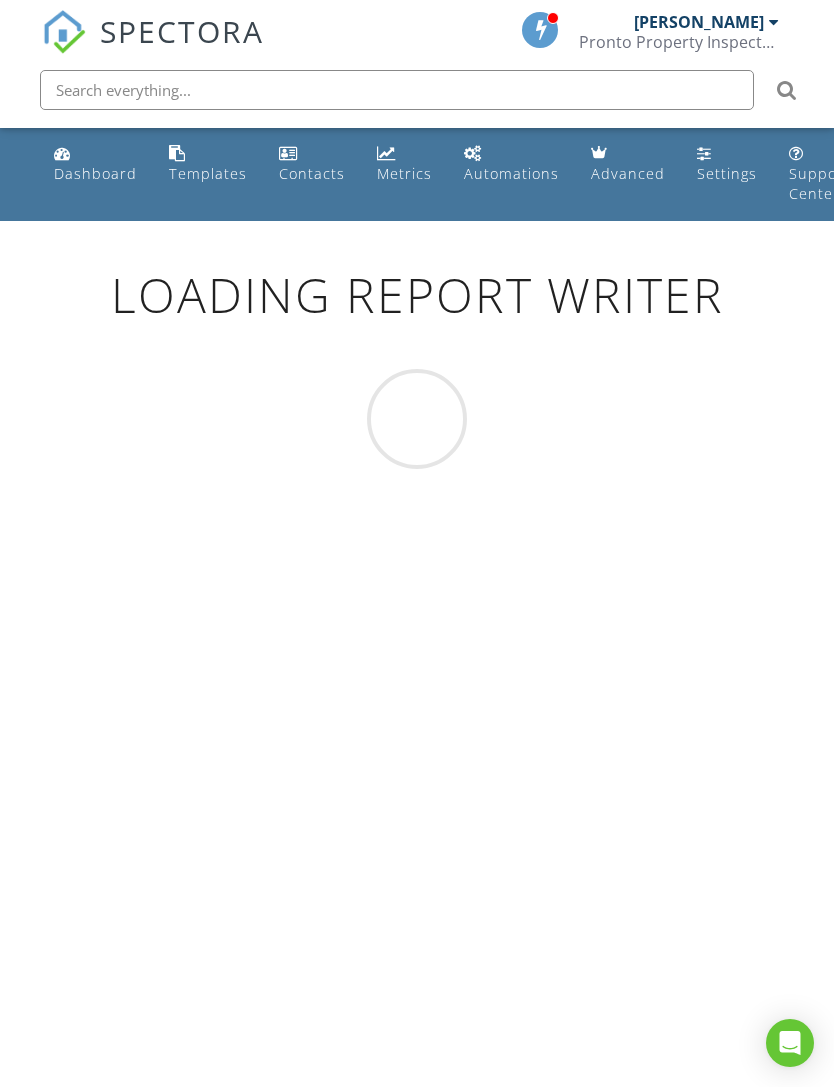 scroll, scrollTop: 0, scrollLeft: 0, axis: both 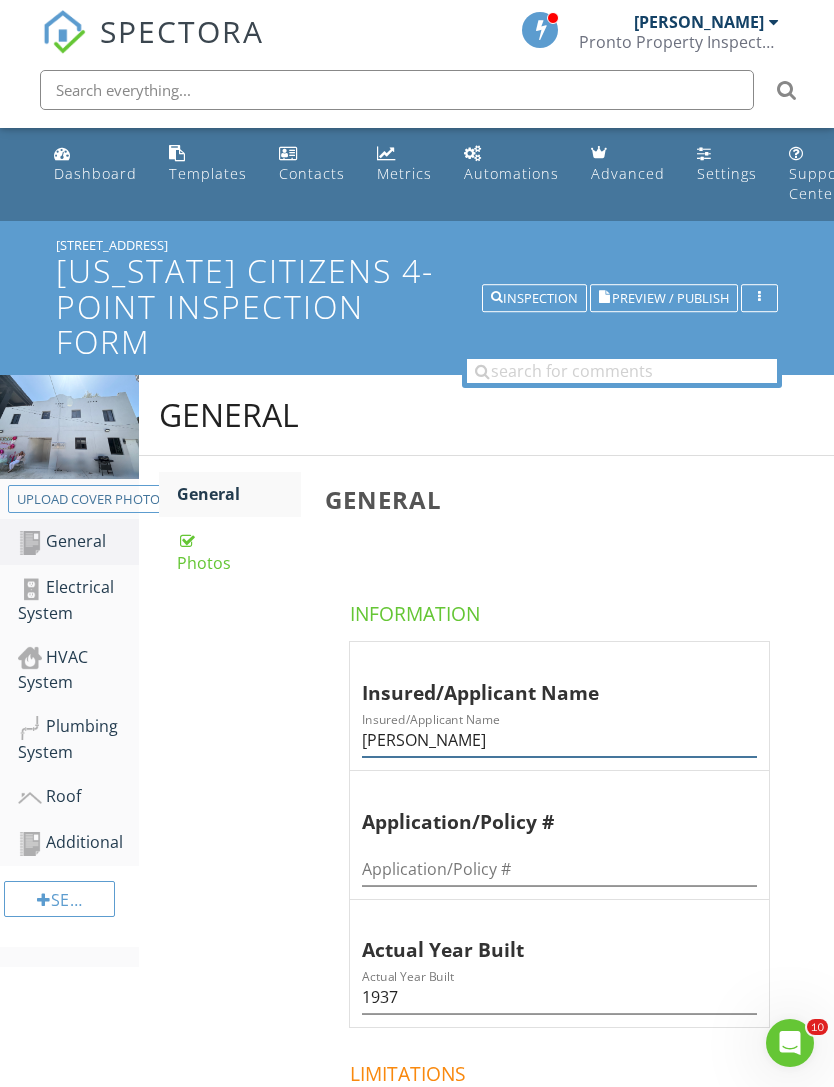 click on "[PERSON_NAME]" at bounding box center (559, 740) 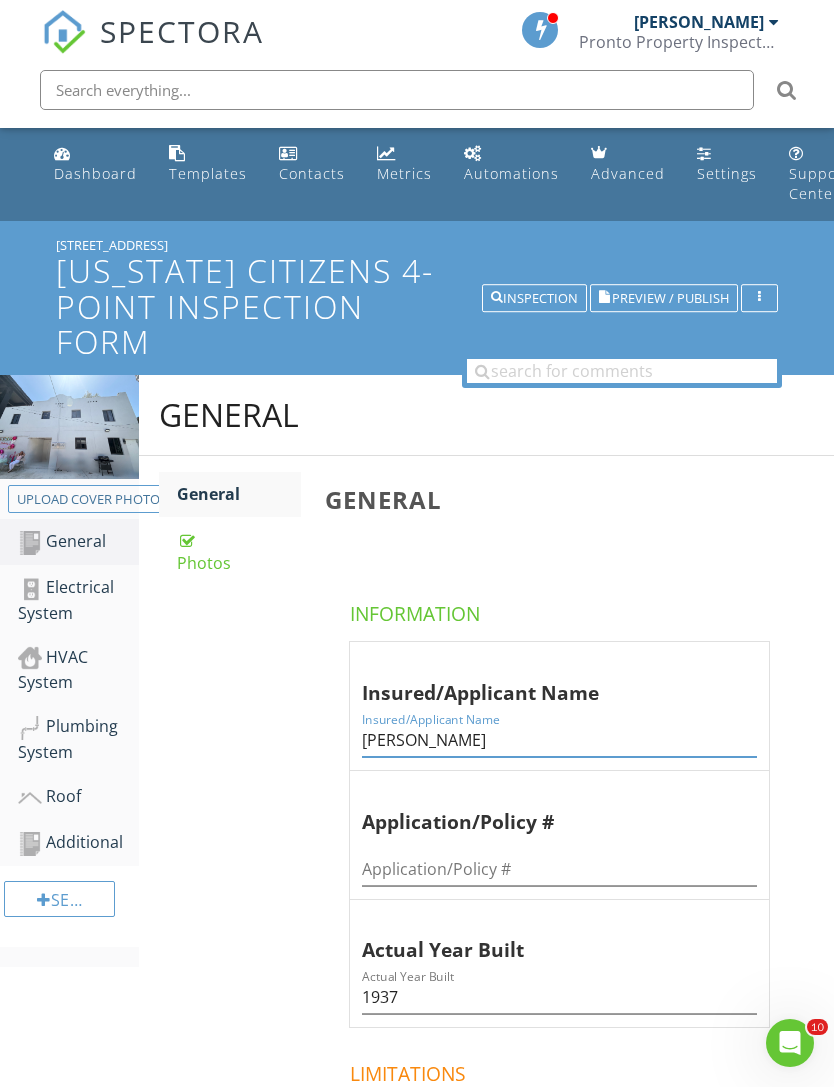 scroll, scrollTop: 0, scrollLeft: 15, axis: horizontal 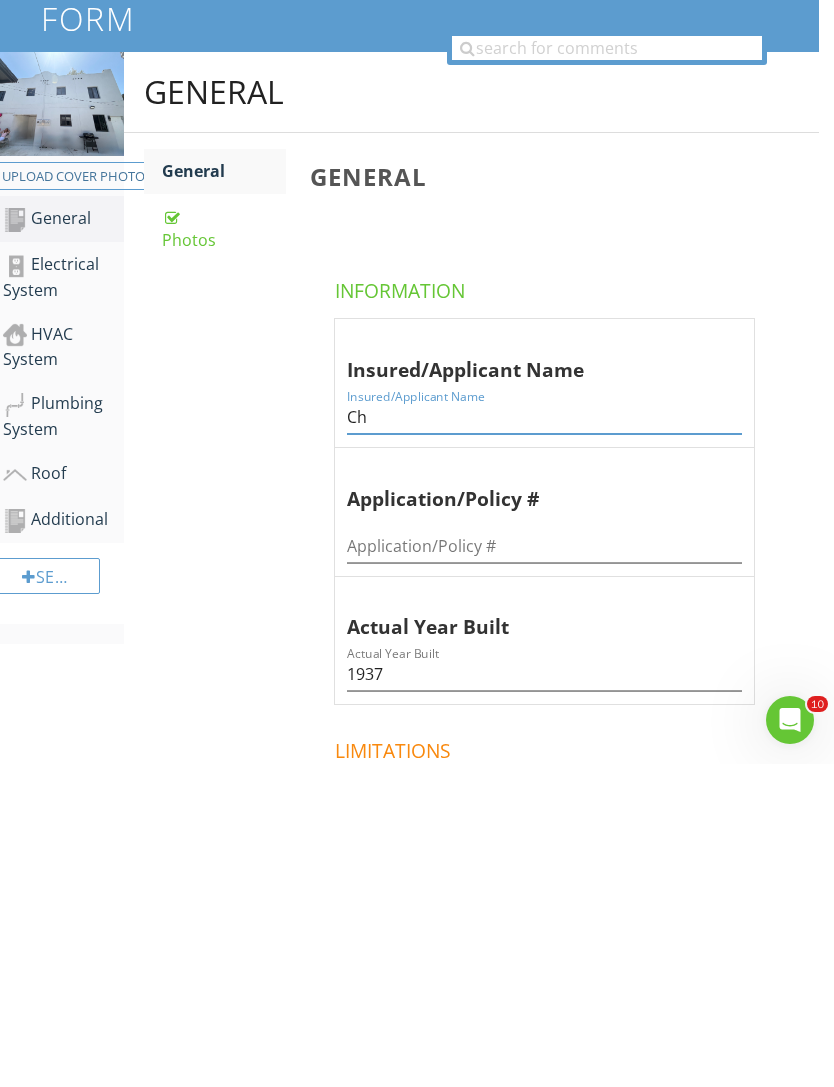 type on "C" 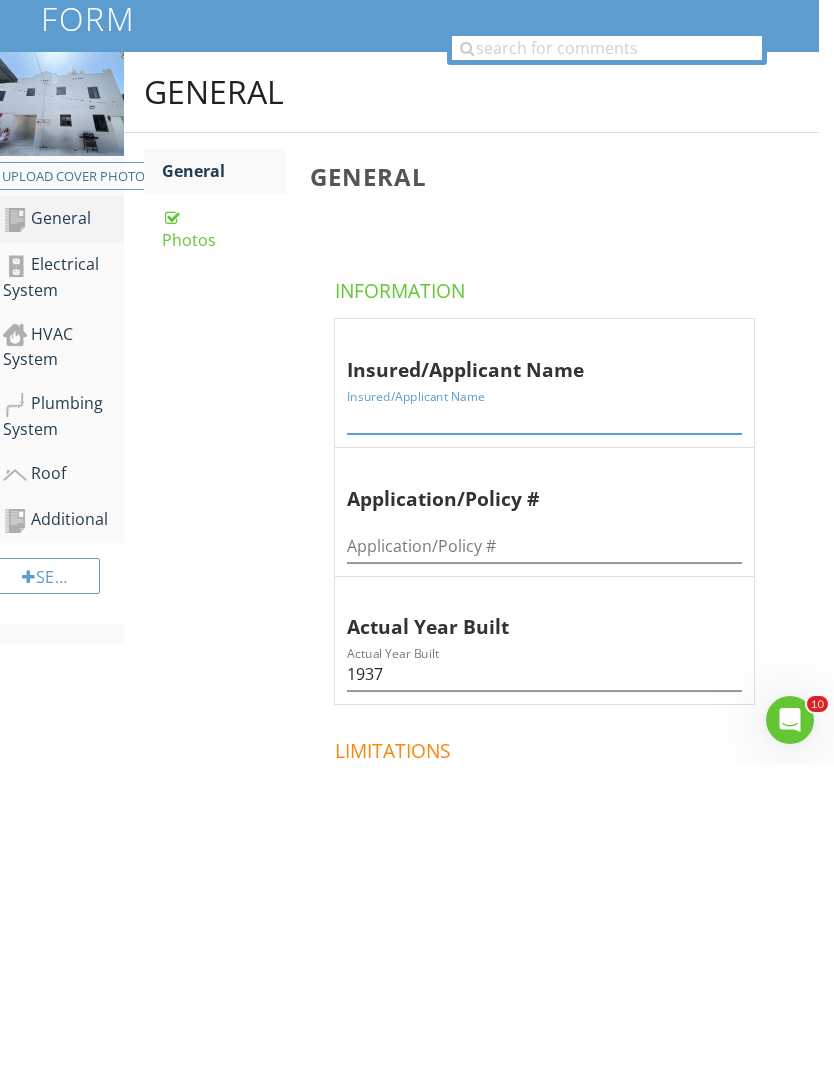 click at bounding box center (544, 740) 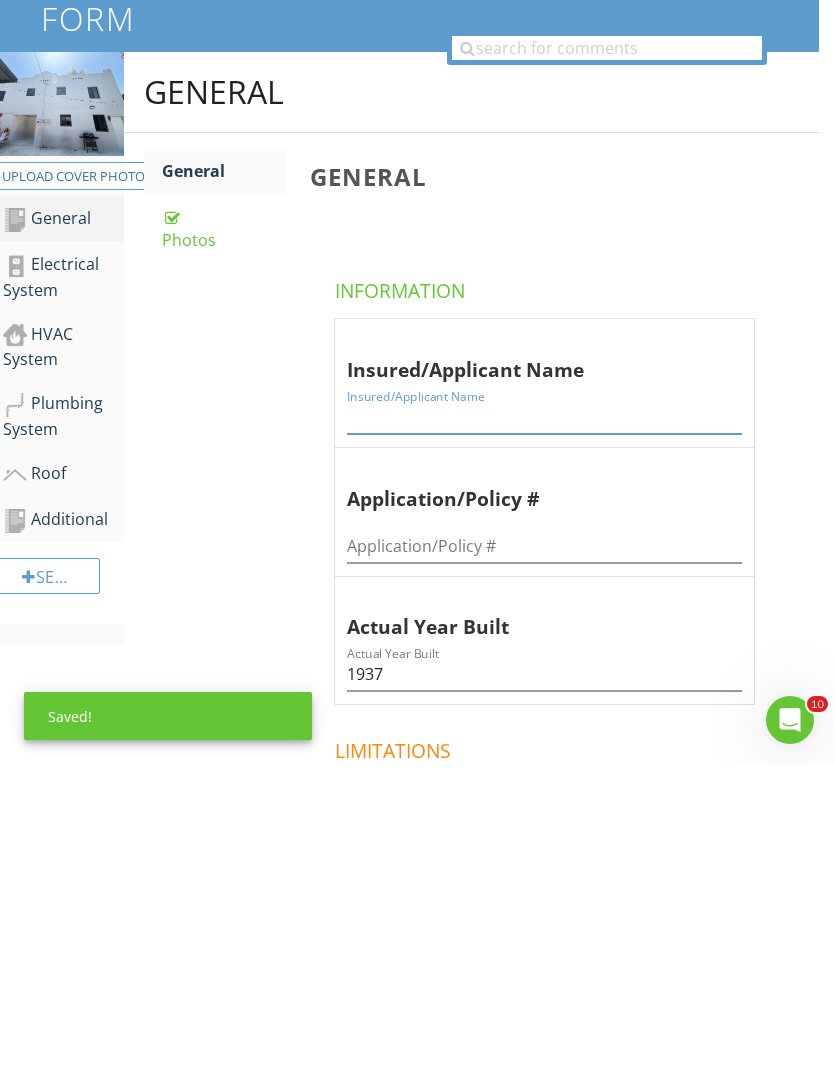 paste on "1864NW28st LLC" 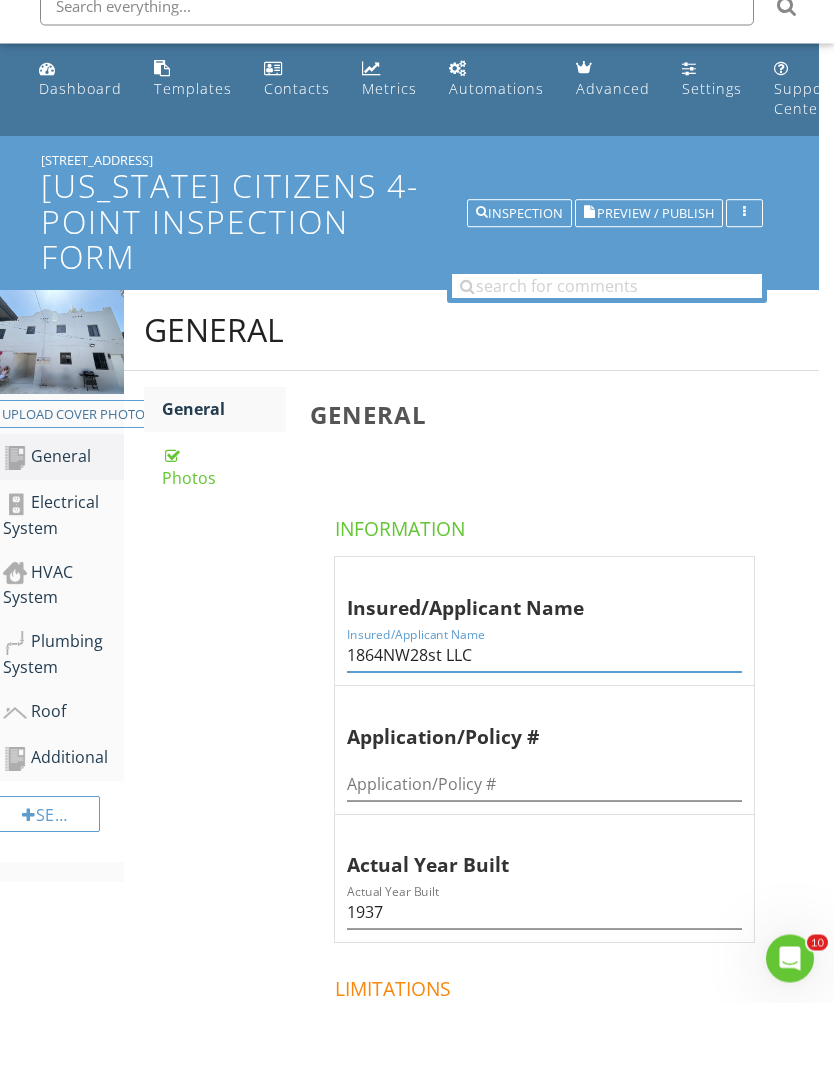 type on "1864NW28st LLC" 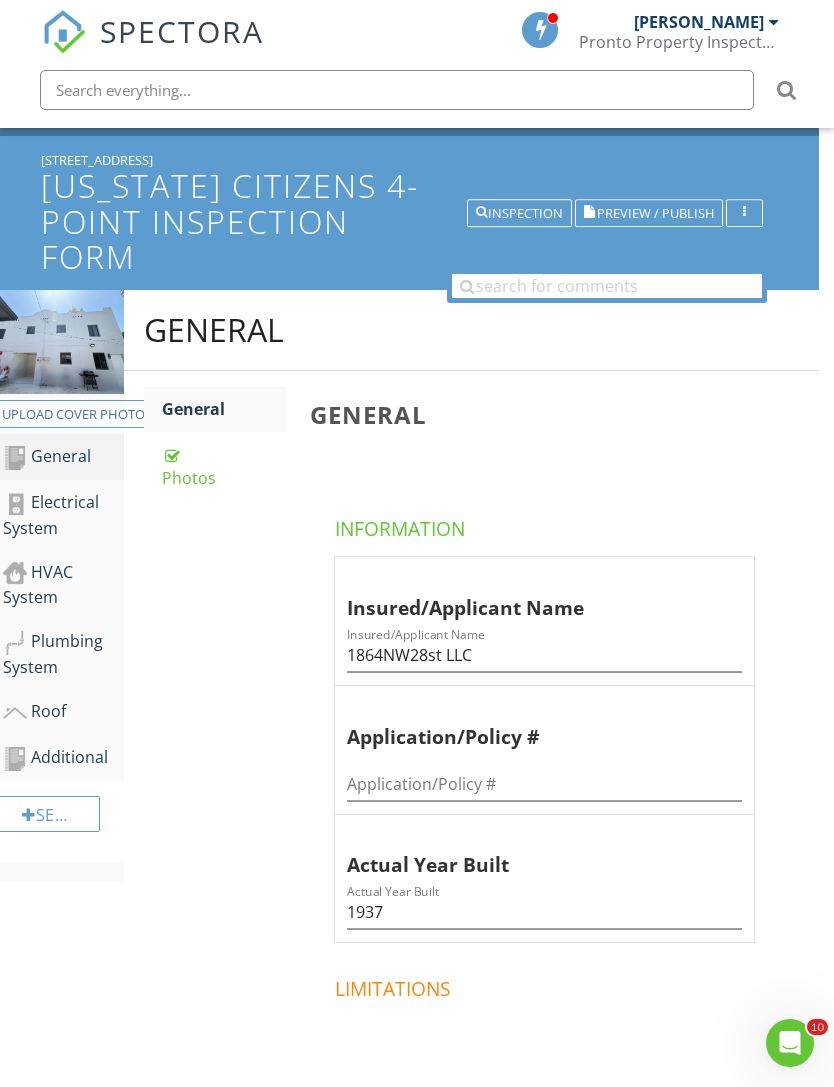 click on "Inspection" at bounding box center [519, 213] 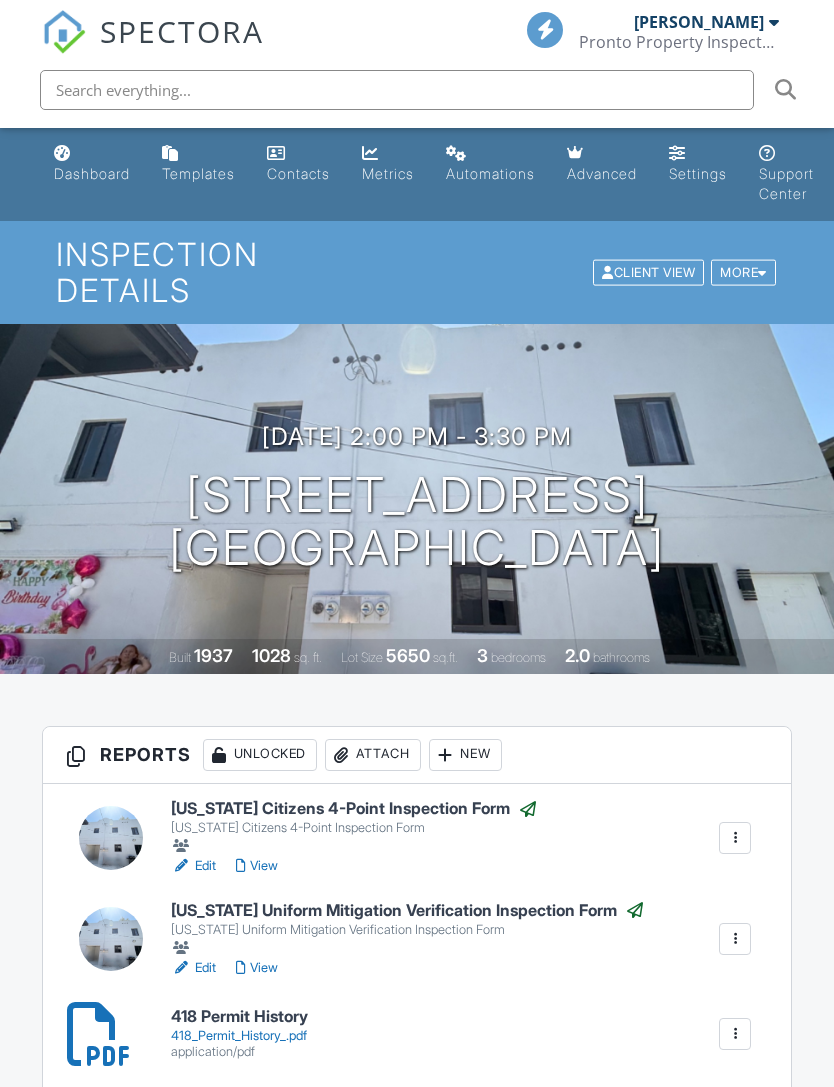 scroll, scrollTop: 0, scrollLeft: 0, axis: both 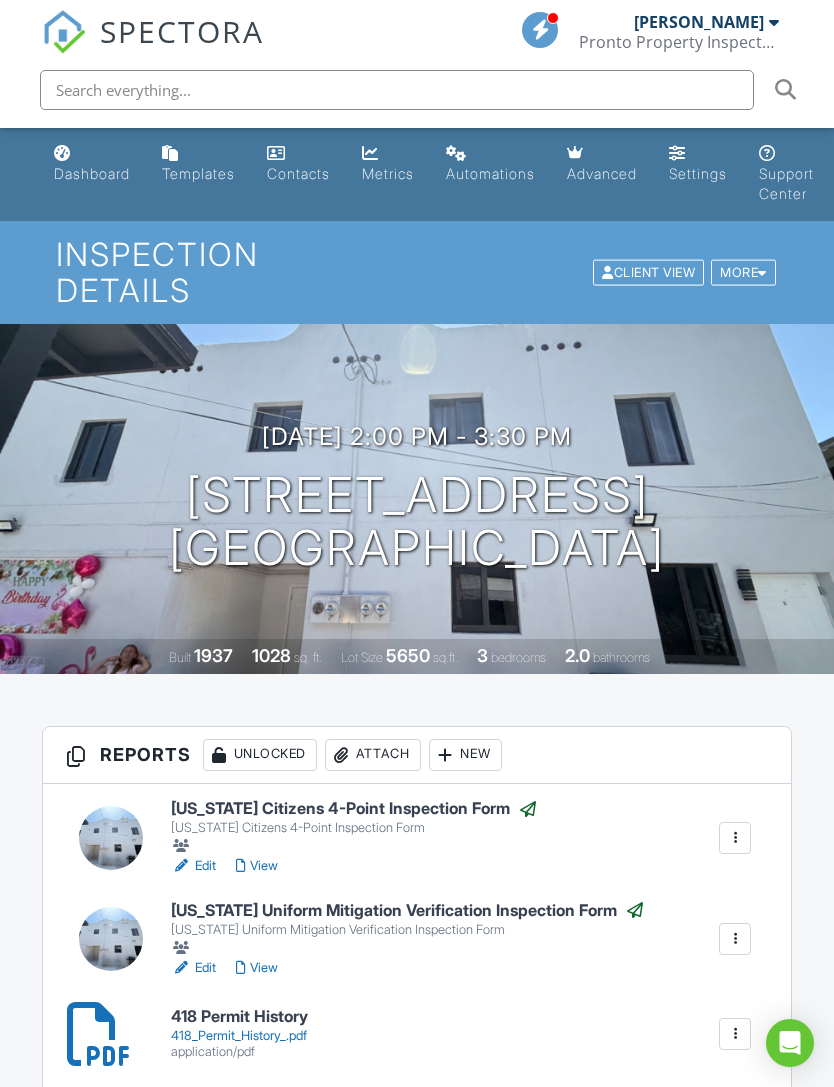 click on "Edit" at bounding box center [193, 968] 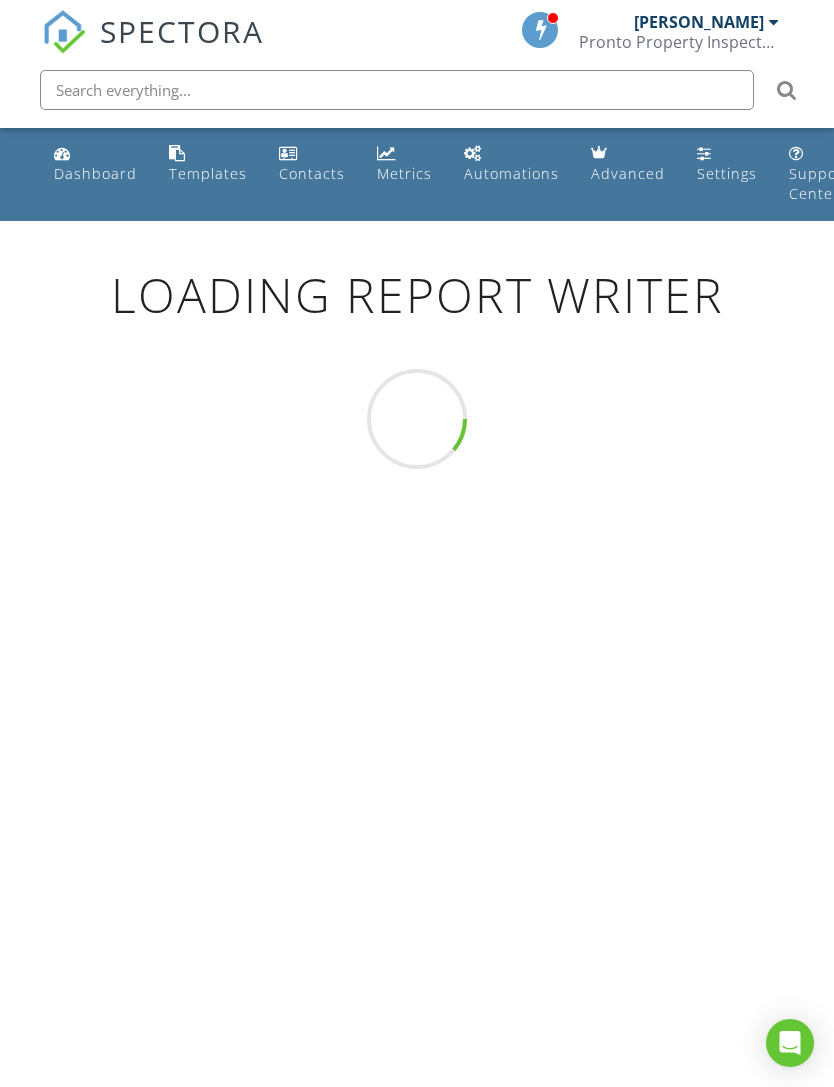 scroll, scrollTop: 0, scrollLeft: 0, axis: both 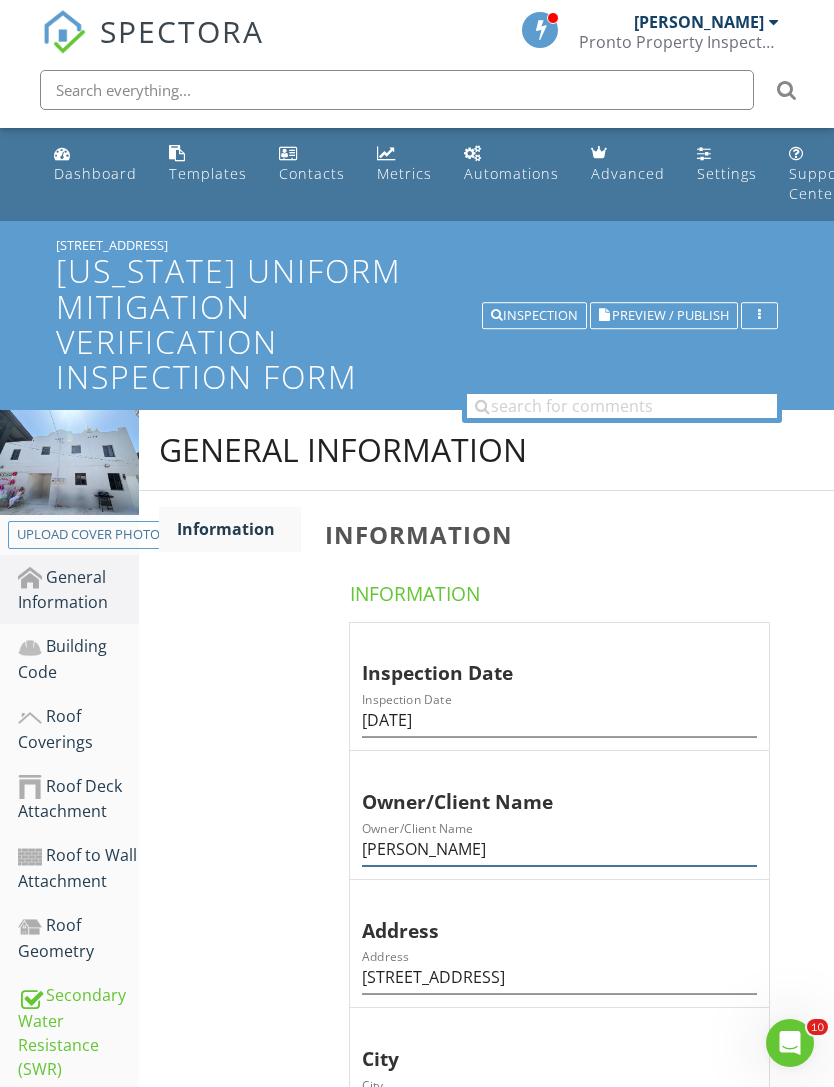 click on "[PERSON_NAME]" at bounding box center [559, 849] 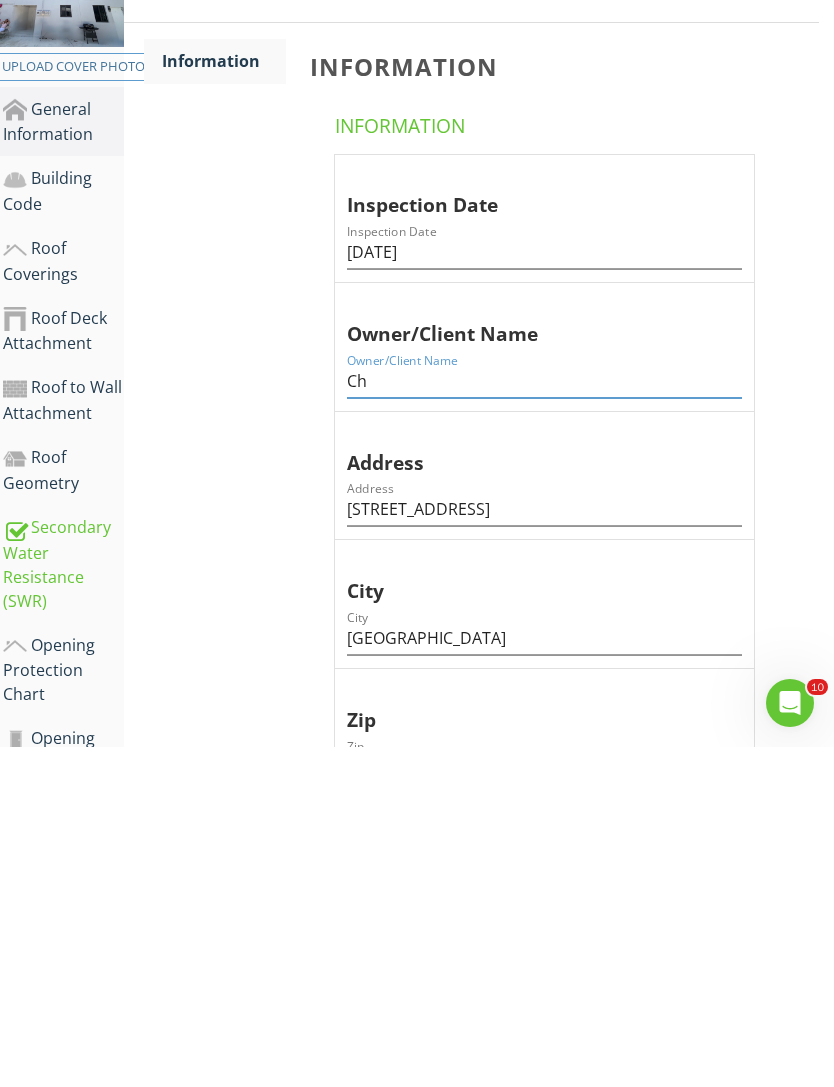 type on "C" 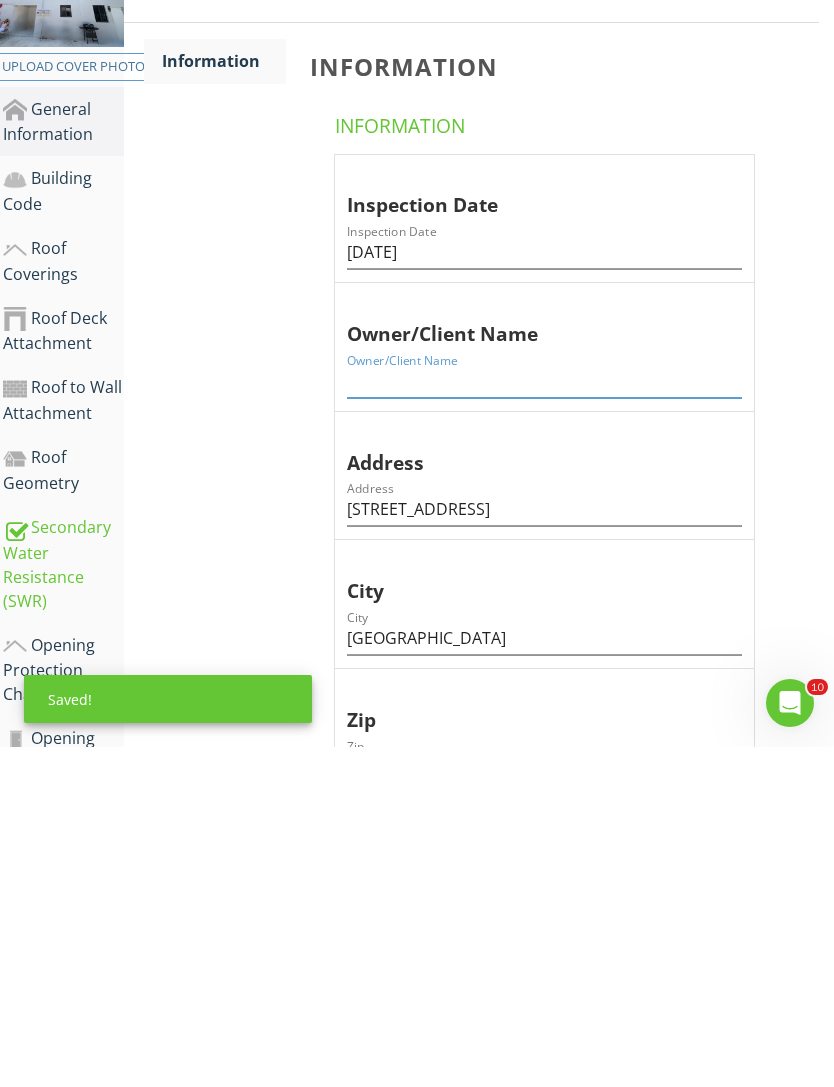 click at bounding box center [544, 721] 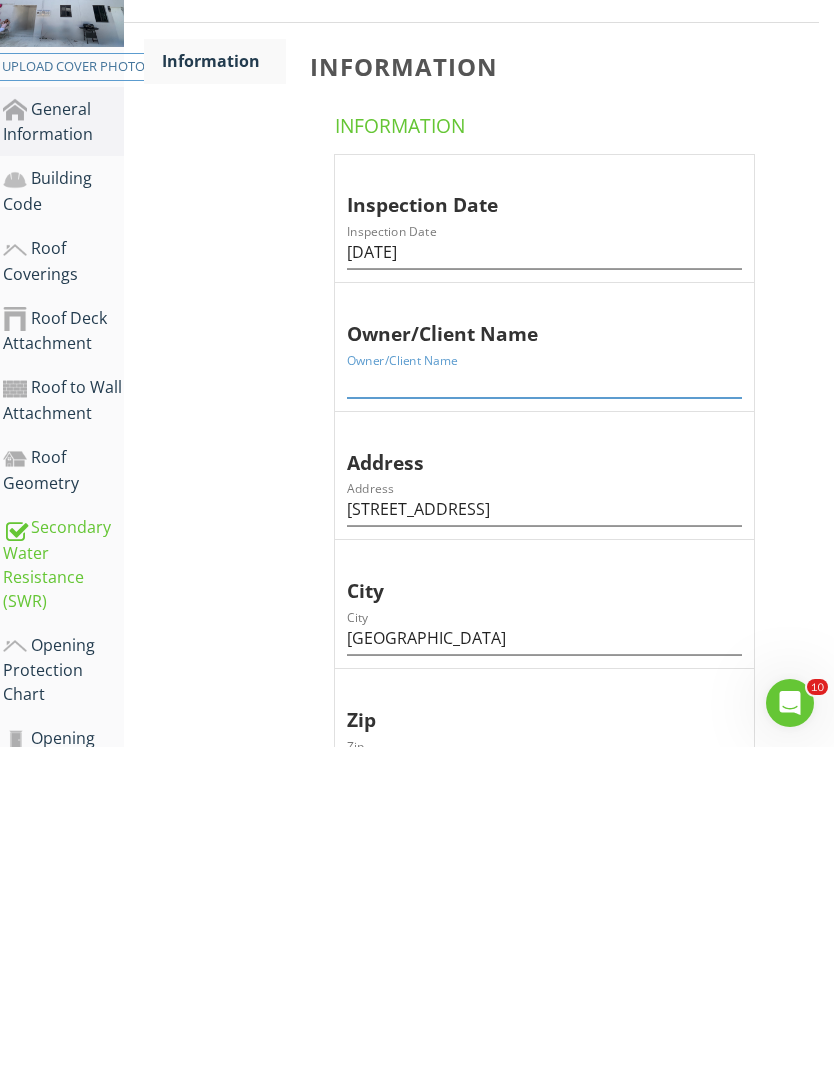 click at bounding box center [544, 721] 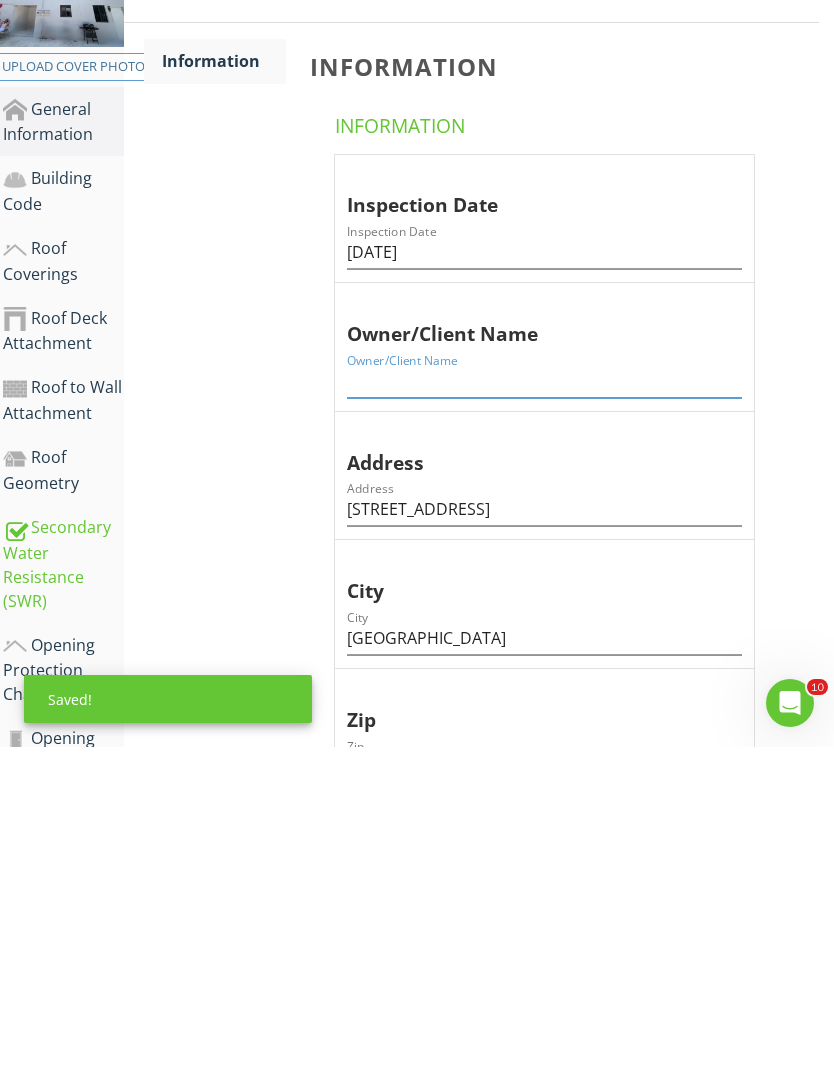 click on "Inspection Date
Inspection Date 07/07/2025
Owner/Client Name
Owner/Client Name
Address
Address 418 NW 9th Ave
City
City Miami
Zip
Zip 33128
County
County Miami dade
Insurance Company
Insurance Company
Year of Home
Year of Home 1937
# of Stories
2         OTHER
Contact Person
Contact Person Christian Giraldo
Home Phone
Home Phone" at bounding box center [548, 1477] 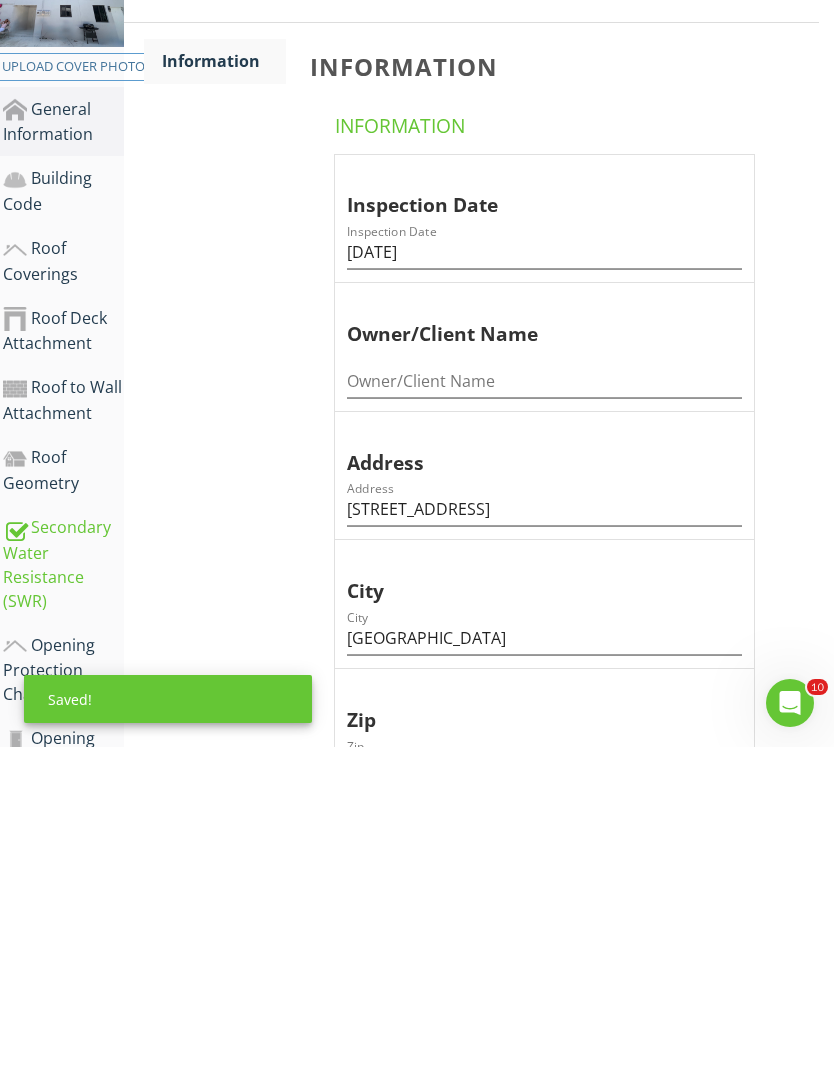 scroll, scrollTop: 468, scrollLeft: 15, axis: both 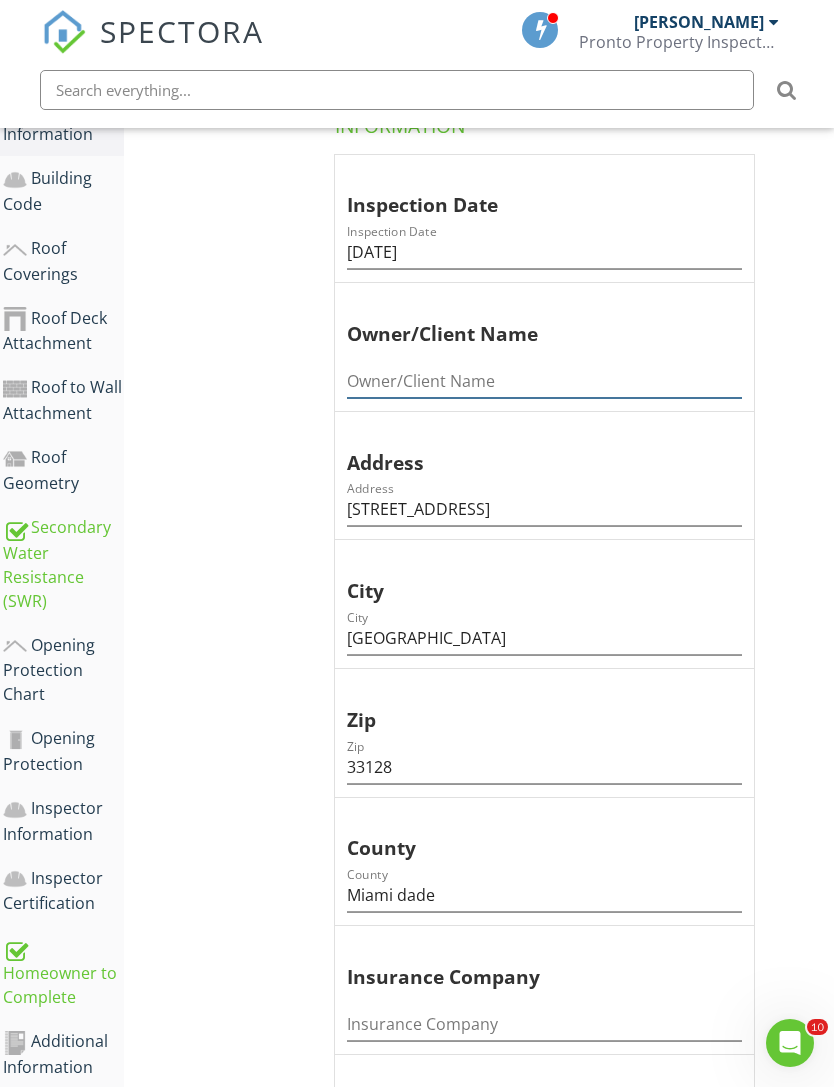 click at bounding box center (544, 381) 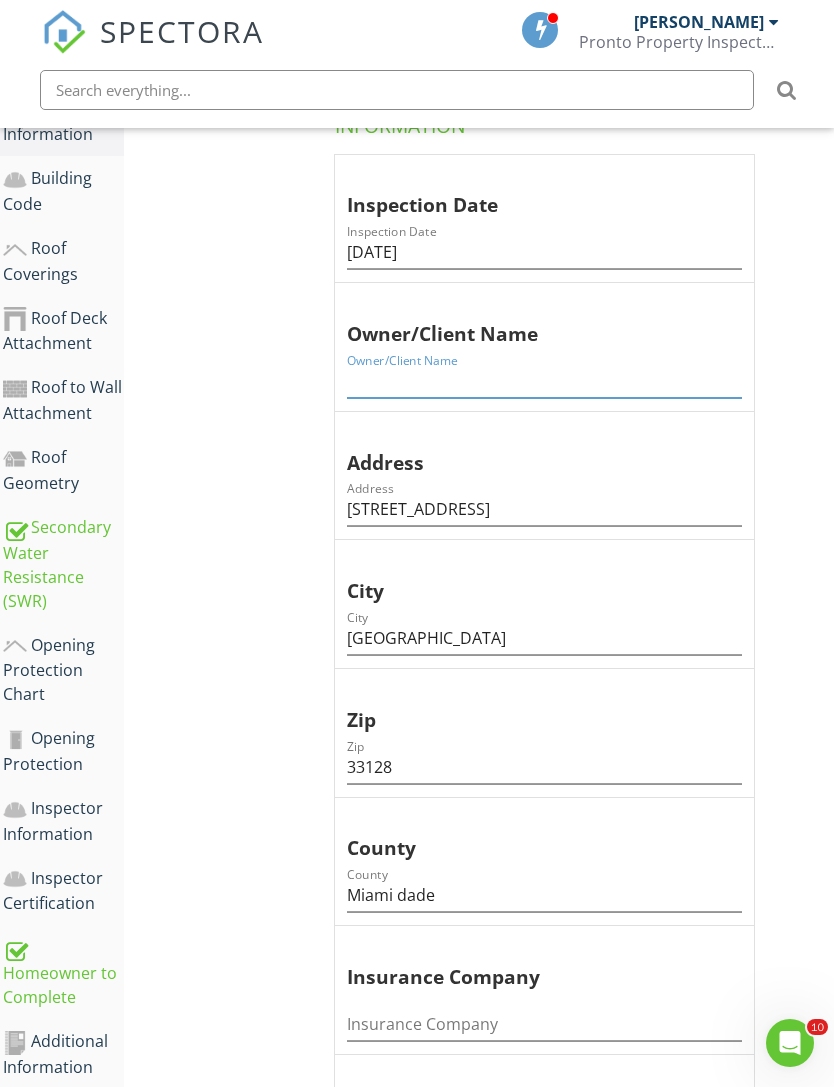 click at bounding box center [544, 381] 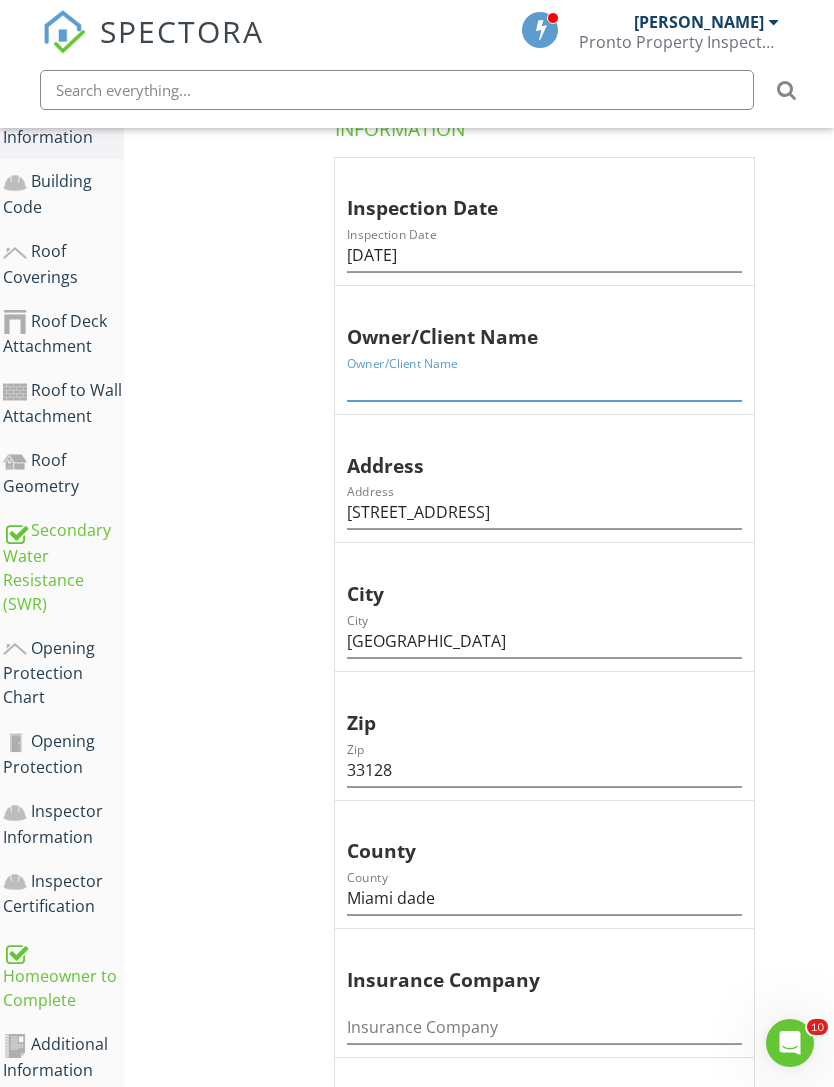 click at bounding box center [544, 384] 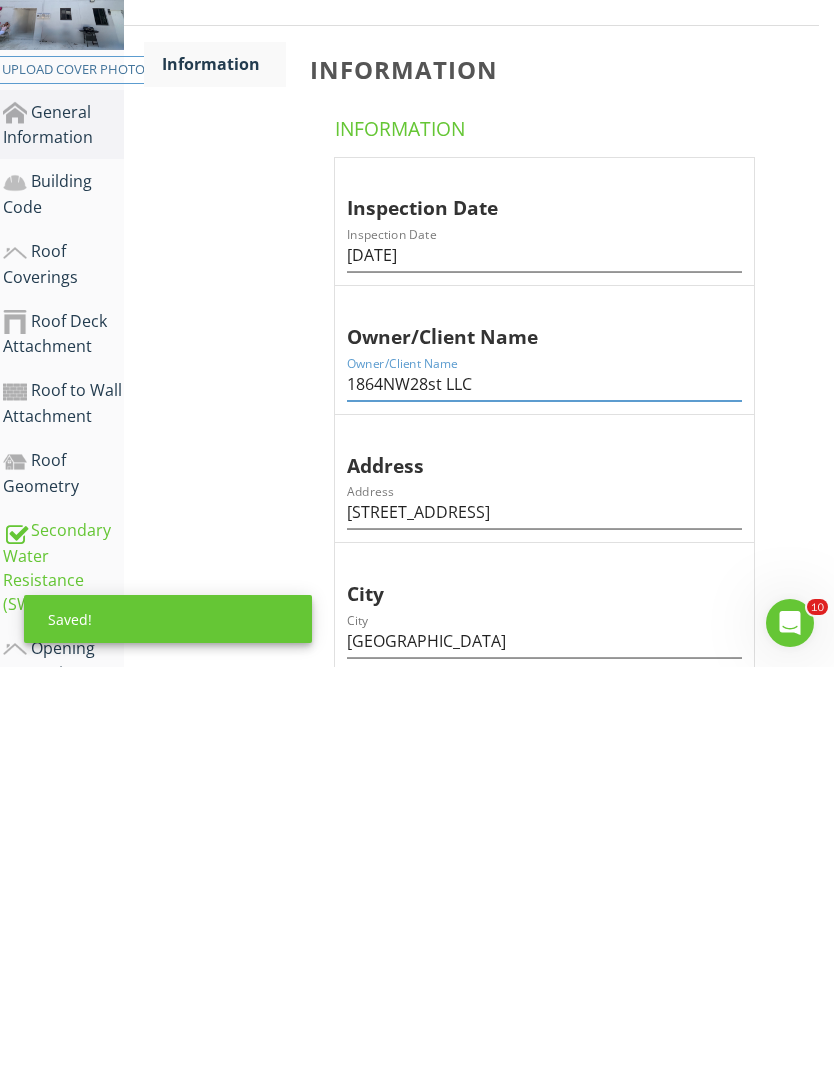 scroll, scrollTop: 42, scrollLeft: 15, axis: both 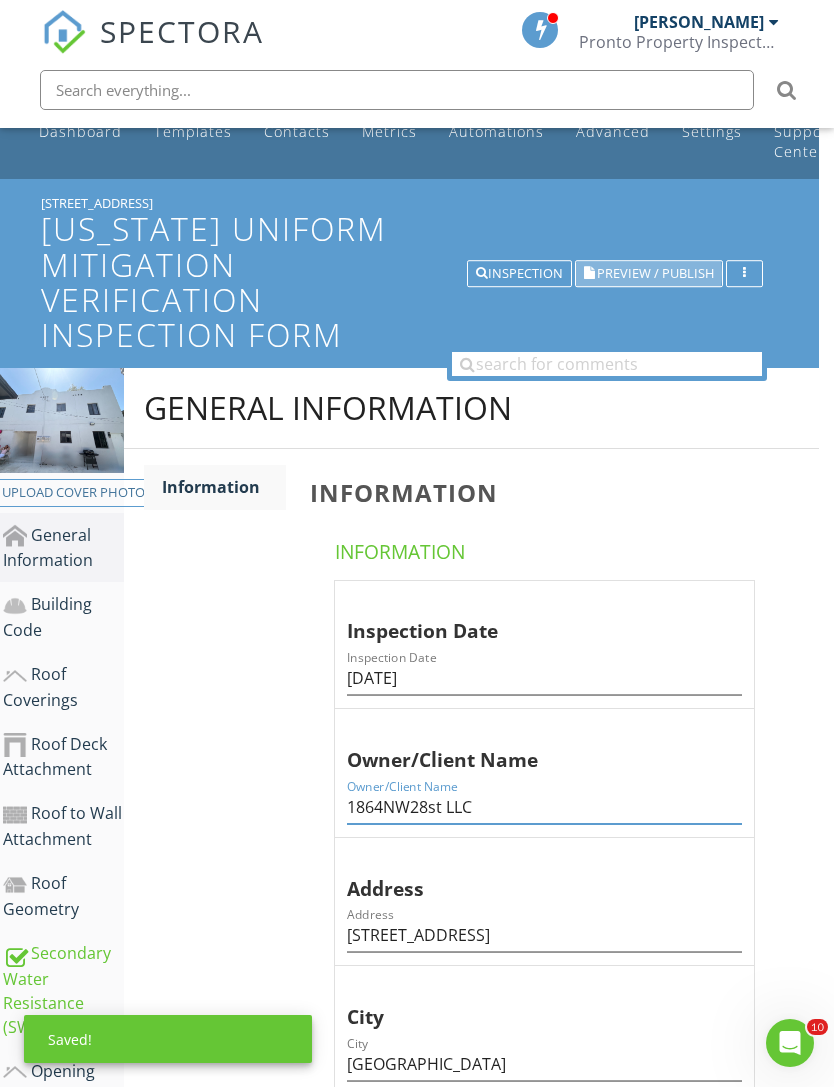 type on "1864NW28st LLC" 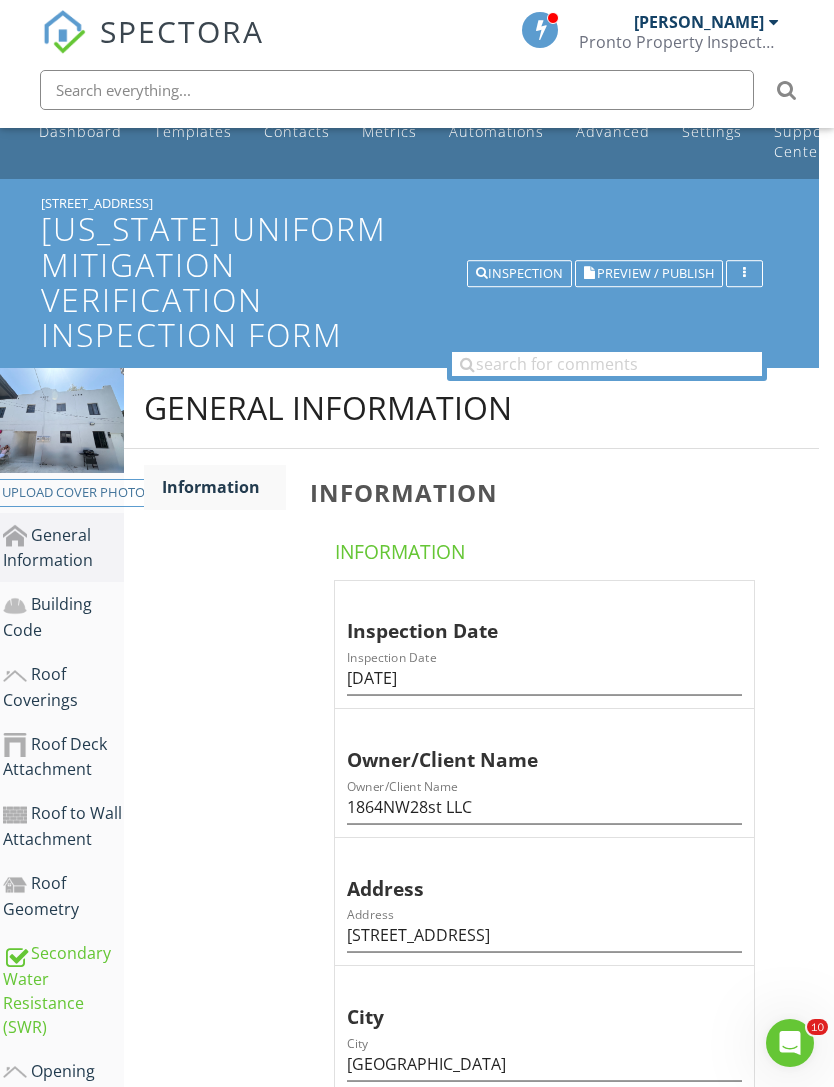 click on "Inspection" at bounding box center [519, 274] 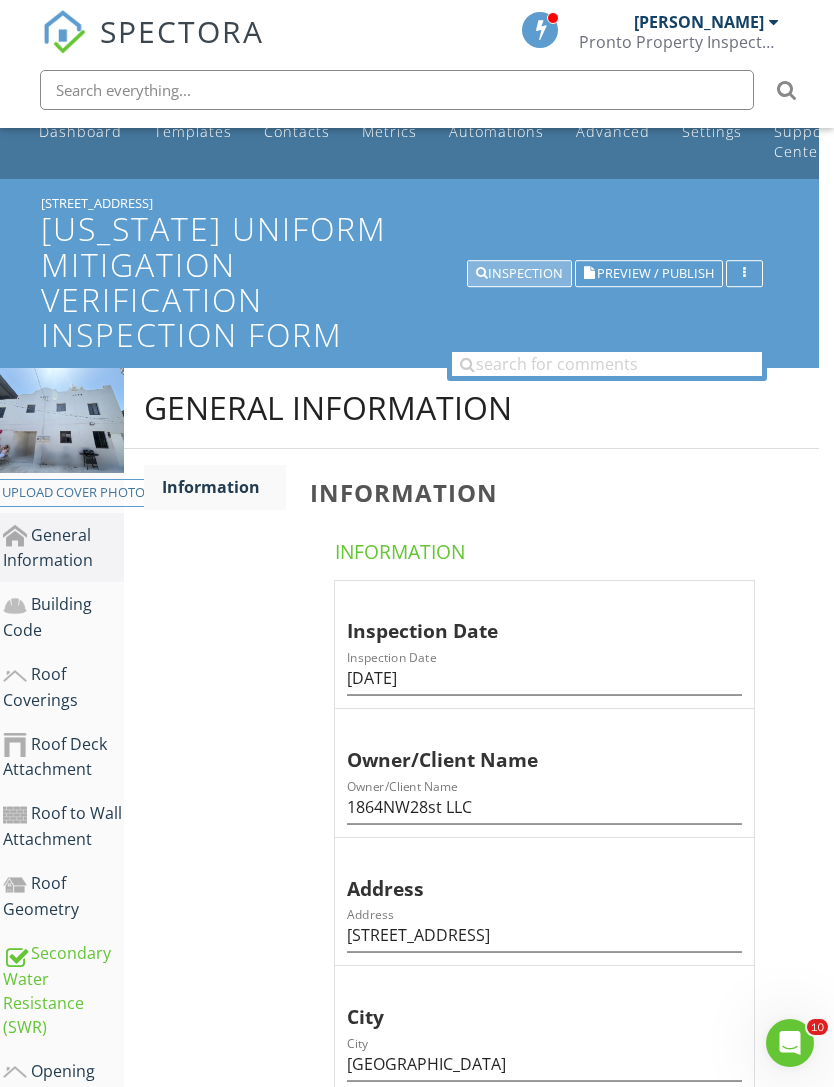 click on "Inspection" at bounding box center [519, 274] 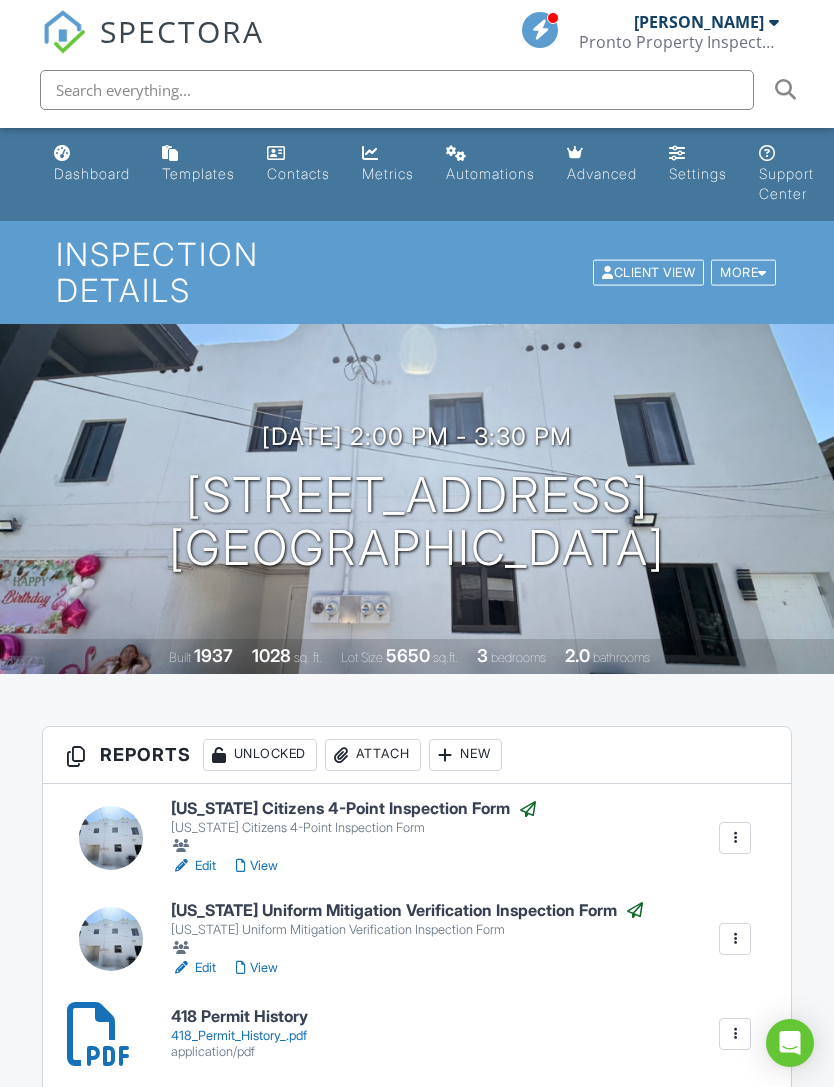 scroll, scrollTop: 0, scrollLeft: 0, axis: both 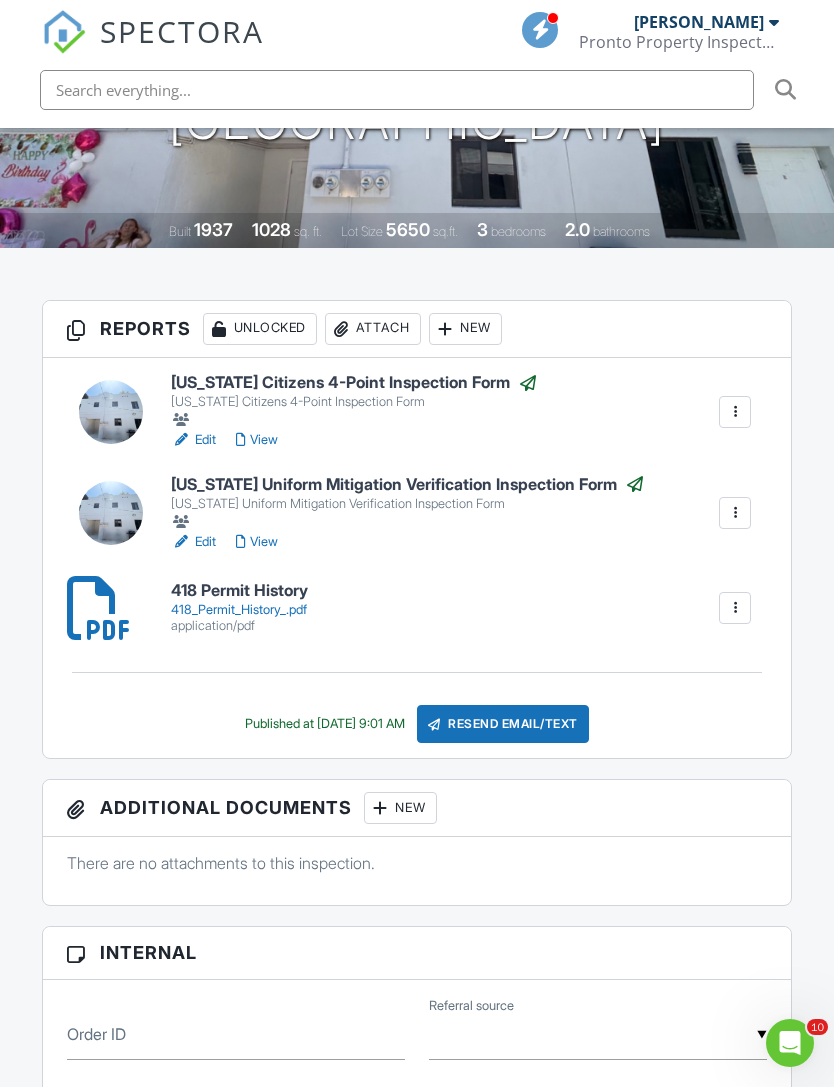 click on "Resend Email/Text" at bounding box center (503, 724) 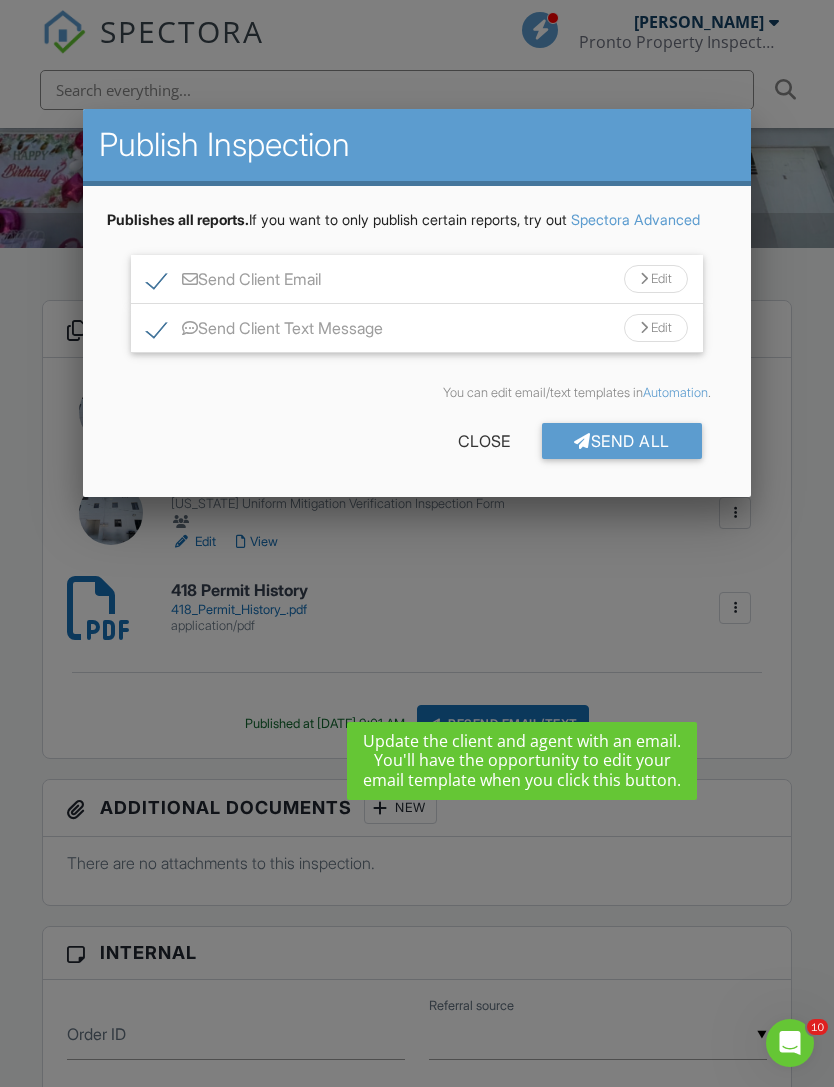 click on "Send Client Email" at bounding box center [234, 282] 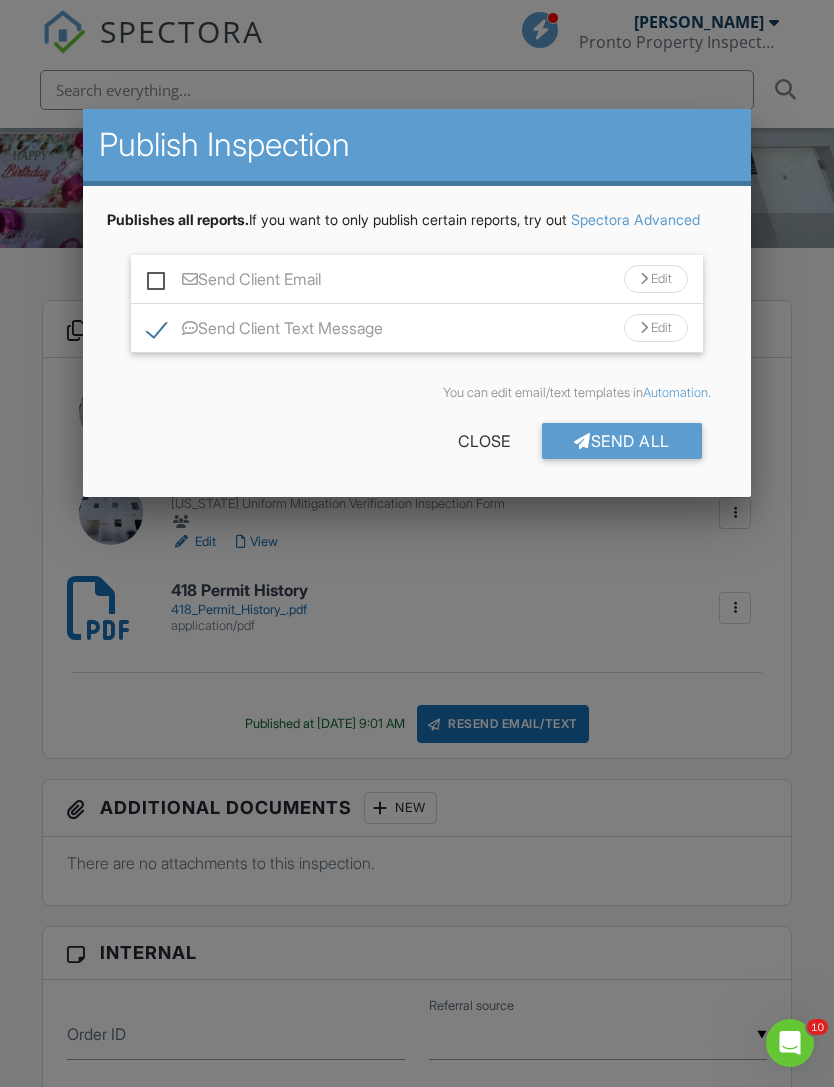 click on "Send Client Email" at bounding box center (234, 282) 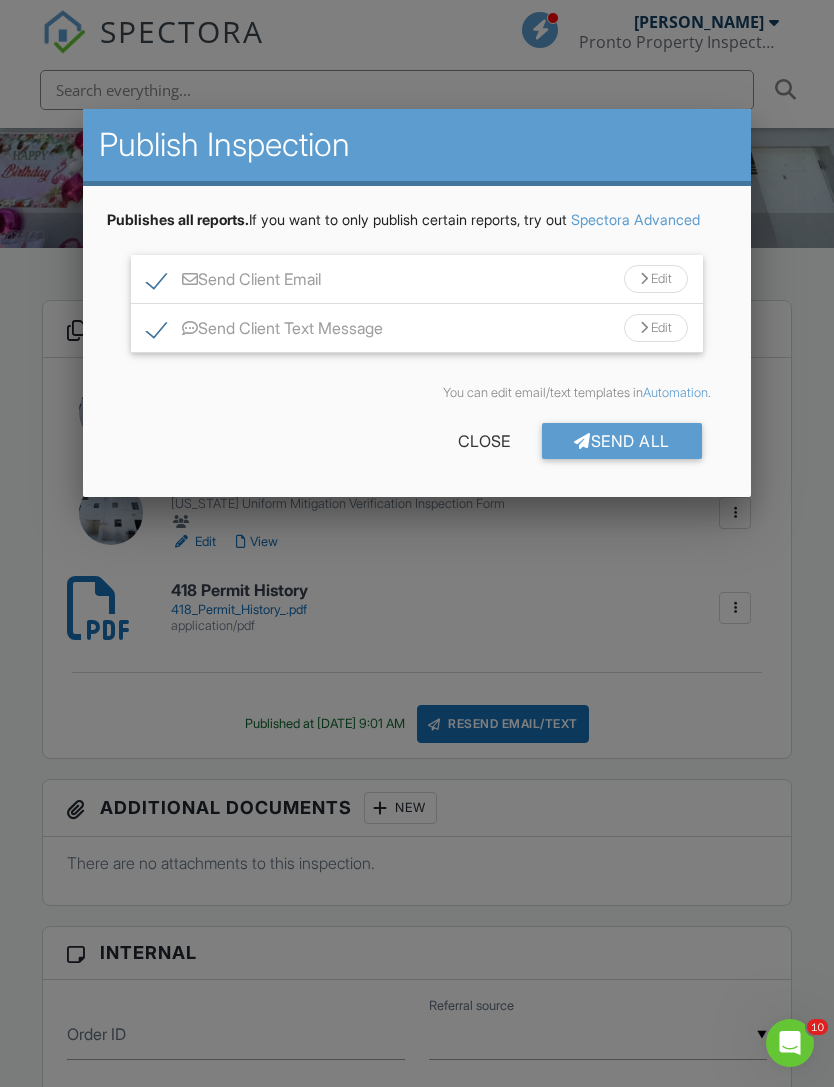 click on "Edit" at bounding box center [656, 279] 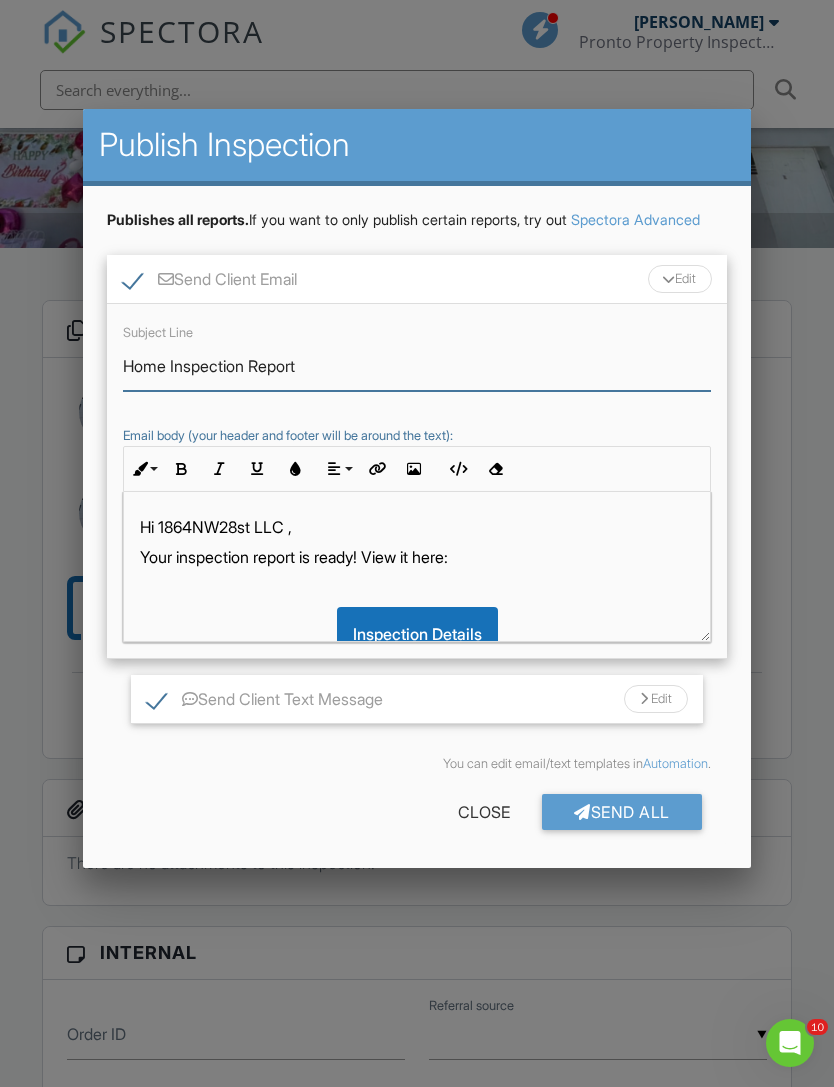 click on "Home Inspection Report" at bounding box center [416, 366] 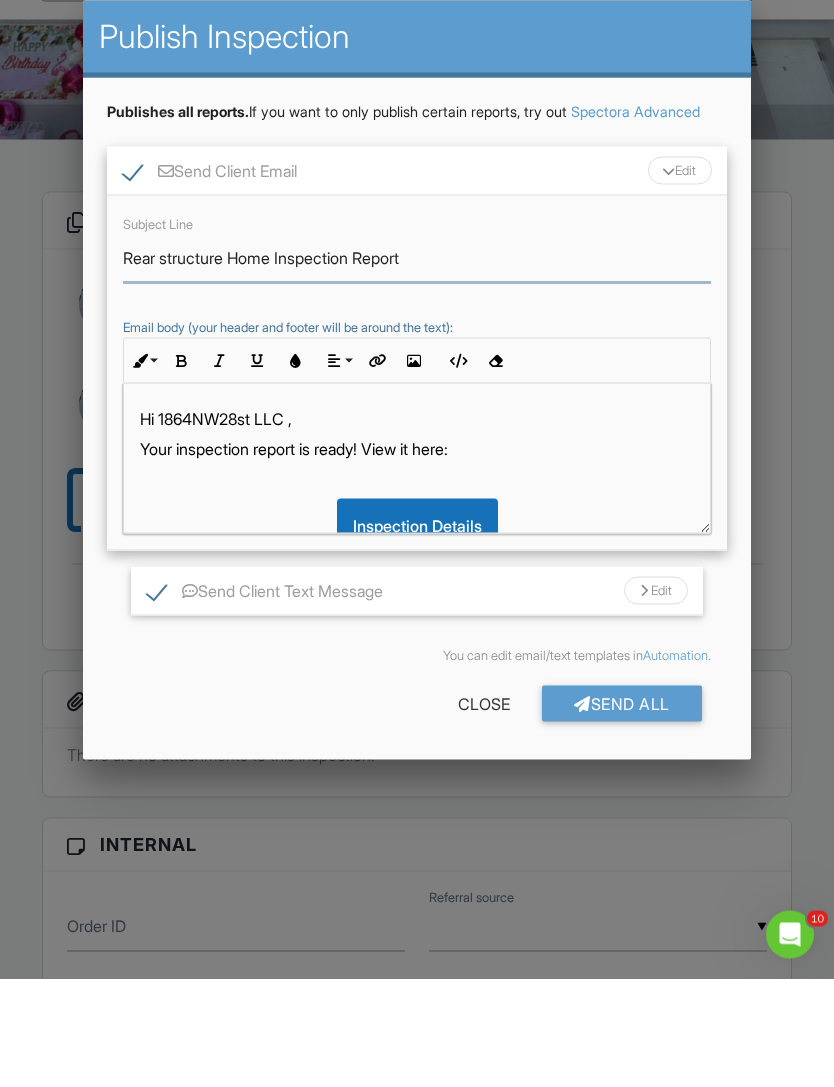 type on "Rear structure Home Inspection Report" 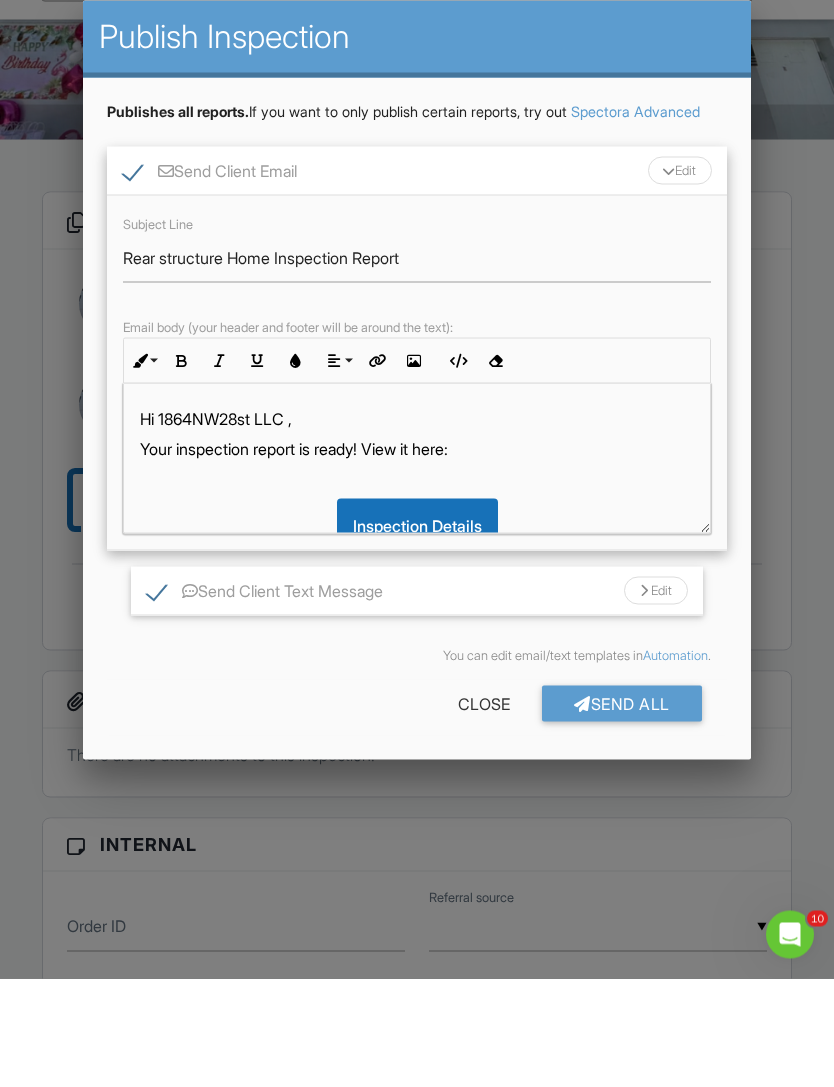 click on "Send All" at bounding box center [622, 812] 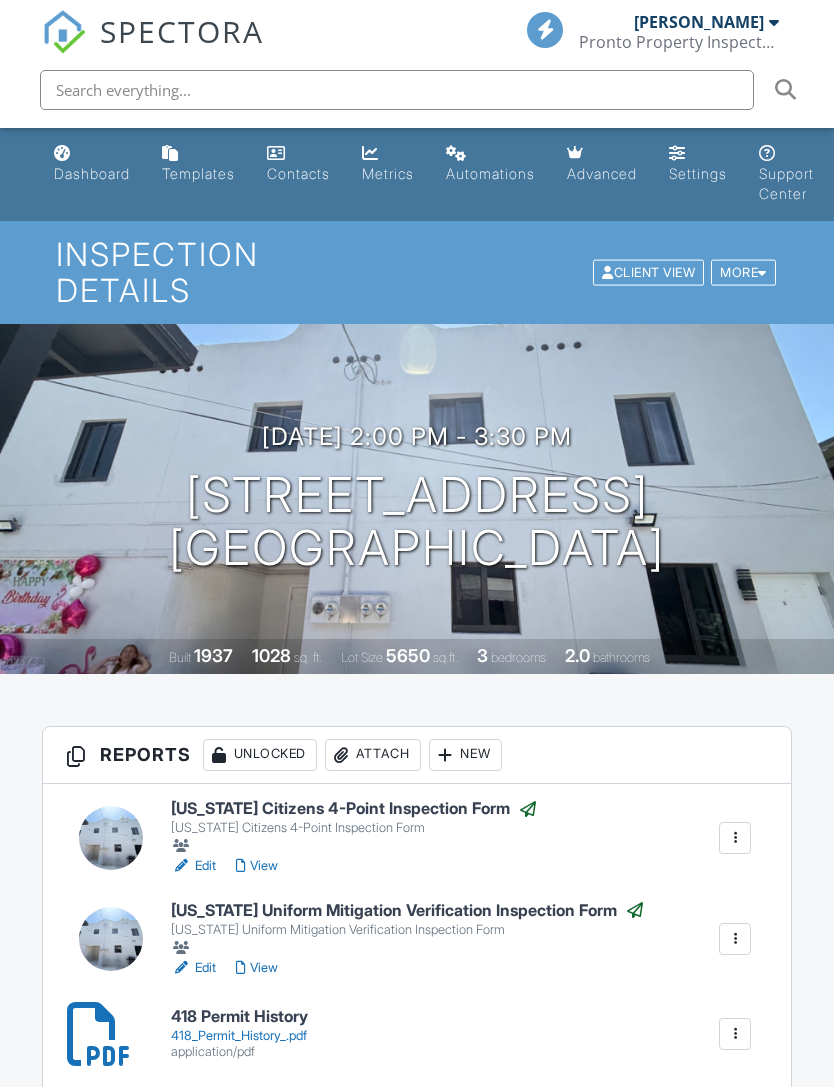 scroll, scrollTop: 599, scrollLeft: 0, axis: vertical 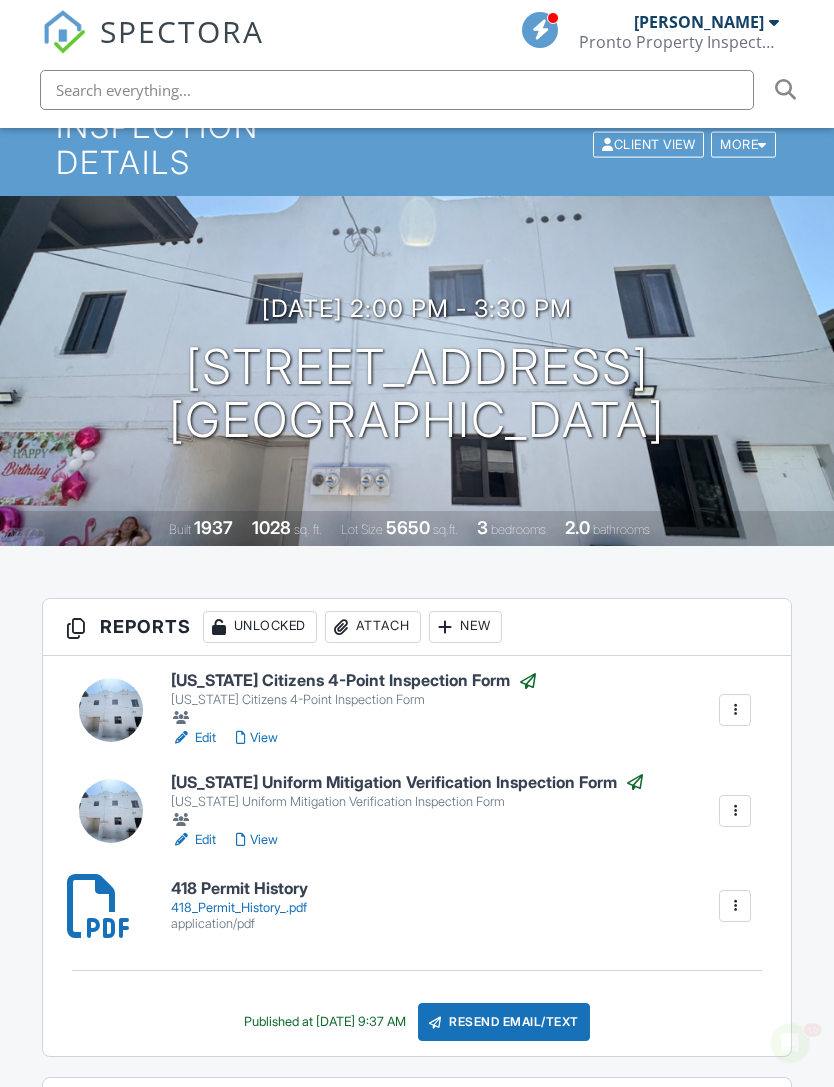click on "View" at bounding box center [257, 738] 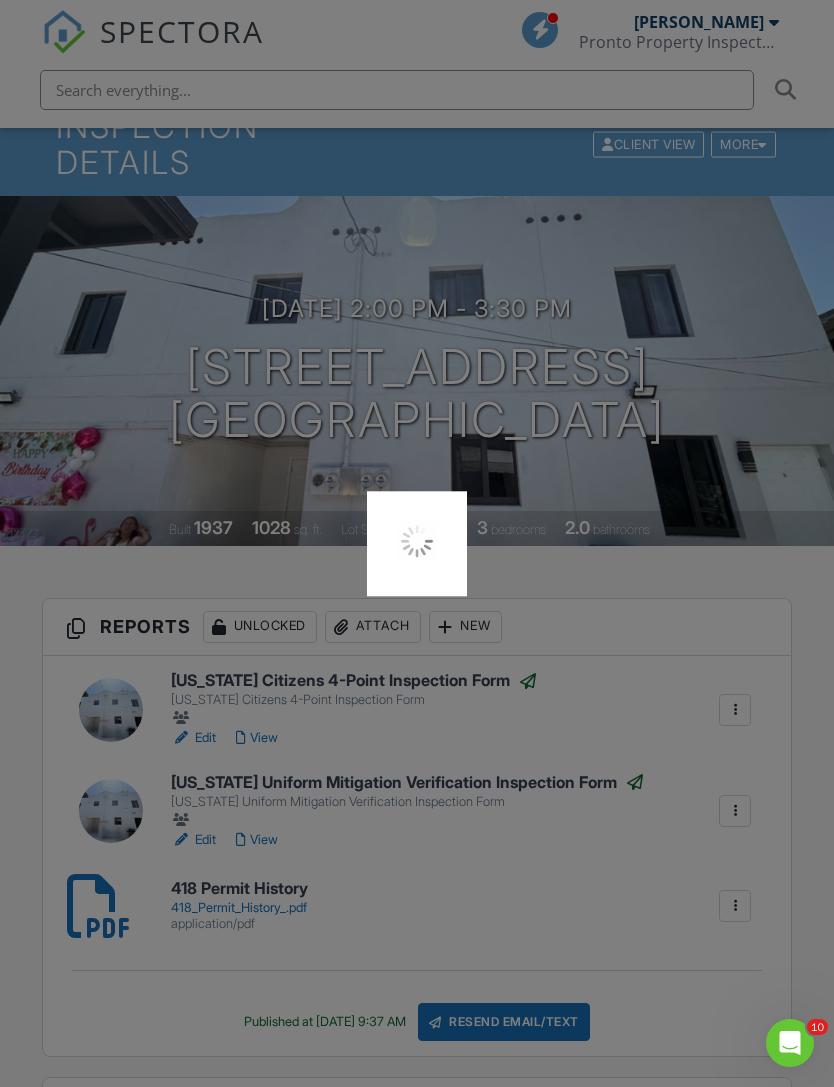 scroll, scrollTop: 192, scrollLeft: 0, axis: vertical 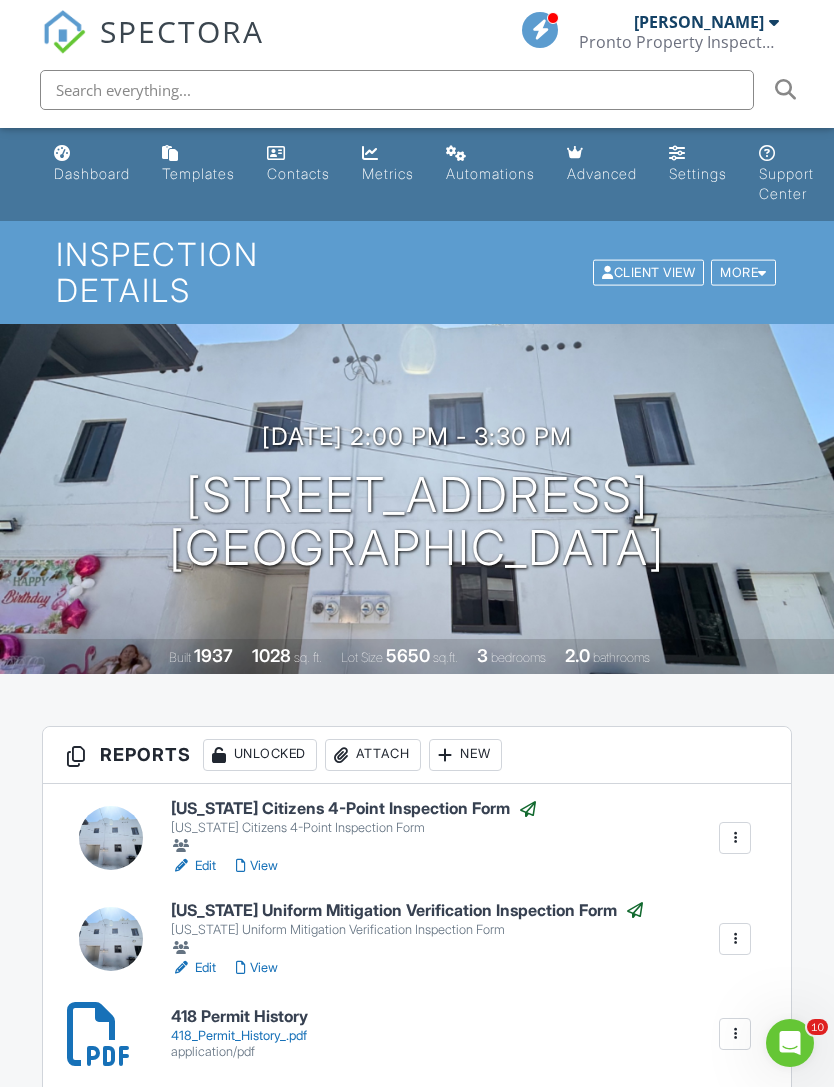 click on "View" at bounding box center [257, 866] 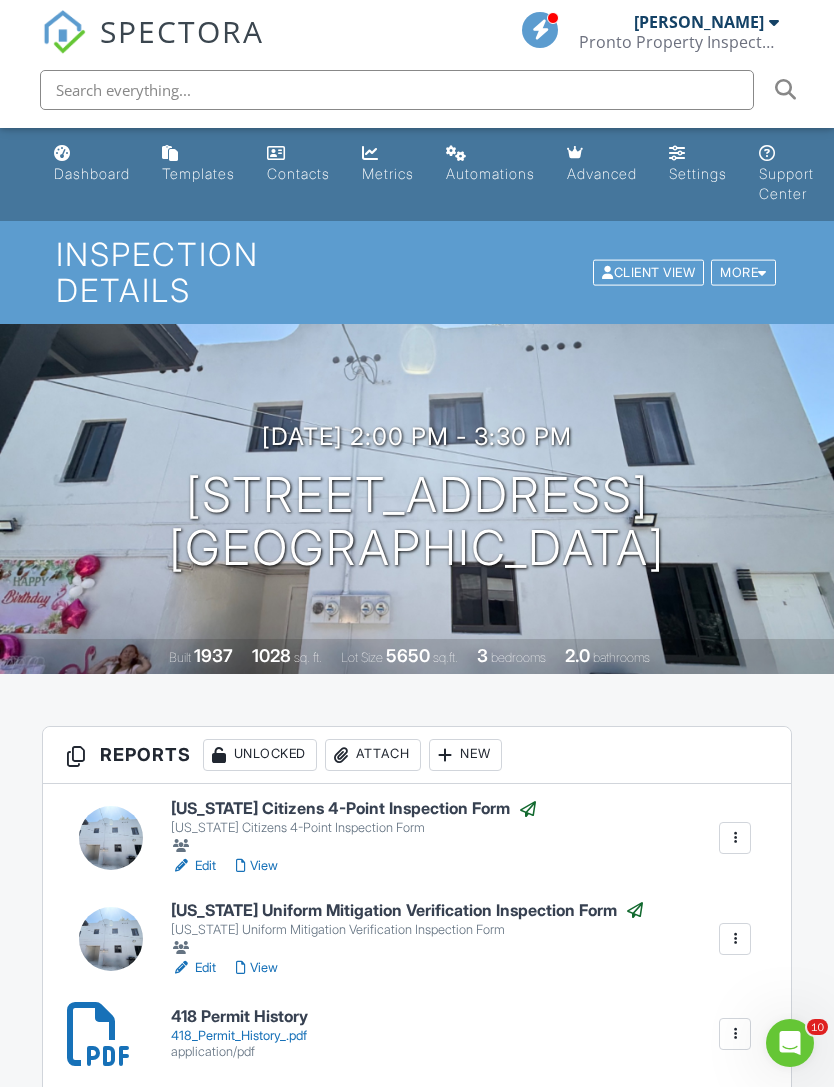 click on "View" at bounding box center (257, 968) 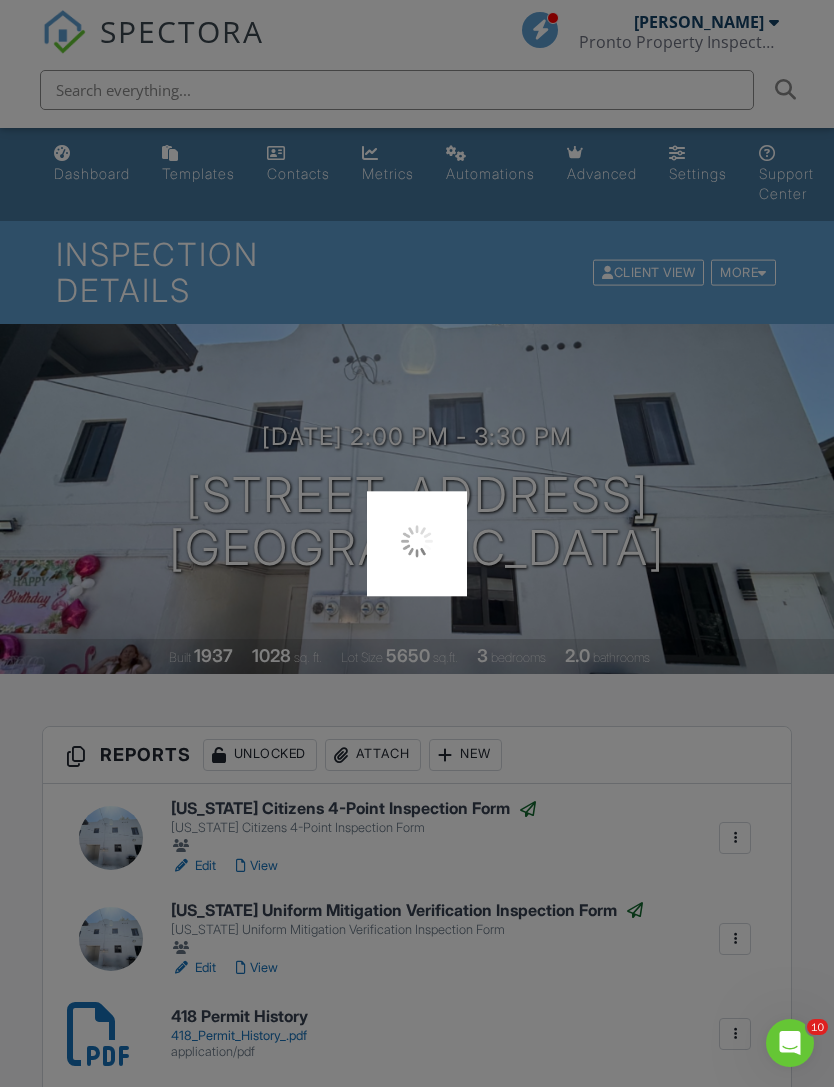 click at bounding box center (417, 543) 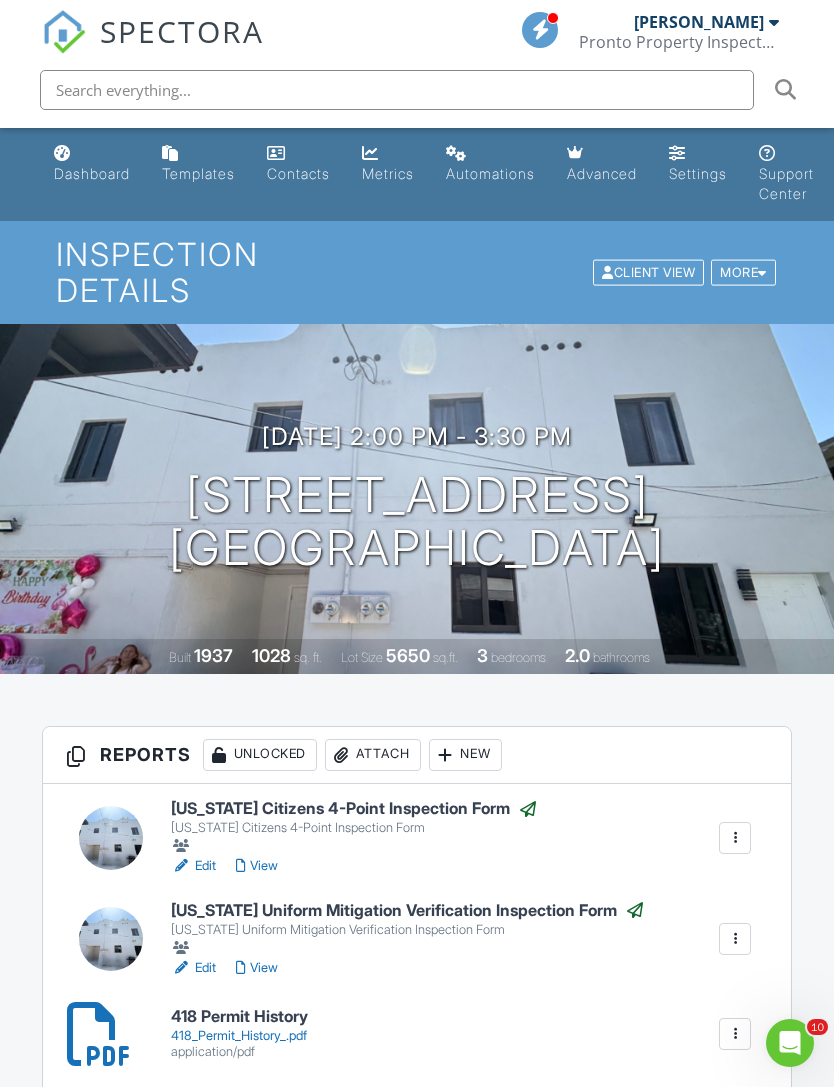 click on "Pronto Property Inspectors" at bounding box center (679, 42) 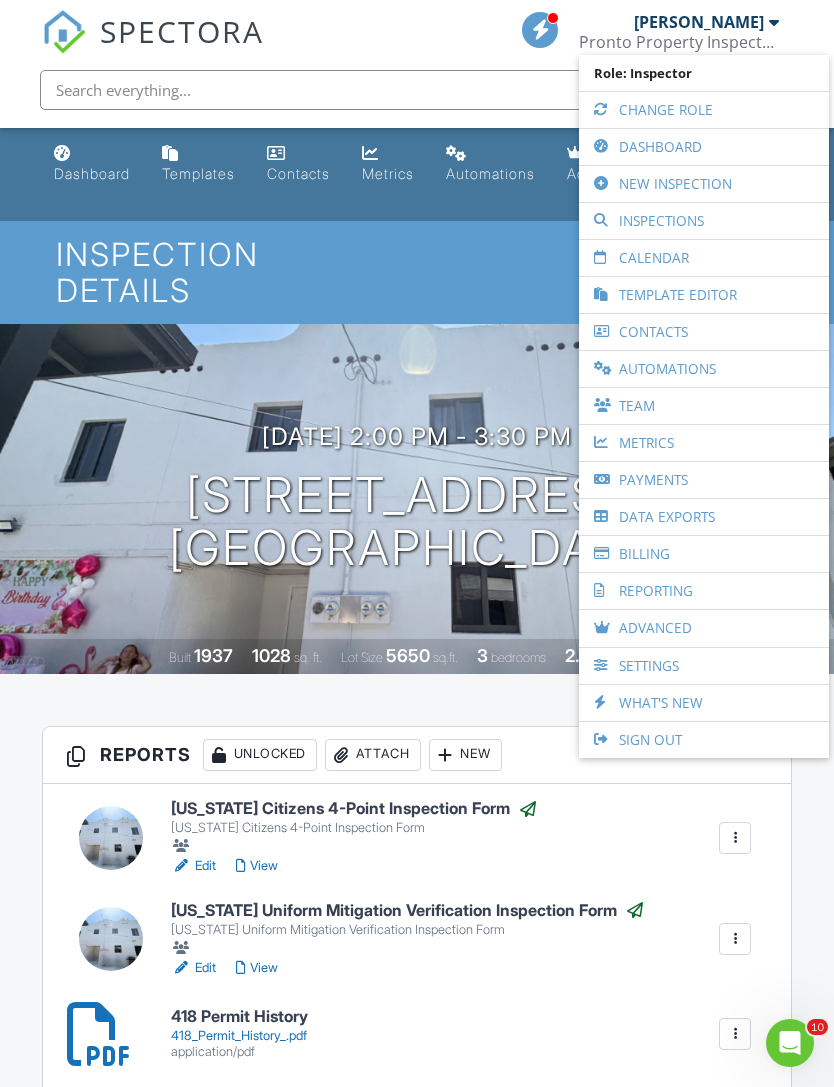 click on "Dashboard" at bounding box center [704, 147] 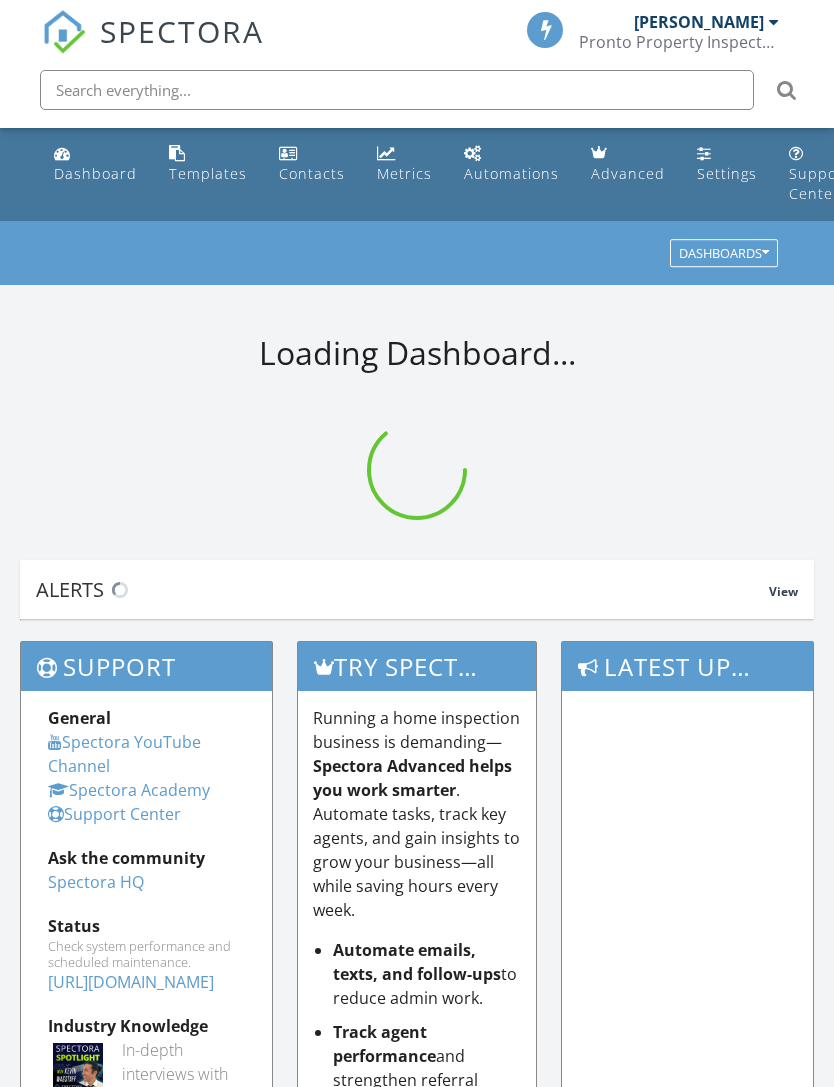 scroll, scrollTop: 0, scrollLeft: 0, axis: both 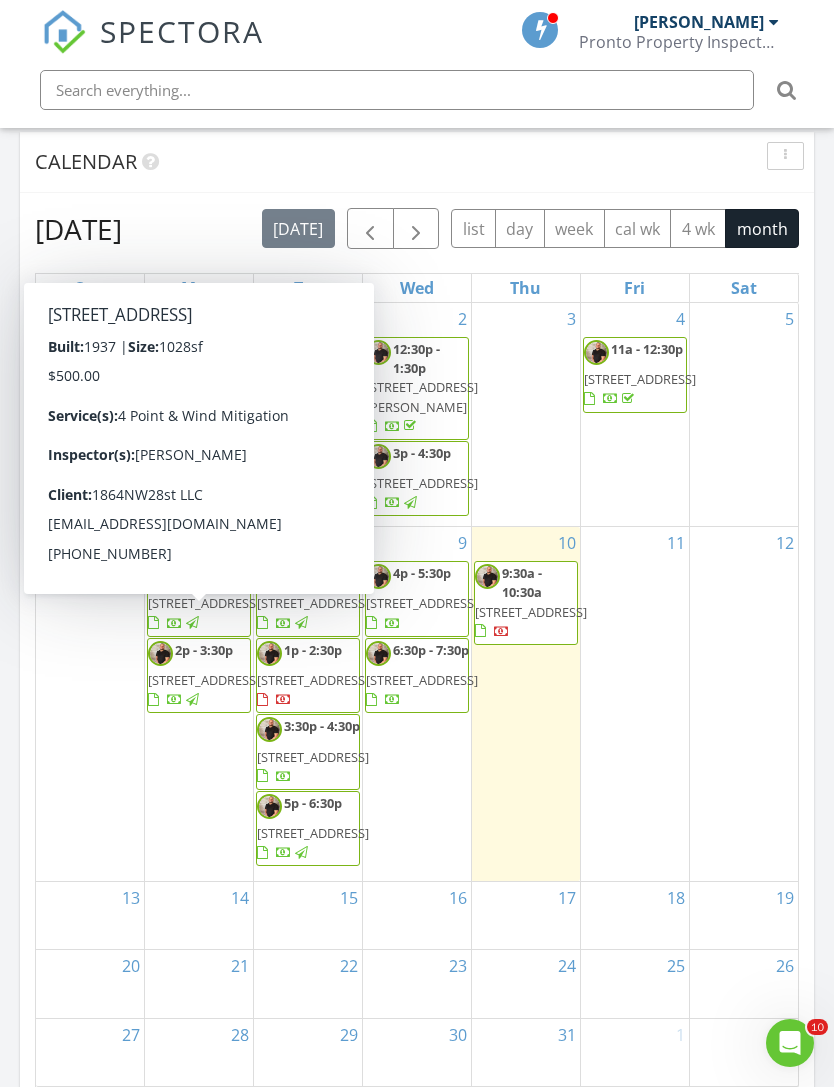 click on "418 NW 9th Ave, Miami 33128" at bounding box center [204, 603] 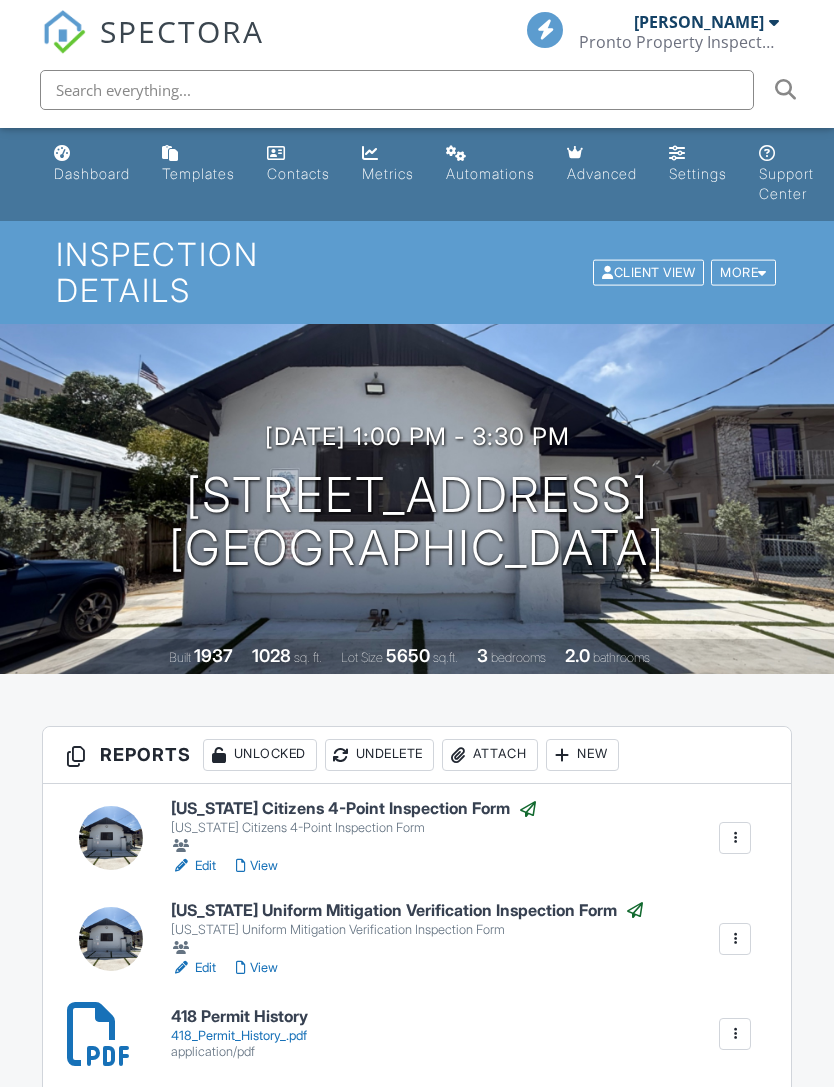 scroll, scrollTop: 0, scrollLeft: 0, axis: both 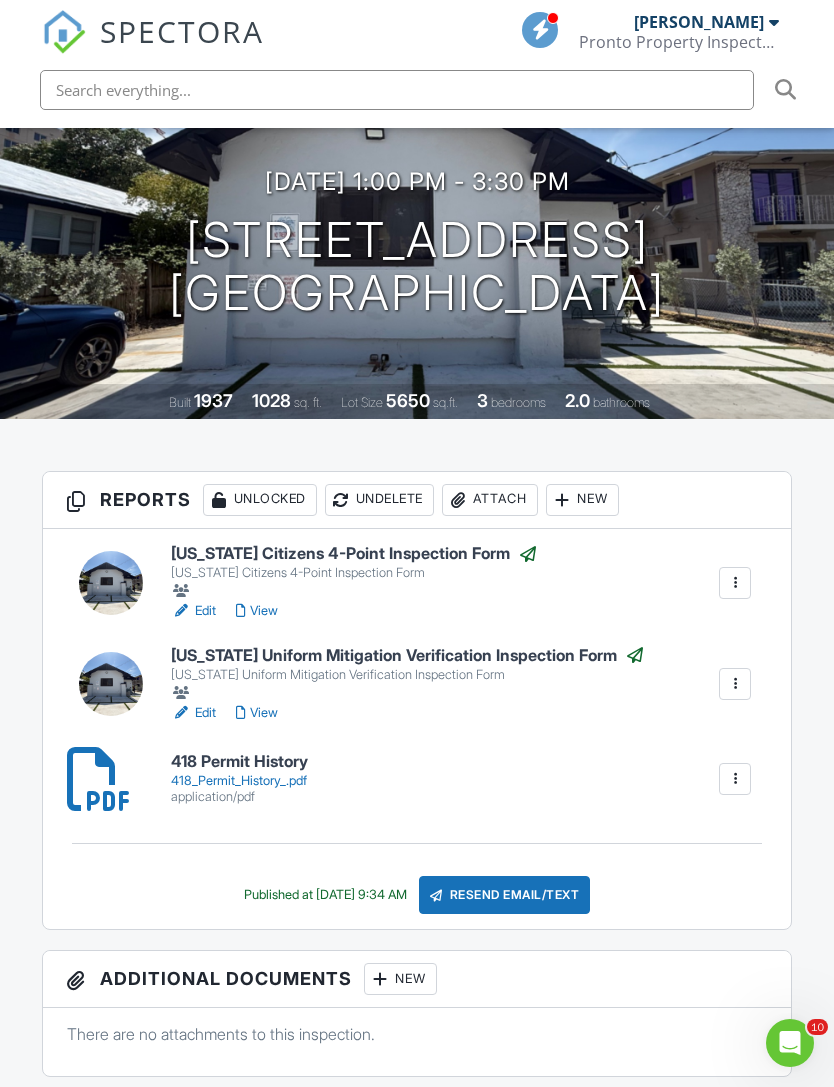 click on "View" at bounding box center [257, 611] 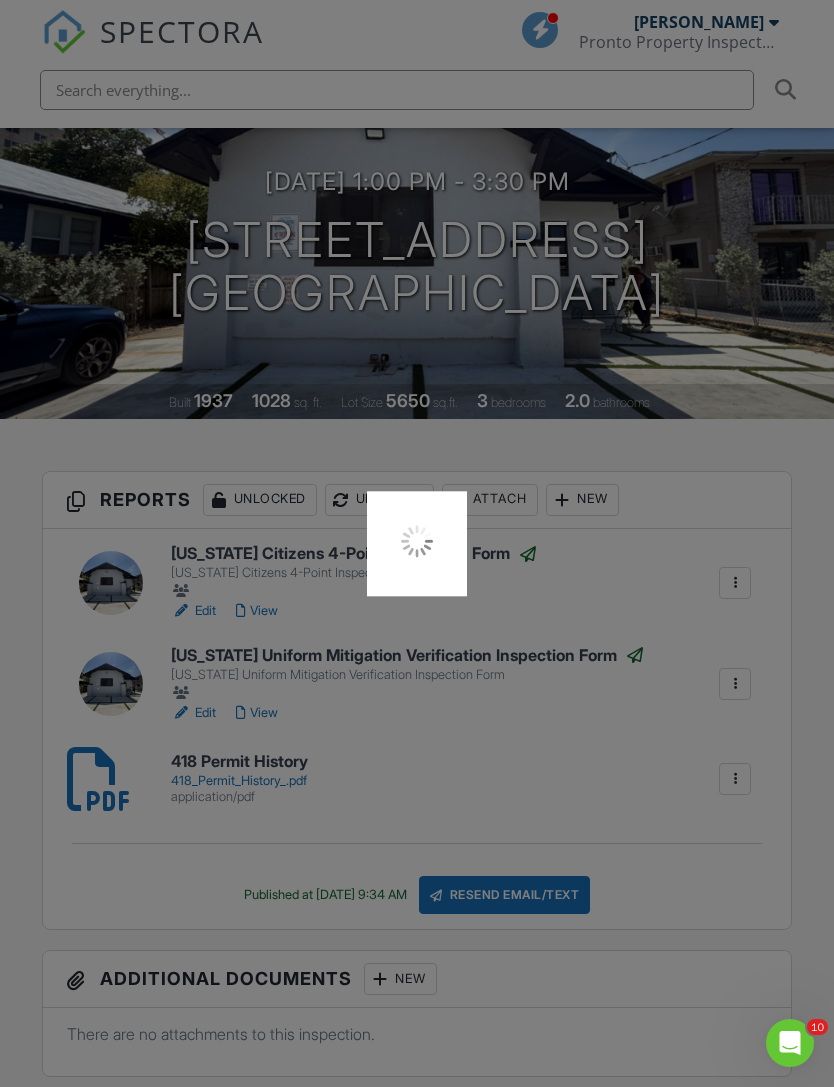 scroll, scrollTop: 319, scrollLeft: 0, axis: vertical 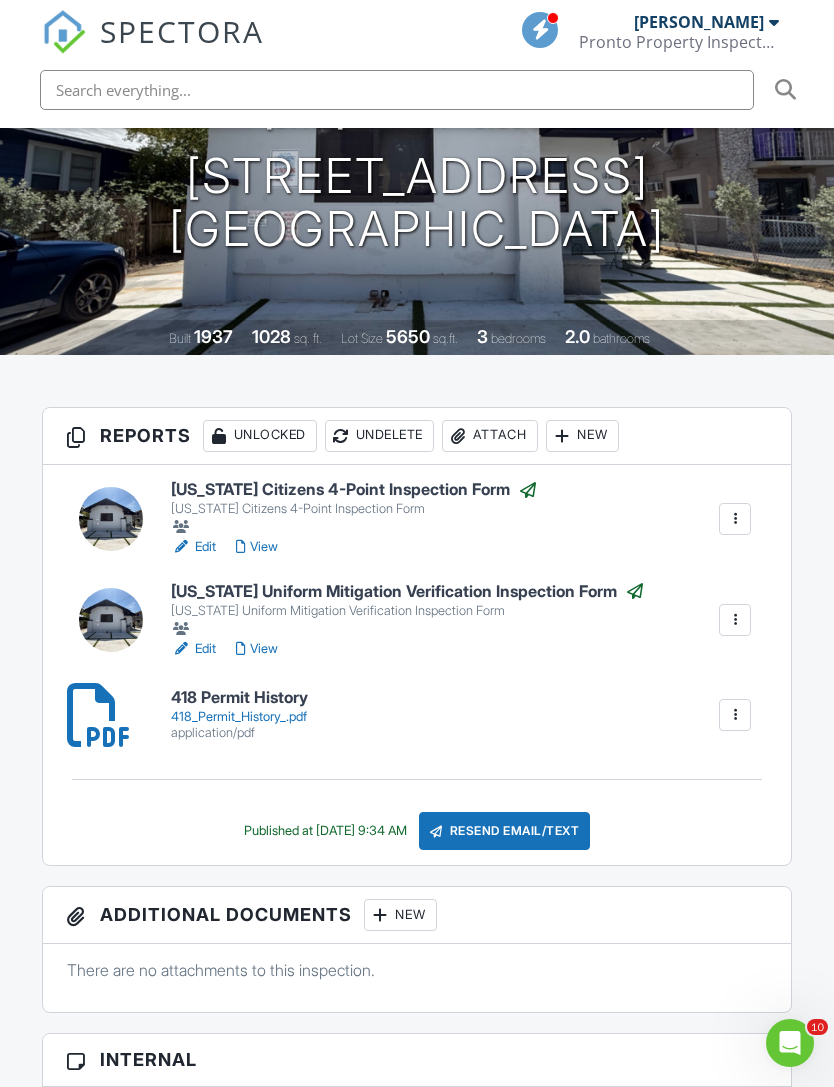 click on "View" at bounding box center (257, 649) 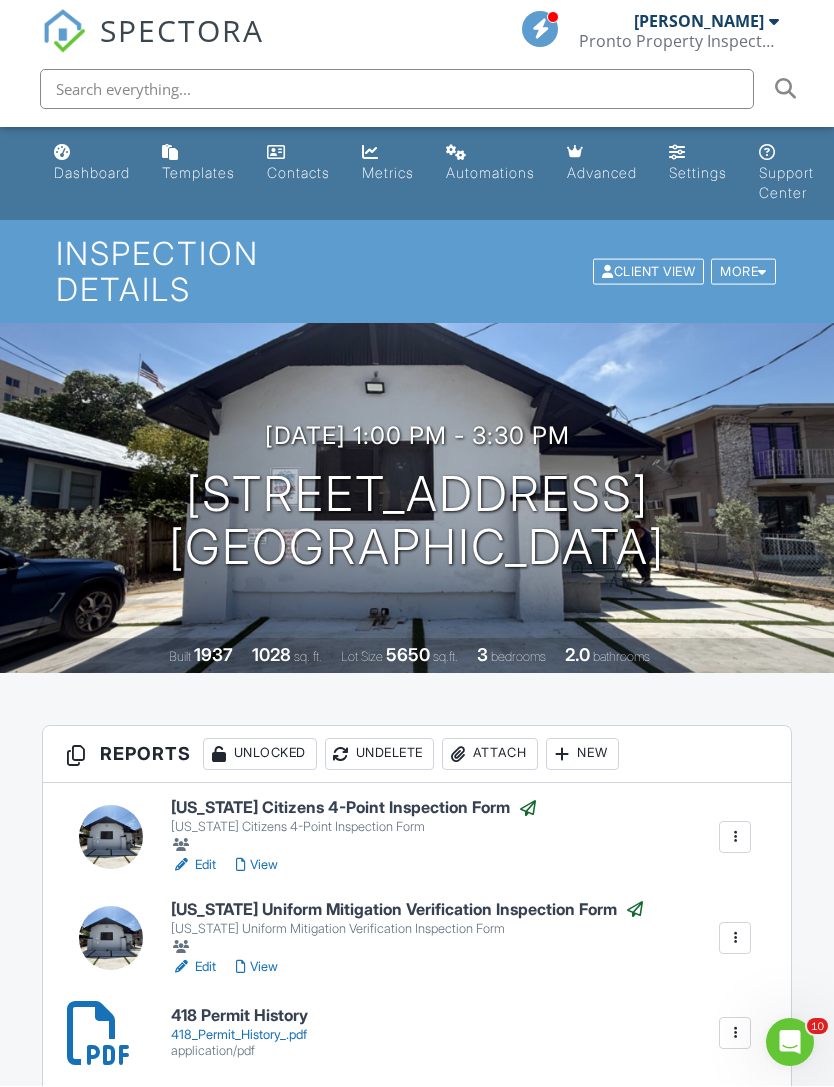 scroll, scrollTop: 40, scrollLeft: 0, axis: vertical 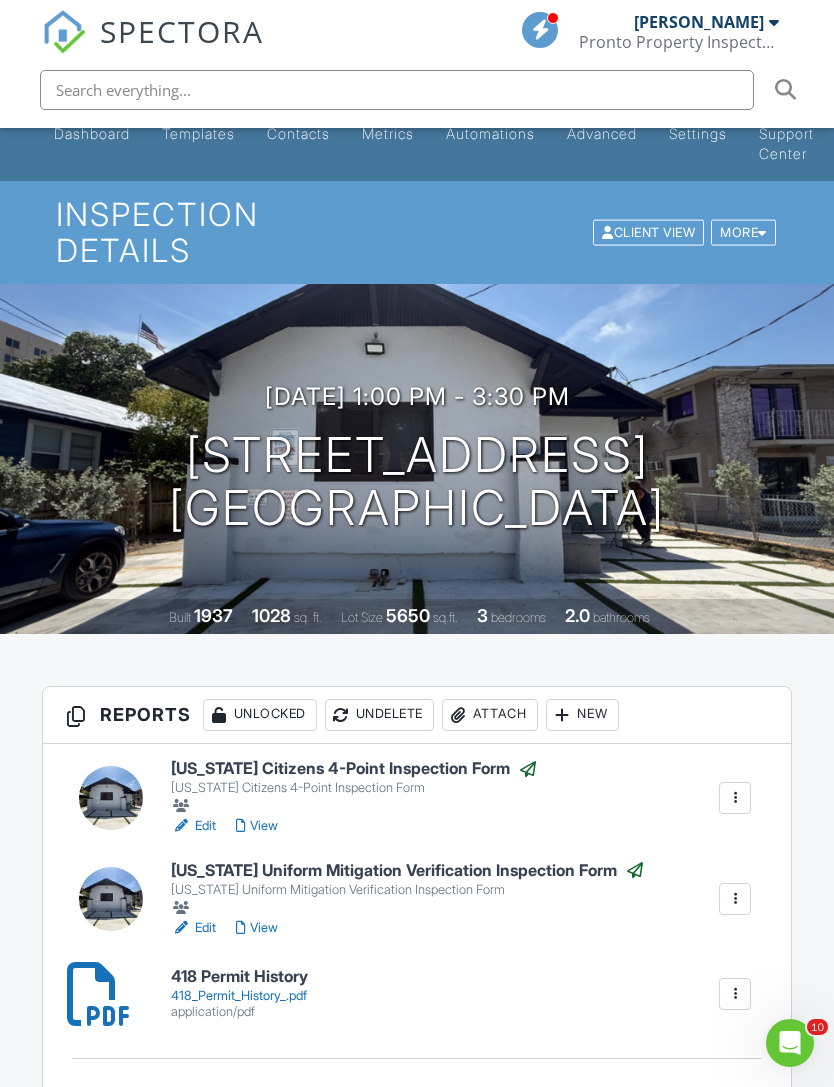 click on "View" at bounding box center [257, 928] 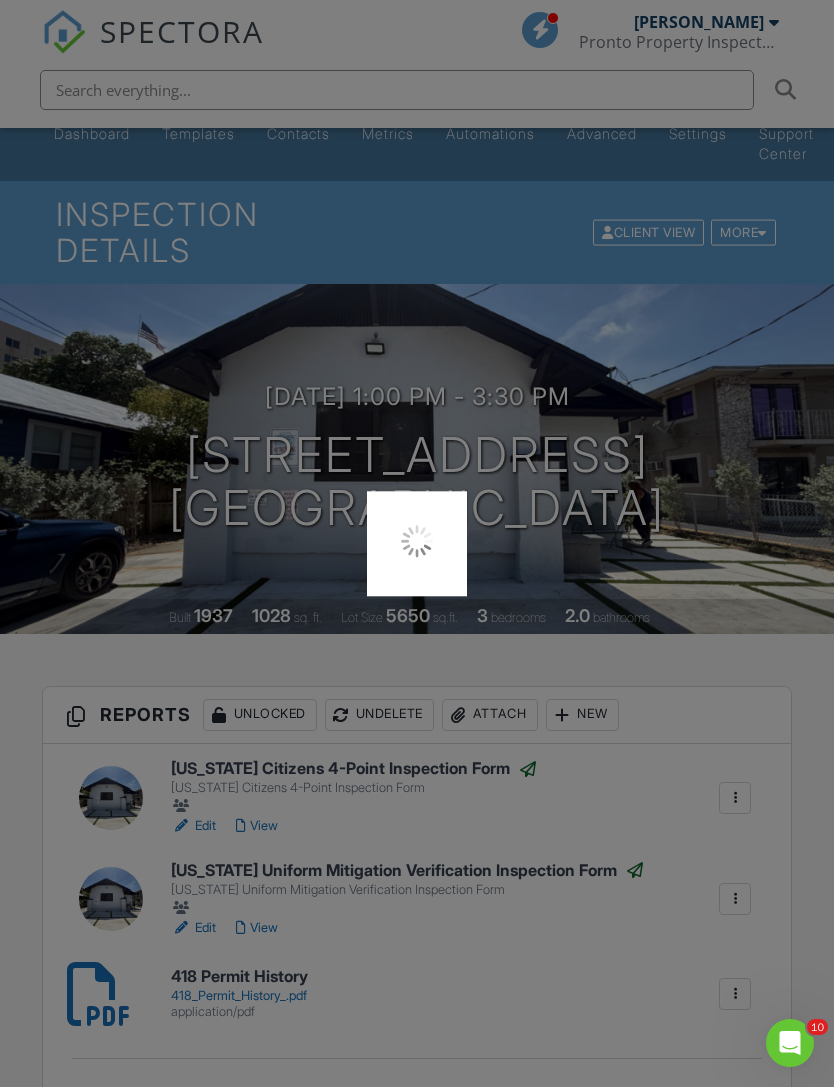 scroll, scrollTop: 104, scrollLeft: 0, axis: vertical 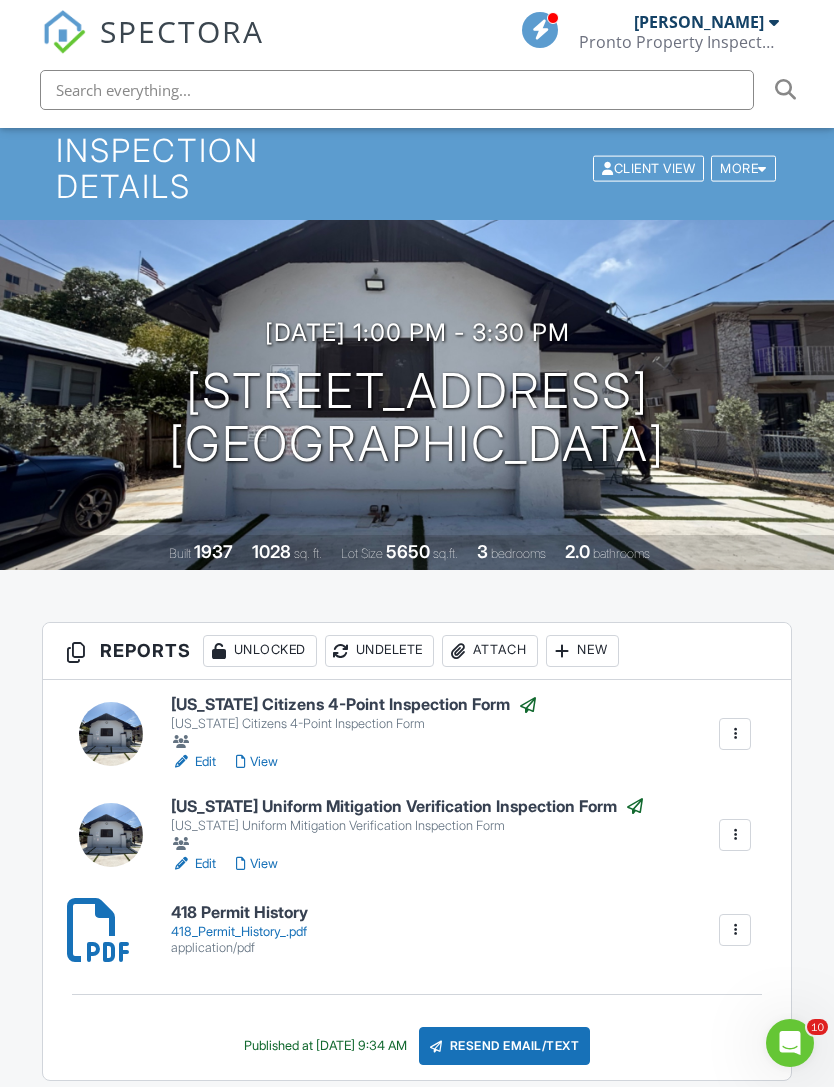 click on "Pronto Property Inspectors" at bounding box center (679, 42) 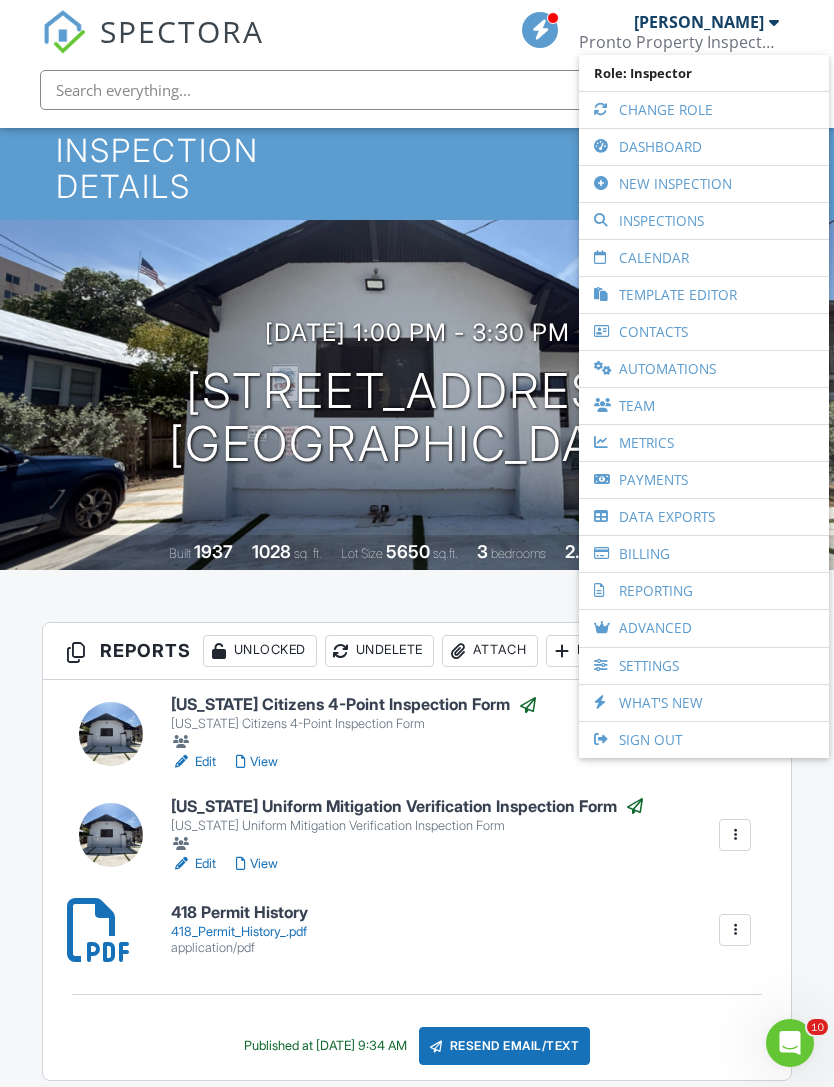 click on "Dashboard" at bounding box center [704, 147] 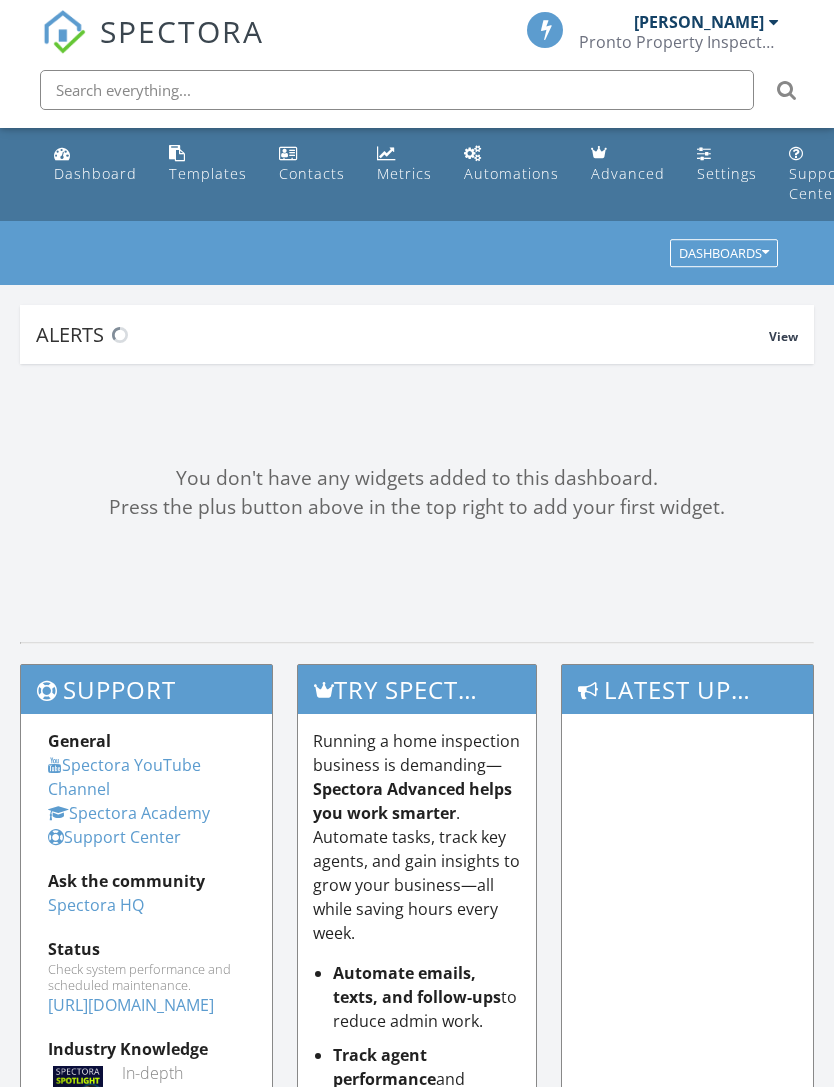 scroll, scrollTop: 0, scrollLeft: 0, axis: both 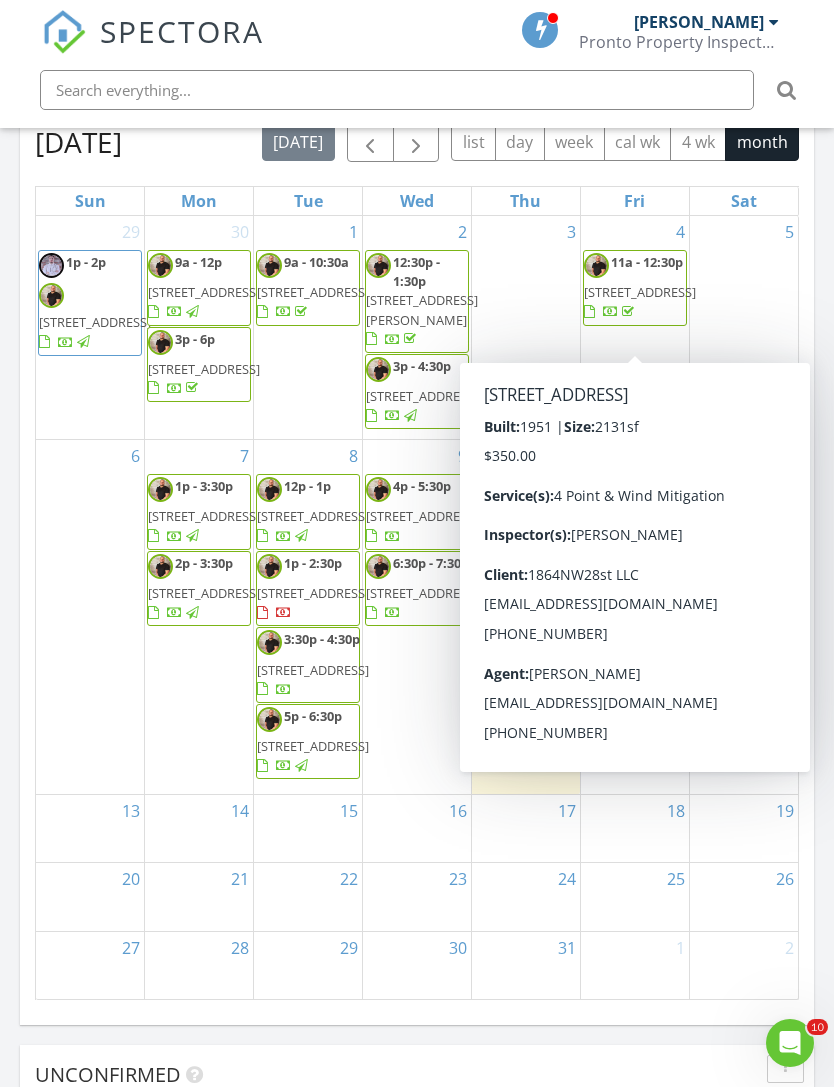 click on "[STREET_ADDRESS]" at bounding box center (640, 292) 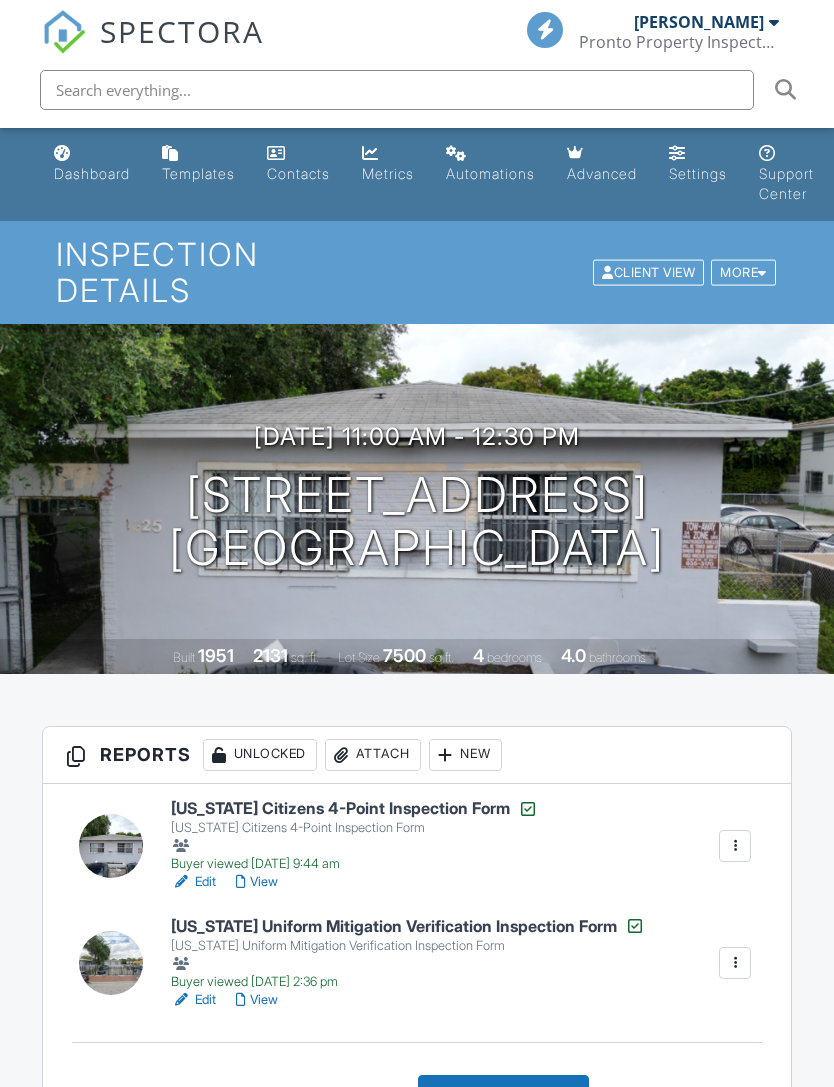 scroll, scrollTop: 1923, scrollLeft: 0, axis: vertical 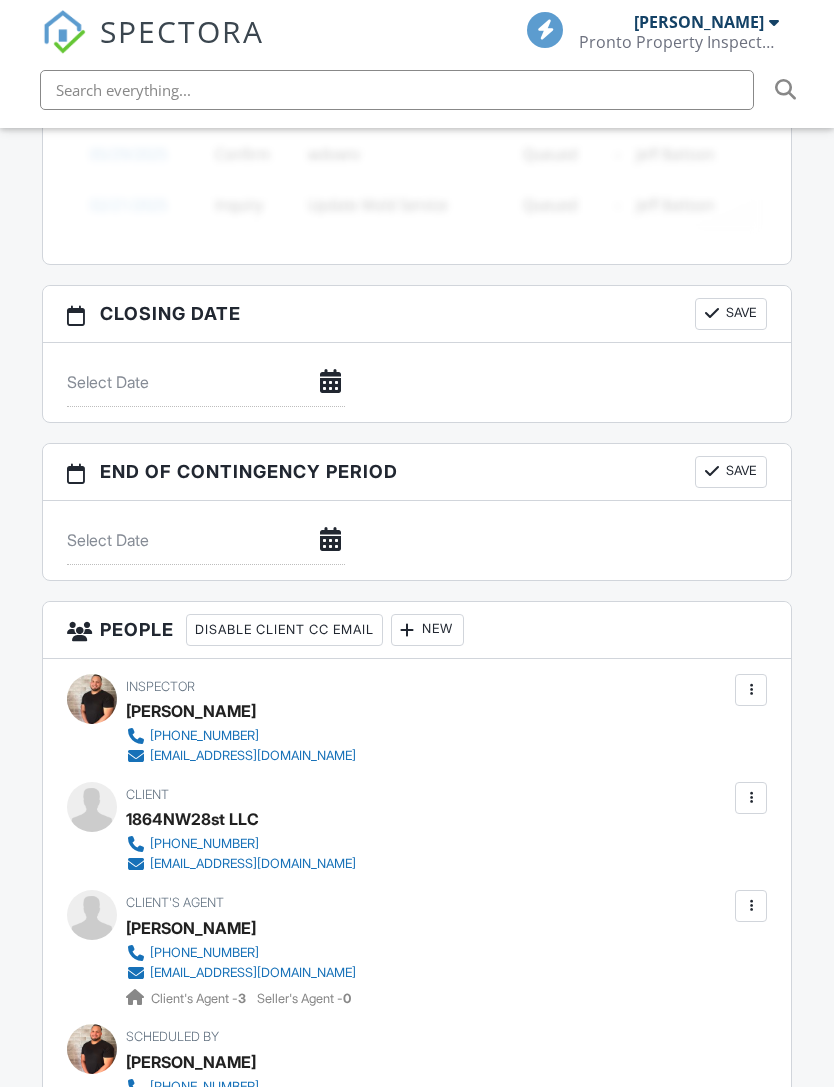 click at bounding box center [751, 798] 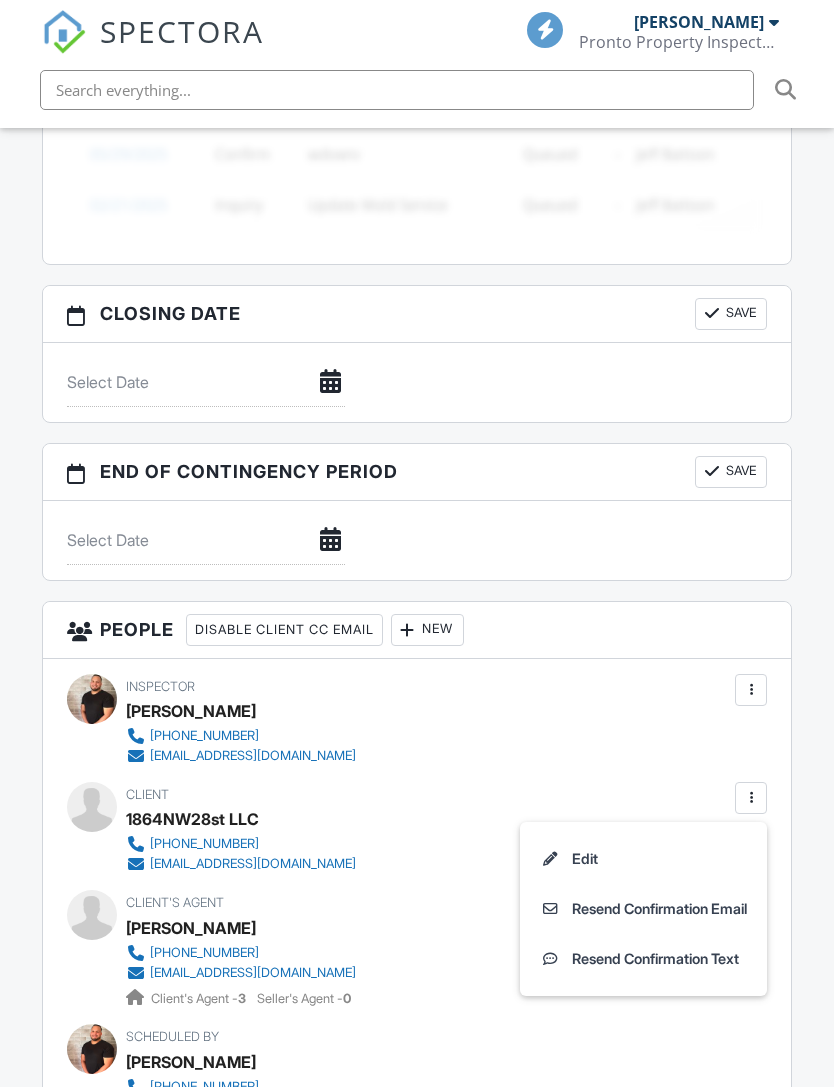 click on "Inspector
Jean Carlos Espejo
305-490-1292
prontopropertyinspectors@gmail.com
Make Visible
Mark As Requested
Remove
Update Client
First name
1864NW28st LLC
Last name
Email (required)
christiangiraldorealtor@gmail.com
CC Email
Phone
562-644-1107
Address
City
State
Zip
Internal notes visible only to the company
Private notes visible only to company admins
Cancel
Save
Confirm client deletion
This will remove the client from this inspection. All email reminders and follow-ups will be removed as well. Note that this is only an option before publishing a report.
Cancel
Remove Client
Client
1864NW28st LLC
562-644-1107
christiangiraldorealtor@gmail.com
Edit" at bounding box center [417, 930] 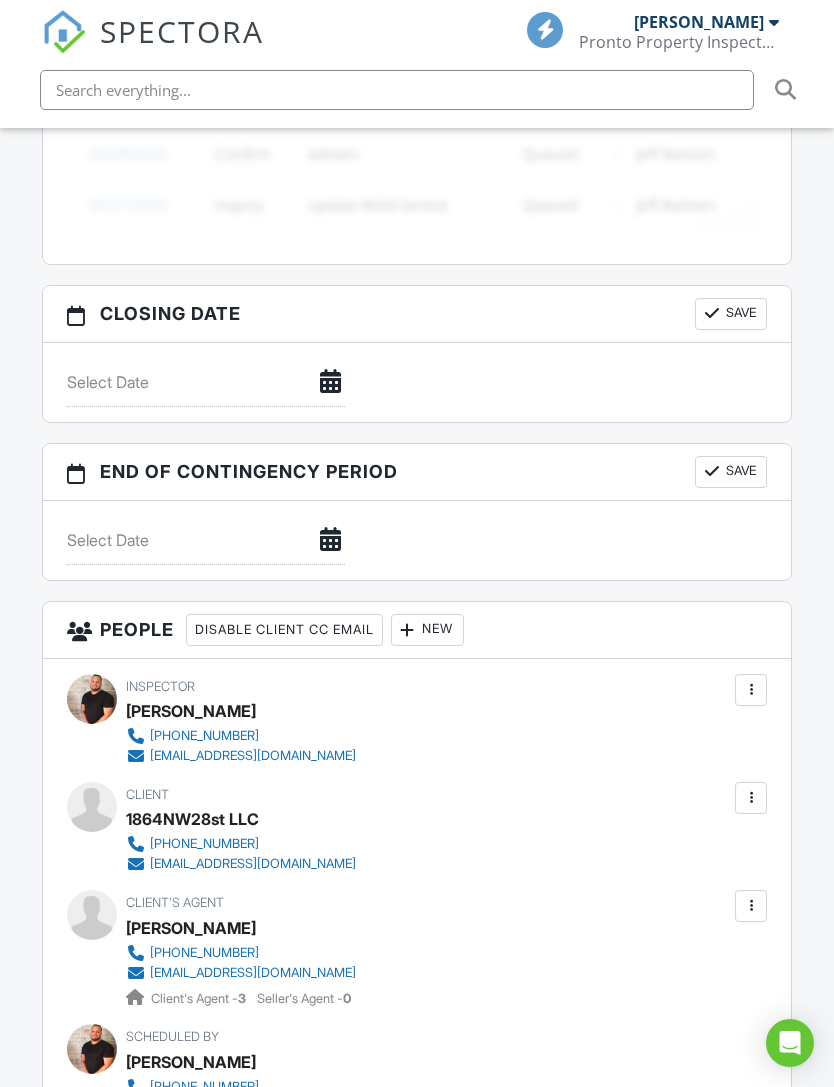 click at bounding box center [751, 798] 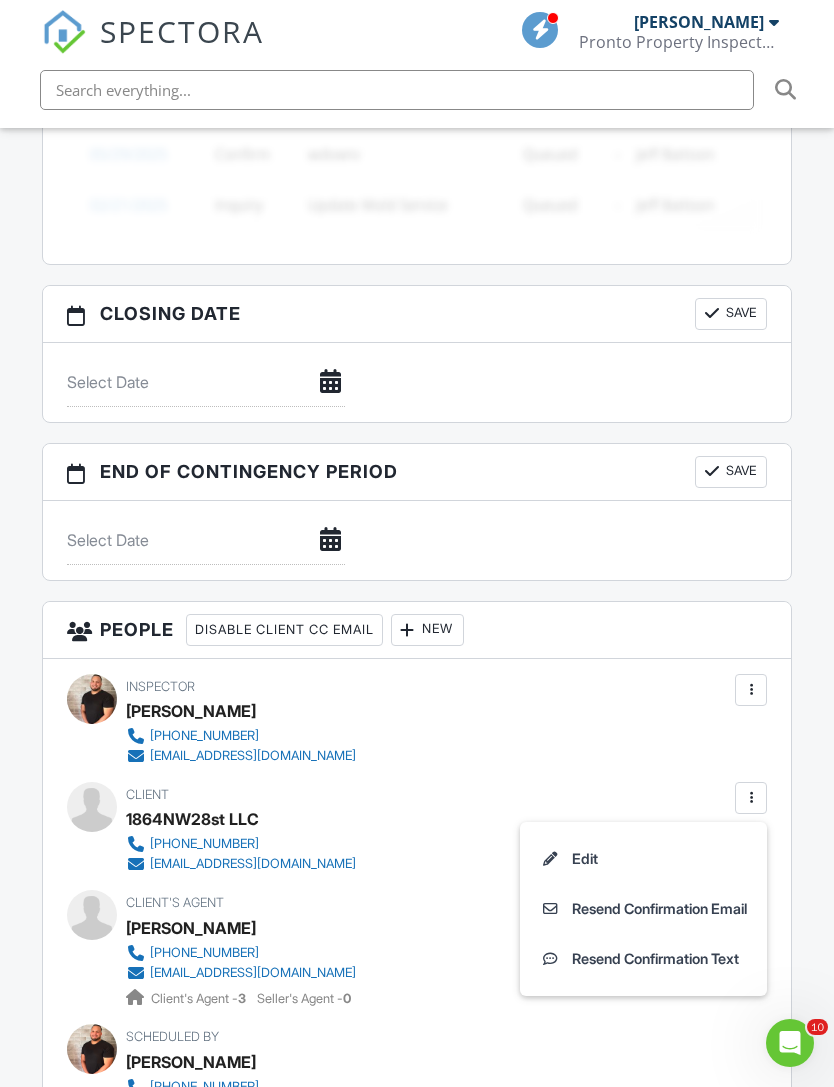 scroll, scrollTop: 0, scrollLeft: 0, axis: both 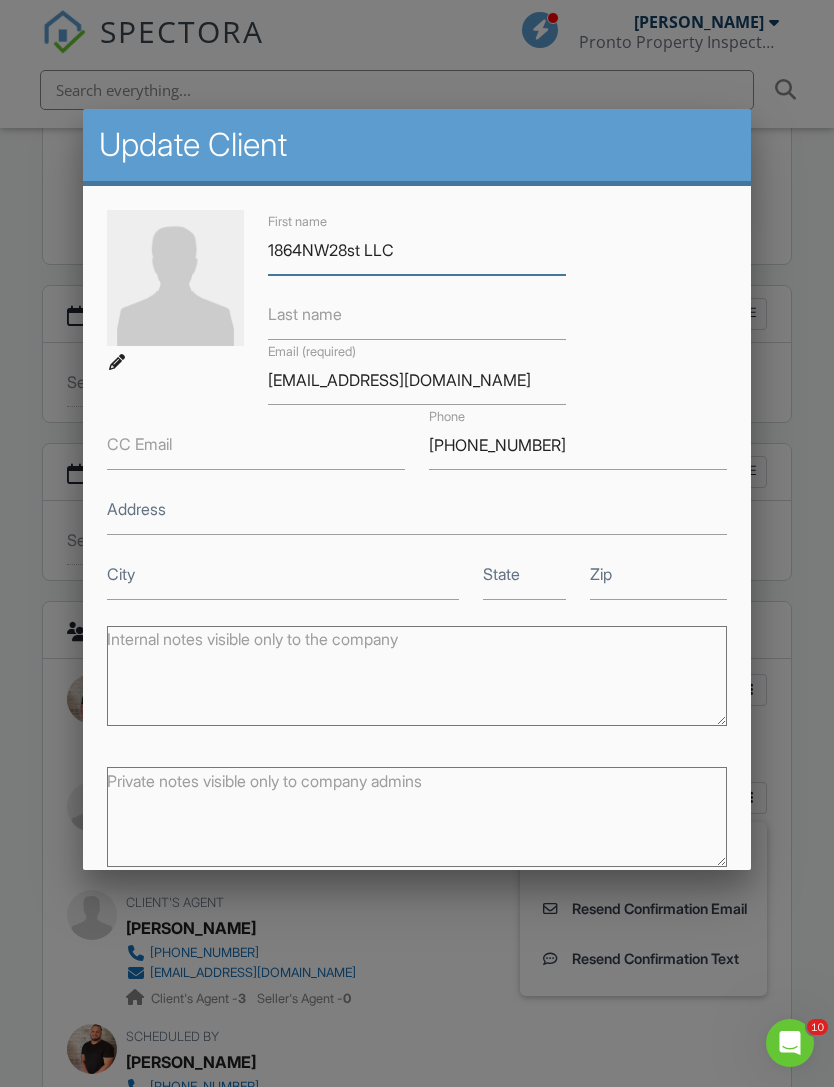click on "1864NW28st LLC" at bounding box center [417, 250] 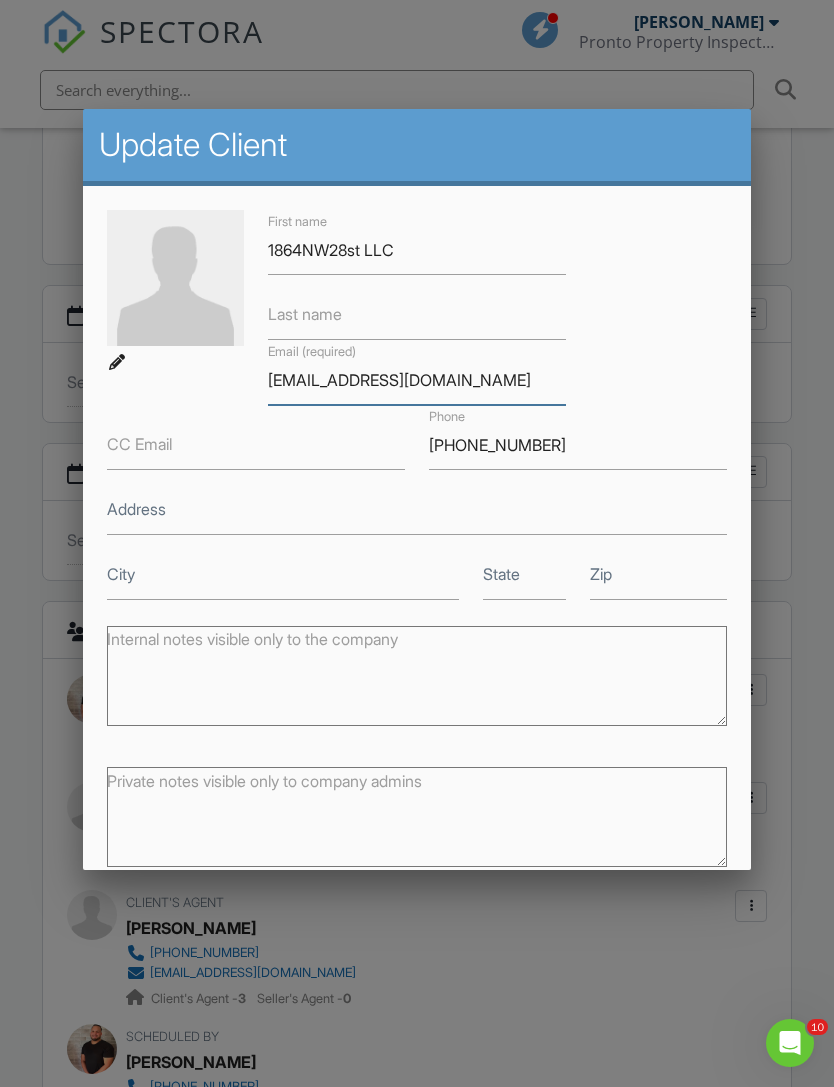 click on "[EMAIL_ADDRESS][DOMAIN_NAME]" at bounding box center (417, 380) 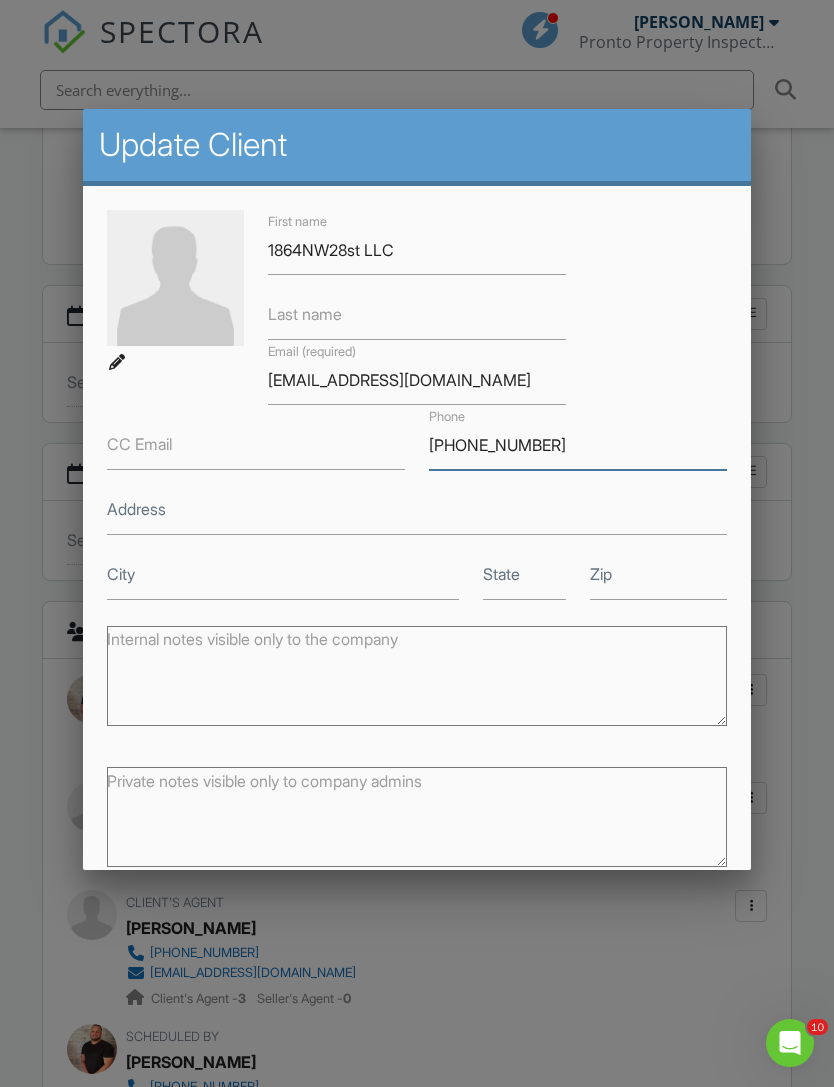 click on "562-644-1107" at bounding box center (578, 445) 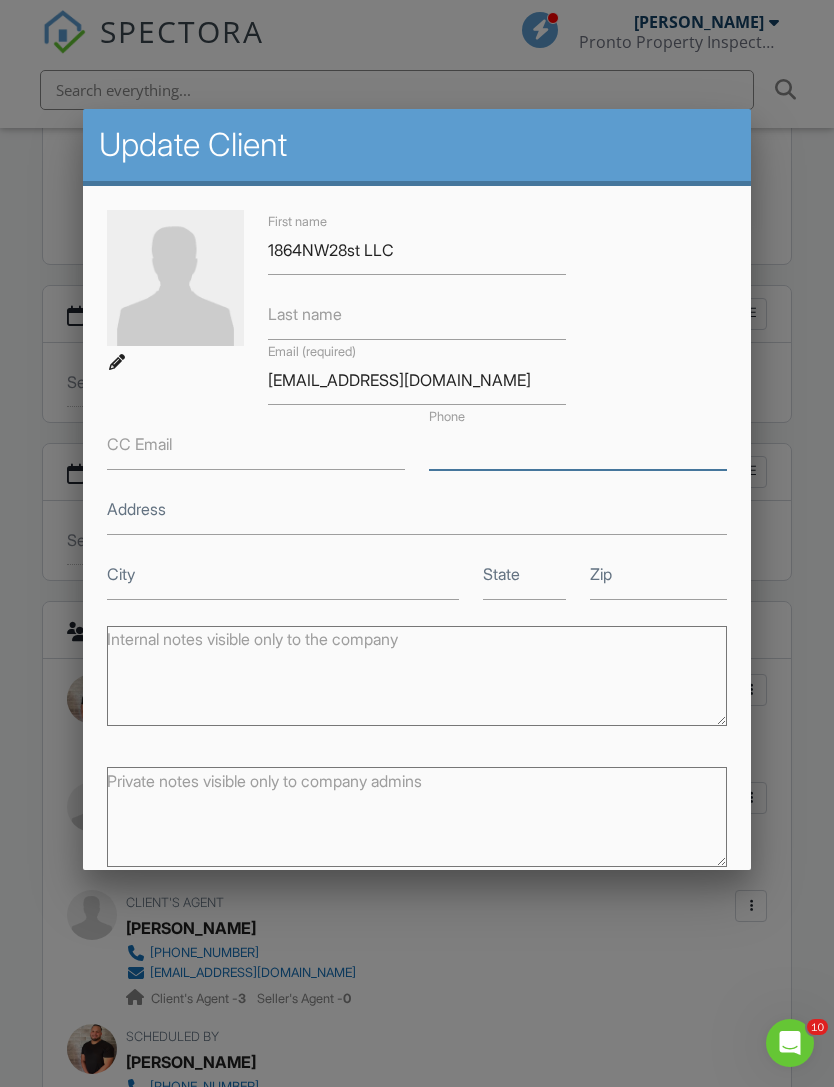 type 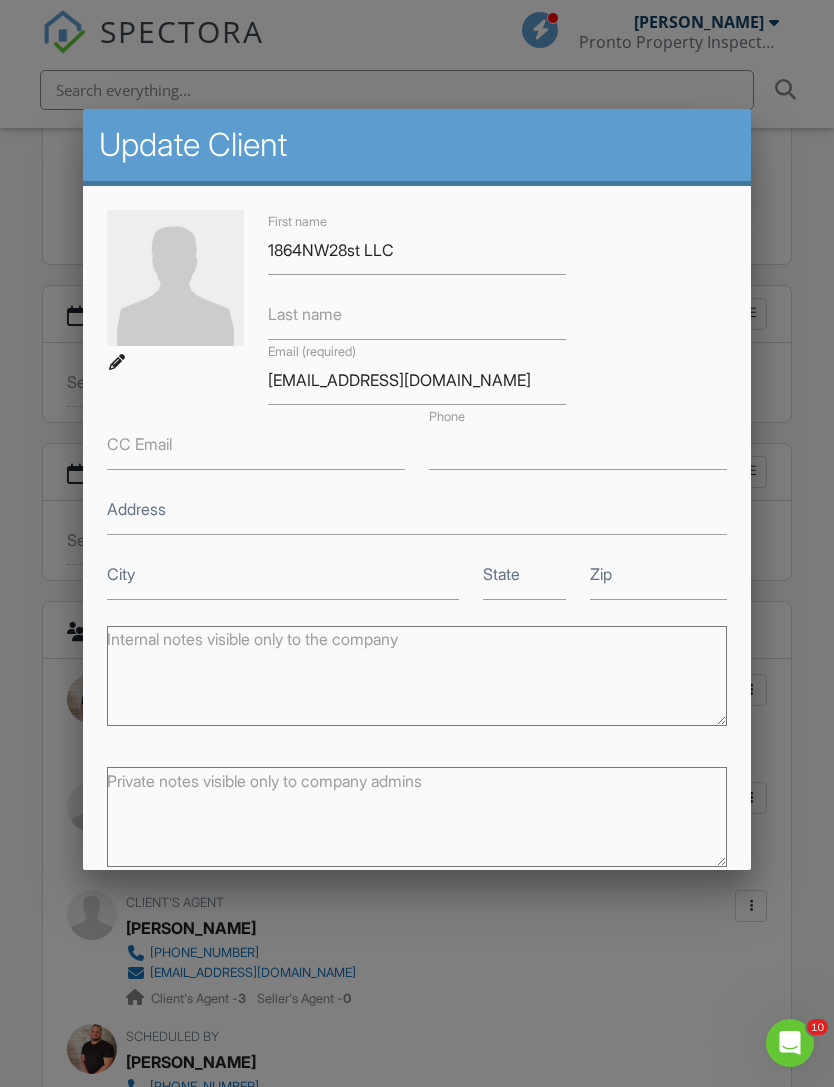 click at bounding box center (417, 579) 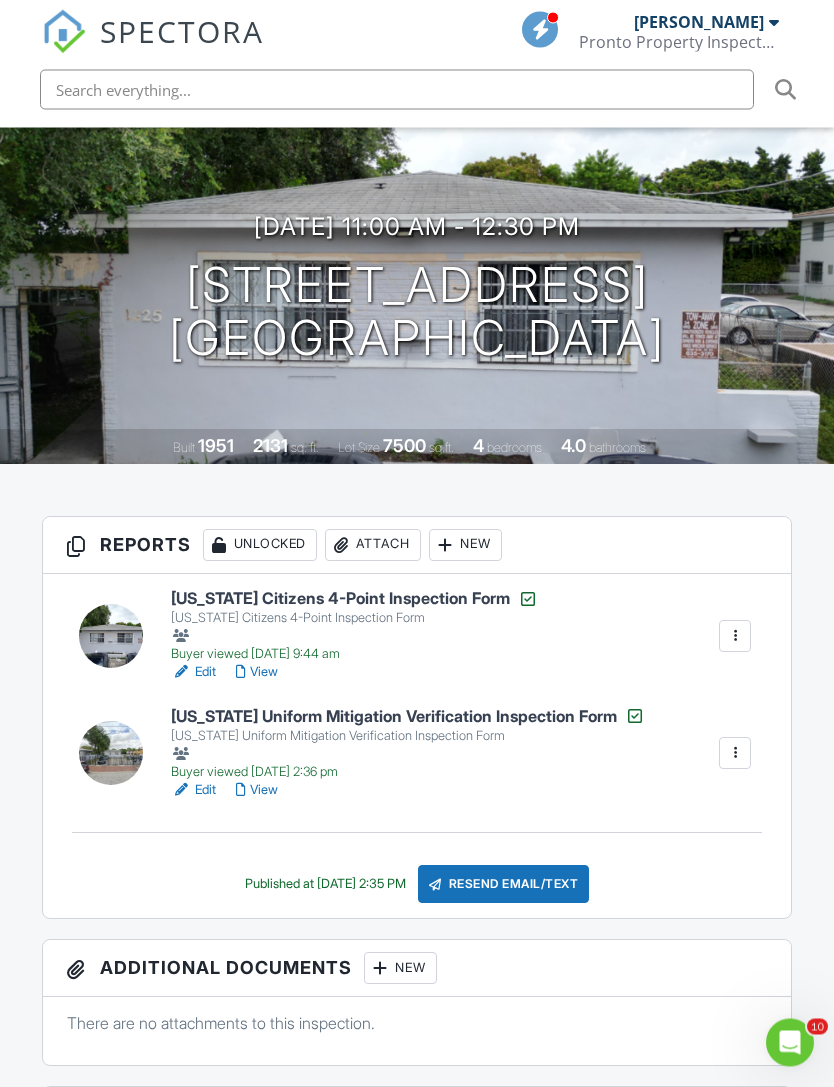scroll, scrollTop: 212, scrollLeft: 0, axis: vertical 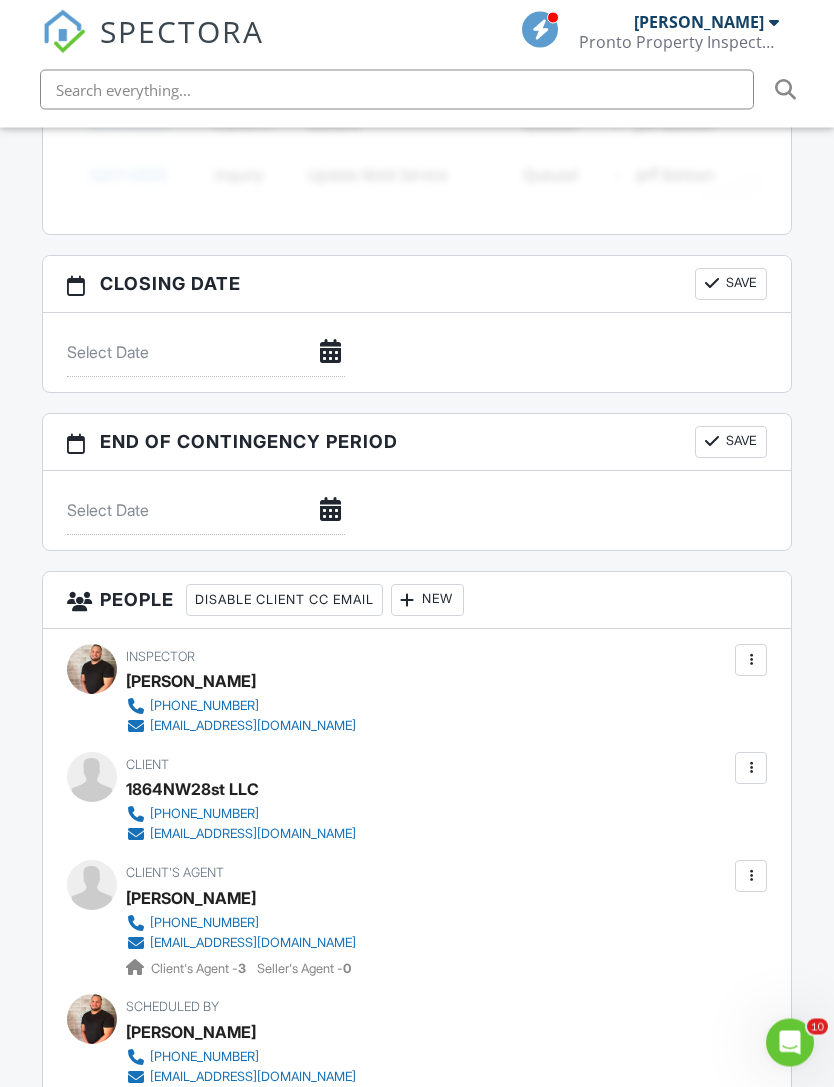click at bounding box center [751, 769] 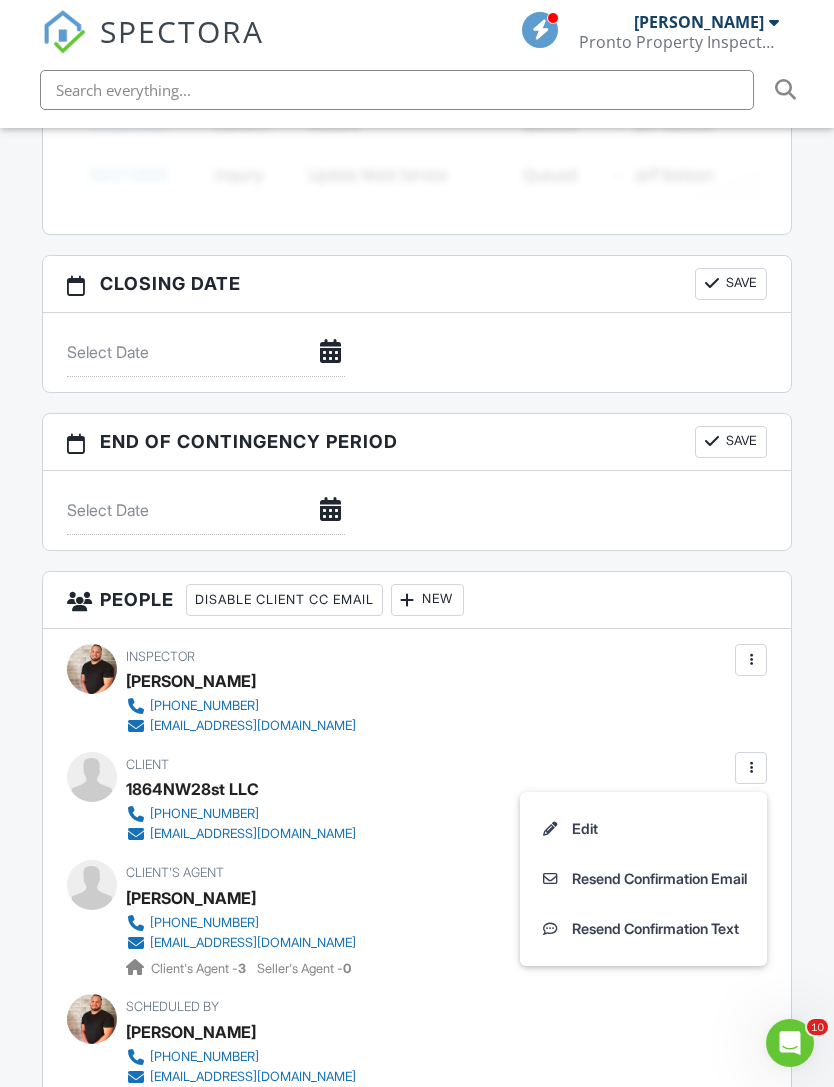 click on "Edit" at bounding box center [643, 829] 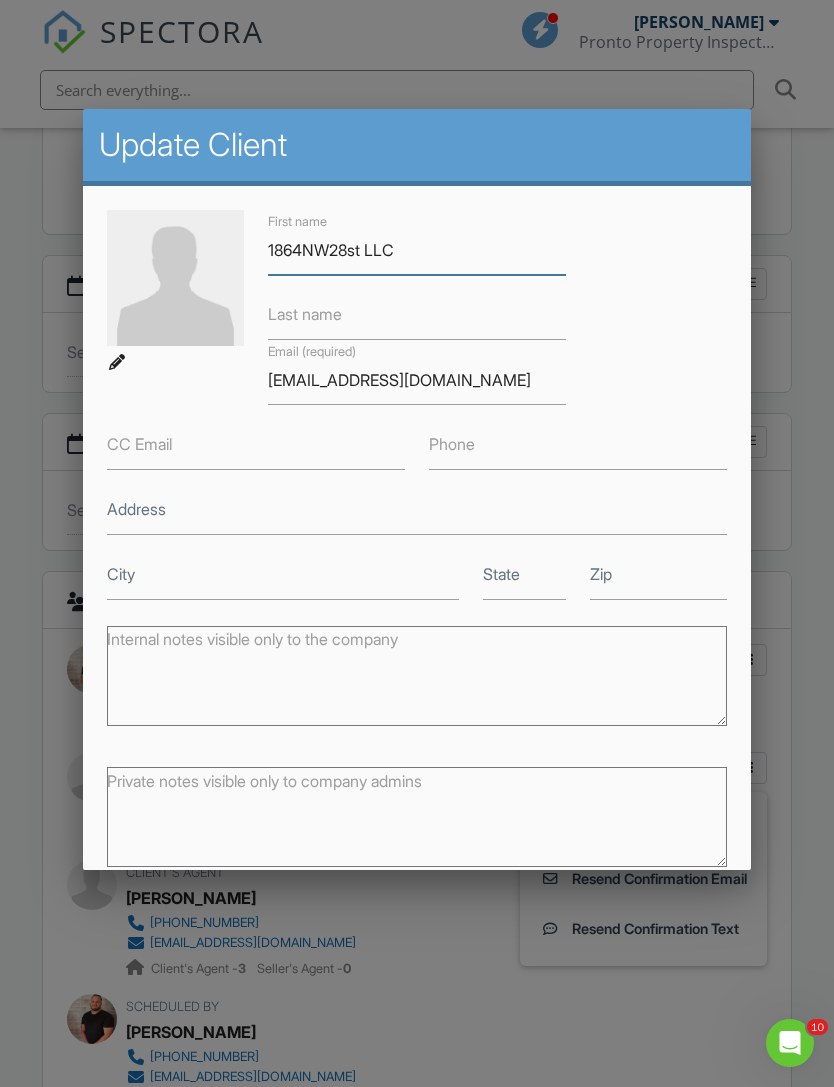click on "1864NW28st LLC" at bounding box center [417, 250] 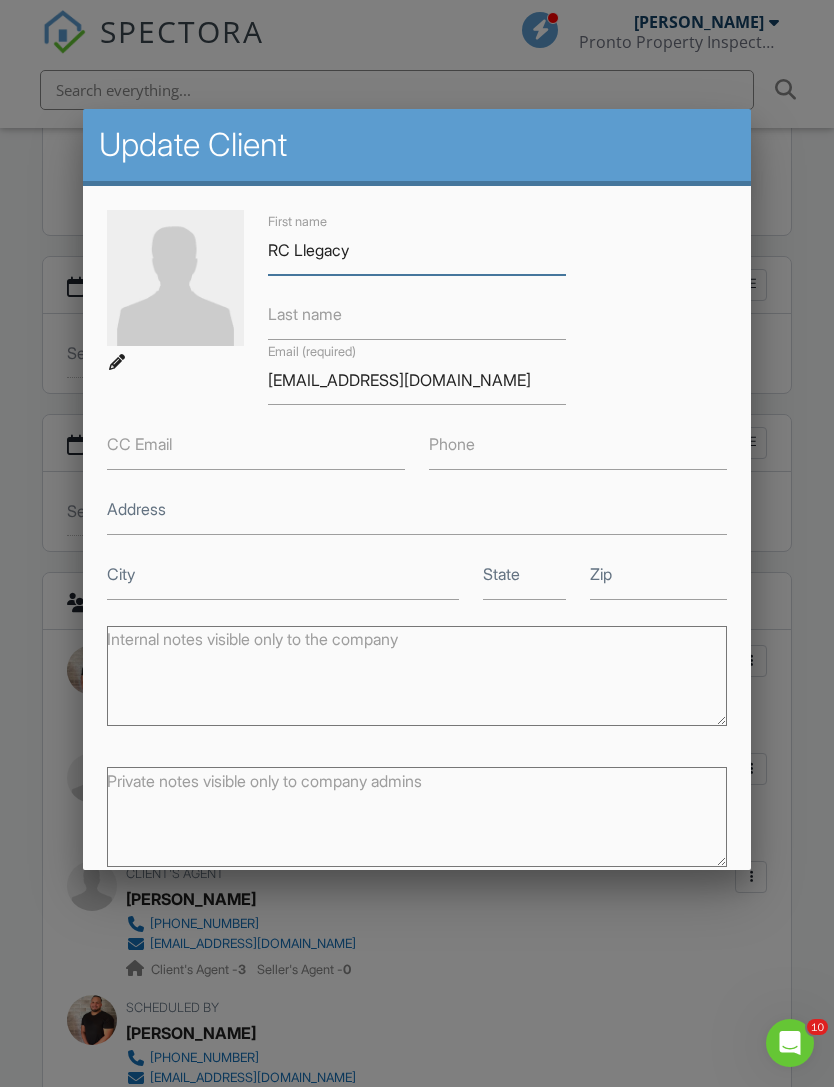 click on "RC Llegacy" at bounding box center [417, 250] 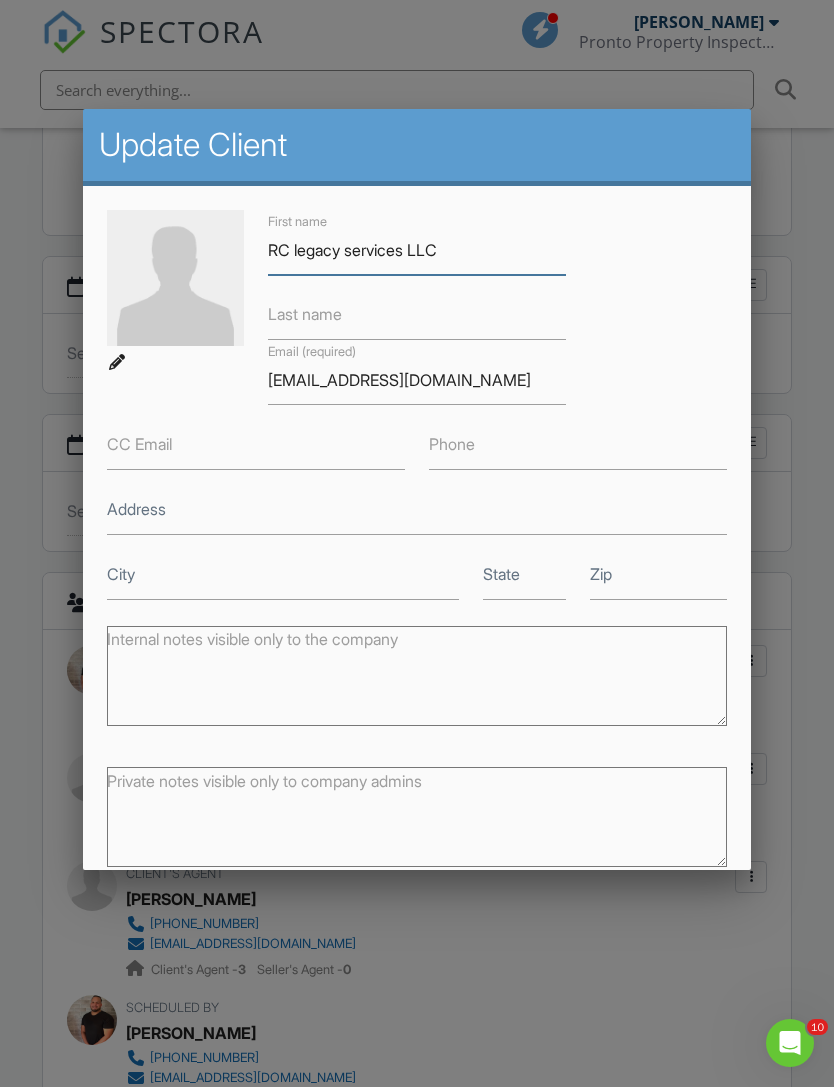 click on "RC legacy services LLC" at bounding box center (417, 250) 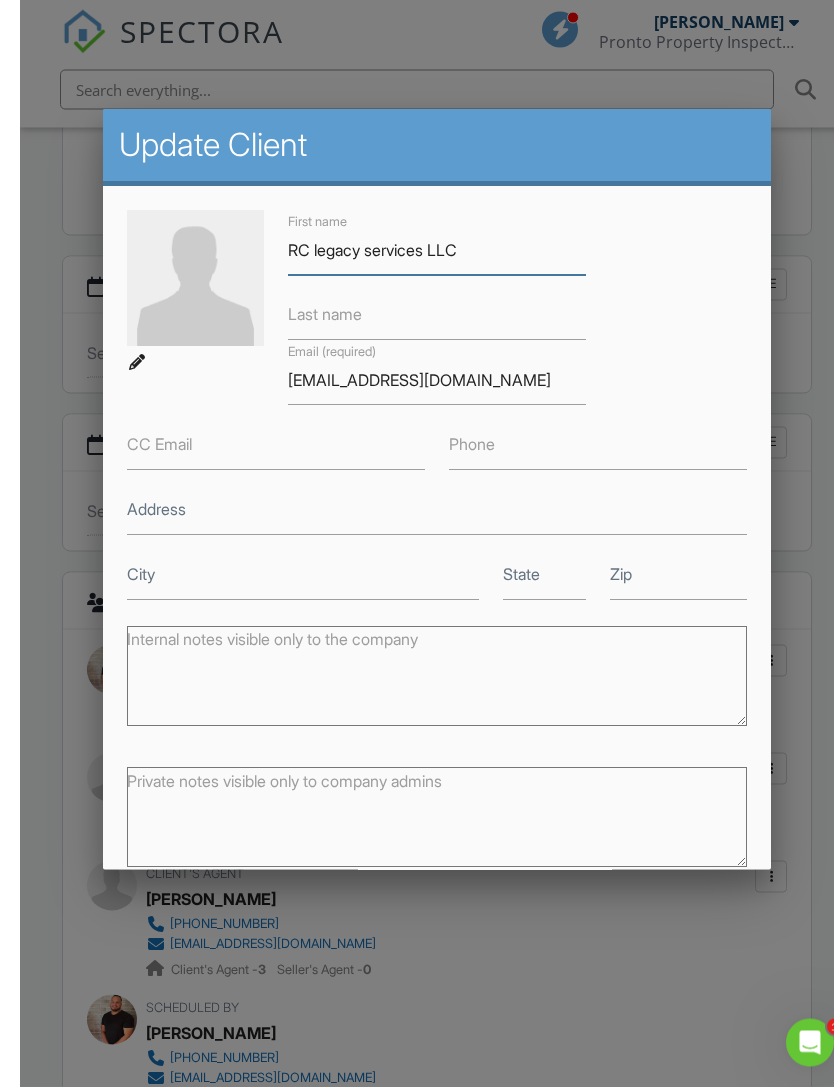 scroll, scrollTop: 1950, scrollLeft: 20, axis: both 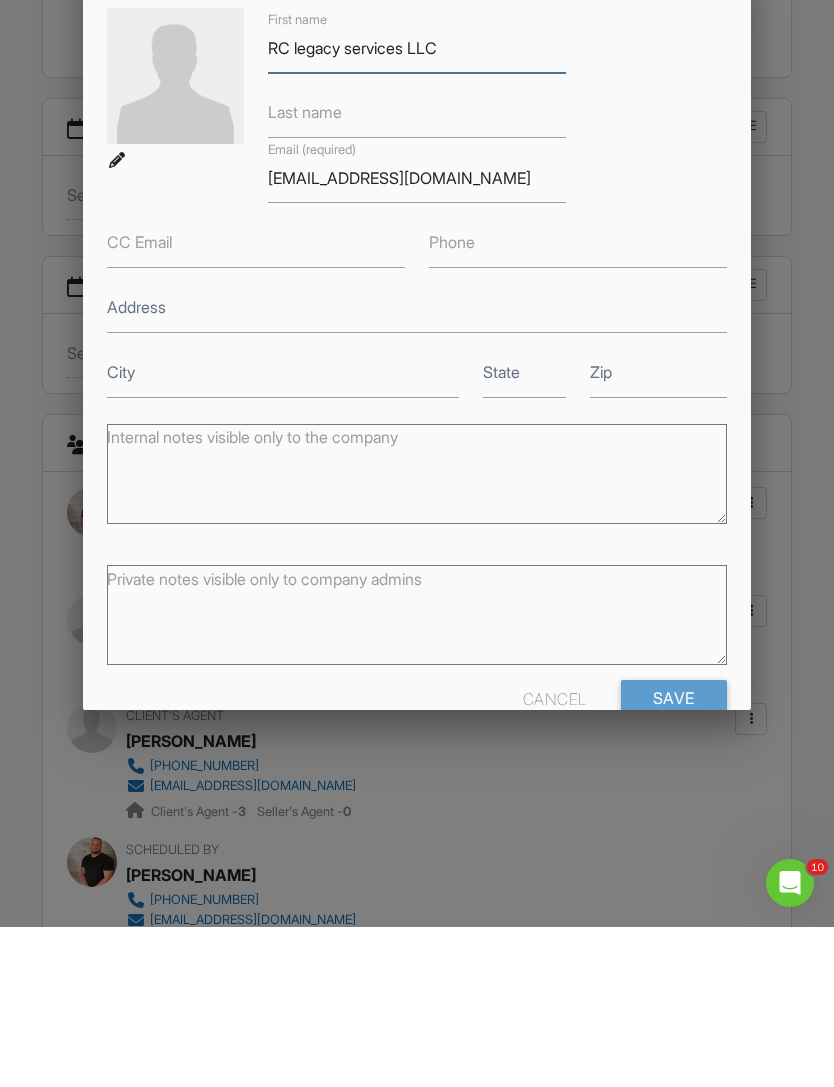 type on "RC legacy services LLC" 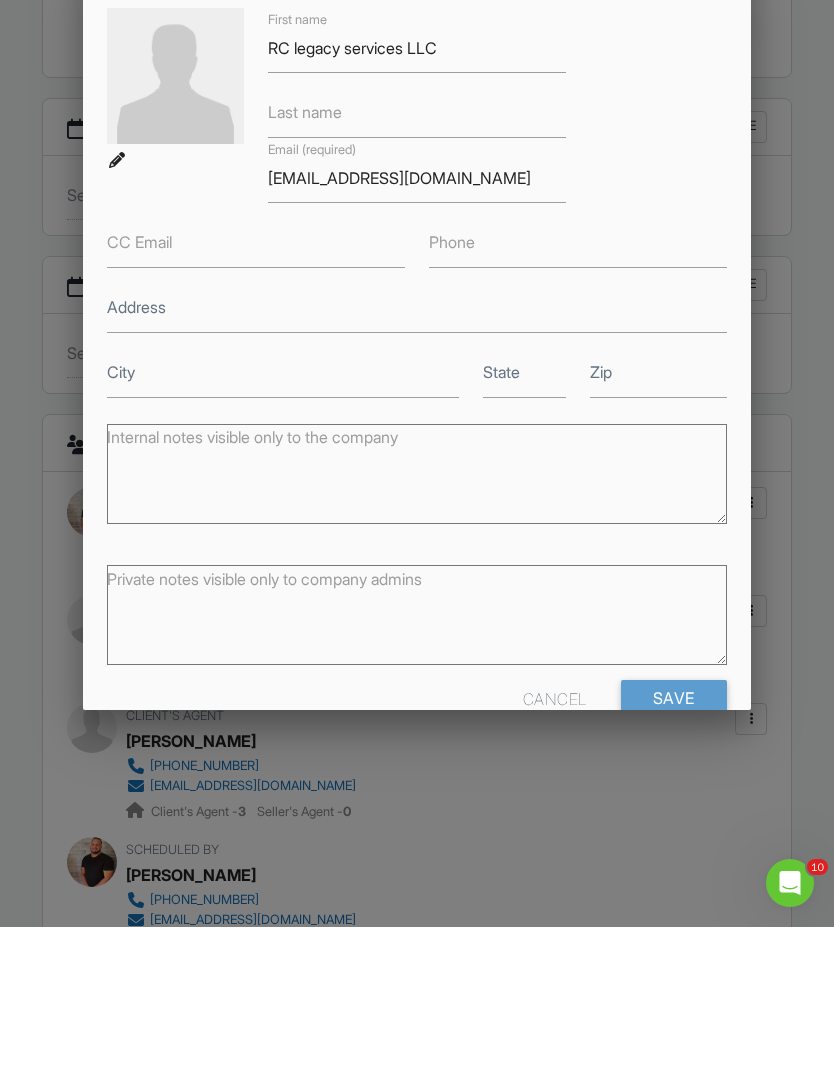 click on "Save" at bounding box center [674, 858] 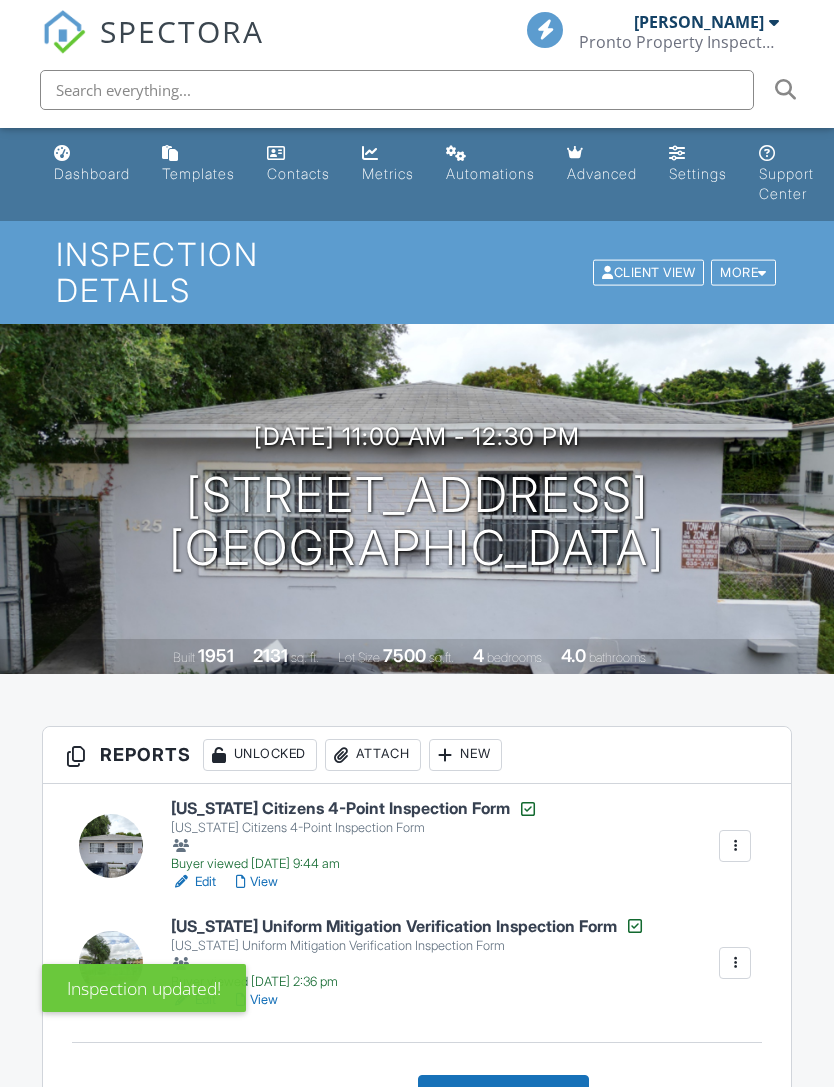 scroll, scrollTop: 0, scrollLeft: 0, axis: both 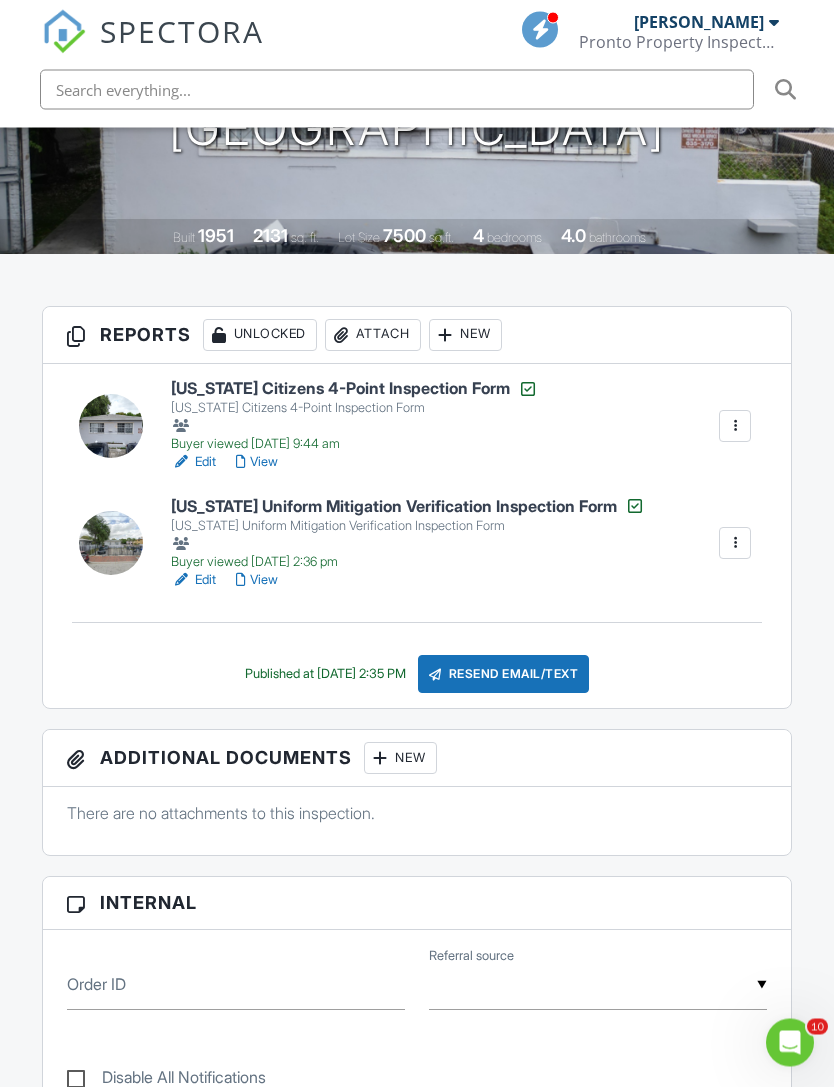 click on "Edit" at bounding box center [193, 463] 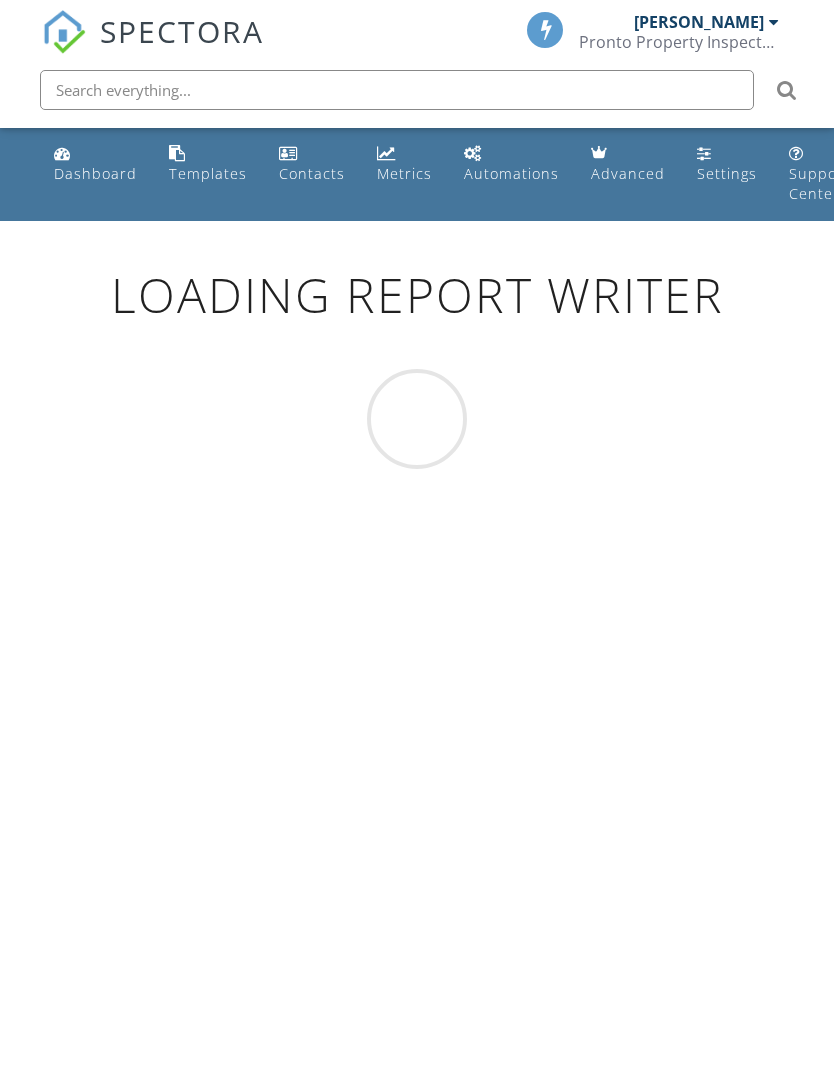scroll, scrollTop: 0, scrollLeft: 0, axis: both 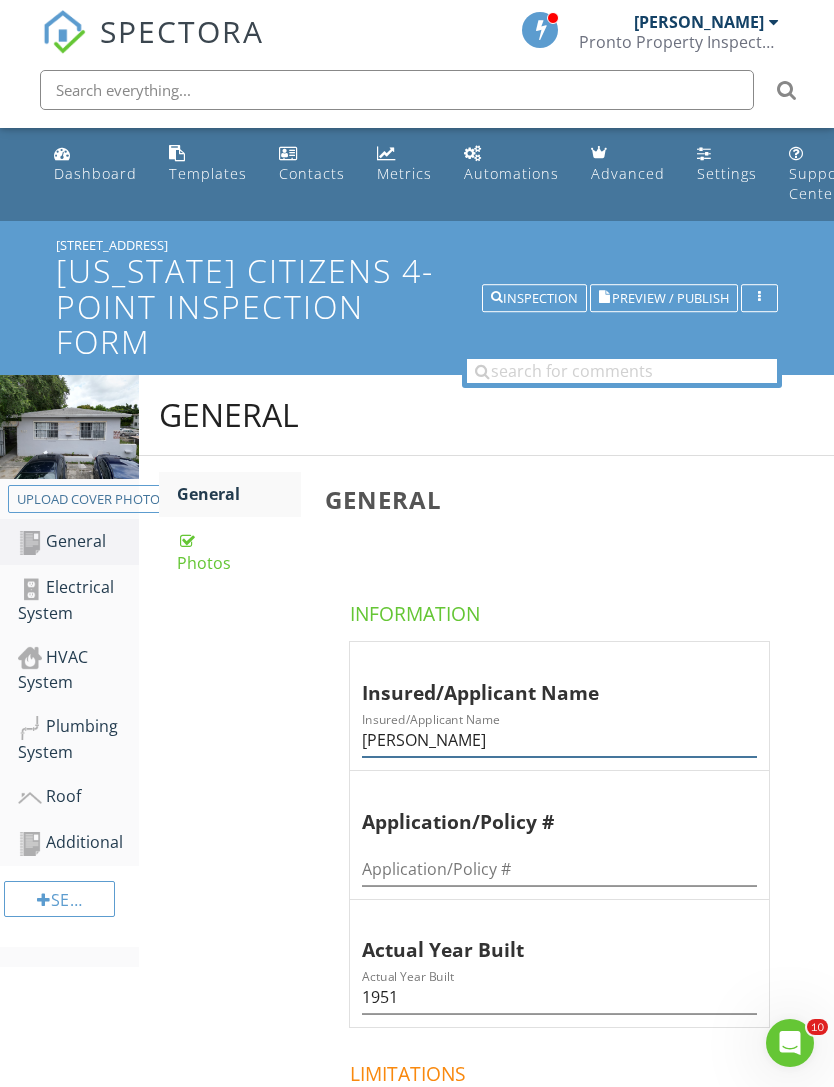 click on "[PERSON_NAME]" at bounding box center [559, 740] 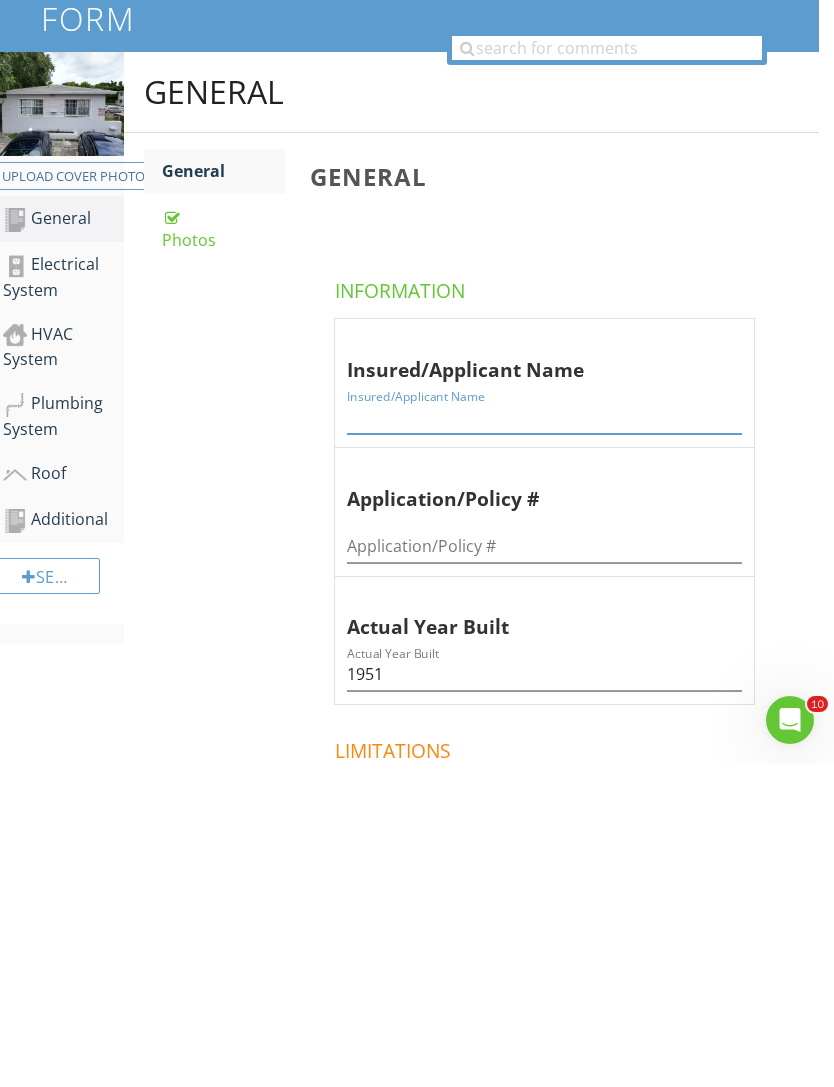 click at bounding box center [544, 740] 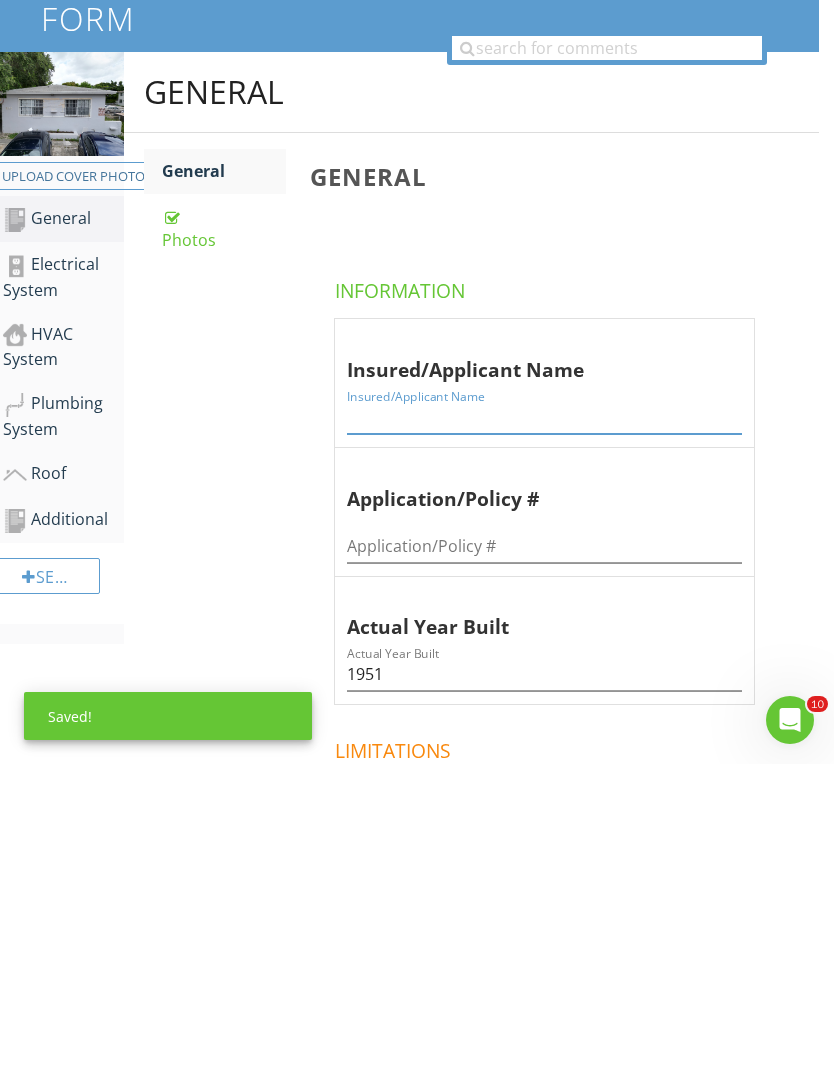 paste on "RC legacy services LLC" 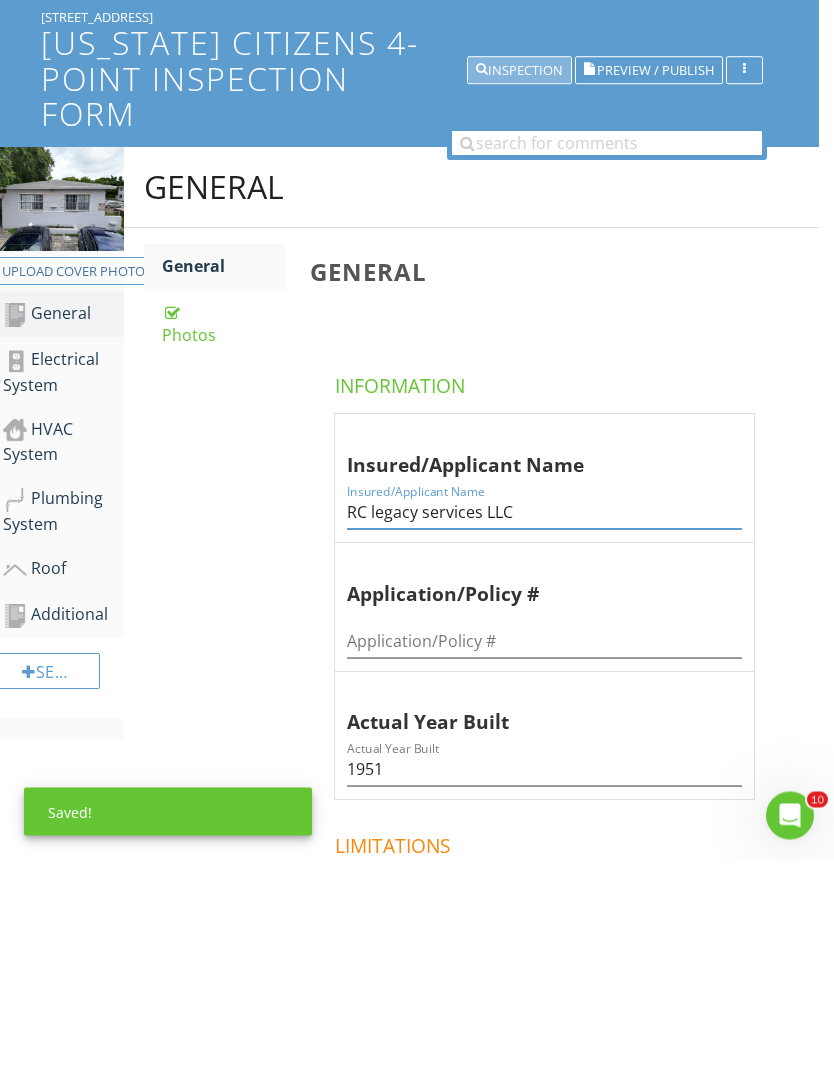 type on "RC legacy services LLC" 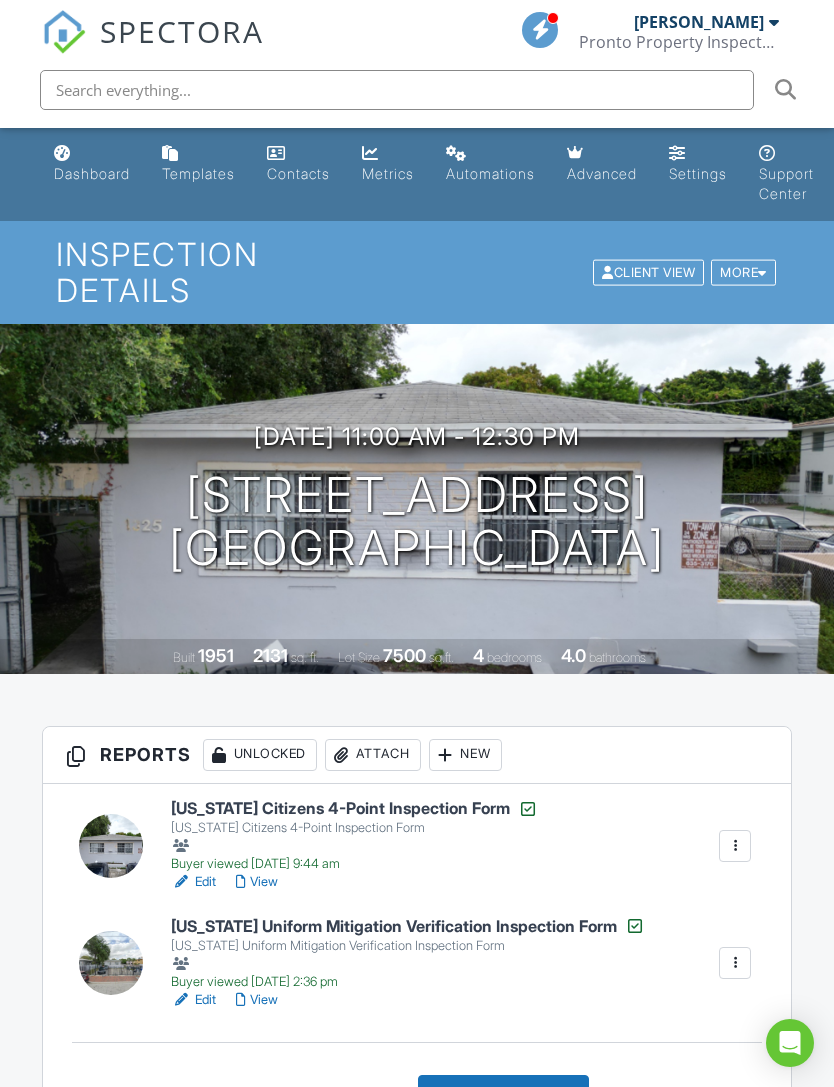 scroll, scrollTop: 0, scrollLeft: 0, axis: both 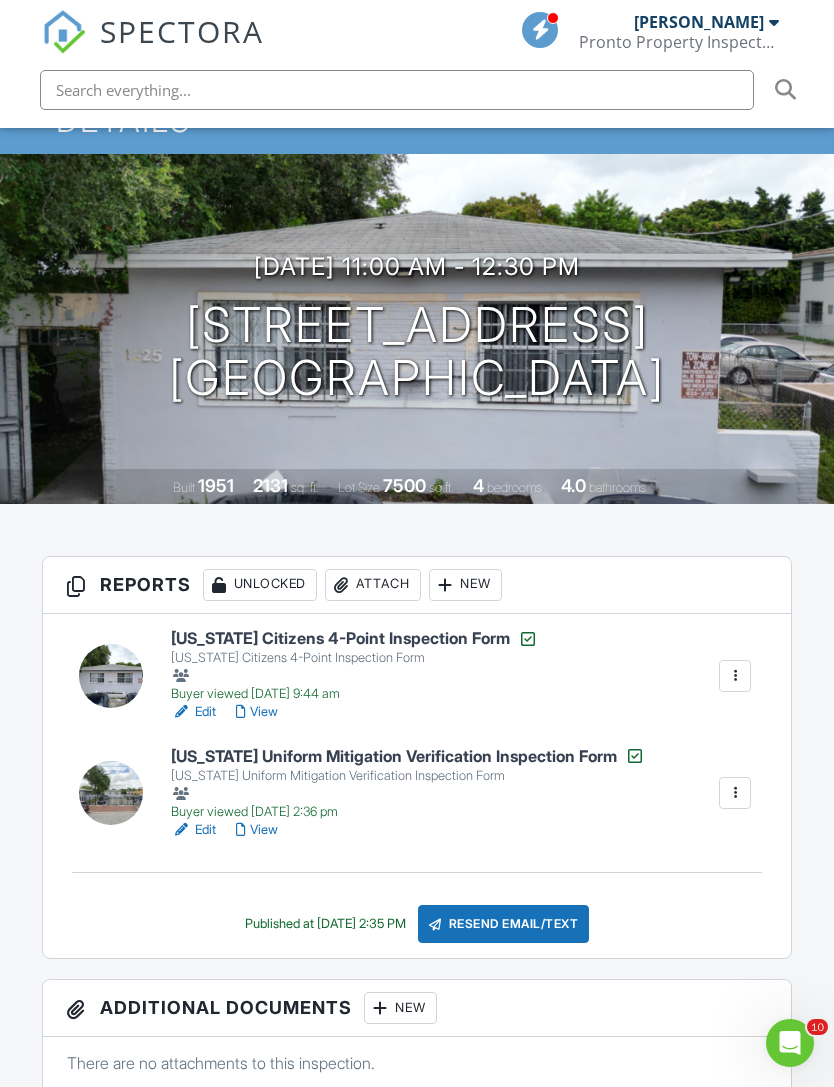 click on "Edit" at bounding box center [193, 830] 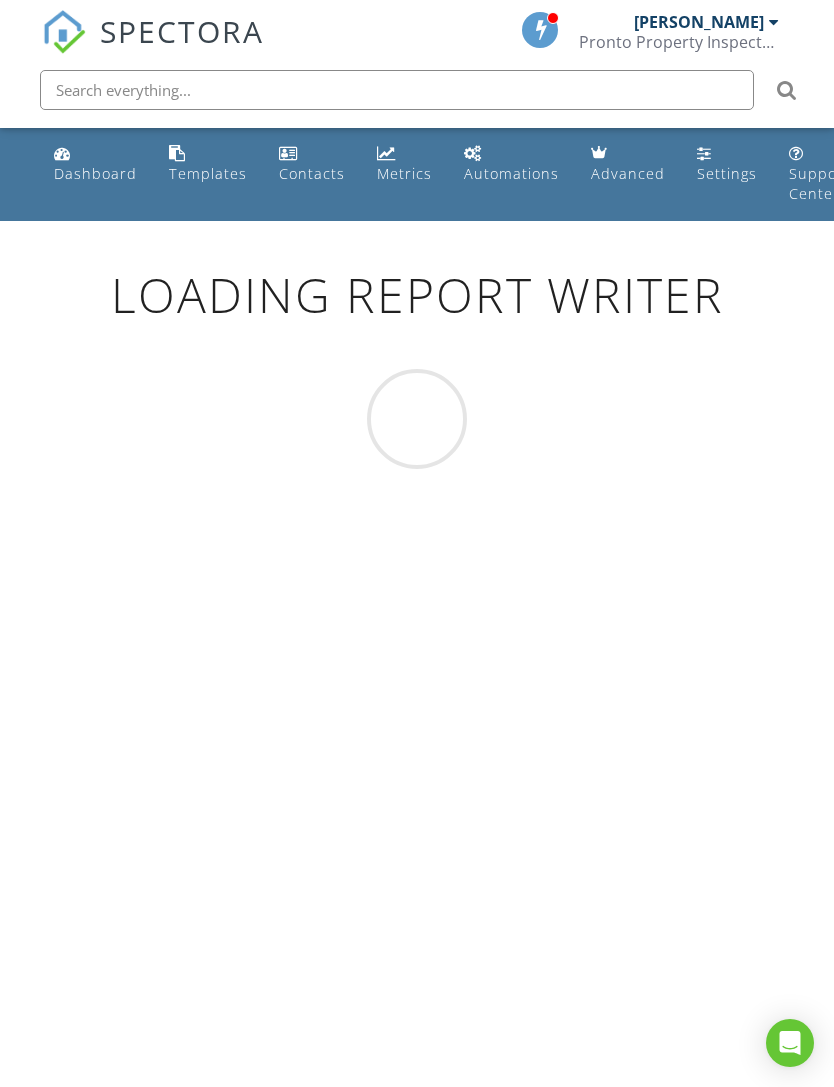 scroll, scrollTop: 0, scrollLeft: 0, axis: both 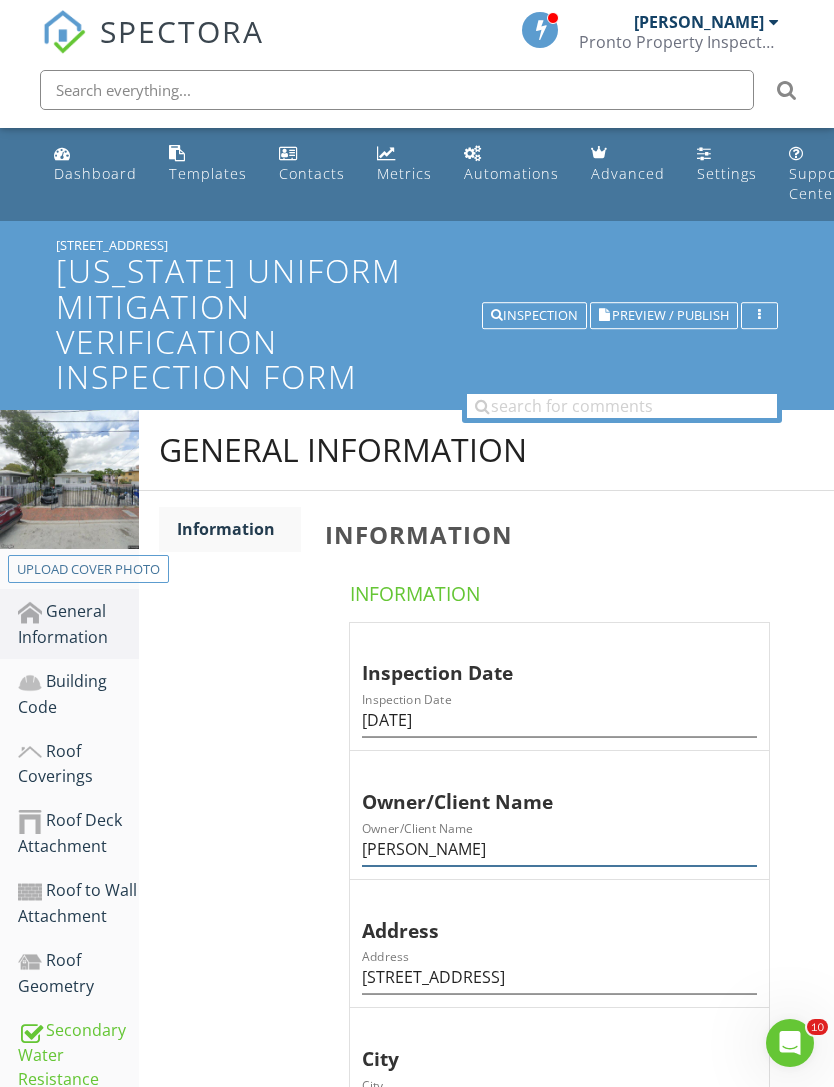 click on "[PERSON_NAME]" at bounding box center (559, 849) 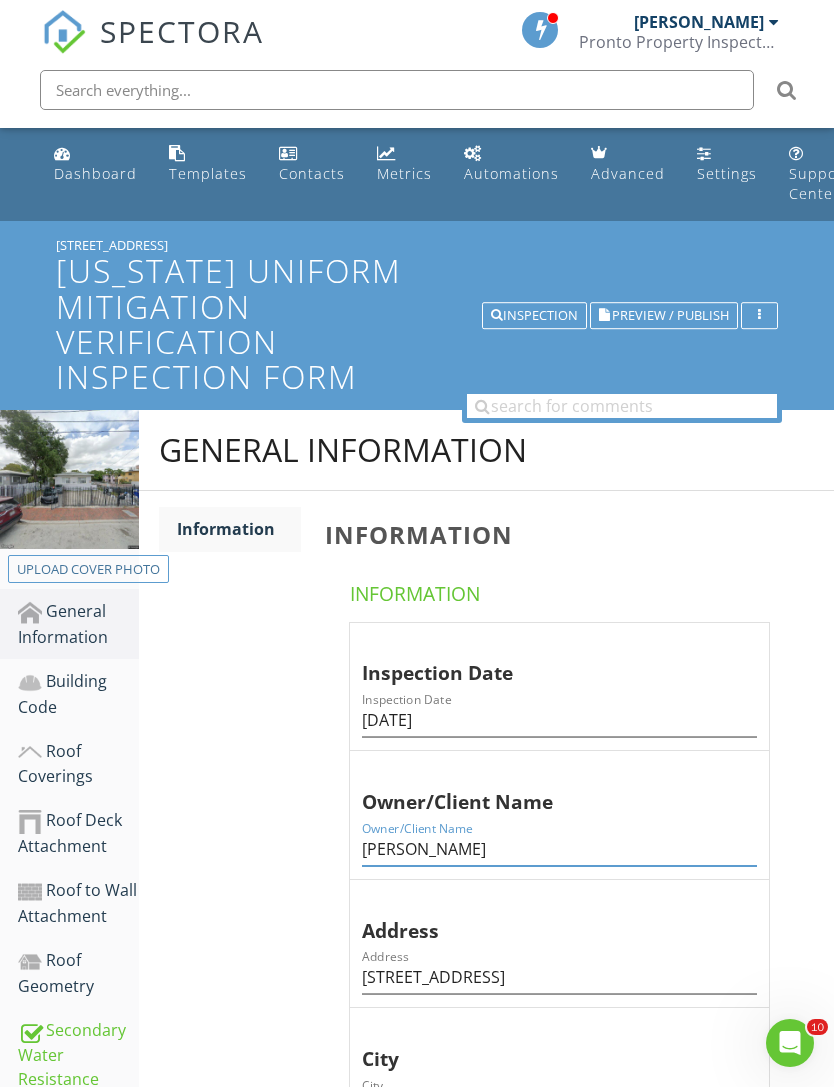 scroll, scrollTop: 128, scrollLeft: 15, axis: both 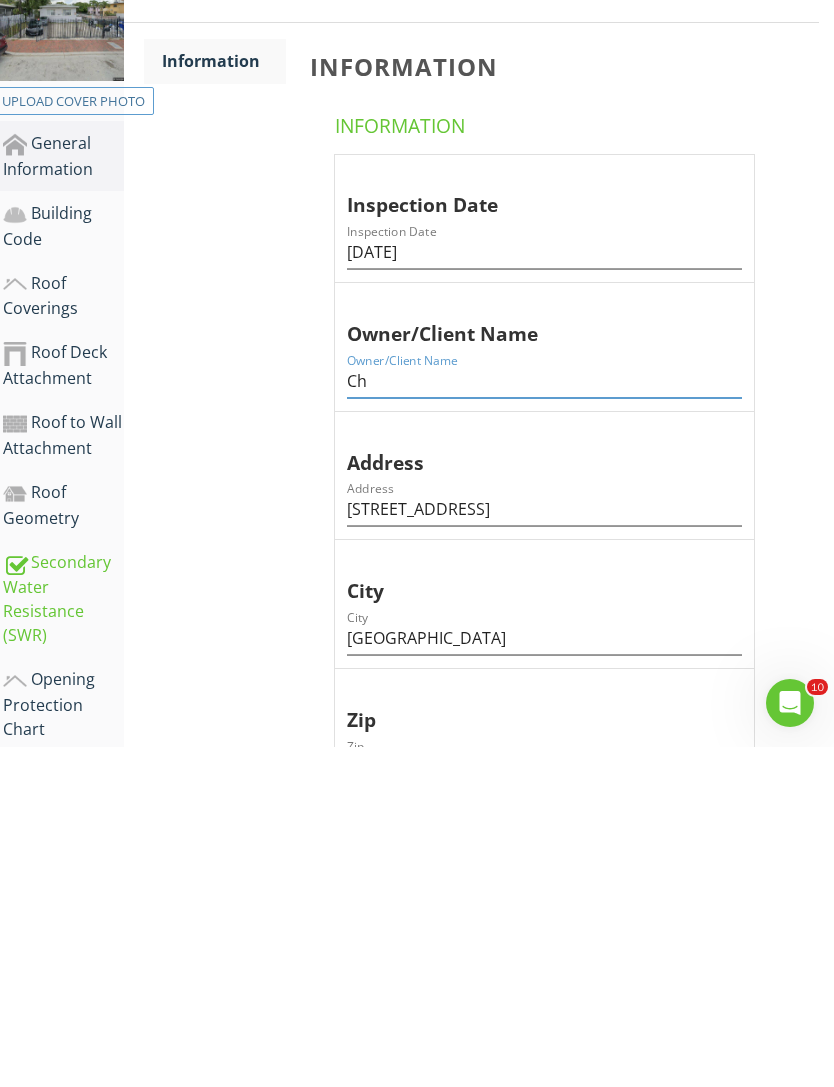 type on "C" 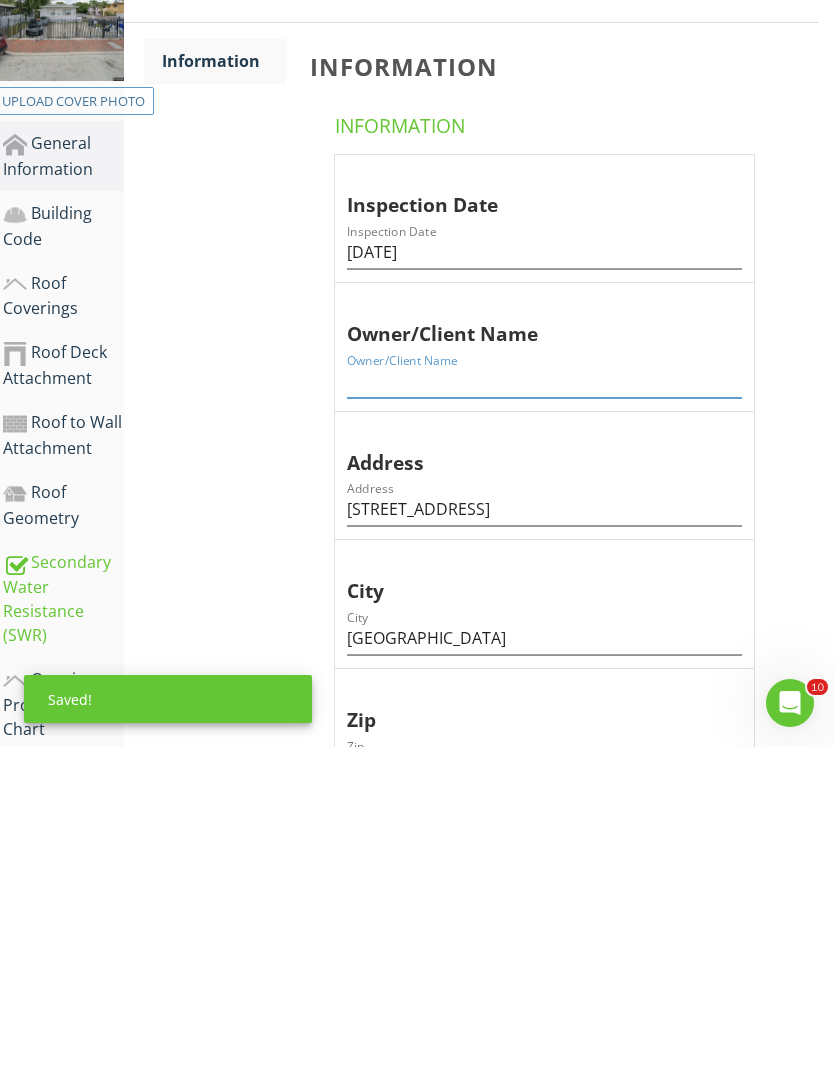 paste on "RC legacy services LLC" 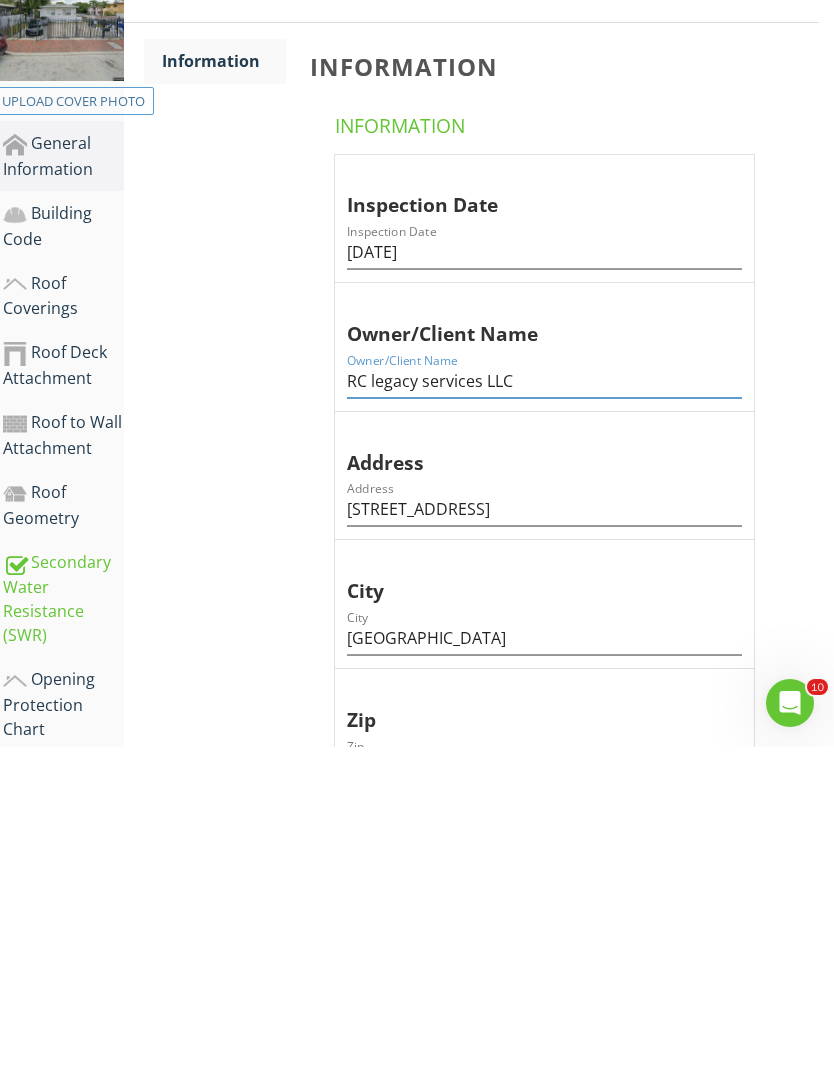 scroll, scrollTop: 0, scrollLeft: 15, axis: horizontal 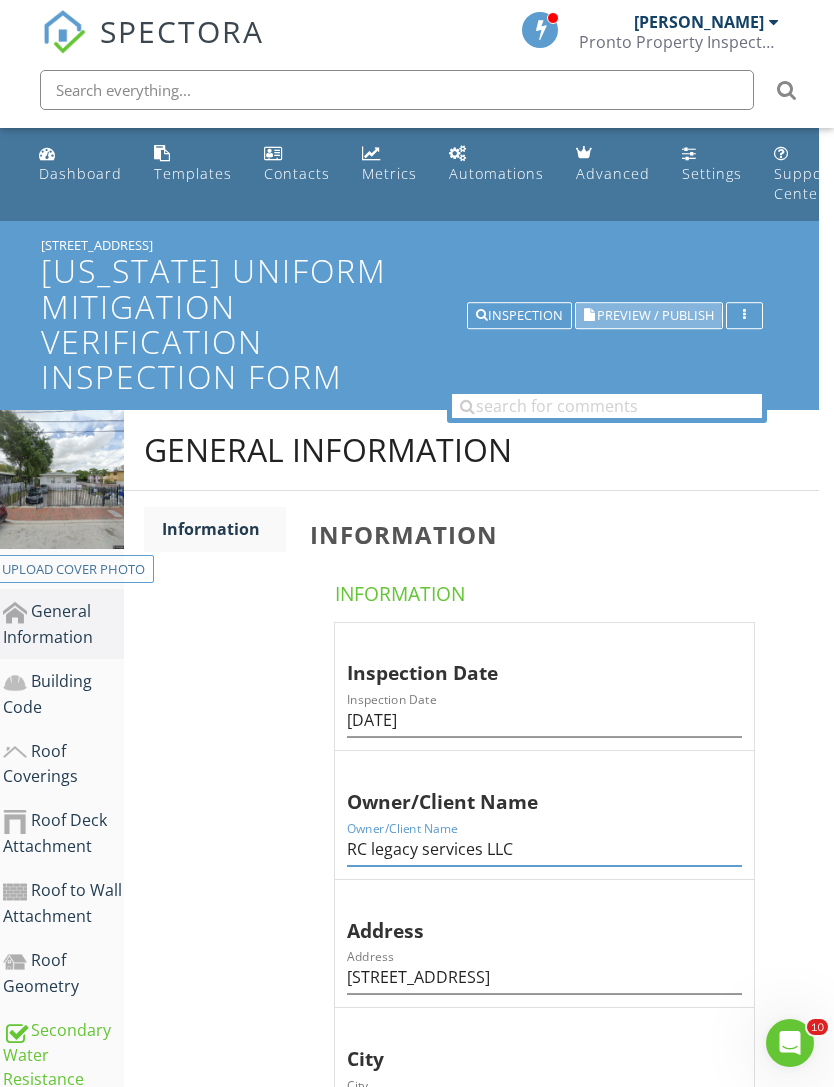 type on "RC legacy services LLC" 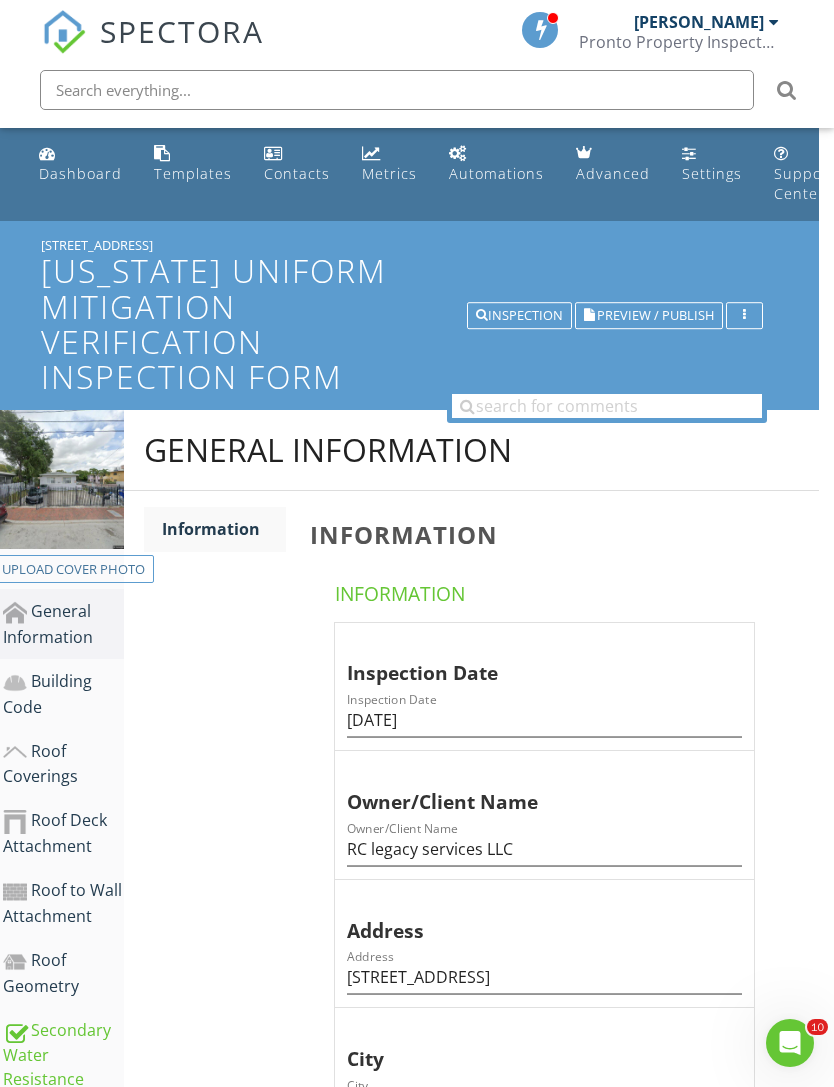click on "Preview / Publish" at bounding box center (655, 315) 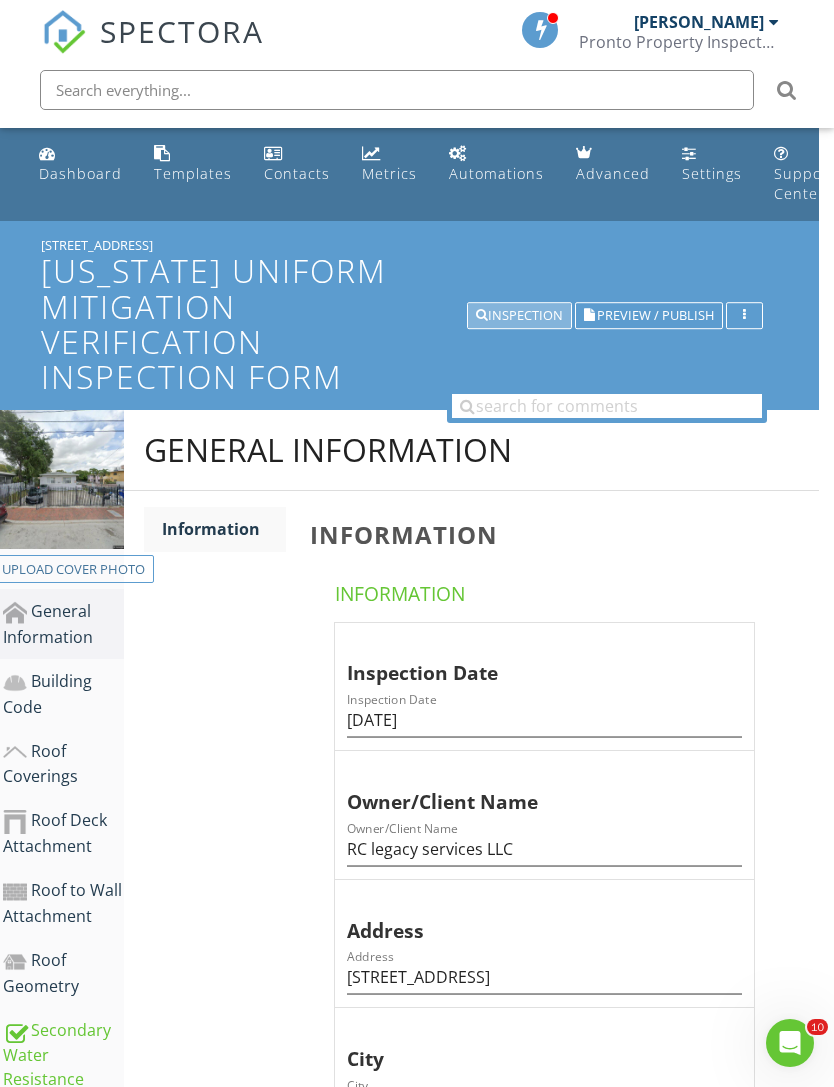 click on "Inspection" at bounding box center [519, 316] 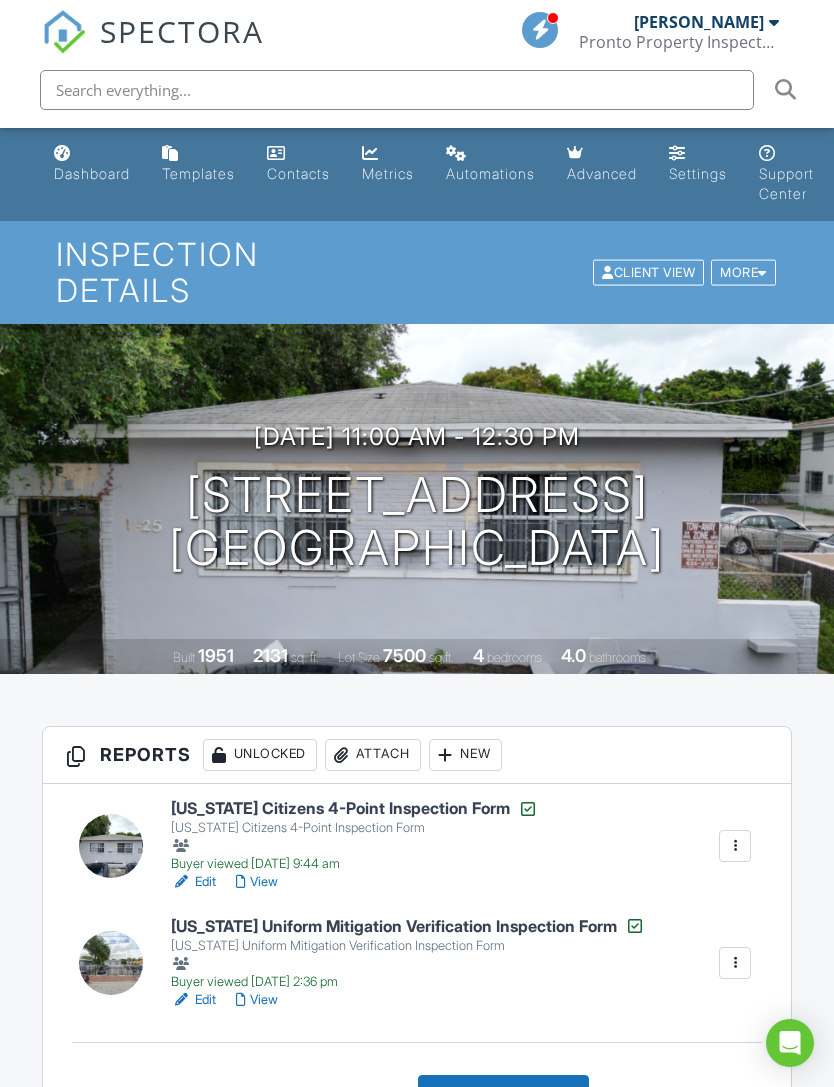 scroll, scrollTop: 751, scrollLeft: 0, axis: vertical 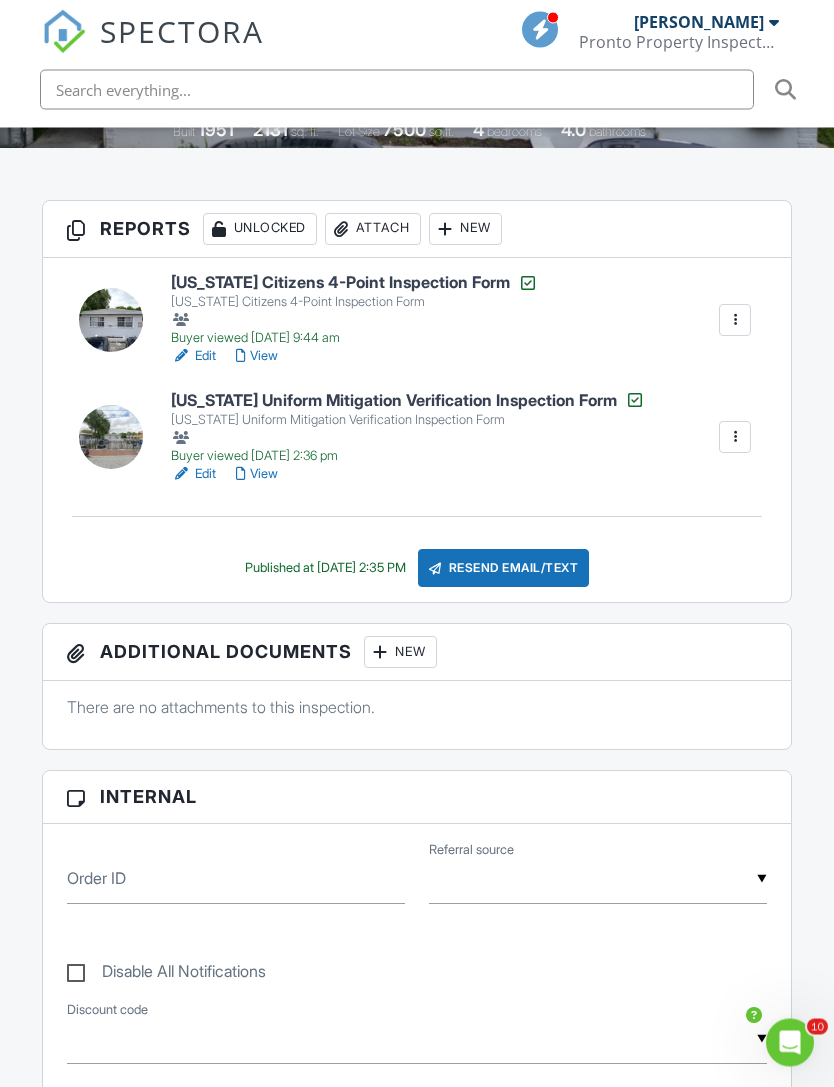click on "View" at bounding box center [257, 357] 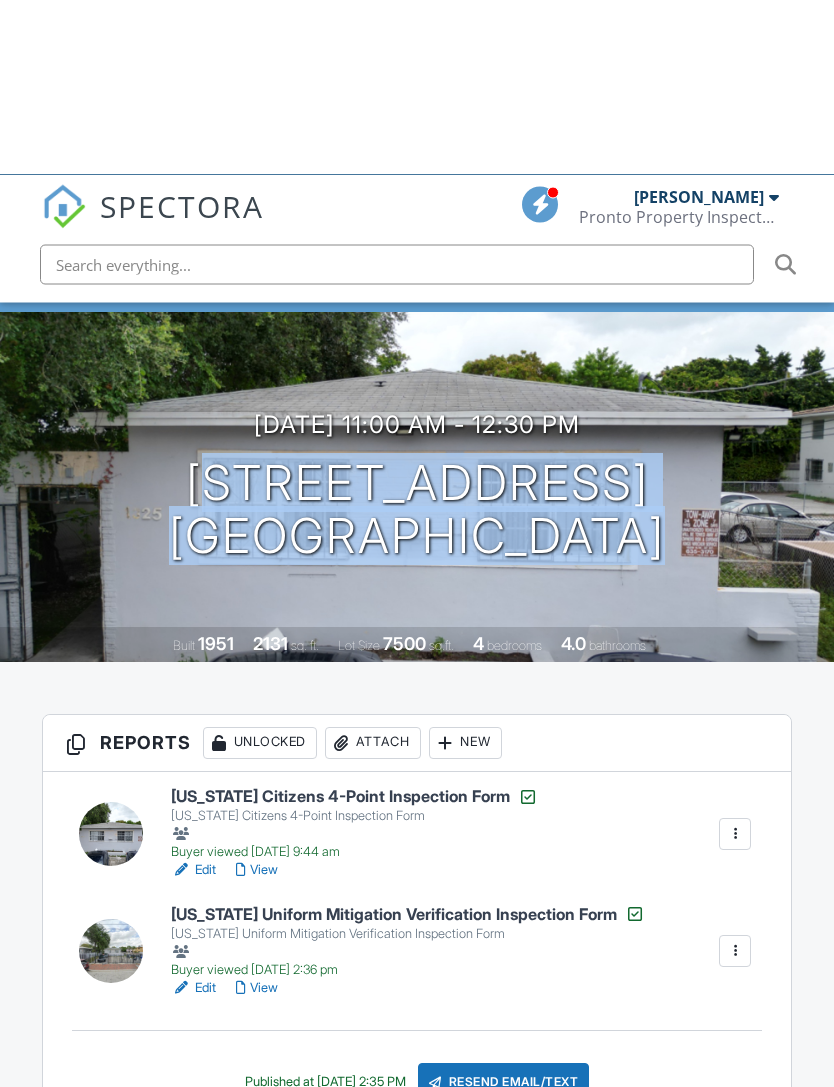 scroll, scrollTop: 0, scrollLeft: 0, axis: both 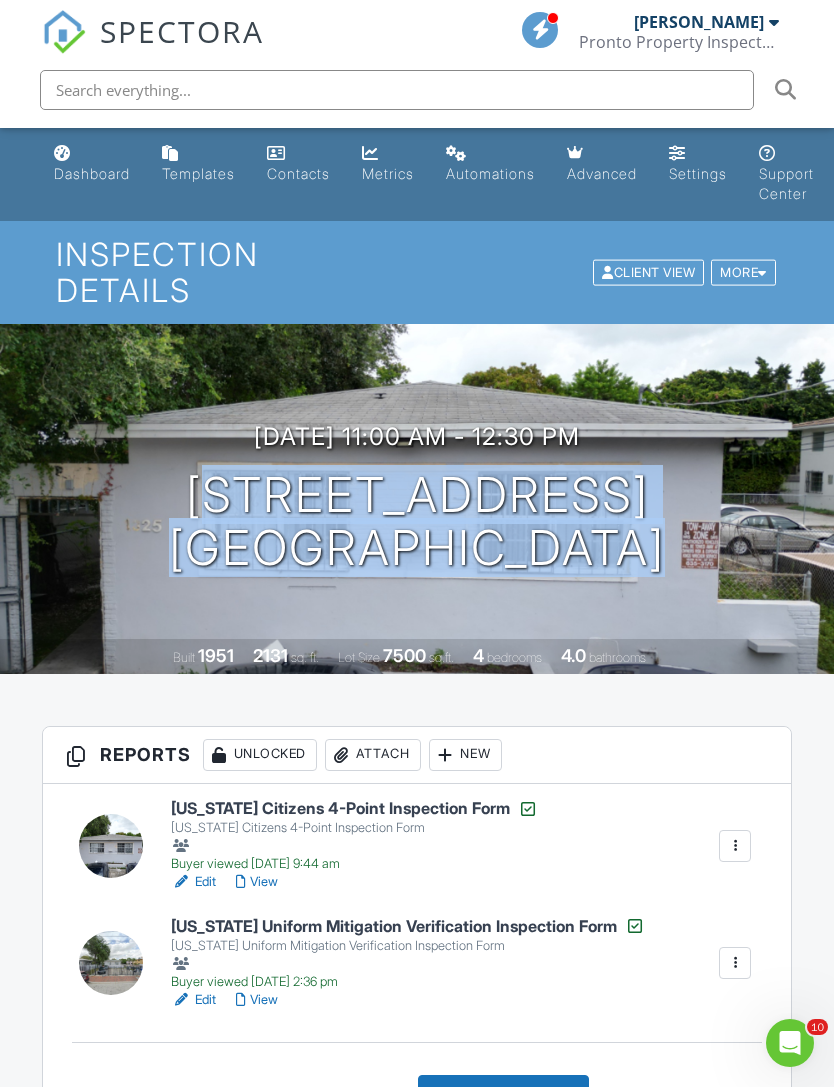 click on "Attach" at bounding box center [373, 755] 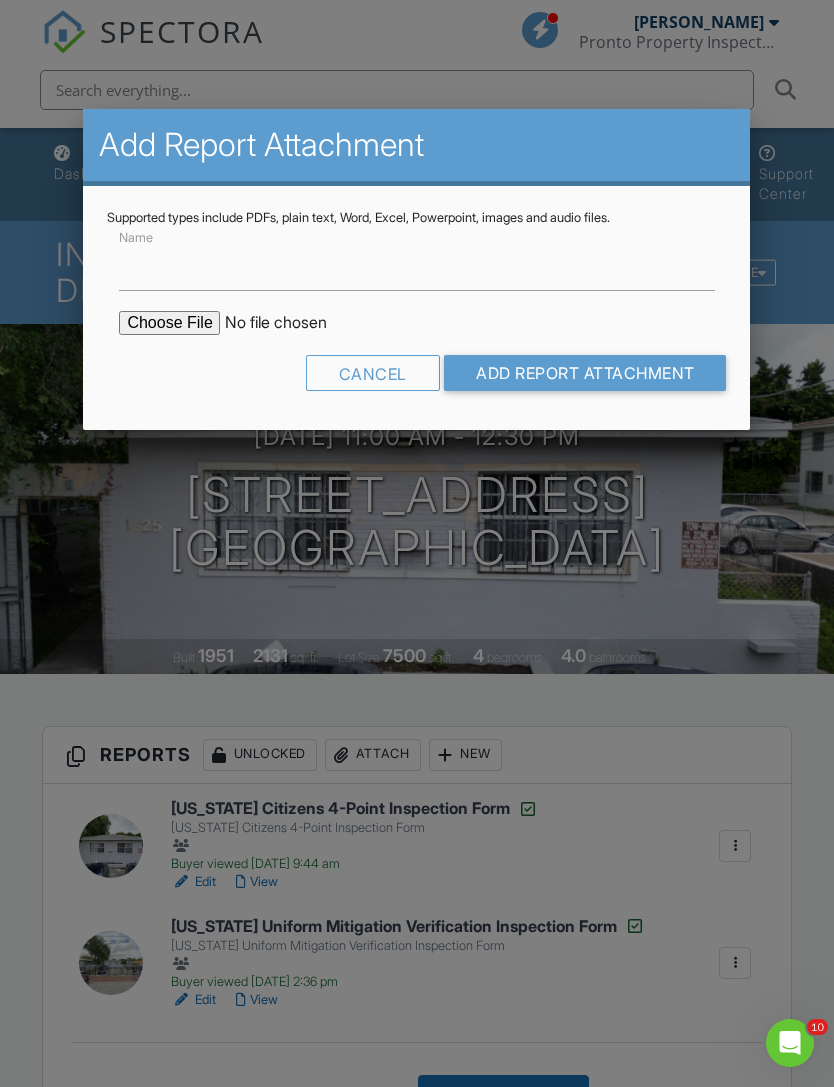 click at bounding box center (289, 323) 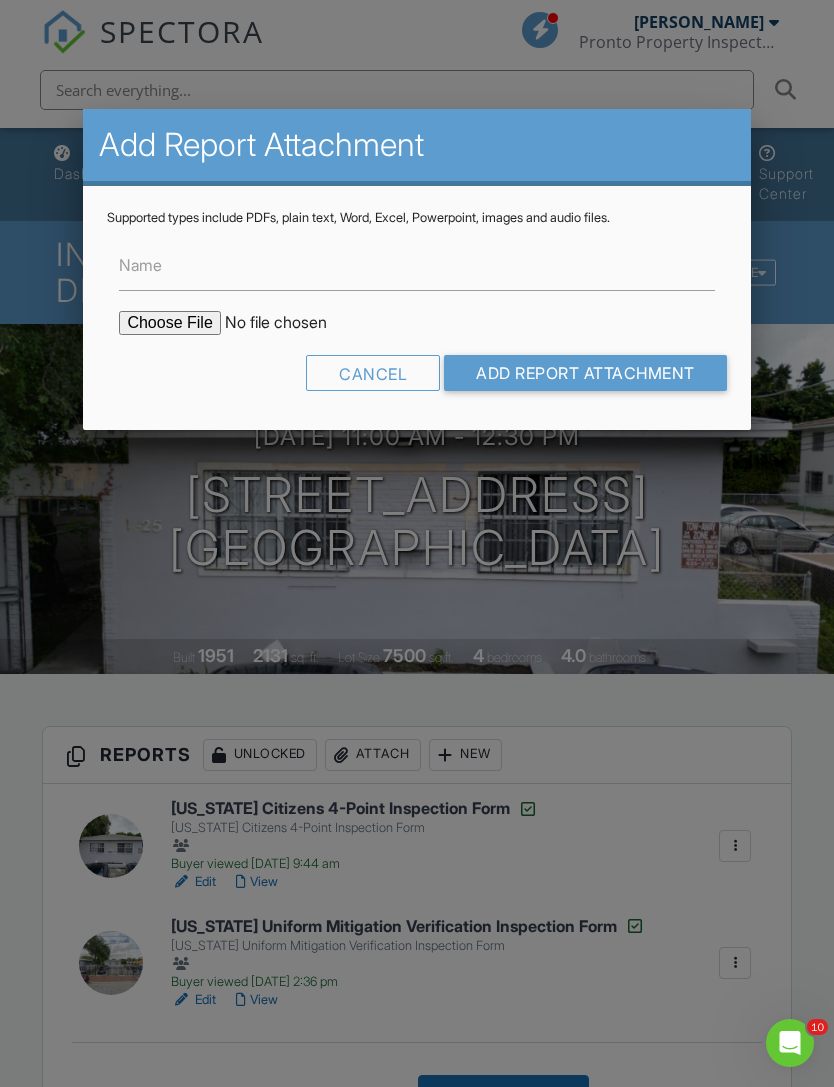 type on "C:\fakepath\1325 Permit History .pdf" 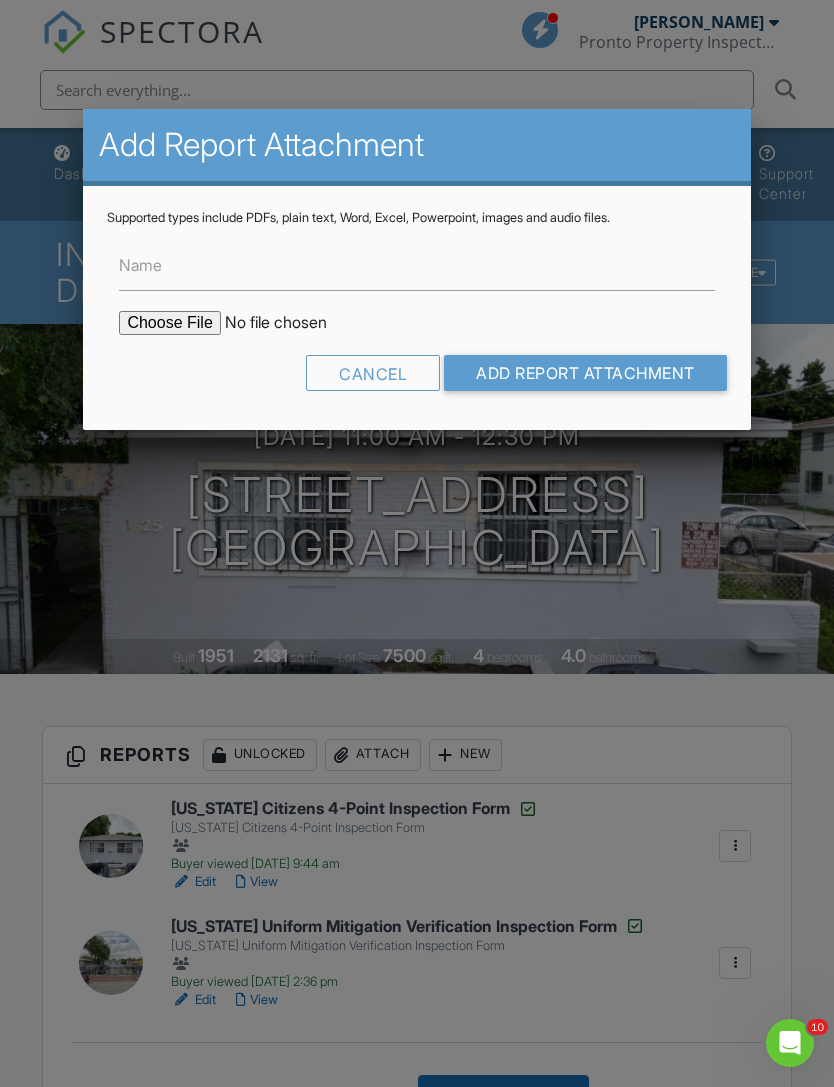 click on "Add Report Attachment" at bounding box center (585, 373) 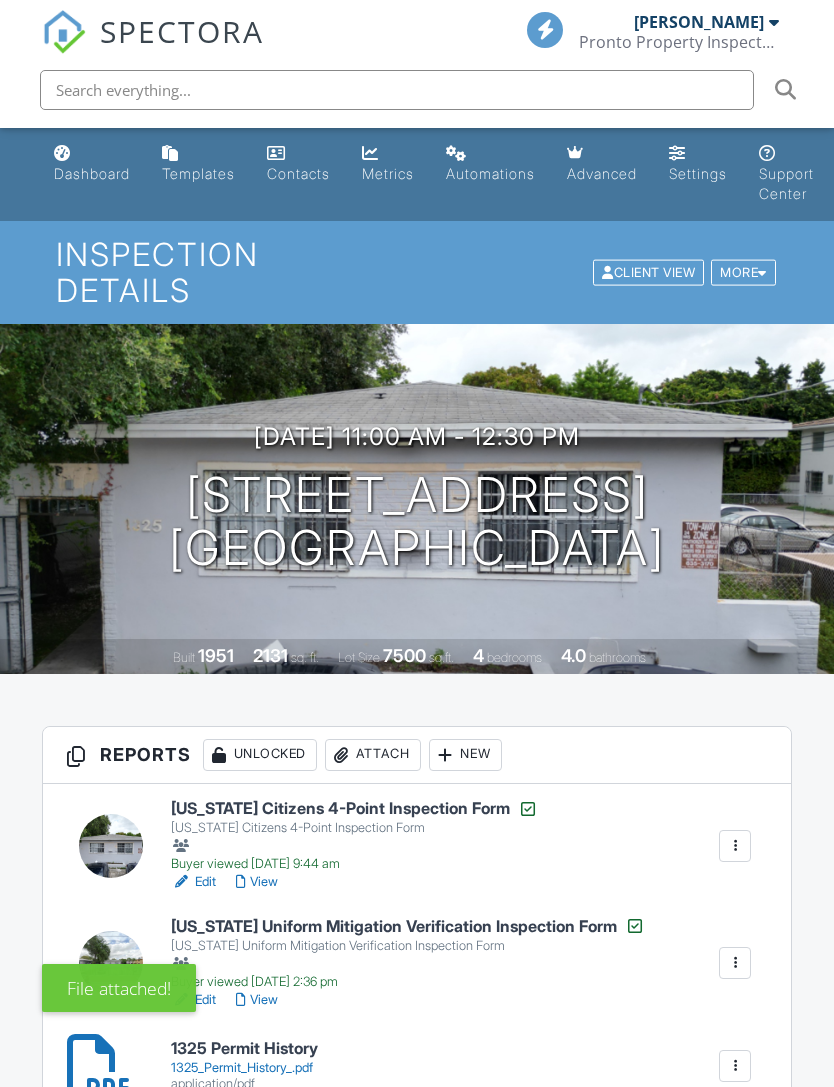 scroll, scrollTop: 0, scrollLeft: 0, axis: both 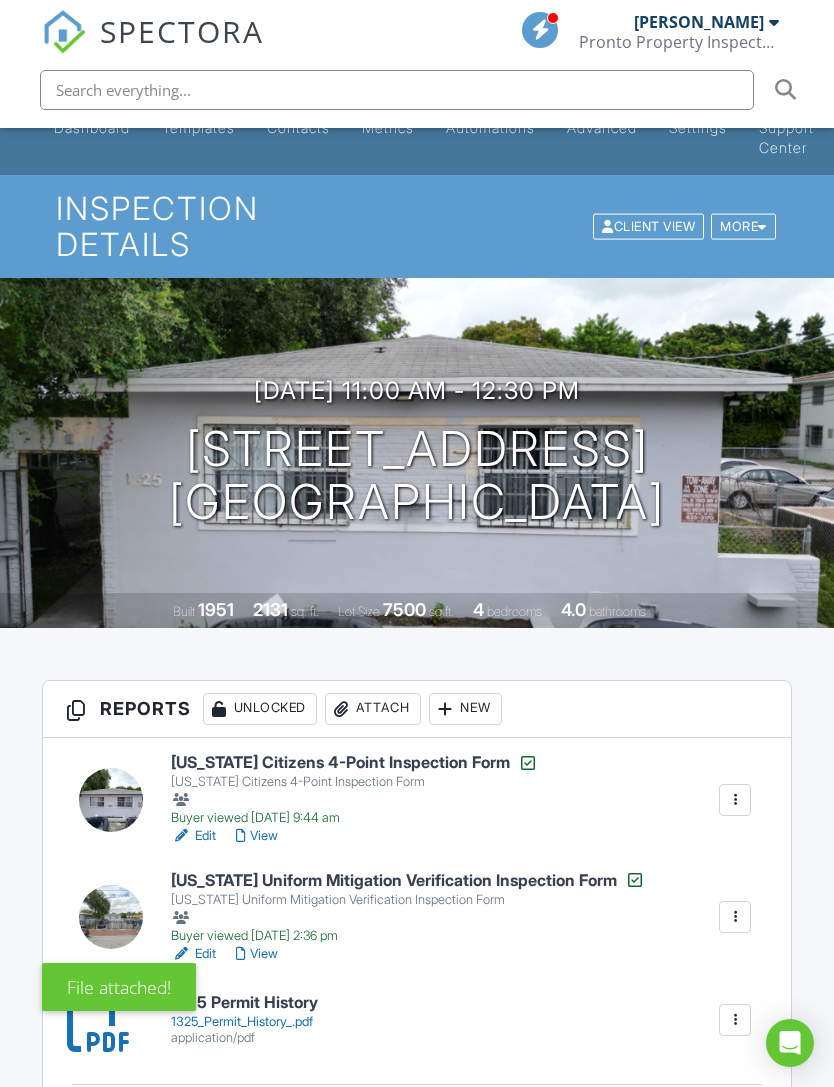 click on "Edit" at bounding box center [193, 836] 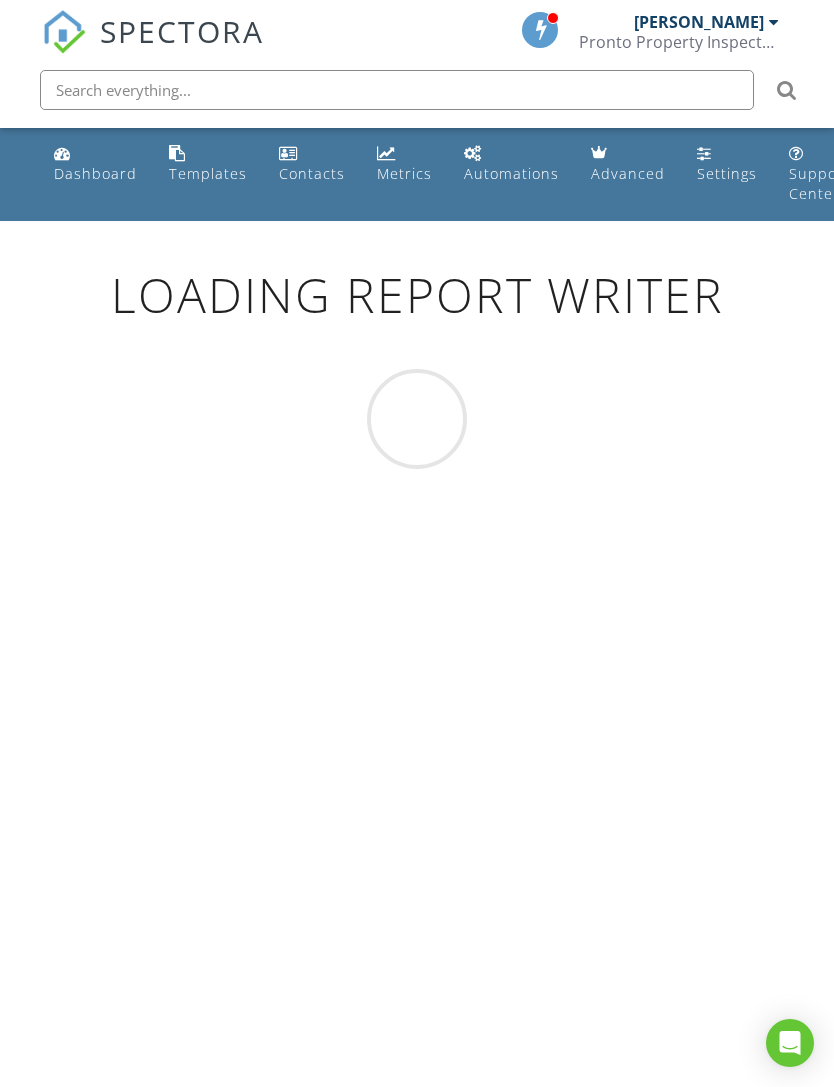 scroll, scrollTop: 0, scrollLeft: 0, axis: both 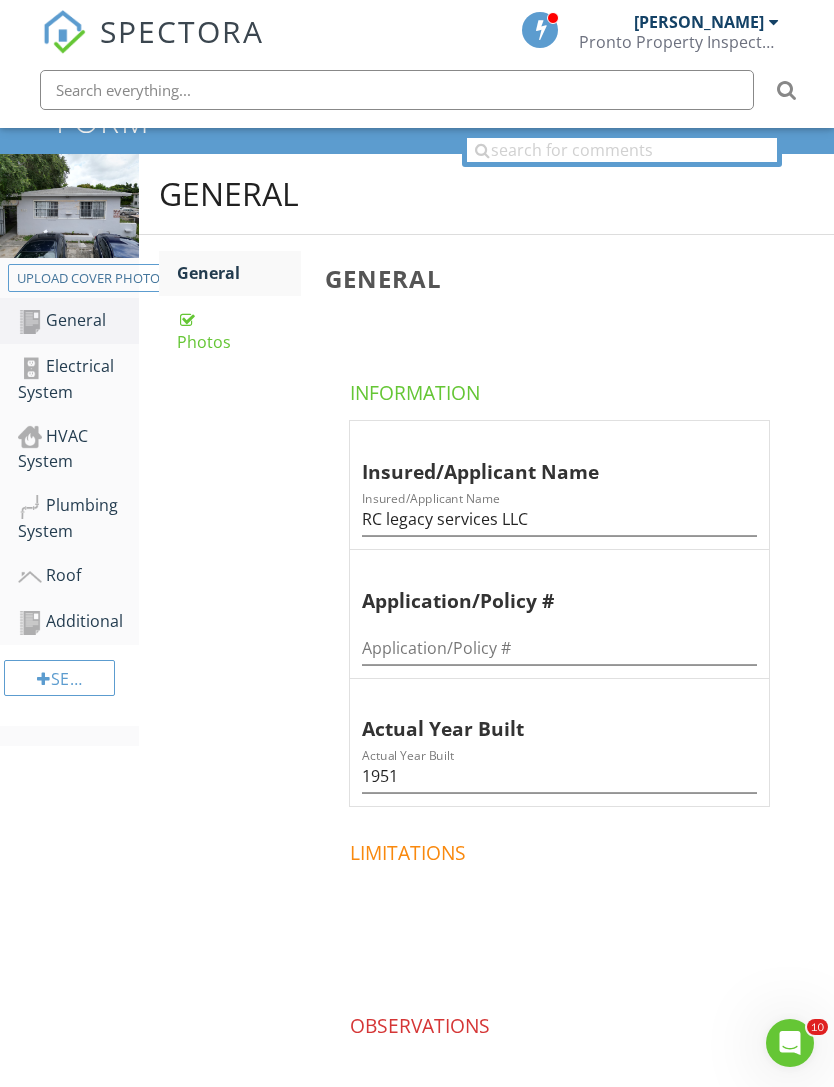 click on "Roof" at bounding box center (78, 576) 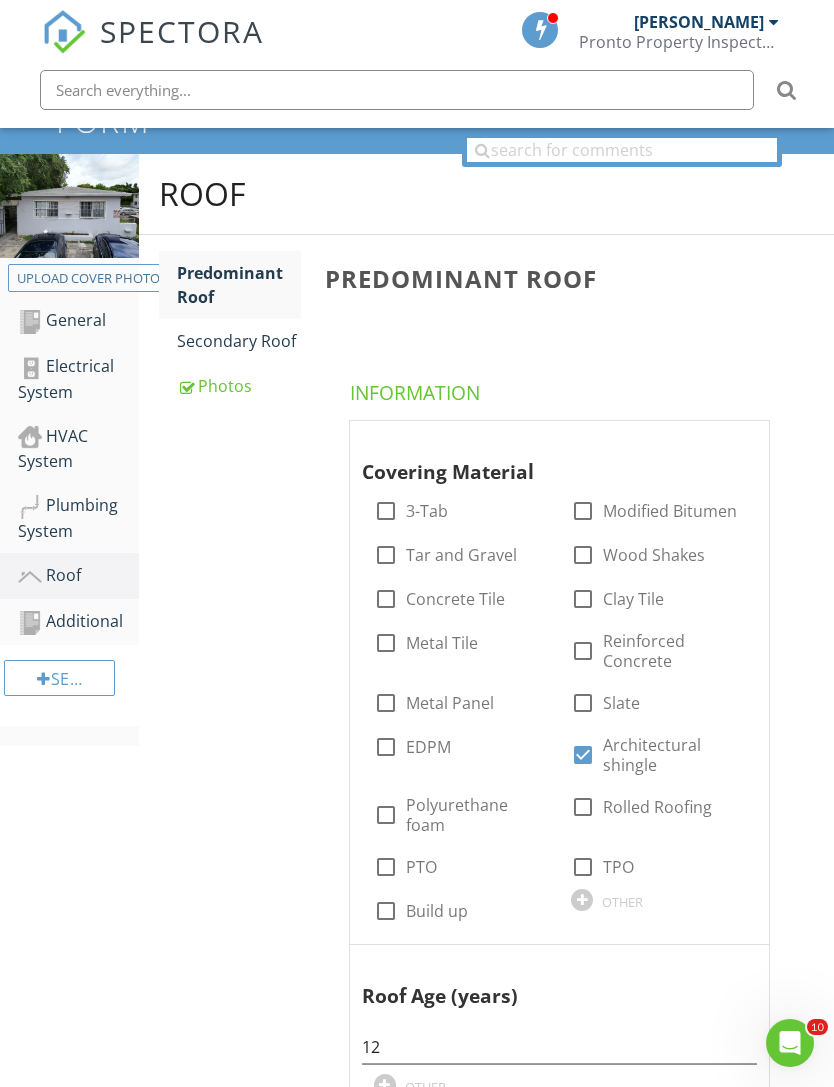 click on "Roof" at bounding box center [78, 576] 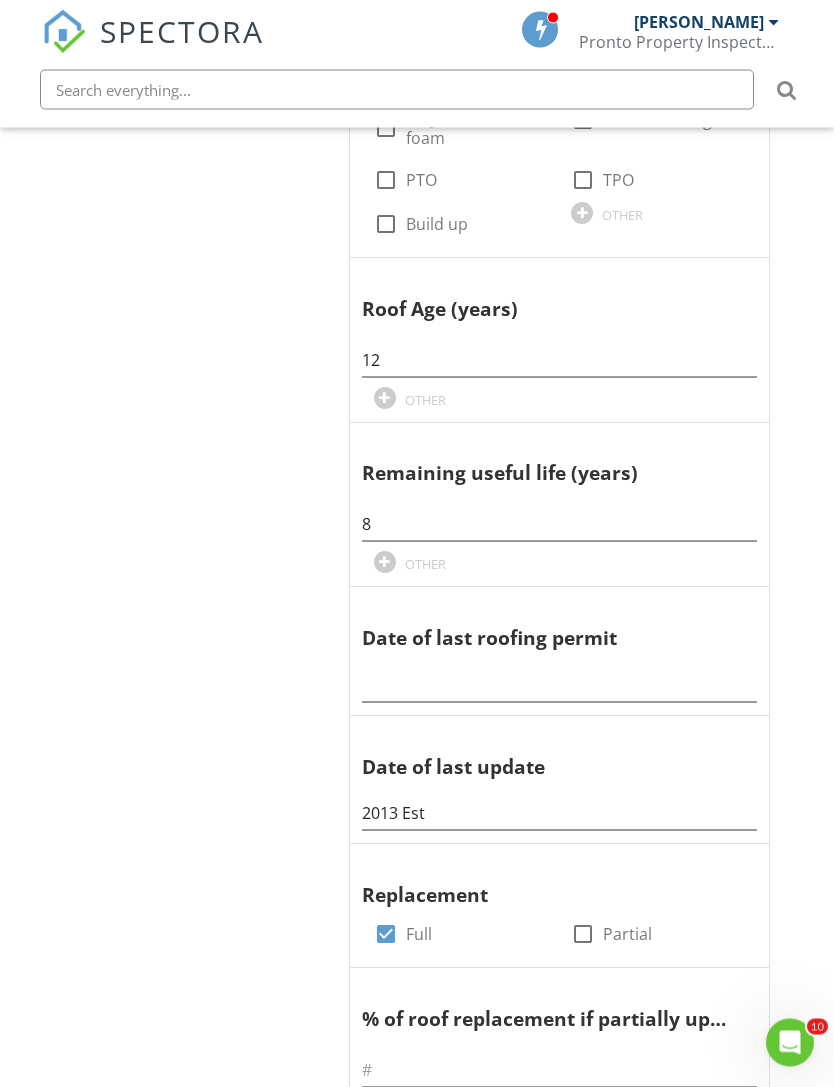 scroll, scrollTop: 937, scrollLeft: 0, axis: vertical 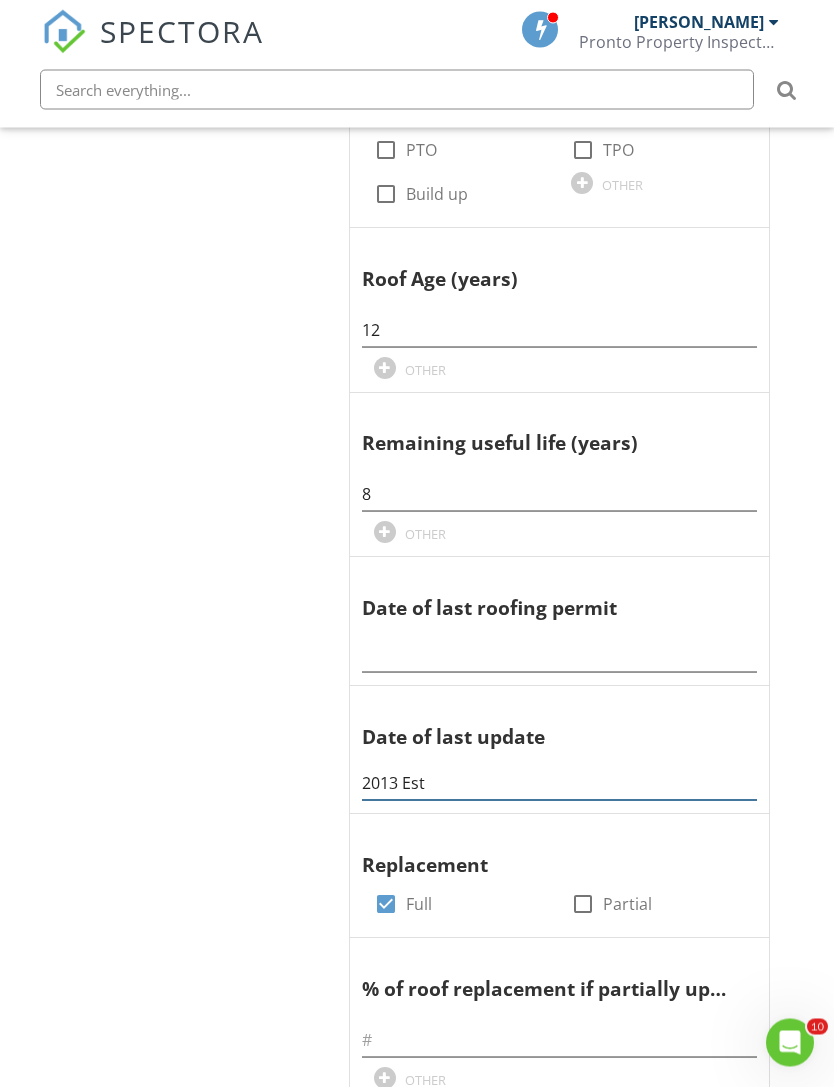 click on "2013 Est" at bounding box center [559, 784] 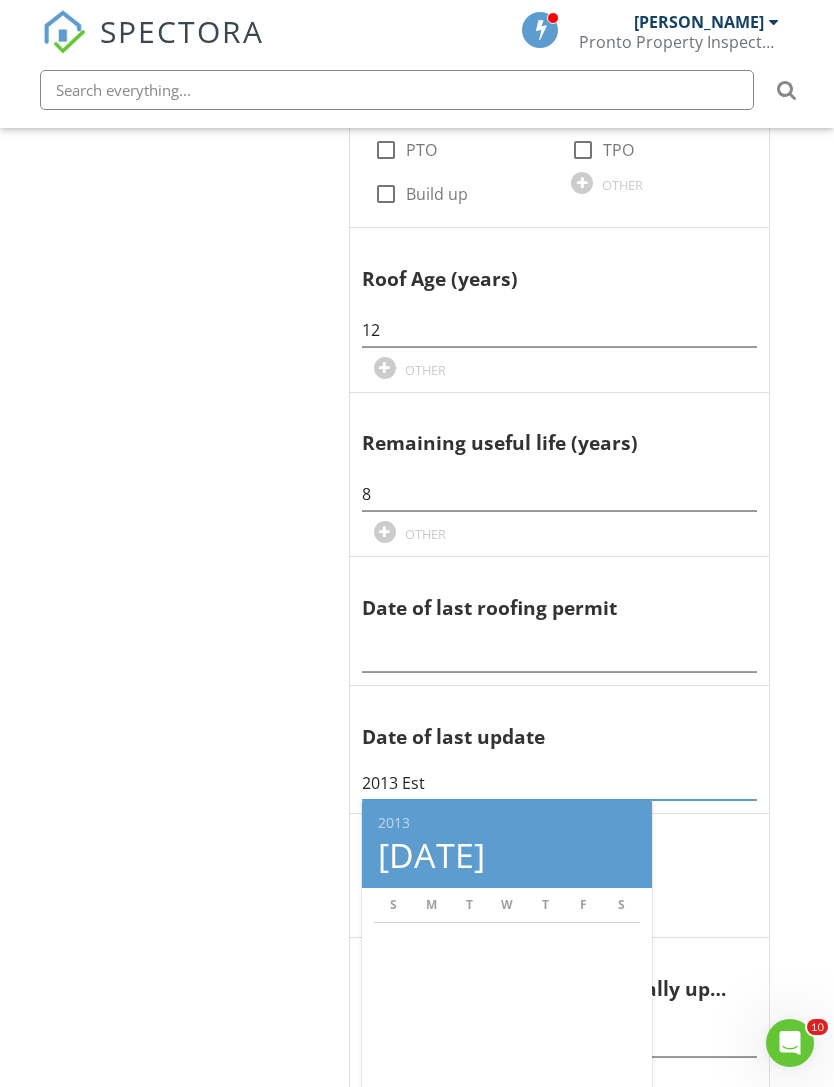 scroll, scrollTop: 937, scrollLeft: 0, axis: vertical 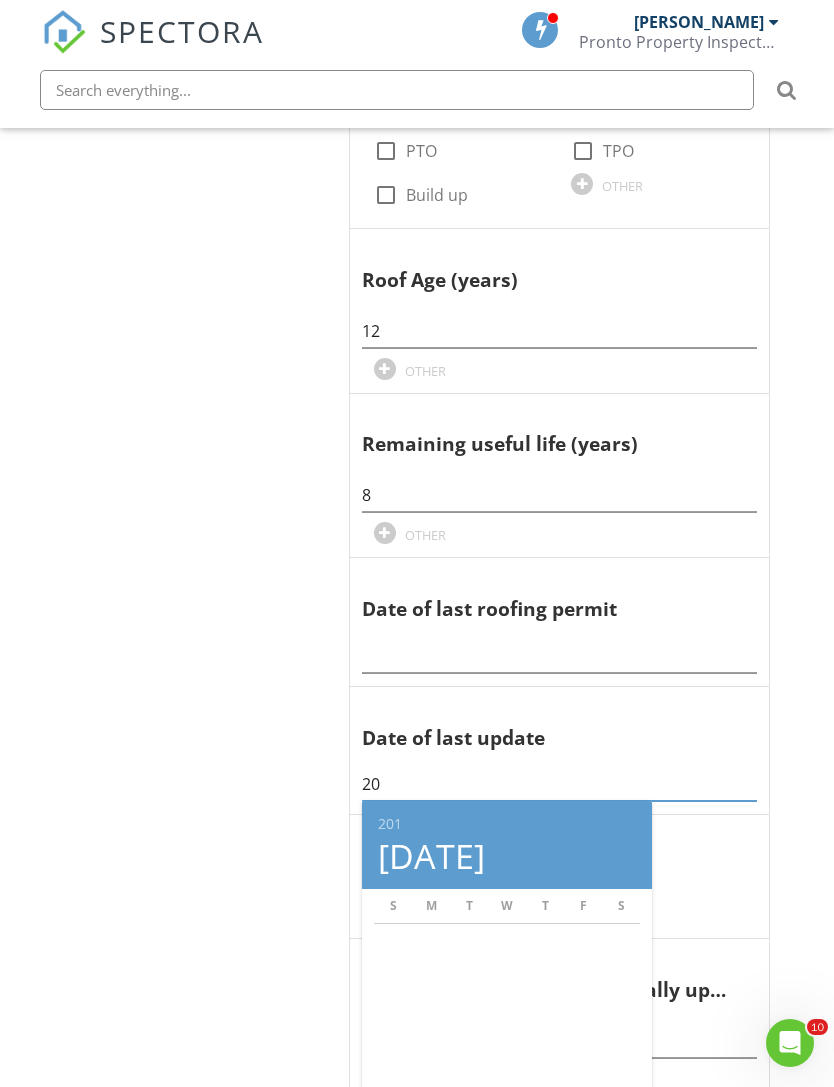 type on "2" 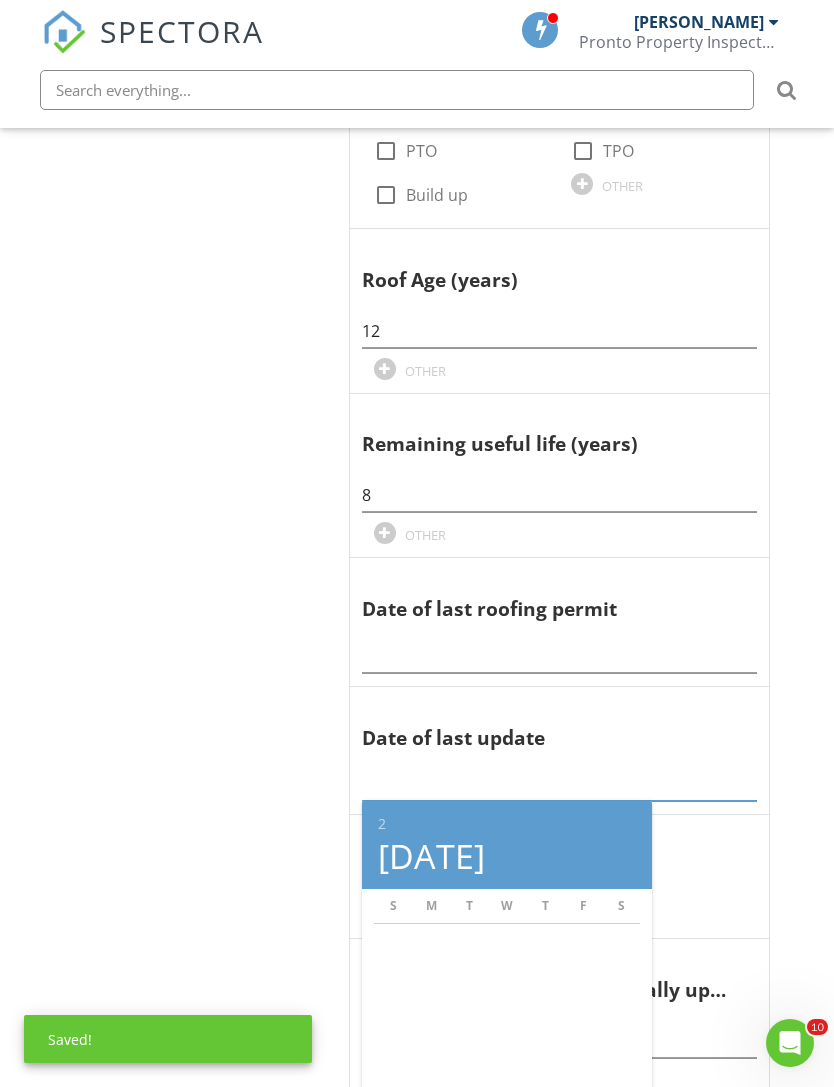 scroll, scrollTop: 938, scrollLeft: 0, axis: vertical 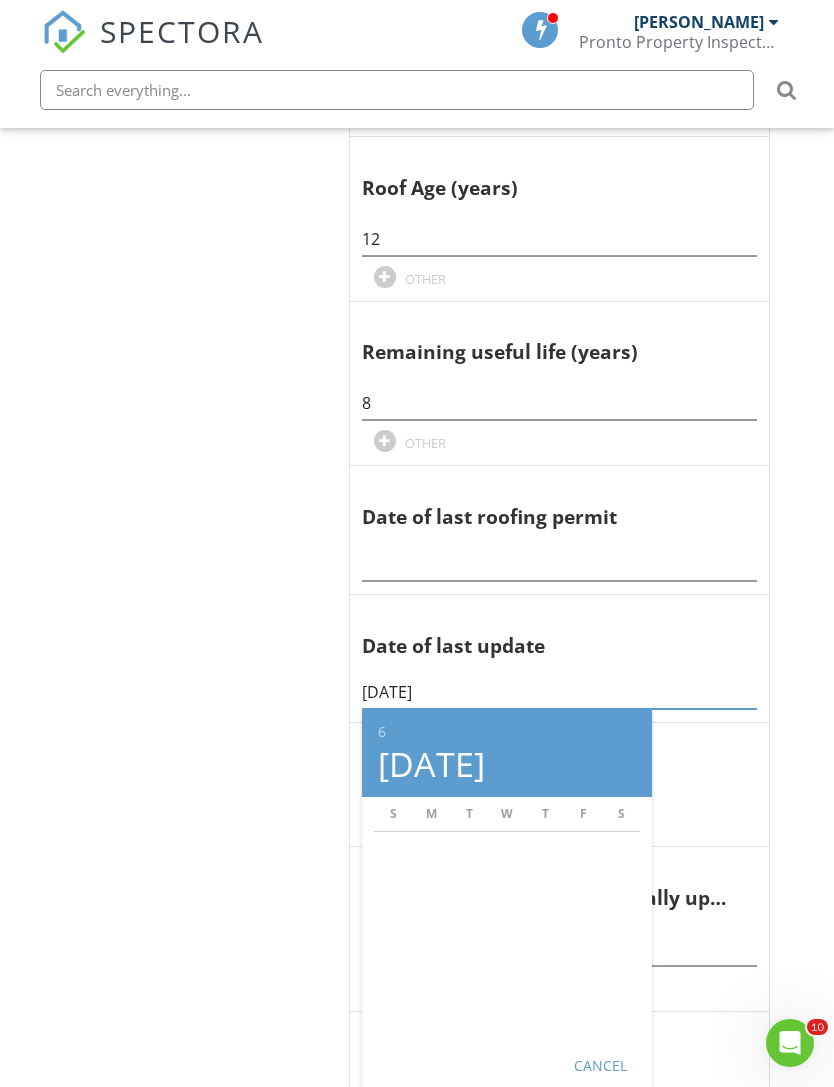 click on "06/08/2016" at bounding box center (559, 692) 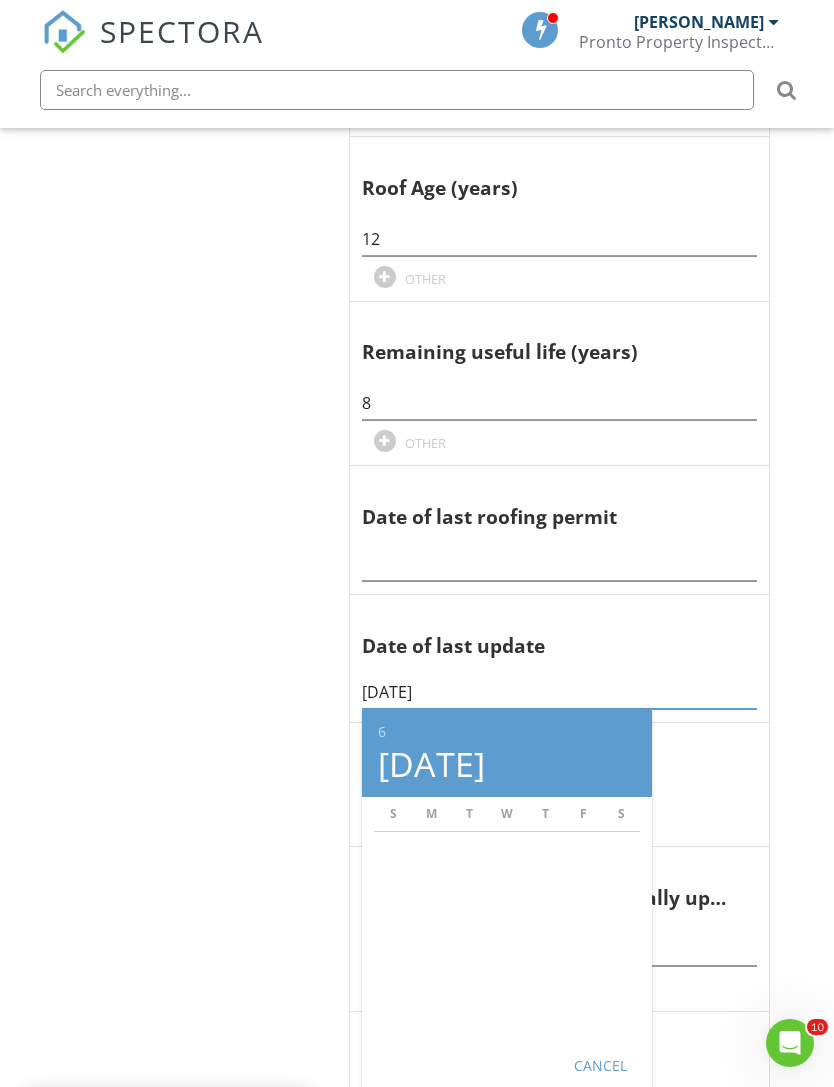type on "06/08/2016" 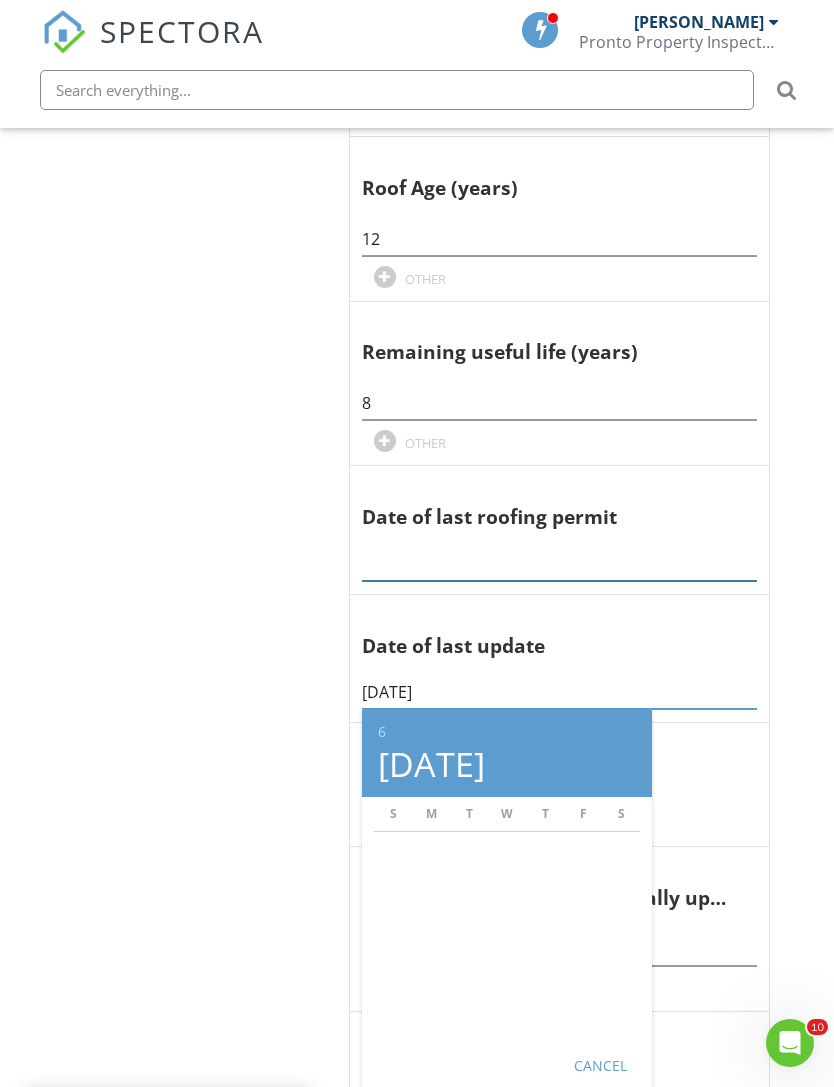 click at bounding box center [559, 564] 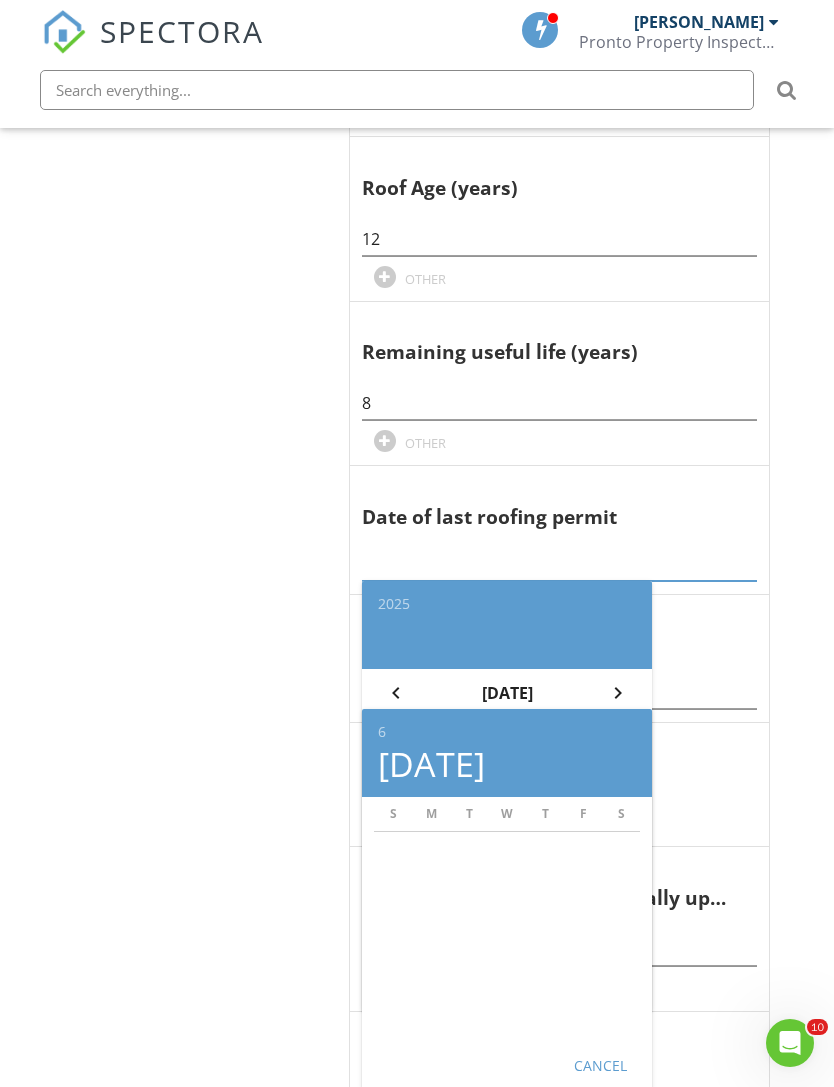 paste on "06/08/2016" 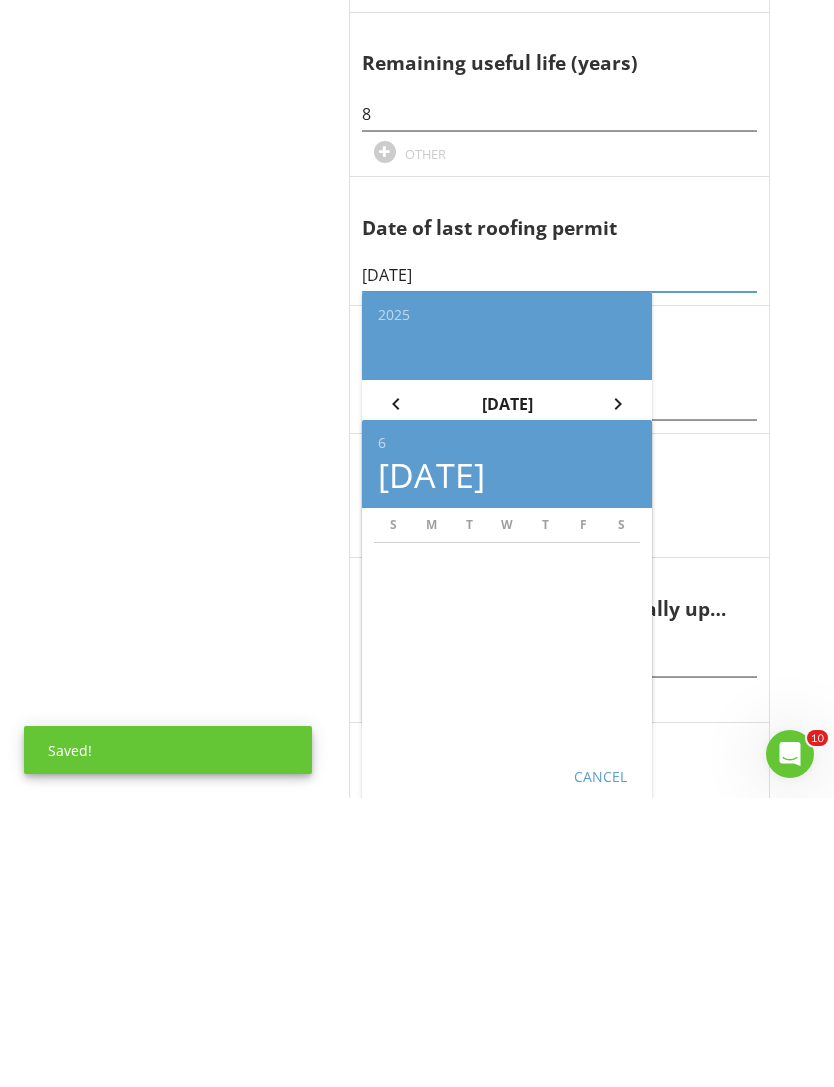 type on "06/08/2016" 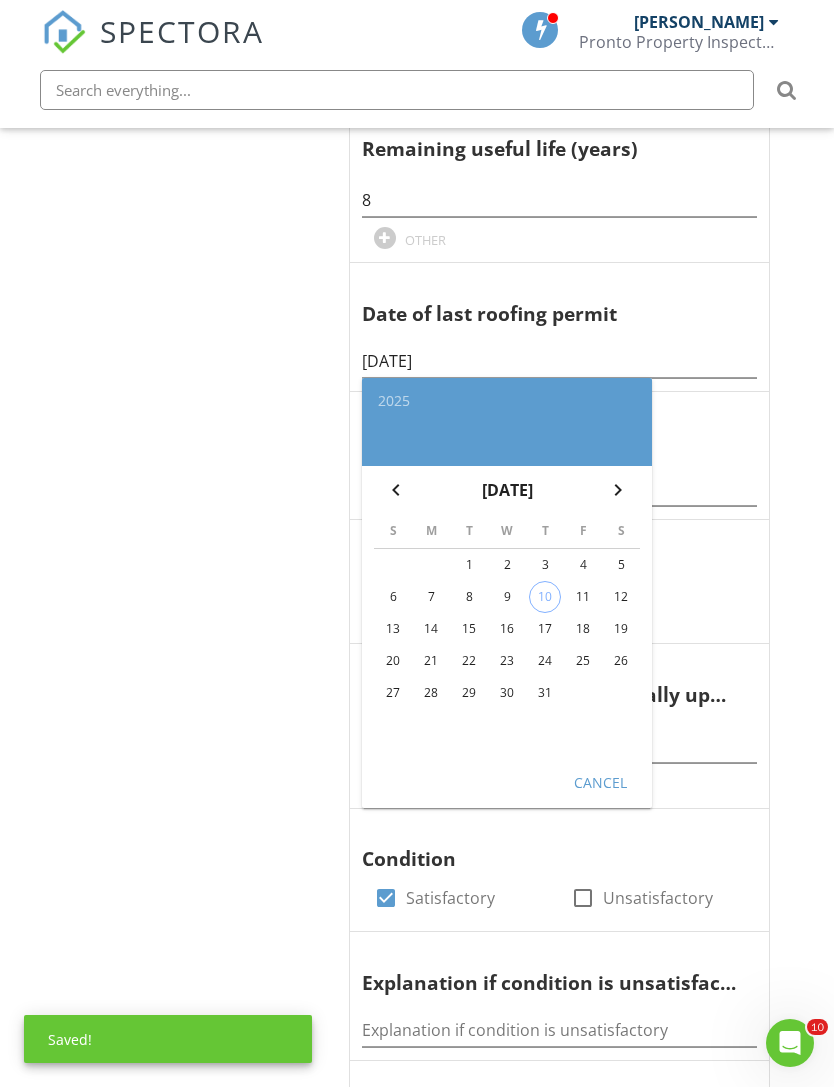 scroll, scrollTop: 1173, scrollLeft: 0, axis: vertical 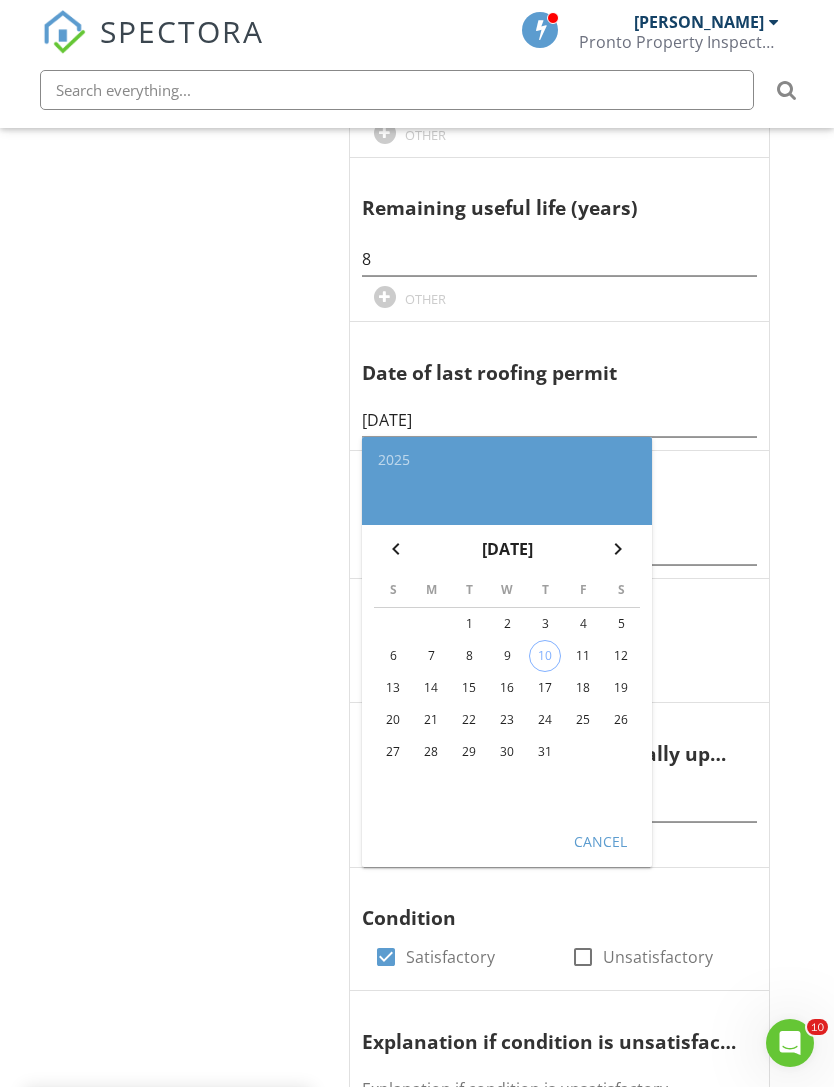 click on "Cancel" at bounding box center [600, 840] 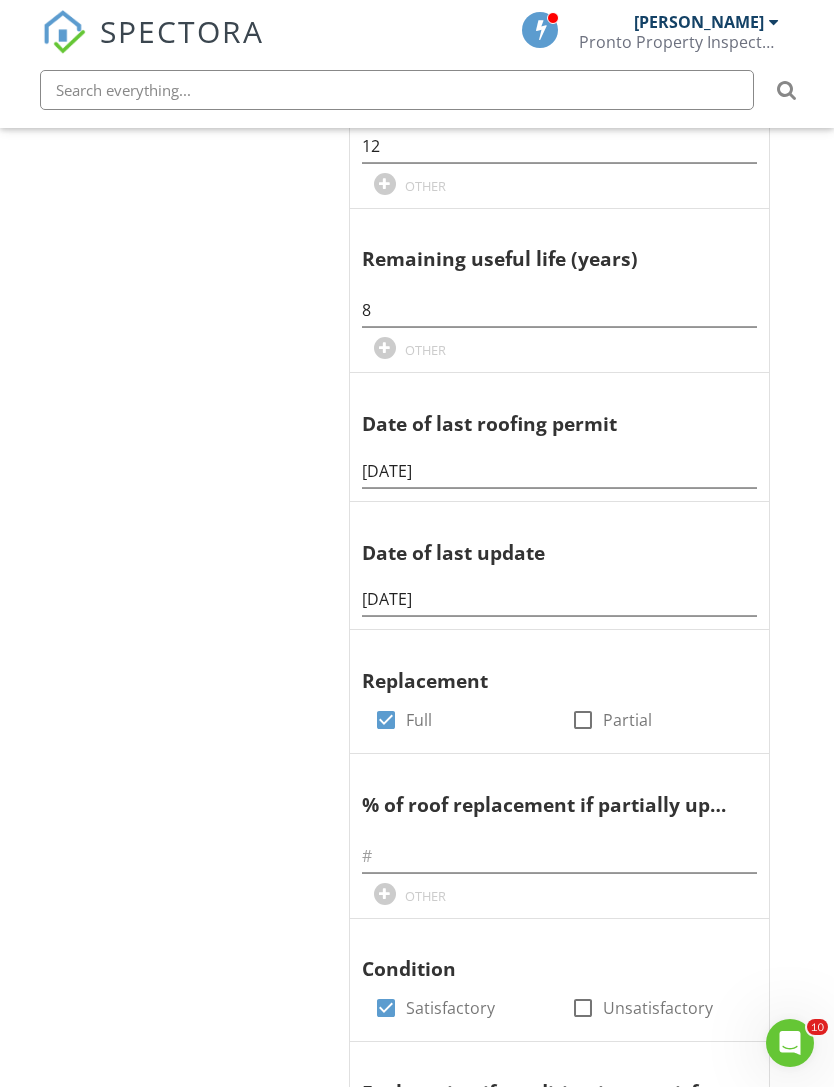 scroll, scrollTop: 1023, scrollLeft: 0, axis: vertical 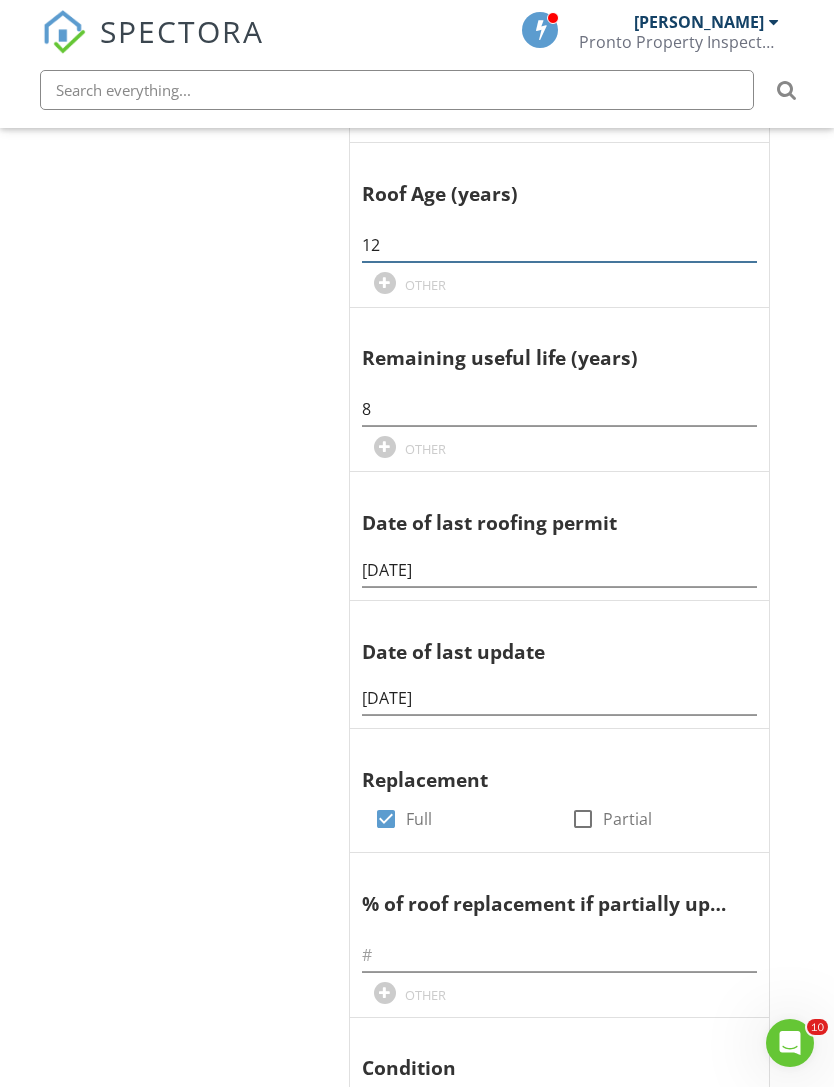 click on "12" at bounding box center [559, 245] 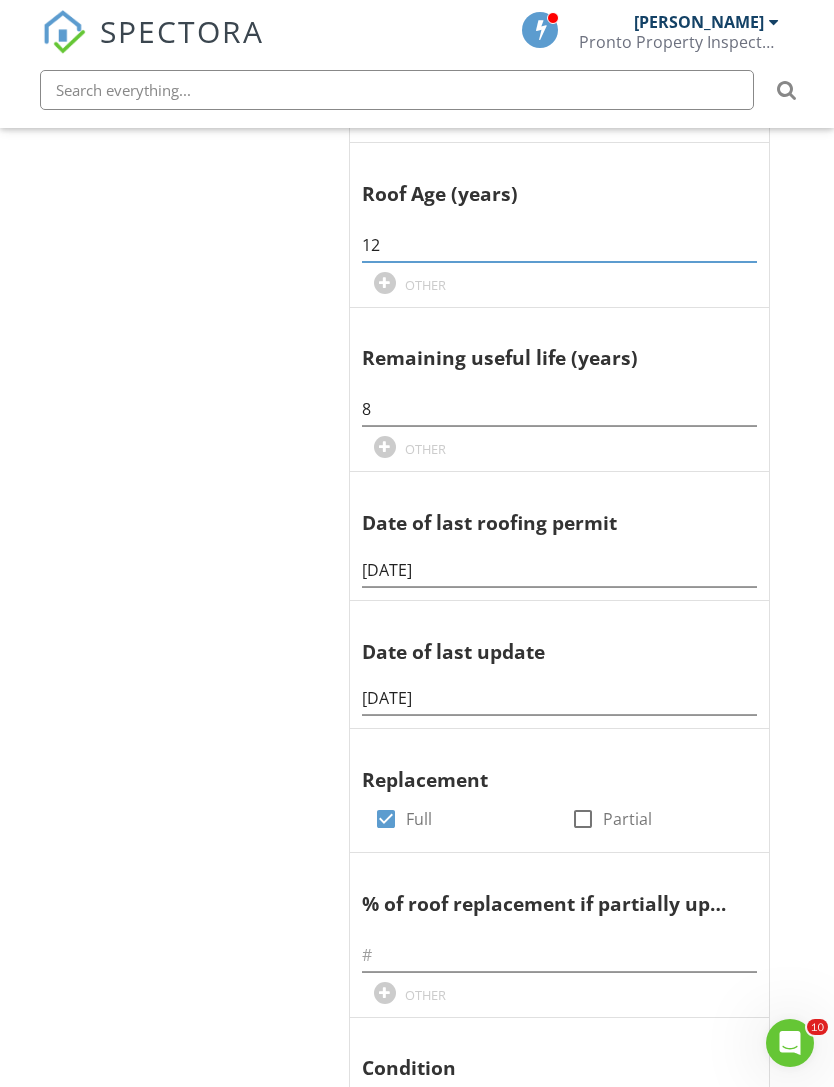 type on "1" 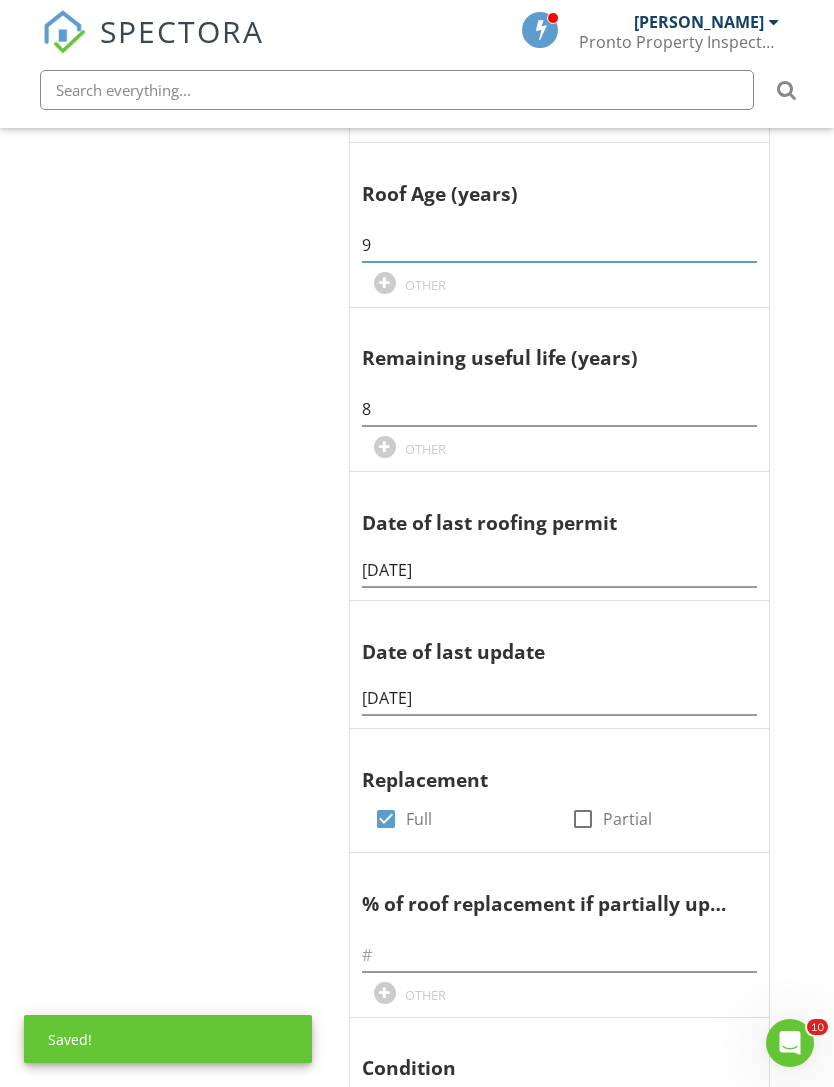 type on "9" 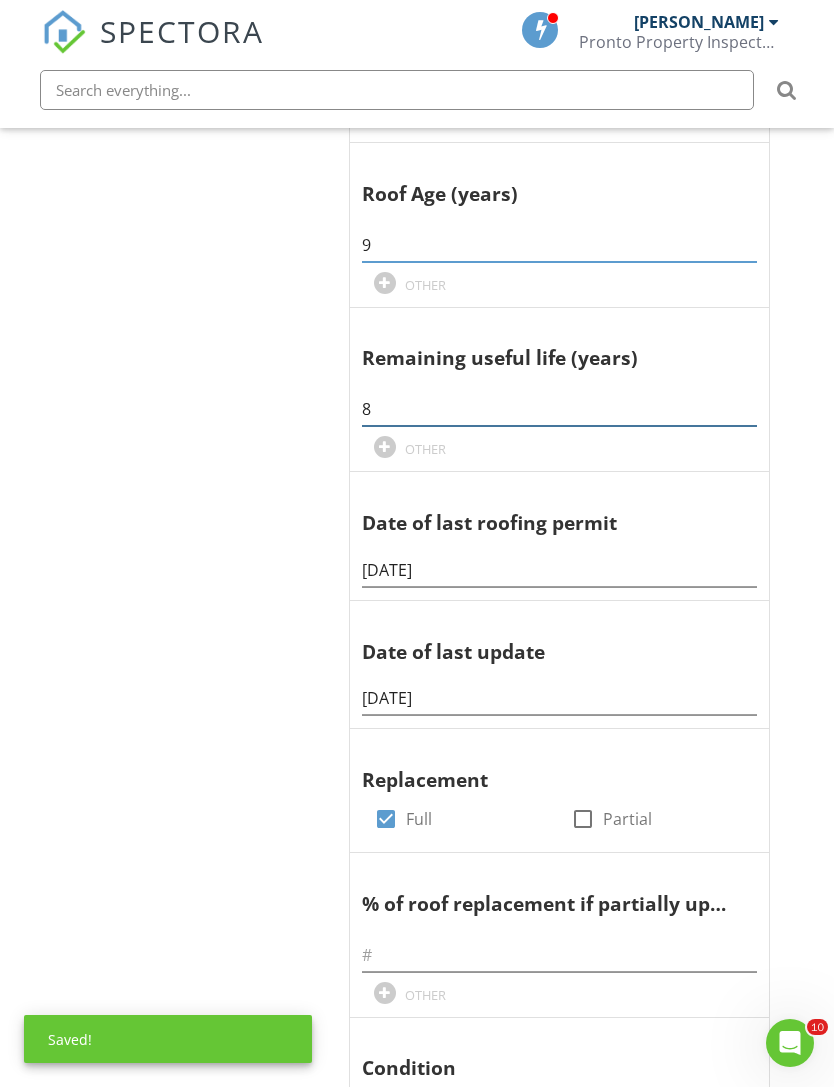 click on "8" at bounding box center (559, 409) 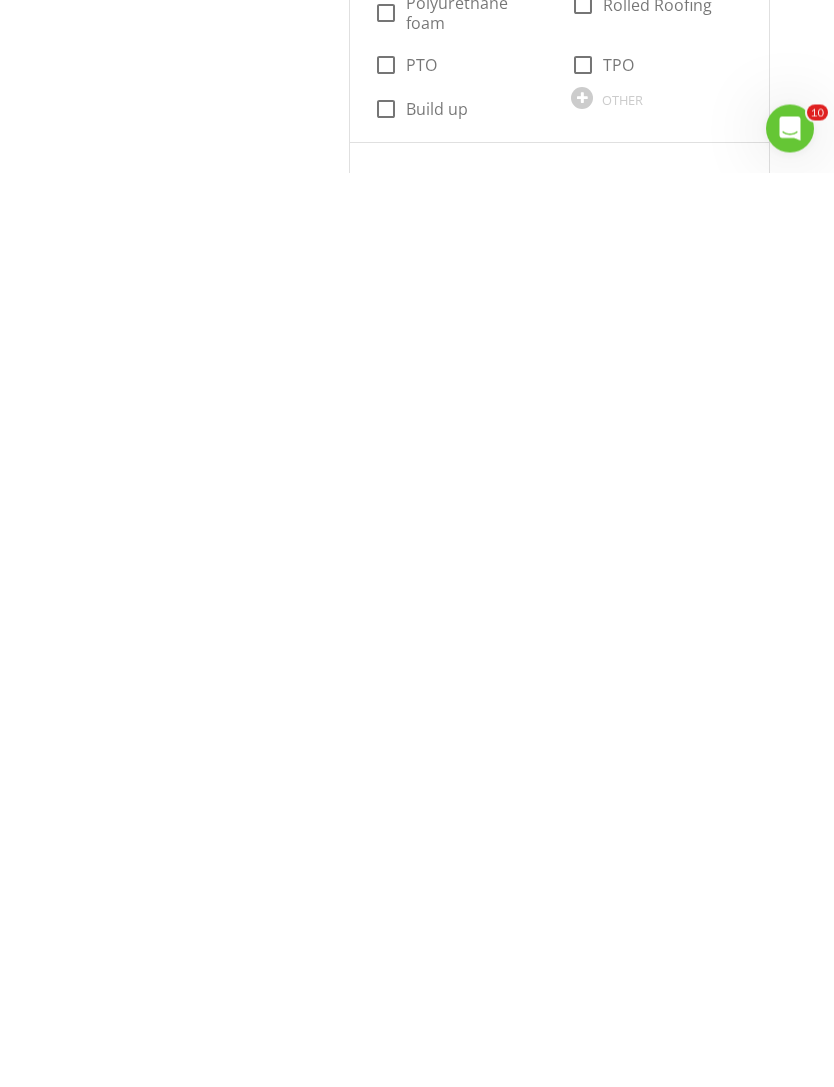 scroll, scrollTop: 51, scrollLeft: 0, axis: vertical 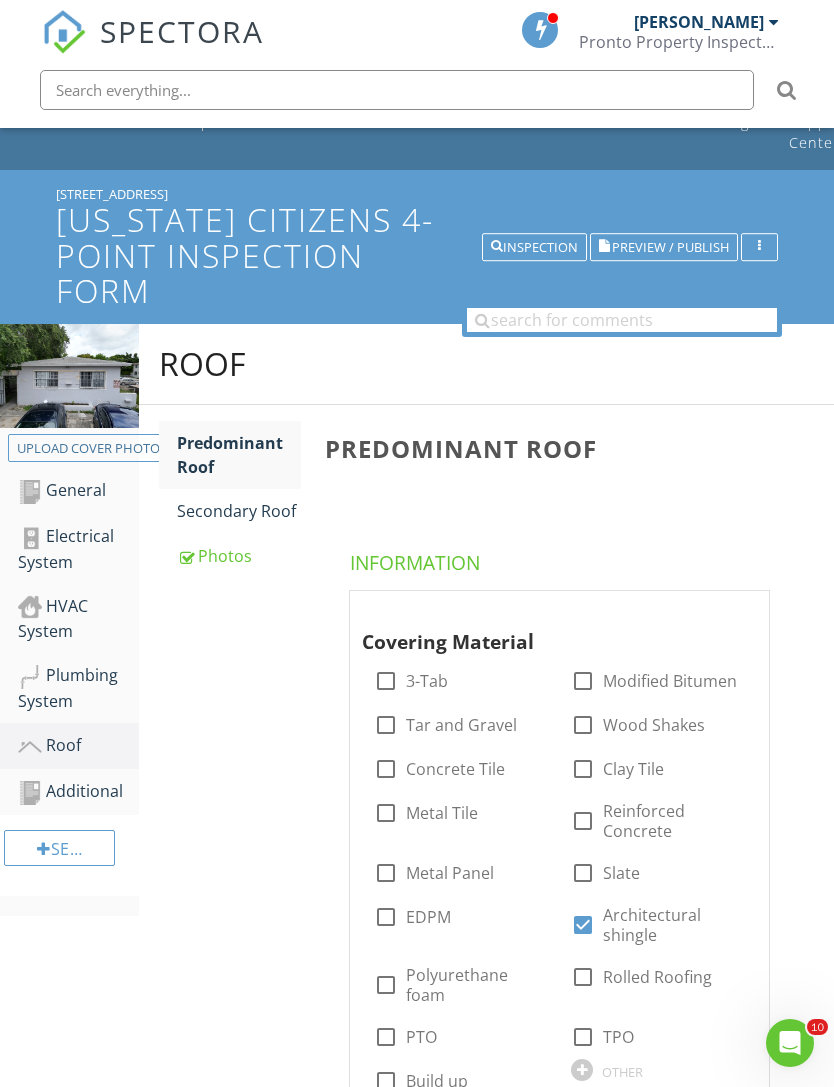 type on "11" 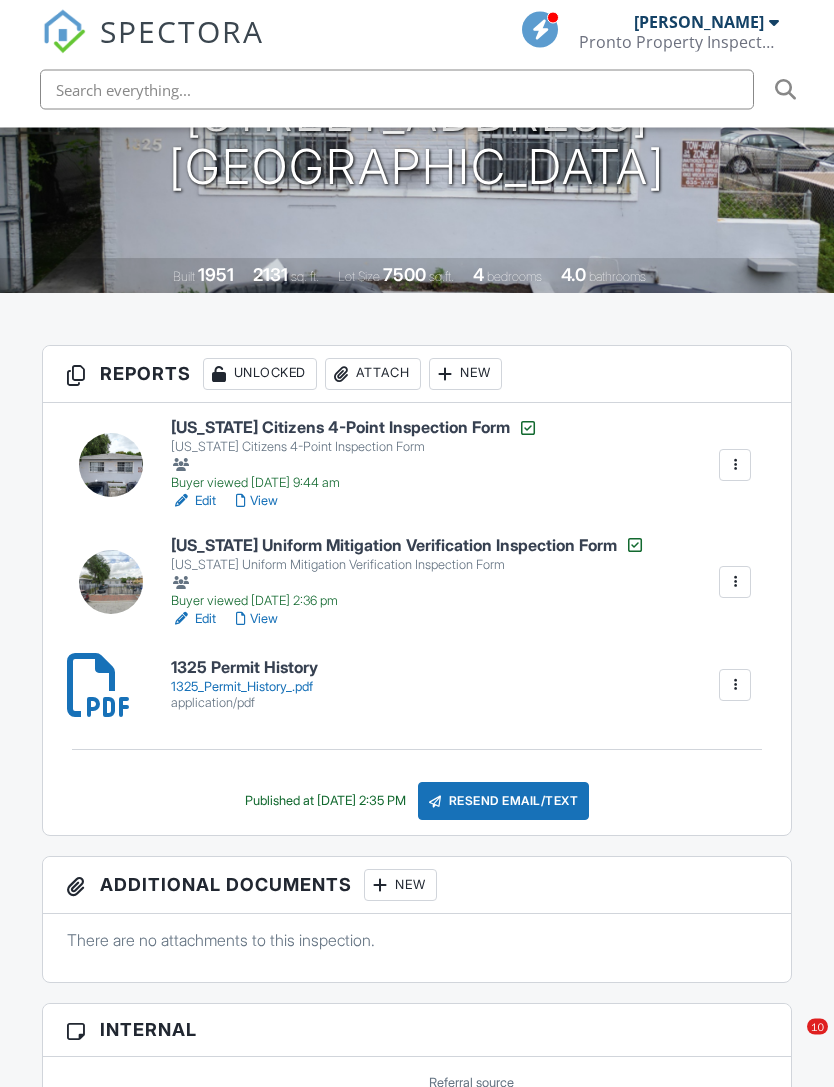 scroll, scrollTop: 381, scrollLeft: 0, axis: vertical 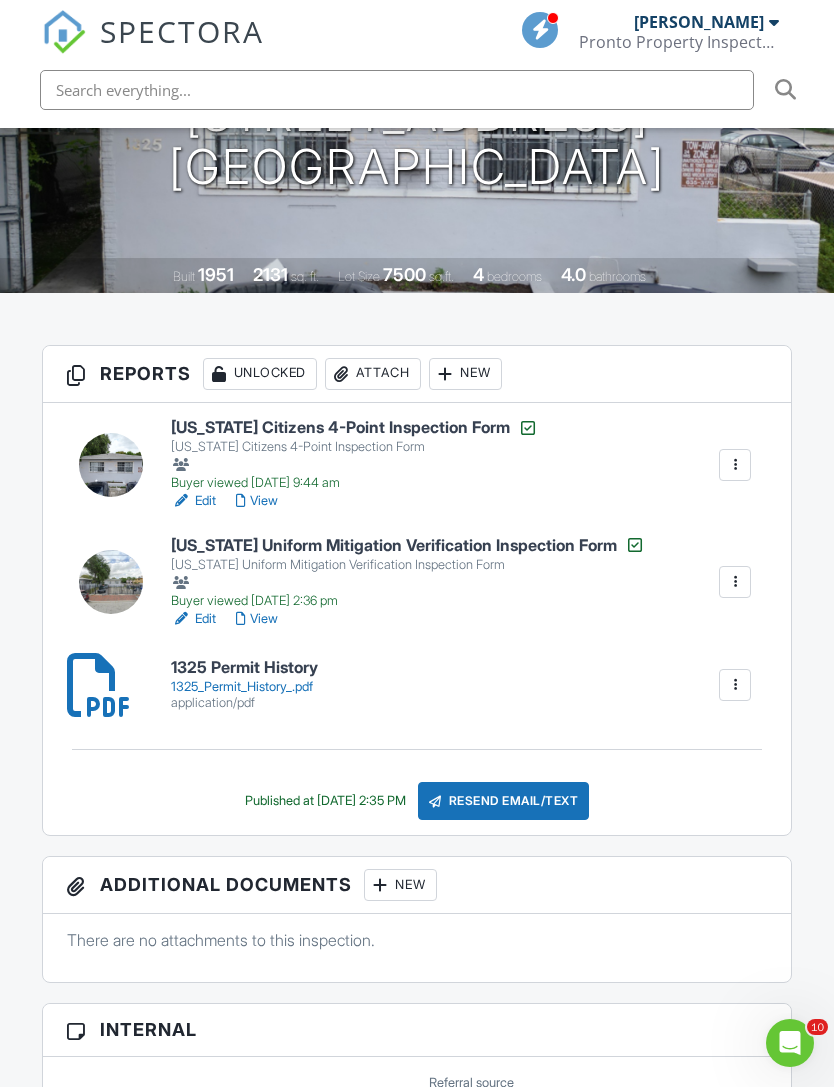 click on "Edit" at bounding box center (193, 619) 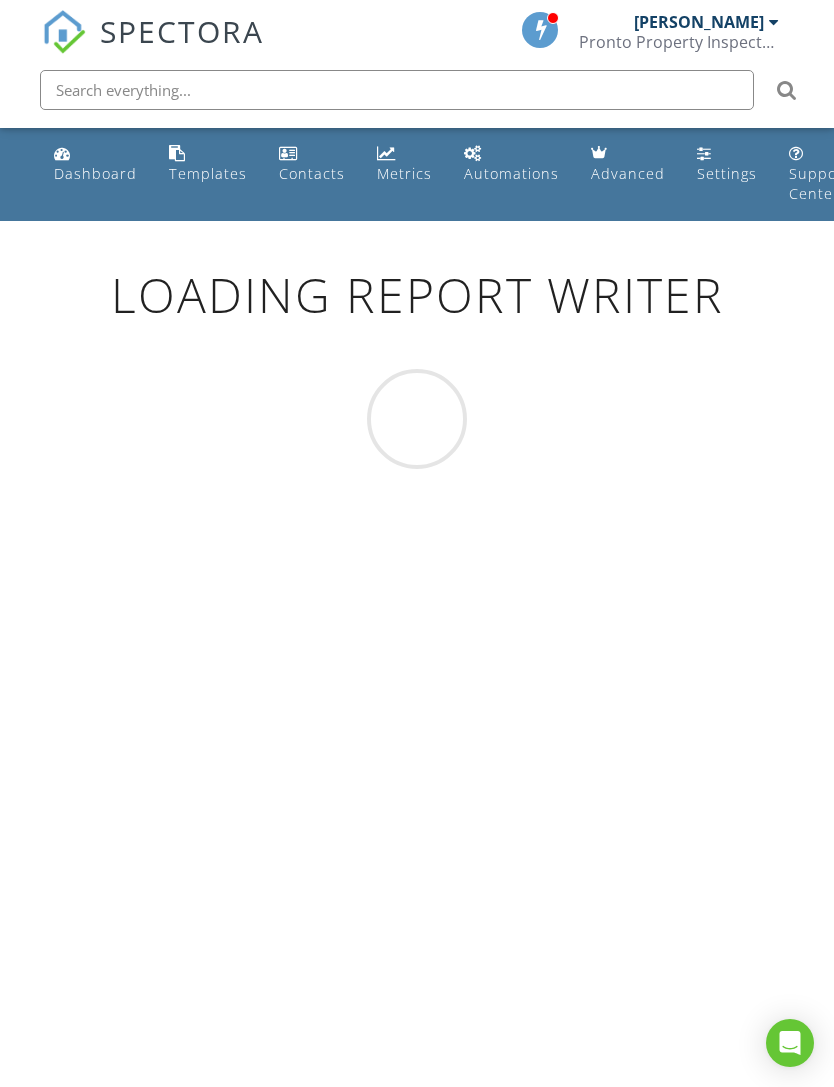 scroll, scrollTop: 0, scrollLeft: 0, axis: both 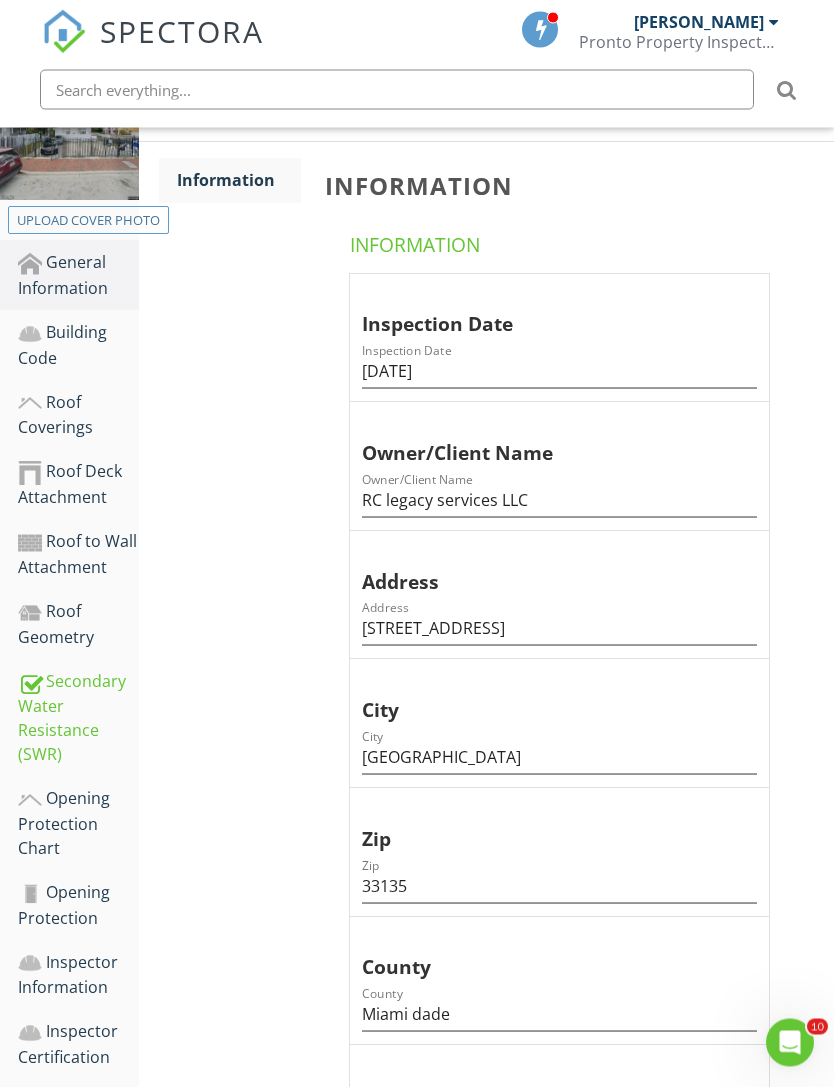 click on "Roof Coverings" at bounding box center (78, 416) 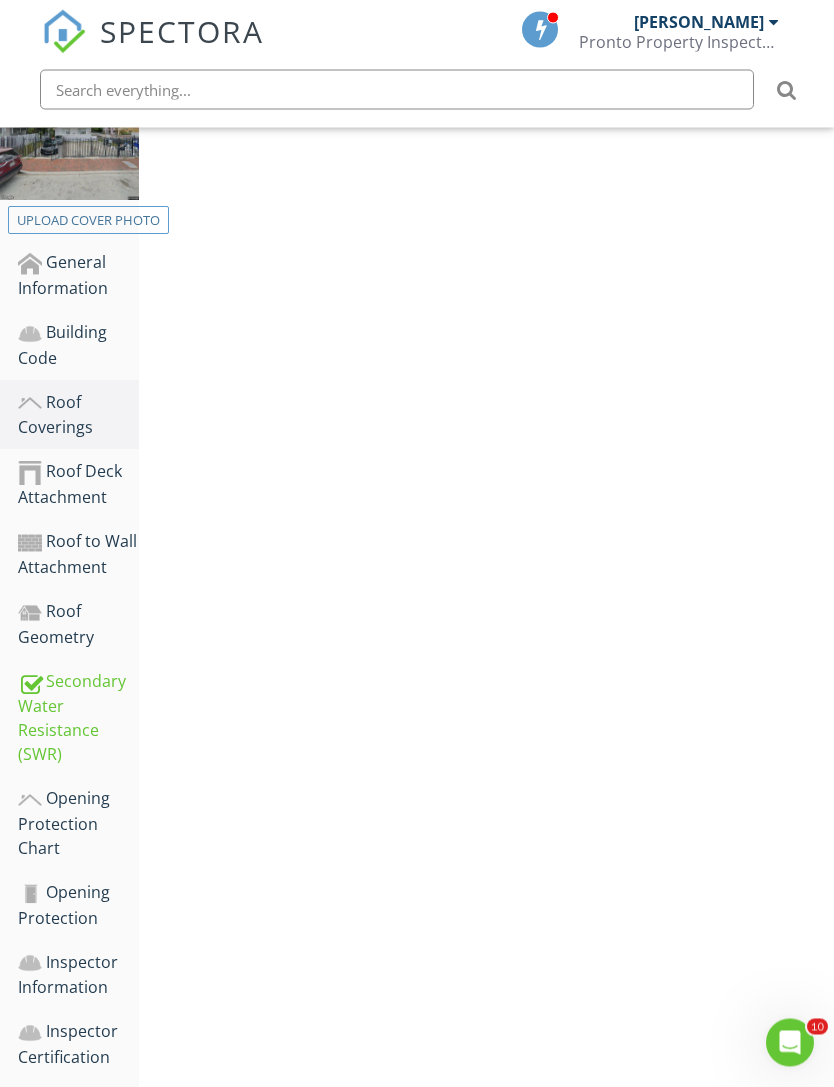 scroll, scrollTop: 349, scrollLeft: 0, axis: vertical 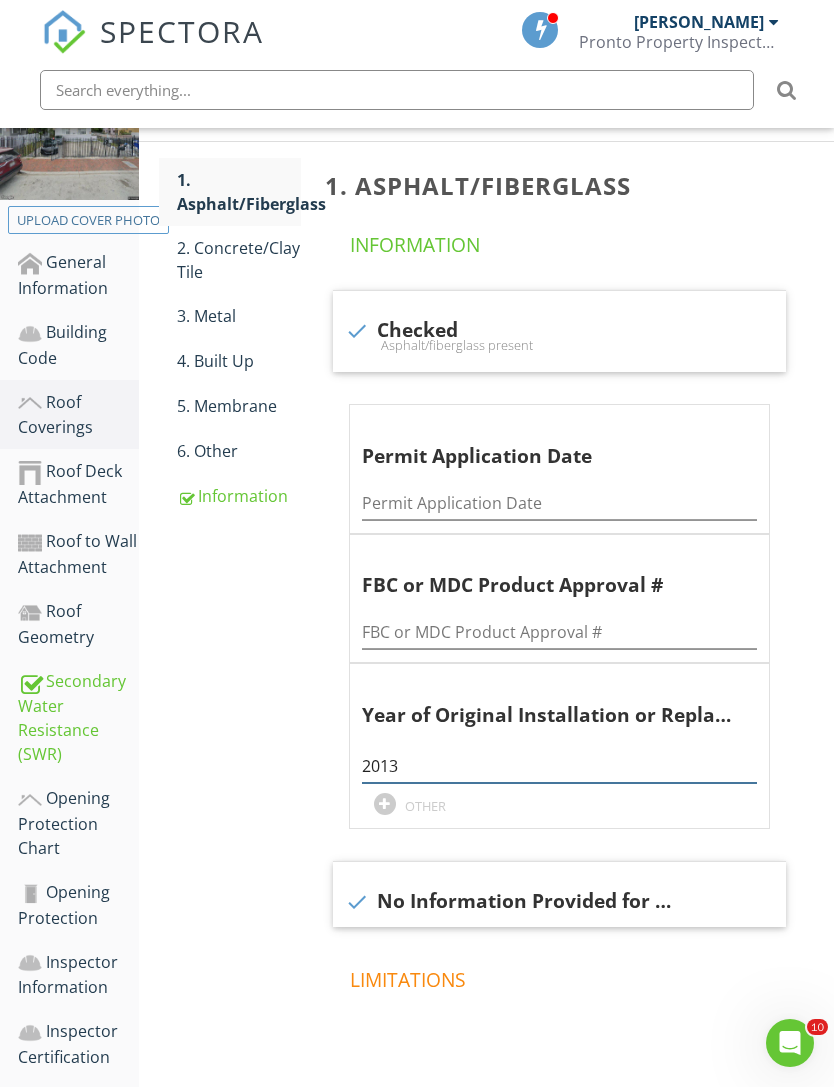 click on "2013" at bounding box center [559, 766] 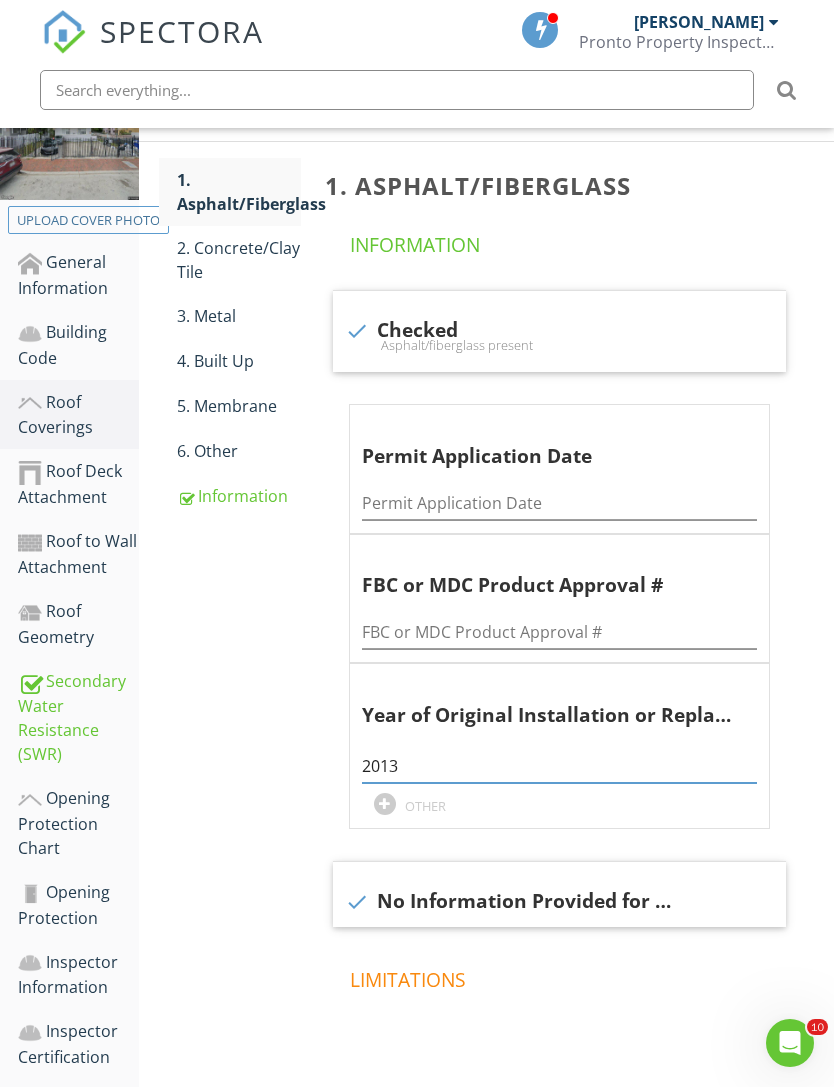 scroll, scrollTop: 422, scrollLeft: 15, axis: both 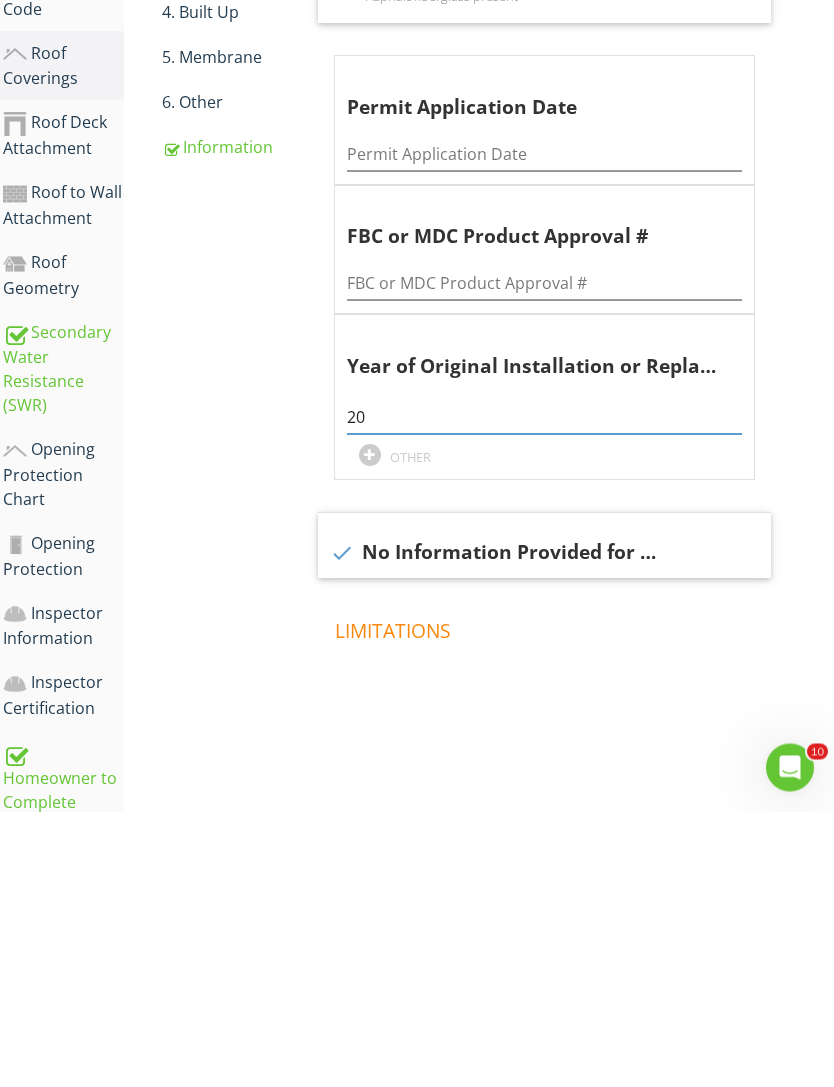 type on "2" 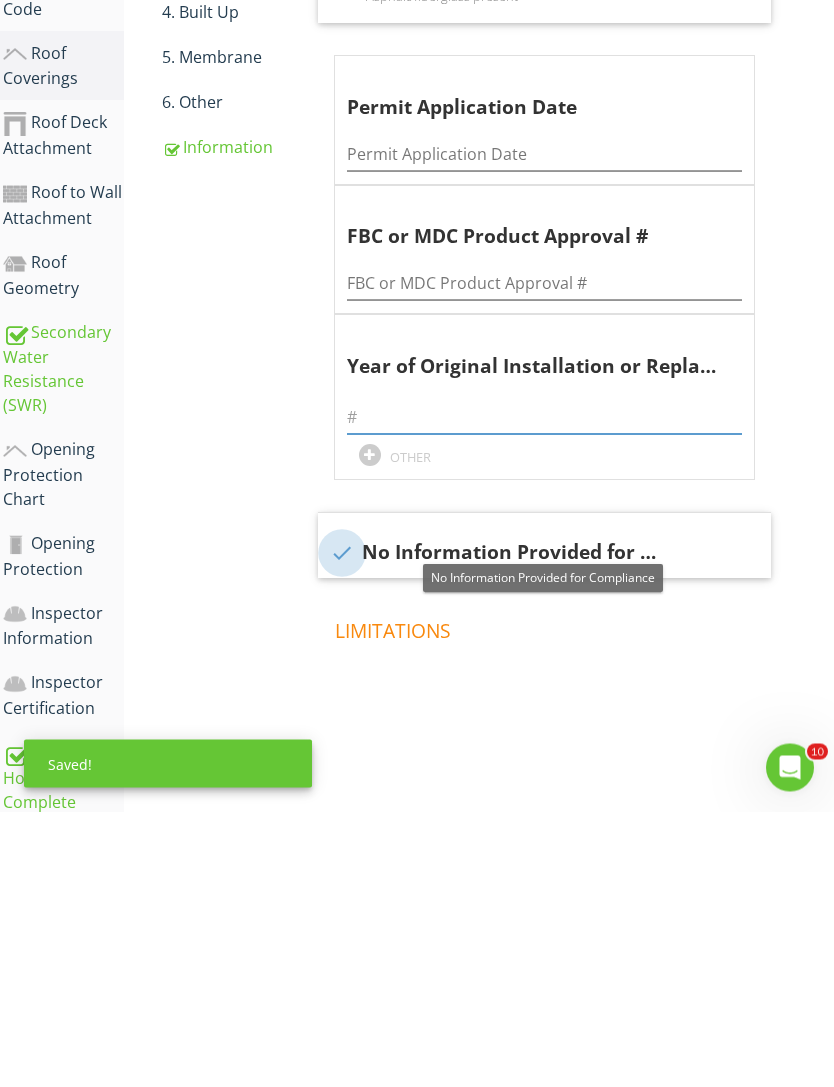 type 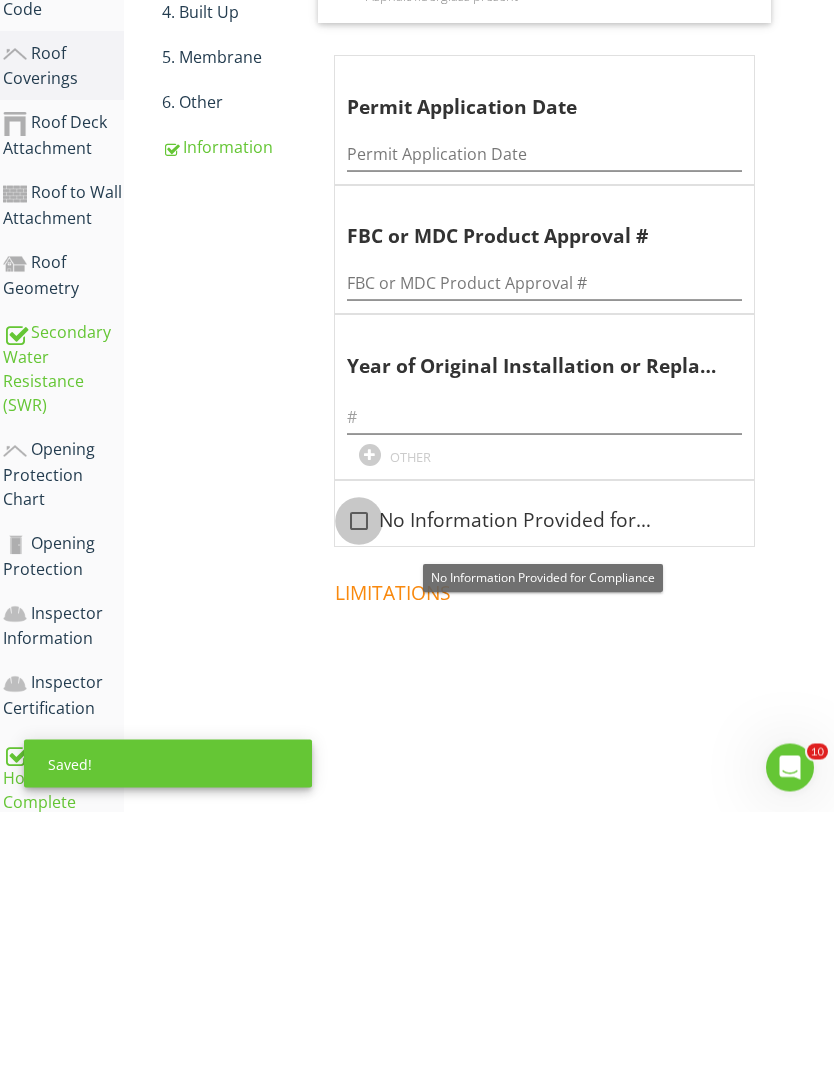 scroll, scrollTop: 435, scrollLeft: 15, axis: both 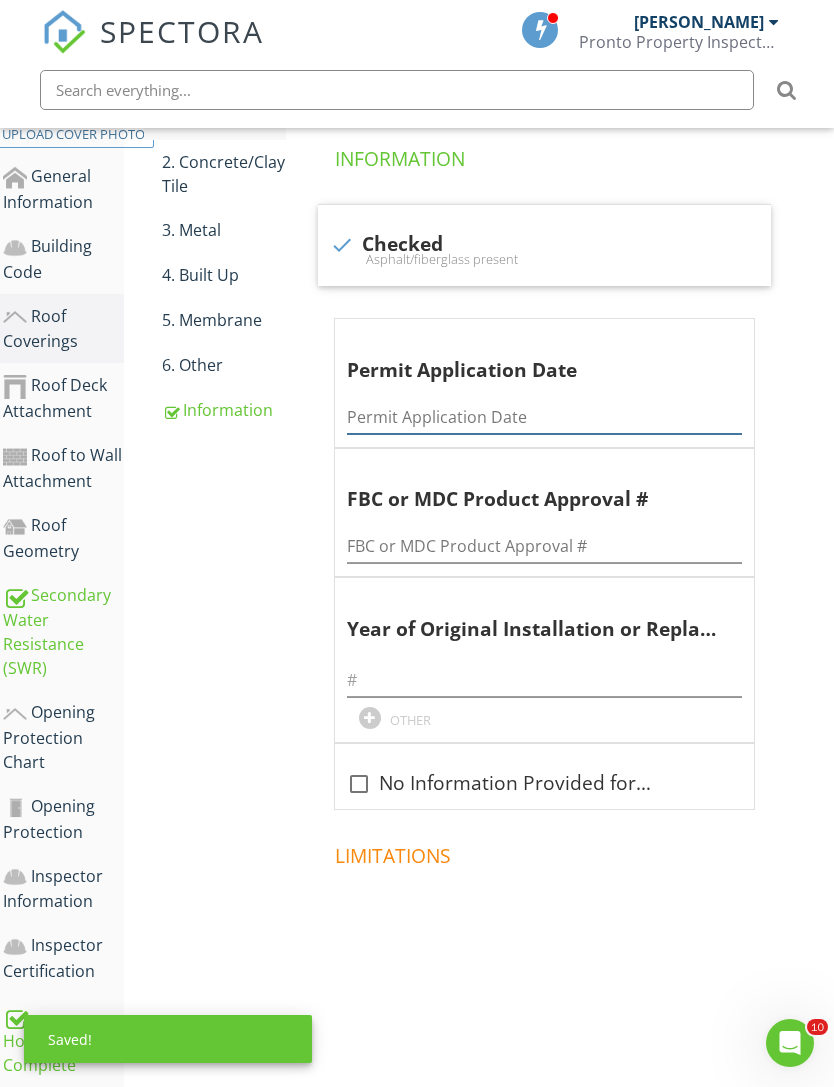 click at bounding box center (544, 417) 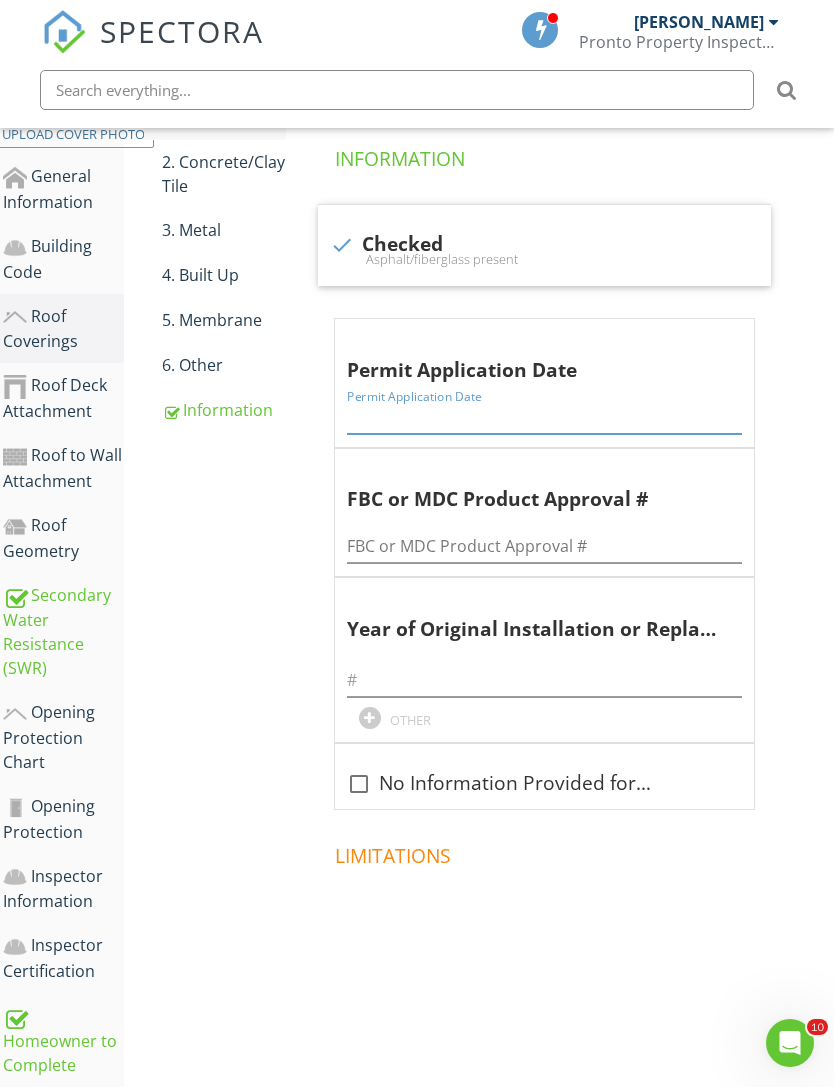 paste on "06/08/2016" 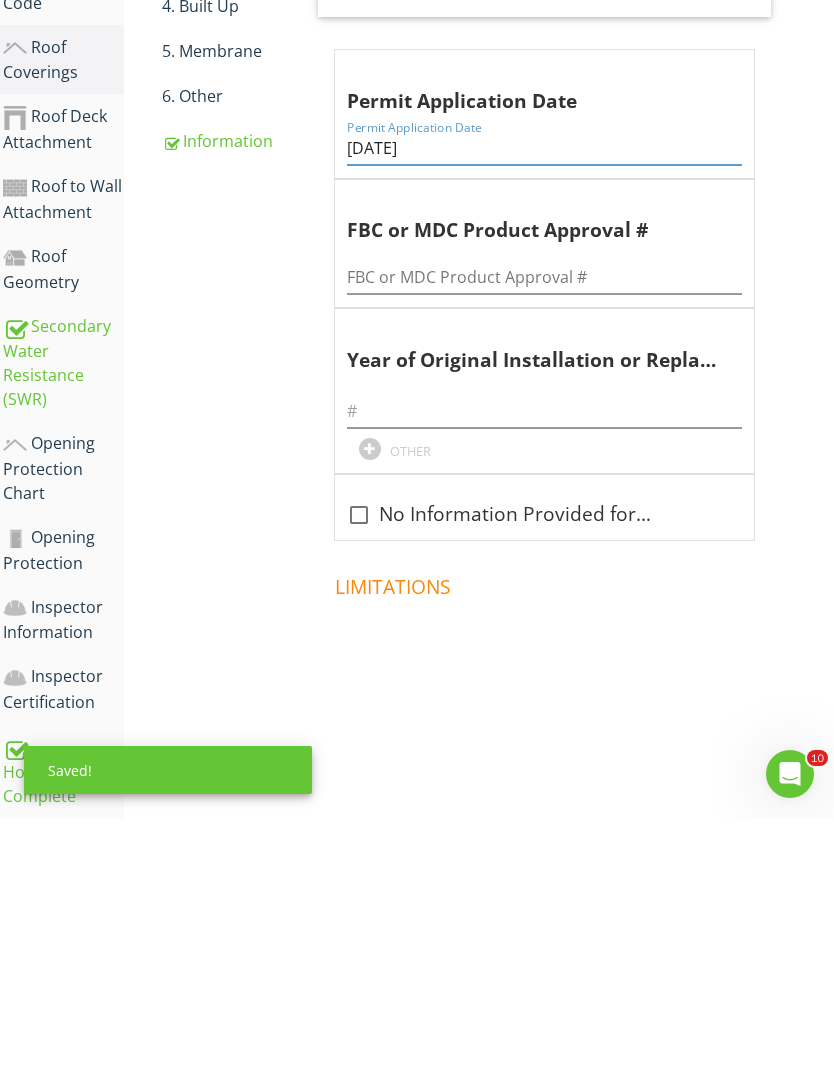 type on "06/08/2016" 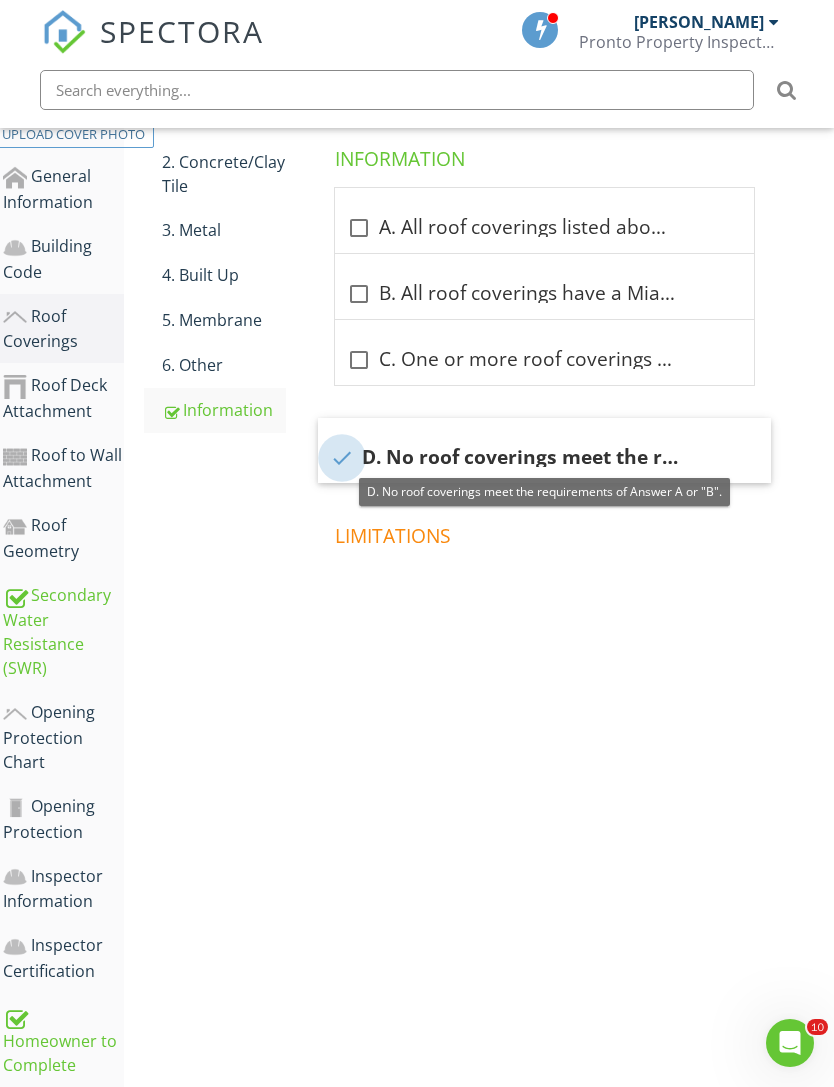 click at bounding box center [342, 458] 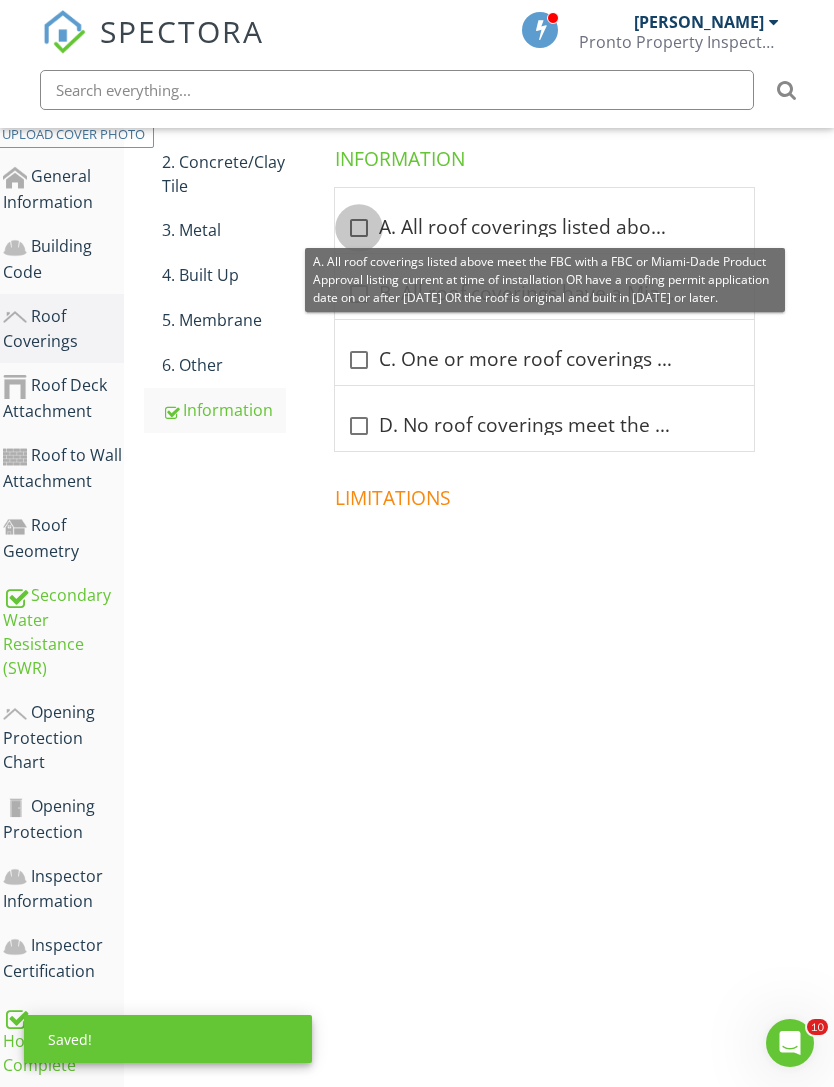 click at bounding box center [359, 228] 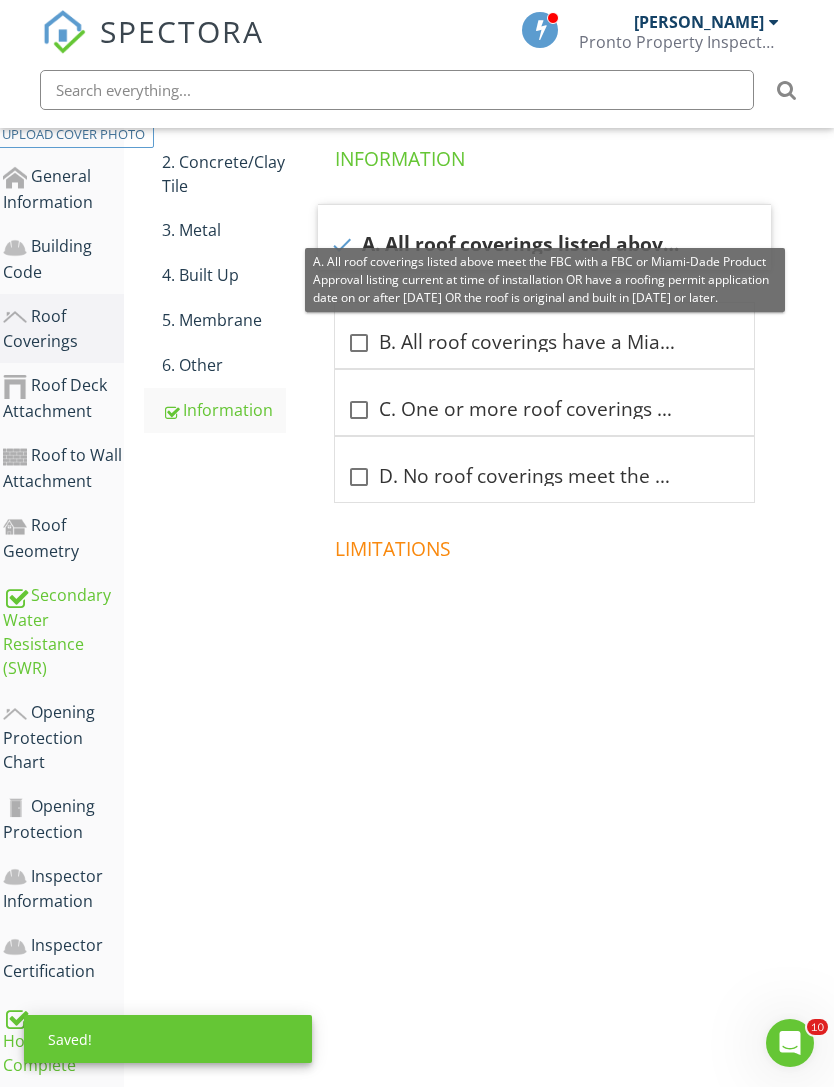 click on "2. Concrete/Clay Tile" at bounding box center [224, 174] 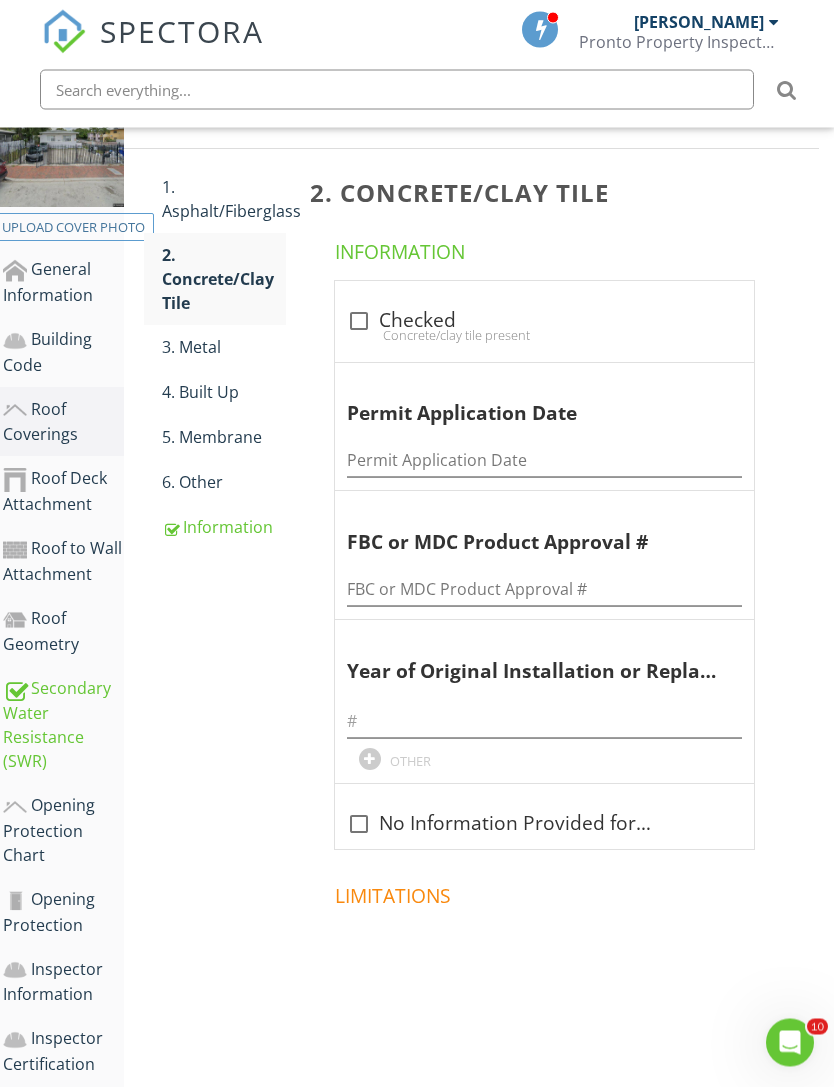 scroll, scrollTop: 337, scrollLeft: 15, axis: both 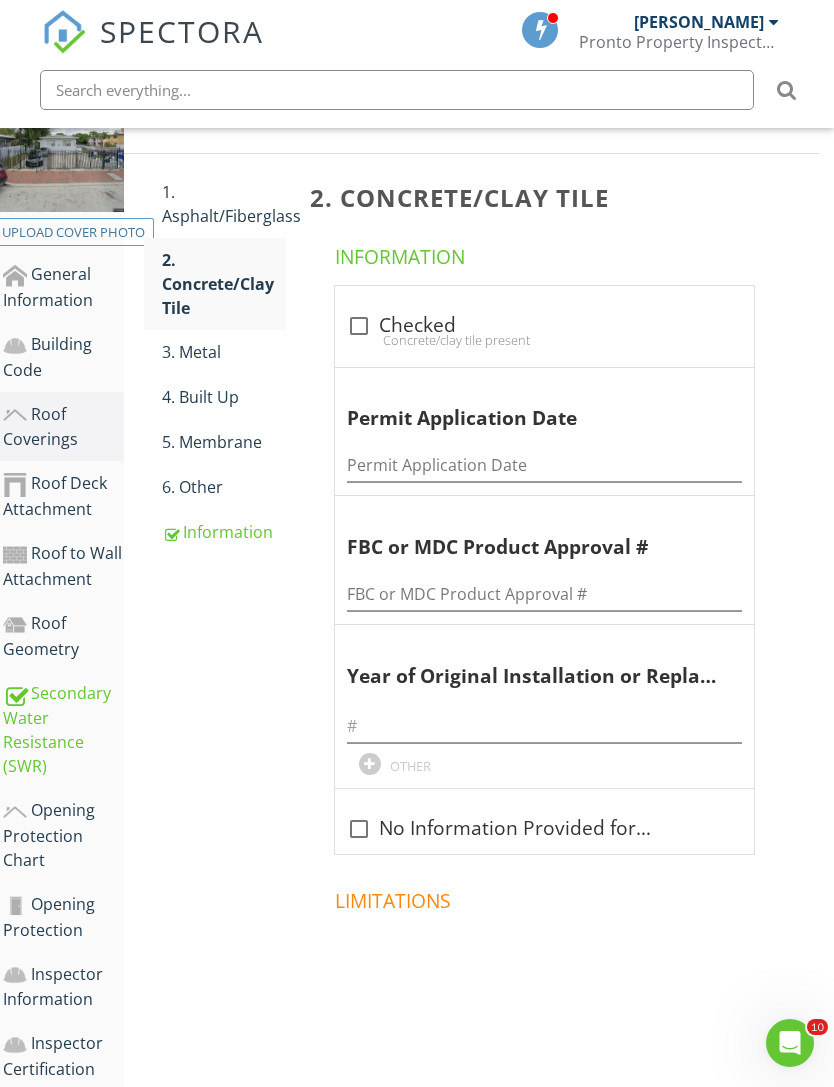 click on "1. Asphalt/Fiberglass" at bounding box center (224, 204) 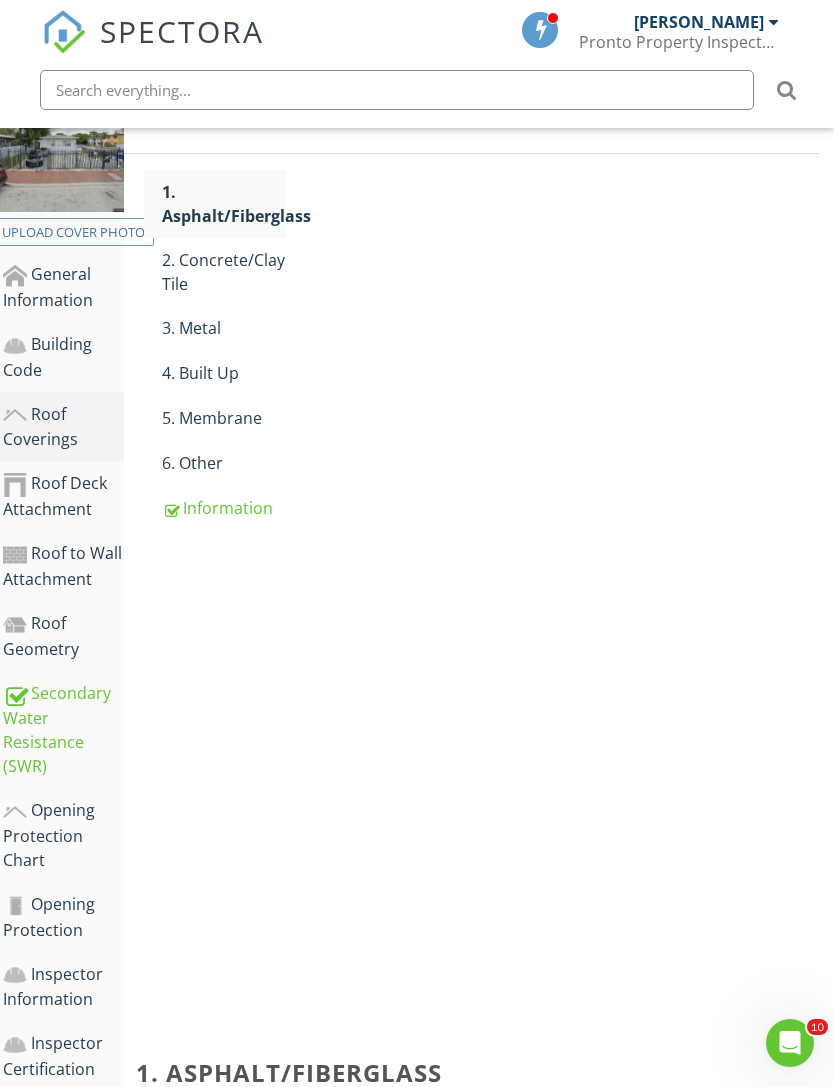 click on "1. Asphalt/Fiberglass" at bounding box center [224, 204] 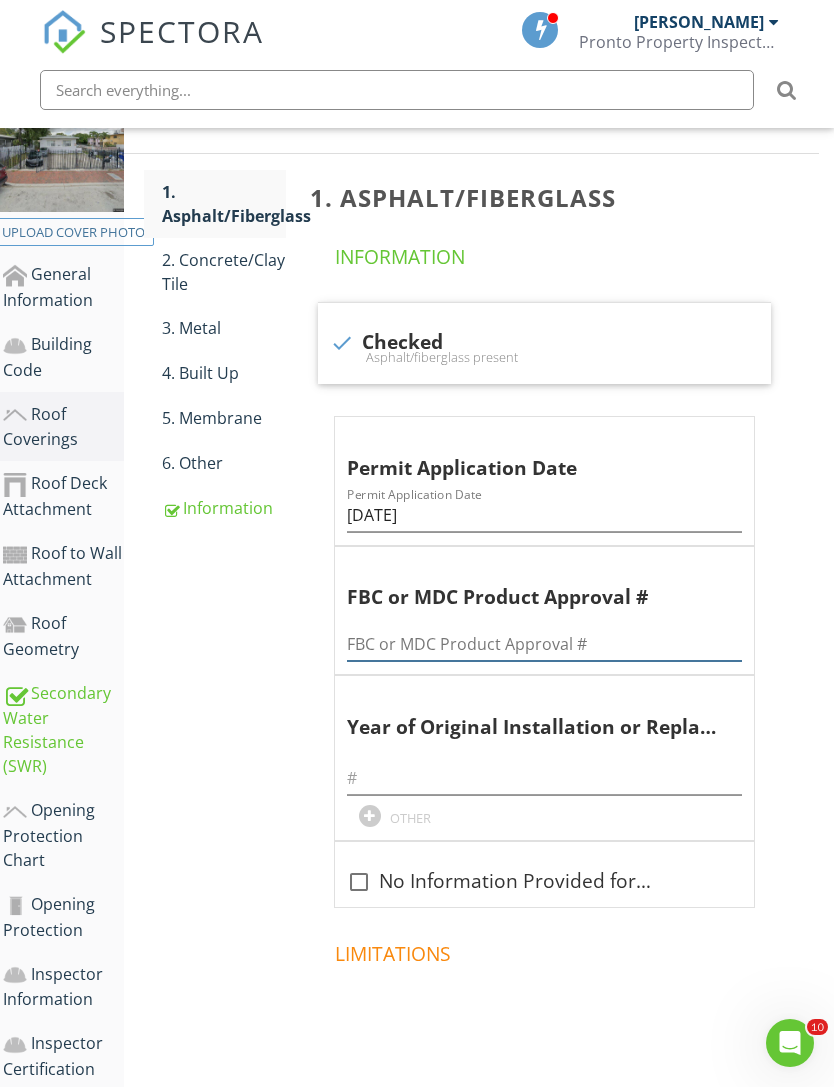 click at bounding box center [544, 644] 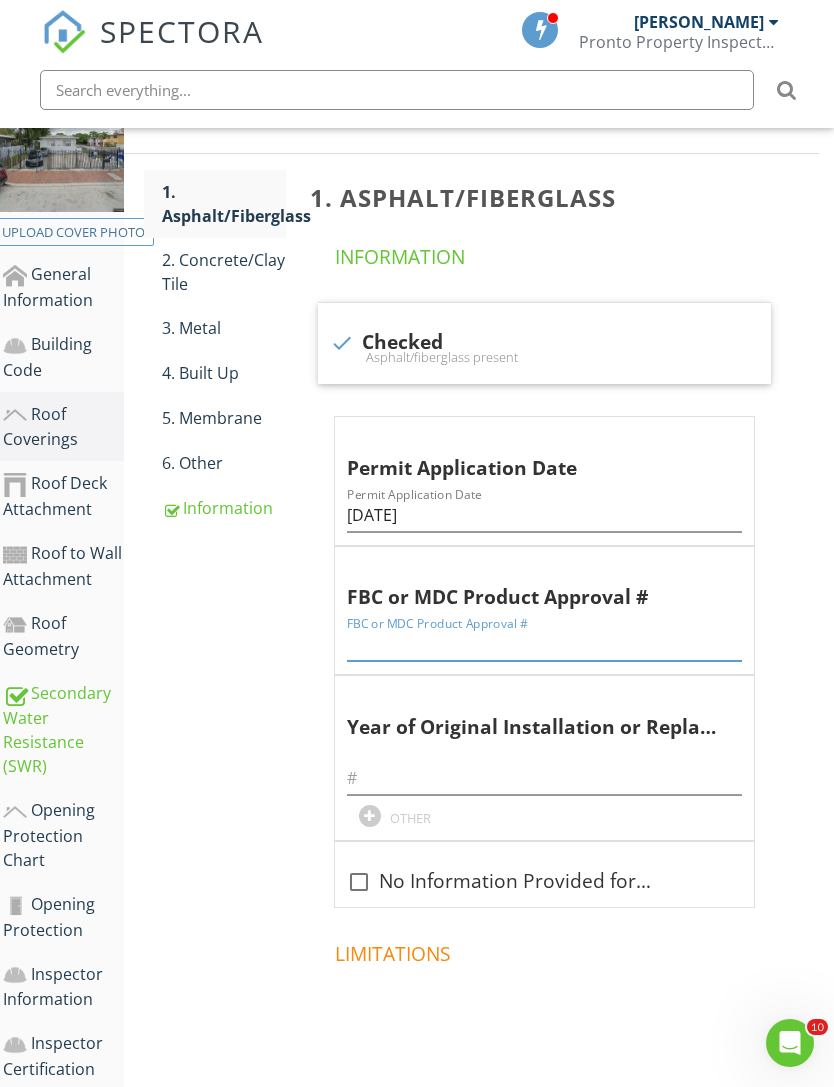 click at bounding box center [544, 644] 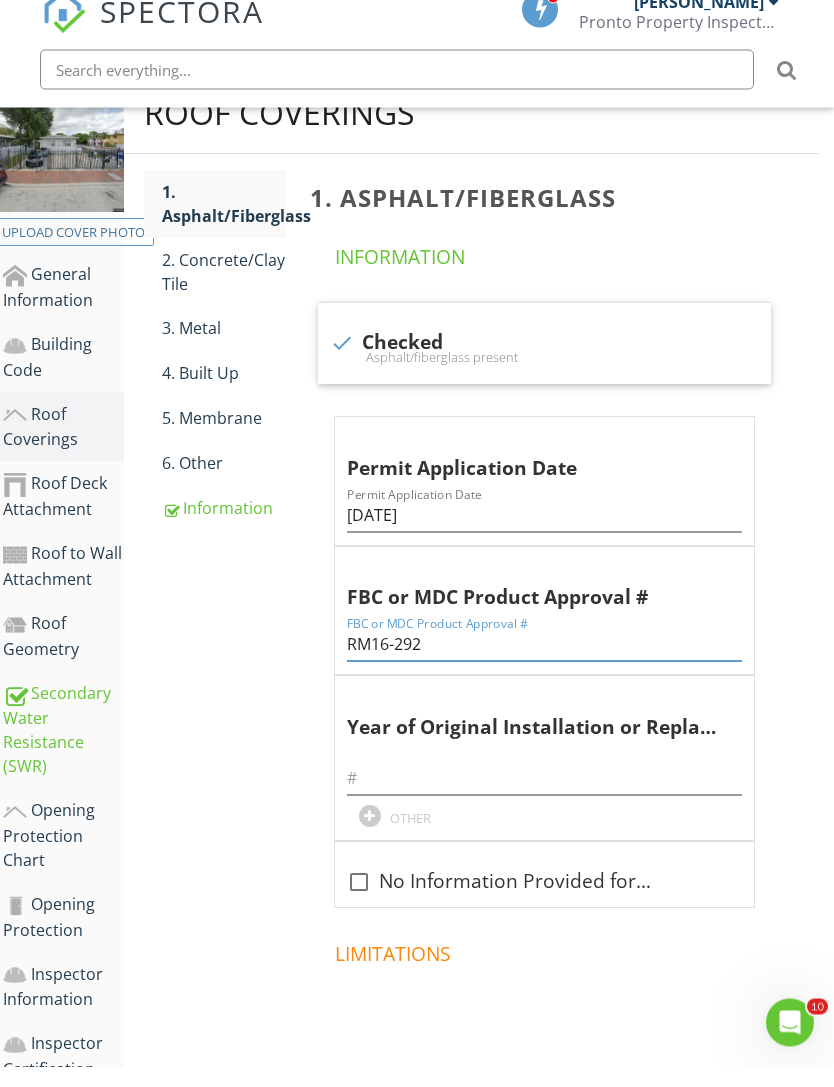 scroll, scrollTop: 316, scrollLeft: 0, axis: vertical 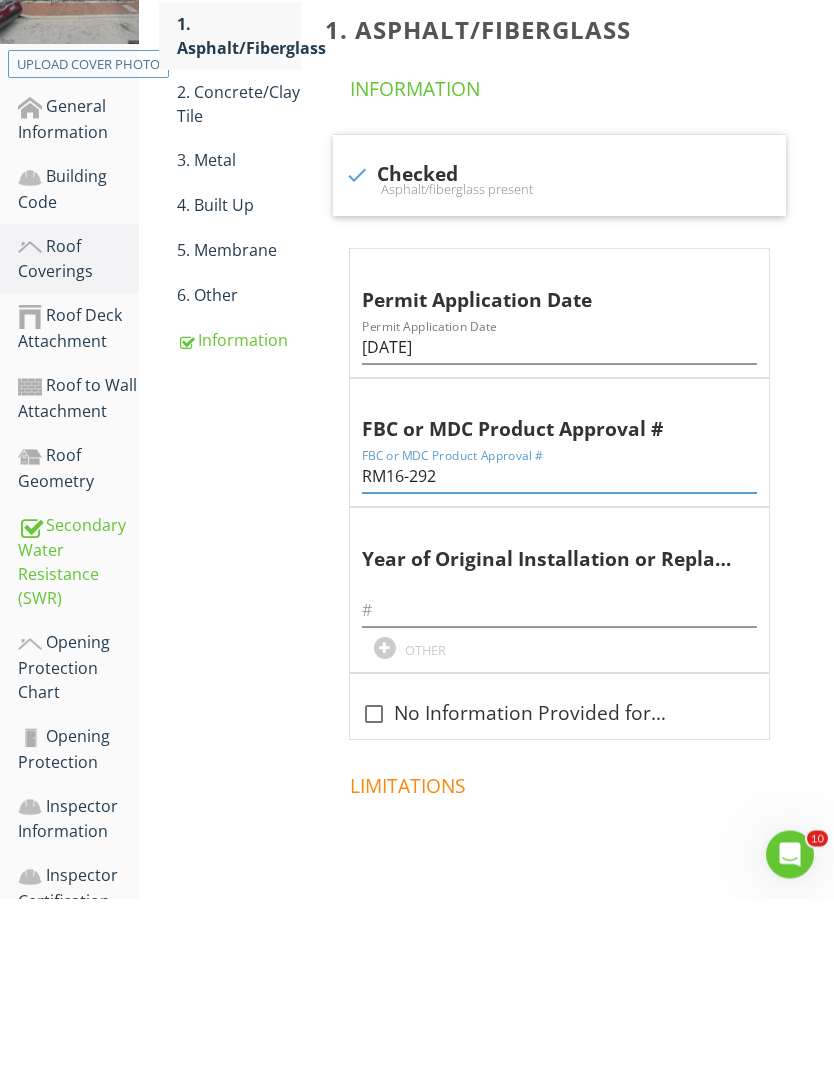 type on "RM16-292" 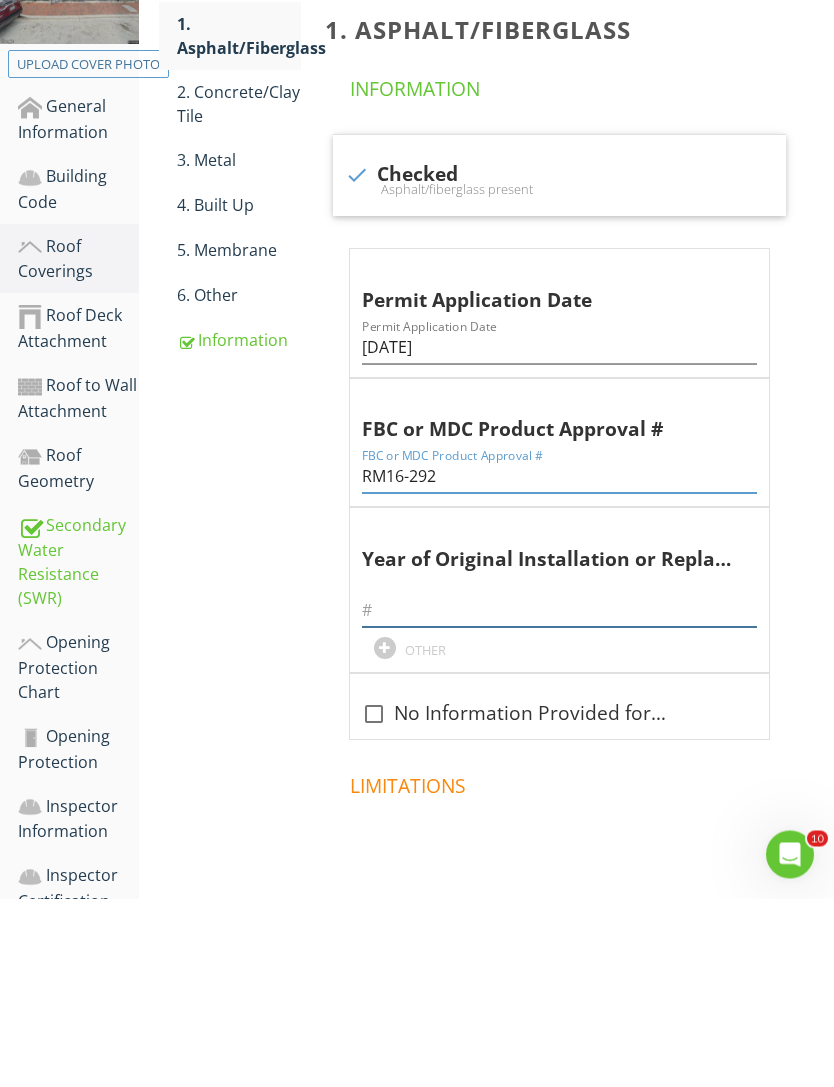 click at bounding box center [559, 799] 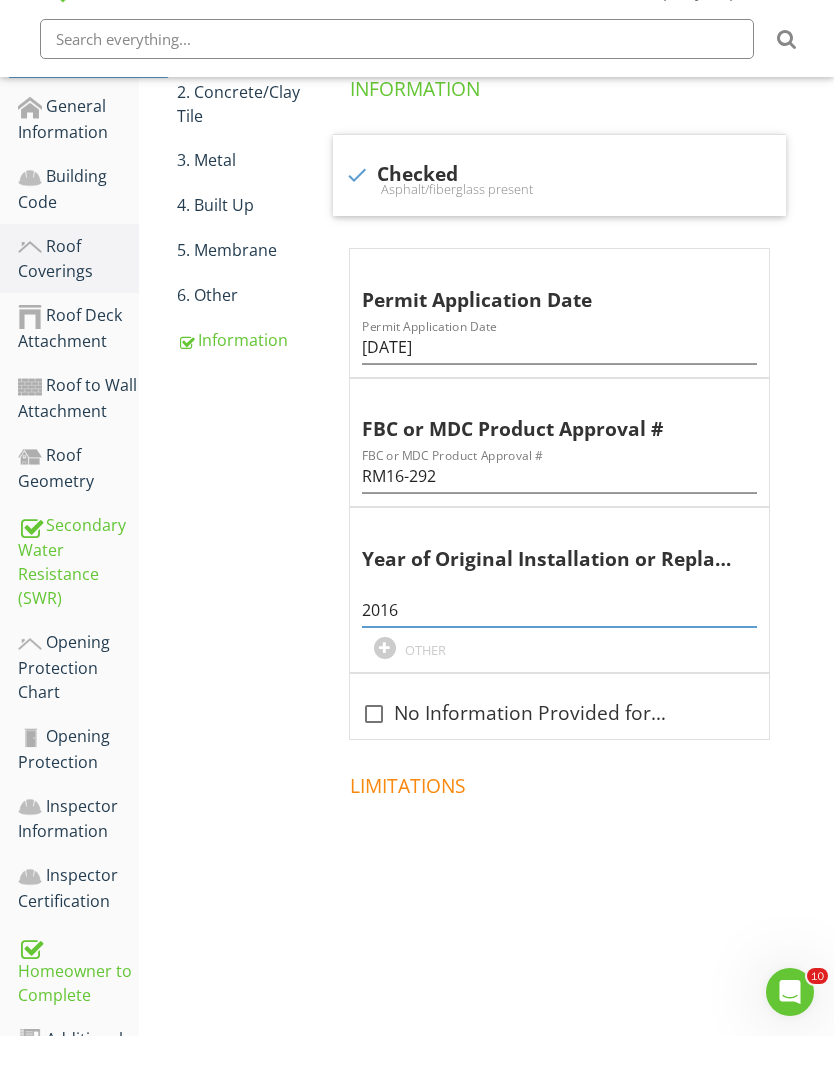 scroll, scrollTop: 499, scrollLeft: 0, axis: vertical 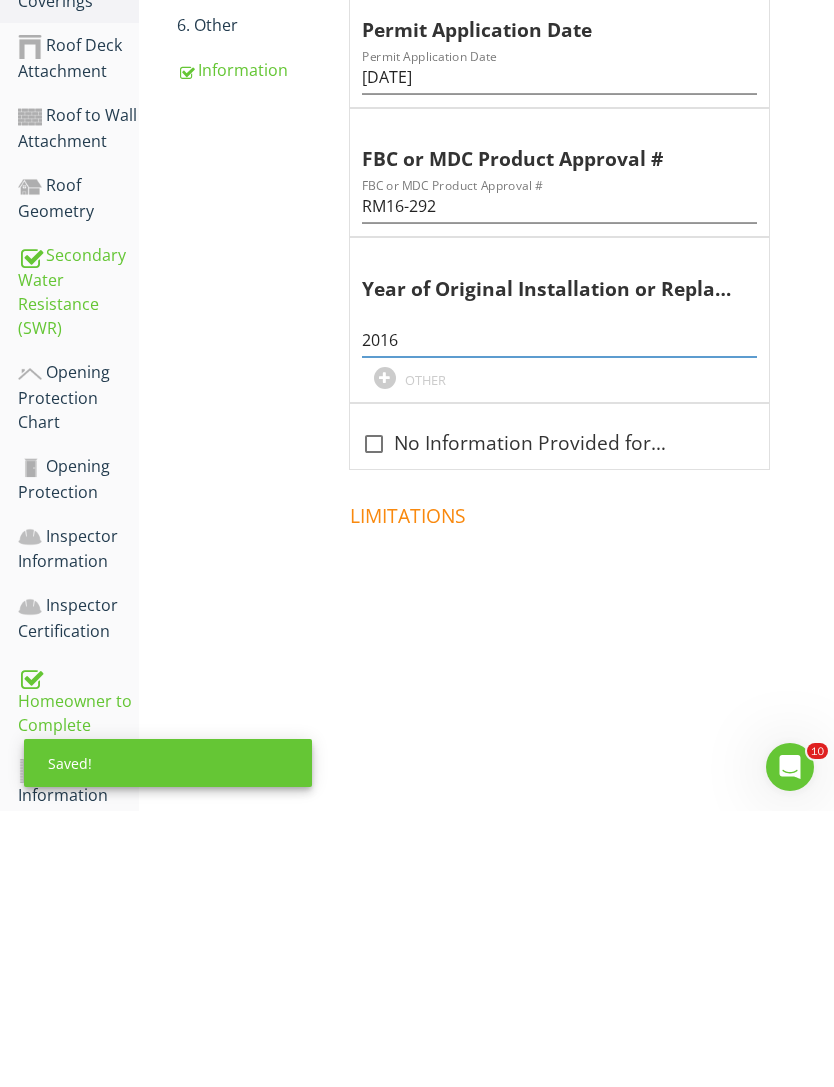 type on "2016" 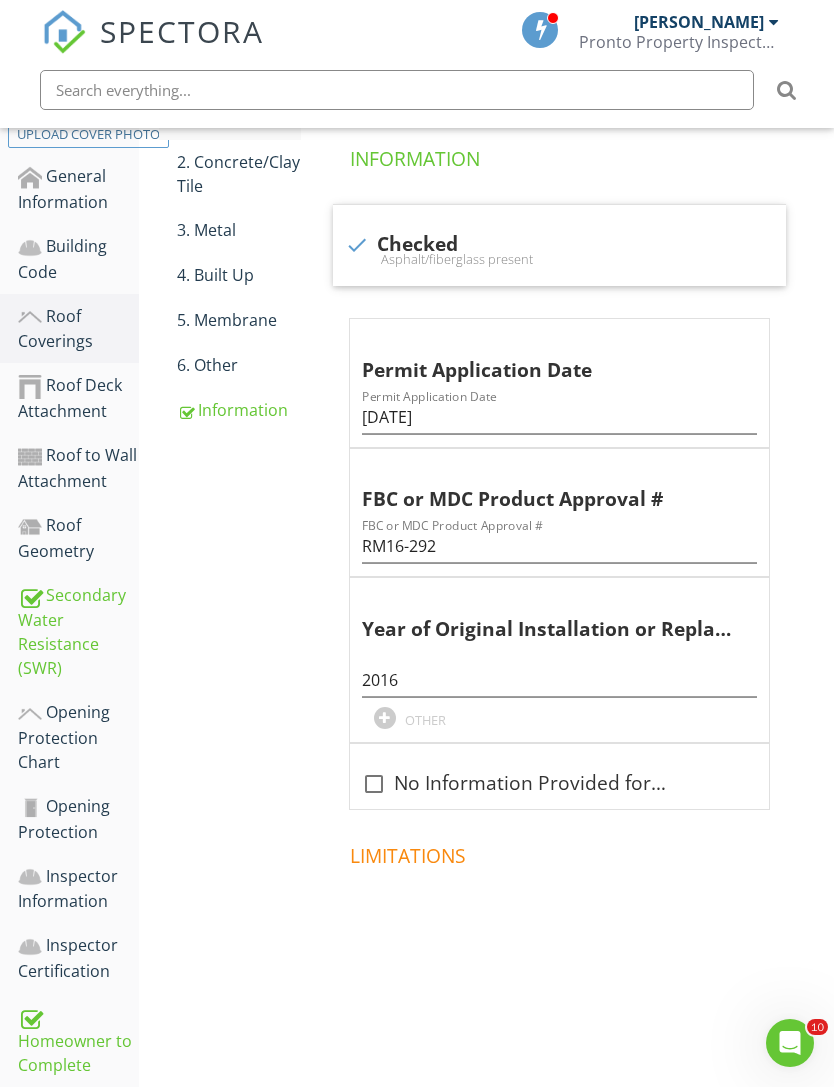 click on "Additional Information" at bounding box center [78, 1122] 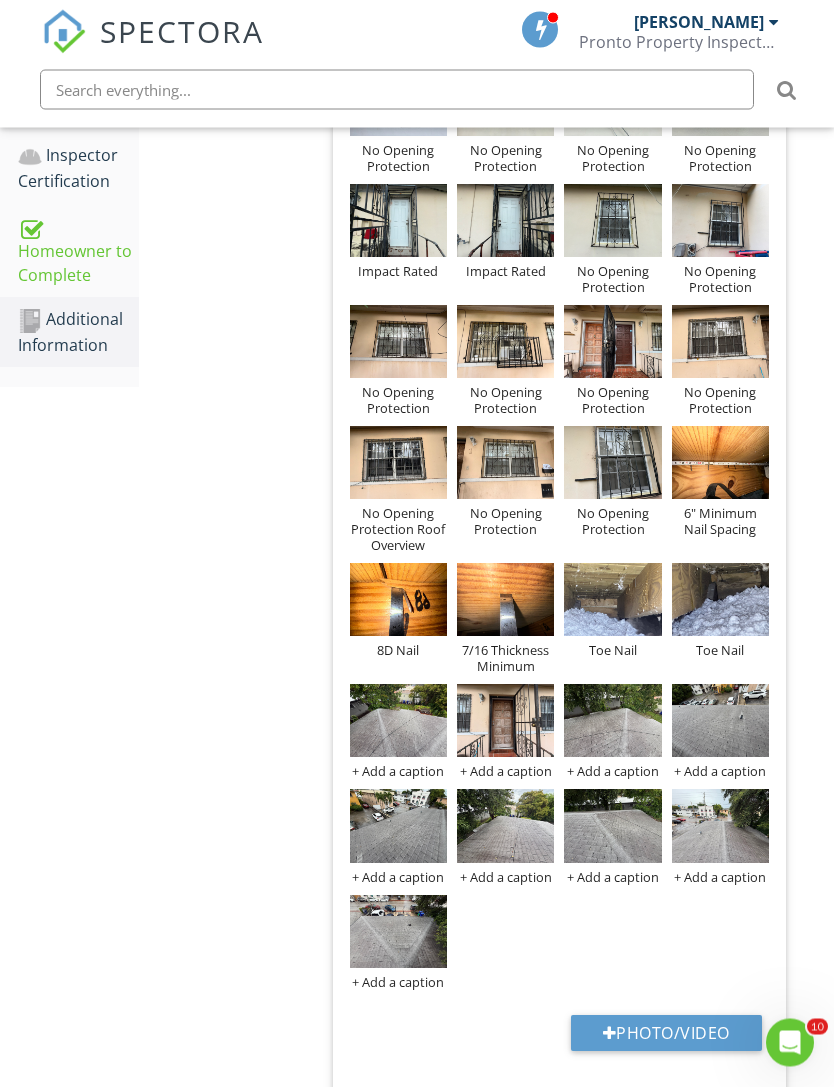 scroll, scrollTop: 1251, scrollLeft: 0, axis: vertical 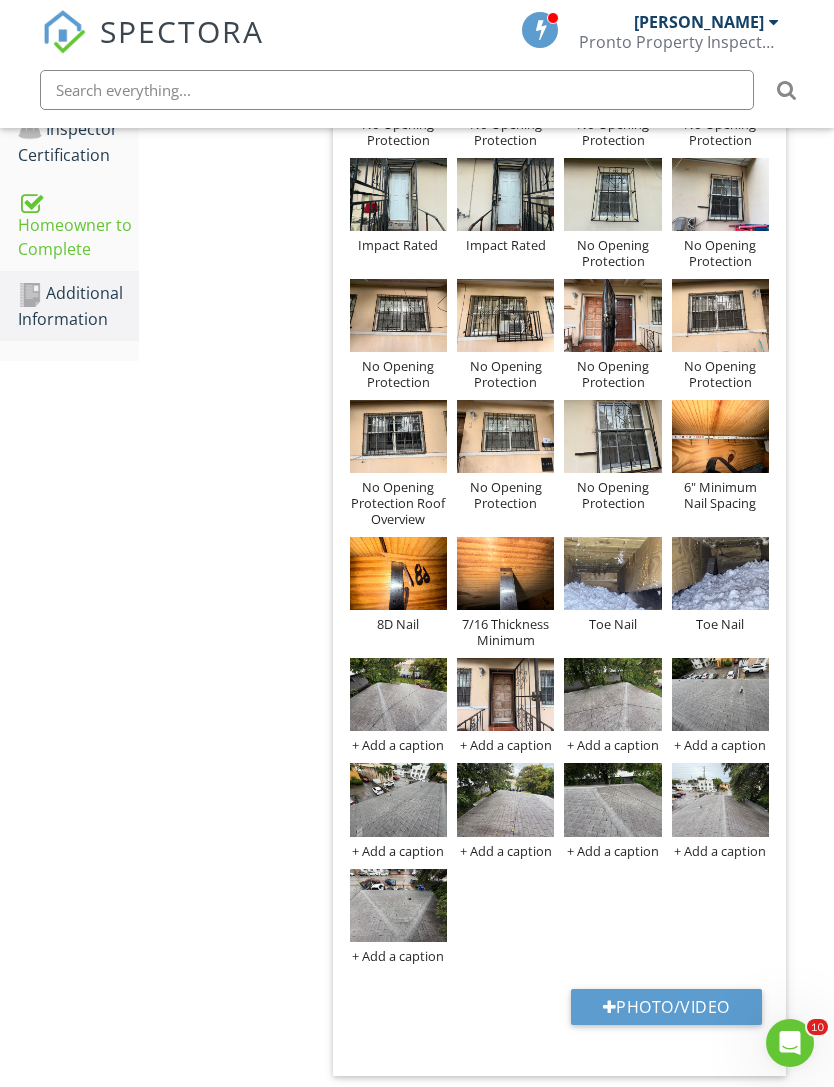 click at bounding box center (610, 1007) 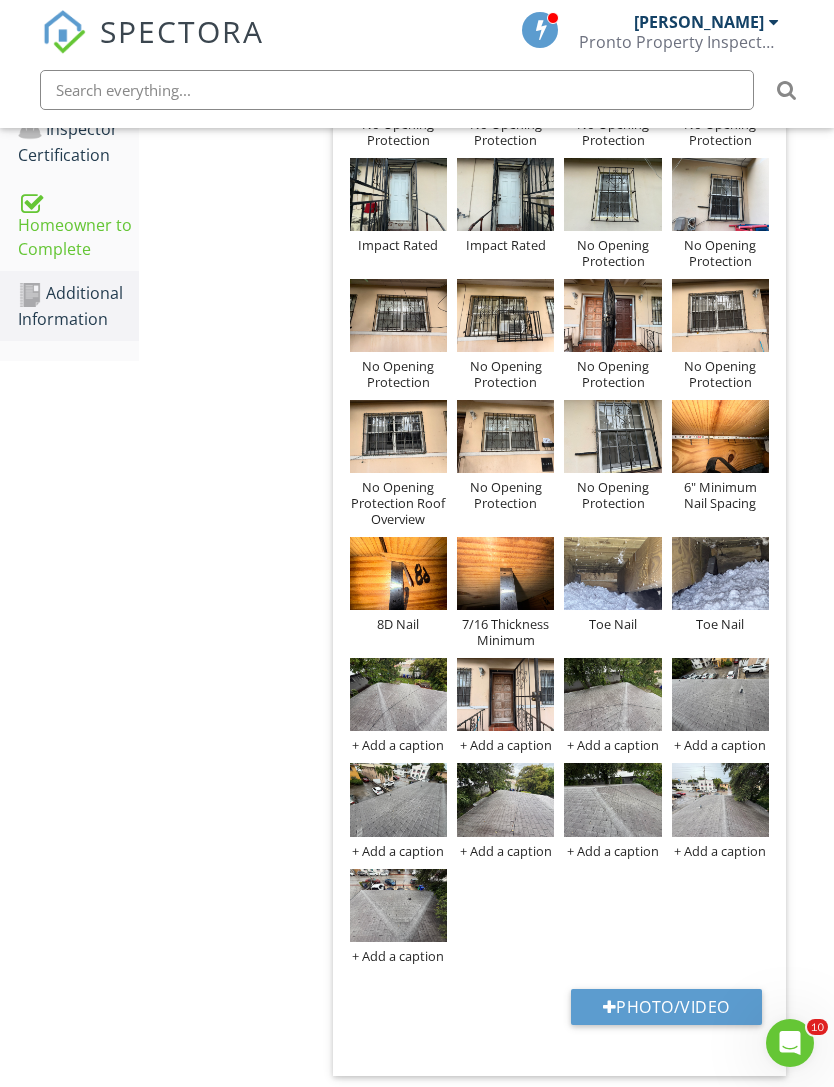 type on "C:\fakepath\IMG_0741.jpeg" 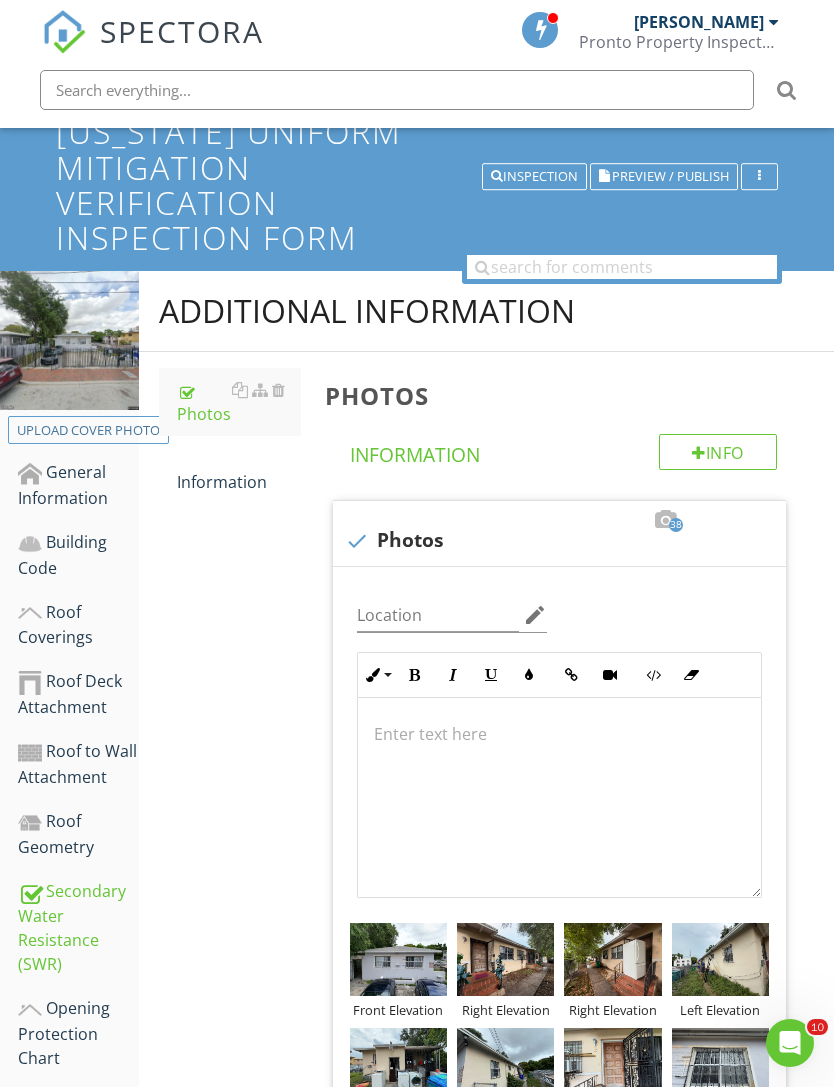 scroll, scrollTop: 105, scrollLeft: 0, axis: vertical 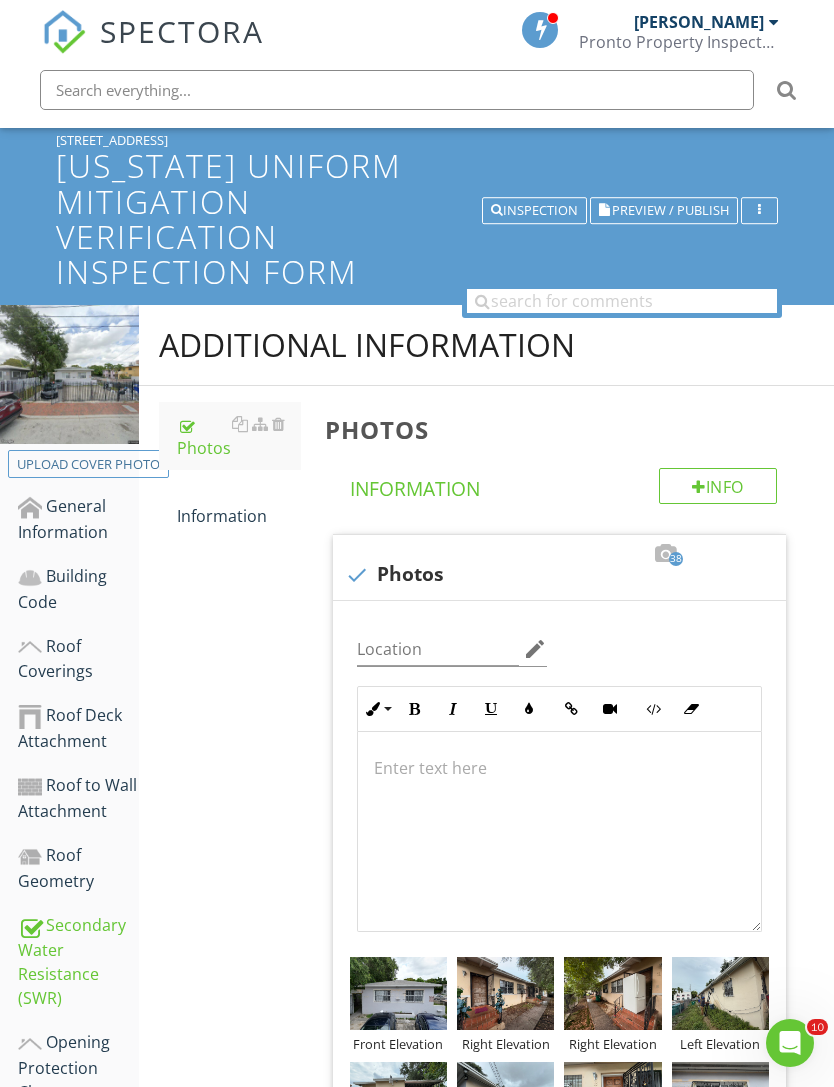 click on "Inspection" at bounding box center (534, 211) 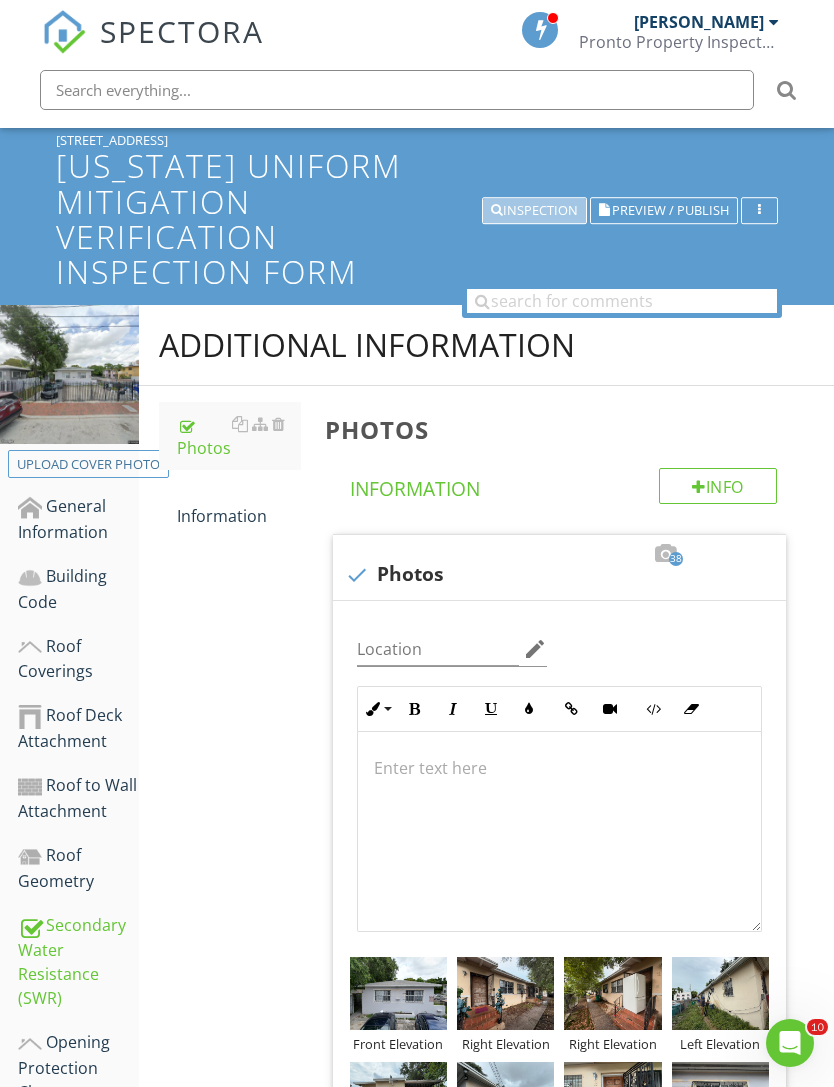 click on "Inspection" at bounding box center (534, 211) 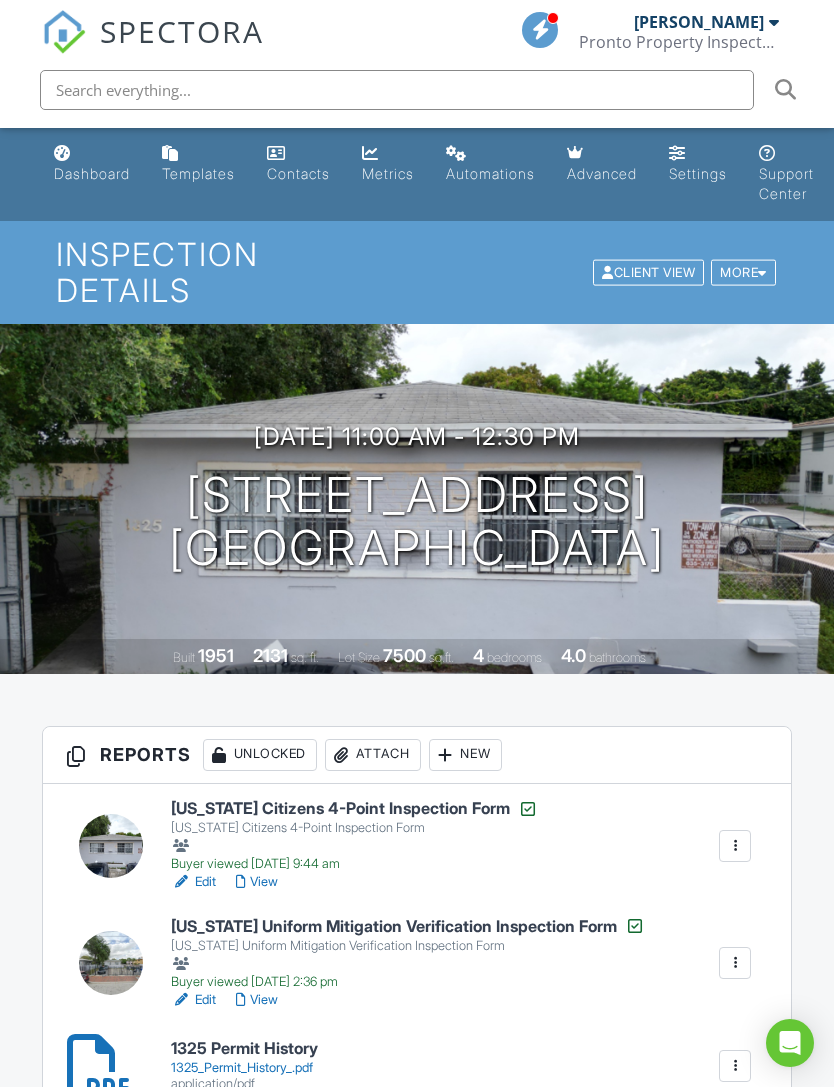 scroll, scrollTop: 65, scrollLeft: 0, axis: vertical 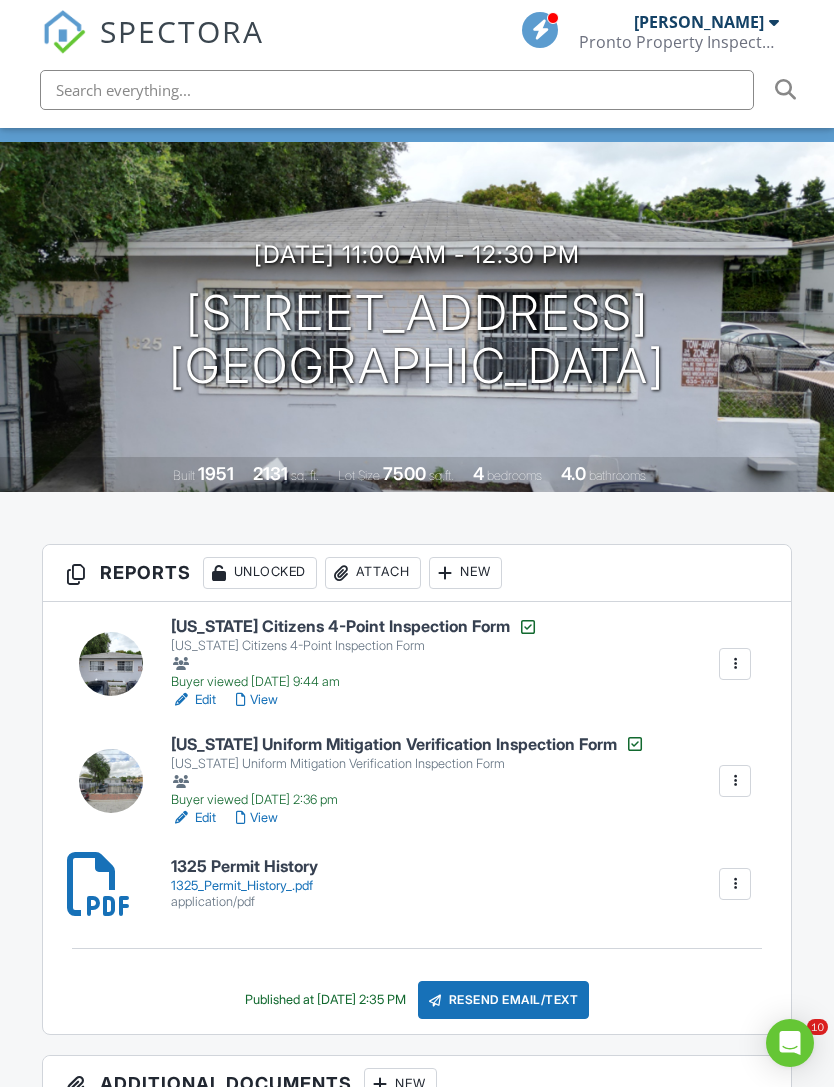click on "Edit" at bounding box center (193, 700) 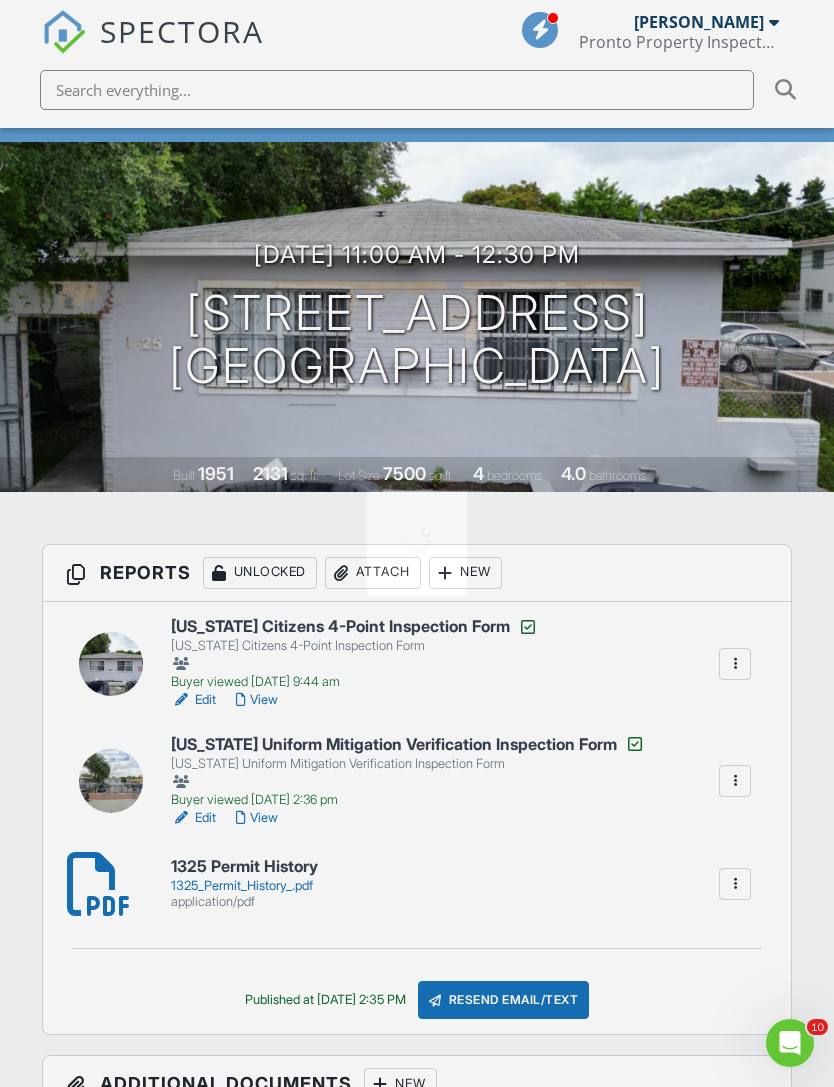 scroll, scrollTop: 0, scrollLeft: 0, axis: both 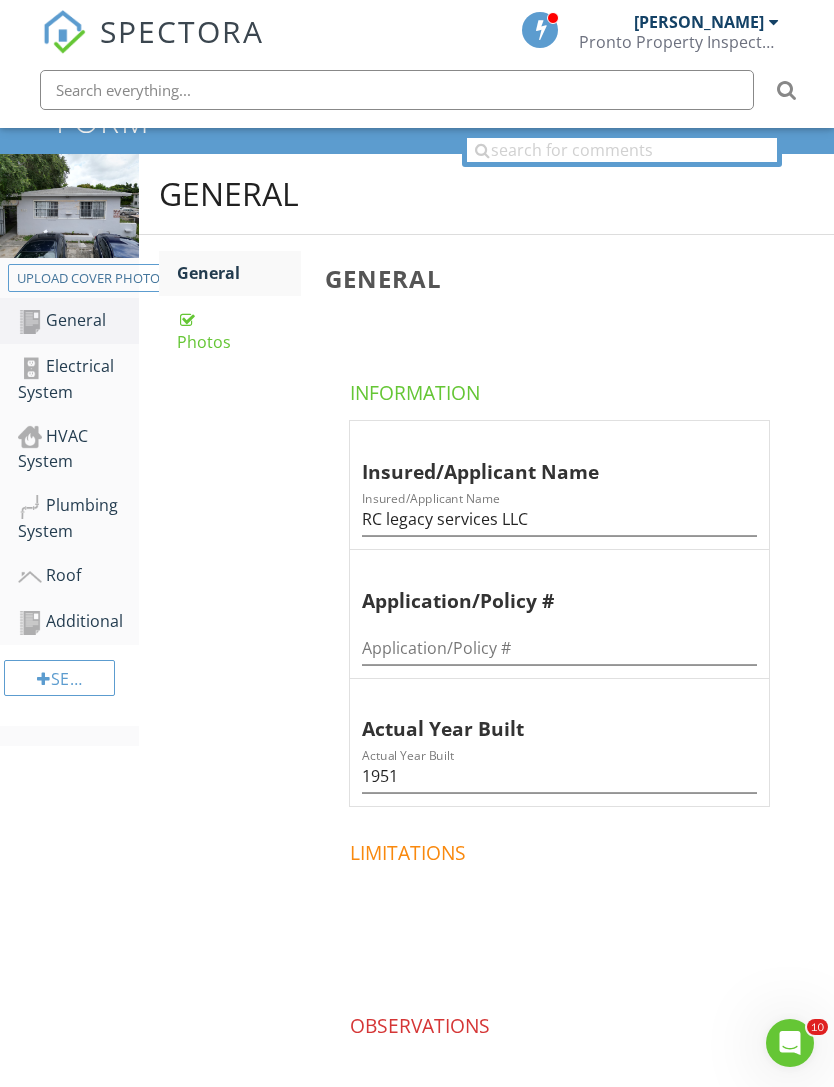 click on "Additional" at bounding box center (78, 622) 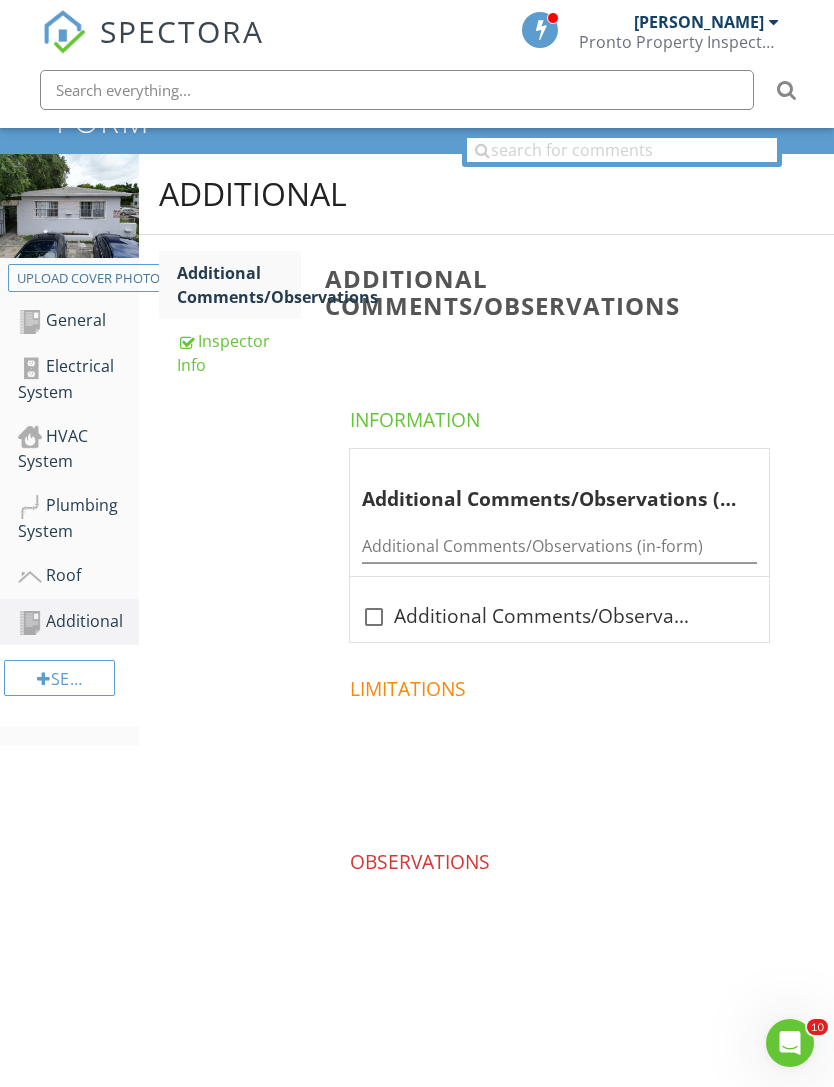 click on "Roof" at bounding box center (78, 576) 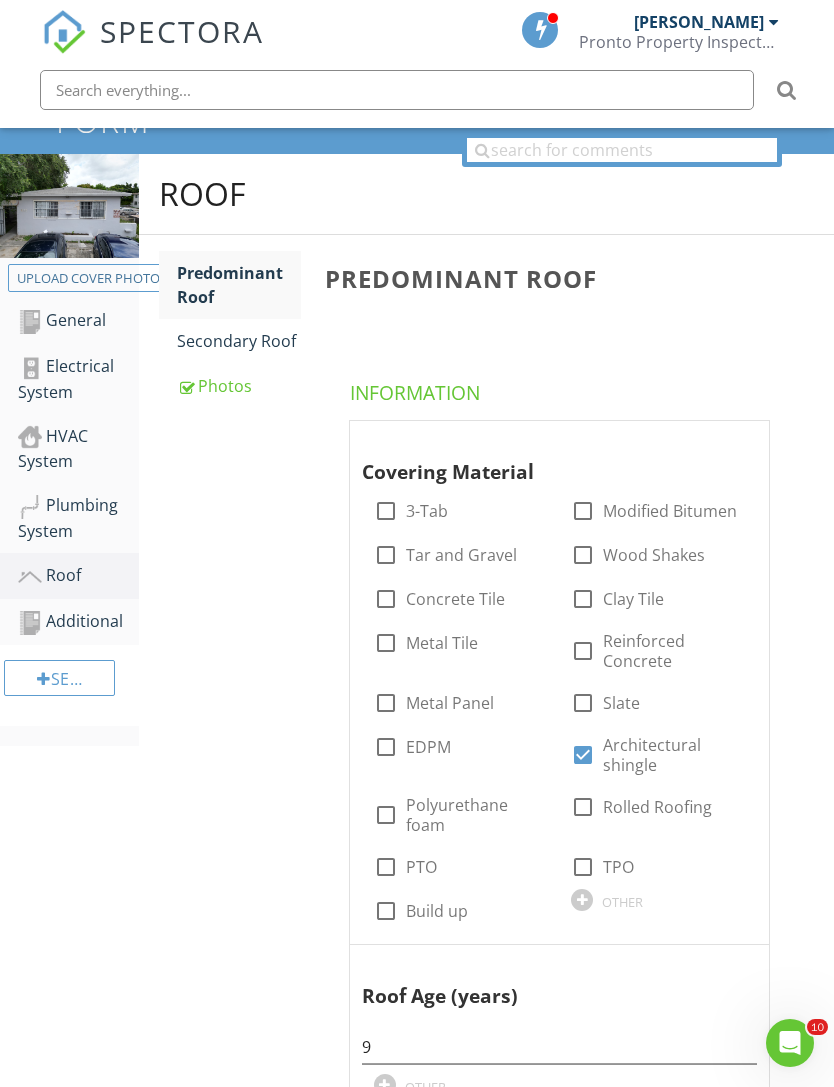 click on "Photos" at bounding box center (239, 386) 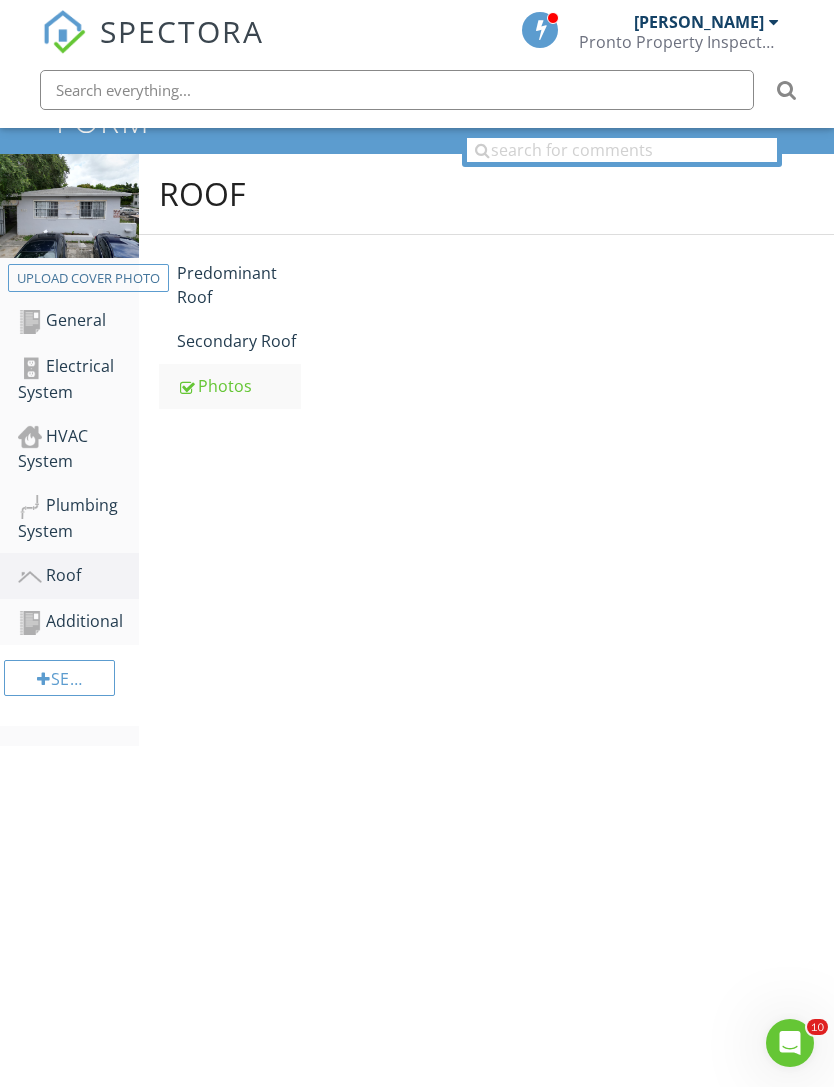 click on "Photos" at bounding box center [239, 386] 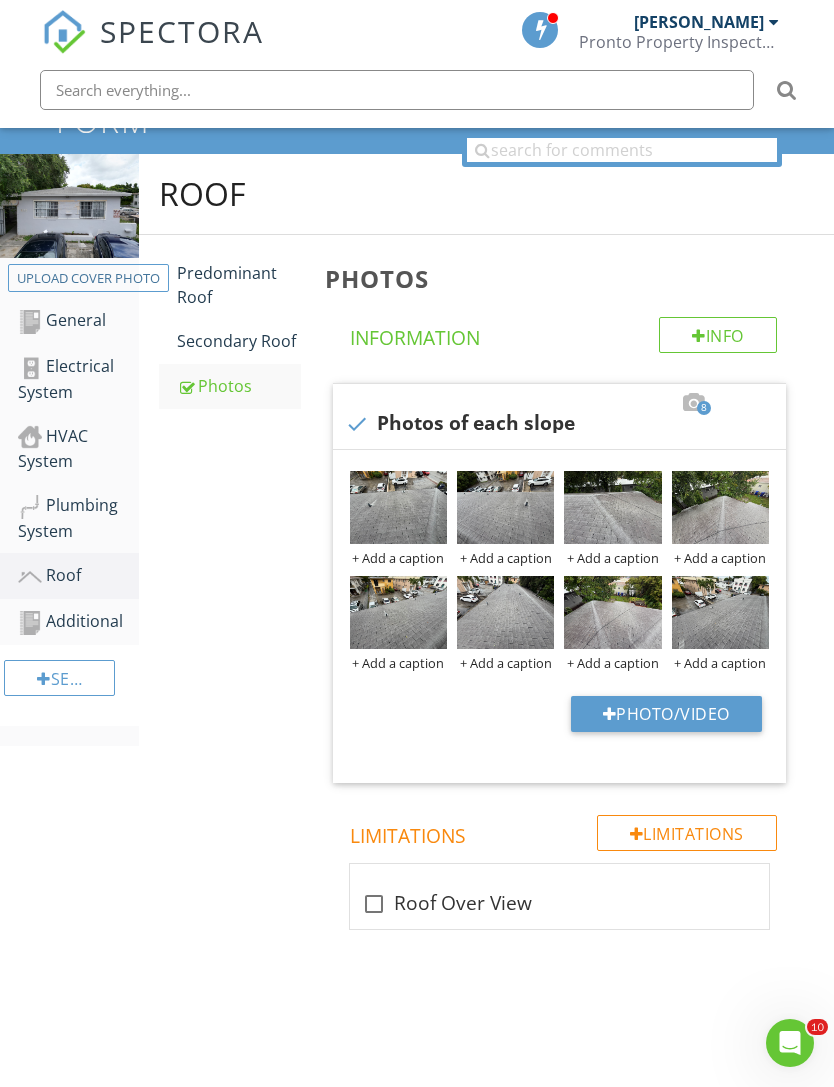 click on "Photo/Video" at bounding box center (666, 714) 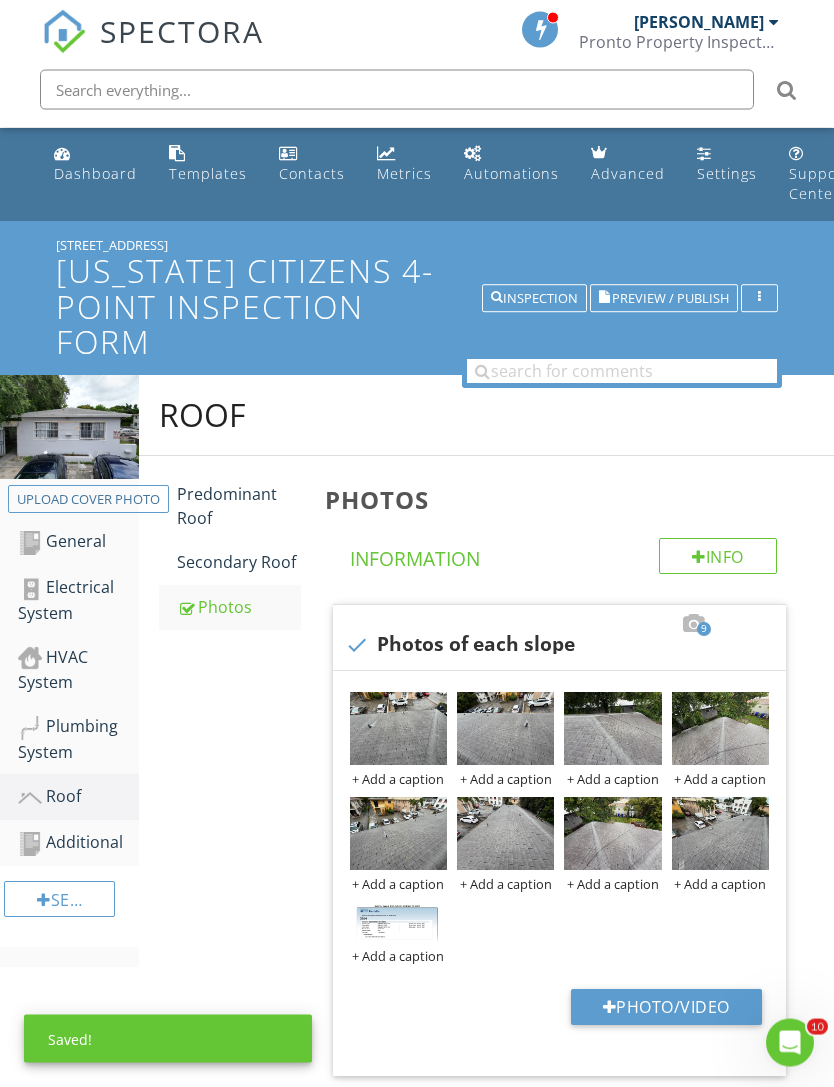 scroll, scrollTop: 58, scrollLeft: 0, axis: vertical 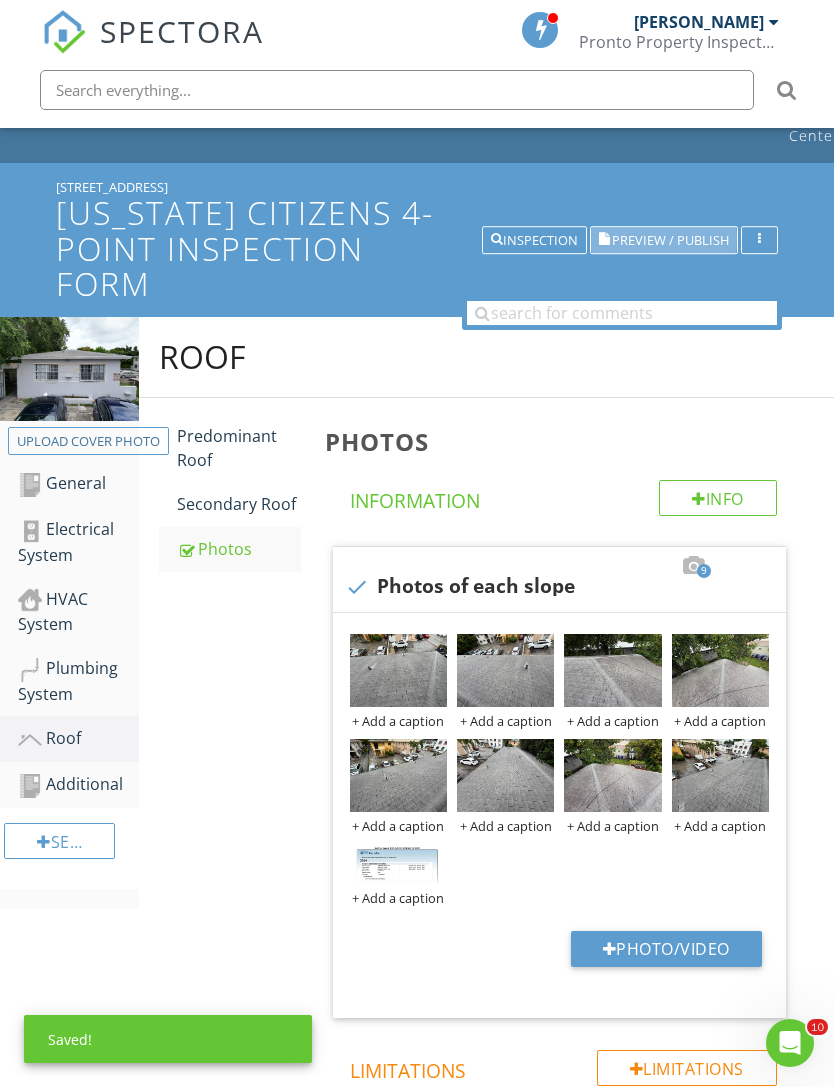 click on "Preview / Publish" at bounding box center [670, 240] 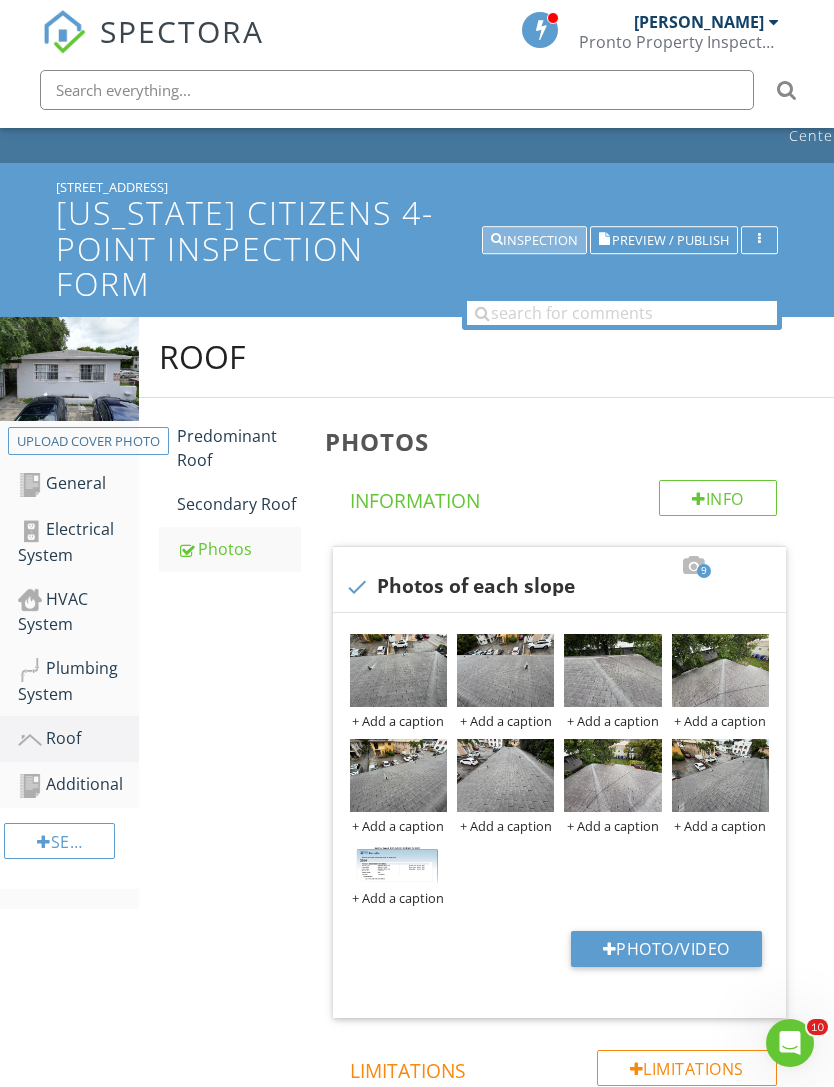 click on "Inspection" at bounding box center (534, 240) 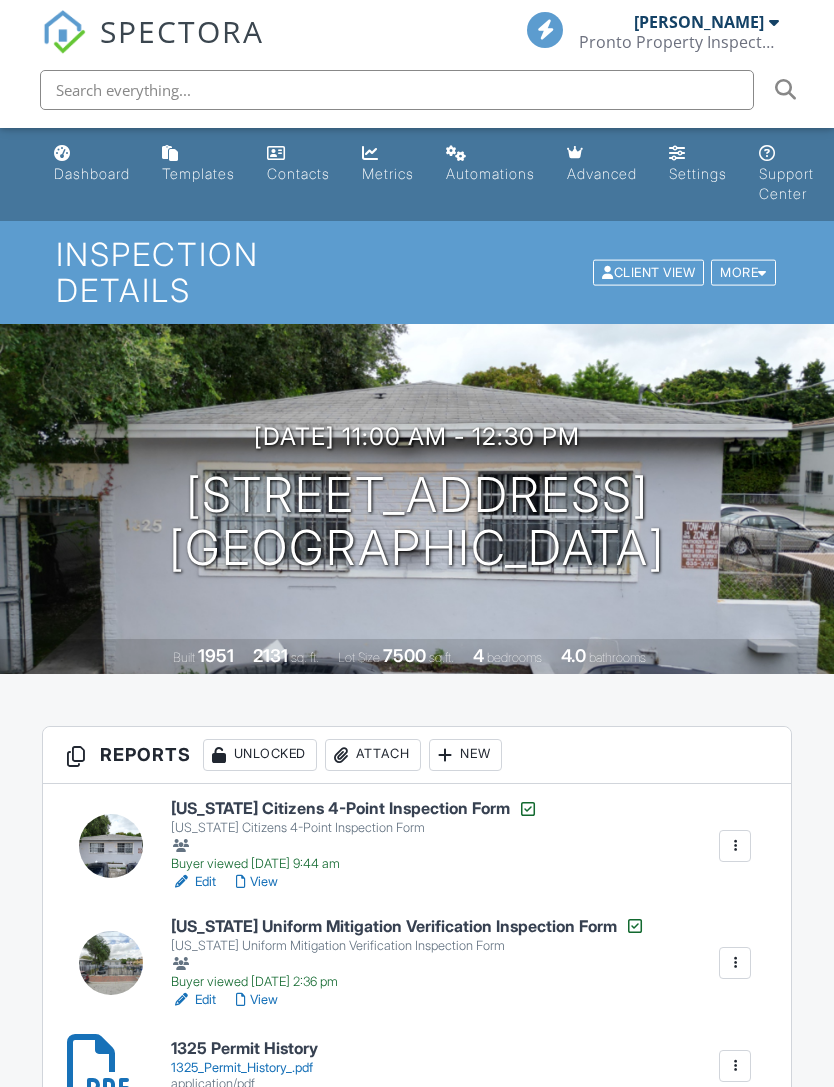 scroll, scrollTop: 0, scrollLeft: 0, axis: both 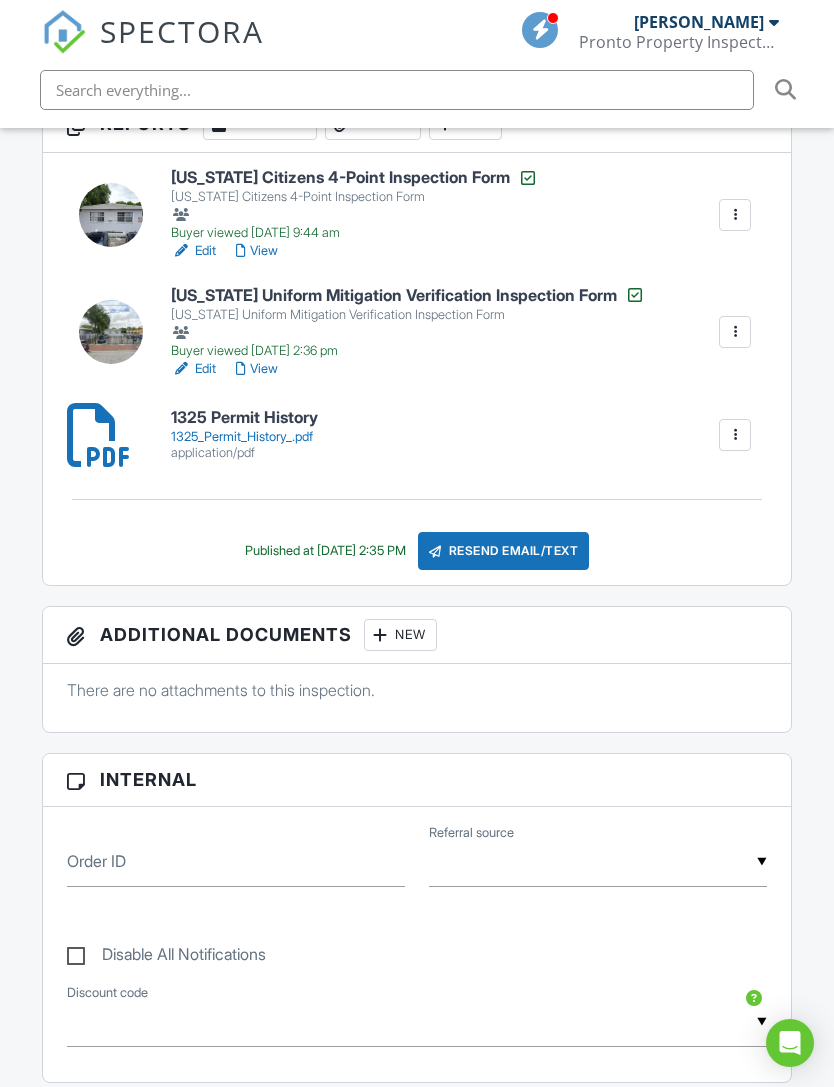 click on "Resend Email/Text" at bounding box center (504, 551) 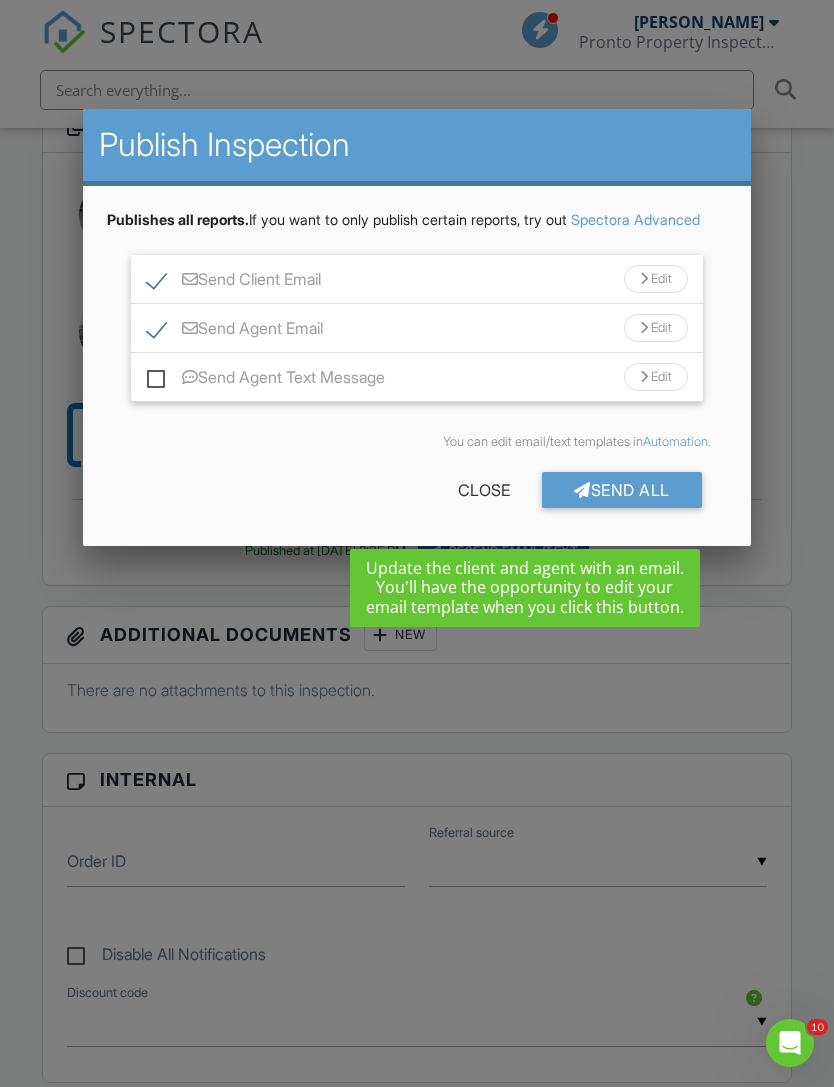 scroll, scrollTop: 0, scrollLeft: 0, axis: both 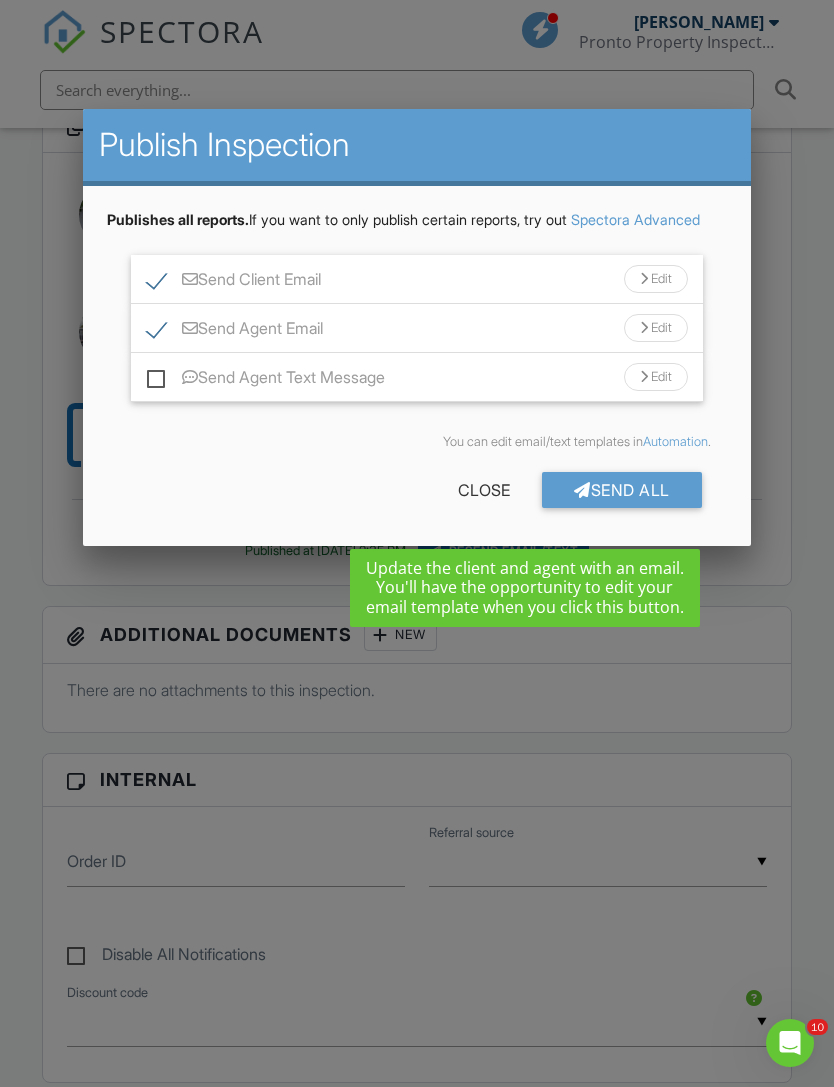 click at bounding box center (417, 579) 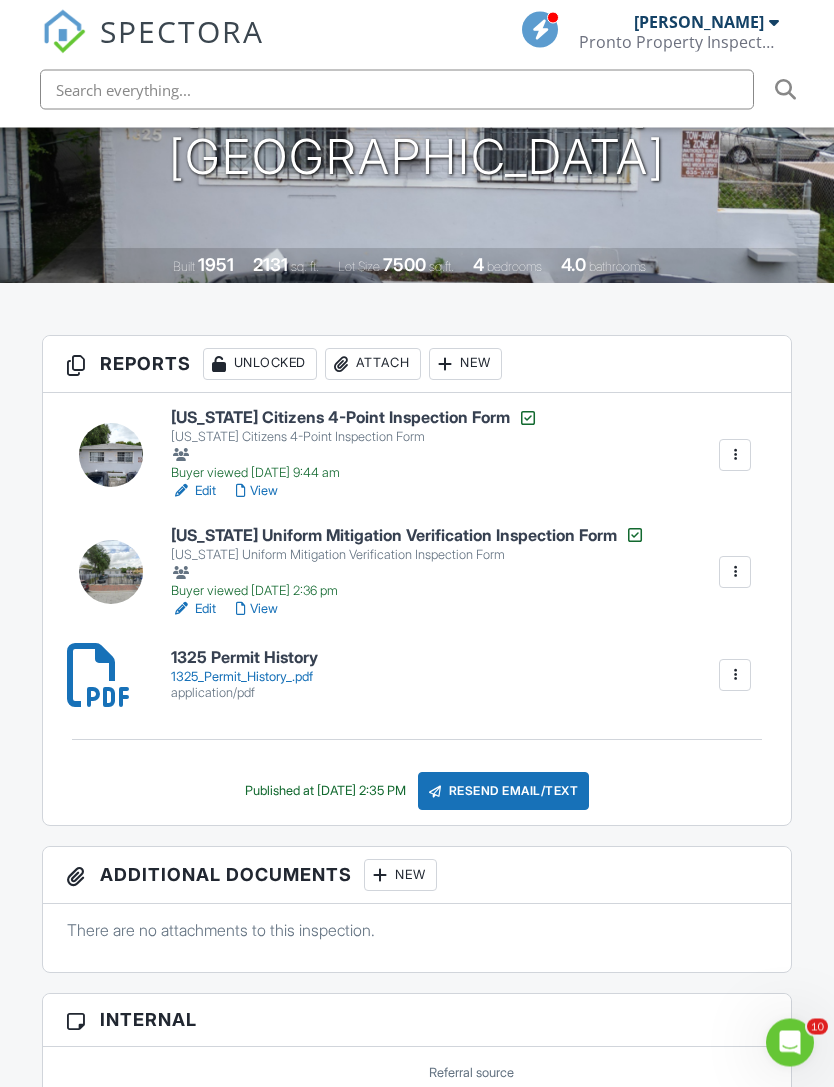 scroll, scrollTop: 391, scrollLeft: 0, axis: vertical 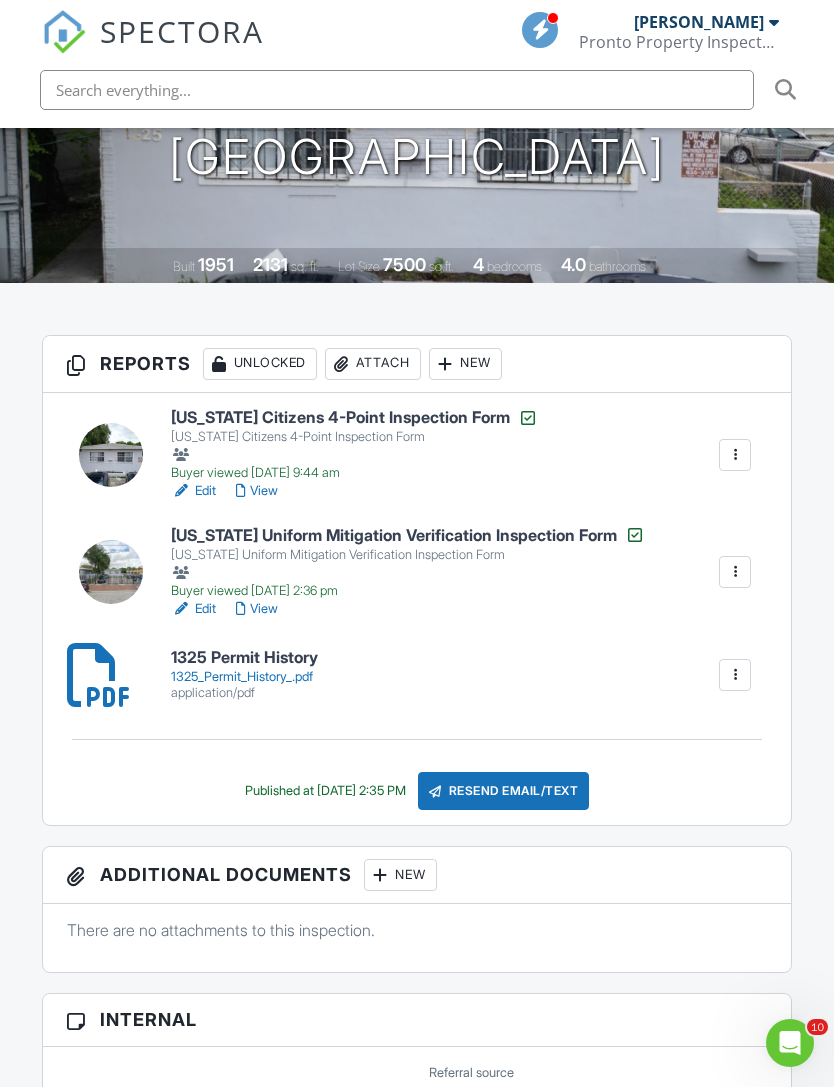 click on "Resend Email/Text" at bounding box center (504, 791) 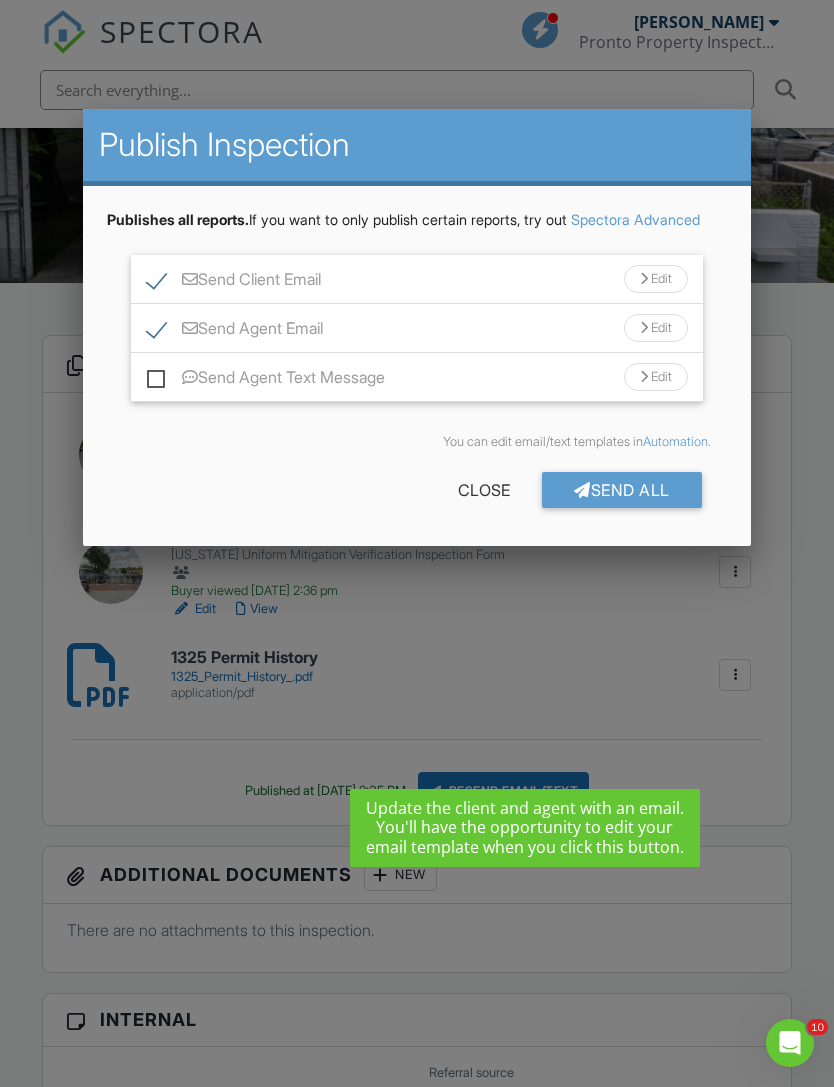 click on "Send Agent Email" at bounding box center (235, 331) 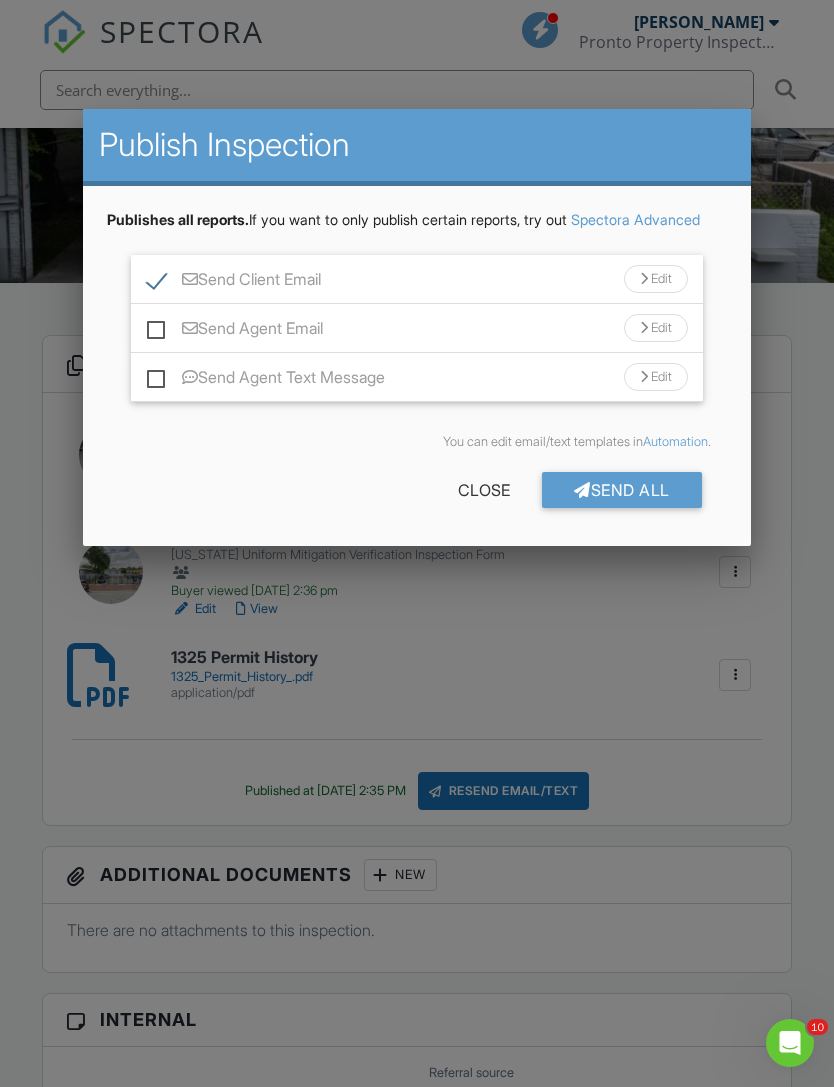 click on "Send All" at bounding box center (622, 490) 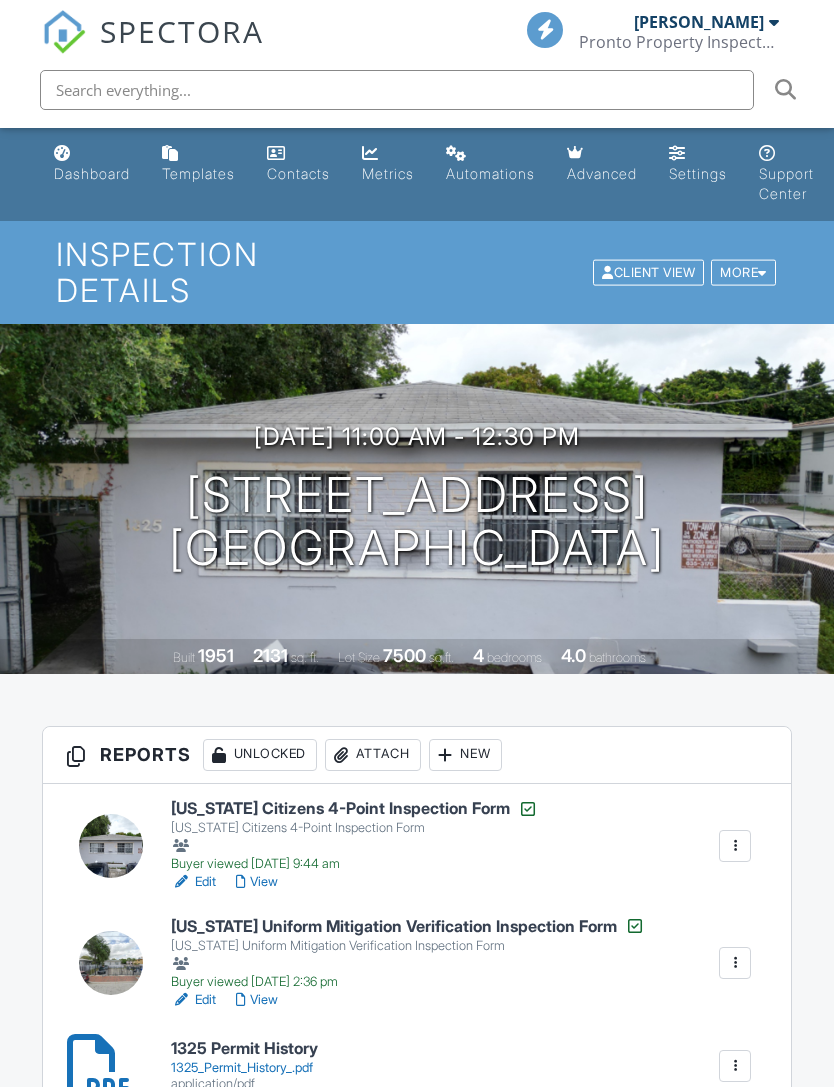 scroll, scrollTop: 140, scrollLeft: 0, axis: vertical 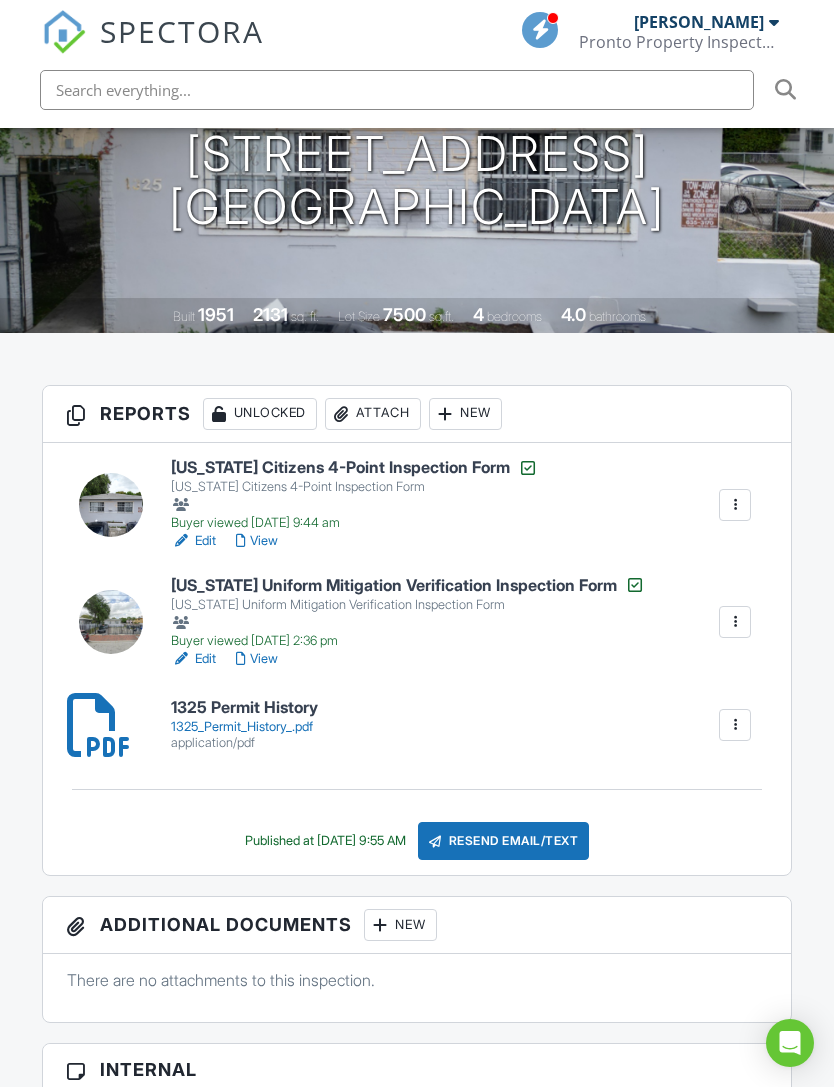 click on "View" at bounding box center (257, 541) 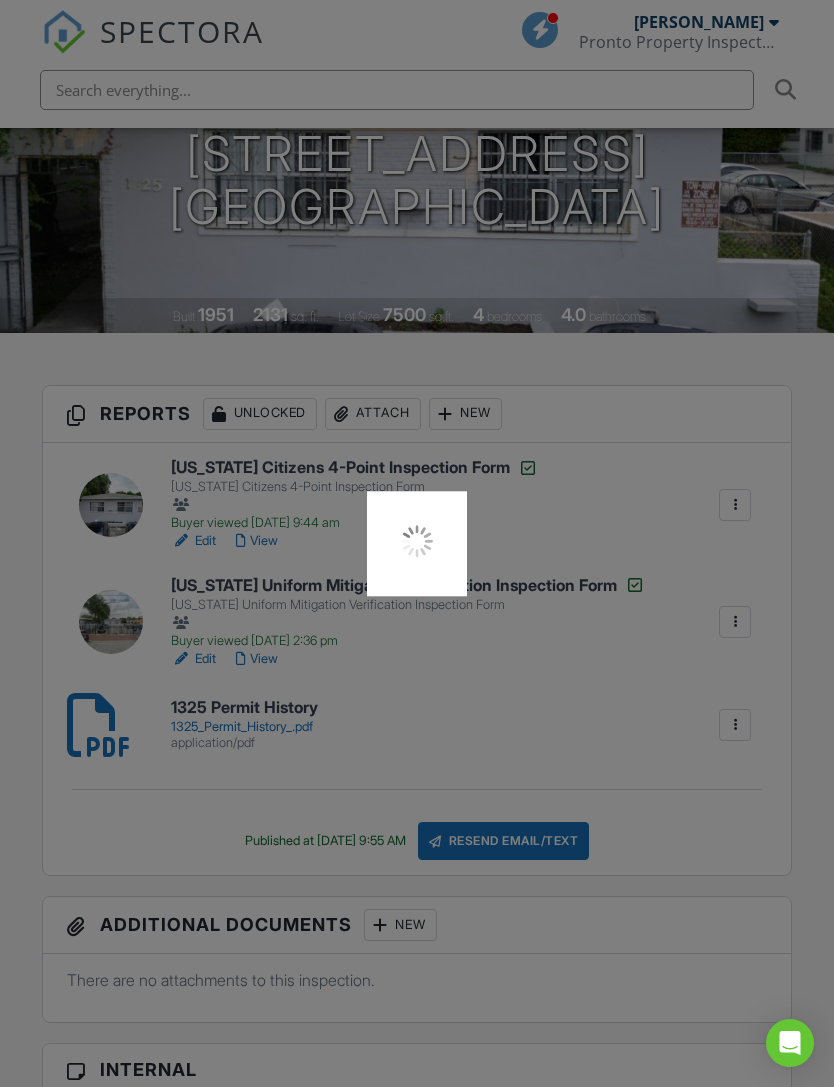 click at bounding box center [417, 543] 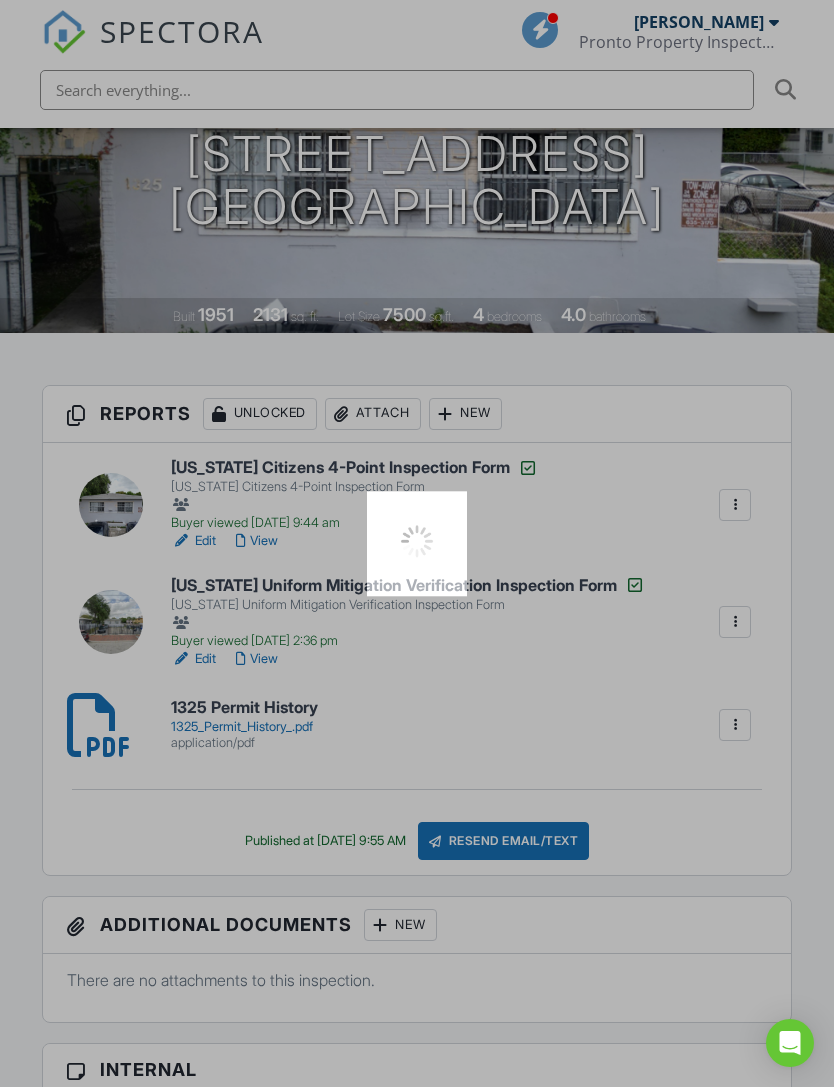 scroll, scrollTop: 64, scrollLeft: 0, axis: vertical 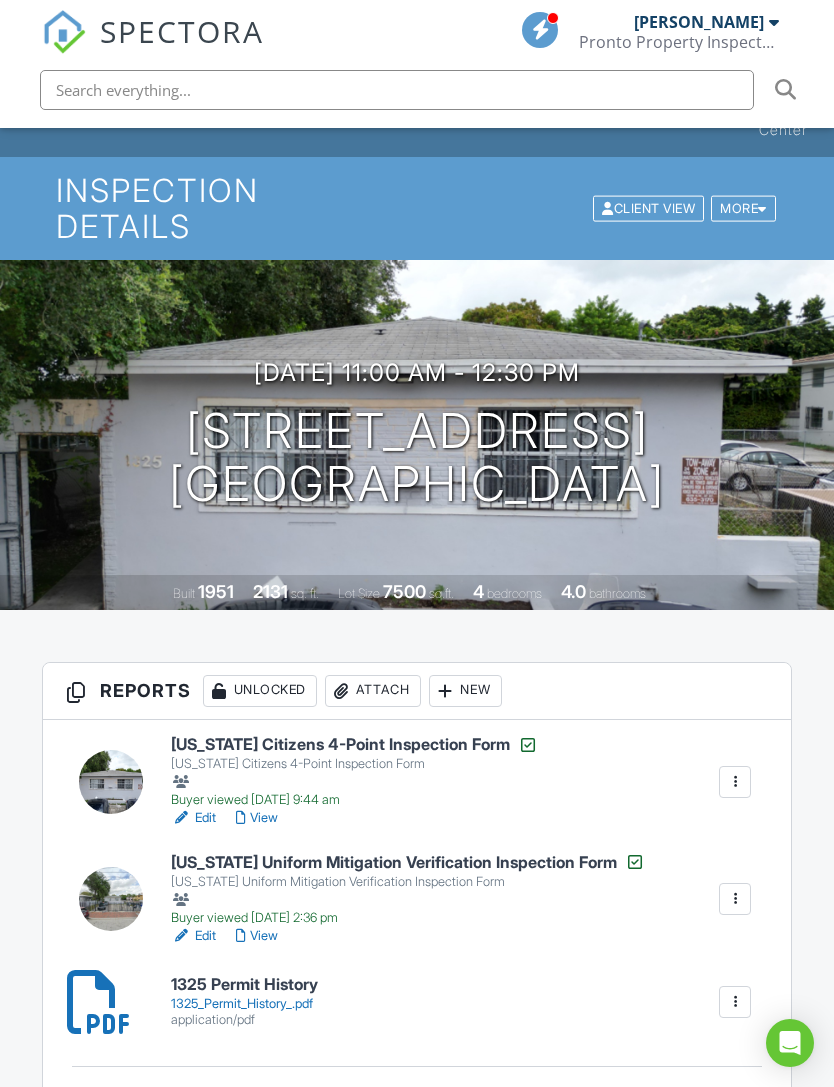 click on "View" at bounding box center [257, 936] 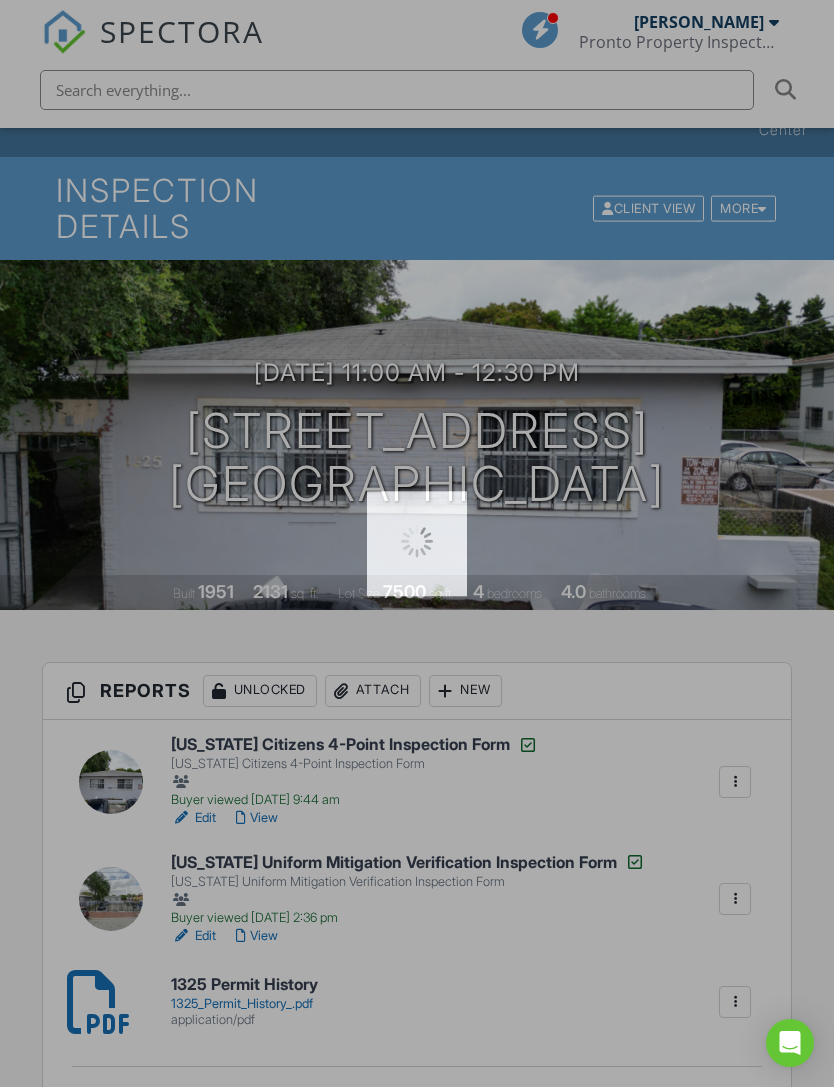 scroll, scrollTop: 0, scrollLeft: 0, axis: both 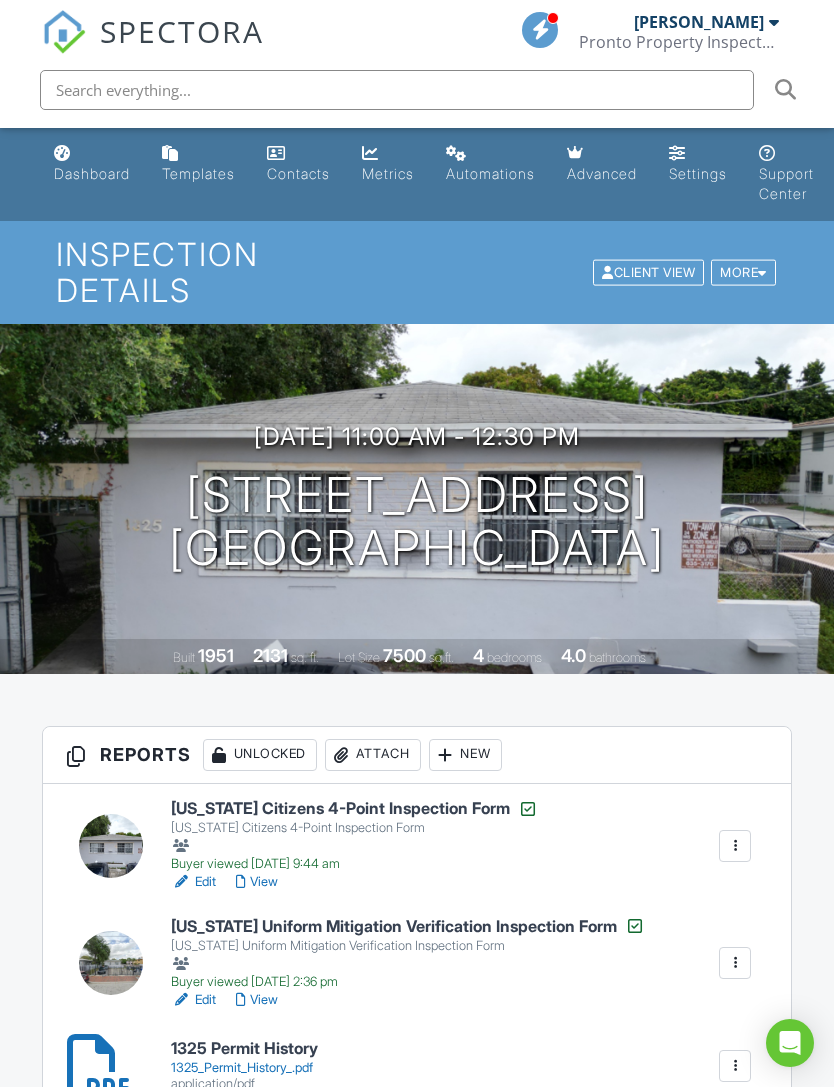 click on "1325_Permit_History_.pdf" at bounding box center [244, 1068] 